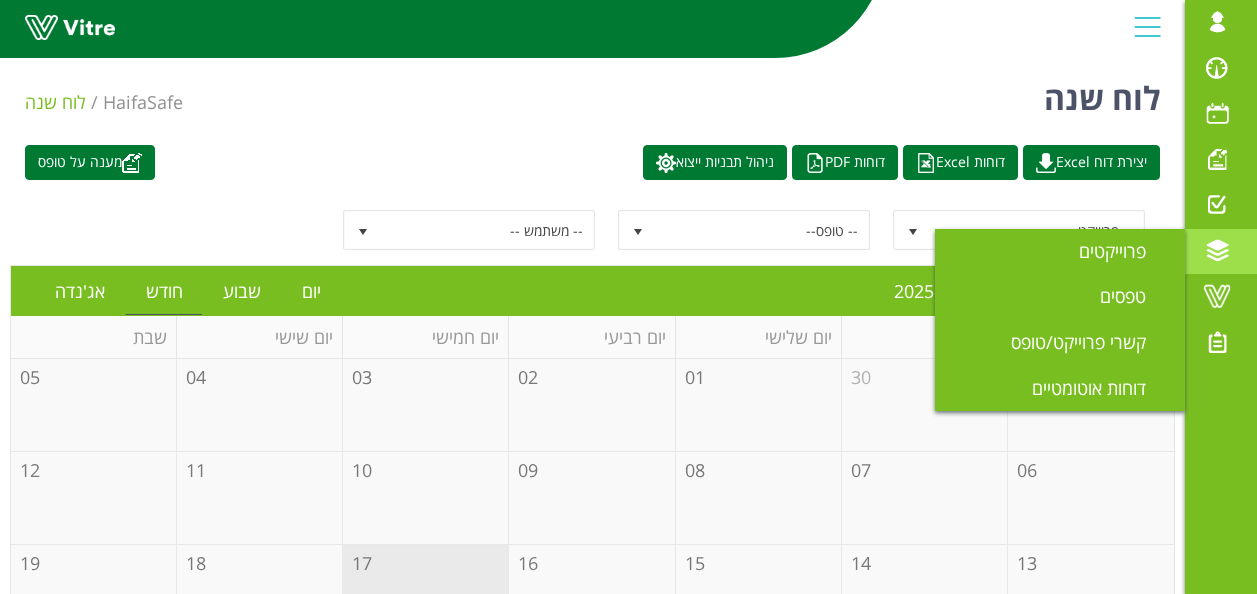 scroll, scrollTop: 0, scrollLeft: 0, axis: both 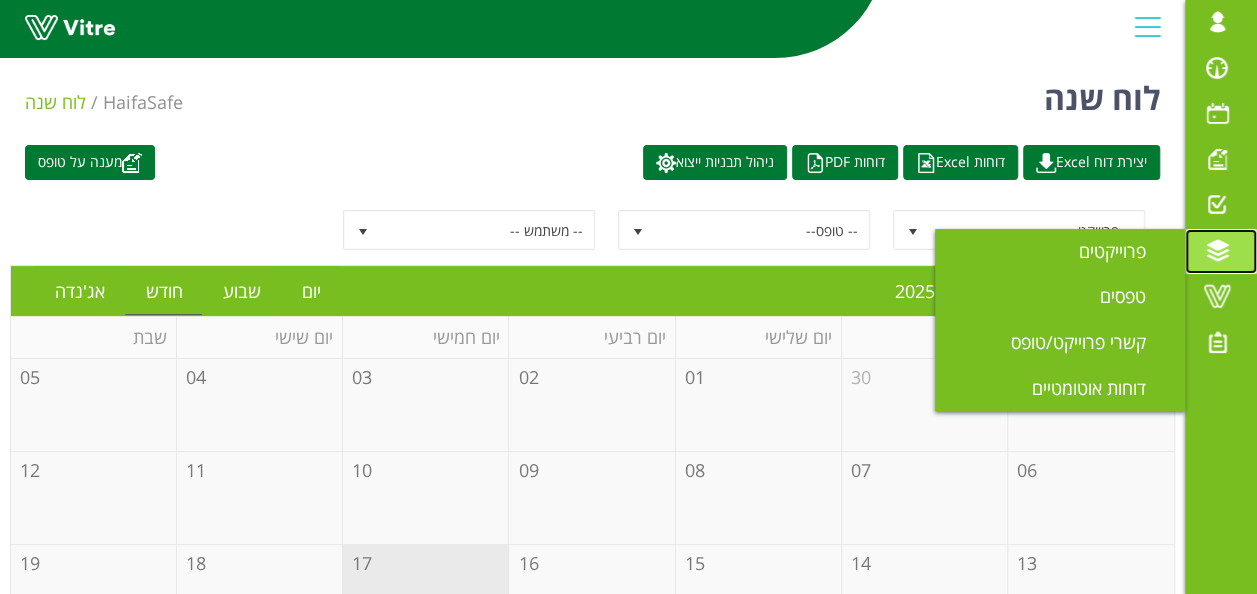 click at bounding box center [1217, 251] 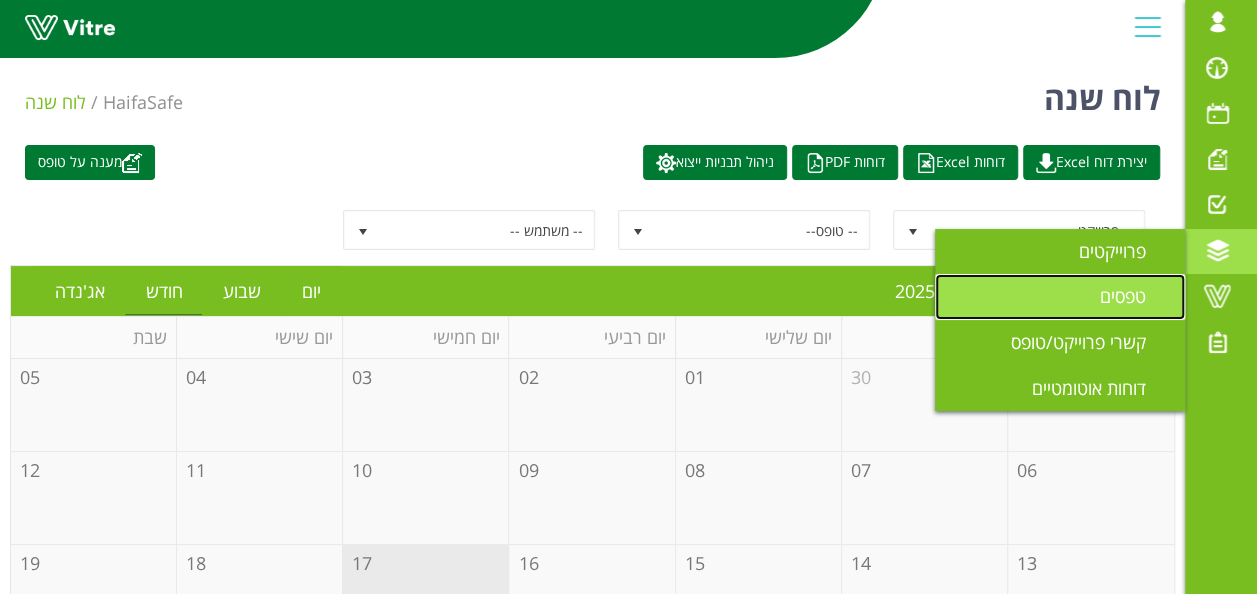 click on "טפסים" at bounding box center [1135, 296] 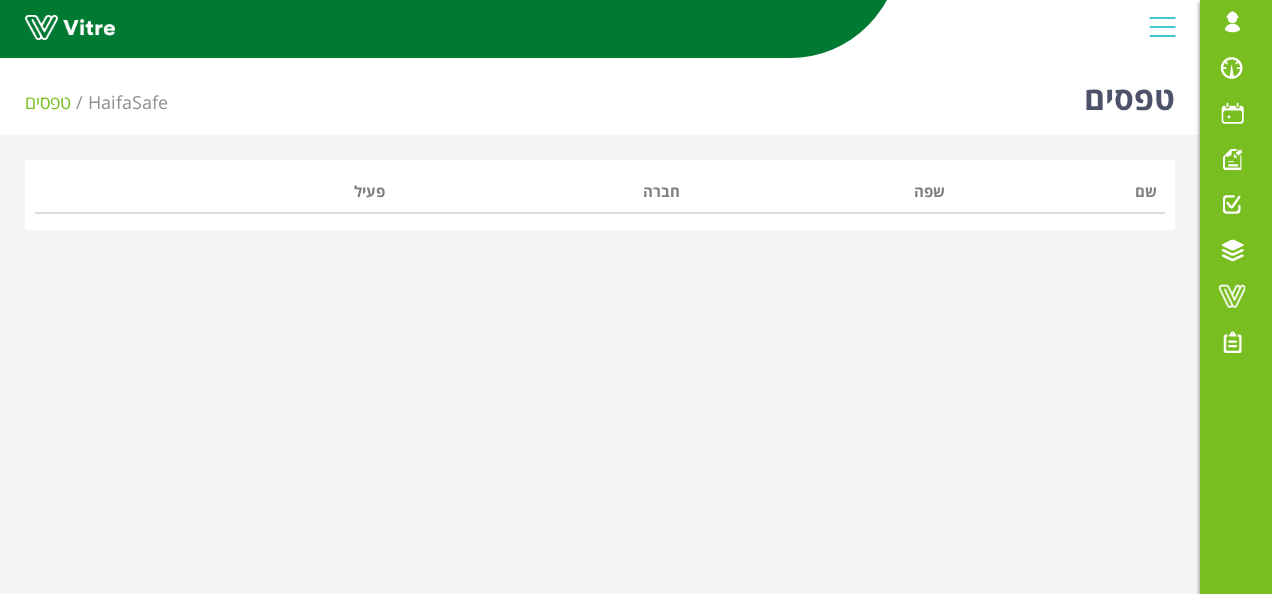scroll, scrollTop: 0, scrollLeft: 0, axis: both 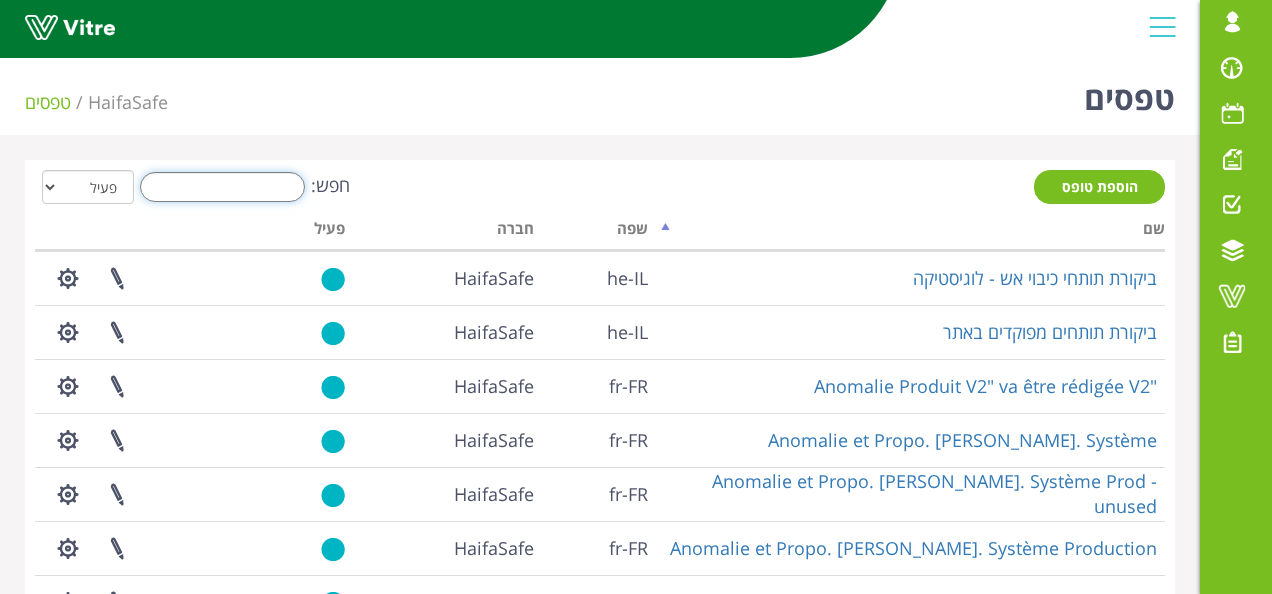 click on "חפש:" at bounding box center [222, 187] 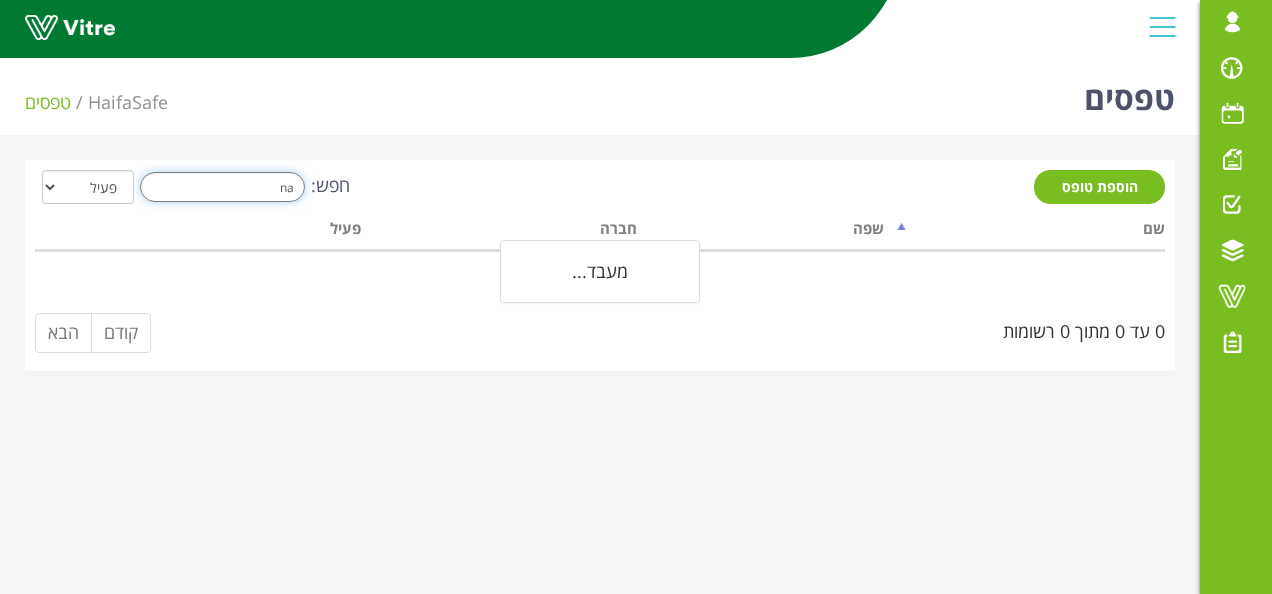type on "n" 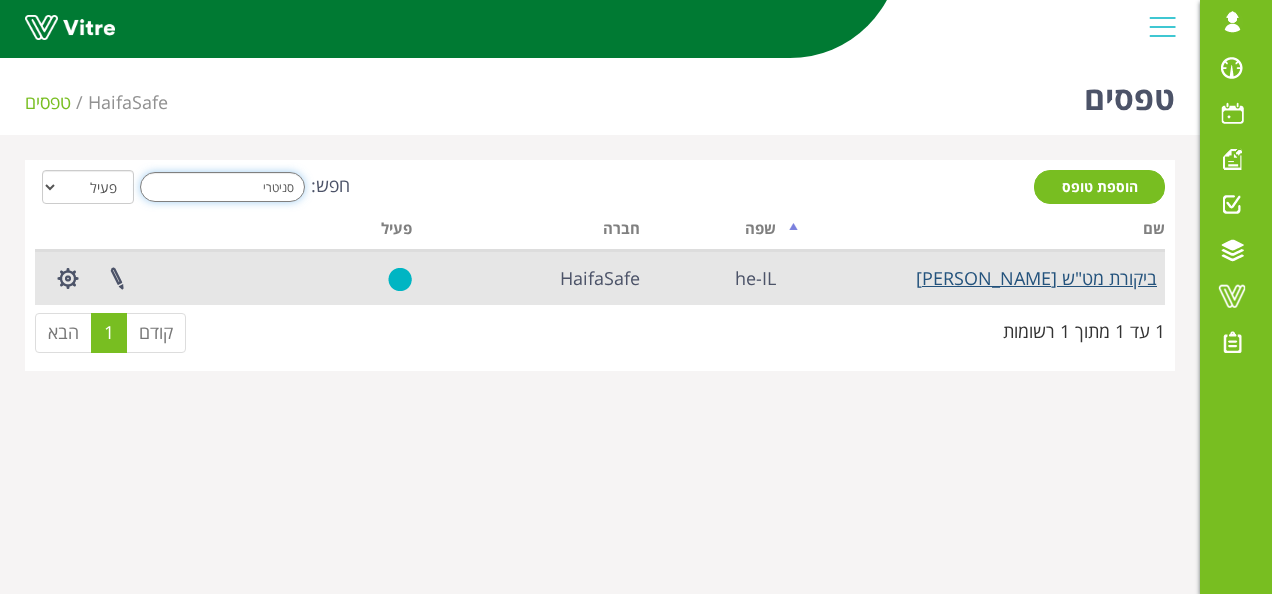 type on "סניטרי" 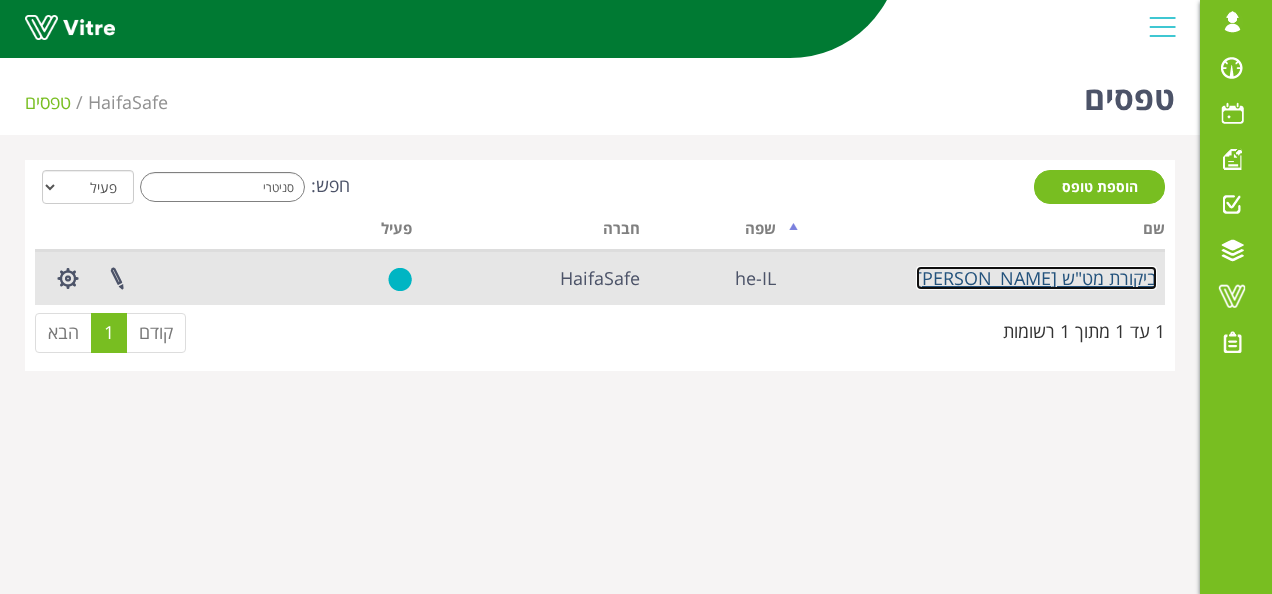 click on "ביקורת מט"ש [PERSON_NAME]" at bounding box center (1036, 278) 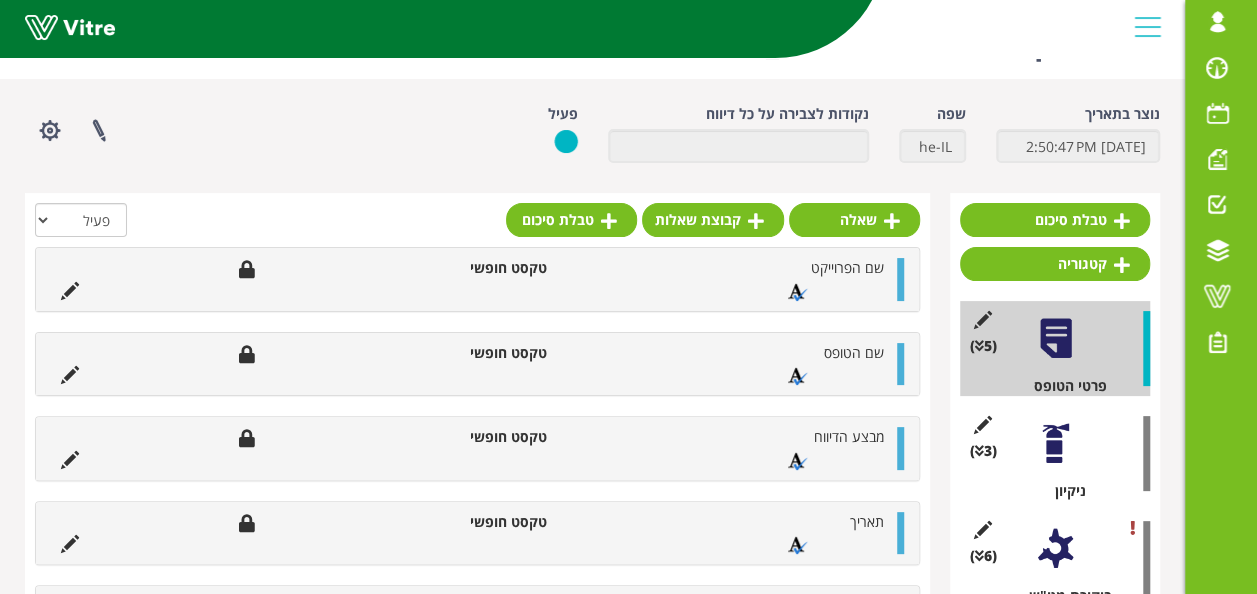 scroll, scrollTop: 100, scrollLeft: 0, axis: vertical 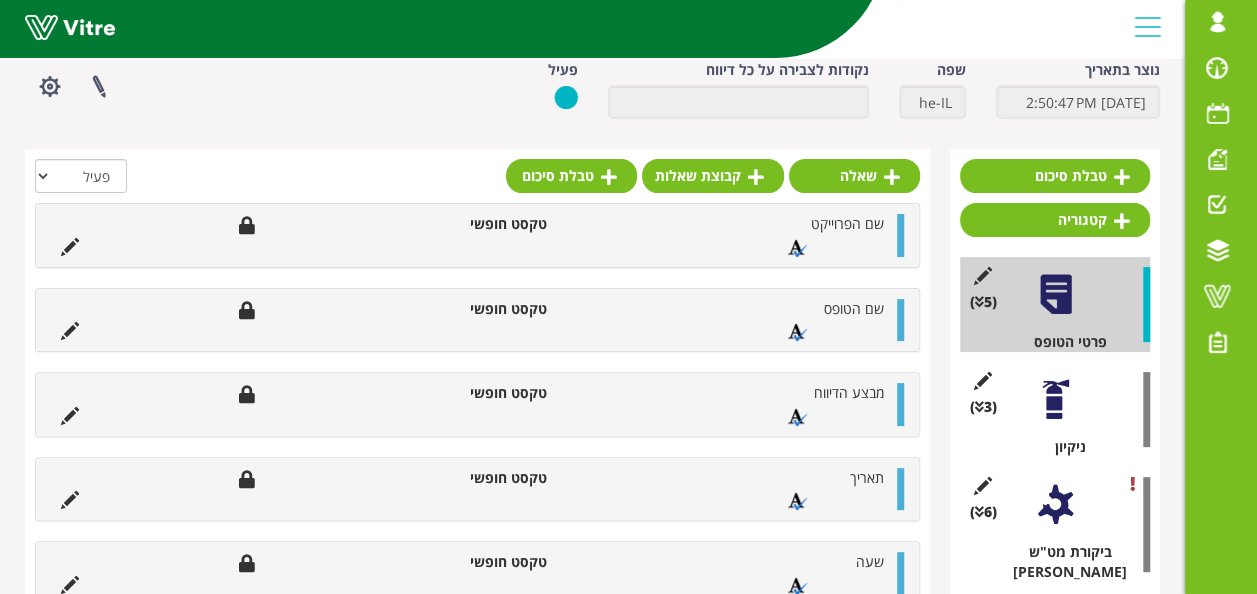 click at bounding box center (1055, 399) 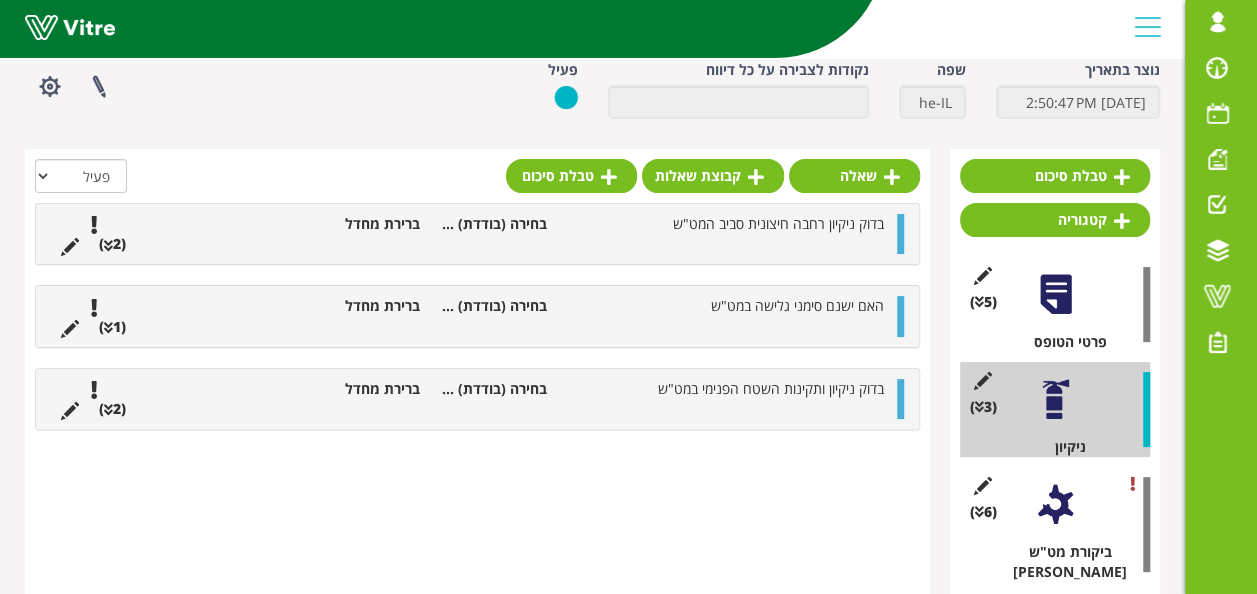 click on "ברירת מחדל" at bounding box center [367, 306] 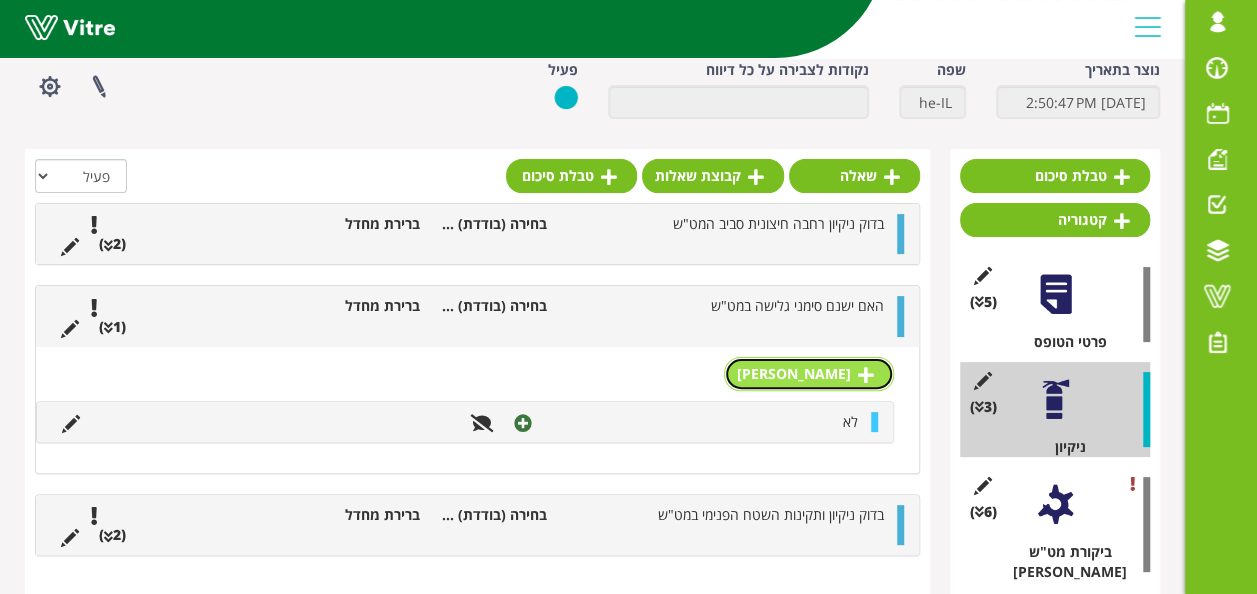 click on "תשובה" at bounding box center [809, 374] 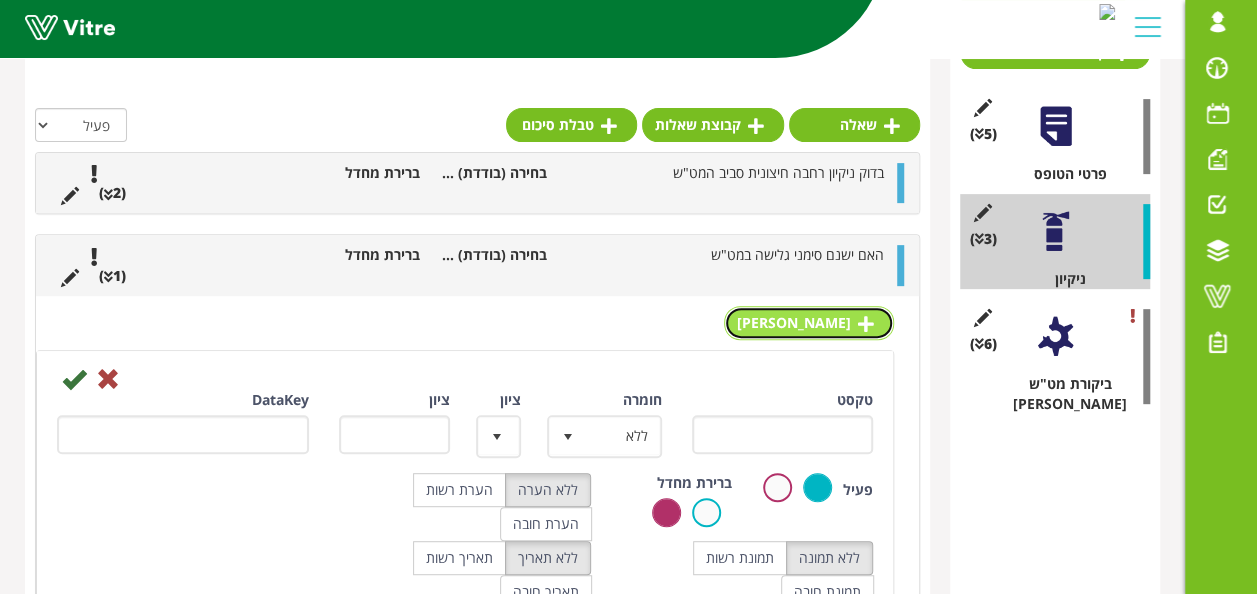 scroll, scrollTop: 300, scrollLeft: 0, axis: vertical 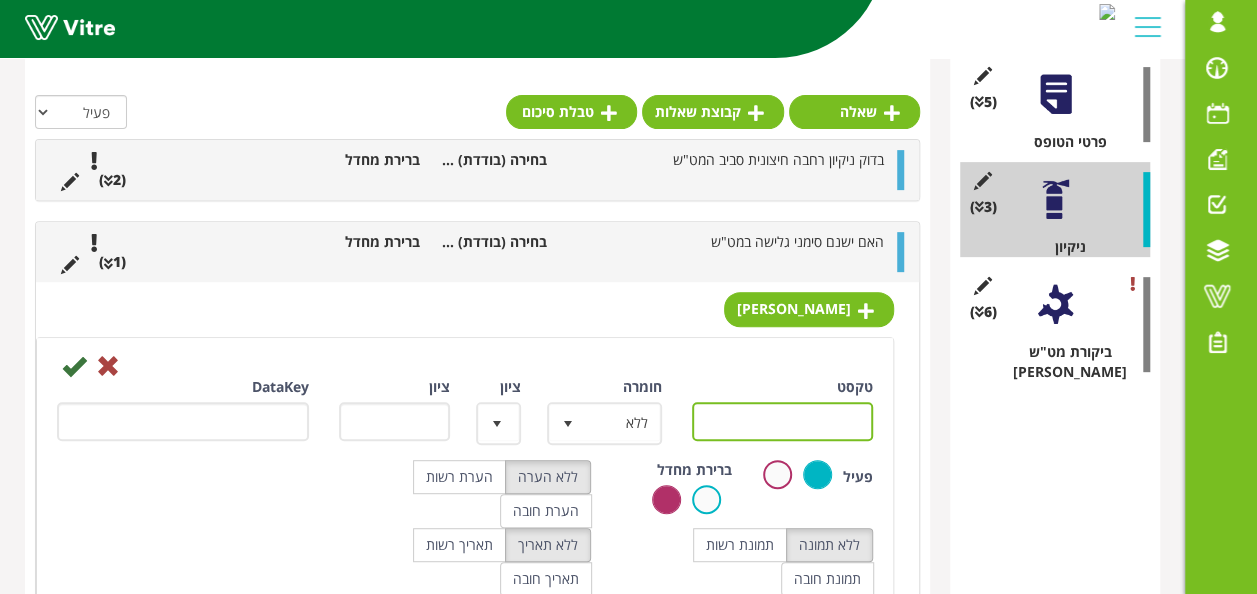 click on "טקסט" at bounding box center [783, 421] 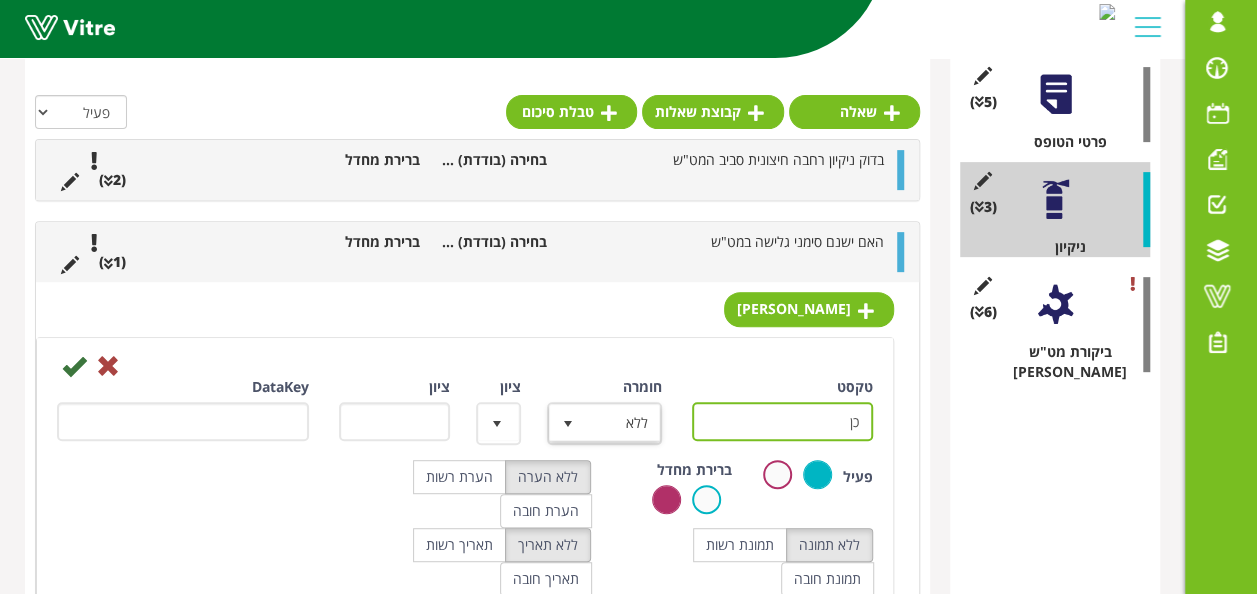type on "כן" 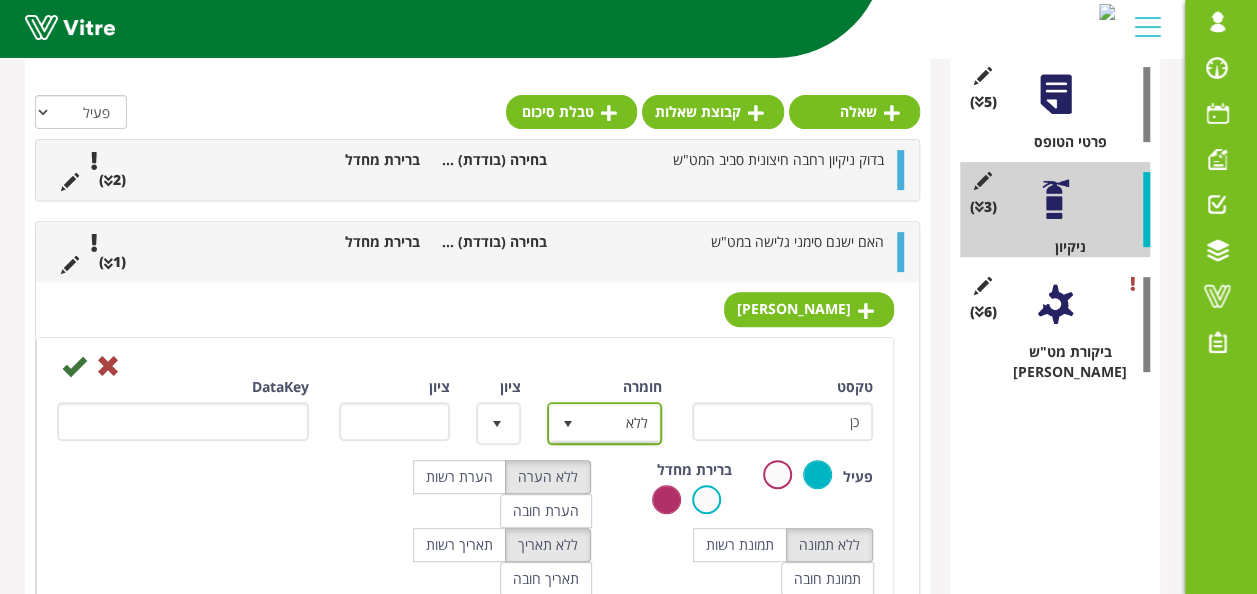 click at bounding box center [568, 423] 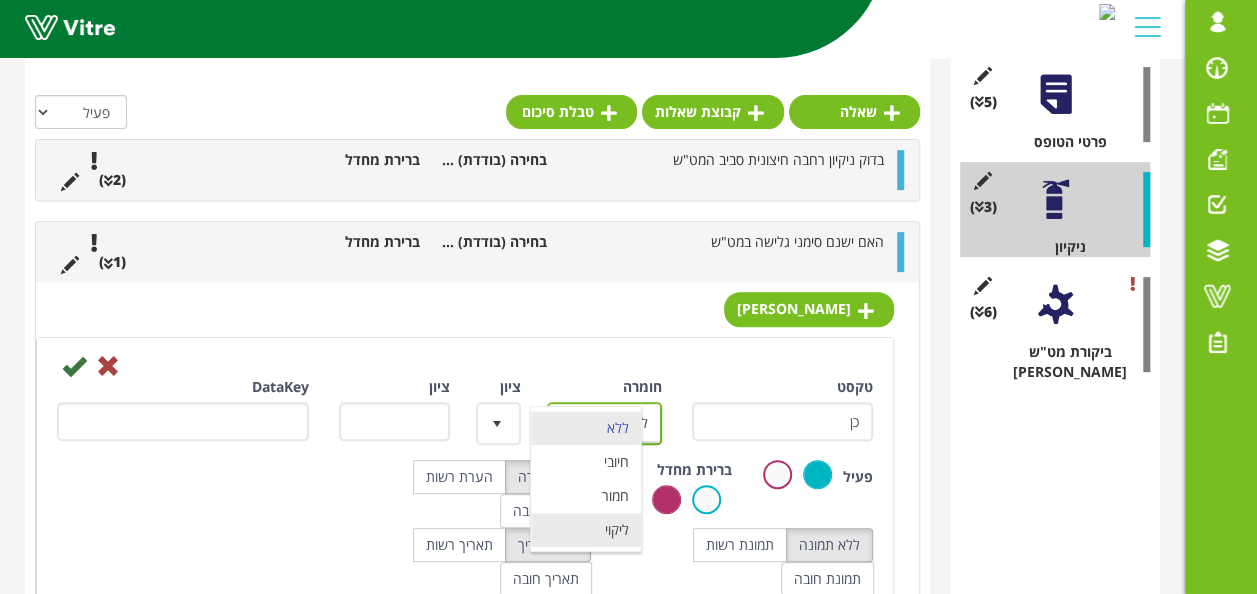 click on "ליקוי" at bounding box center (586, 530) 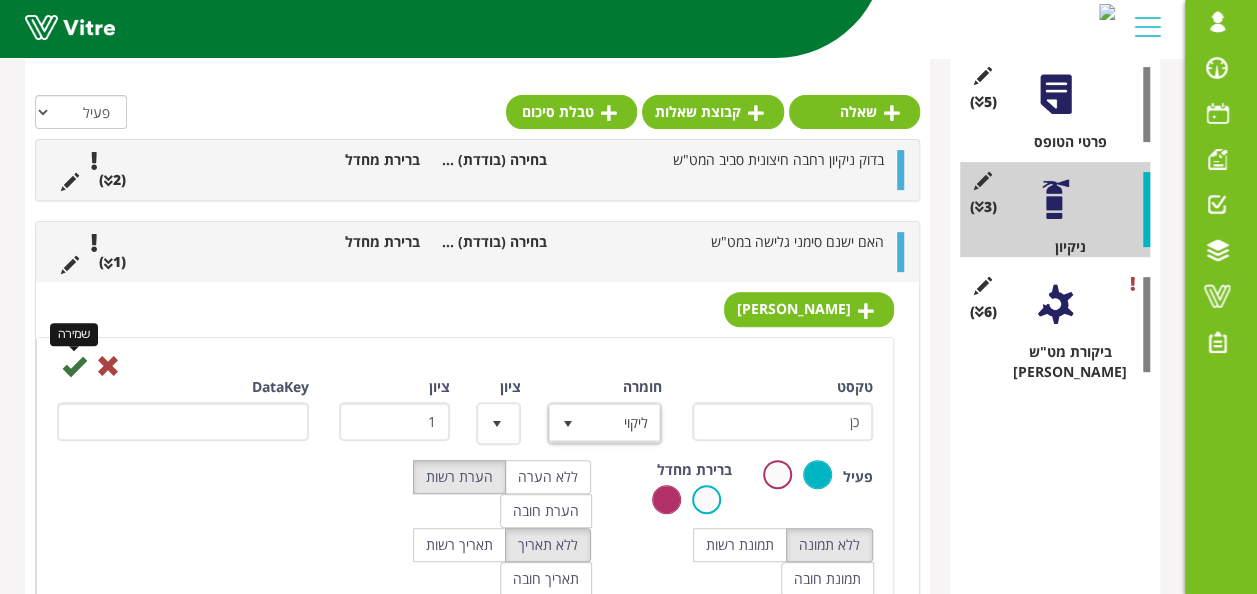 click at bounding box center [74, 366] 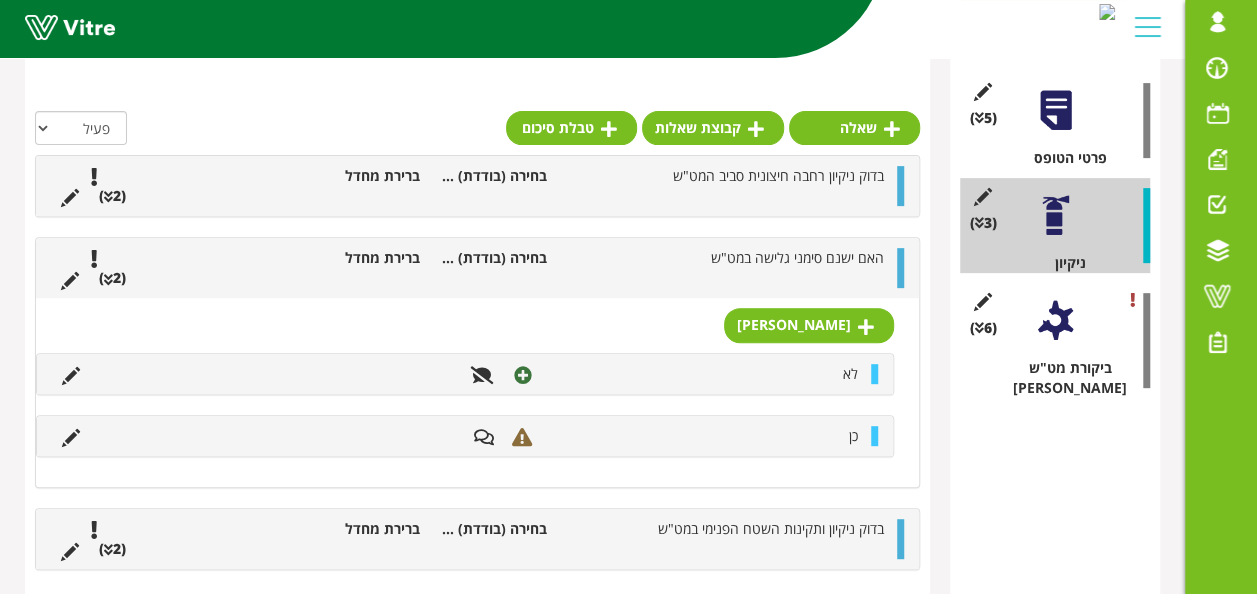 scroll, scrollTop: 300, scrollLeft: 0, axis: vertical 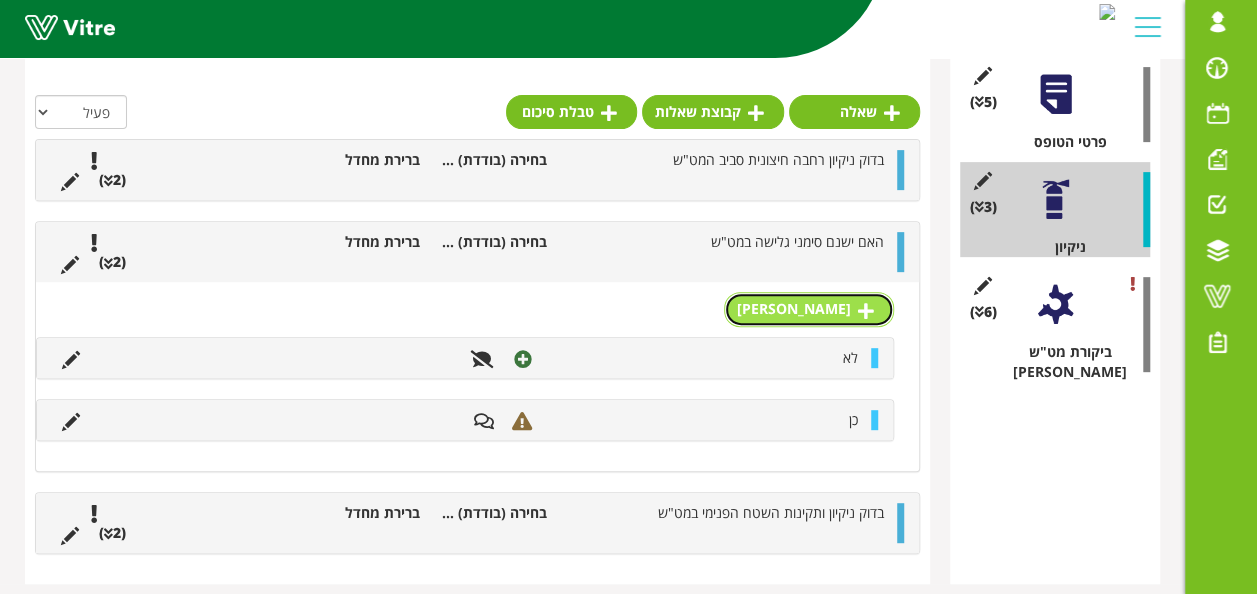 click on "תשובה" at bounding box center [809, 309] 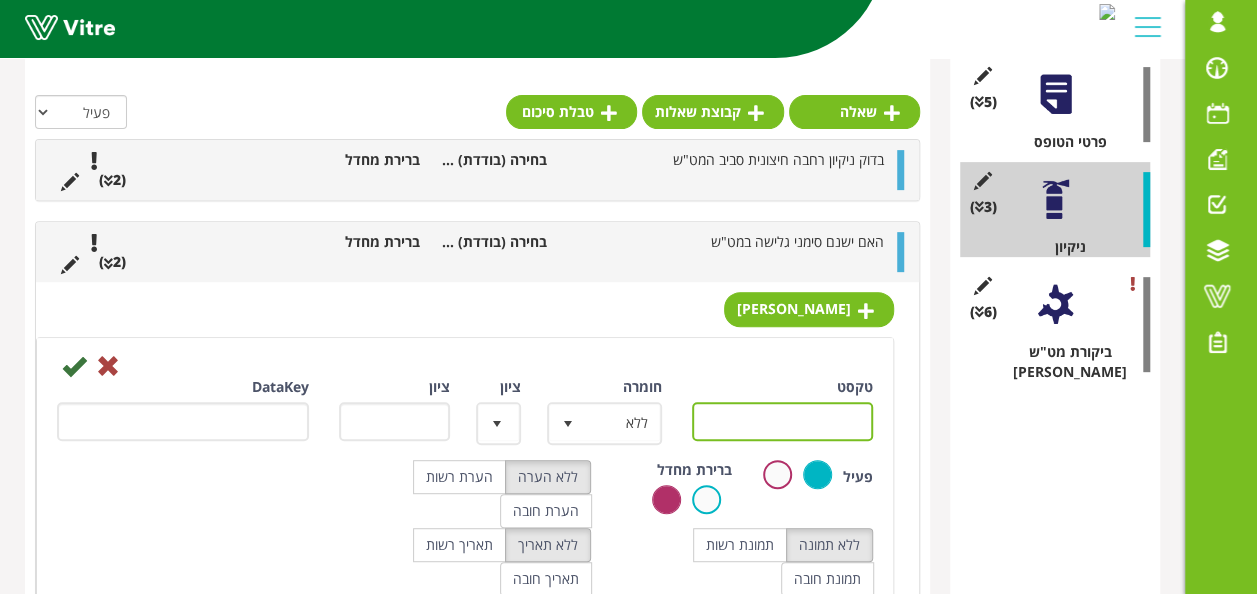 click on "טקסט" at bounding box center (783, 421) 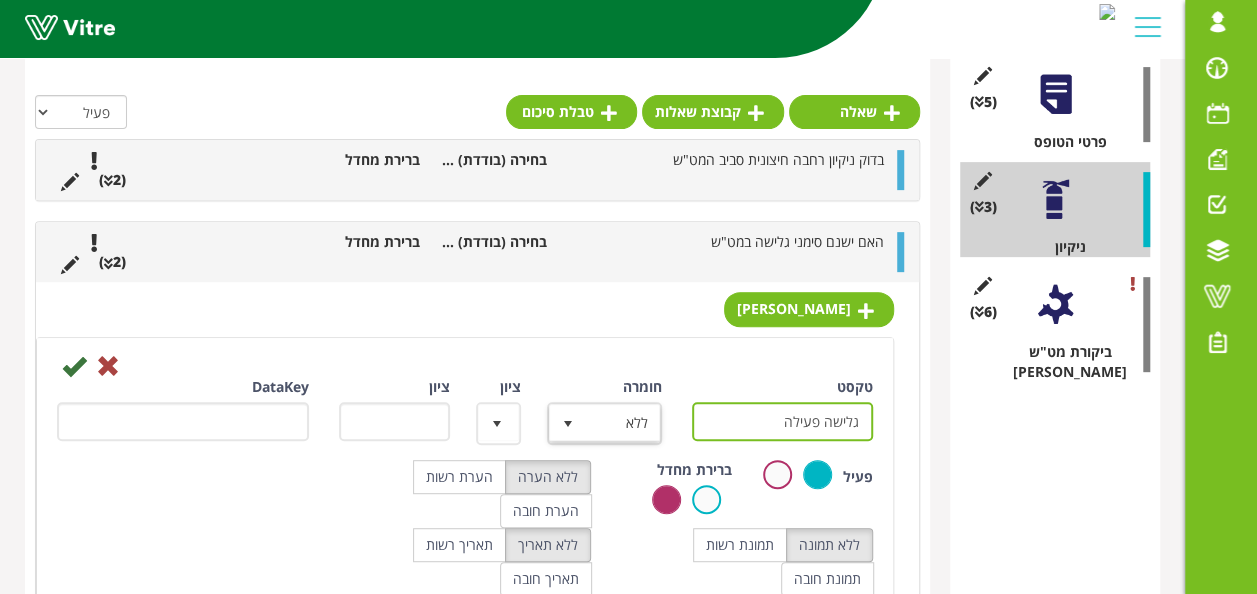 type on "גלישה פעילה" 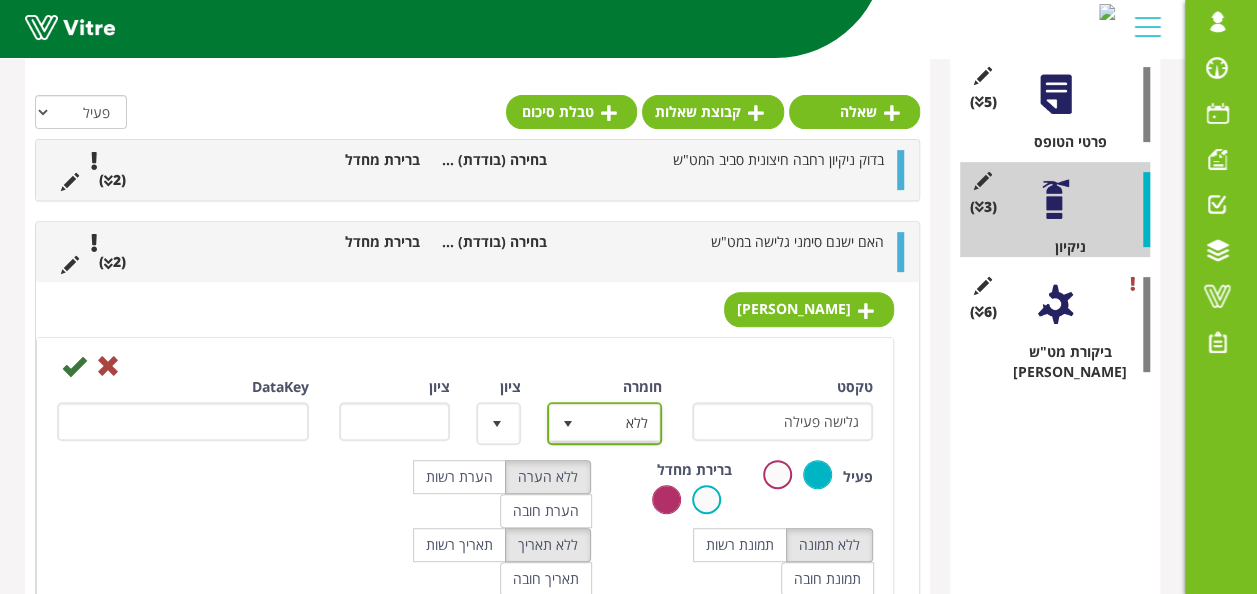click on "ללא" at bounding box center (622, 423) 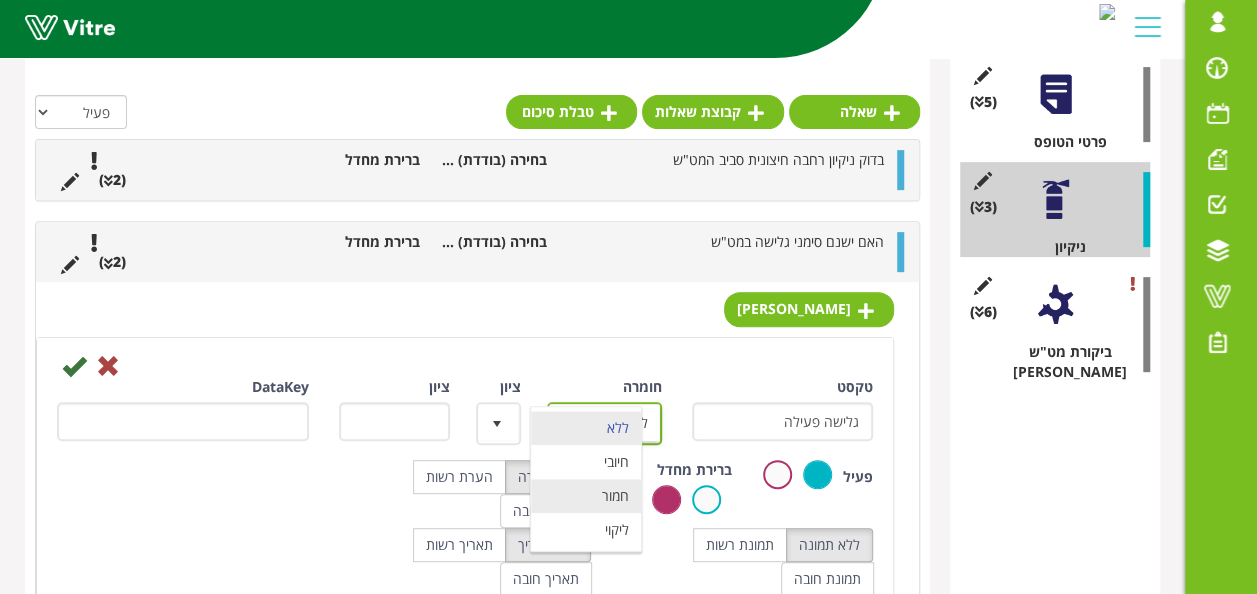 click on "חמור" at bounding box center (586, 496) 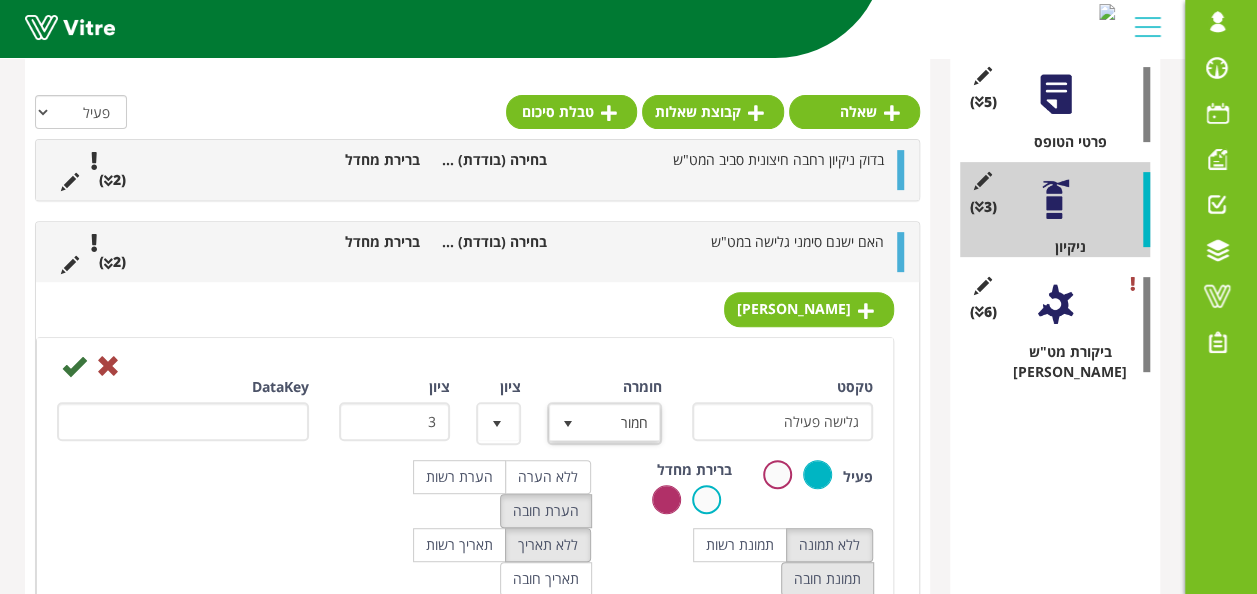 click on "תמונת חובה" at bounding box center [827, 579] 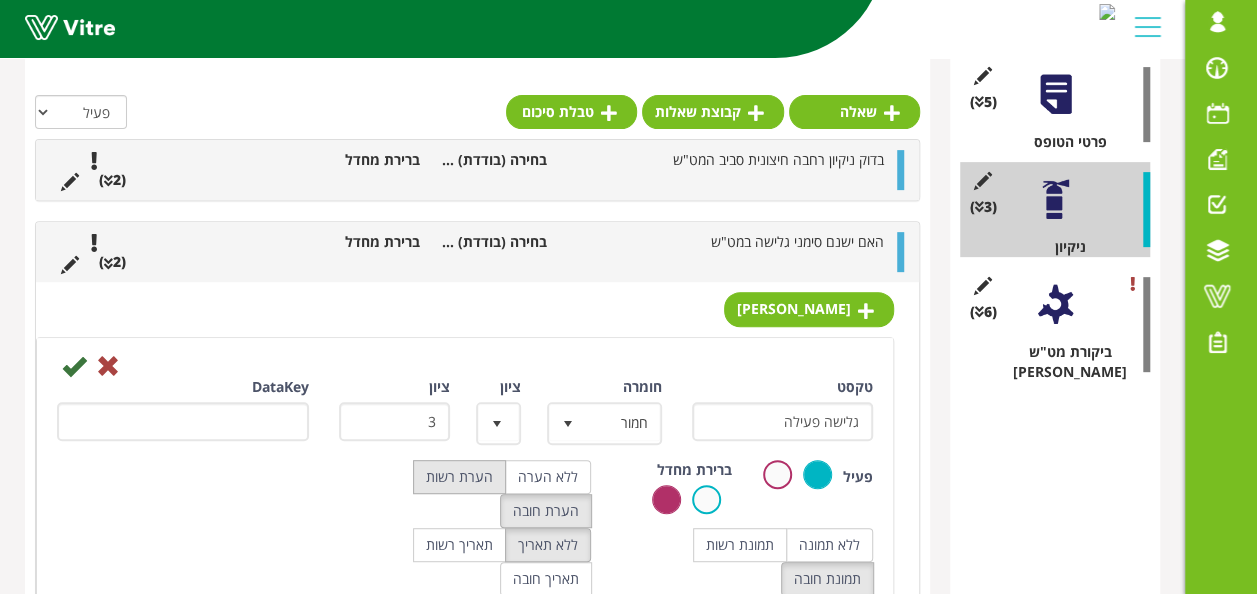 click on "הערת רשות" at bounding box center (459, 477) 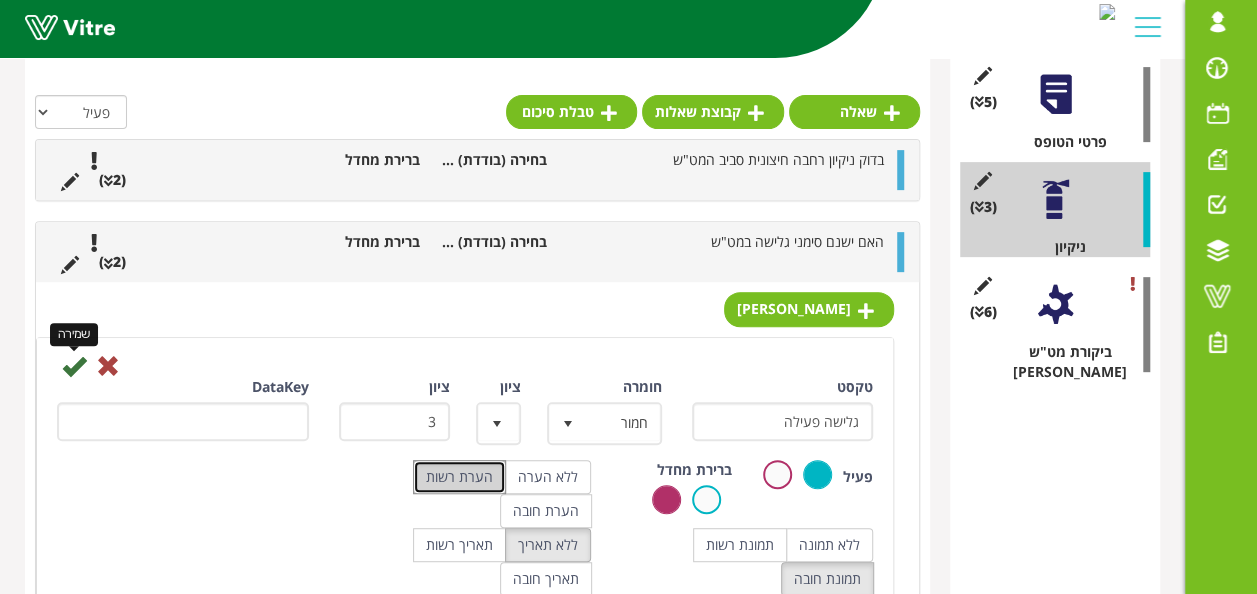 click at bounding box center (74, 366) 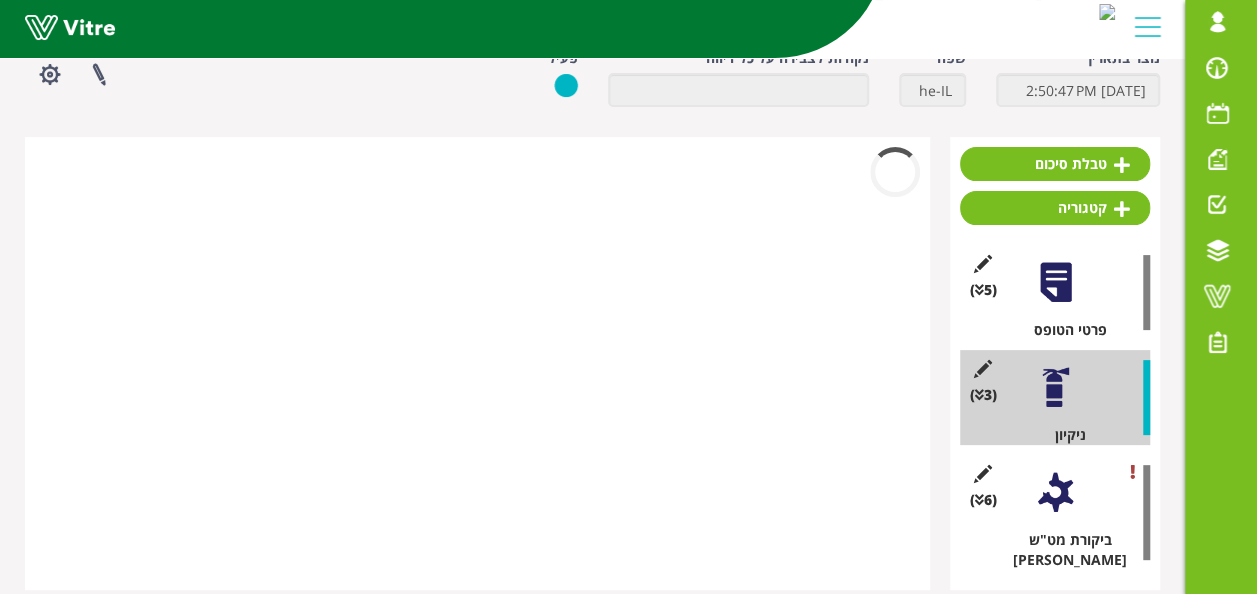 scroll, scrollTop: 300, scrollLeft: 0, axis: vertical 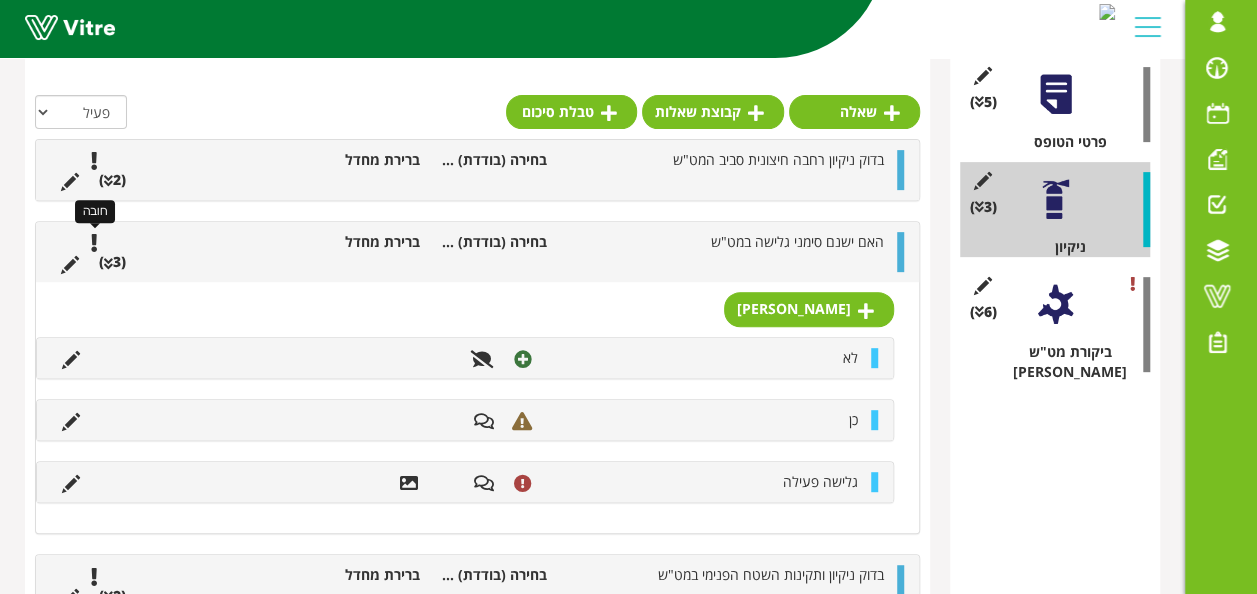 click at bounding box center [95, 242] 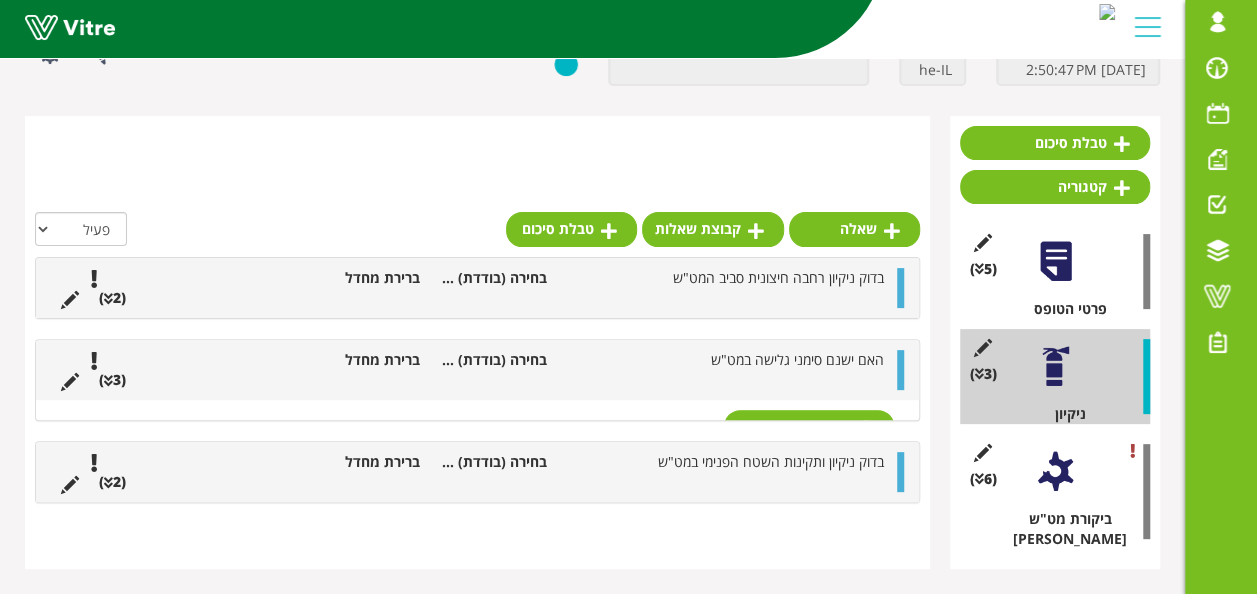 scroll, scrollTop: 112, scrollLeft: 0, axis: vertical 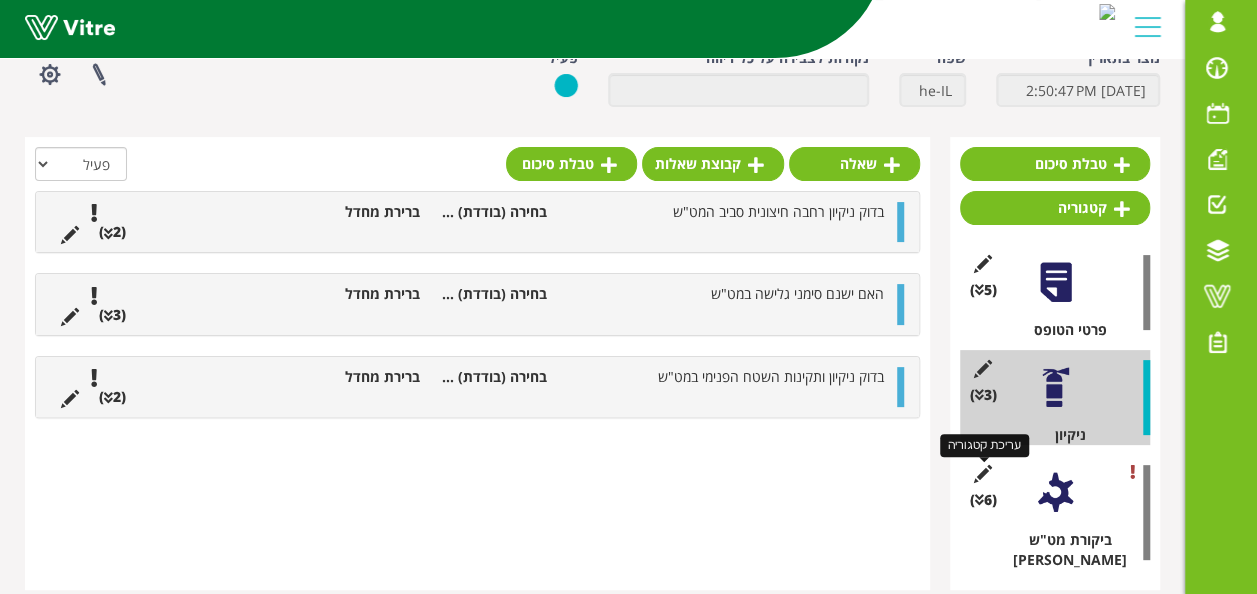 click at bounding box center (982, 474) 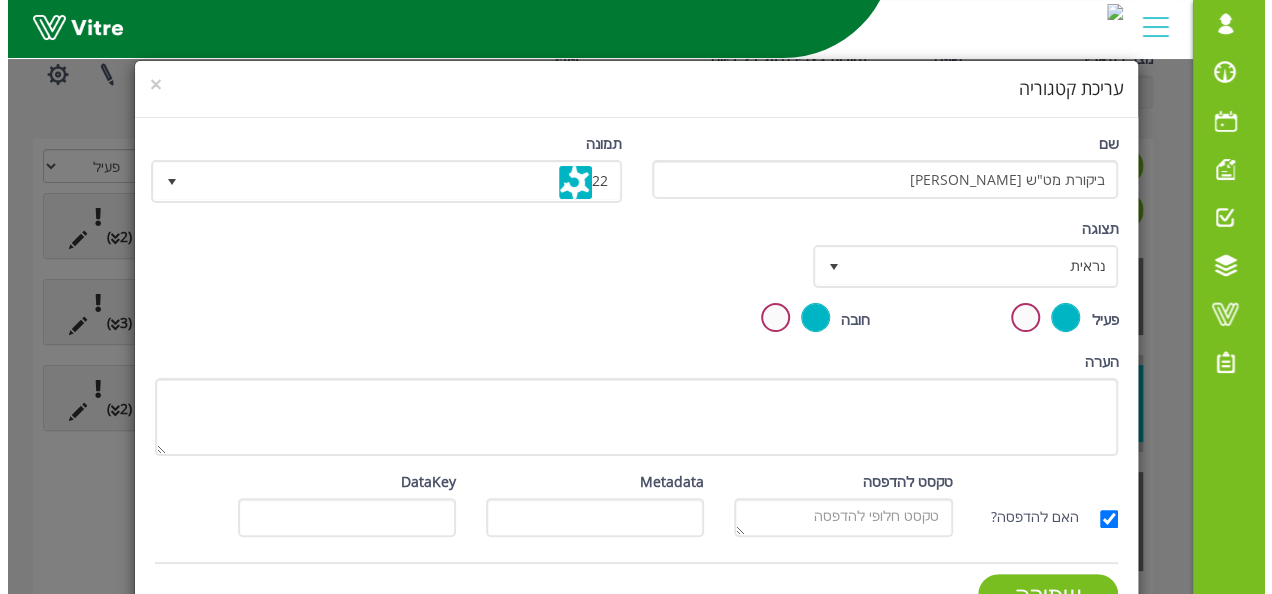 scroll, scrollTop: 94, scrollLeft: 0, axis: vertical 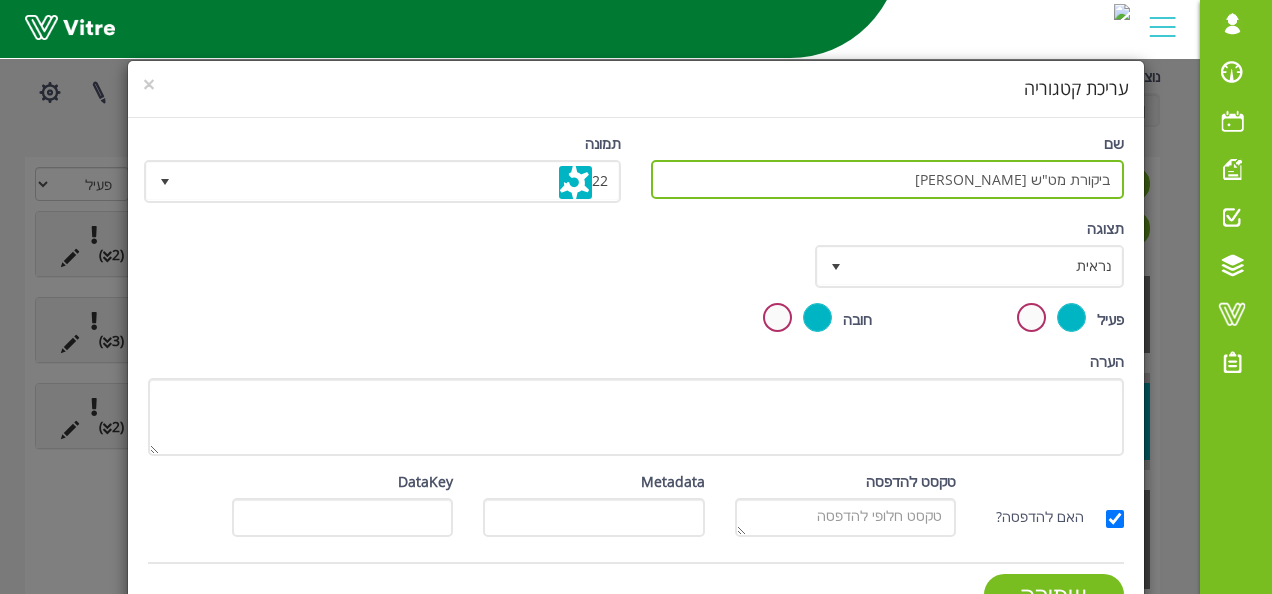 drag, startPoint x: 953, startPoint y: 182, endPoint x: 1124, endPoint y: 174, distance: 171.18703 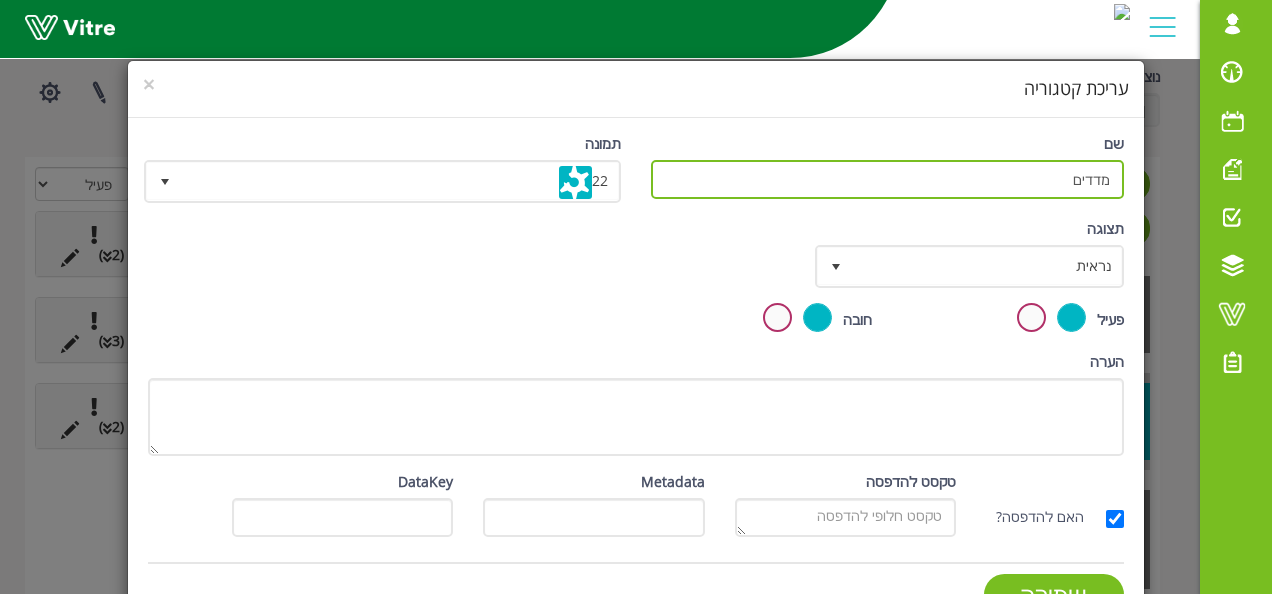 scroll, scrollTop: 50, scrollLeft: 0, axis: vertical 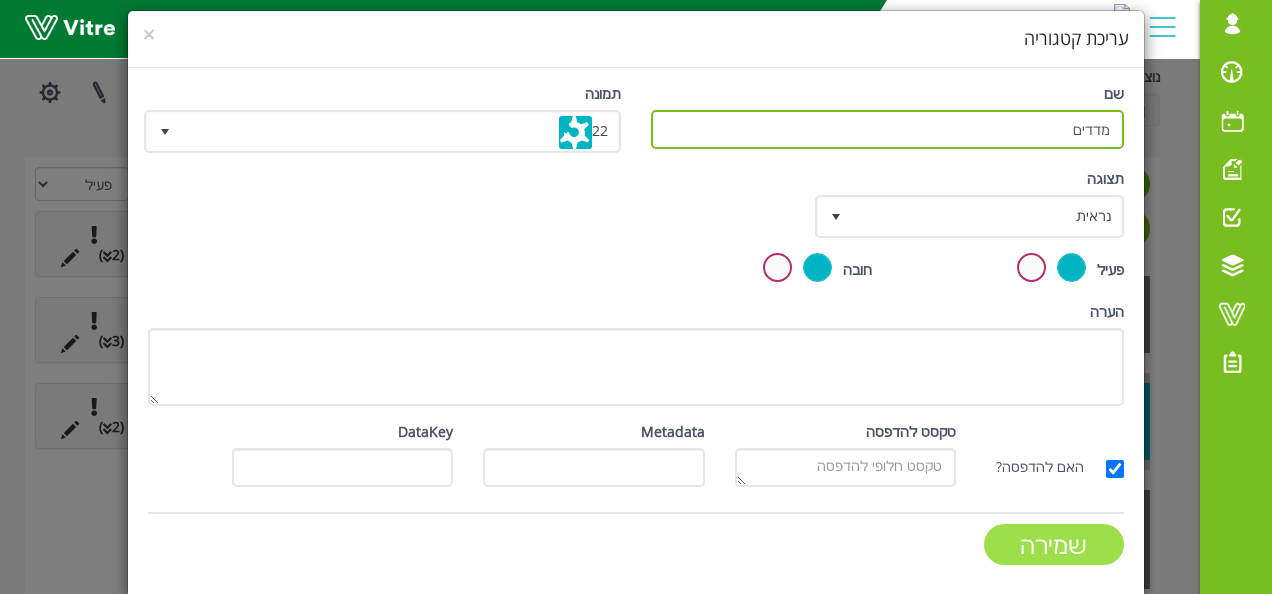 type on "מדדים" 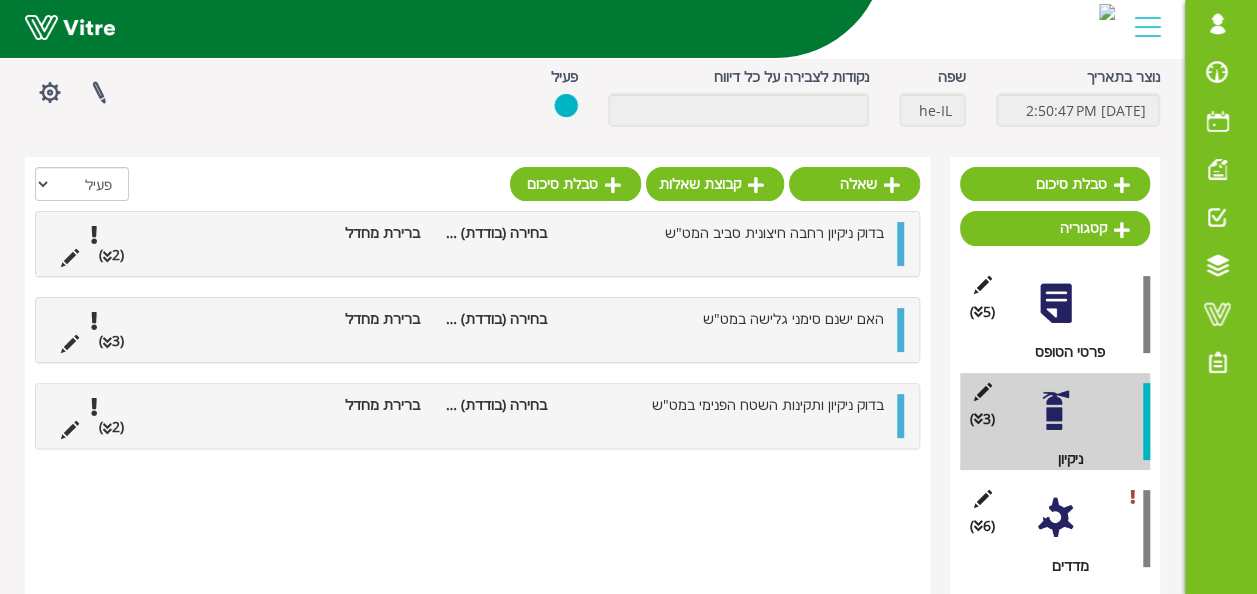 click at bounding box center [1055, 517] 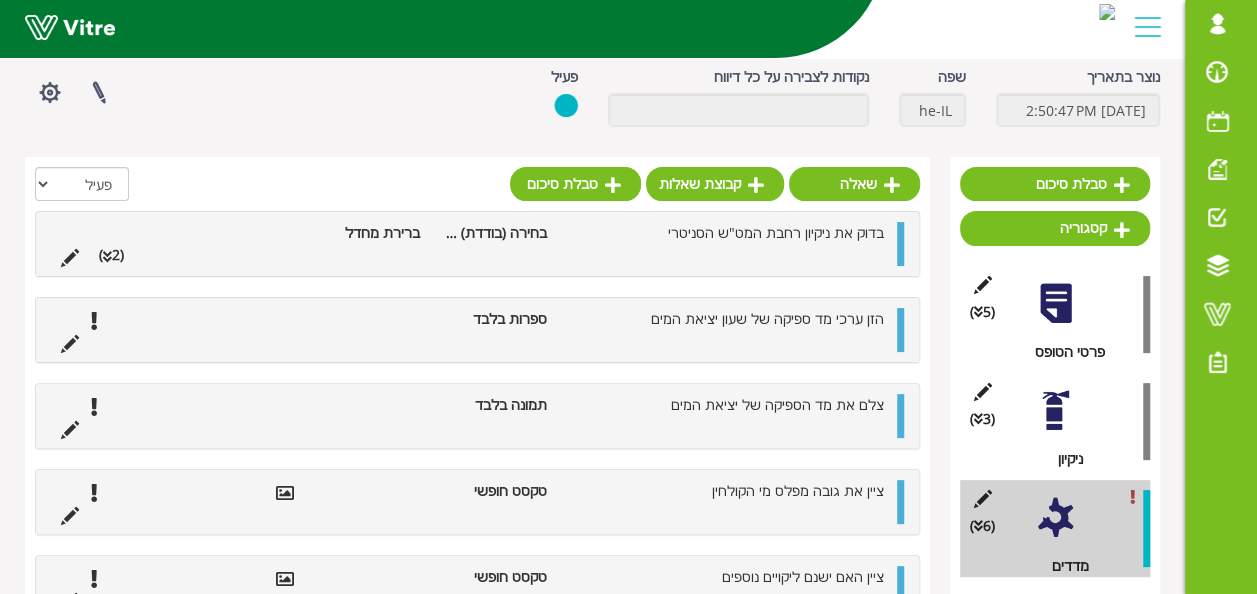 click at bounding box center [70, 255] 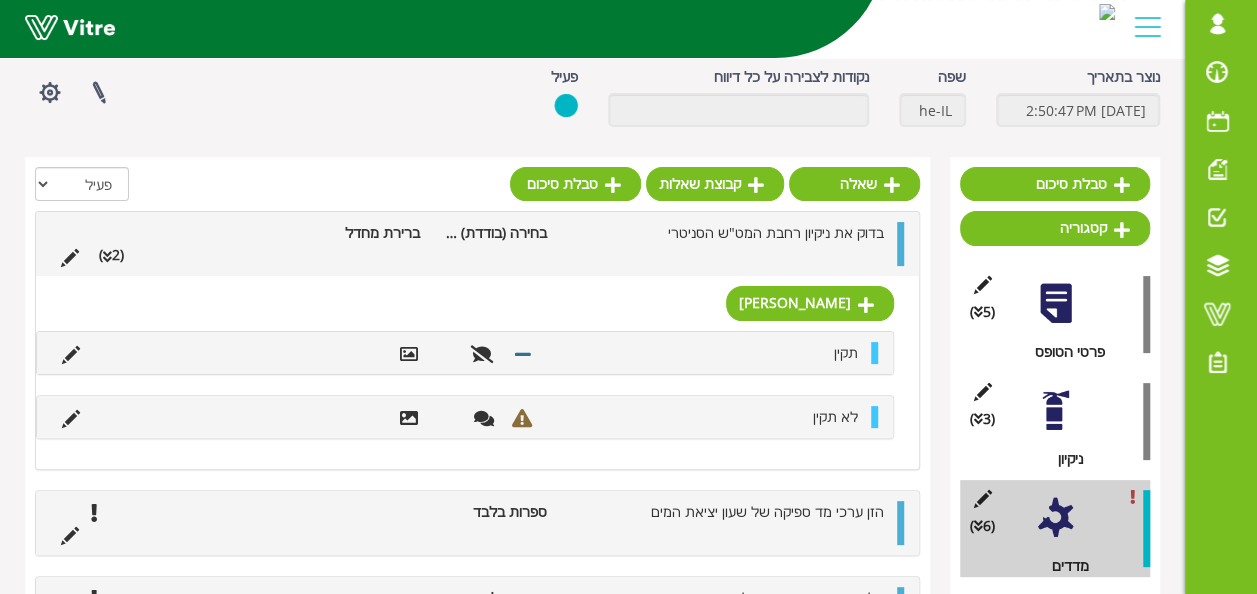 click on "(2 )" at bounding box center [111, 255] 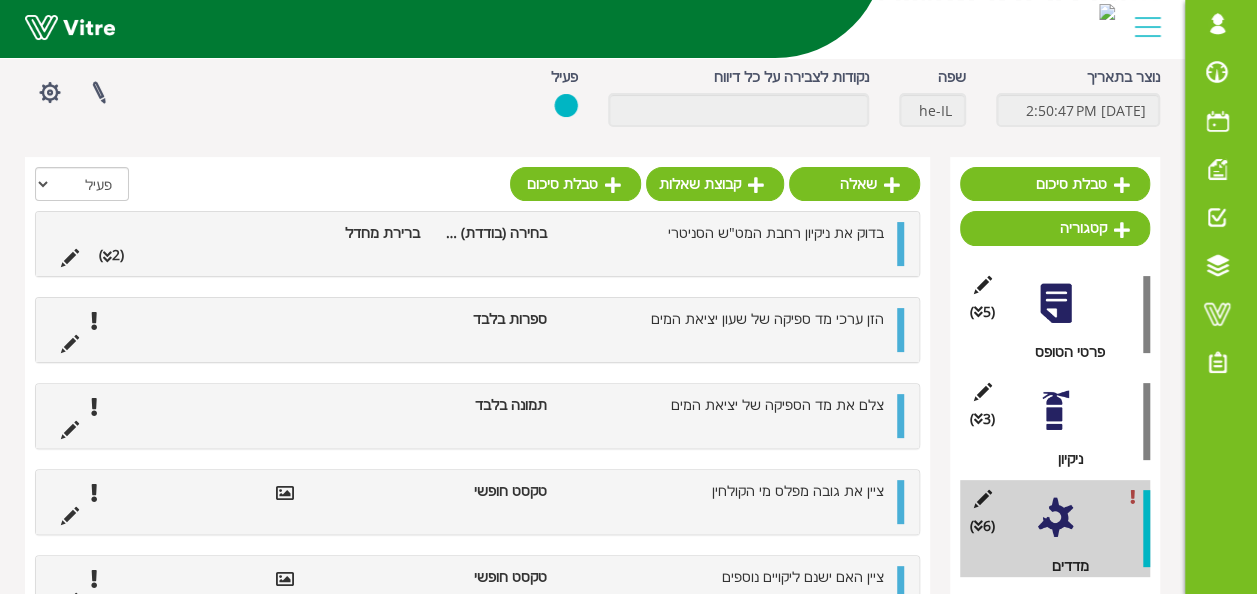 click on "(2 )" at bounding box center [111, 255] 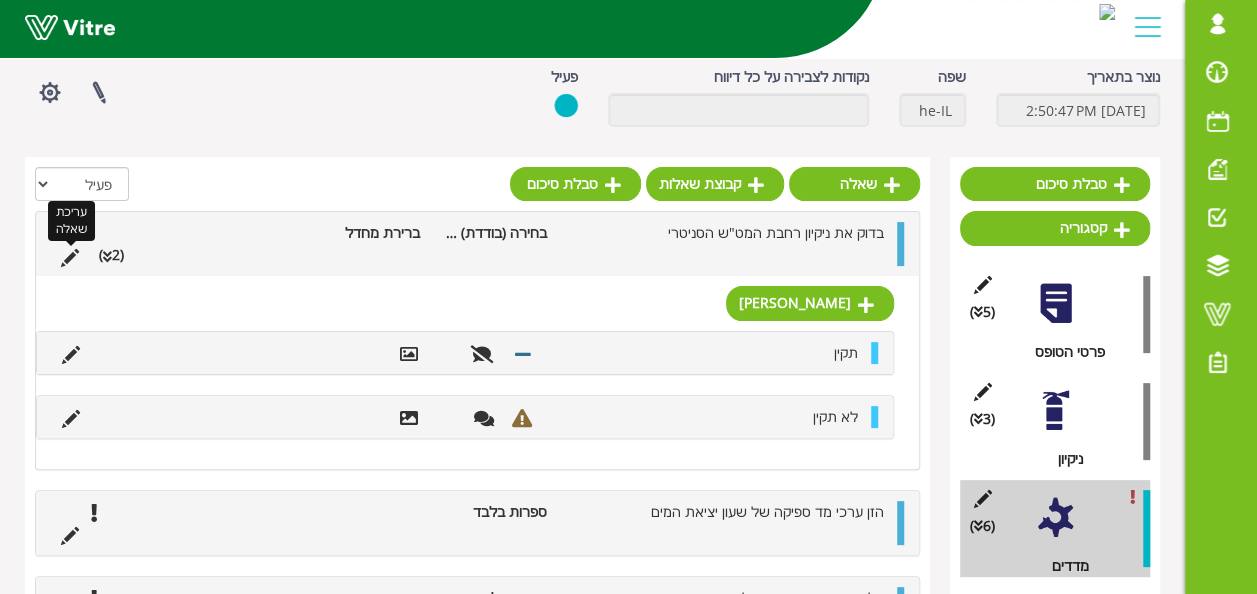 click at bounding box center (70, 258) 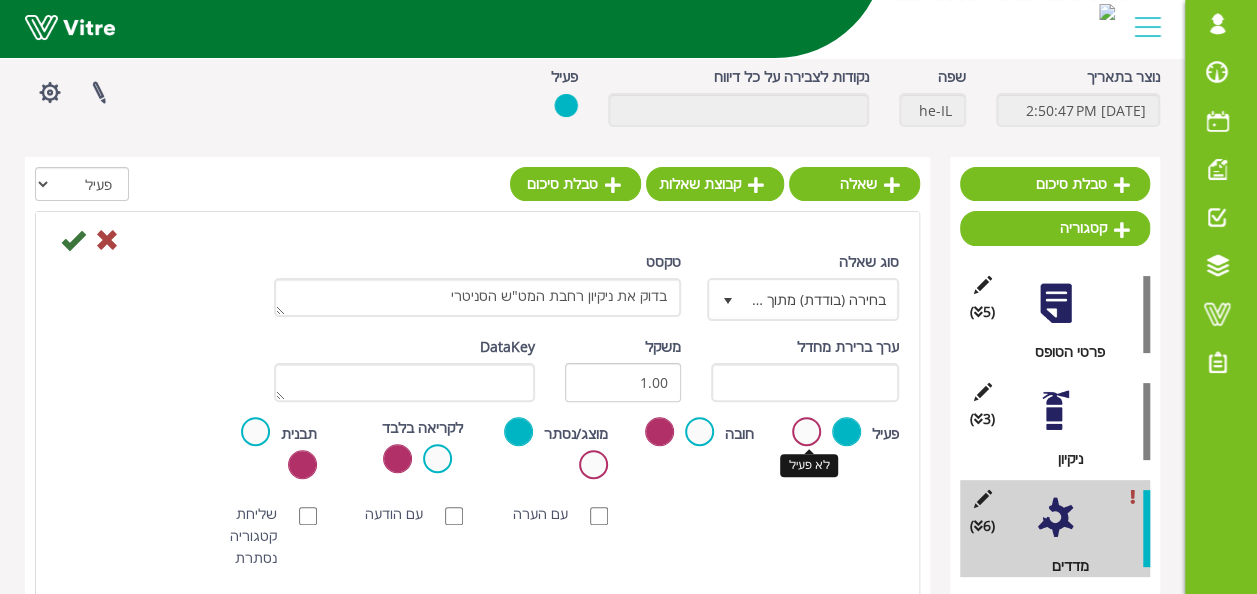 click at bounding box center (806, 431) 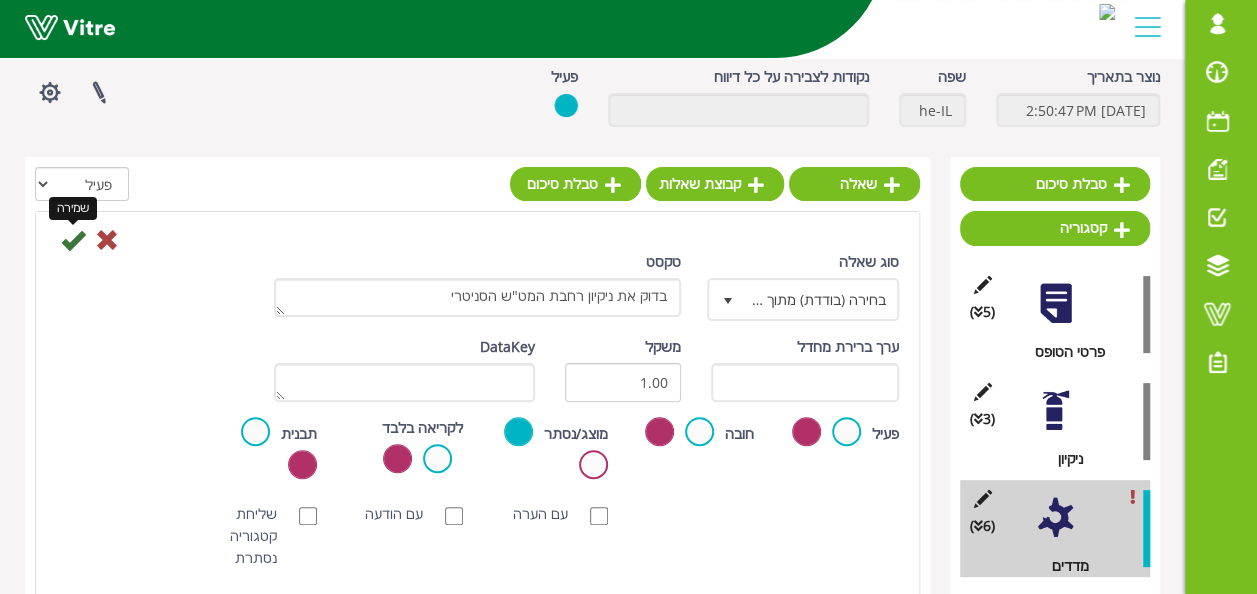 click at bounding box center (73, 240) 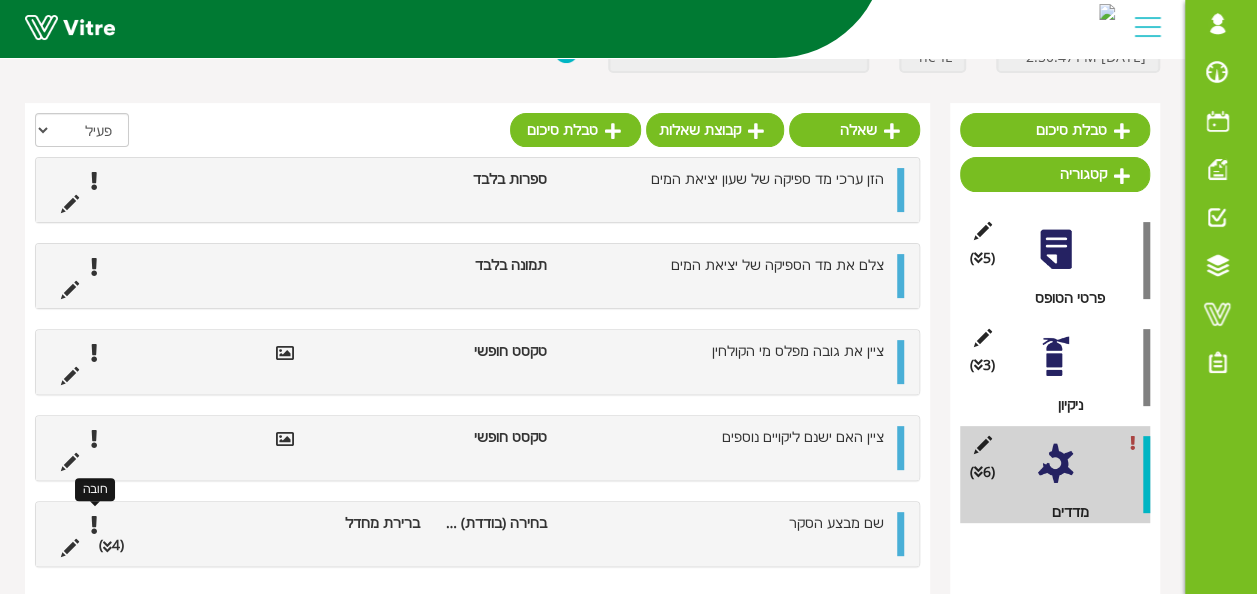 click at bounding box center [95, 523] 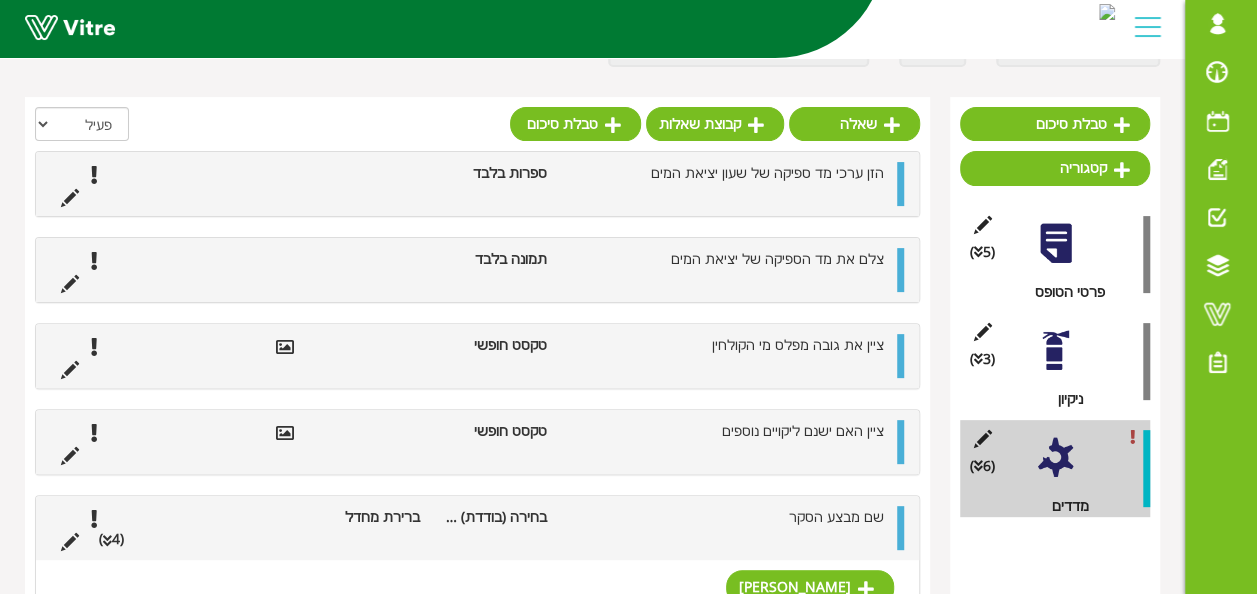 scroll, scrollTop: 248, scrollLeft: 0, axis: vertical 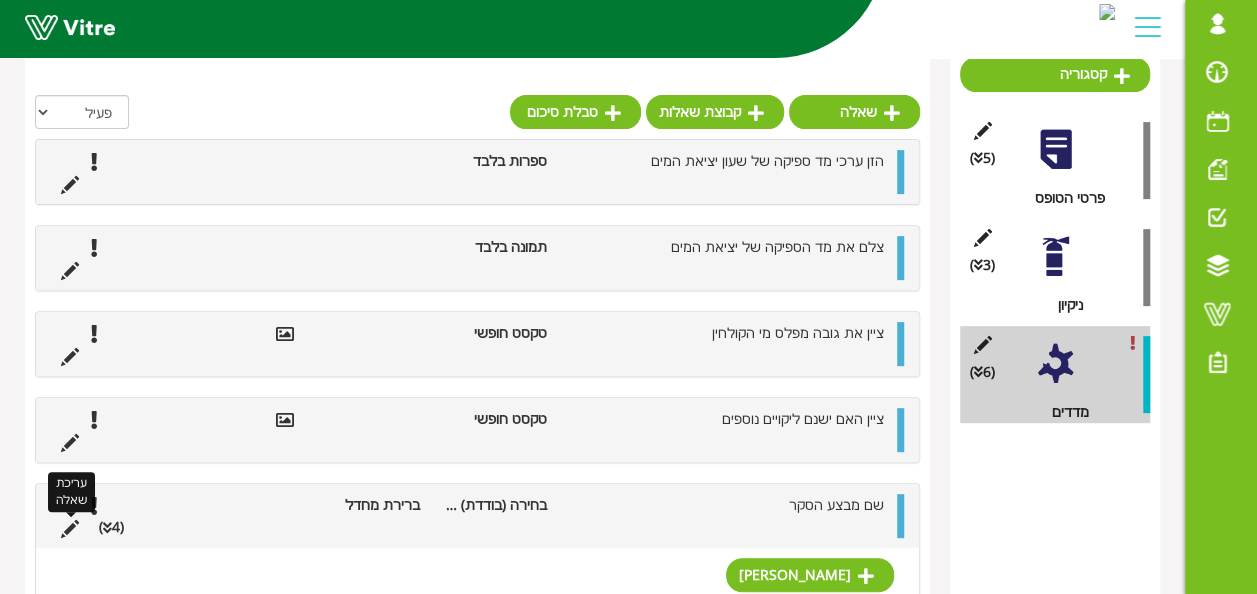 click at bounding box center (70, 529) 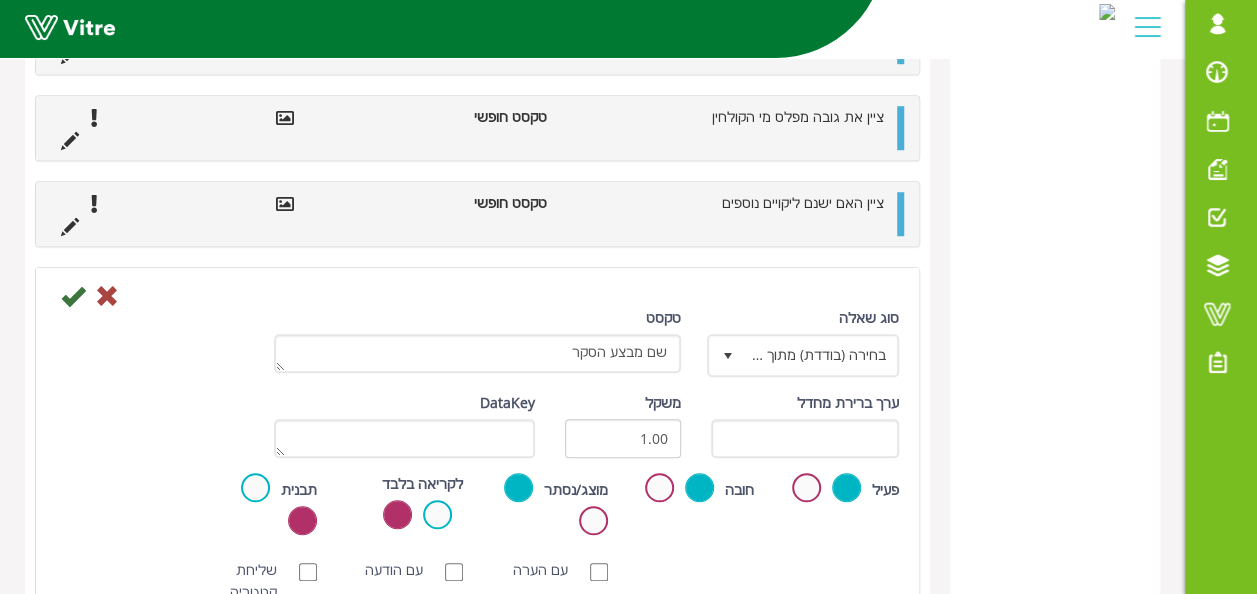 scroll, scrollTop: 748, scrollLeft: 0, axis: vertical 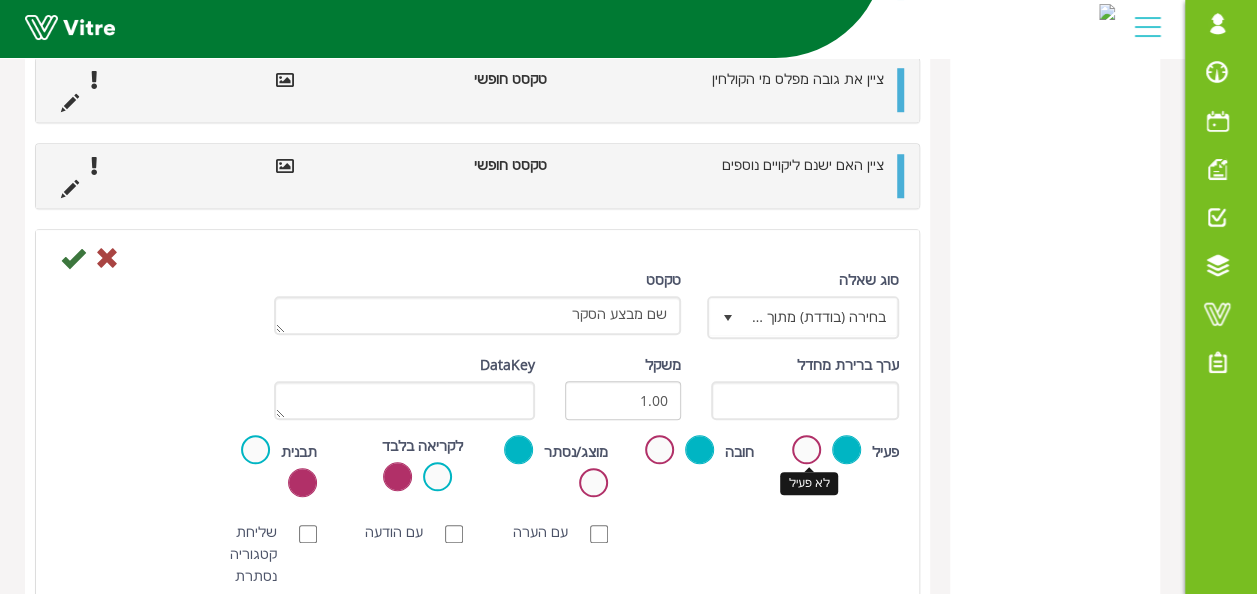 click at bounding box center [806, 449] 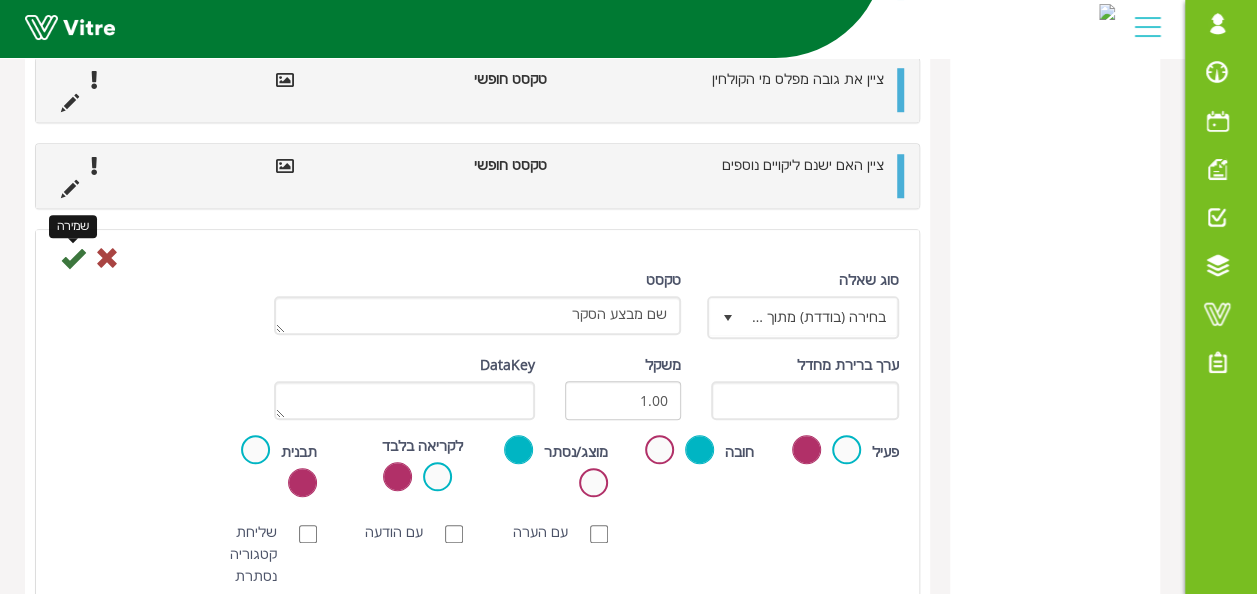 click at bounding box center [73, 258] 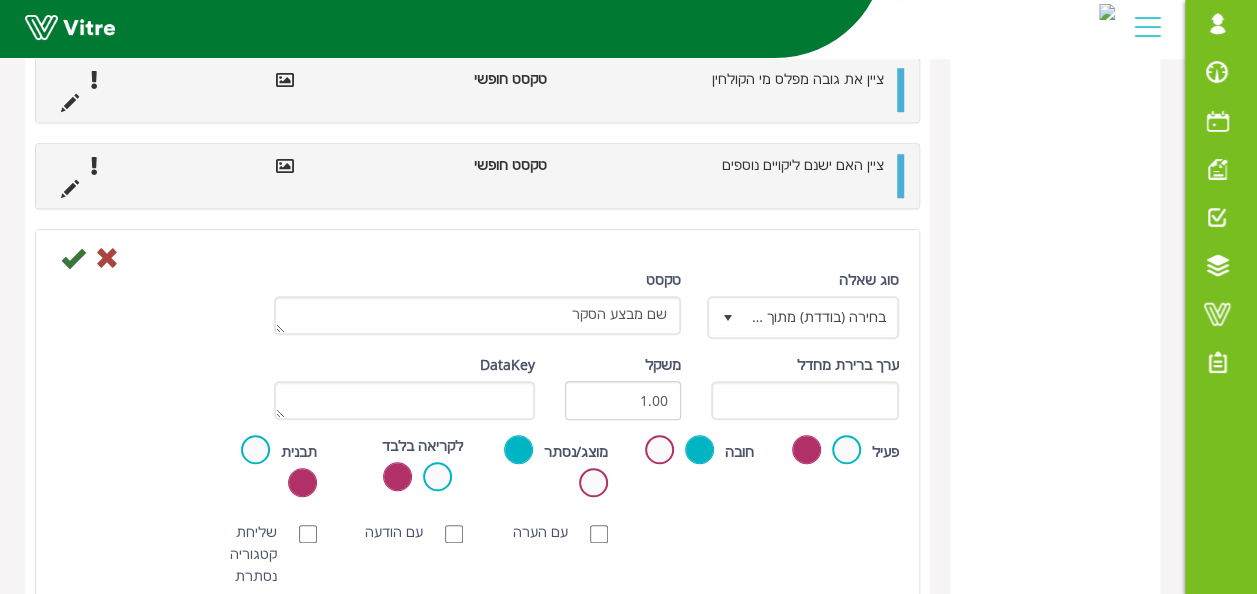 scroll, scrollTop: 96, scrollLeft: 0, axis: vertical 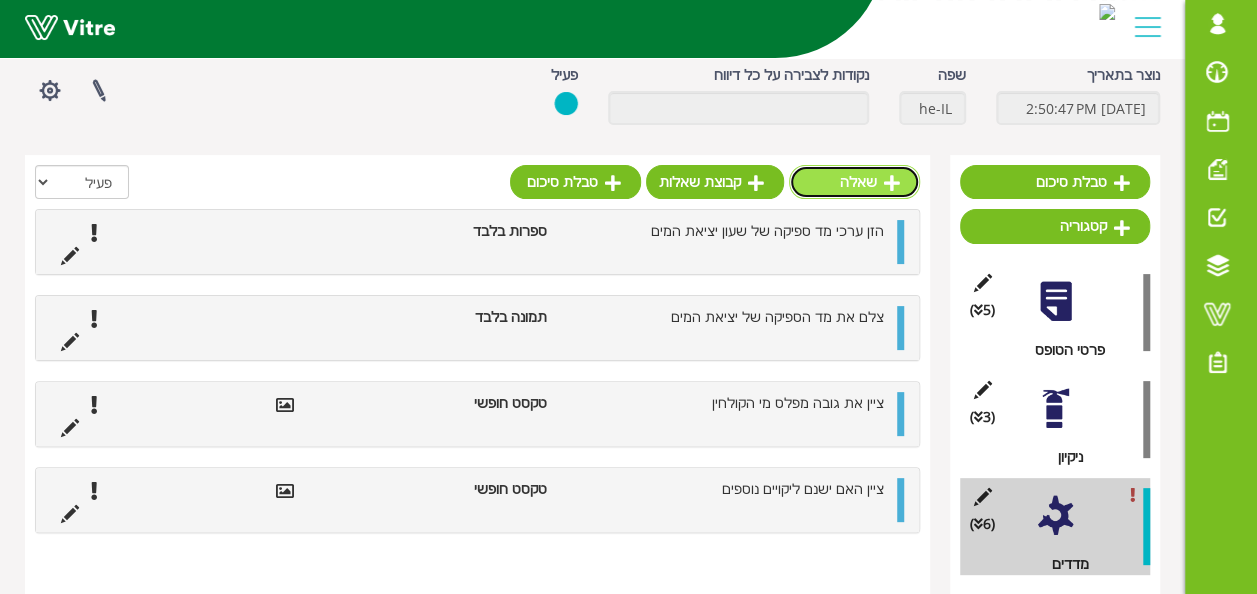 click on "שאלה" at bounding box center (854, 182) 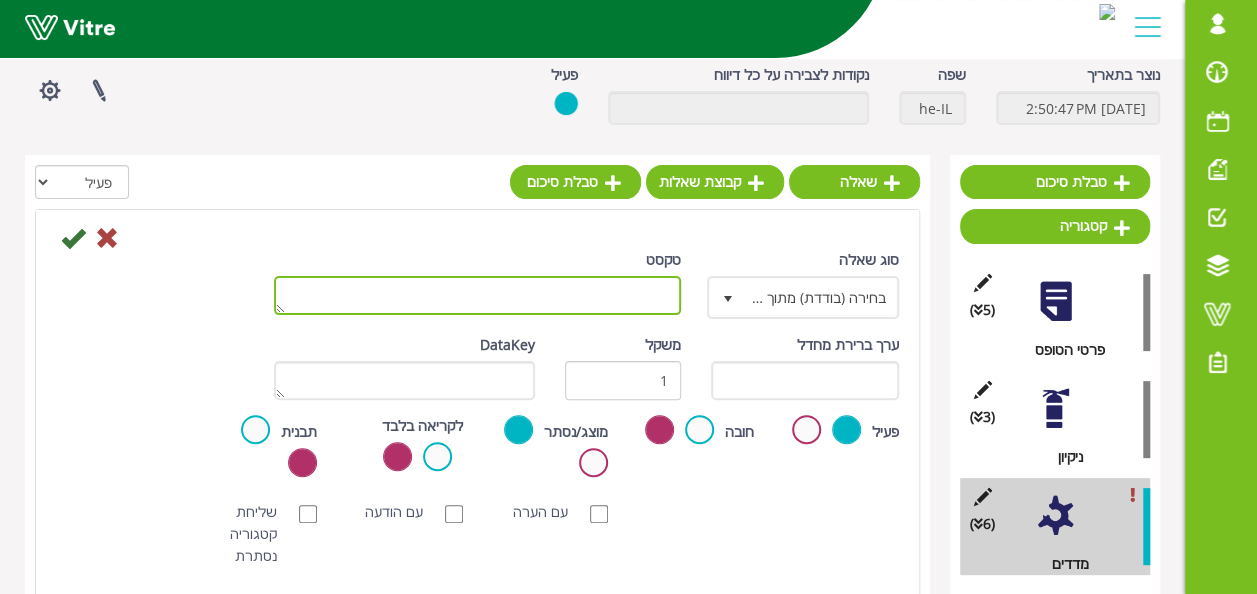 click on "טקסט" at bounding box center [477, 295] 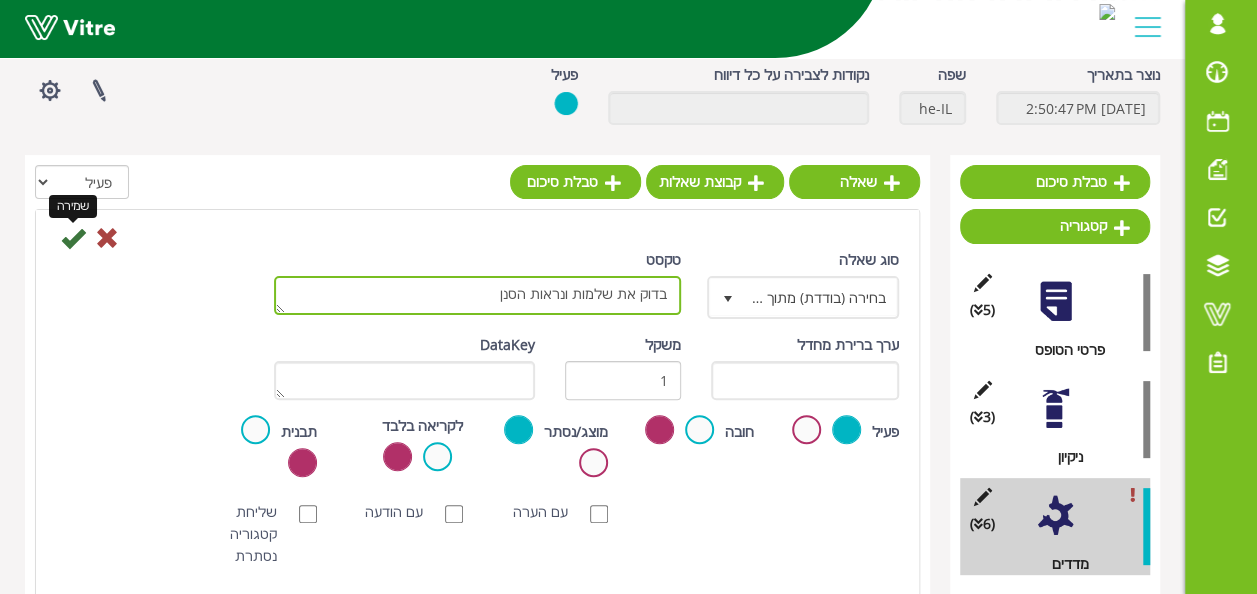 type on "בדוק את שלמות ונראות הסנן" 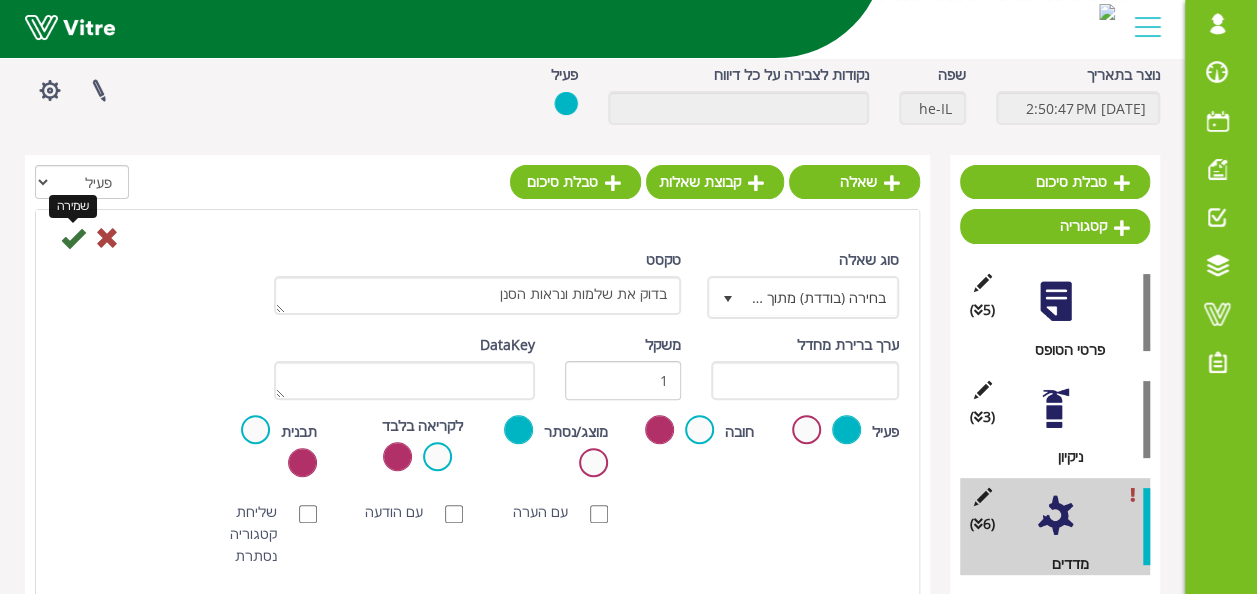 click at bounding box center (73, 238) 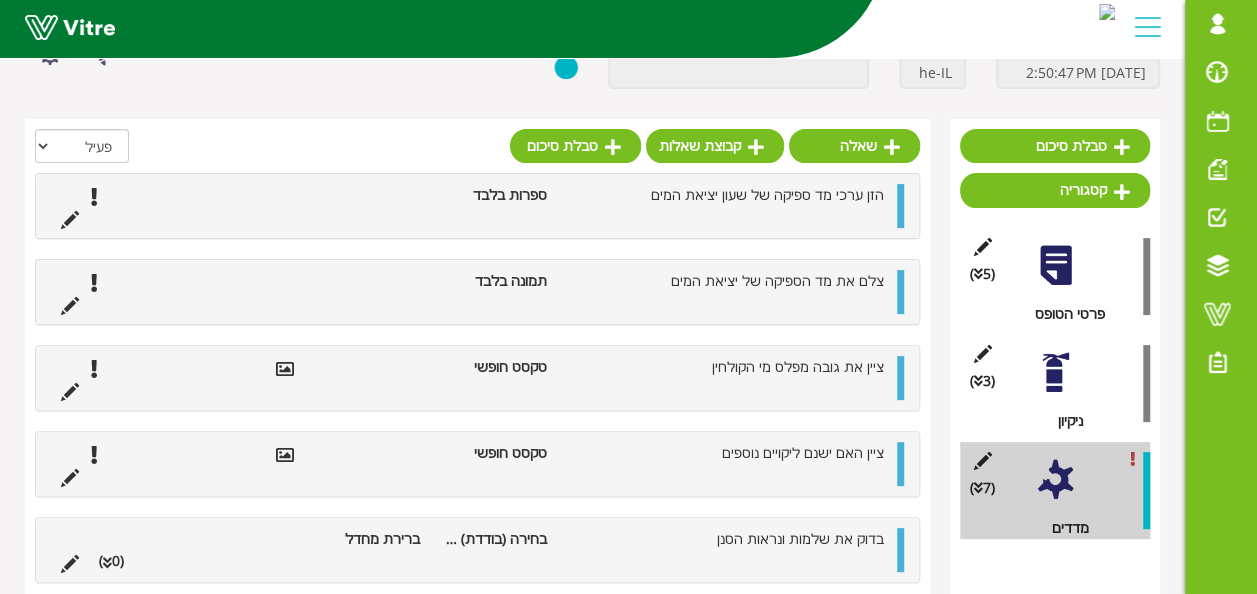 scroll, scrollTop: 148, scrollLeft: 0, axis: vertical 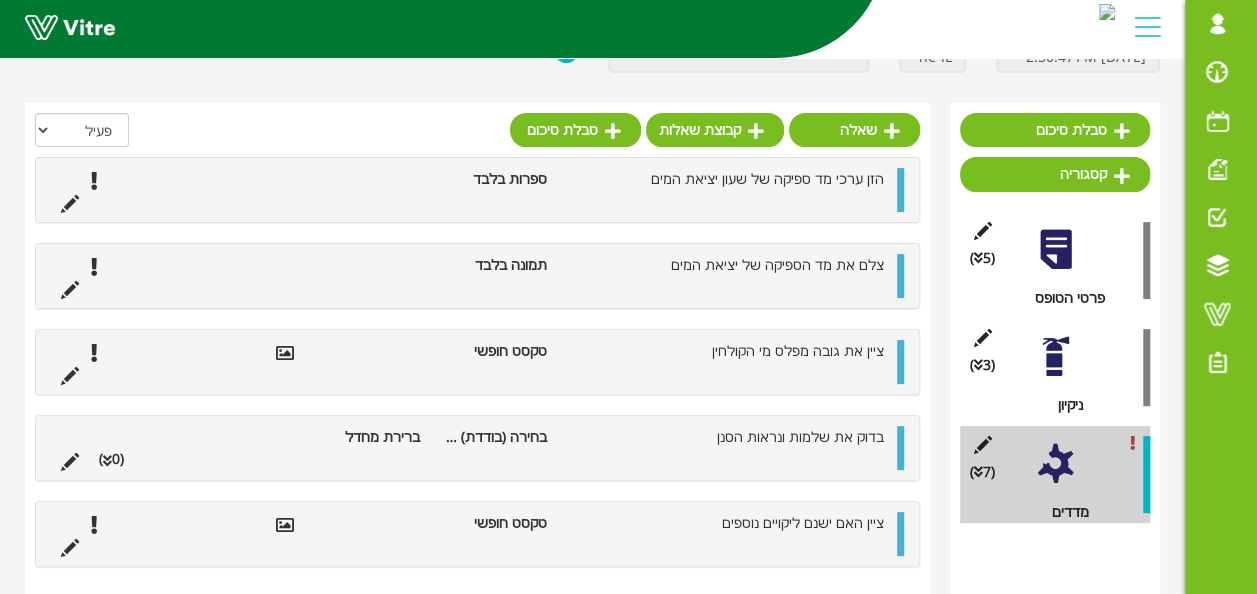 click on "(0 )" at bounding box center (111, 459) 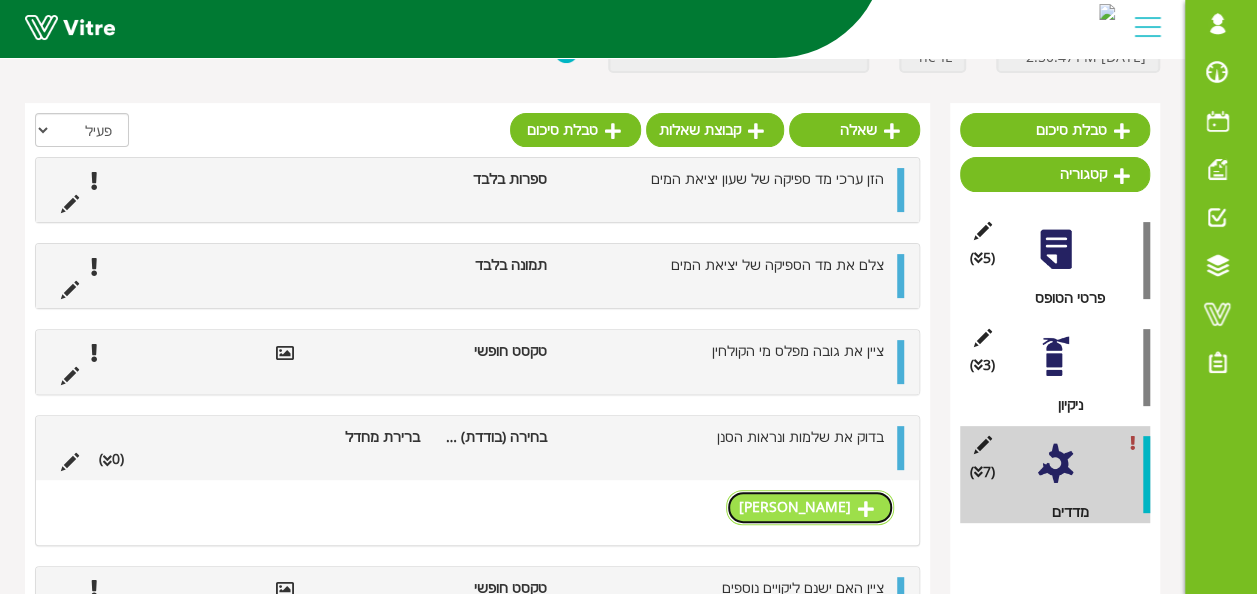 click at bounding box center [866, 509] 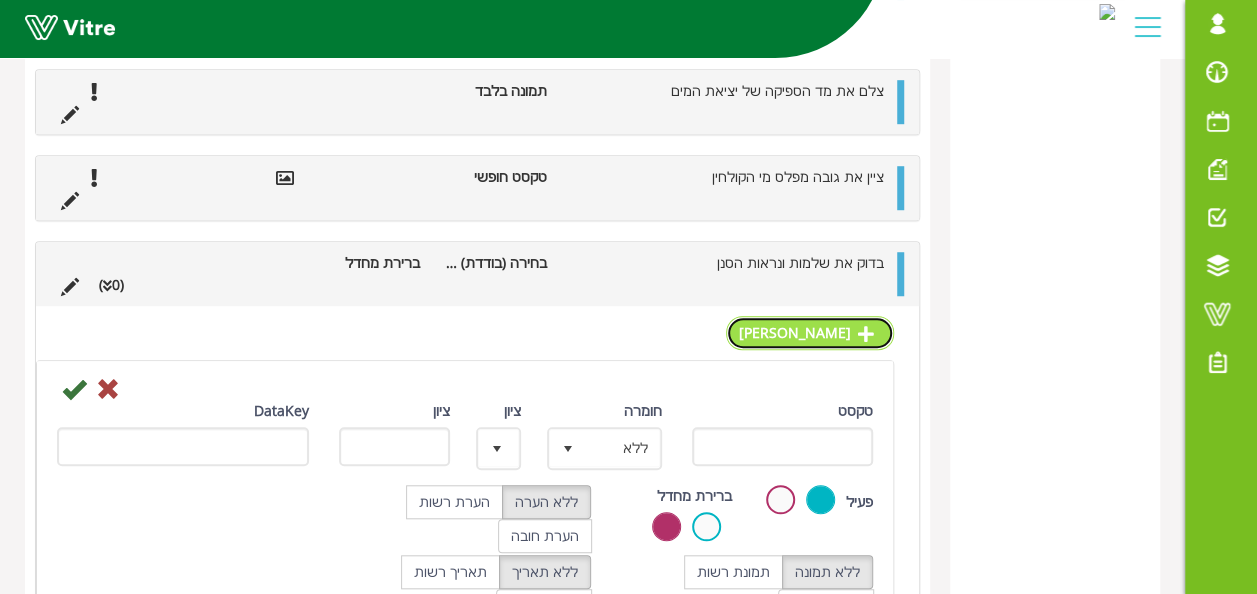 scroll, scrollTop: 648, scrollLeft: 0, axis: vertical 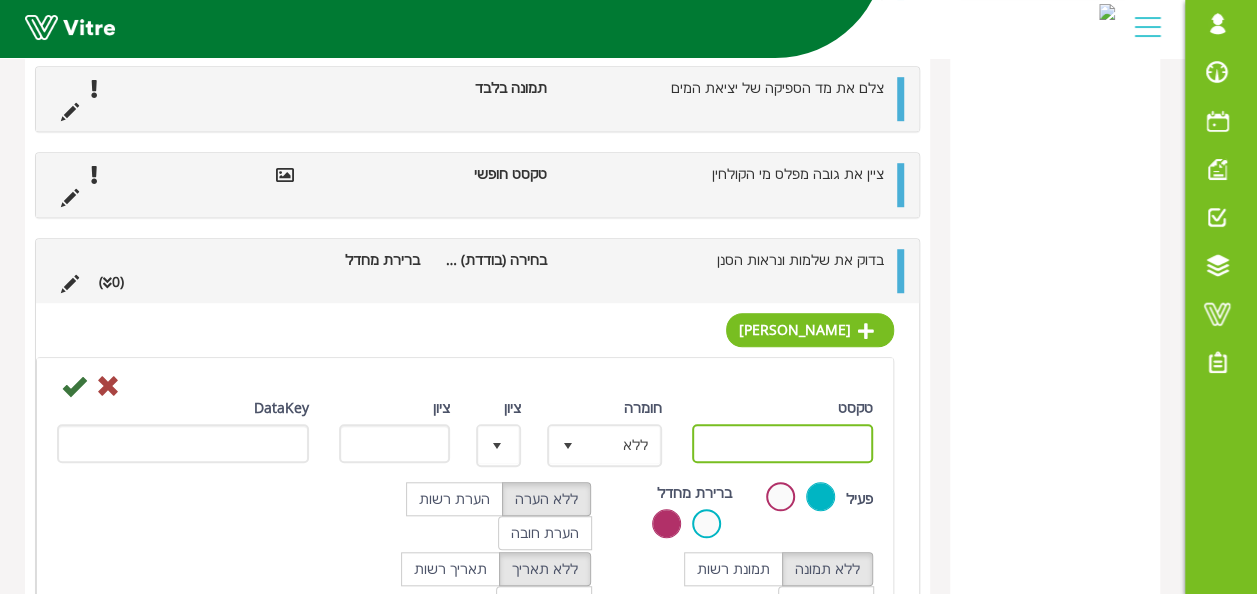 click on "טקסט" at bounding box center [783, 443] 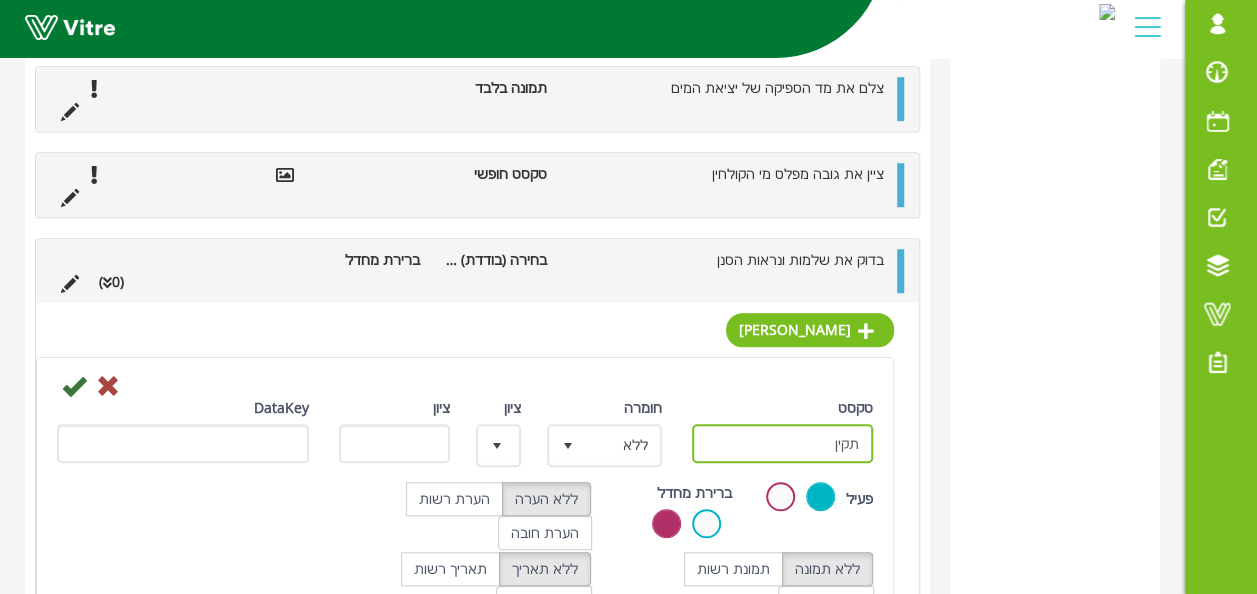 type on "תקין" 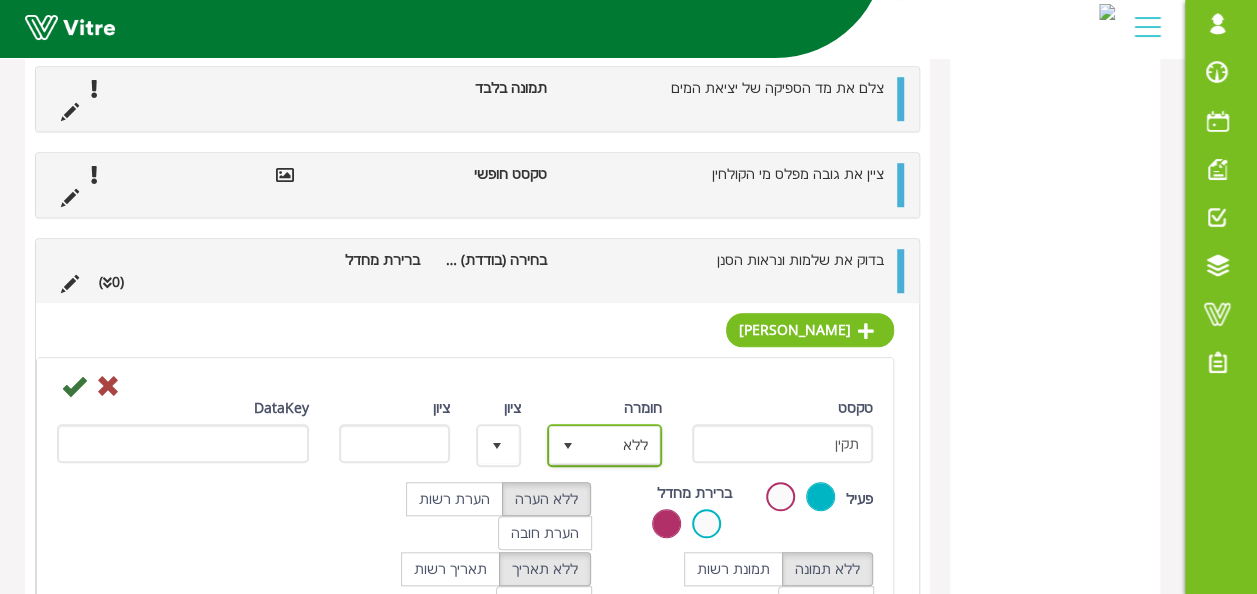 click at bounding box center (568, 445) 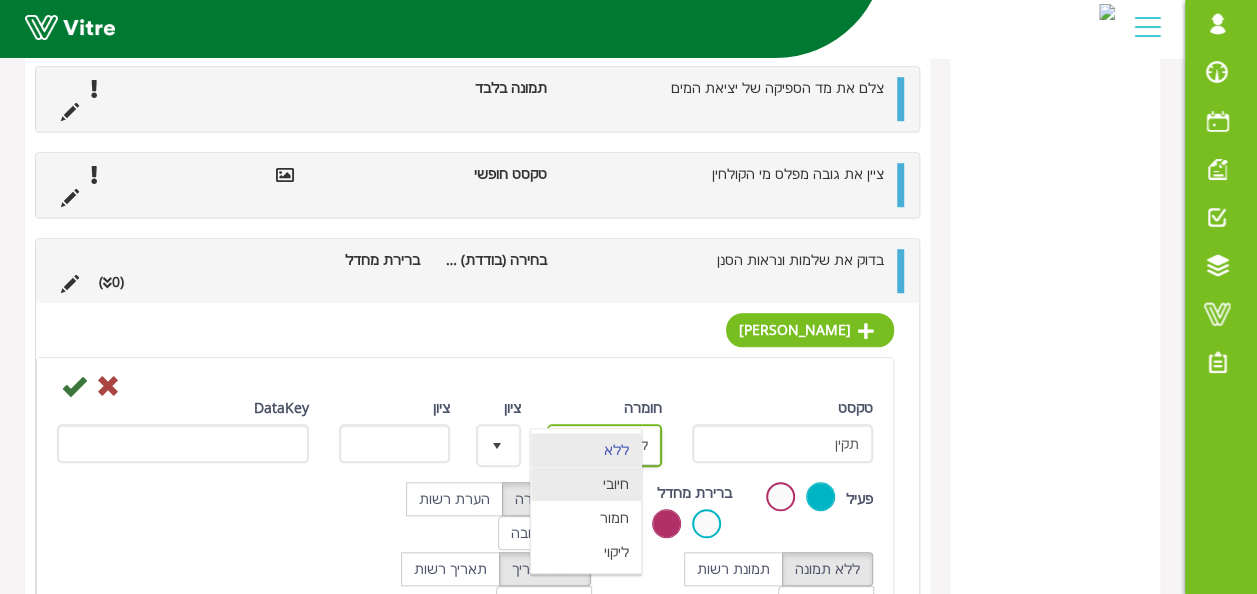 click on "חיובי" at bounding box center (586, 484) 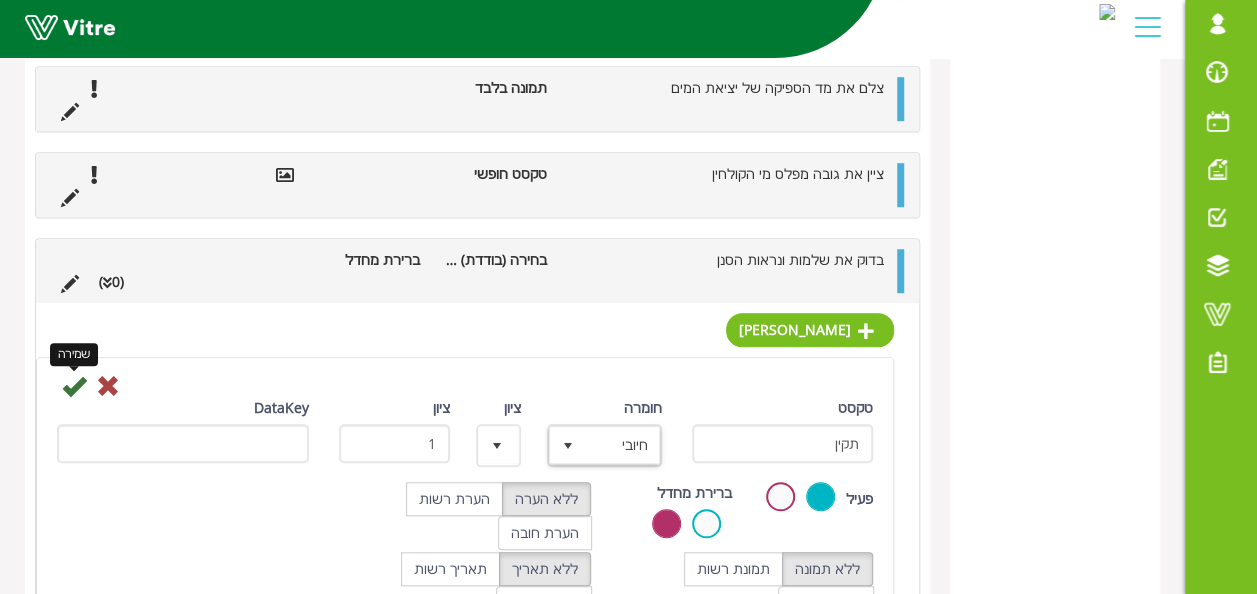 click at bounding box center (74, 386) 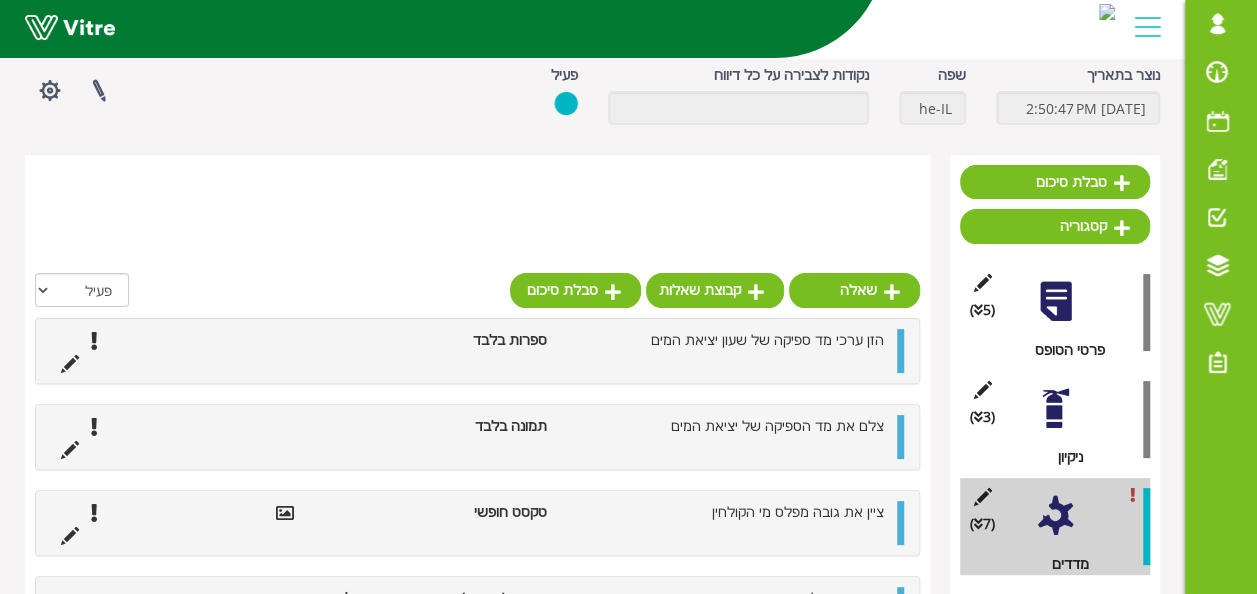 scroll, scrollTop: 600, scrollLeft: 0, axis: vertical 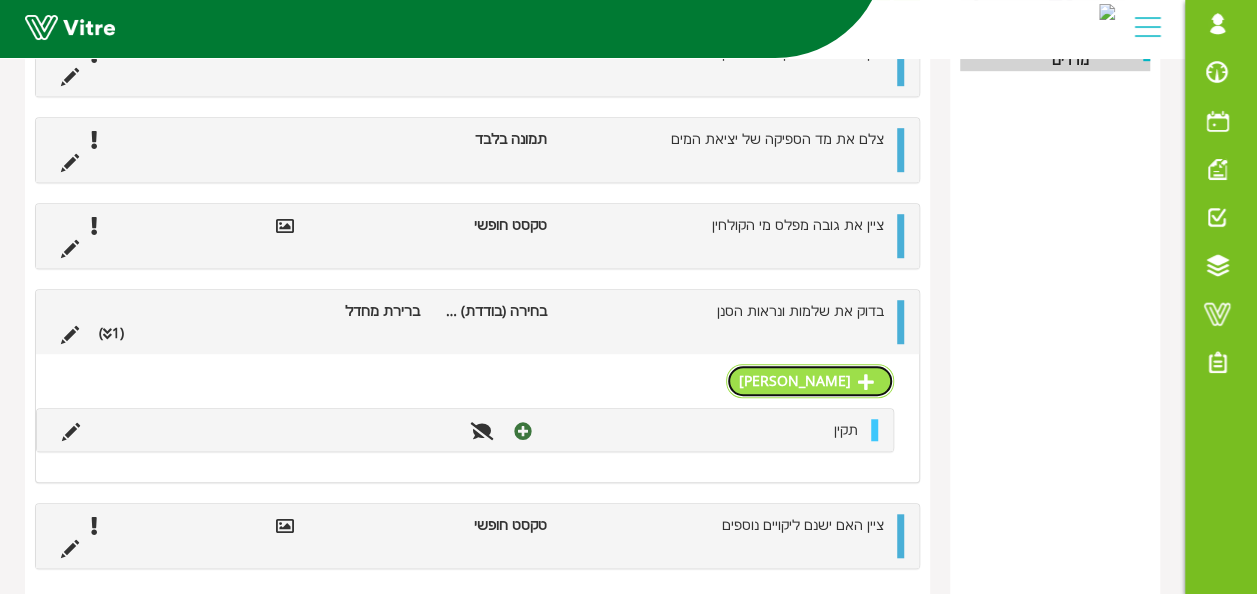 click on "תשובה" at bounding box center [810, 381] 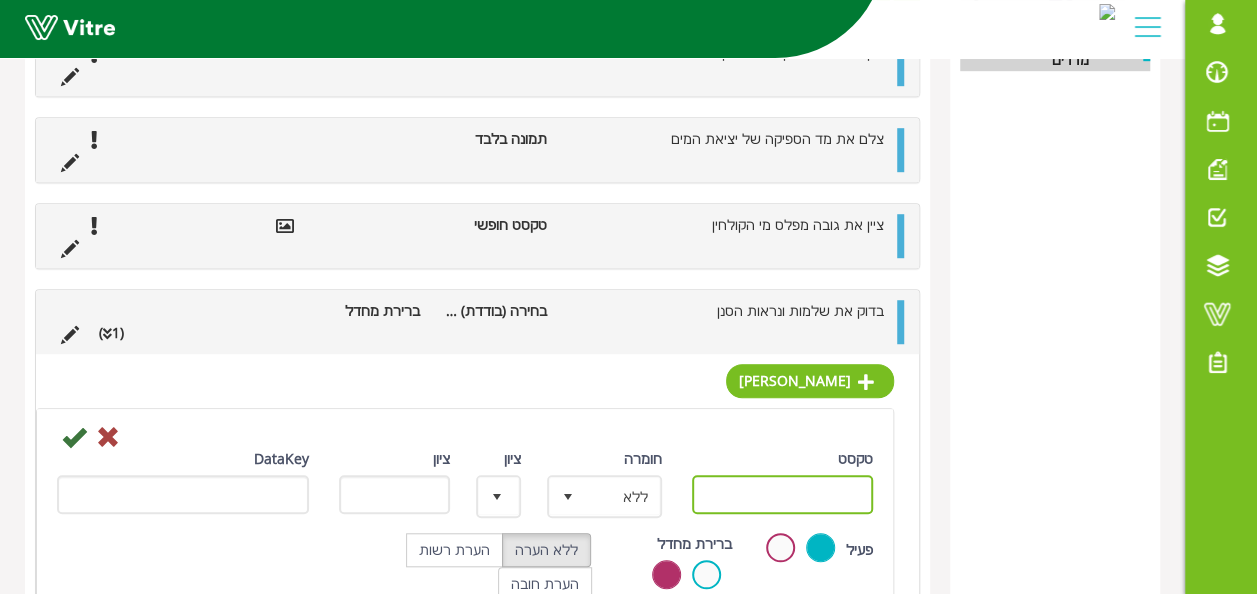 click on "טקסט" at bounding box center [783, 494] 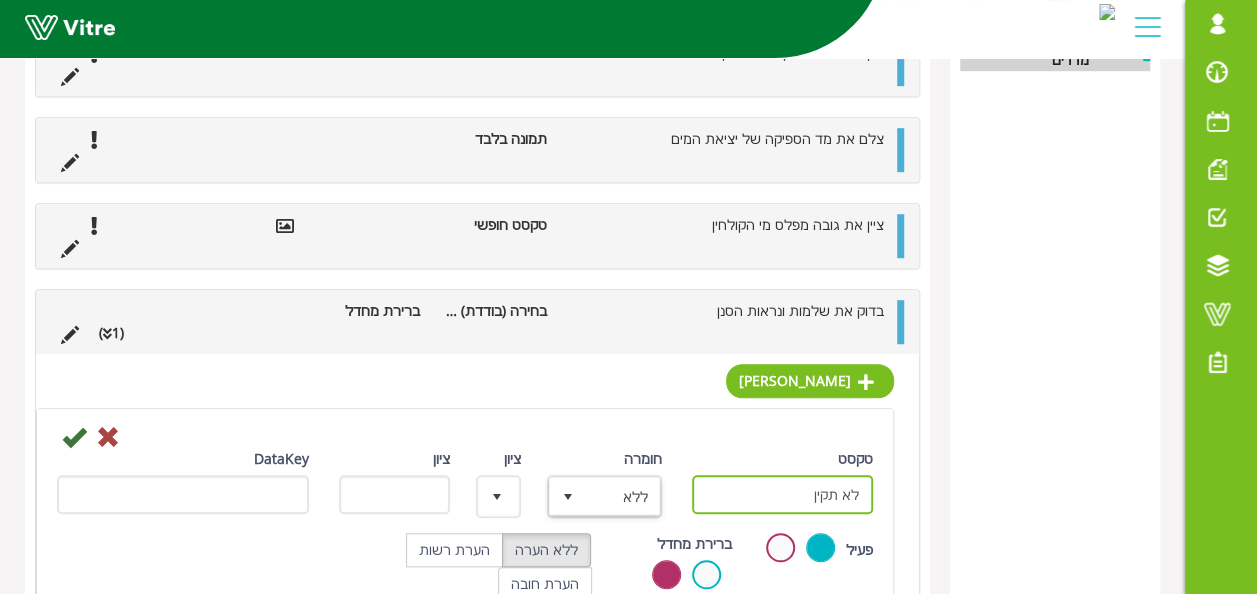type on "לא תקין" 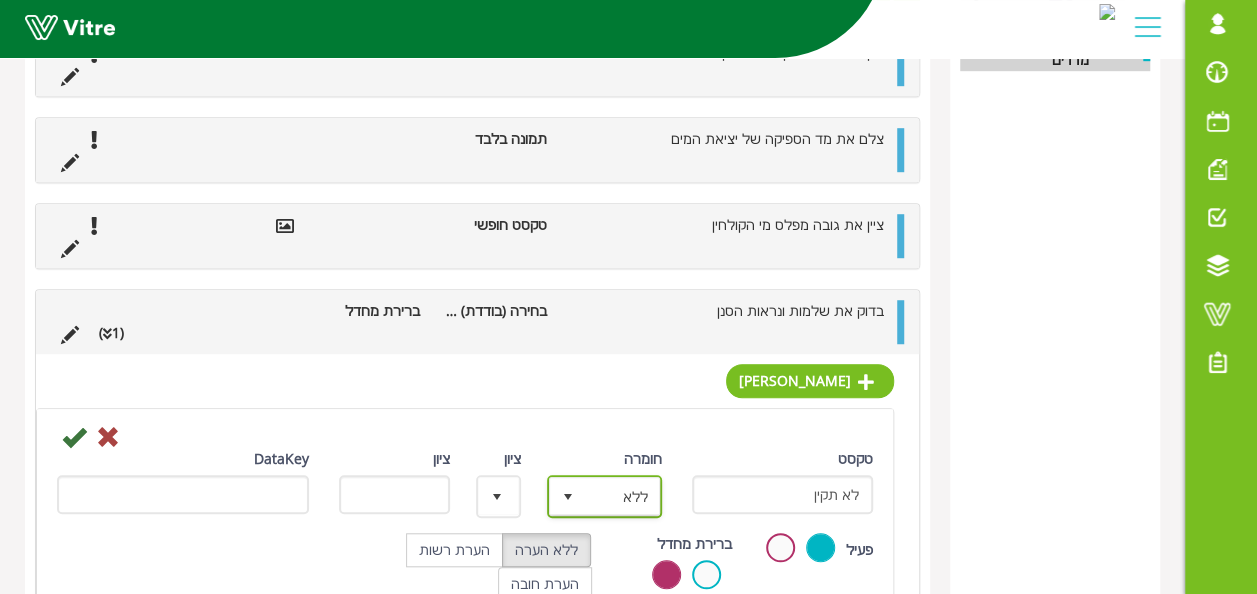 click at bounding box center (568, 497) 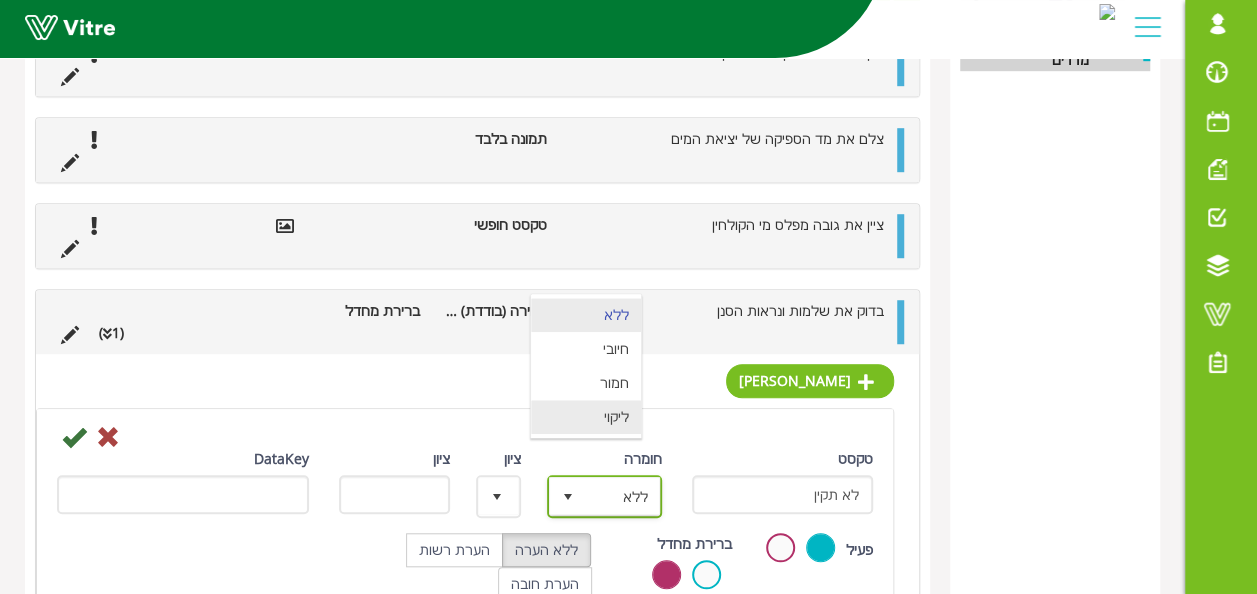 click on "ליקוי" at bounding box center [586, 417] 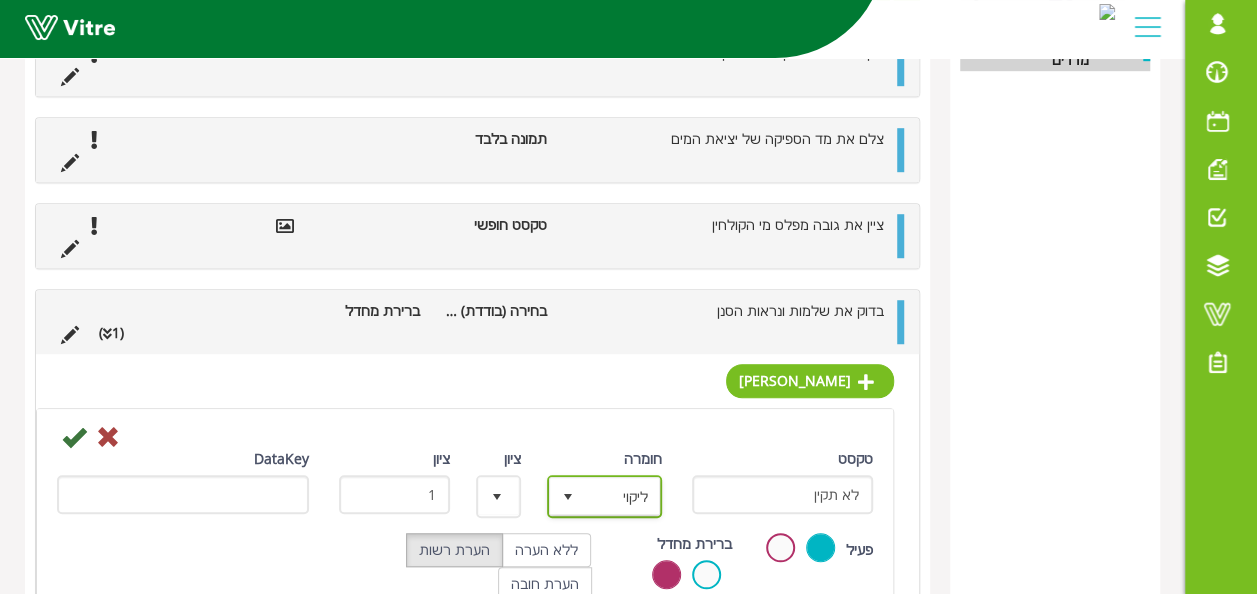 scroll, scrollTop: 700, scrollLeft: 0, axis: vertical 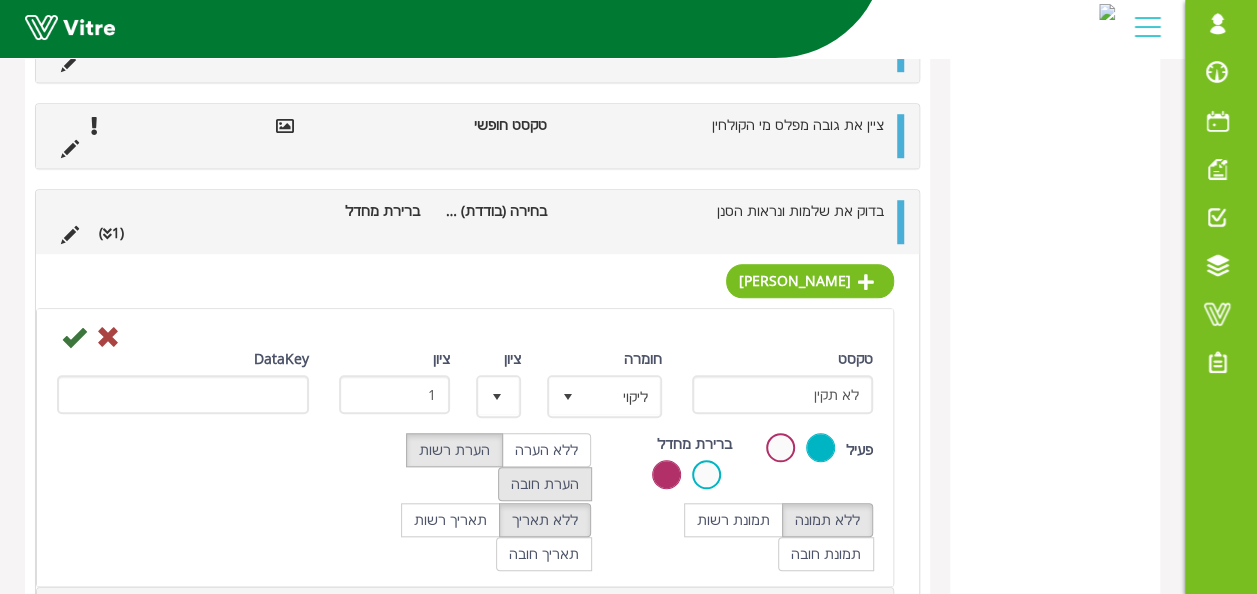 click on "הערת חובה" at bounding box center (545, 484) 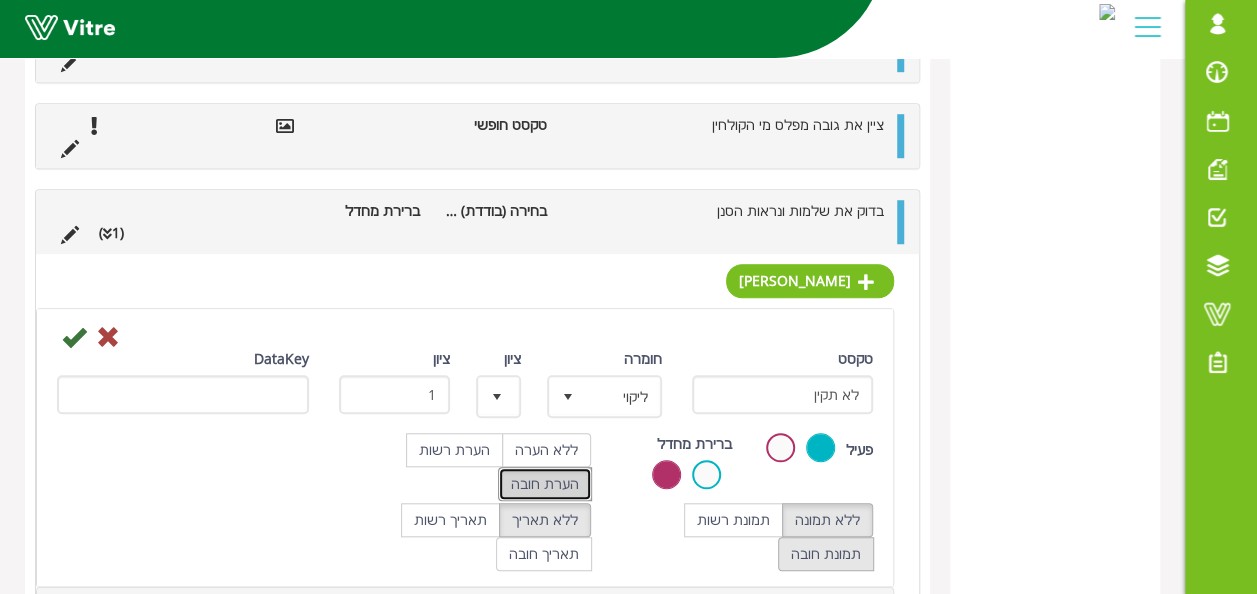 click on "תמונת חובה" at bounding box center [826, 554] 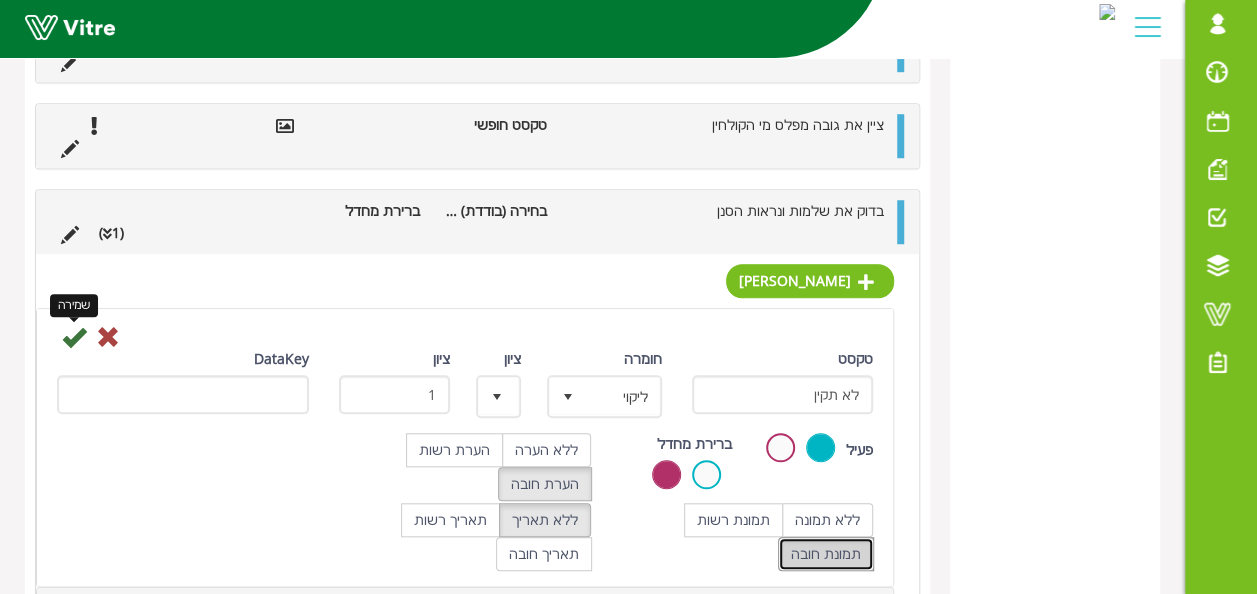 click at bounding box center (74, 337) 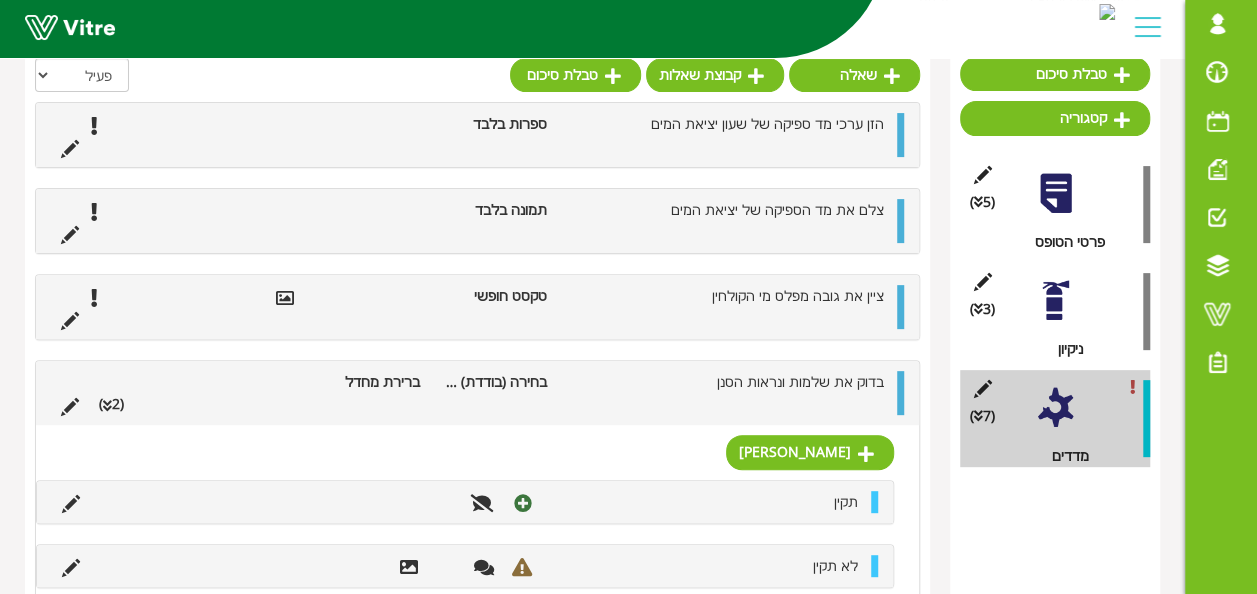 scroll, scrollTop: 165, scrollLeft: 0, axis: vertical 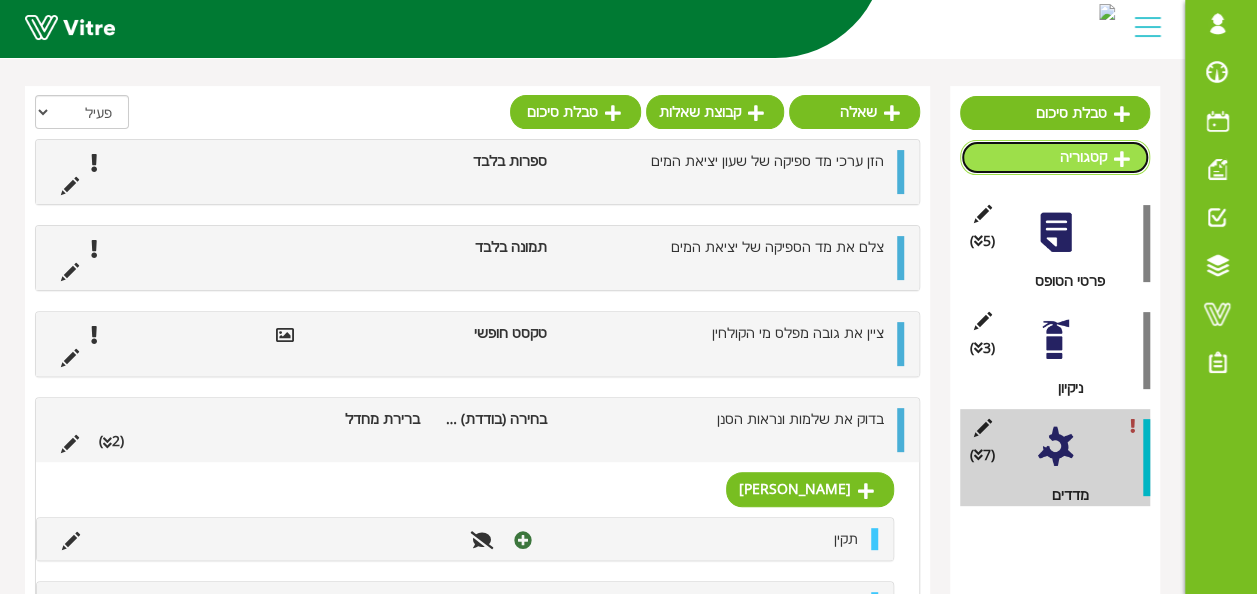 click on "קטגוריה" at bounding box center (1055, 157) 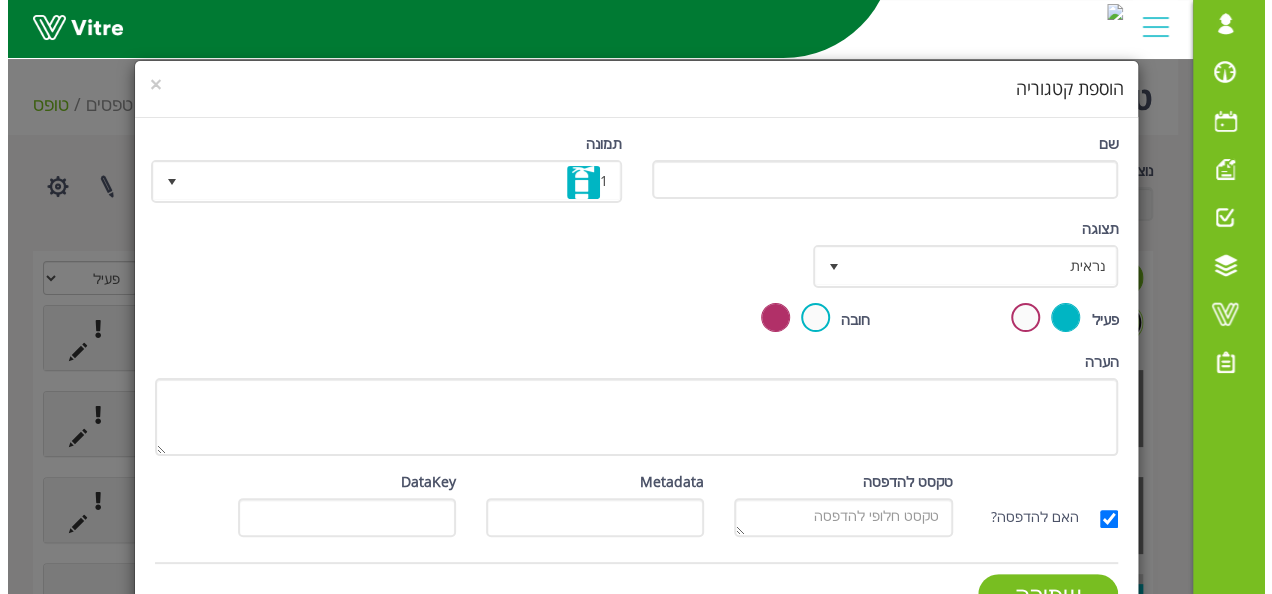 scroll, scrollTop: 300, scrollLeft: 0, axis: vertical 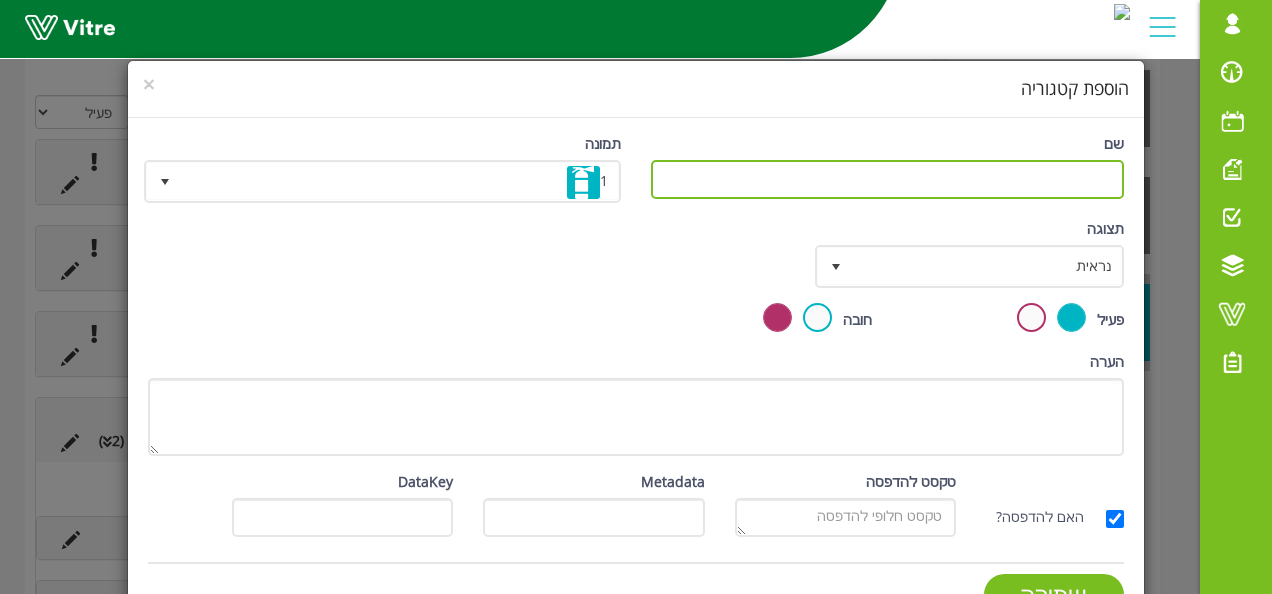 click on "שם" at bounding box center (887, 179) 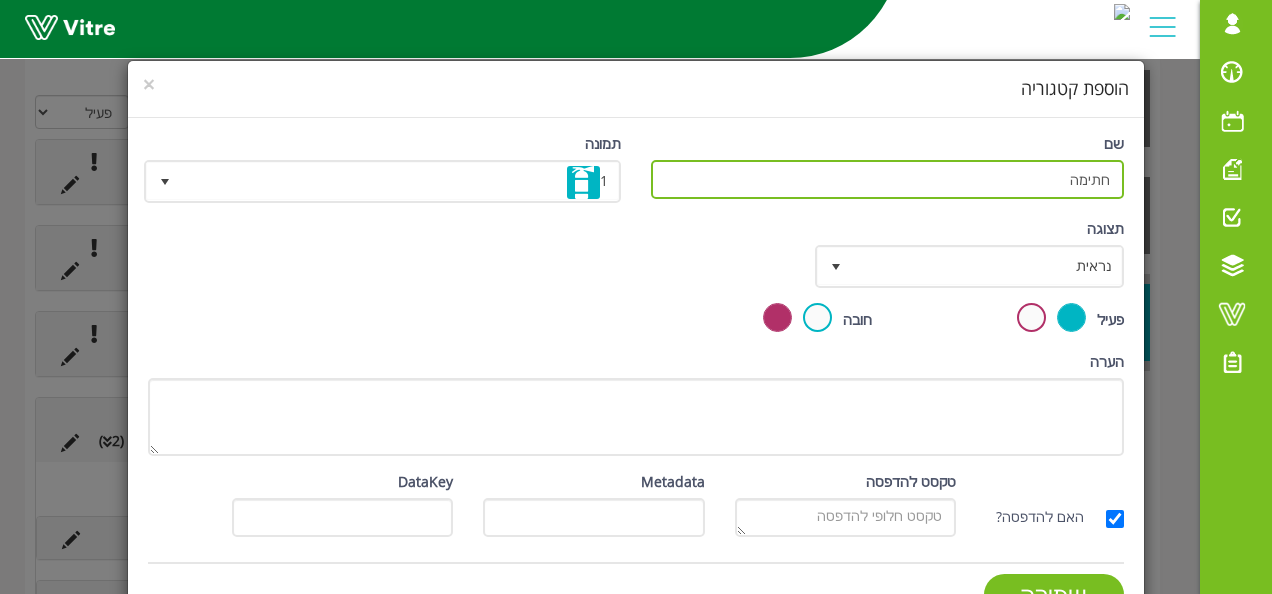 scroll, scrollTop: 50, scrollLeft: 0, axis: vertical 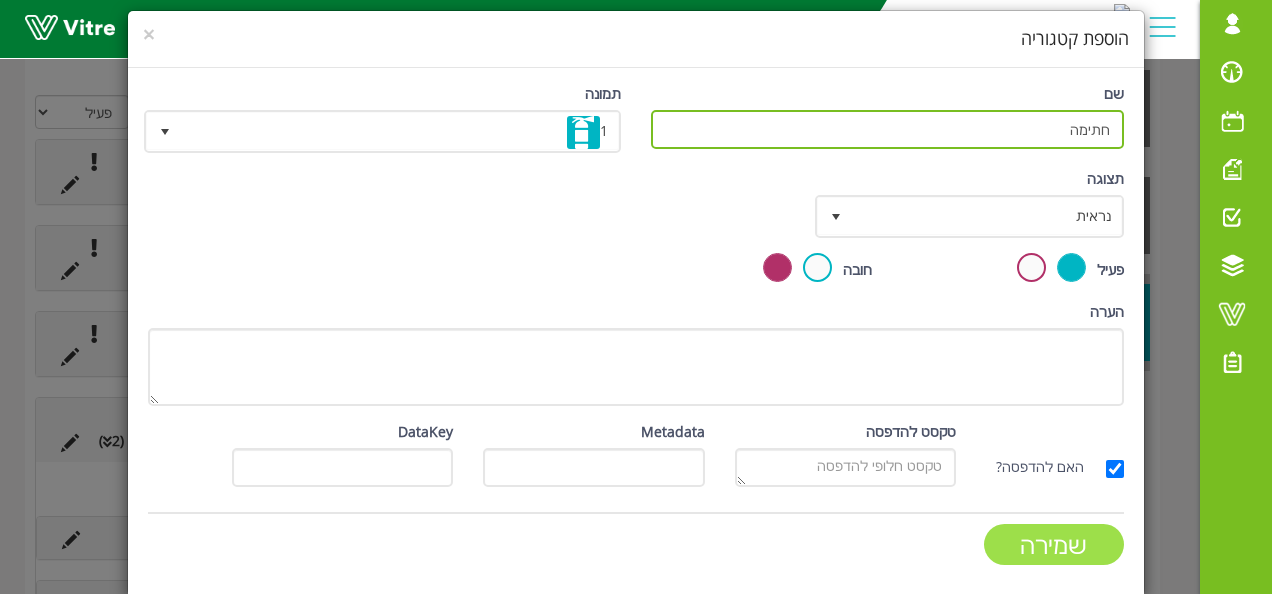 type on "חתימה" 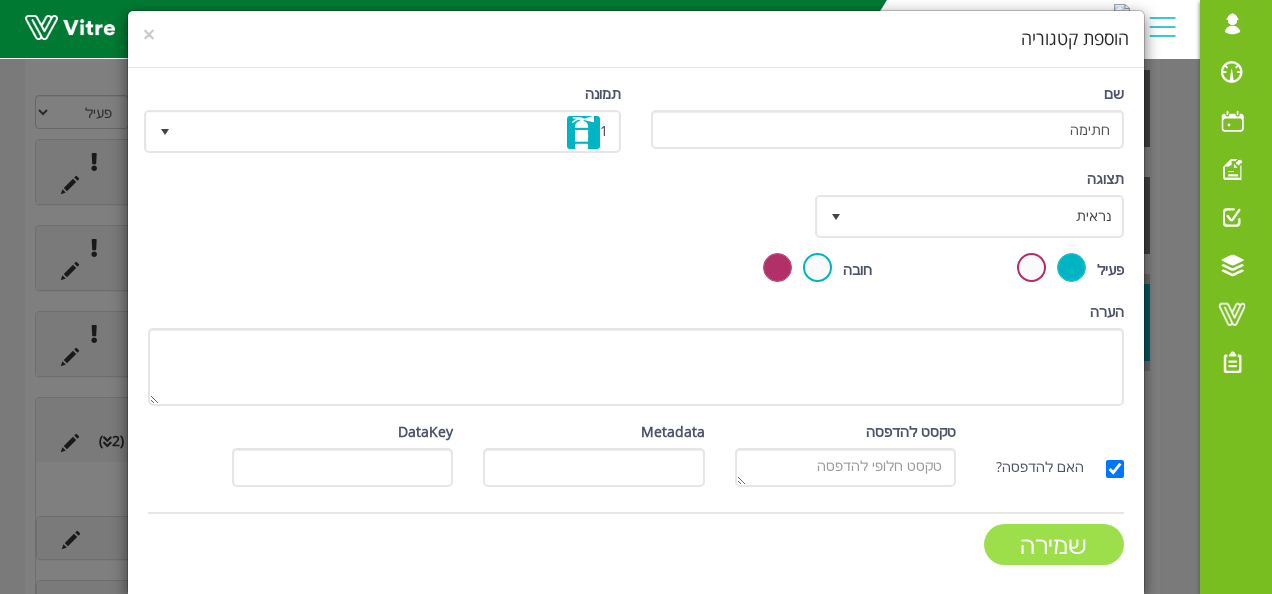 click on "שמירה" at bounding box center [1054, 544] 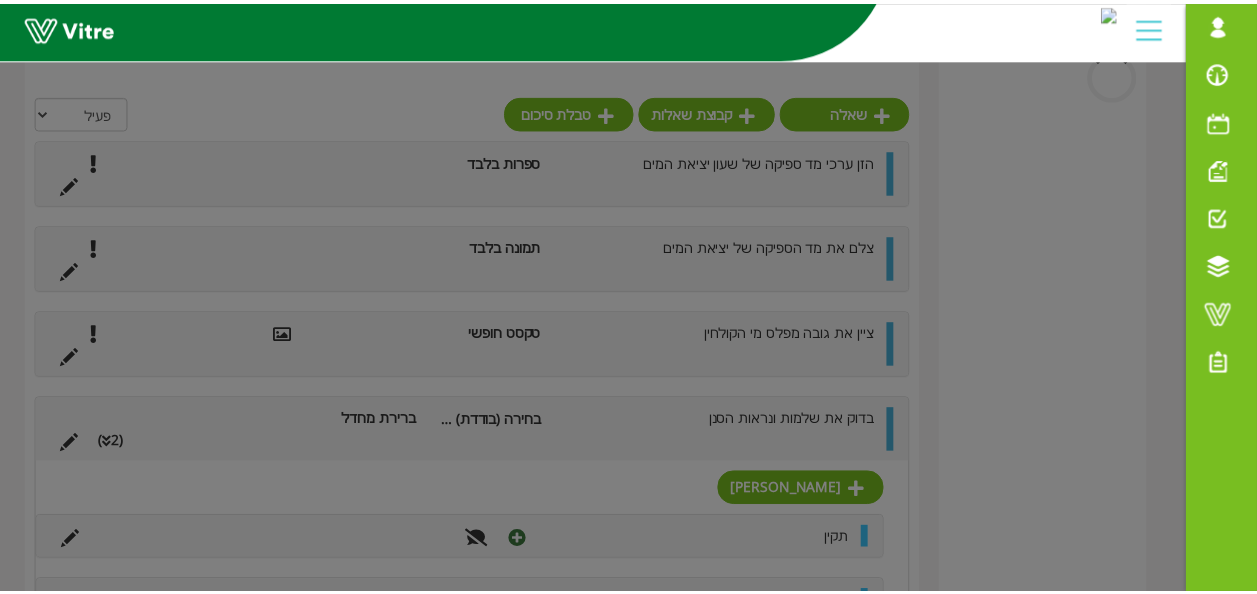 scroll, scrollTop: 202, scrollLeft: 0, axis: vertical 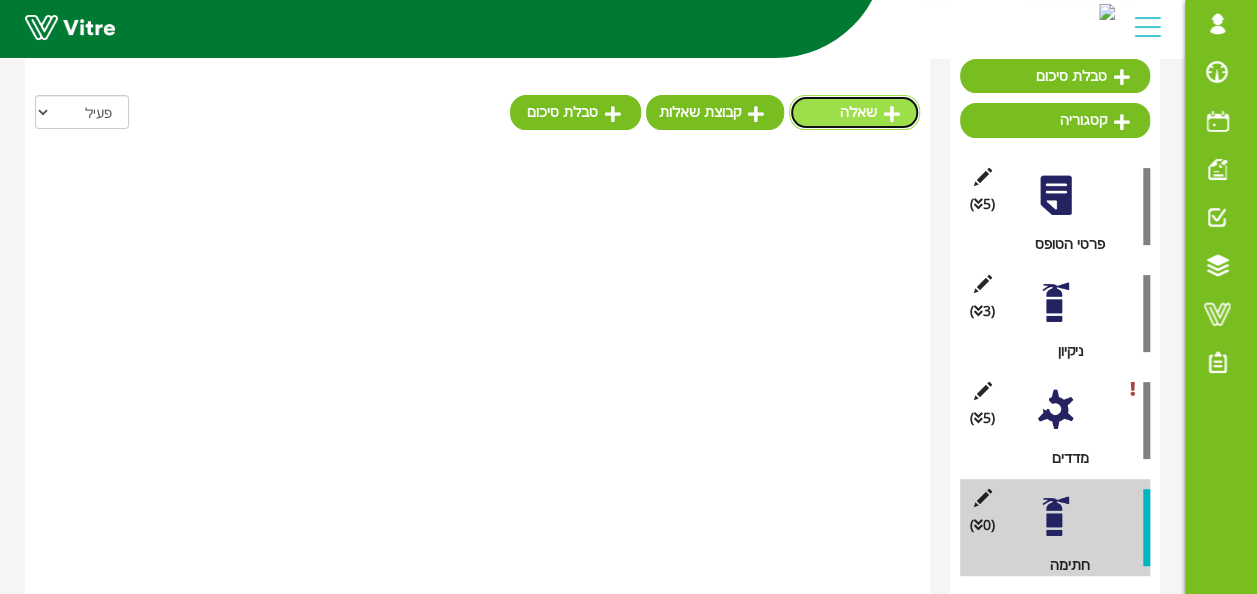 click on "שאלה" at bounding box center [854, 112] 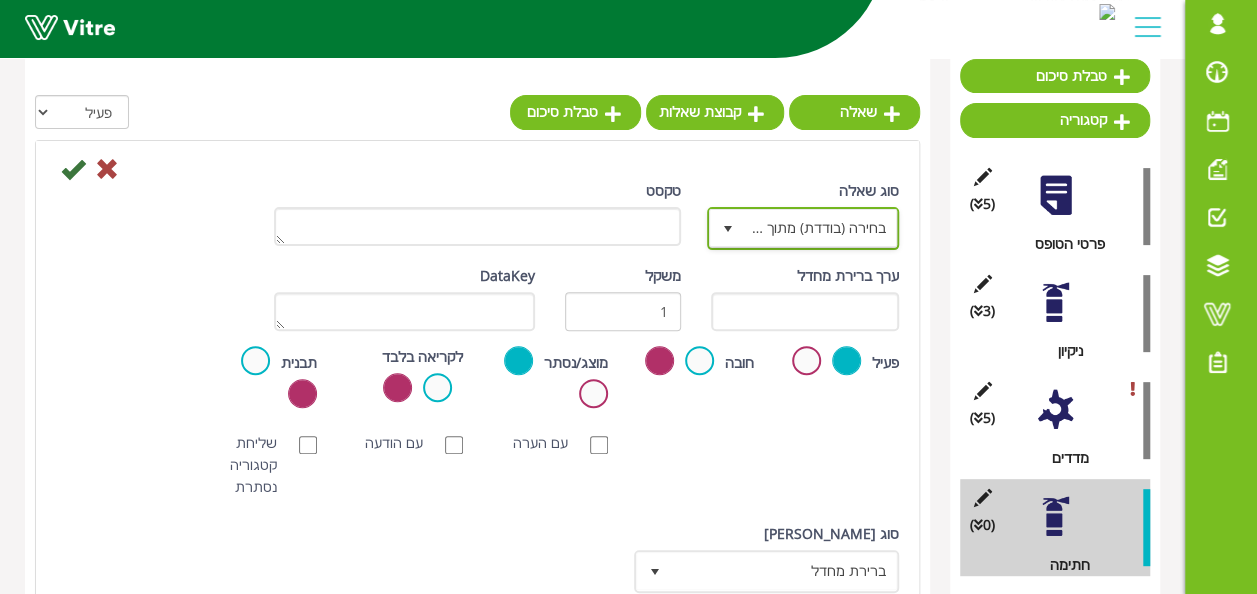click at bounding box center (728, 229) 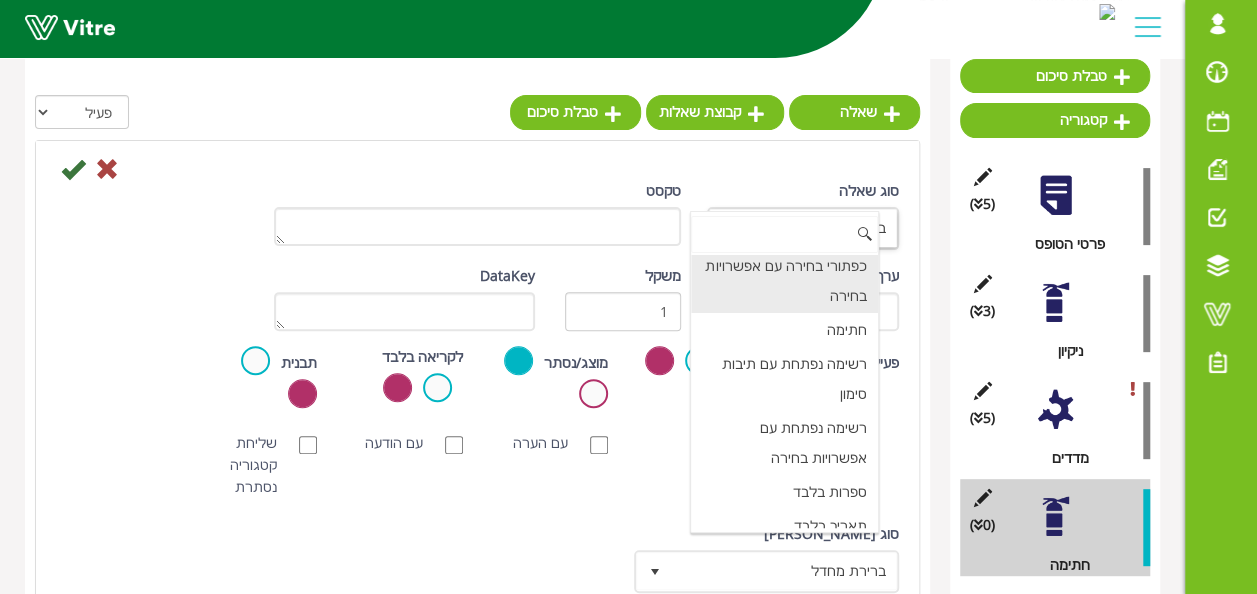 scroll, scrollTop: 300, scrollLeft: 0, axis: vertical 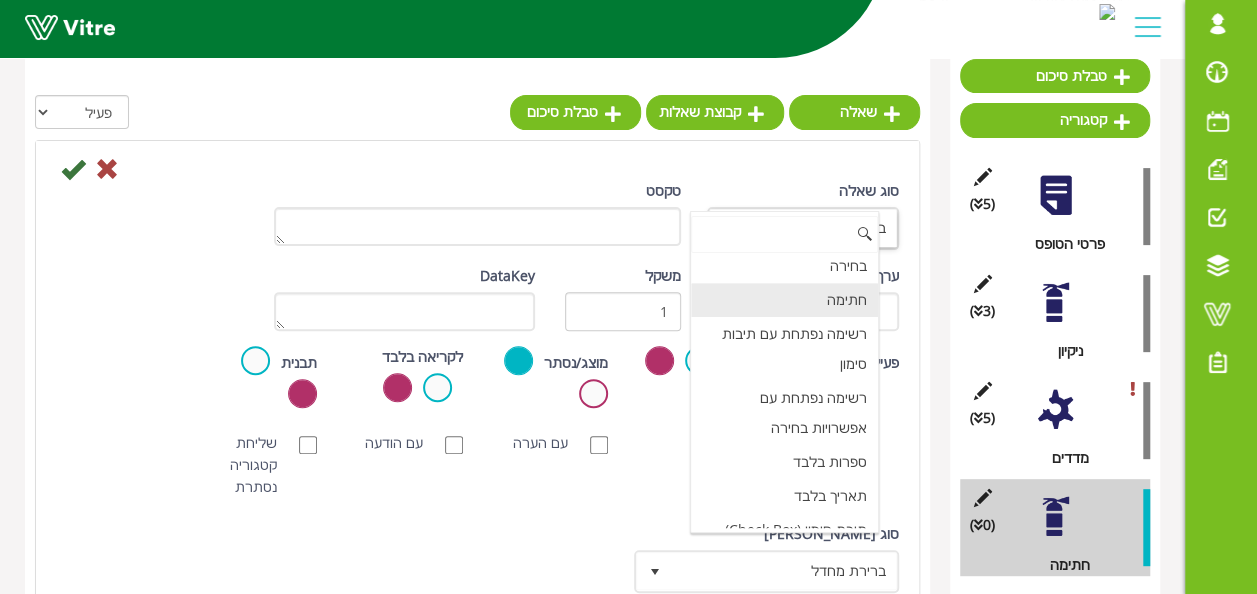 click on "חתימה" at bounding box center (784, 300) 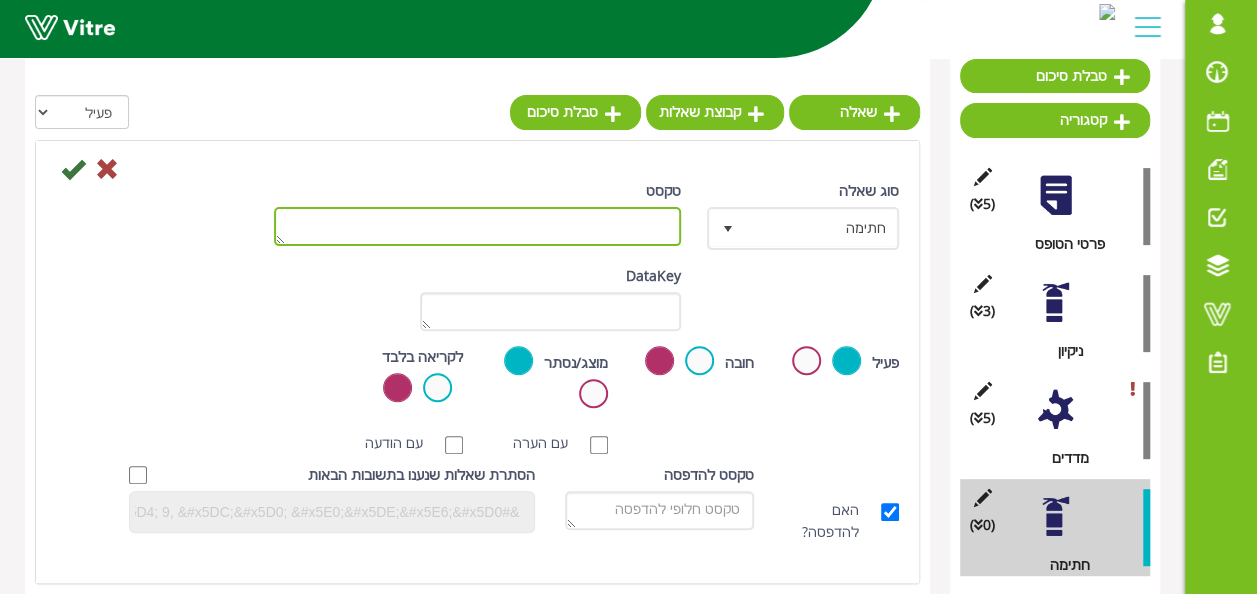 click on "טקסט" at bounding box center (477, 226) 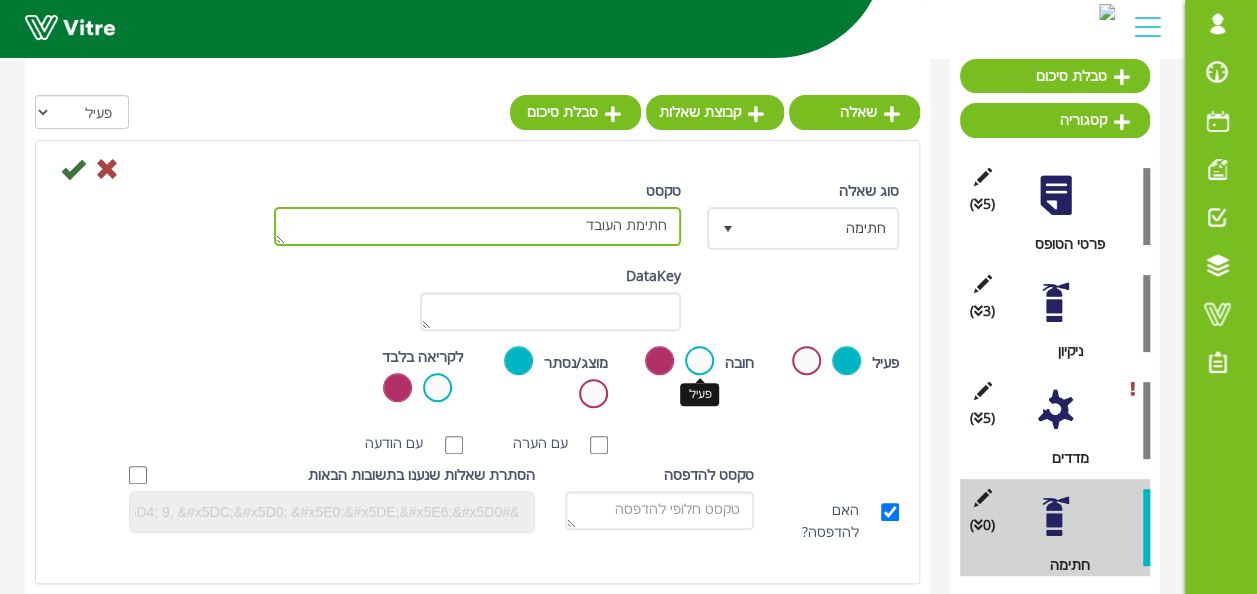 type on "חתימת העובד" 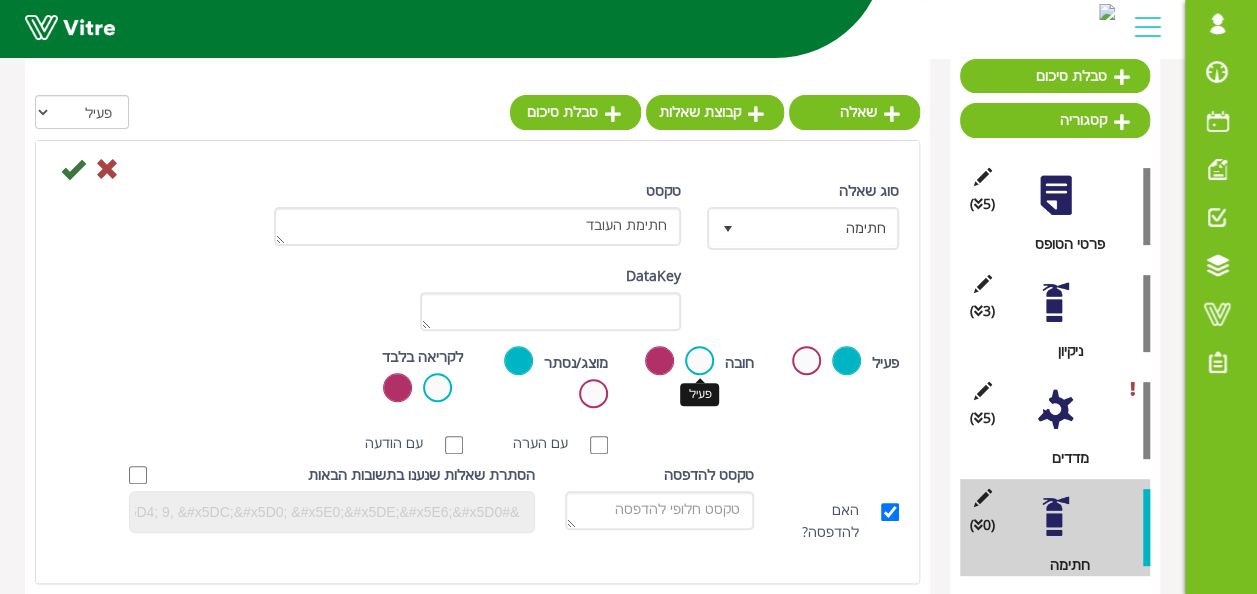 click at bounding box center [699, 360] 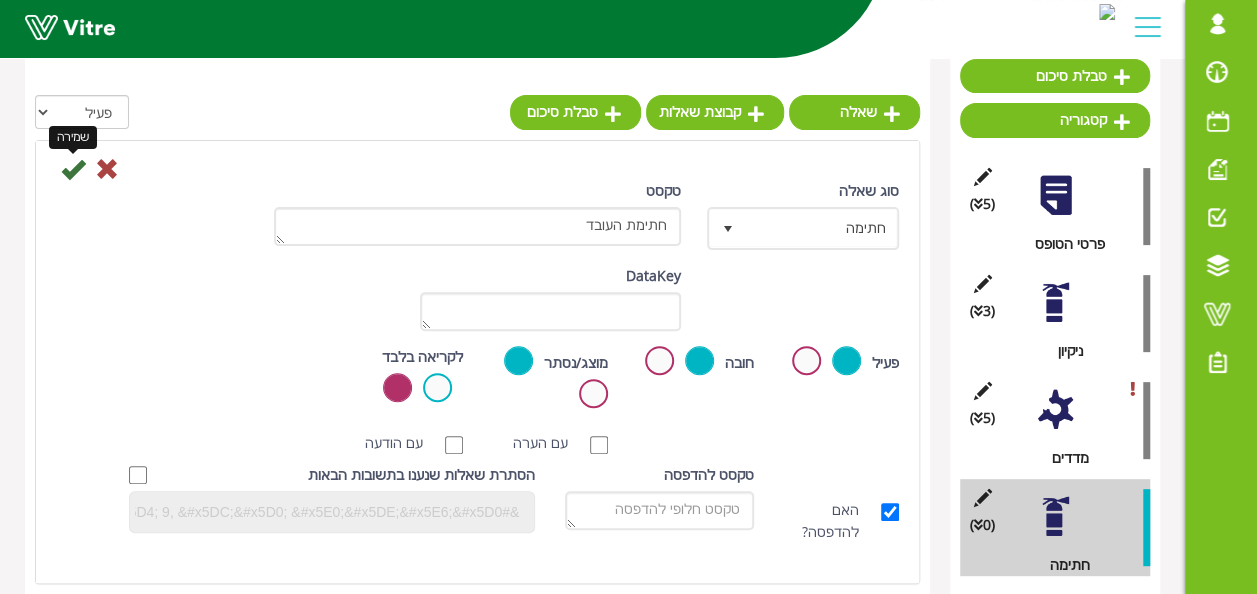click at bounding box center (73, 169) 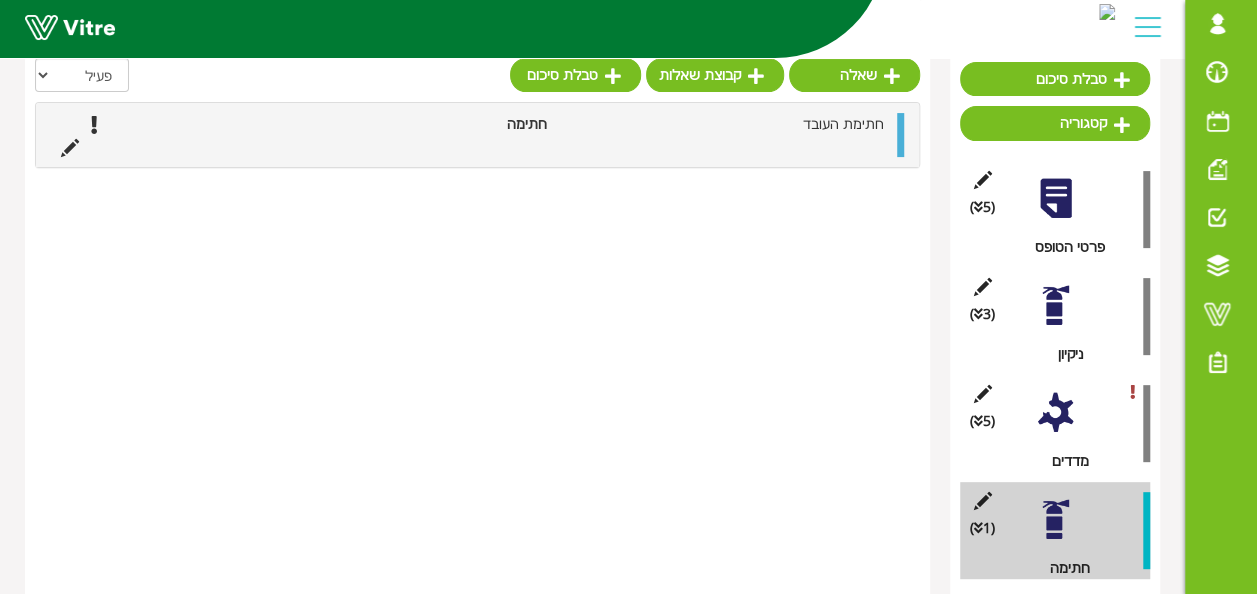 scroll, scrollTop: 200, scrollLeft: 0, axis: vertical 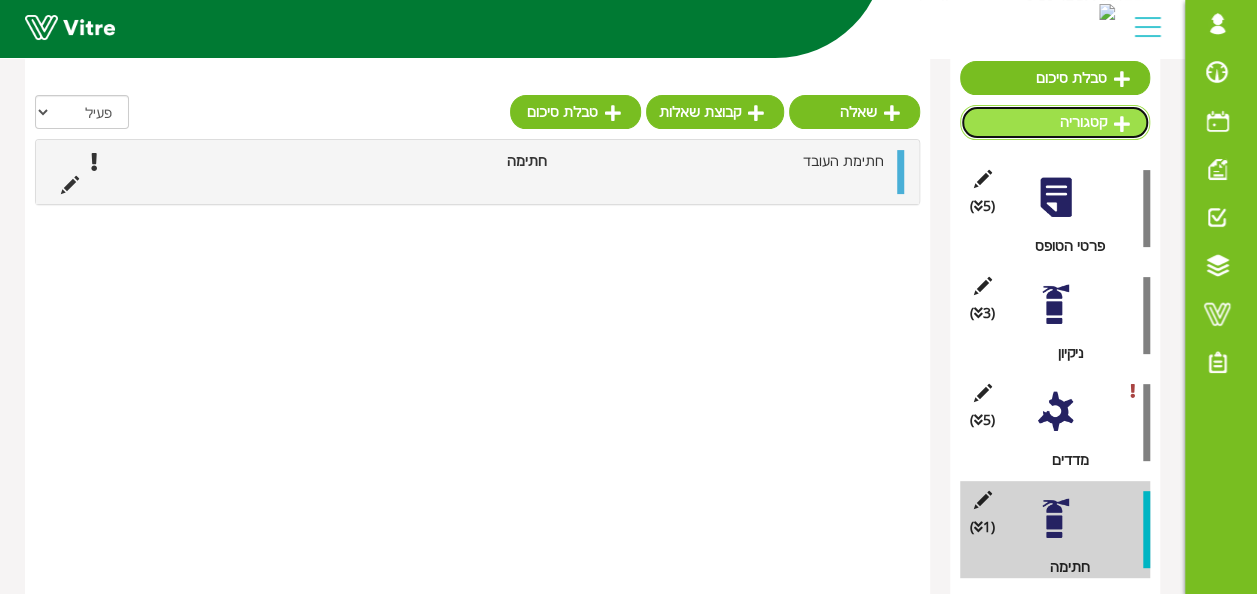 click on "קטגוריה" at bounding box center (1055, 122) 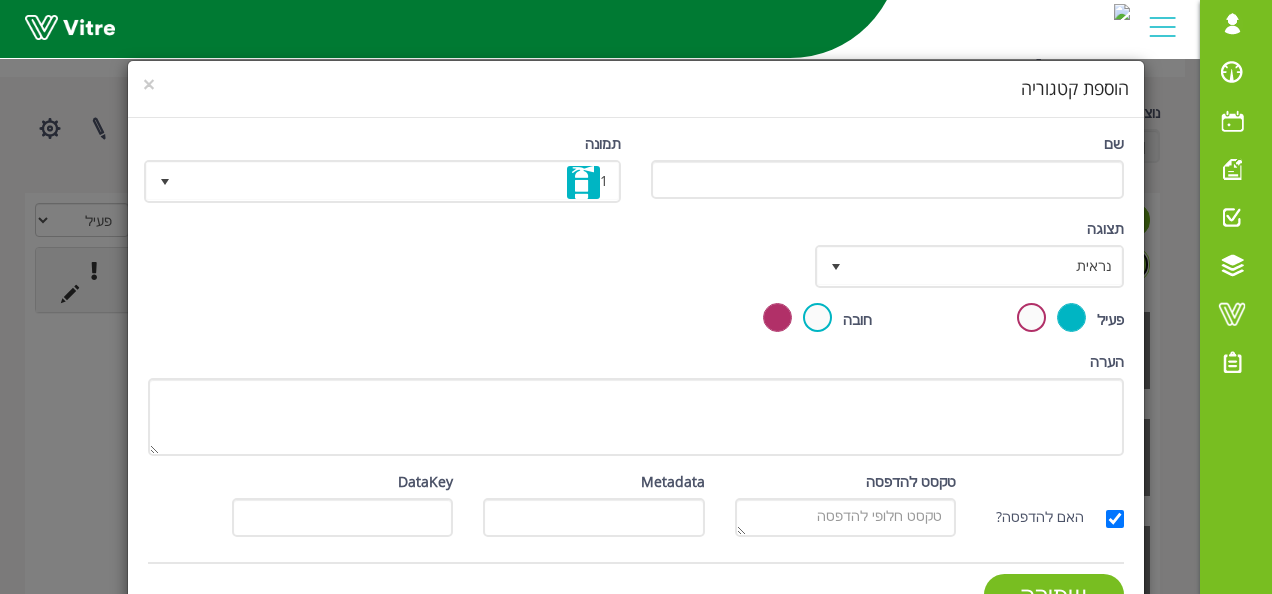 scroll, scrollTop: 100, scrollLeft: 0, axis: vertical 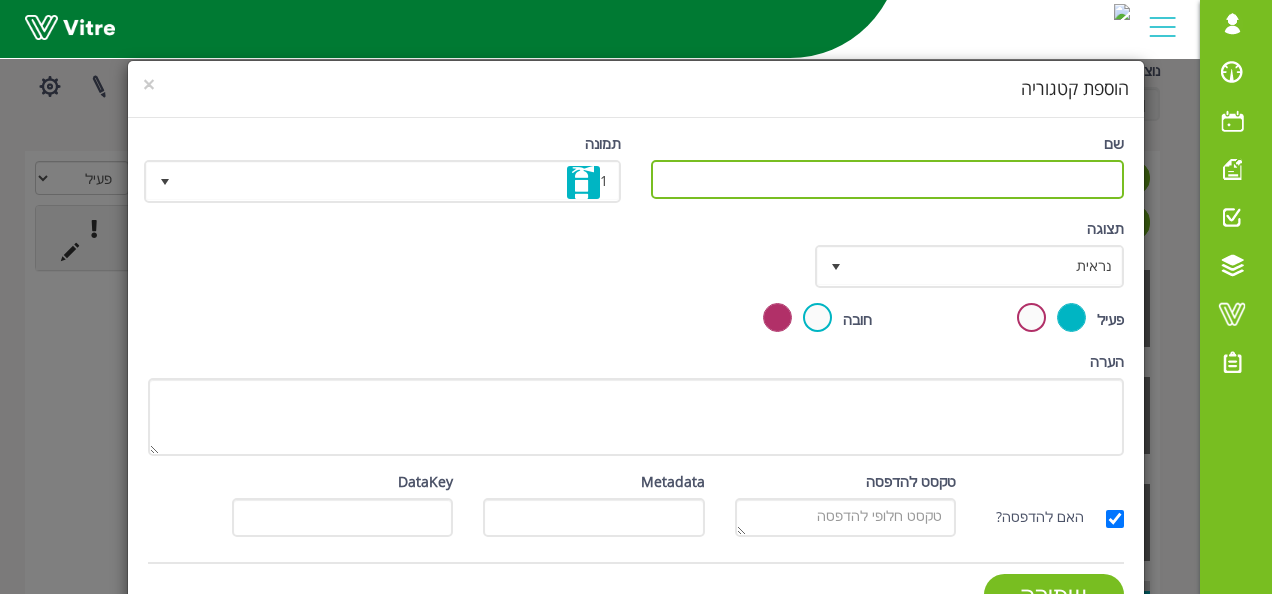click on "שם" at bounding box center (887, 179) 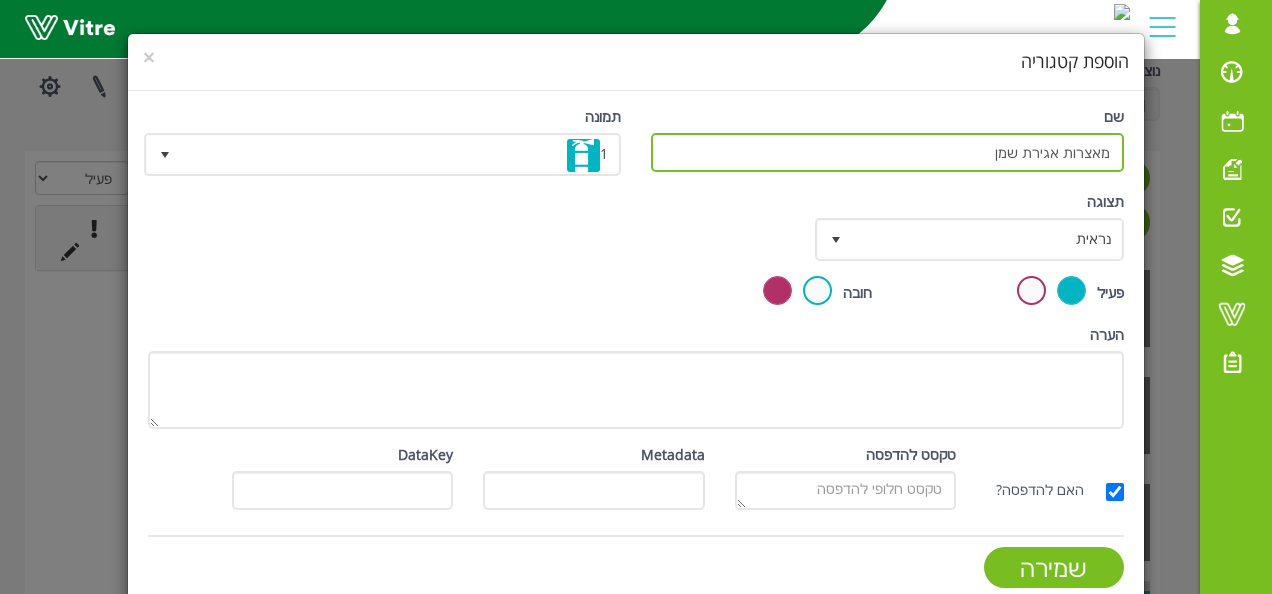 scroll, scrollTop: 50, scrollLeft: 0, axis: vertical 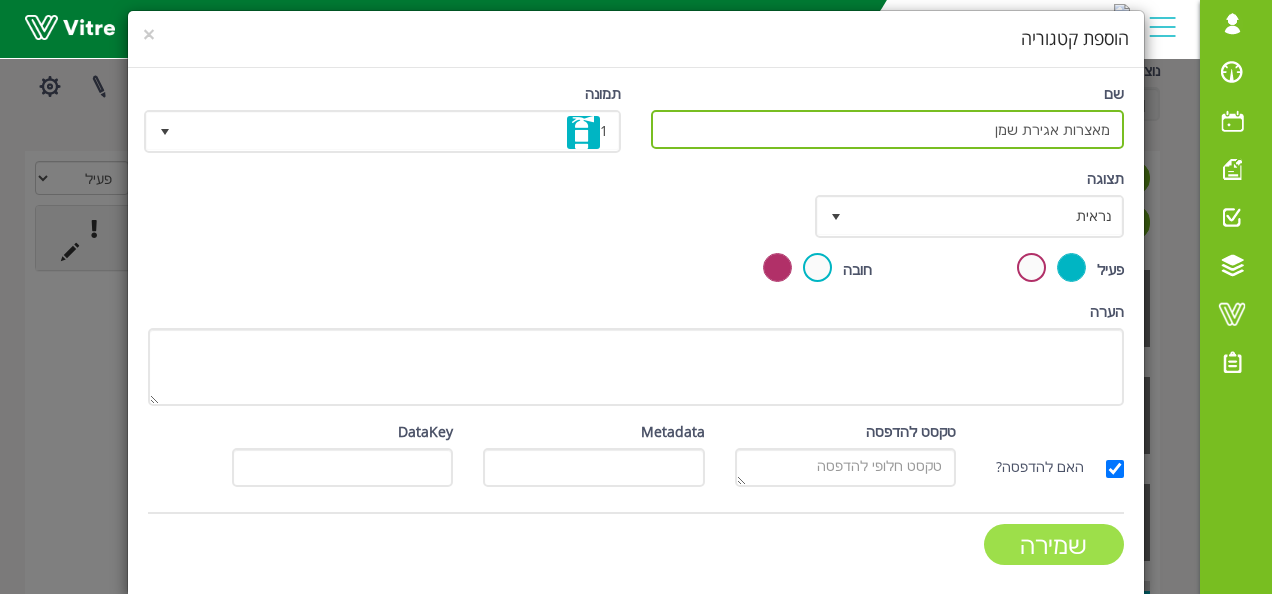 type on "מאצרות אגירת שמן" 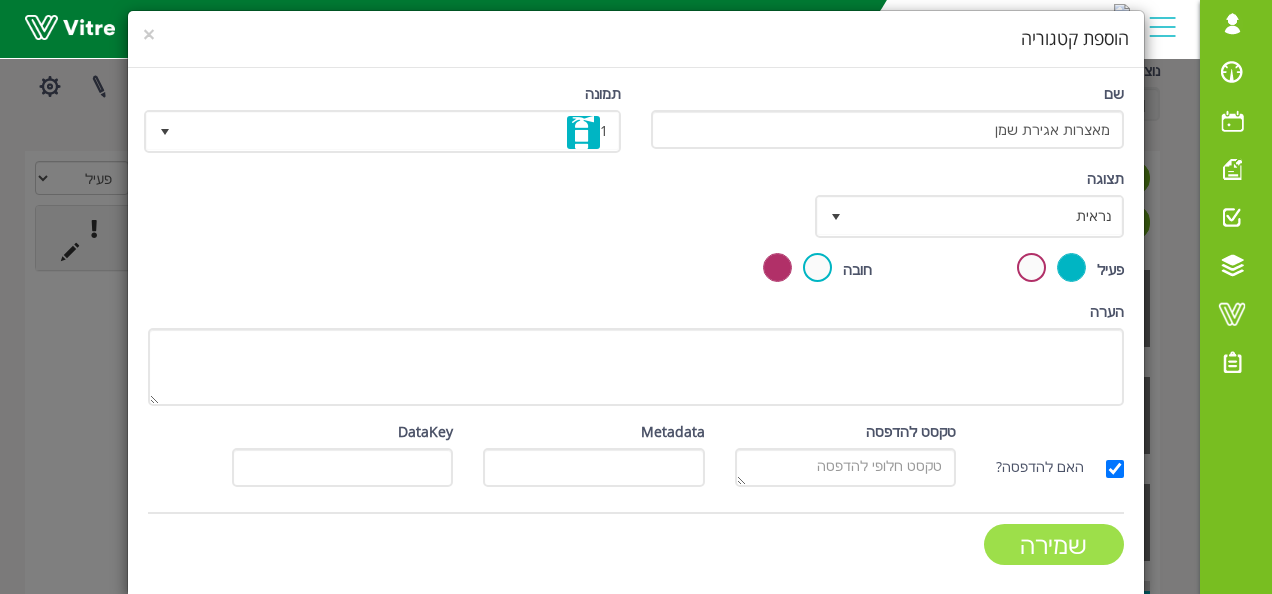 click on "שמירה" at bounding box center (1054, 544) 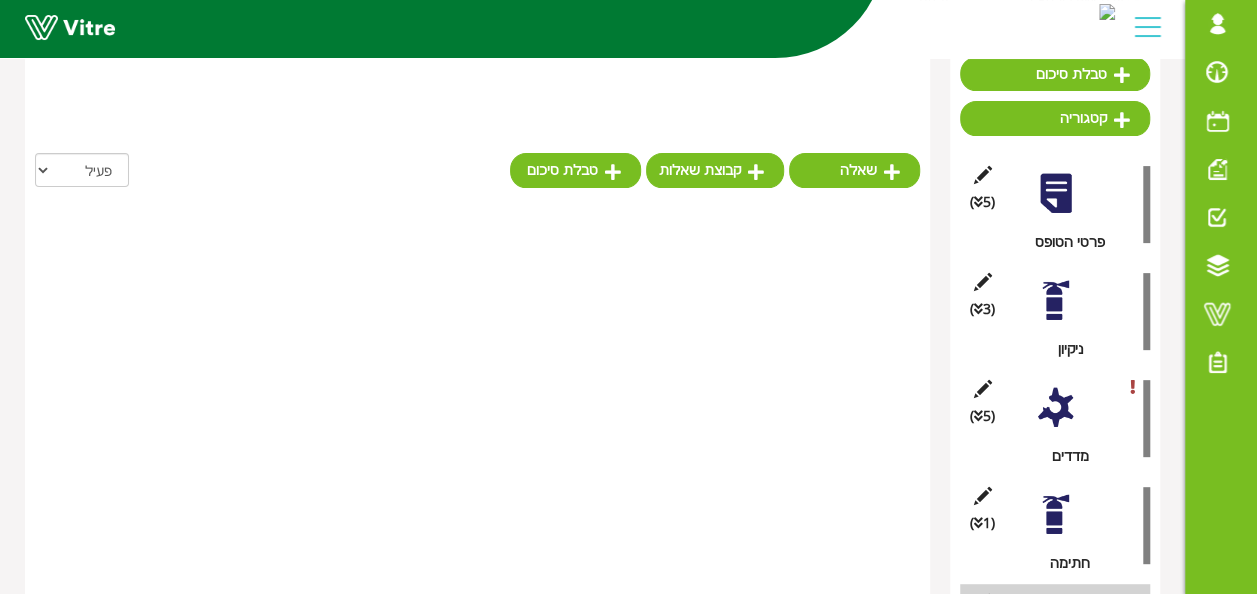 scroll, scrollTop: 310, scrollLeft: 0, axis: vertical 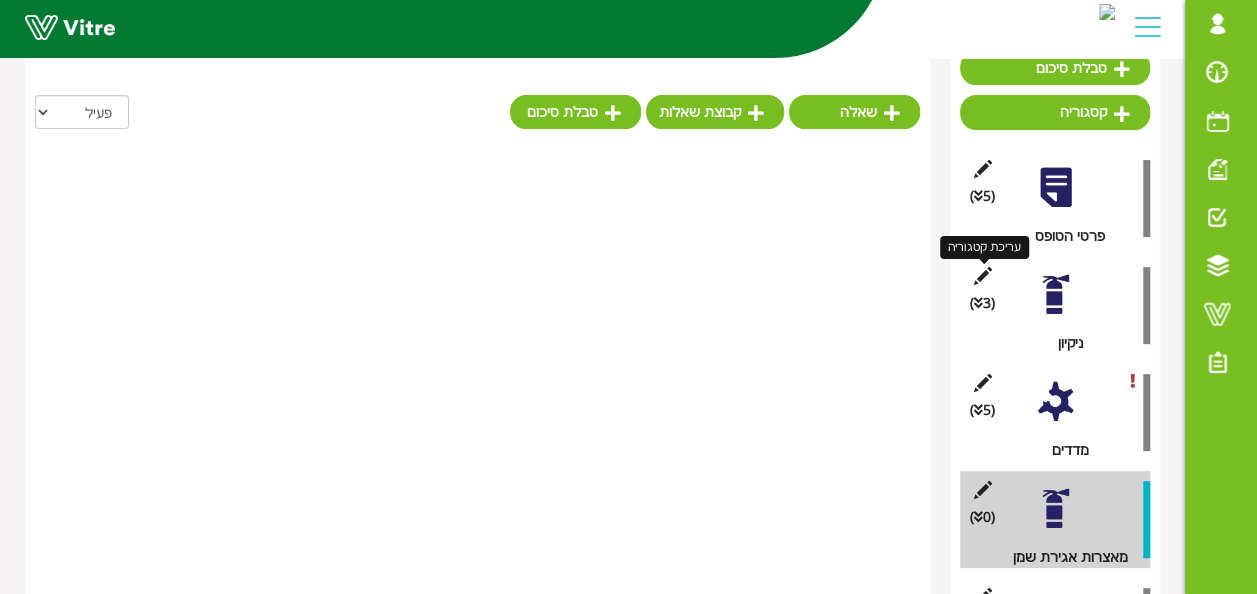 click at bounding box center [982, 276] 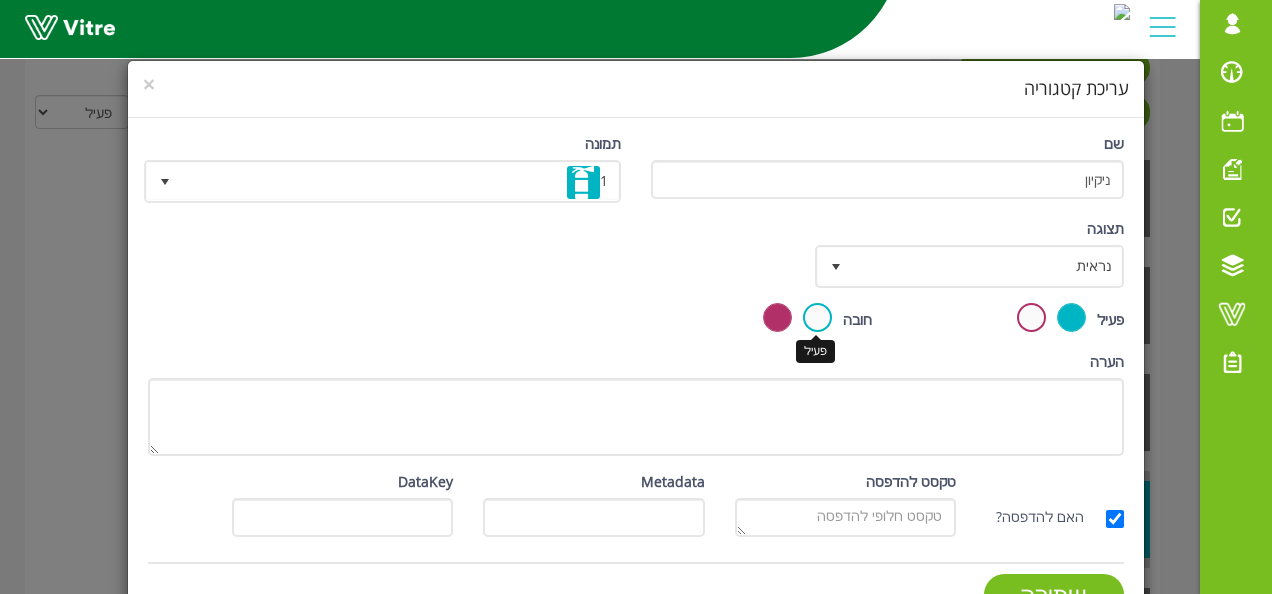 click at bounding box center [817, 317] 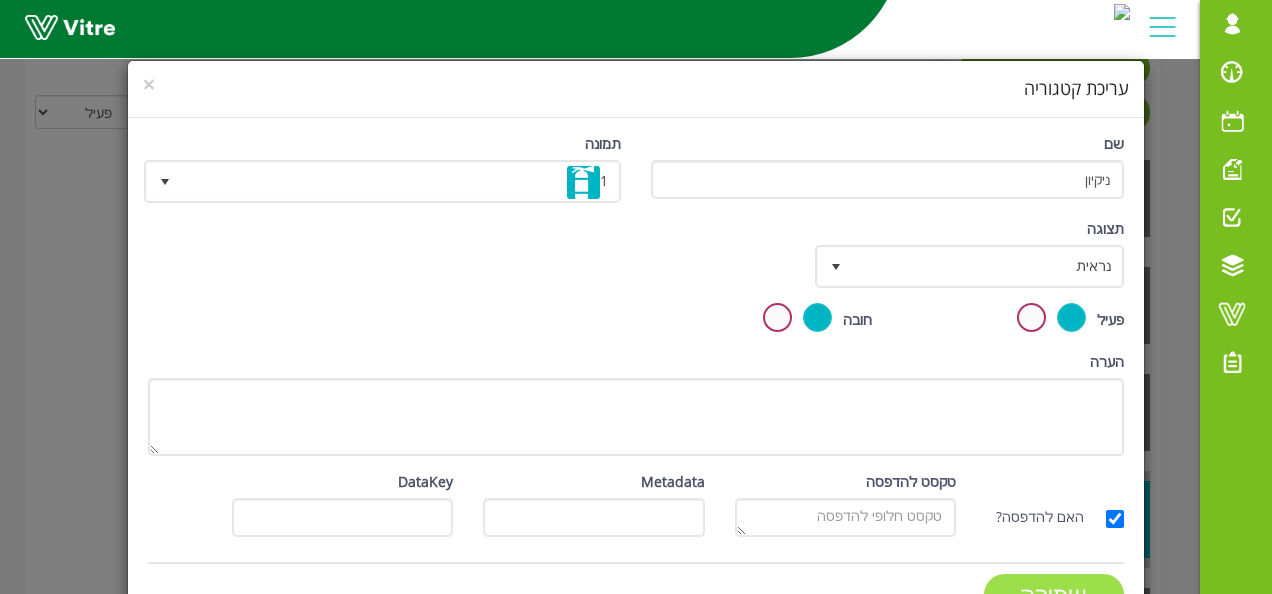 click on "שמירה" at bounding box center [1054, 594] 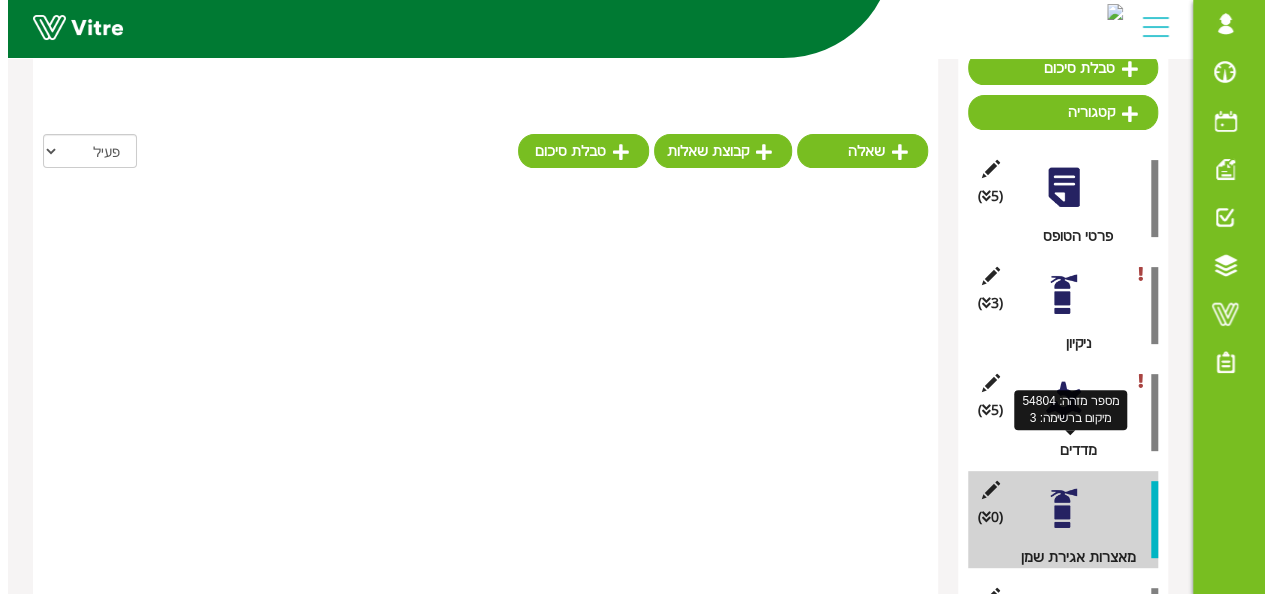 scroll, scrollTop: 310, scrollLeft: 0, axis: vertical 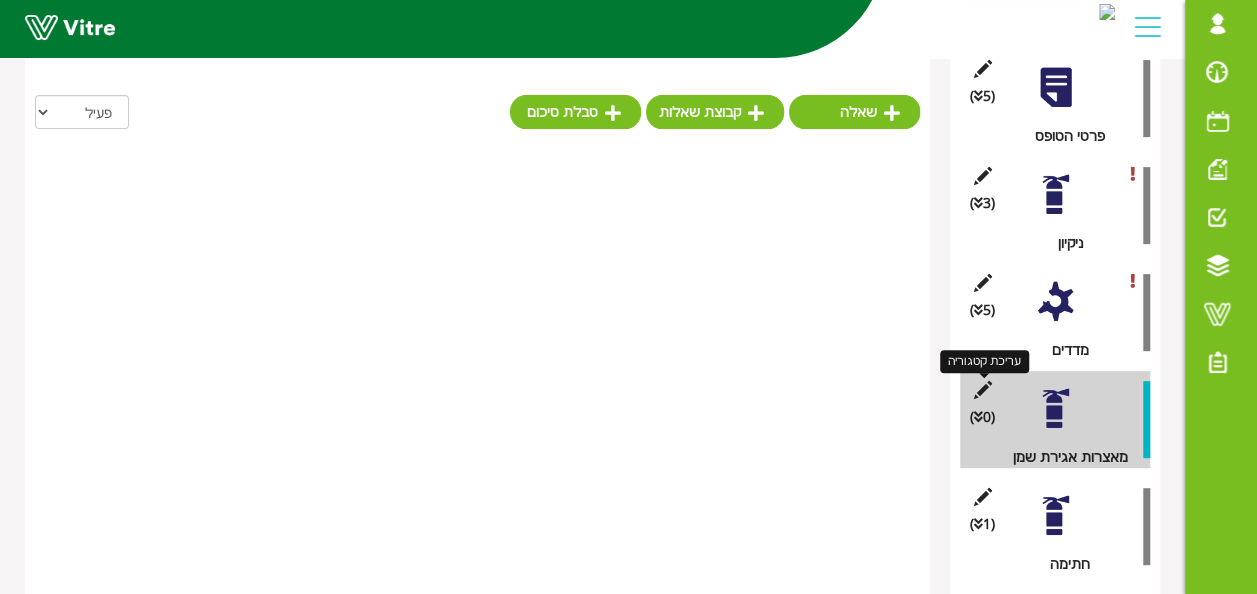 click at bounding box center [982, 390] 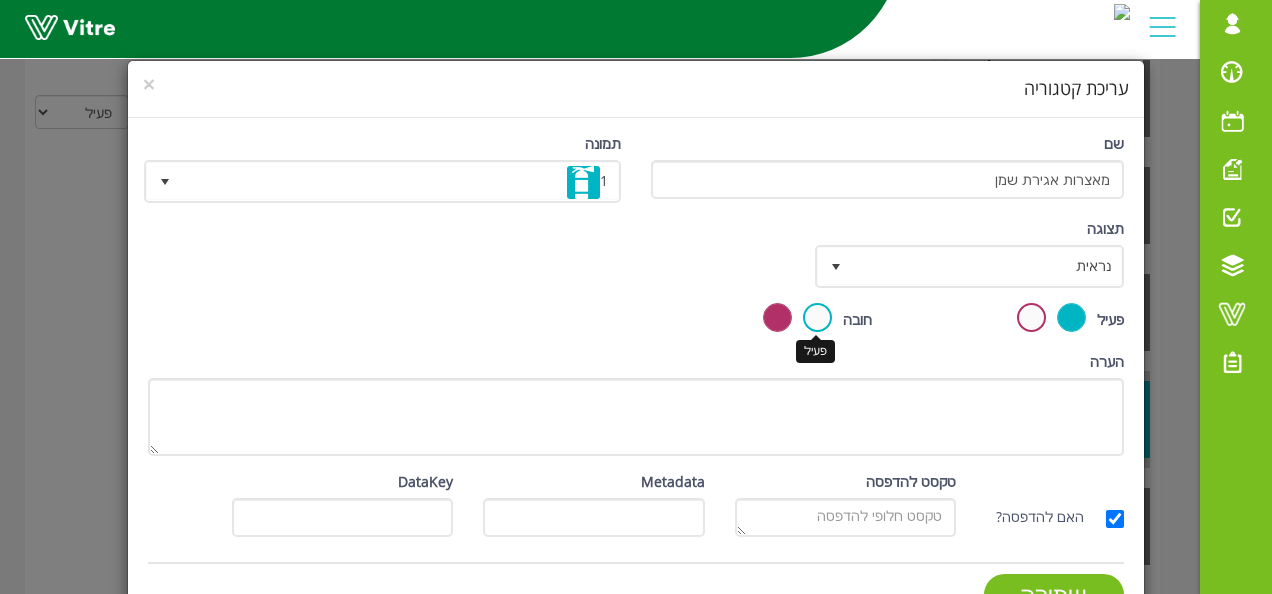 click at bounding box center [817, 317] 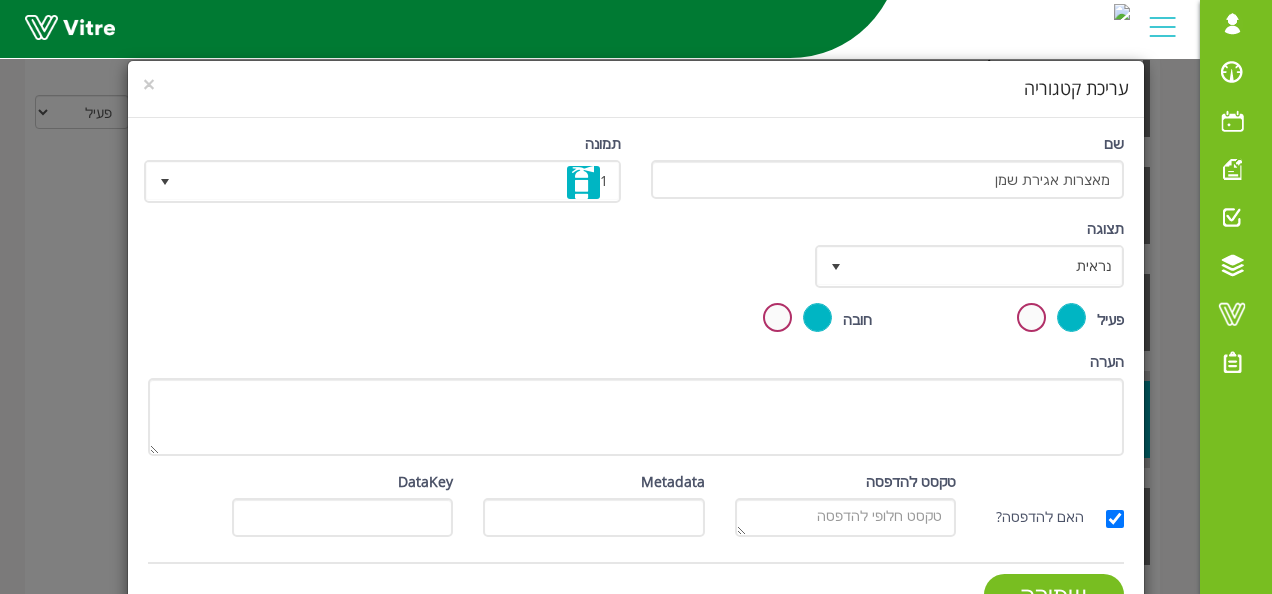 scroll, scrollTop: 50, scrollLeft: 0, axis: vertical 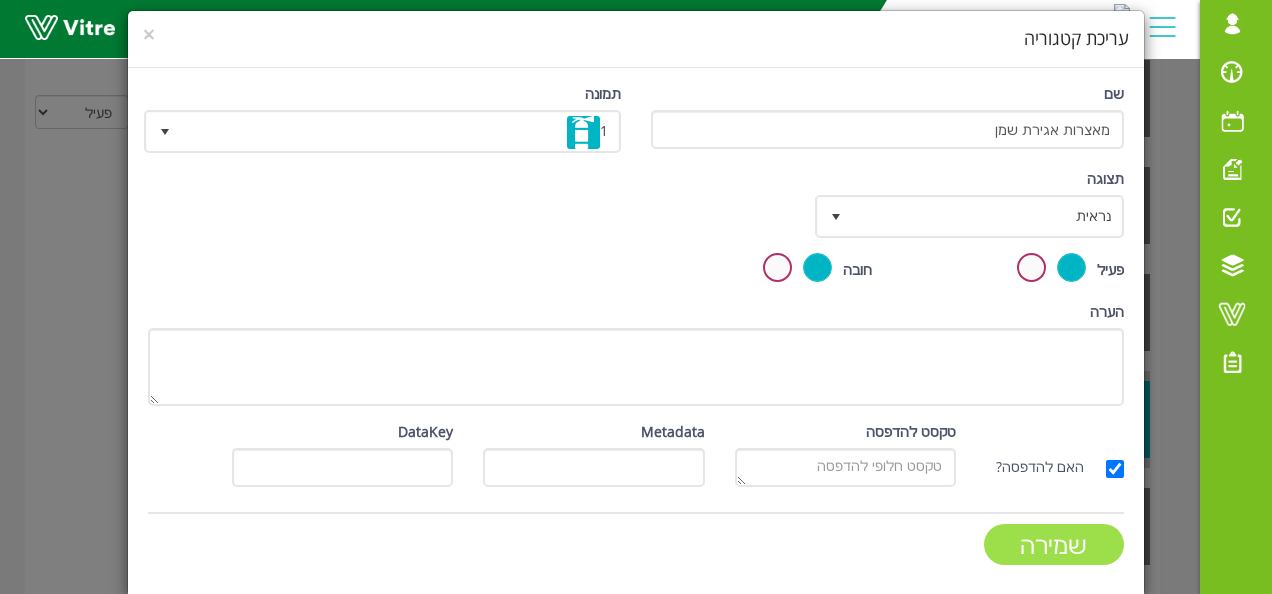 click on "שמירה" at bounding box center [1054, 544] 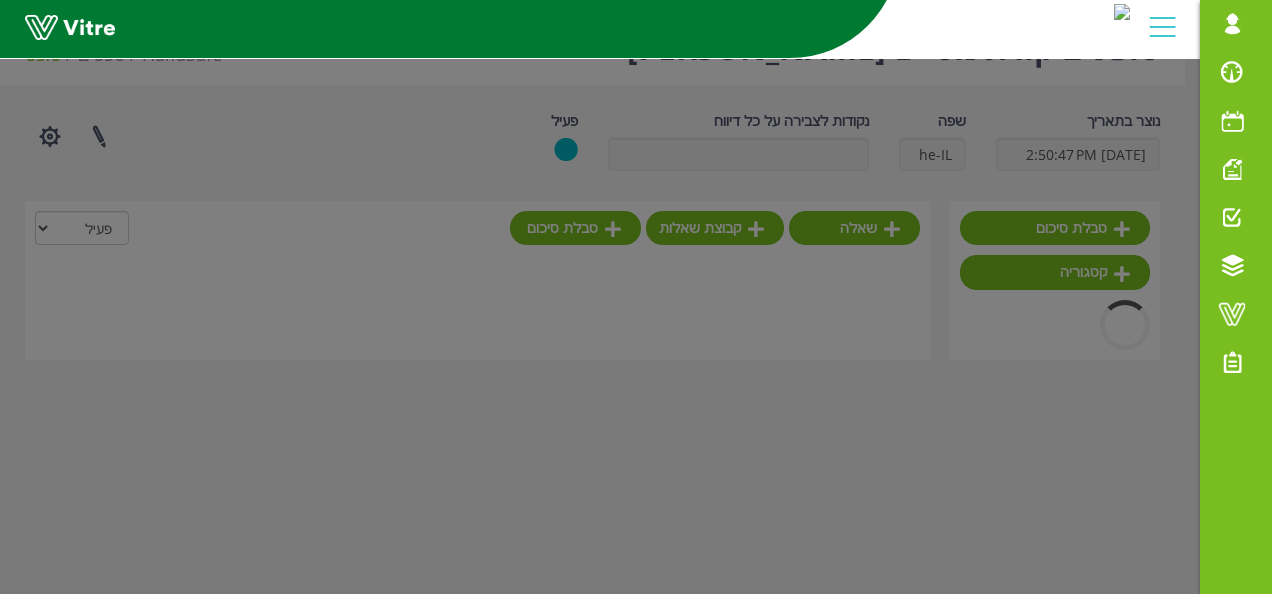 scroll, scrollTop: 310, scrollLeft: 0, axis: vertical 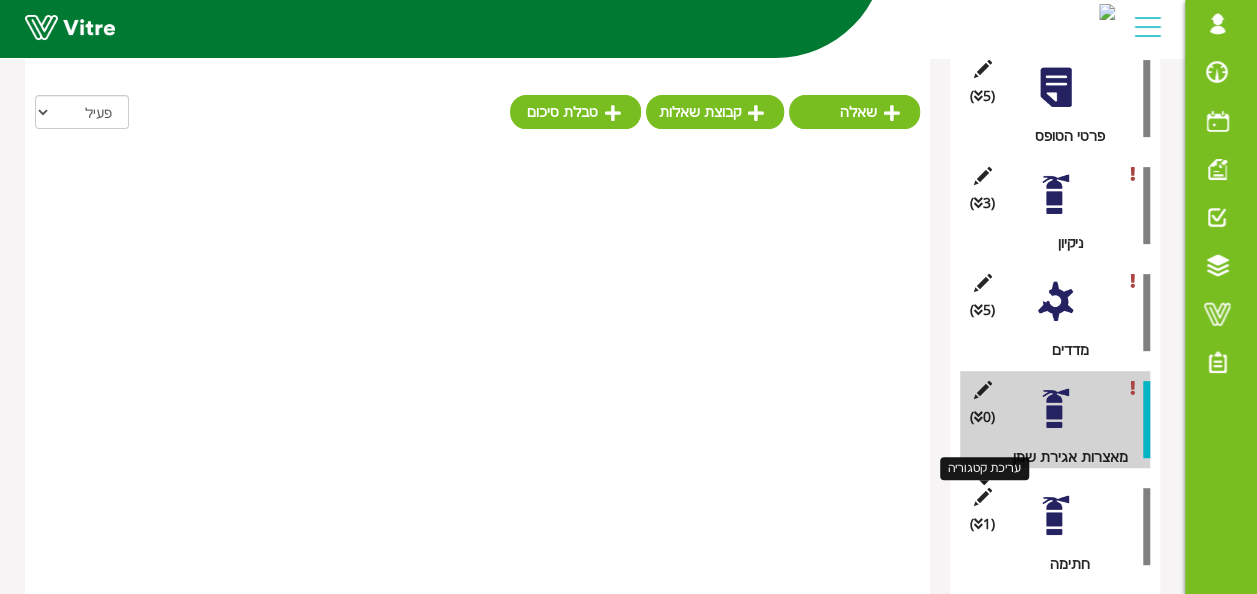 click at bounding box center [982, 497] 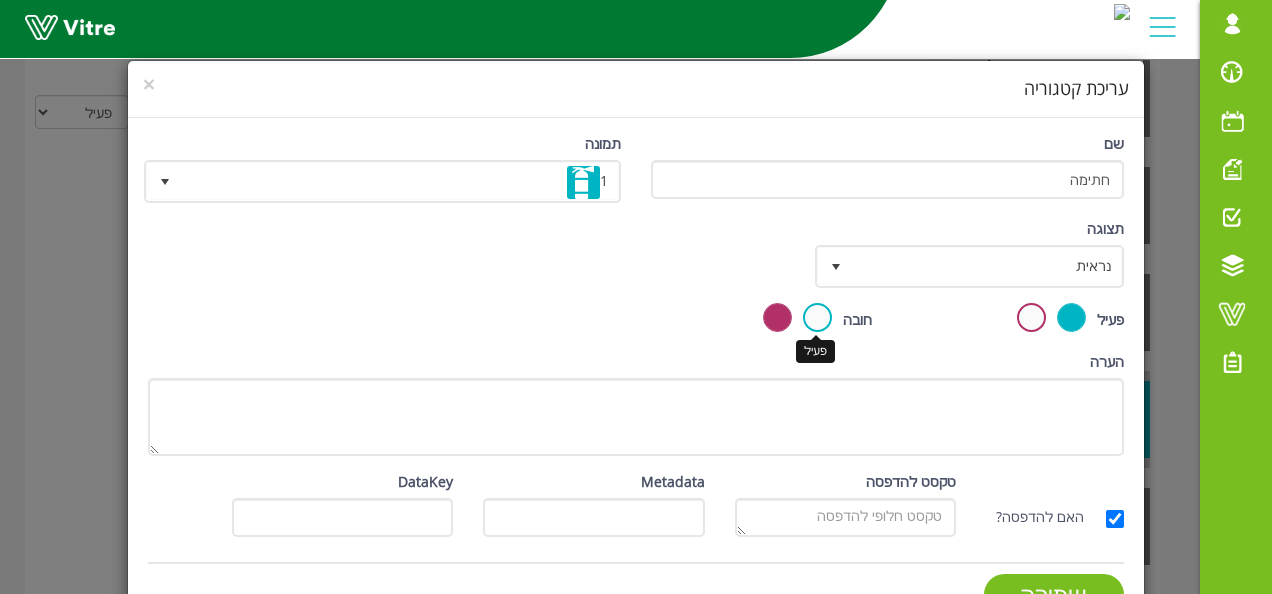 click at bounding box center [817, 317] 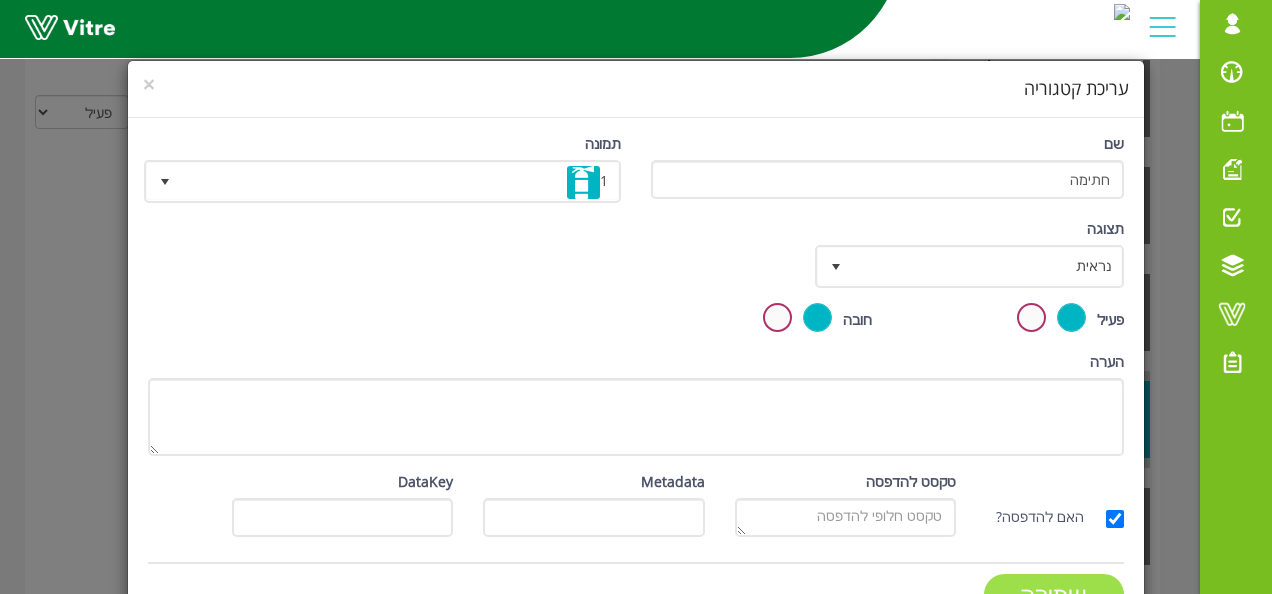 click on "שמירה" at bounding box center [1054, 594] 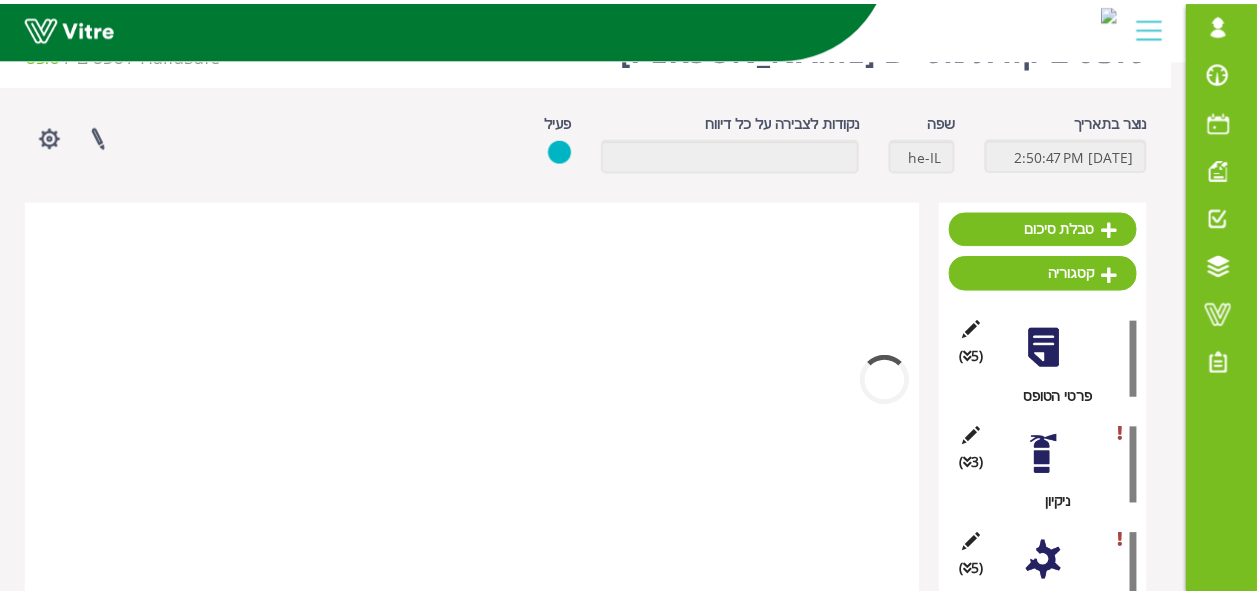 scroll, scrollTop: 310, scrollLeft: 0, axis: vertical 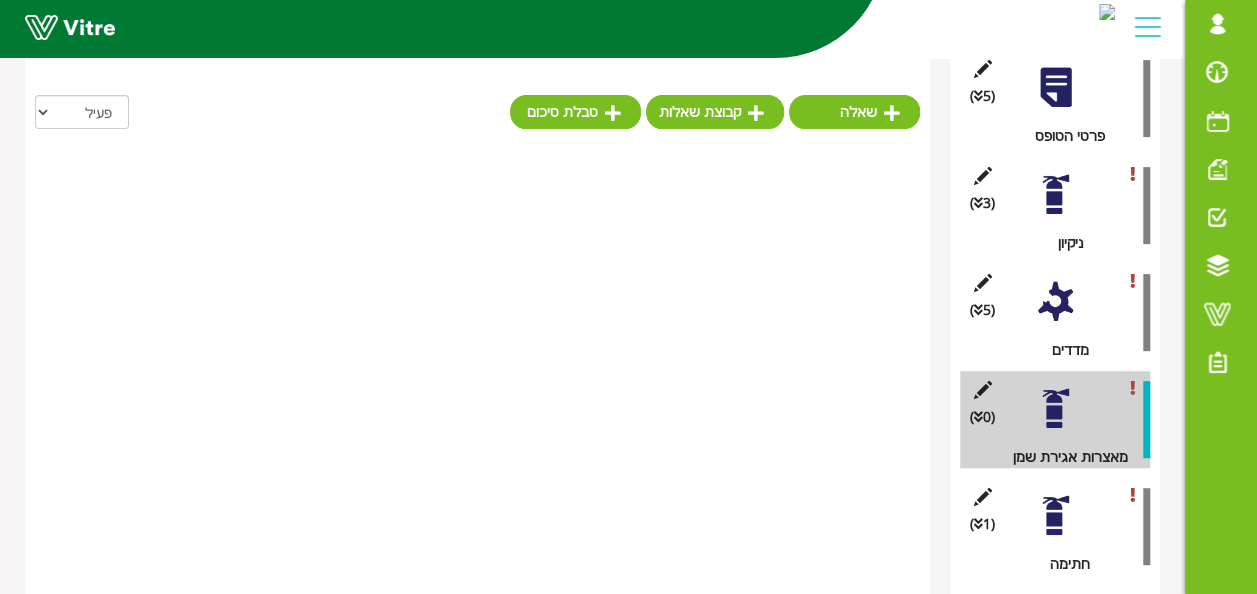 click at bounding box center [1055, 408] 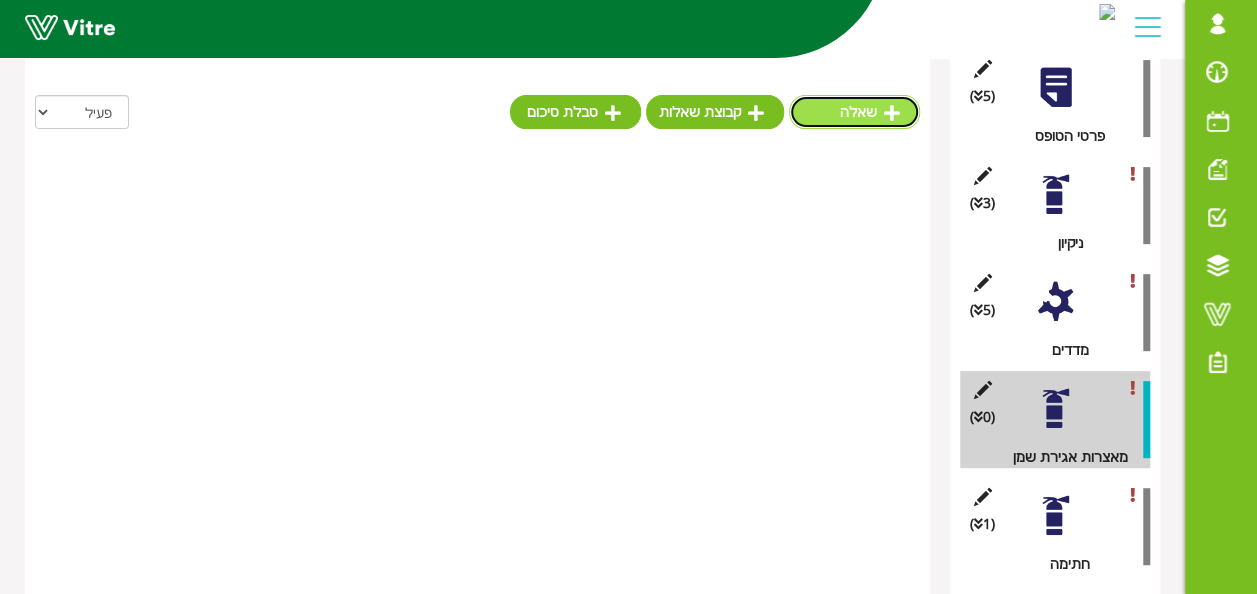 click on "שאלה" at bounding box center (854, 112) 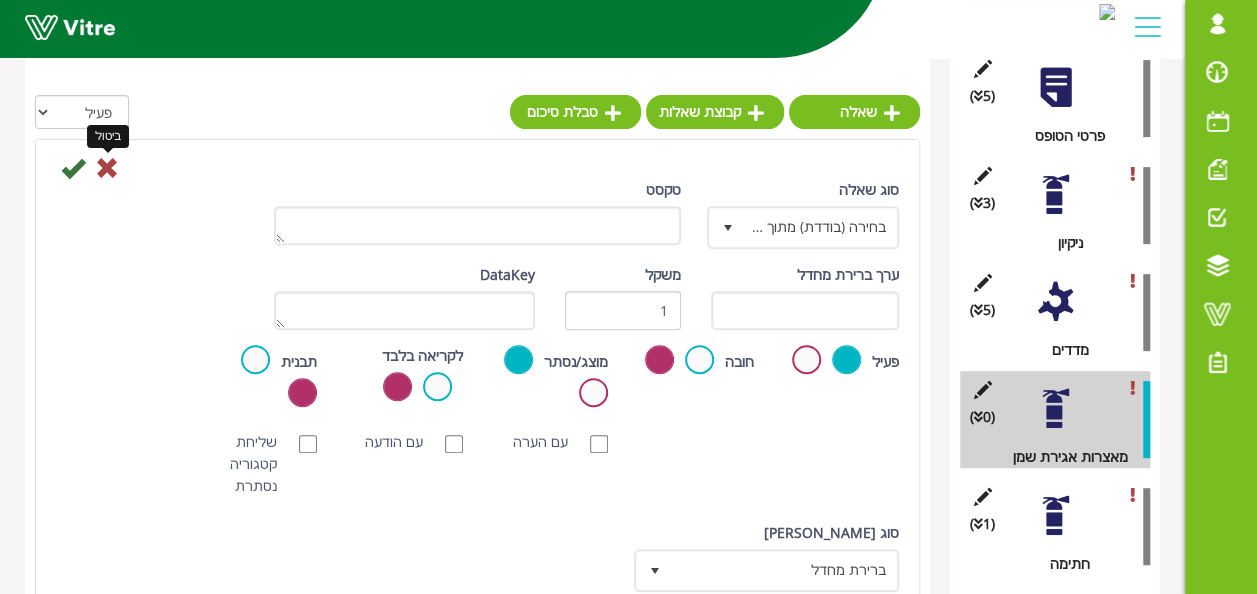 click at bounding box center [107, 168] 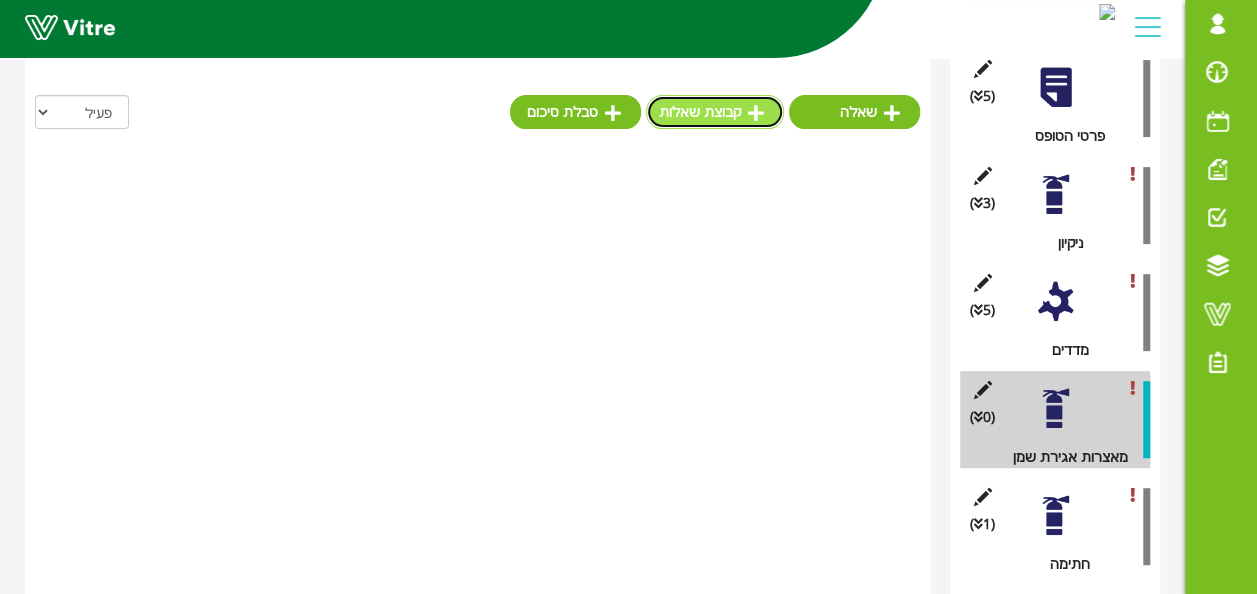 click on "קבוצת שאלות" at bounding box center [715, 112] 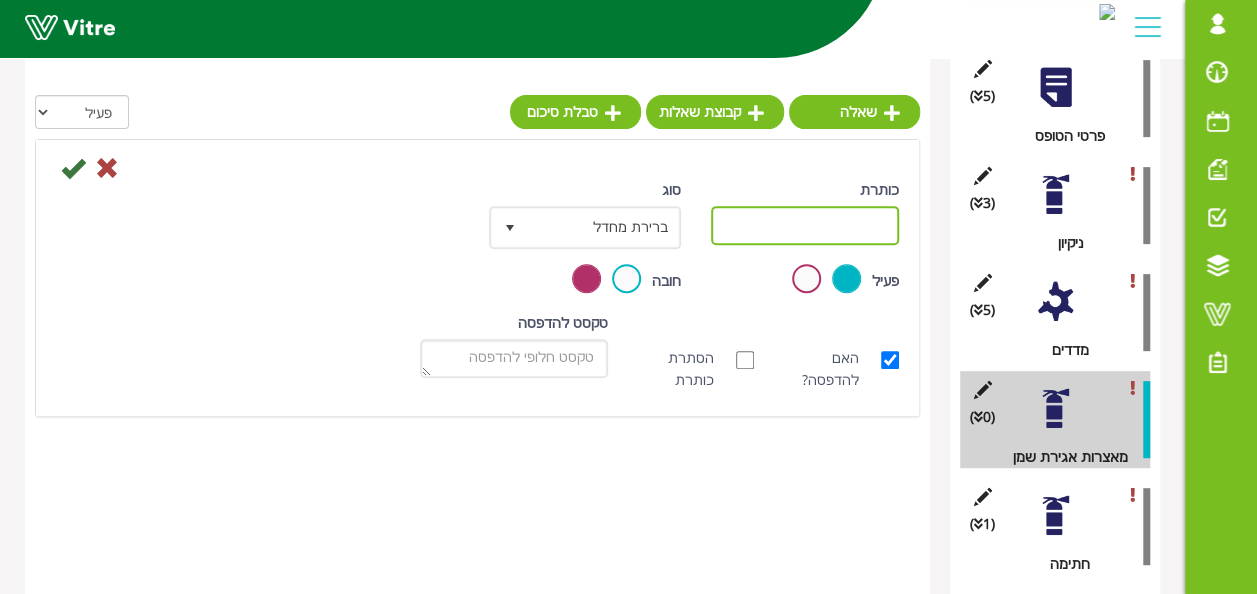 click on "כותרת" at bounding box center [805, 225] 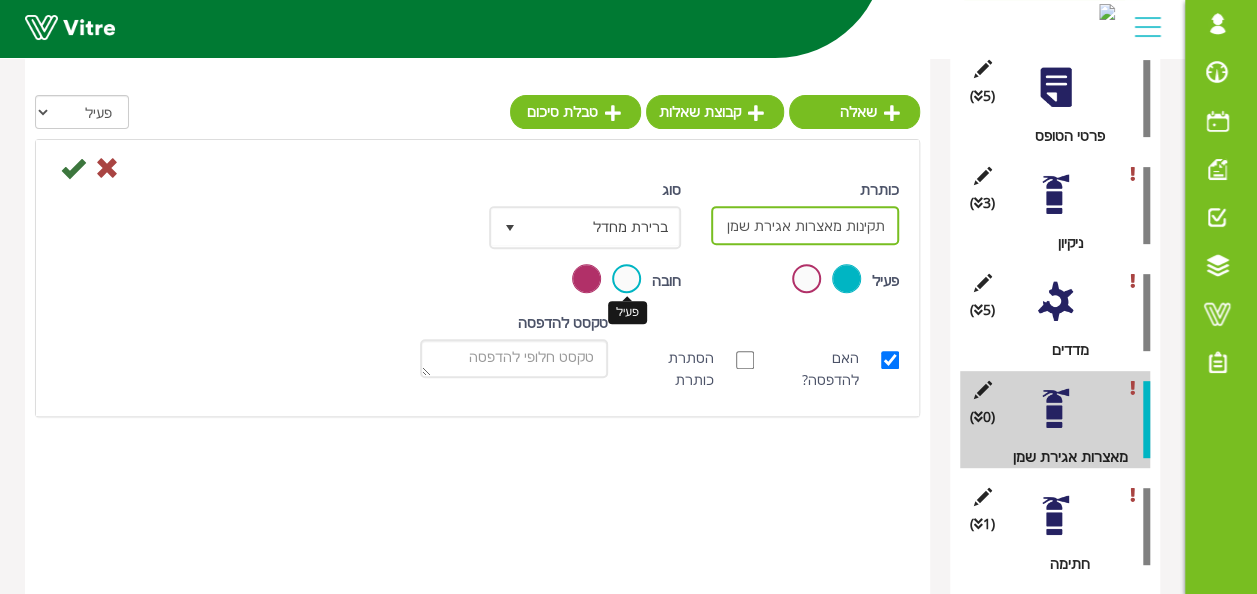 type on "תקינות מאצרות אגירת שמן" 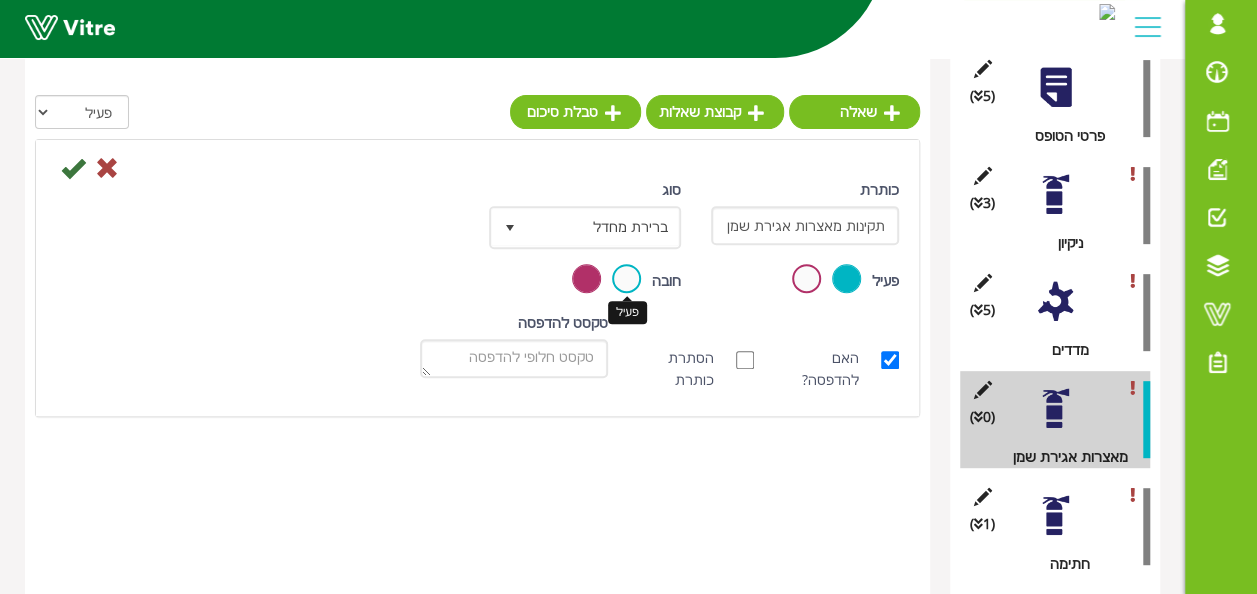 click at bounding box center [626, 278] 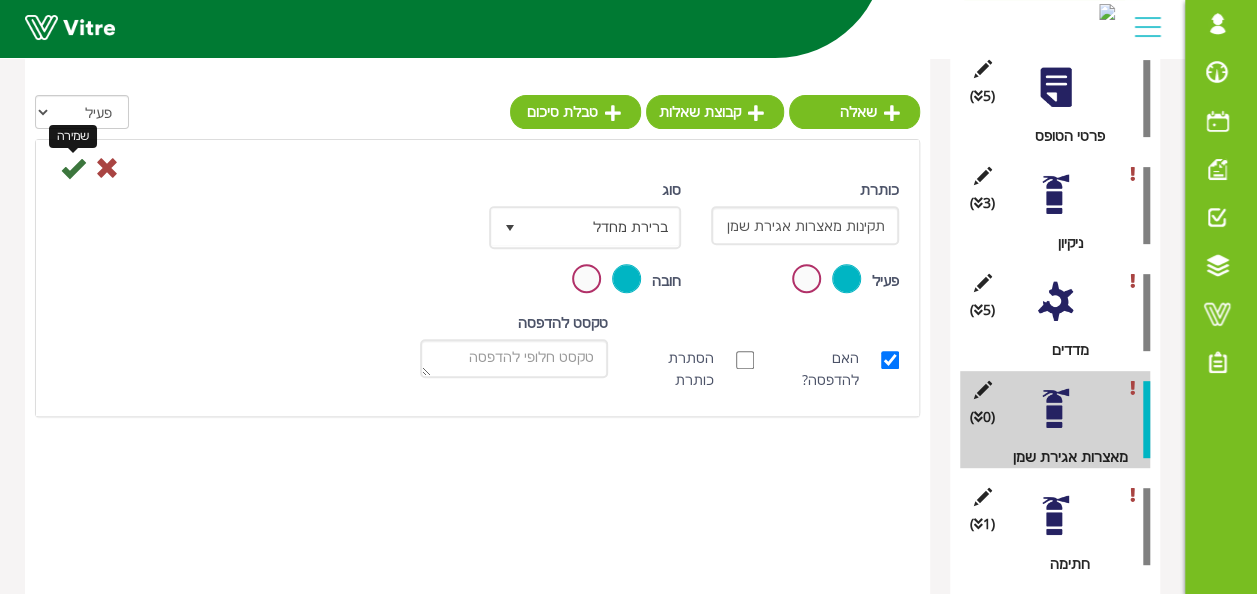 click at bounding box center (73, 168) 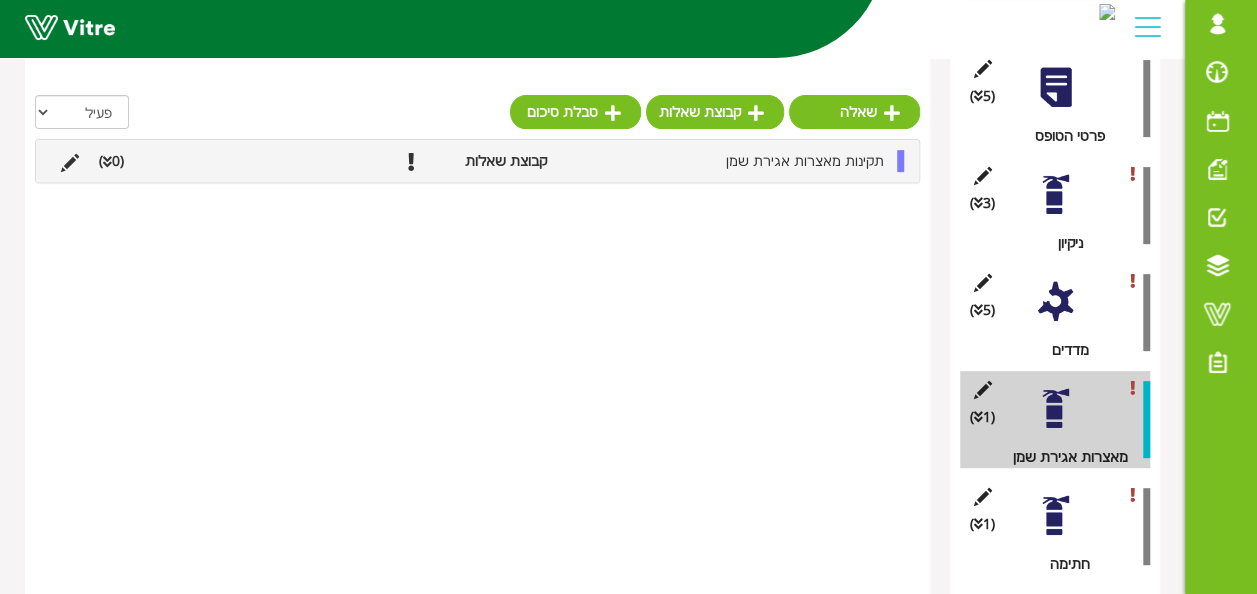 click on "(0 )" at bounding box center (111, 161) 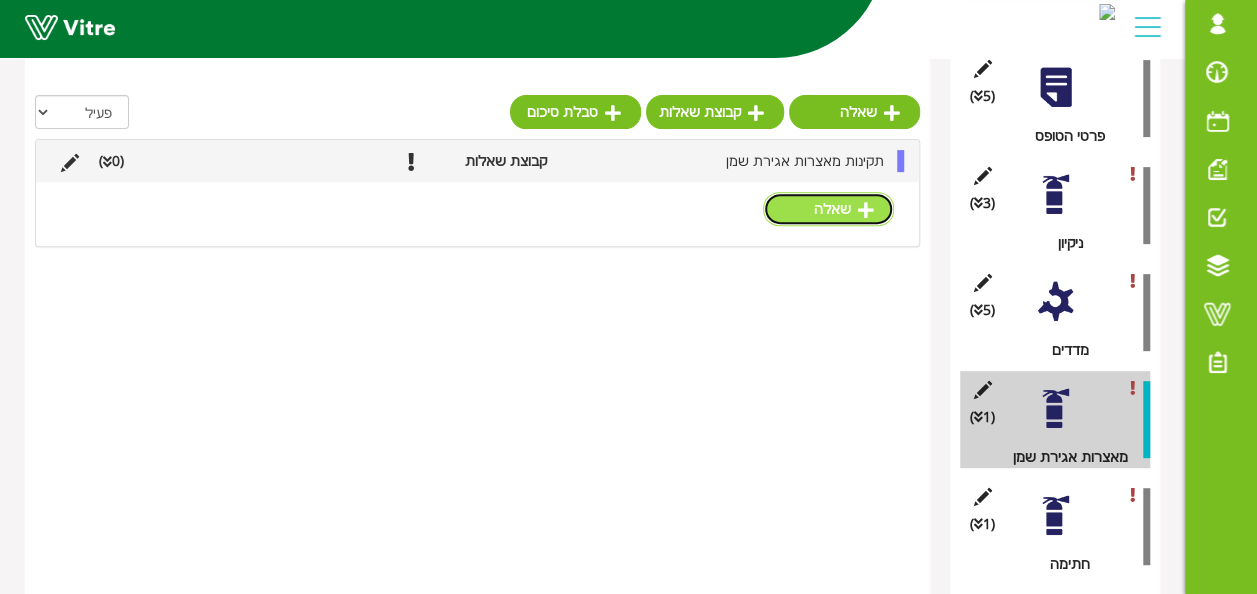 click on "שאלה" at bounding box center [828, 209] 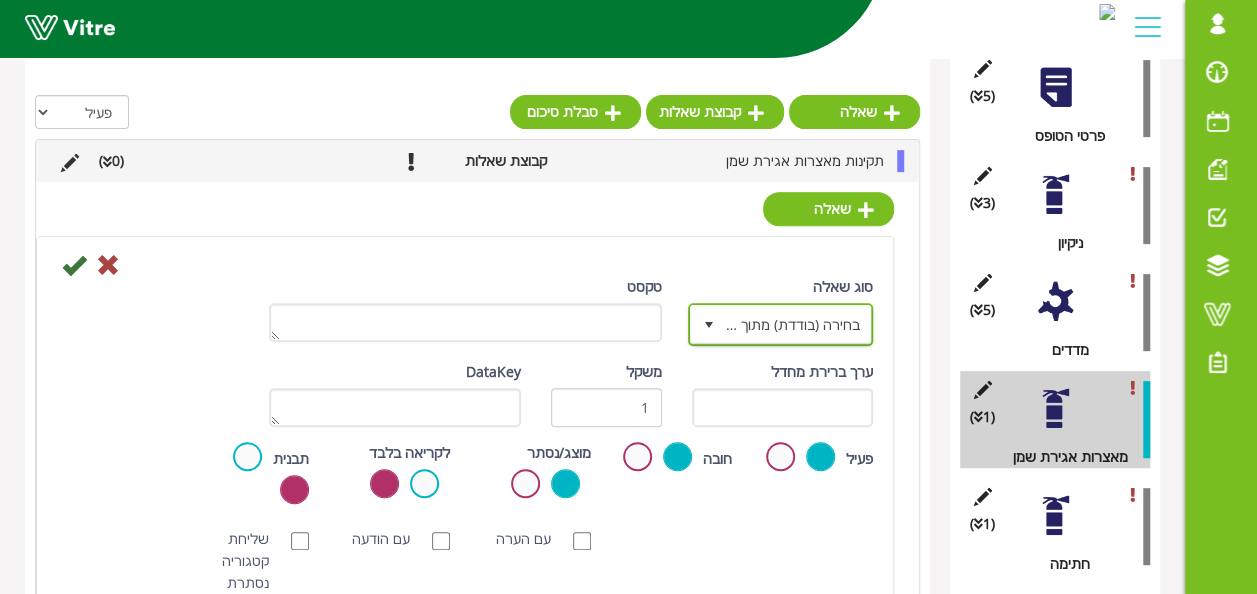 click at bounding box center (709, 324) 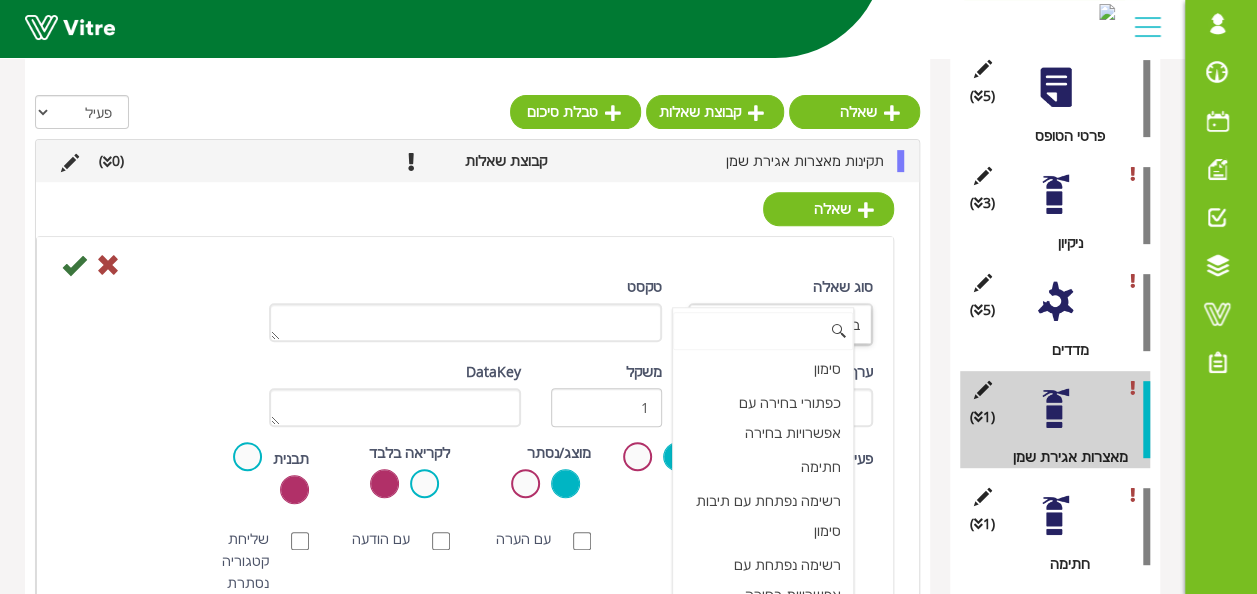 scroll, scrollTop: 0, scrollLeft: 0, axis: both 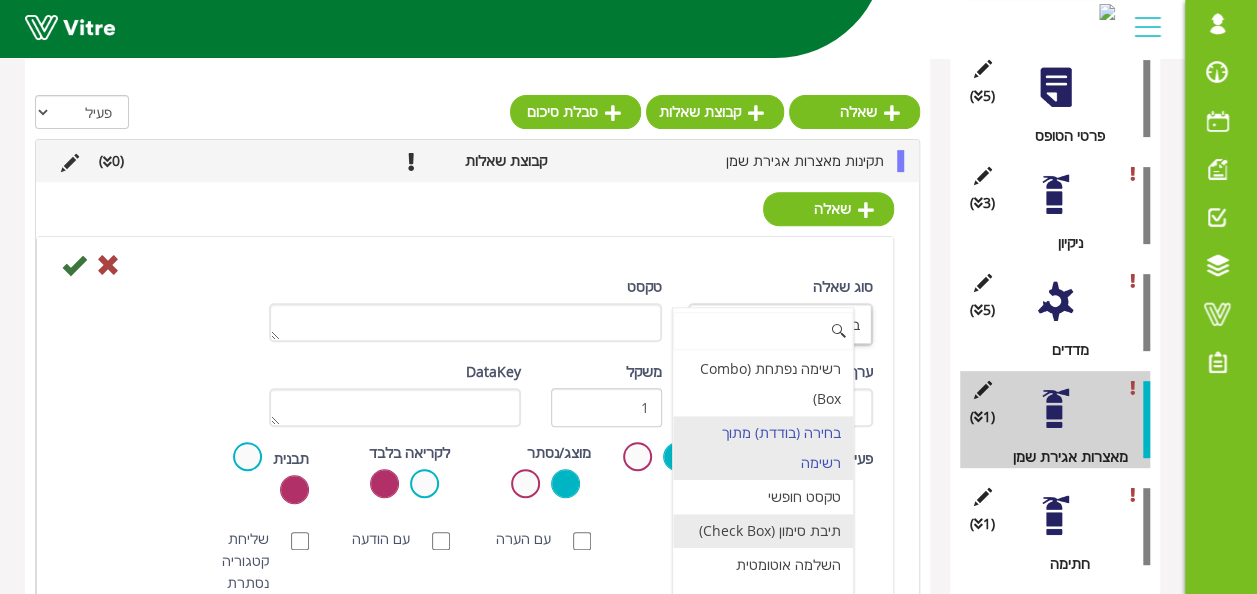 click on "תיבת סימון (Check Box)" at bounding box center (763, 531) 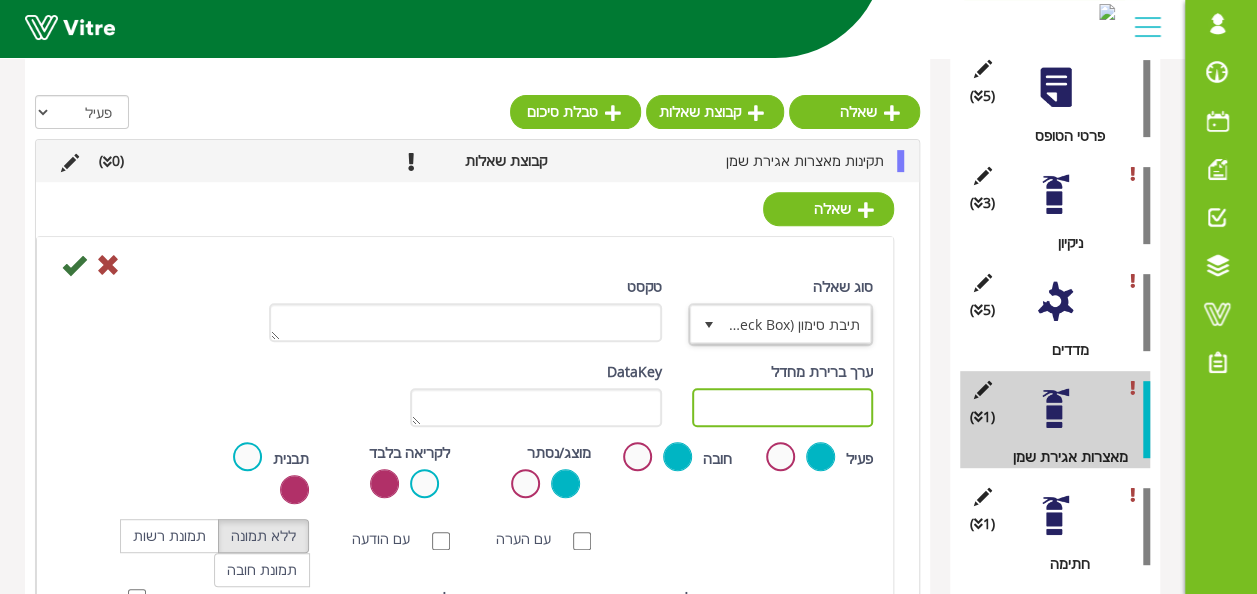 click at bounding box center [783, 407] 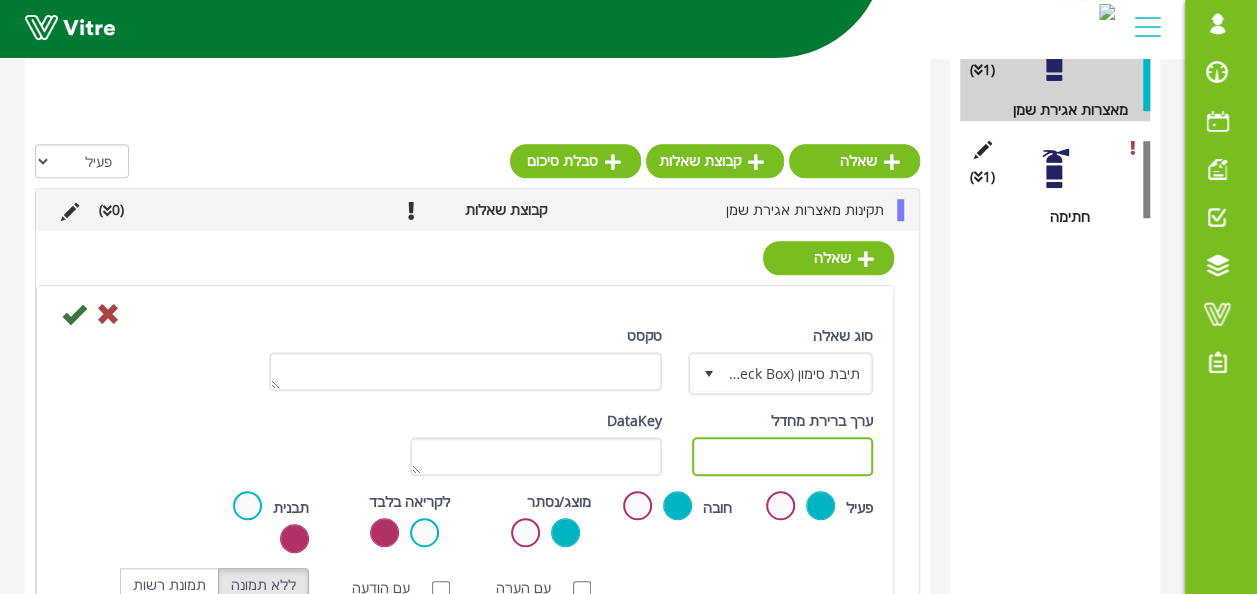 scroll, scrollTop: 656, scrollLeft: 0, axis: vertical 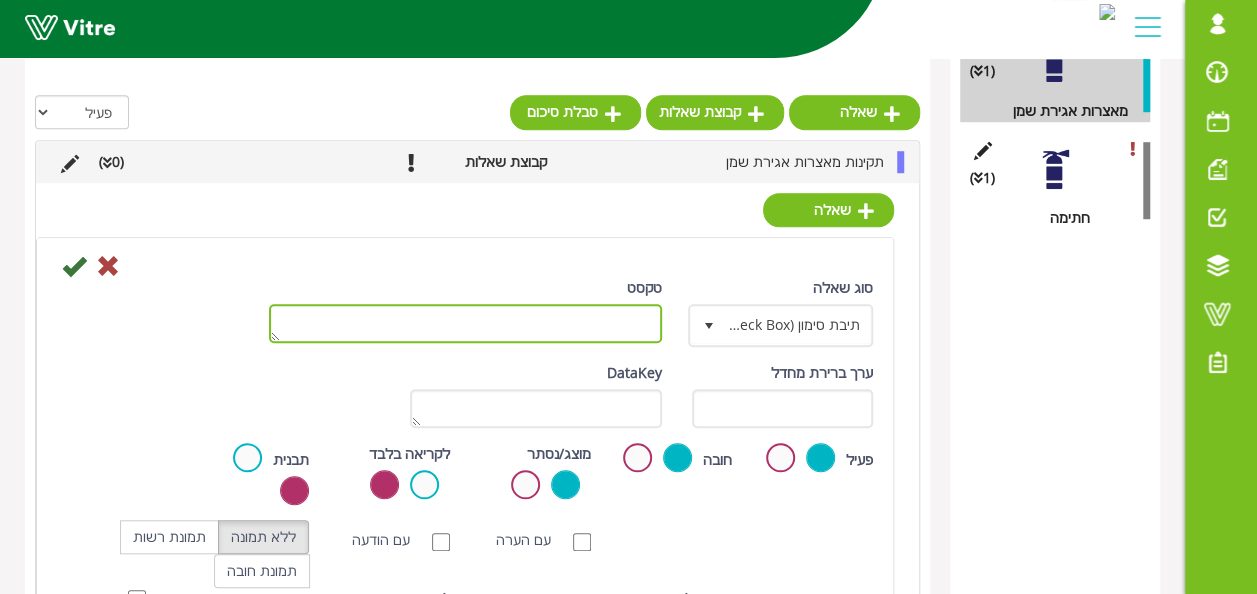 click on "טקסט" at bounding box center [465, 323] 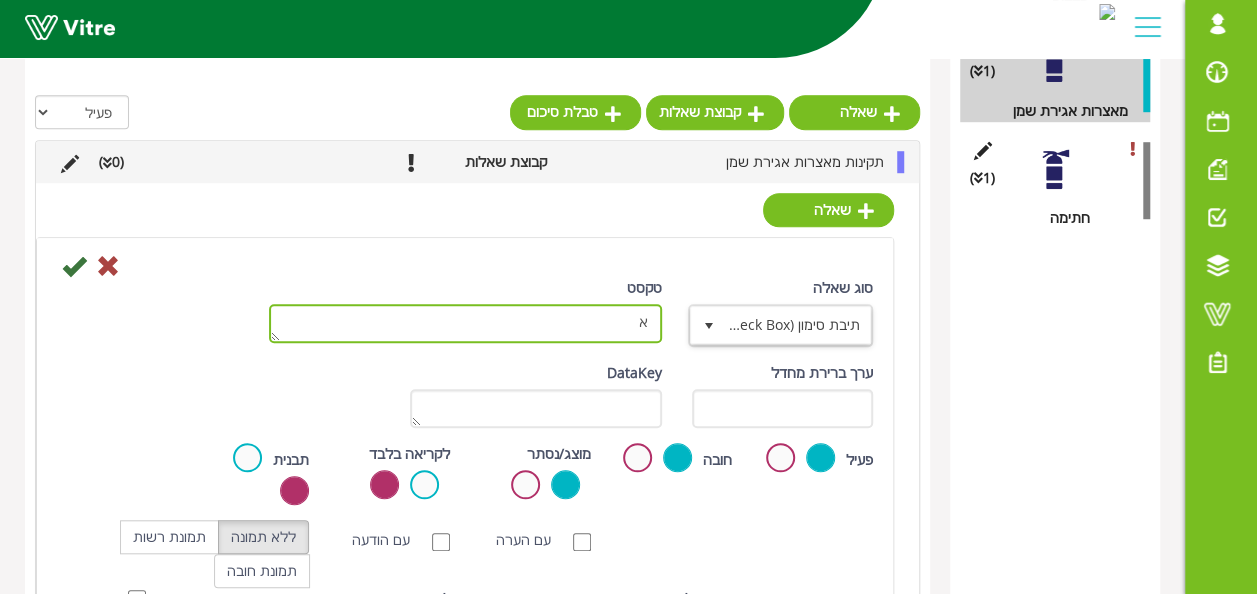 type on "א" 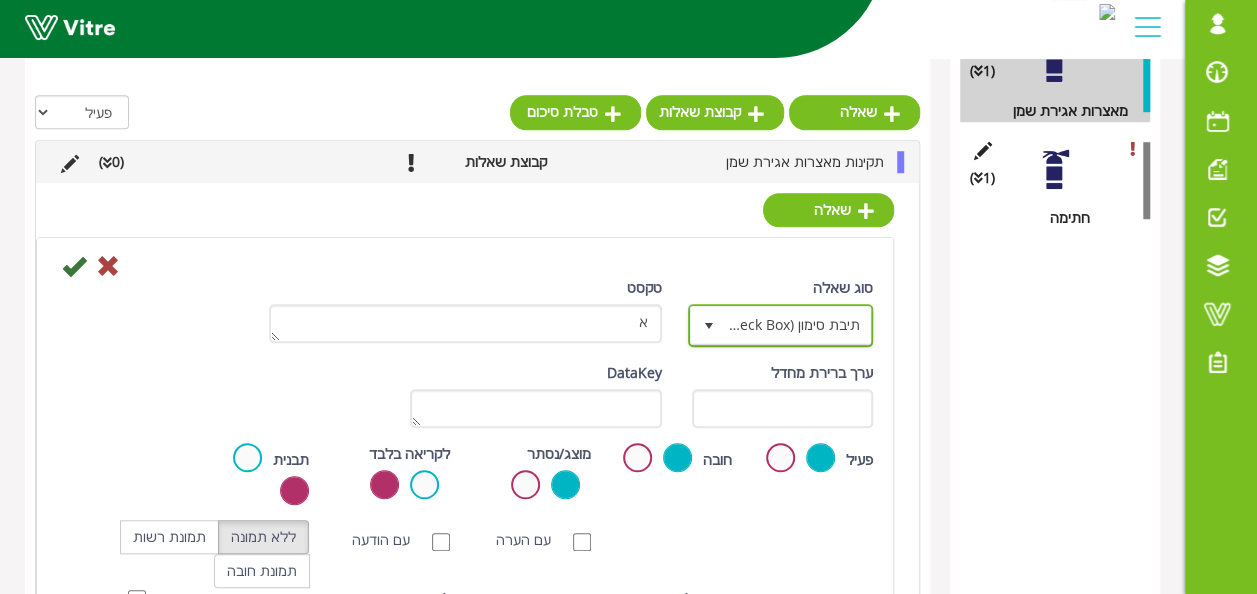click at bounding box center [708, 326] 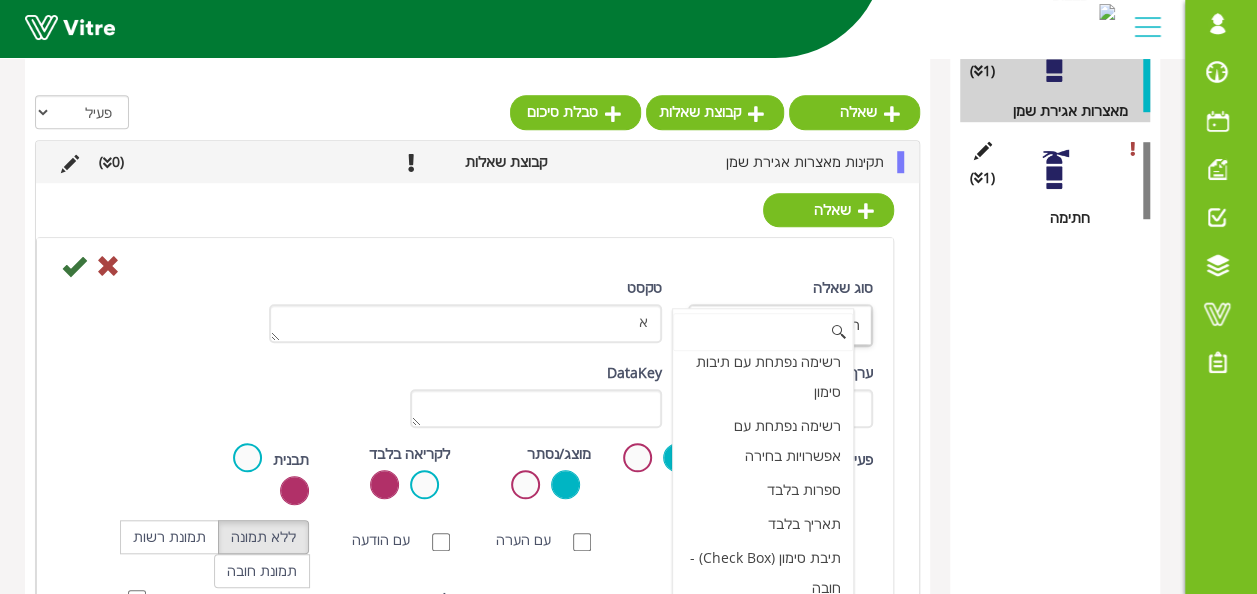 scroll, scrollTop: 300, scrollLeft: 0, axis: vertical 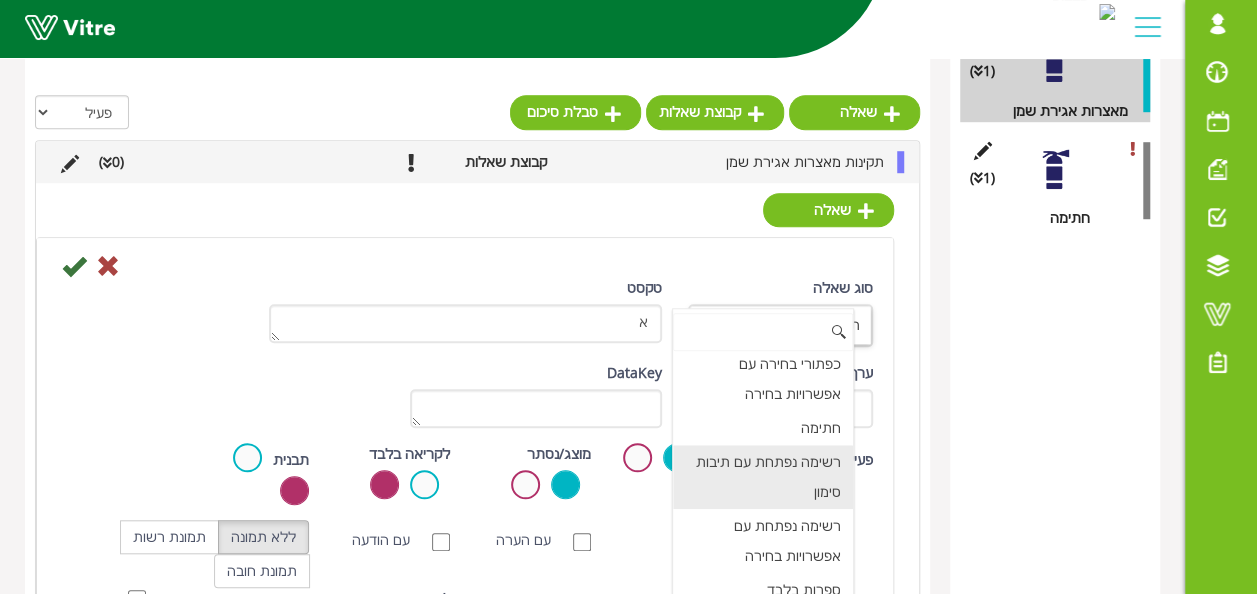 click on "רשימה נפתחת עם תיבות סימון" at bounding box center (763, 477) 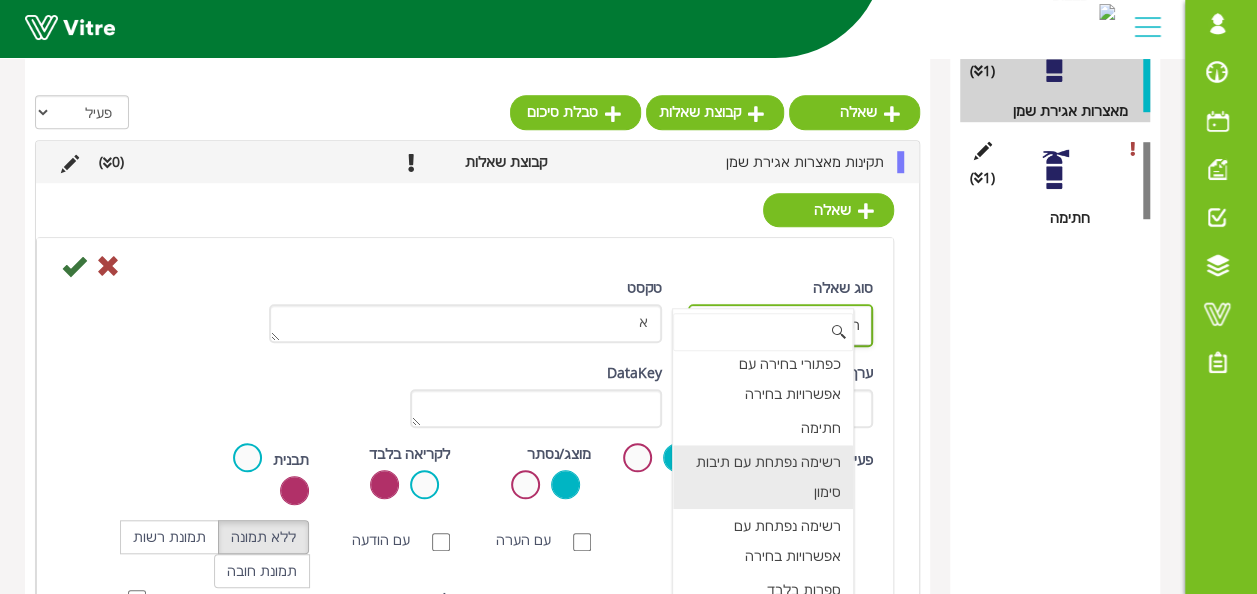 type on "1" 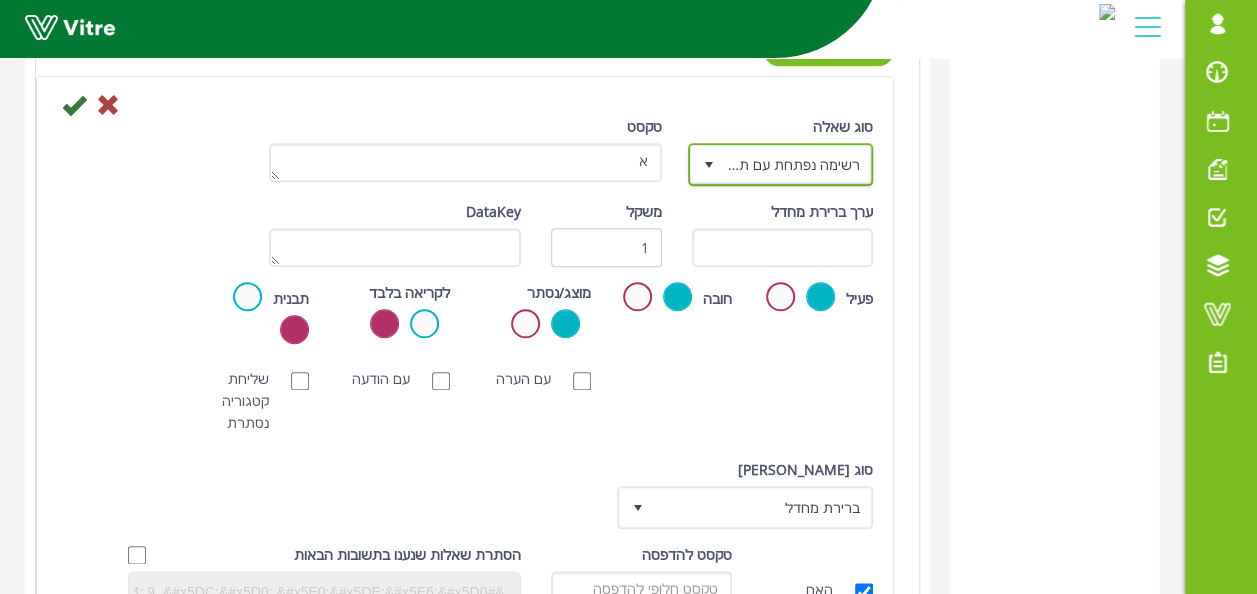 scroll, scrollTop: 956, scrollLeft: 0, axis: vertical 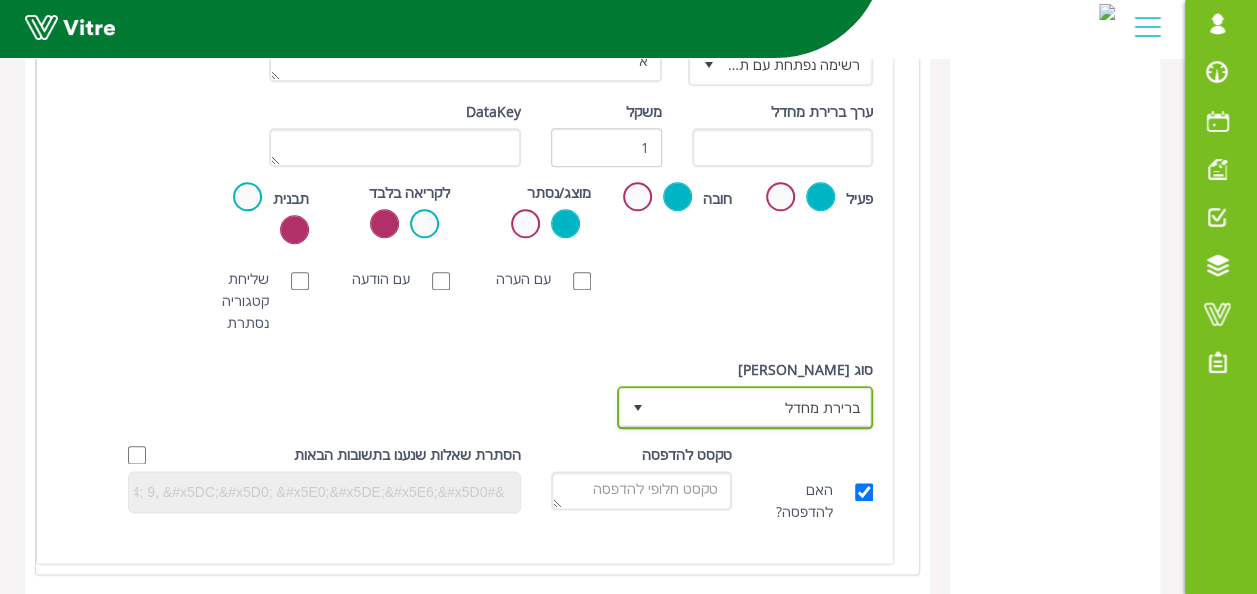 click at bounding box center [638, 407] 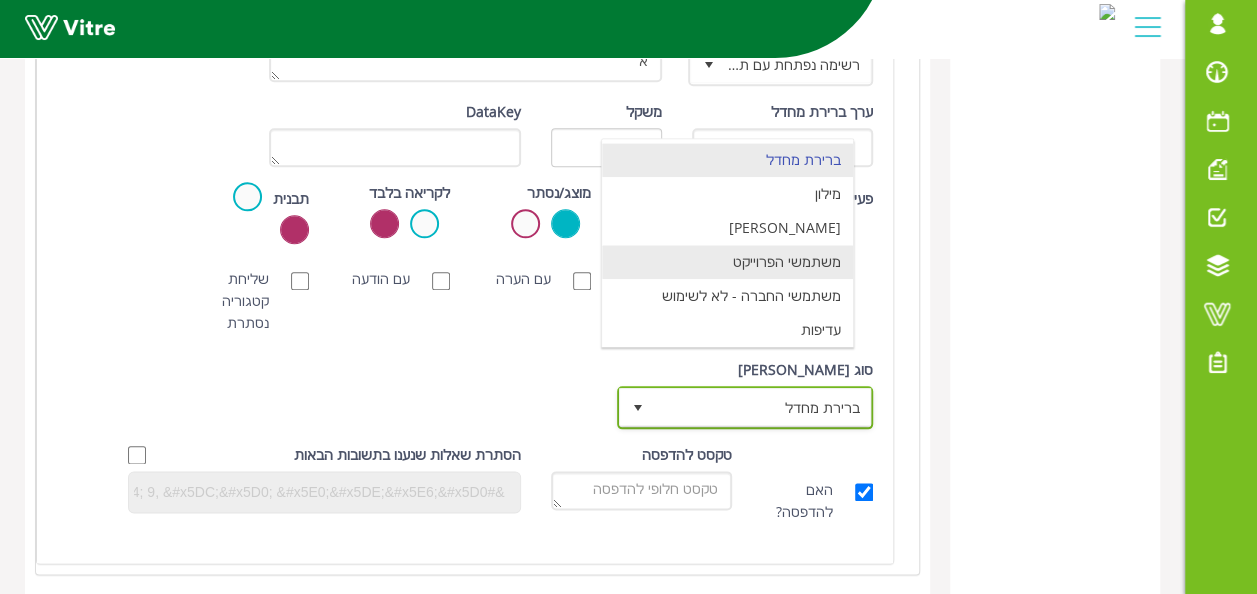 scroll, scrollTop: 33, scrollLeft: 0, axis: vertical 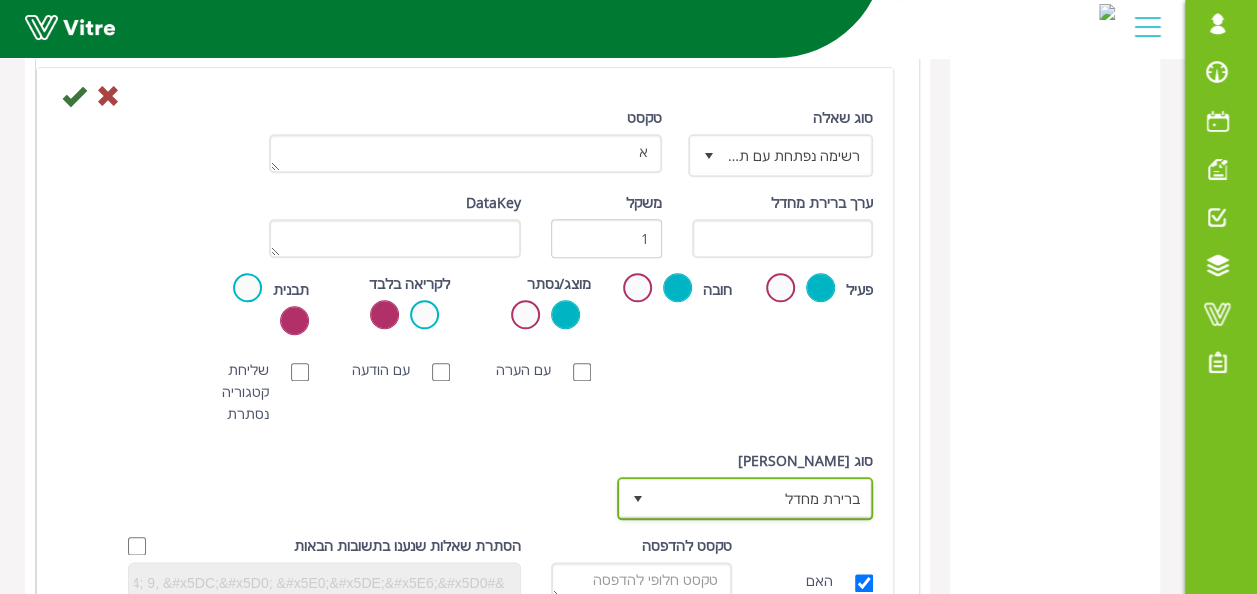 click at bounding box center (638, 498) 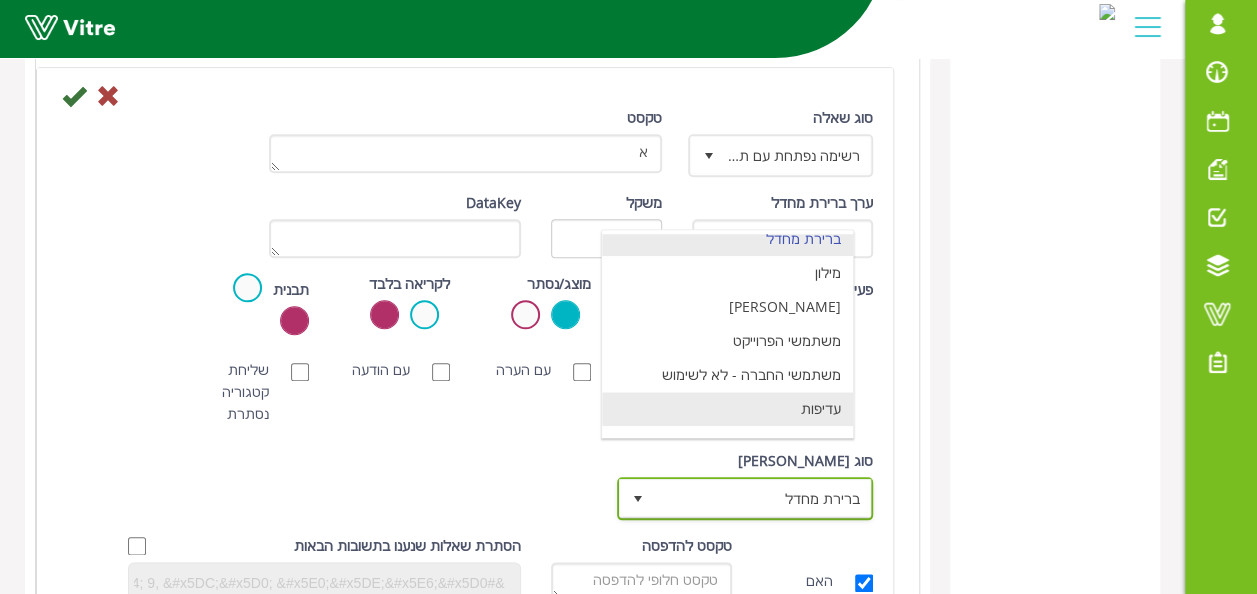 scroll, scrollTop: 0, scrollLeft: 0, axis: both 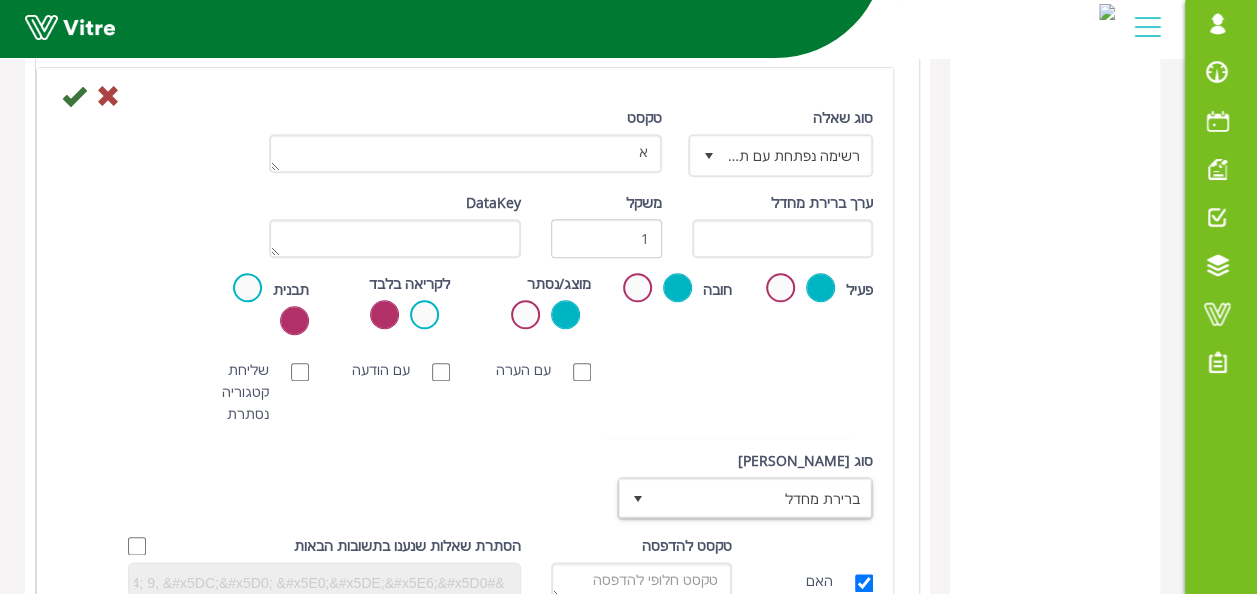 click on "סריקת ברקוד
NFC
סריקת חובה
עם הערה
עם הודעה
שליחת קטגוריה נסתרת
ללא תמונה
תמונת רשות
תמונת חובה" at bounding box center (465, 392) 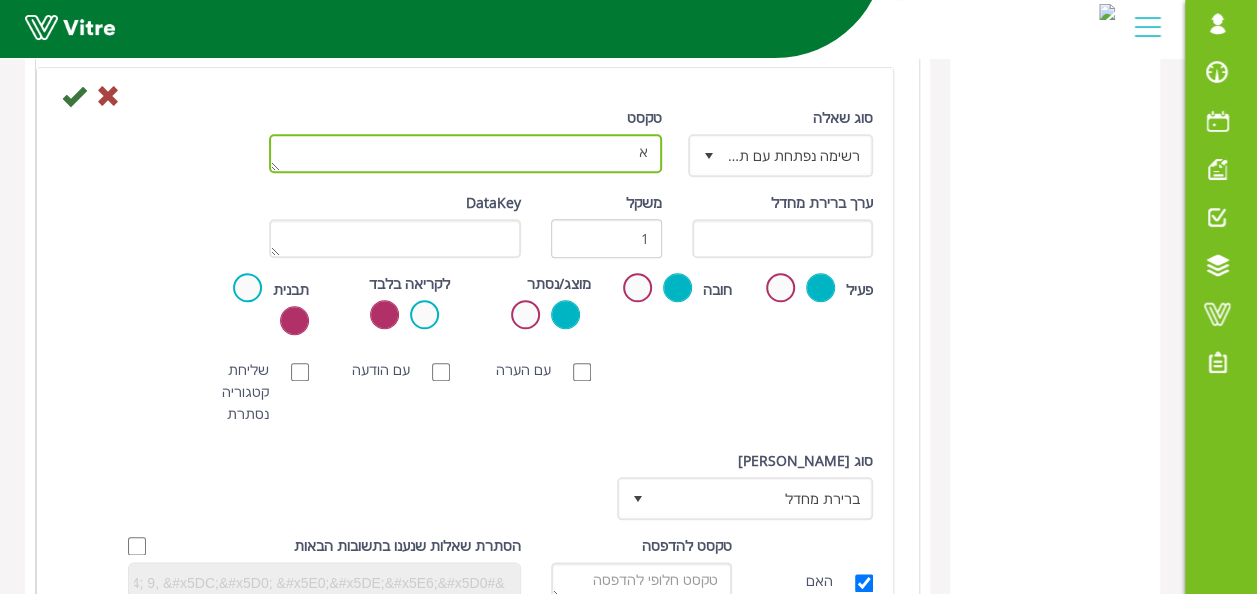 drag, startPoint x: 611, startPoint y: 150, endPoint x: 647, endPoint y: 153, distance: 36.124783 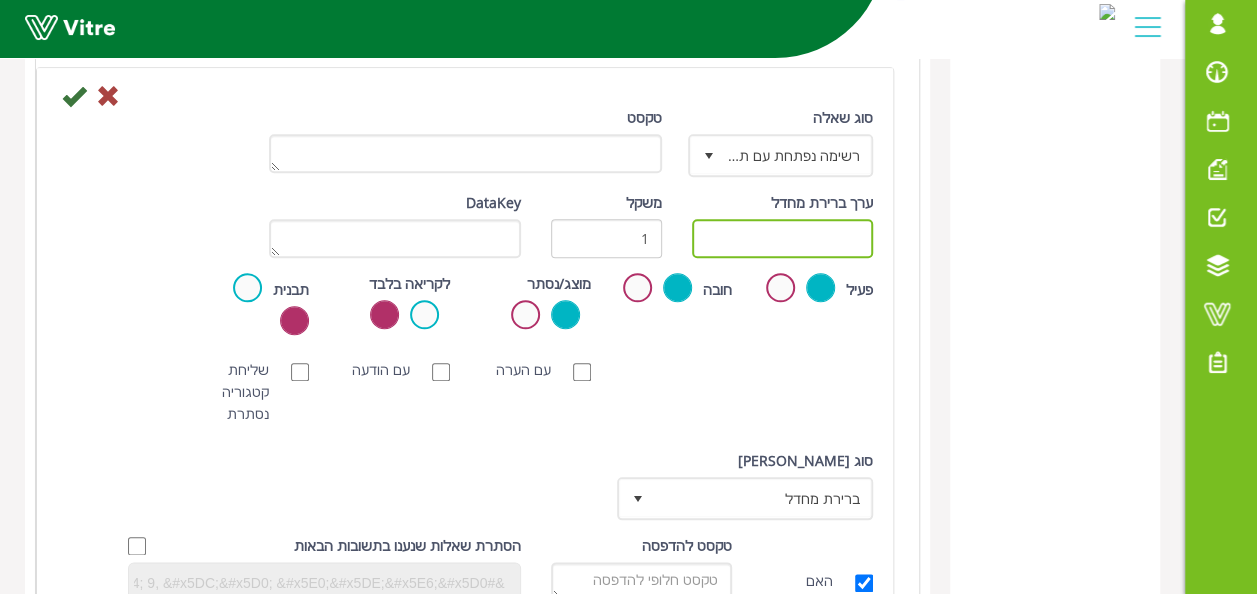 click at bounding box center [783, 238] 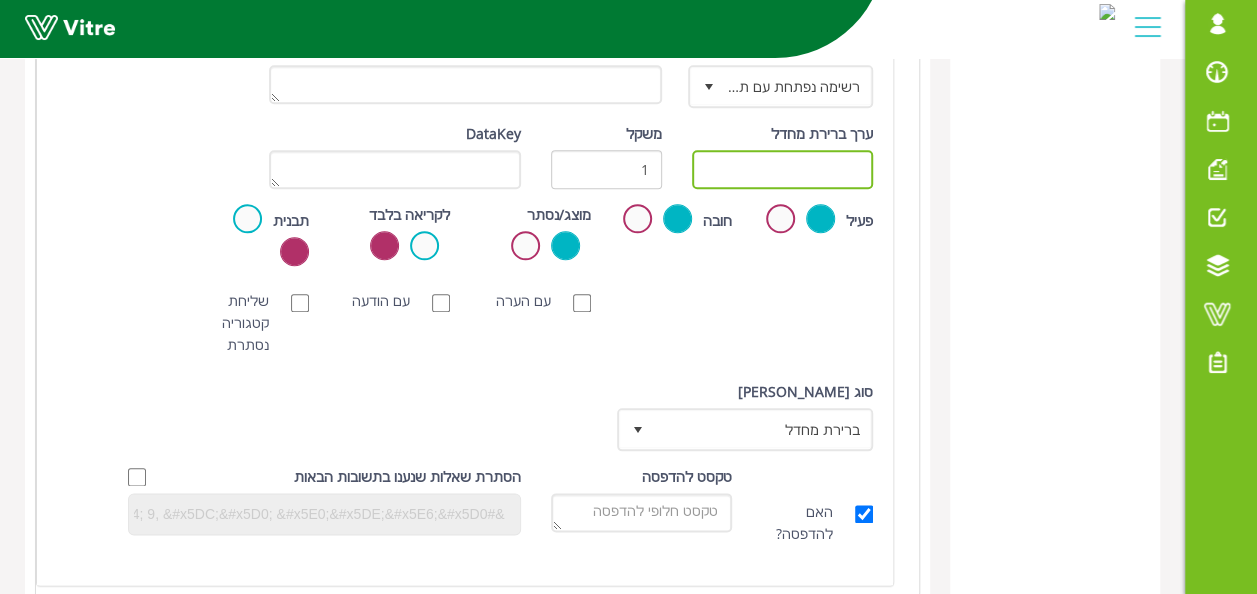 scroll, scrollTop: 965, scrollLeft: 0, axis: vertical 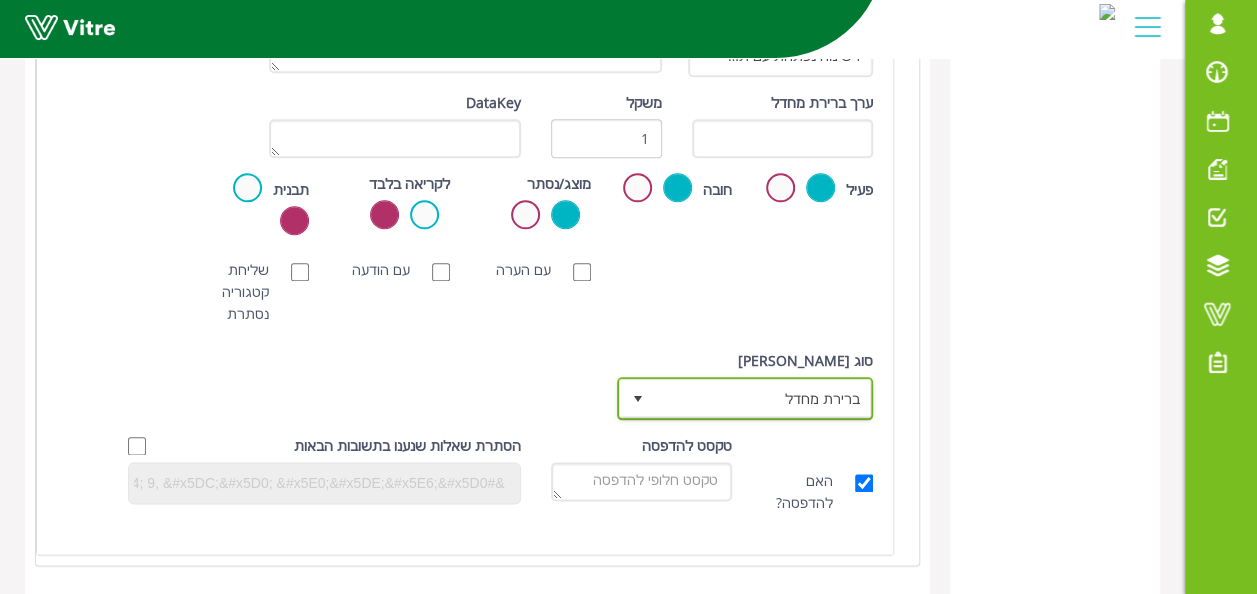 click at bounding box center (638, 398) 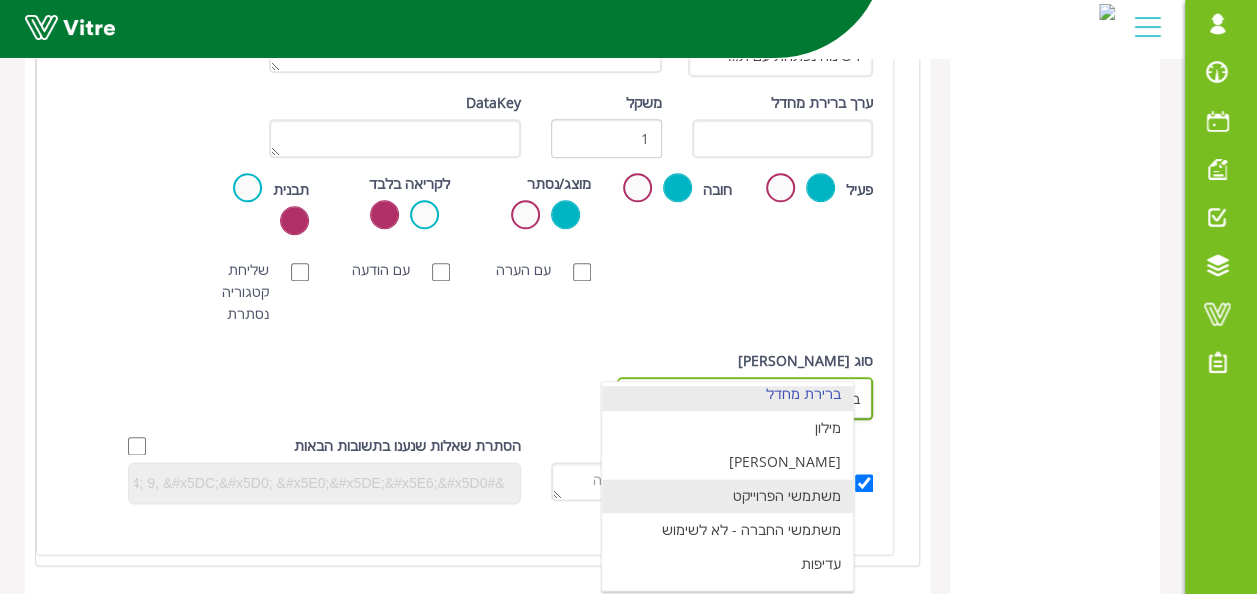 scroll, scrollTop: 0, scrollLeft: 0, axis: both 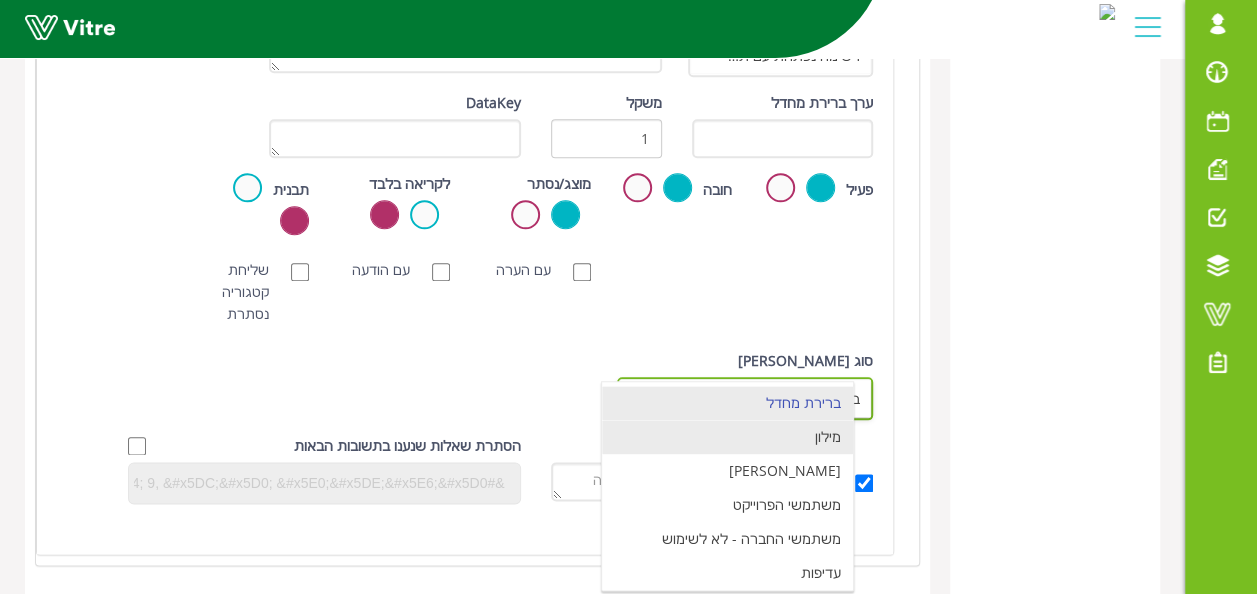 click on "מילון" at bounding box center [727, 437] 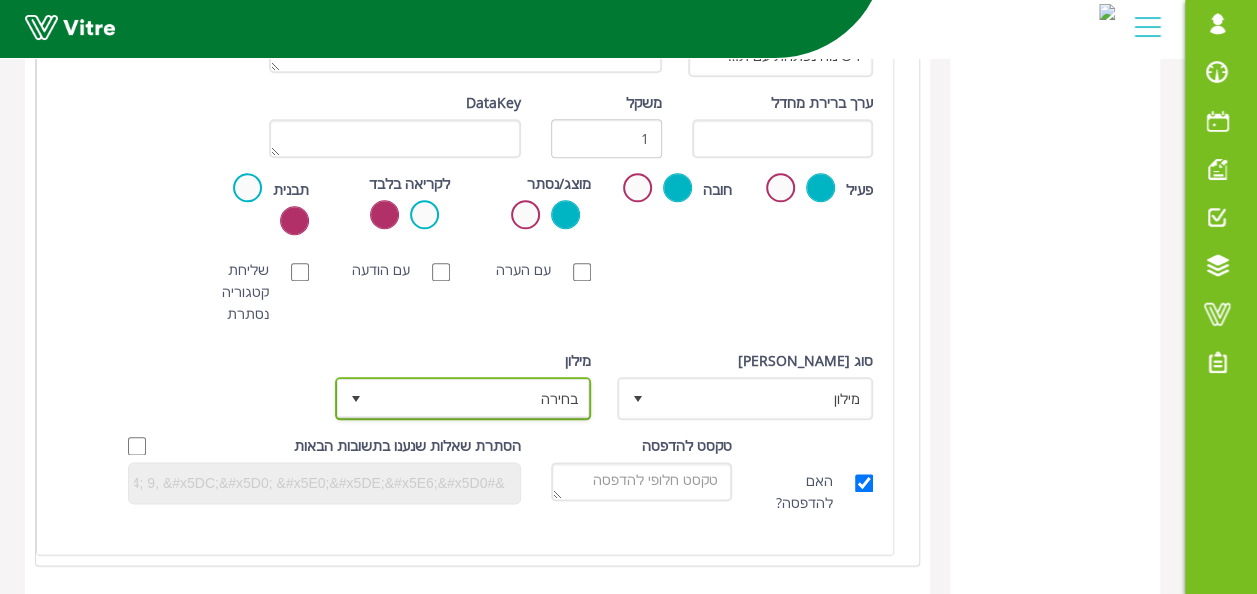 click on "בחירה" at bounding box center [481, 398] 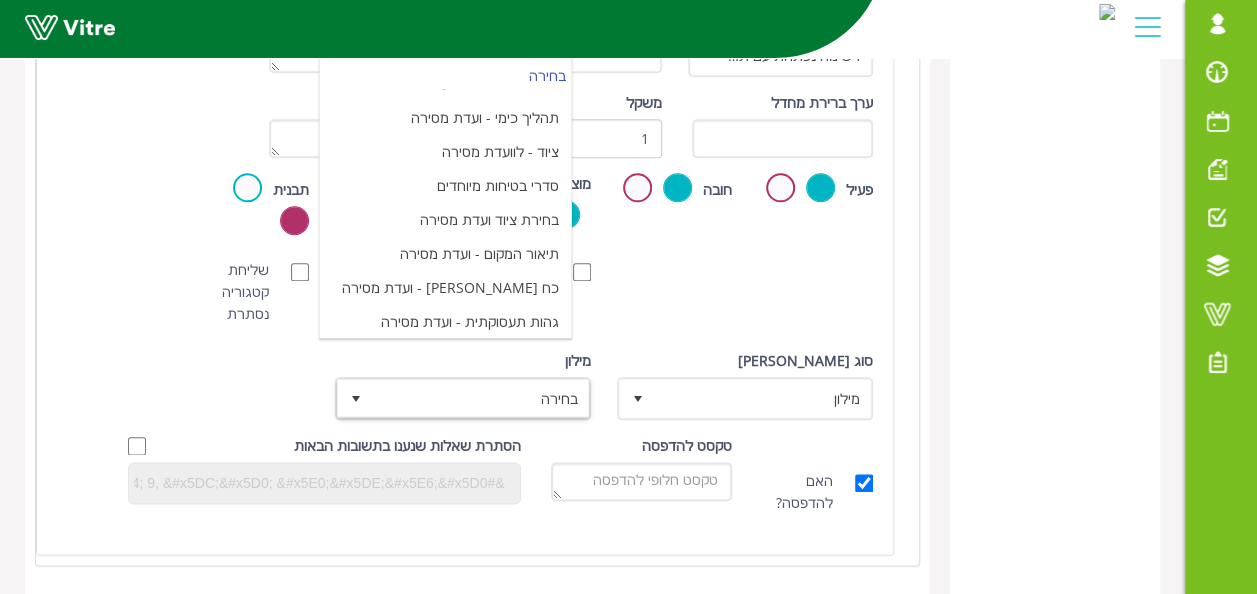 scroll, scrollTop: 6854, scrollLeft: 0, axis: vertical 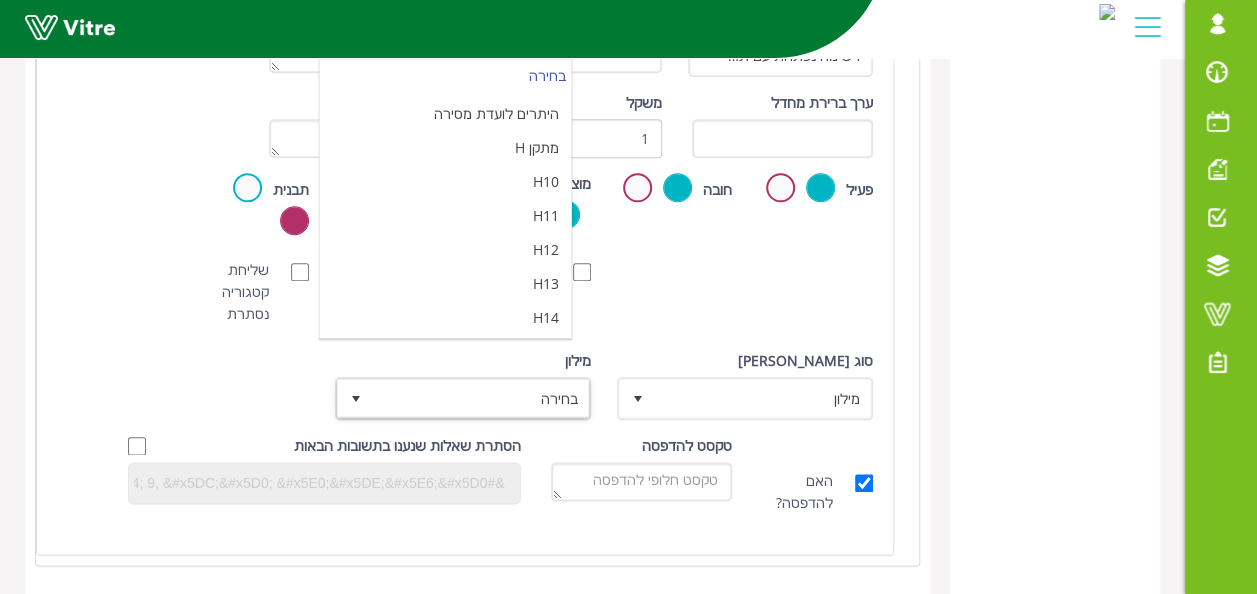 click on "סריקת ברקוד
NFC
סריקת חובה
עם הערה
עם הודעה
שליחת קטגוריה נסתרת
ללא תמונה
תמונת רשות
תמונת חובה" at bounding box center (465, 292) 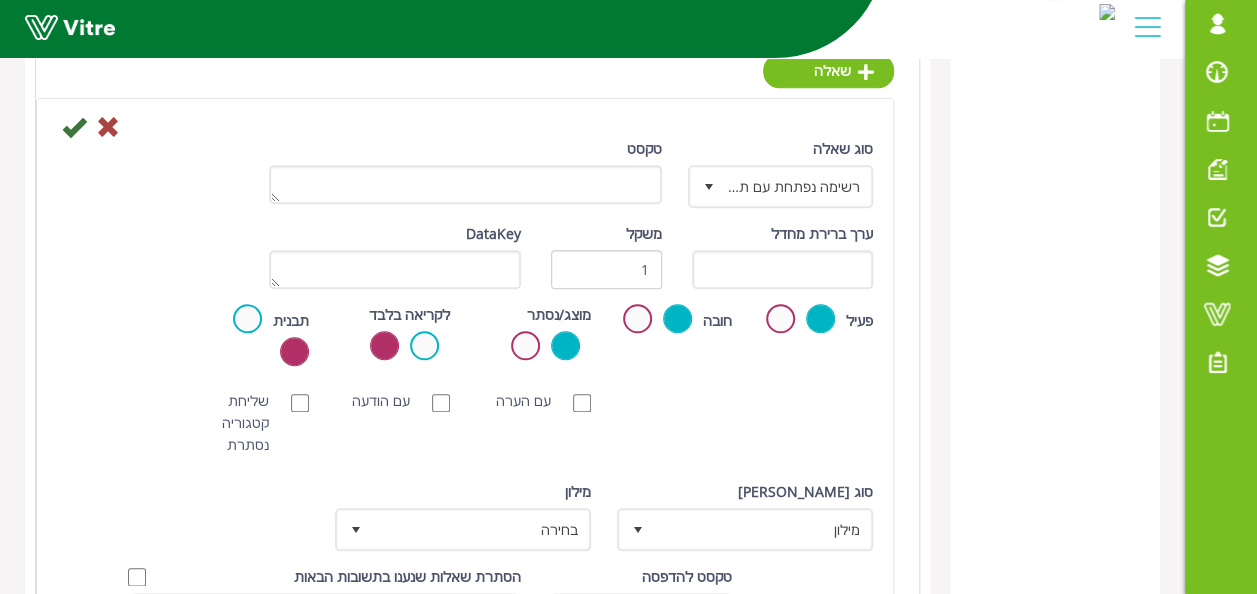 scroll, scrollTop: 865, scrollLeft: 0, axis: vertical 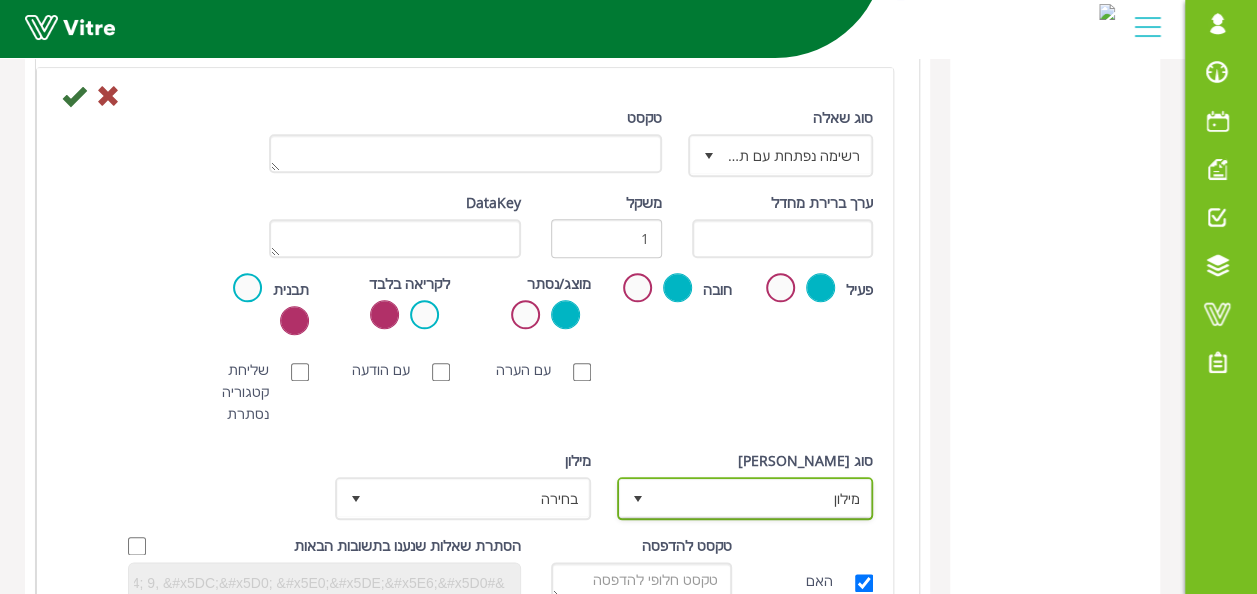 click on "מילון" at bounding box center [763, 498] 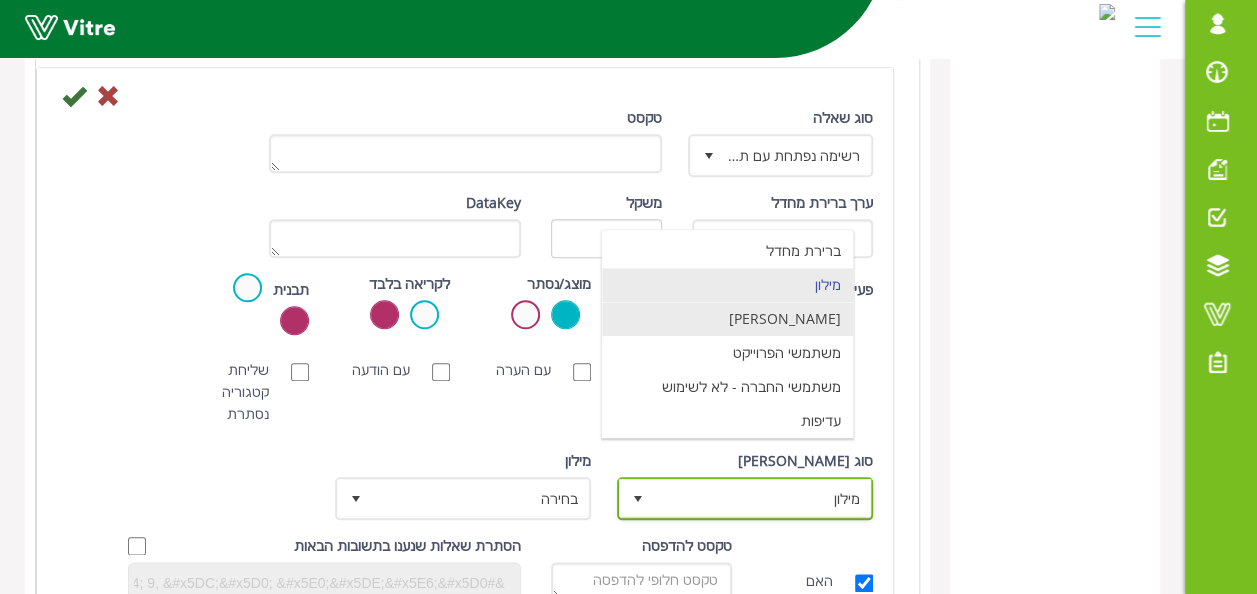 click on "[PERSON_NAME]" at bounding box center [727, 319] 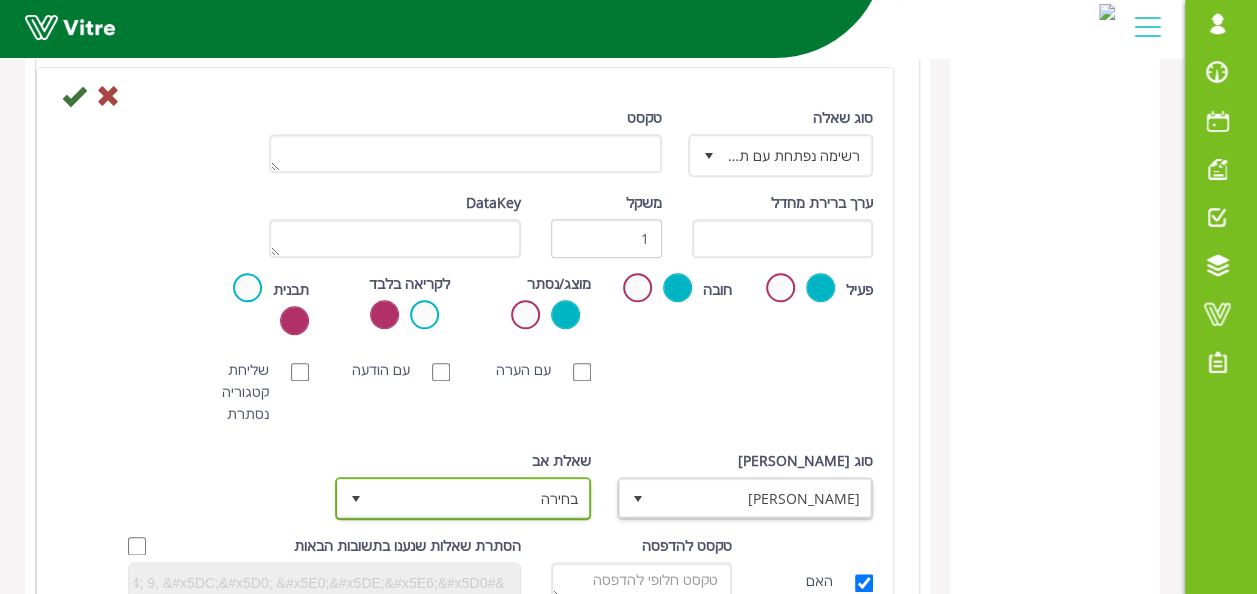 click on "בחירה" at bounding box center [481, 498] 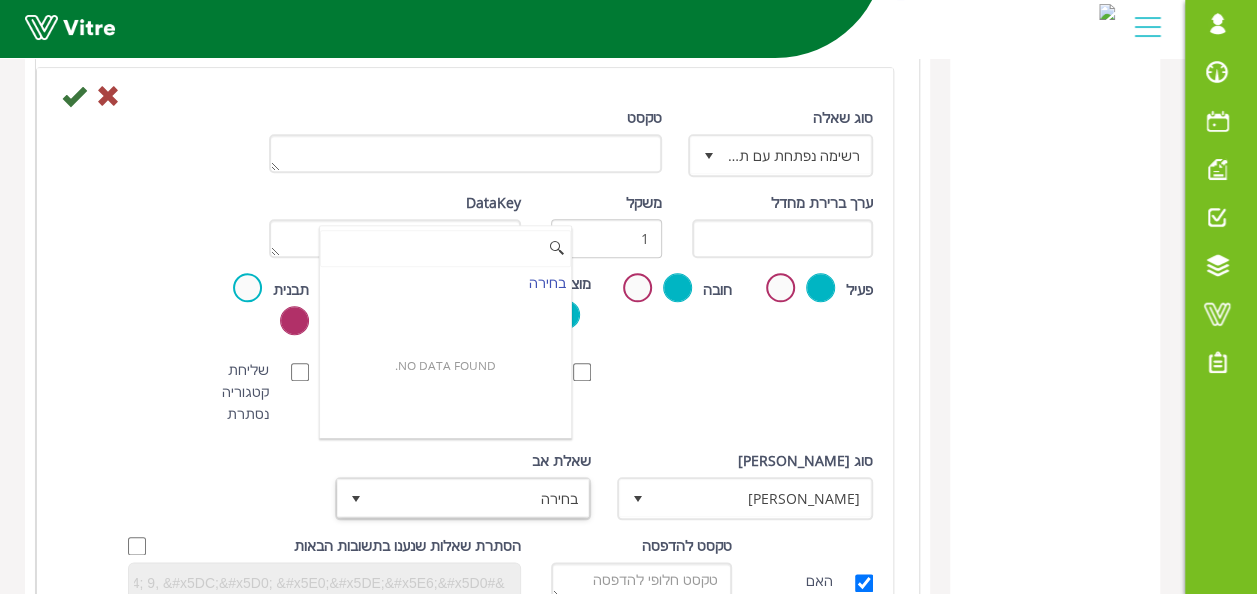 click on "No data found." at bounding box center [445, 365] 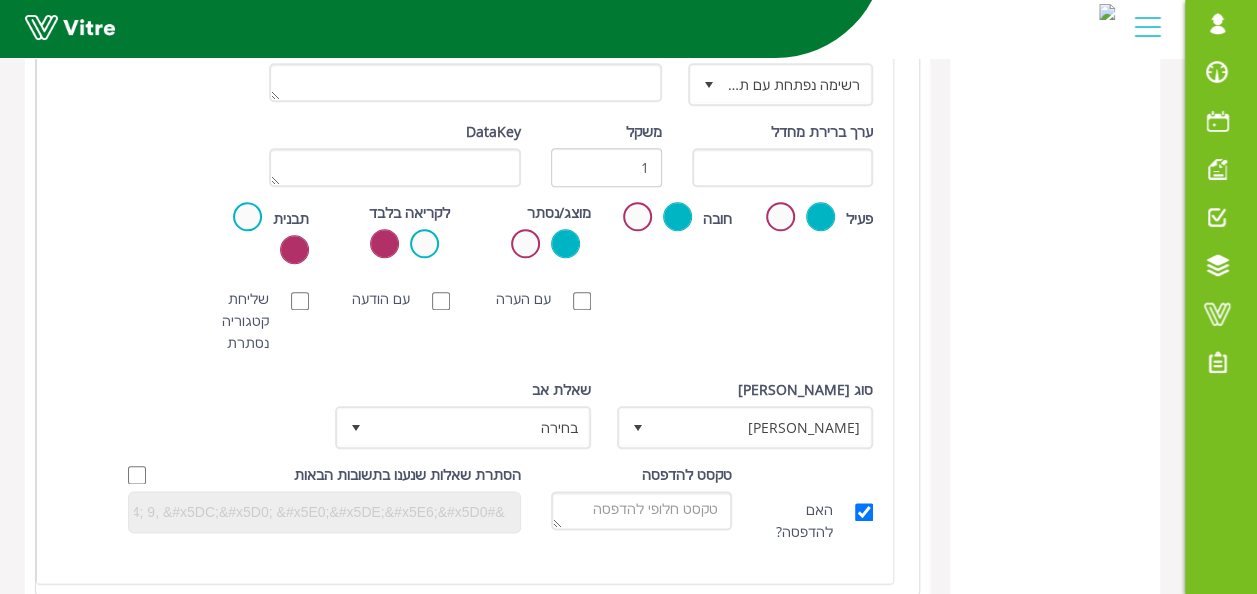 scroll, scrollTop: 965, scrollLeft: 0, axis: vertical 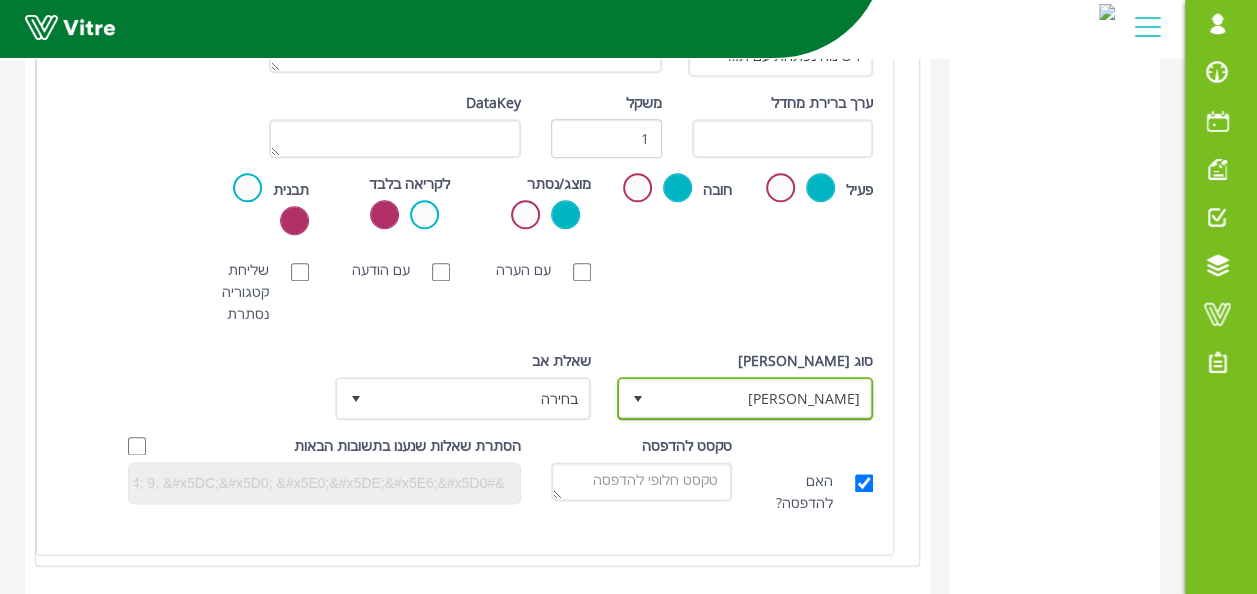 click at bounding box center (638, 399) 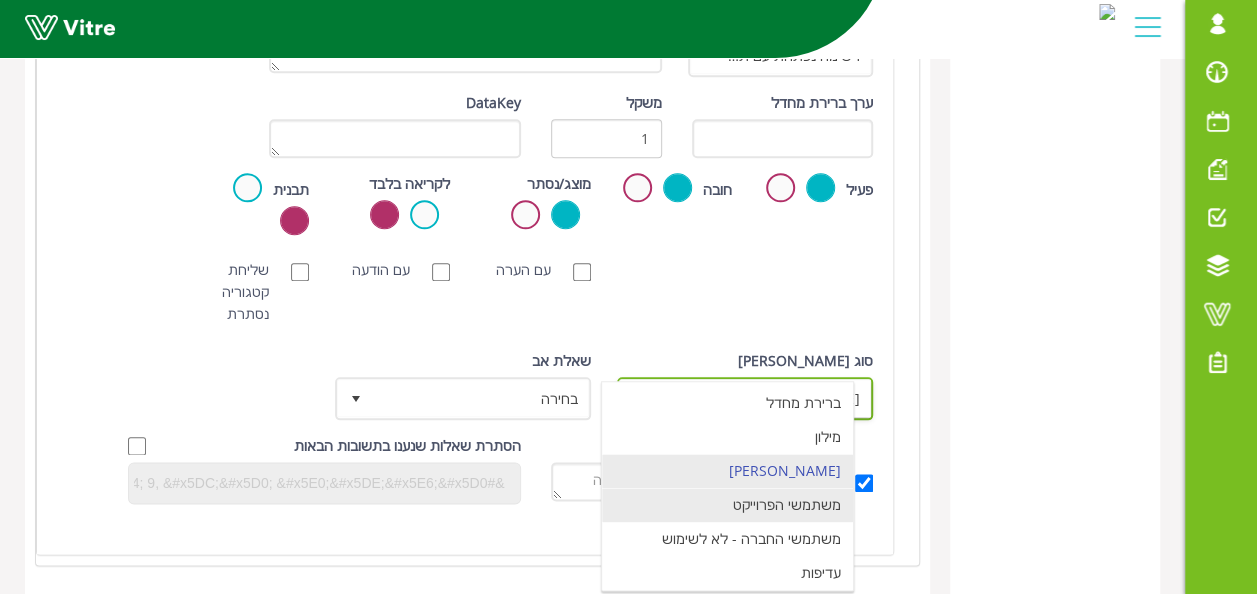 click on "משתמשי הפרוייקט" at bounding box center [727, 505] 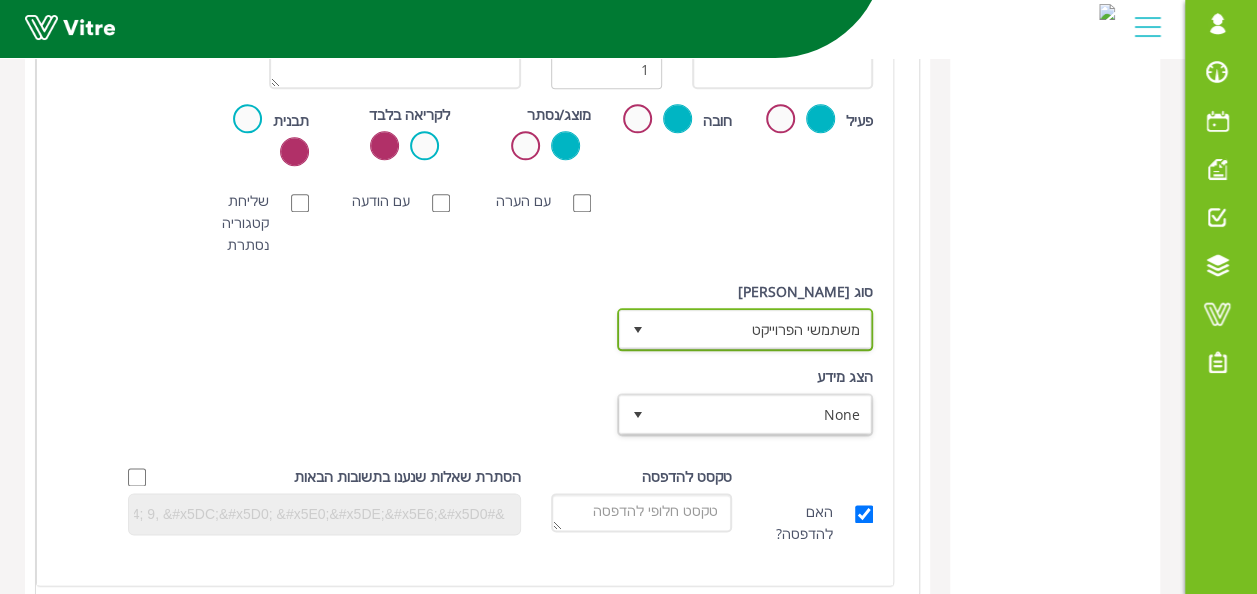 scroll, scrollTop: 1065, scrollLeft: 0, axis: vertical 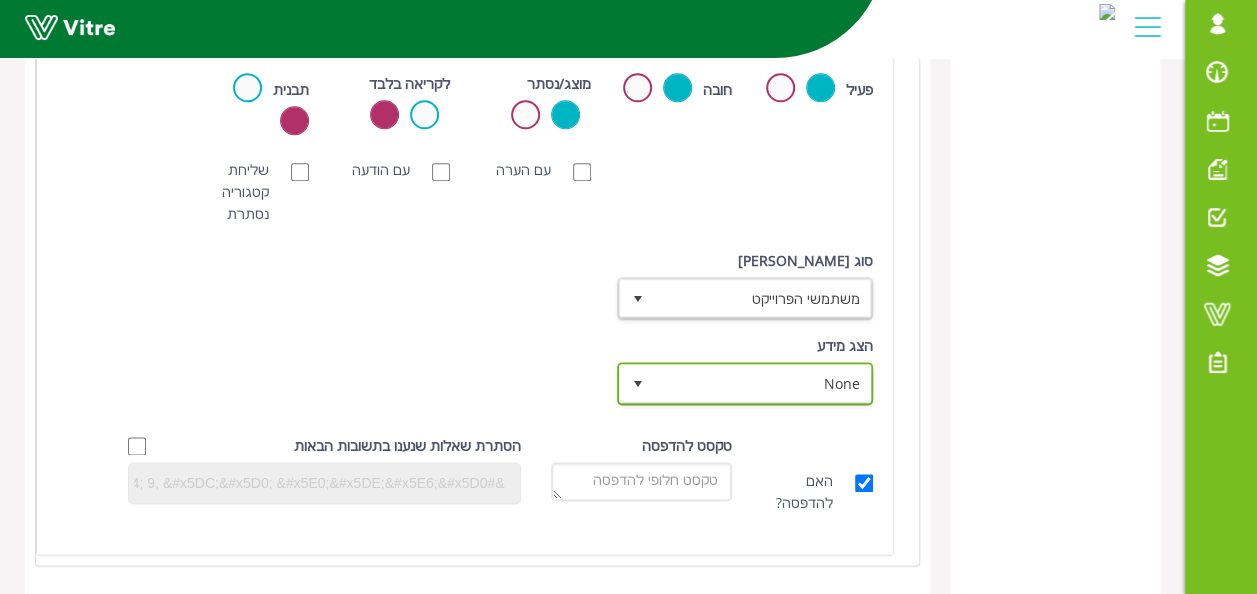 click on "None" at bounding box center [763, 383] 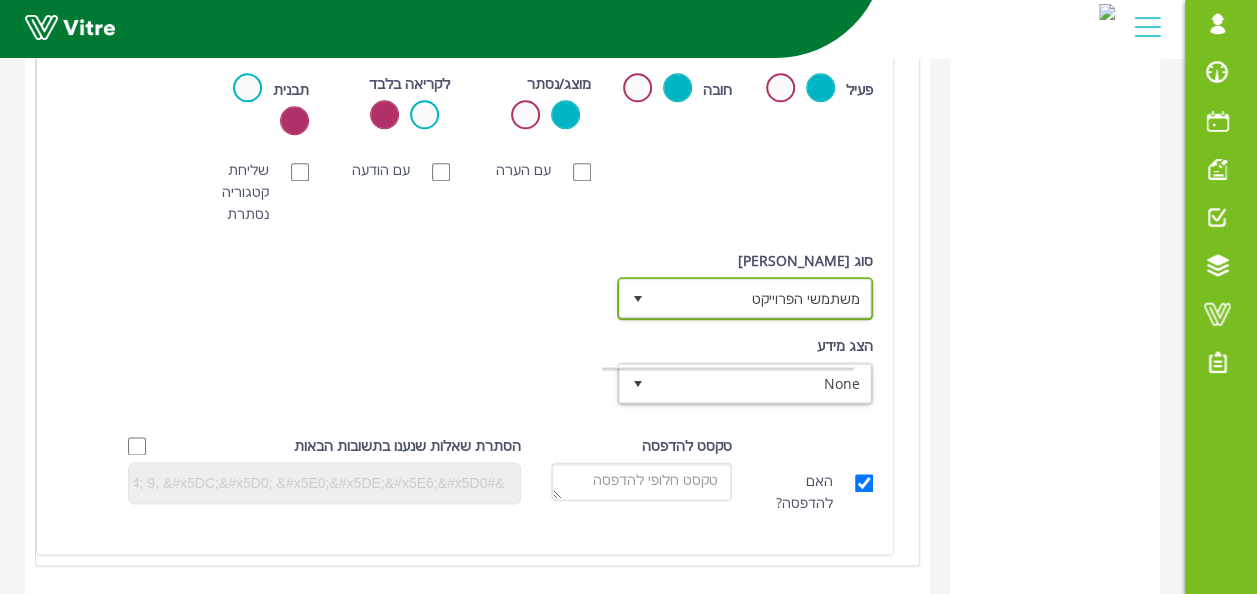 click at bounding box center [638, 298] 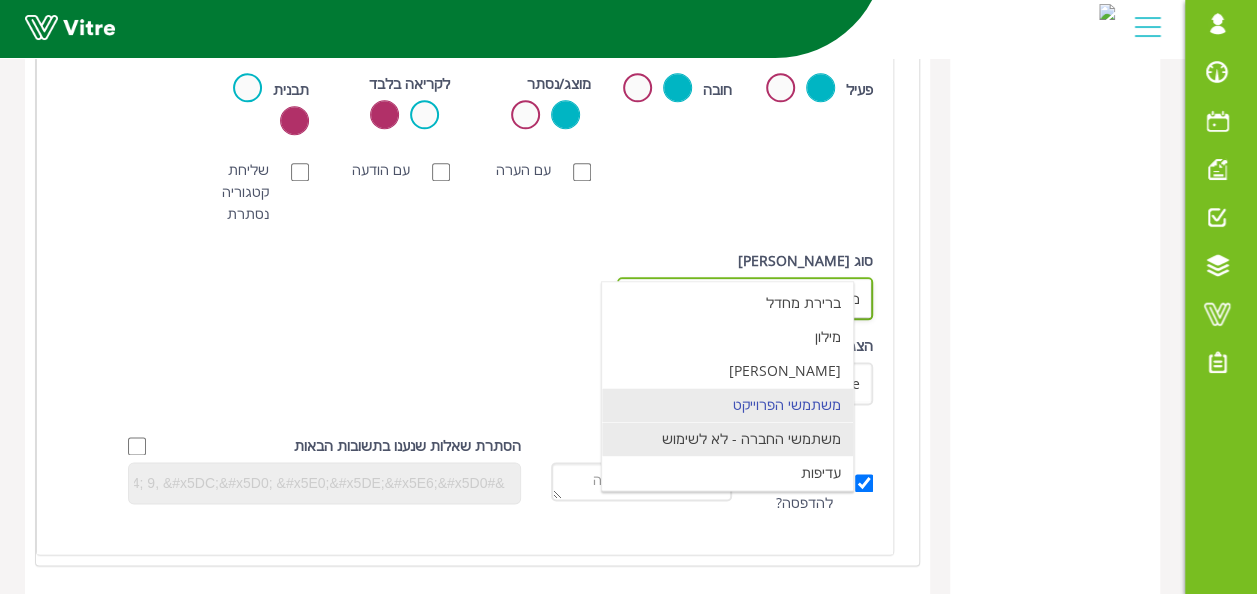 click on "משתמשי החברה - לא לשימוש" at bounding box center (727, 439) 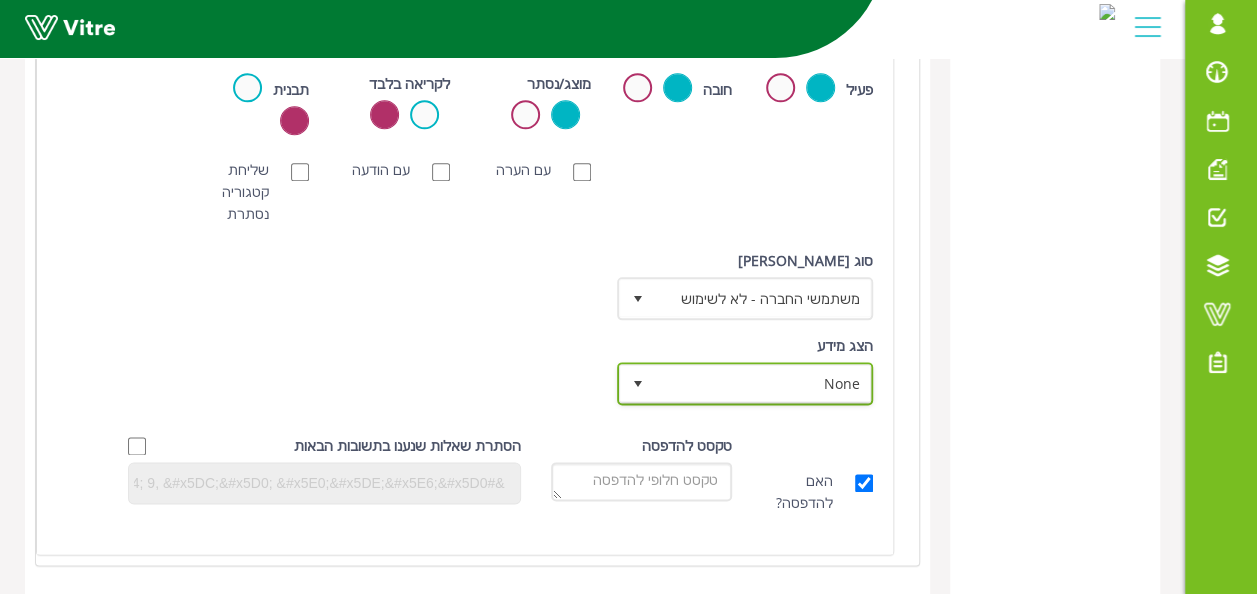 click on "None" at bounding box center (745, 383) 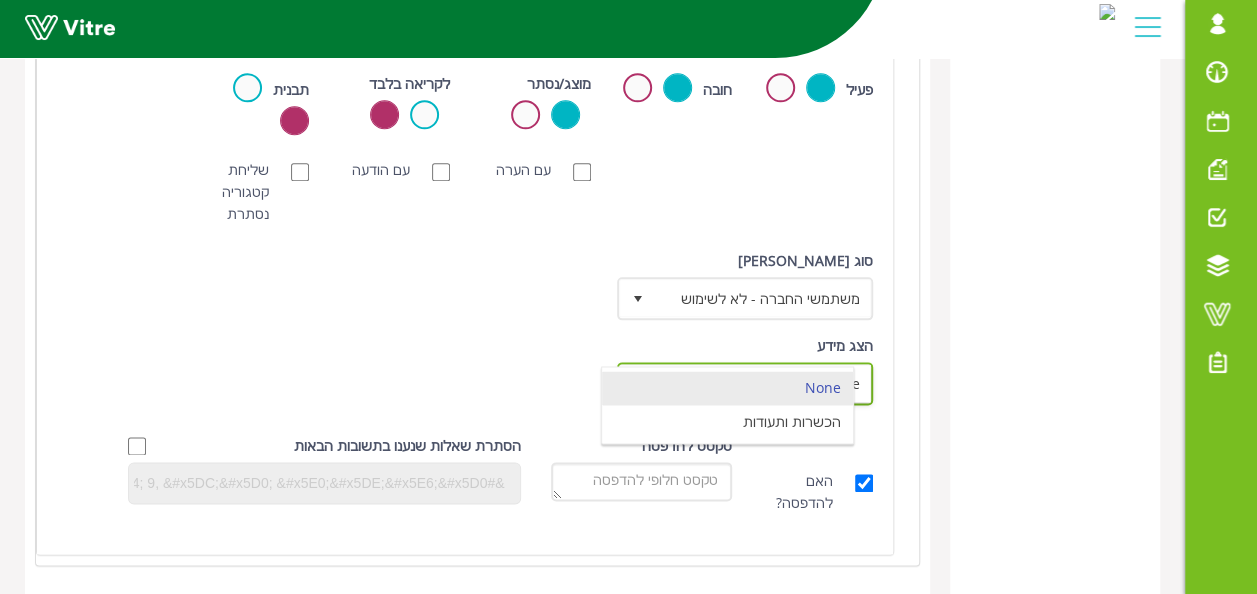 click on "None" at bounding box center (727, 388) 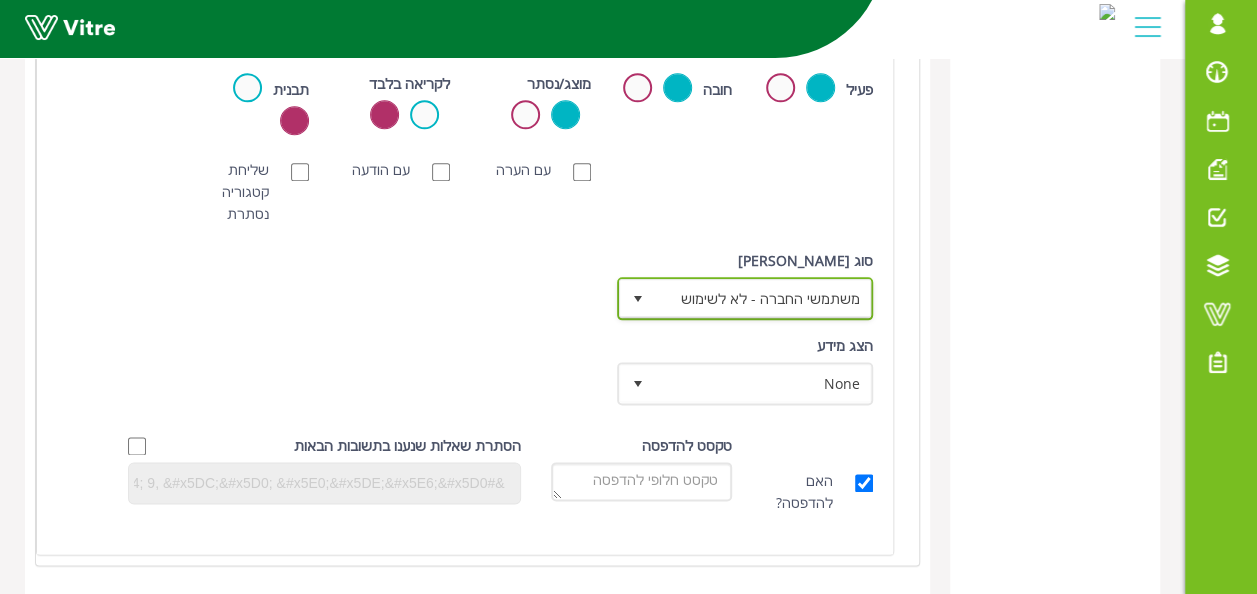click at bounding box center (638, 298) 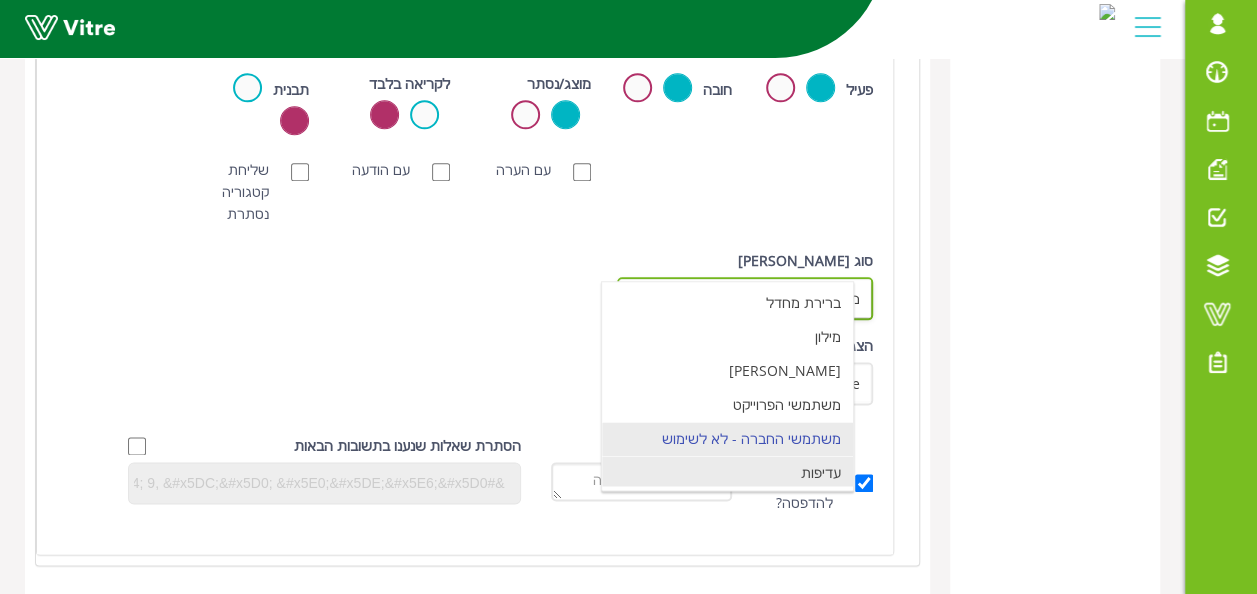 click on "עדיפות" at bounding box center [727, 473] 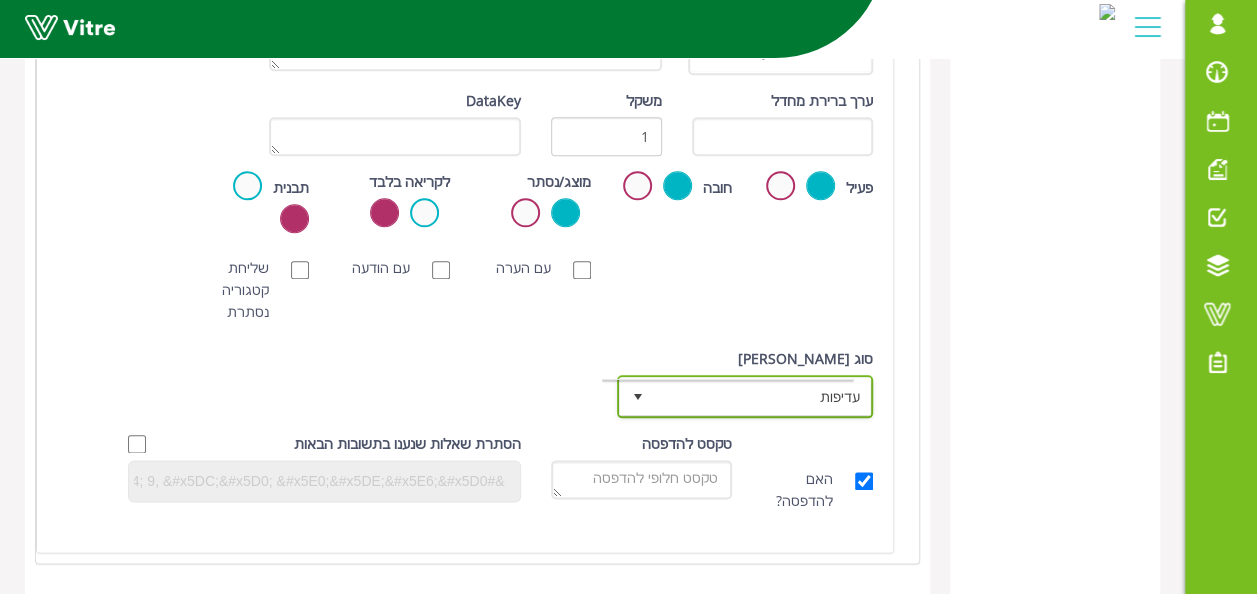 scroll, scrollTop: 965, scrollLeft: 0, axis: vertical 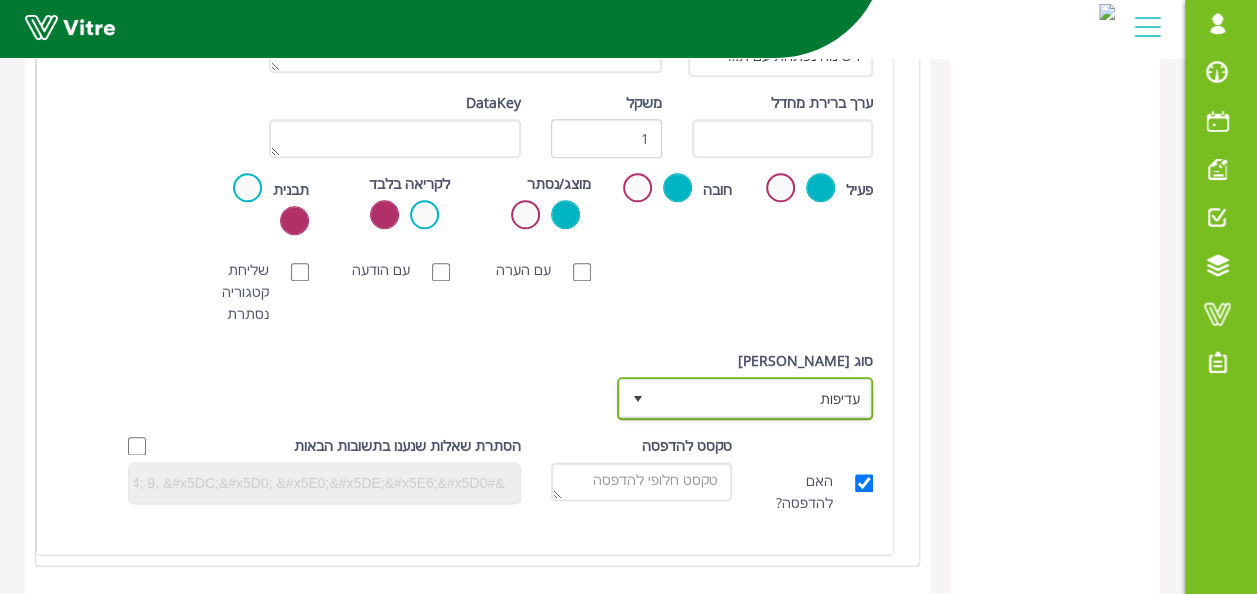 click at bounding box center (638, 399) 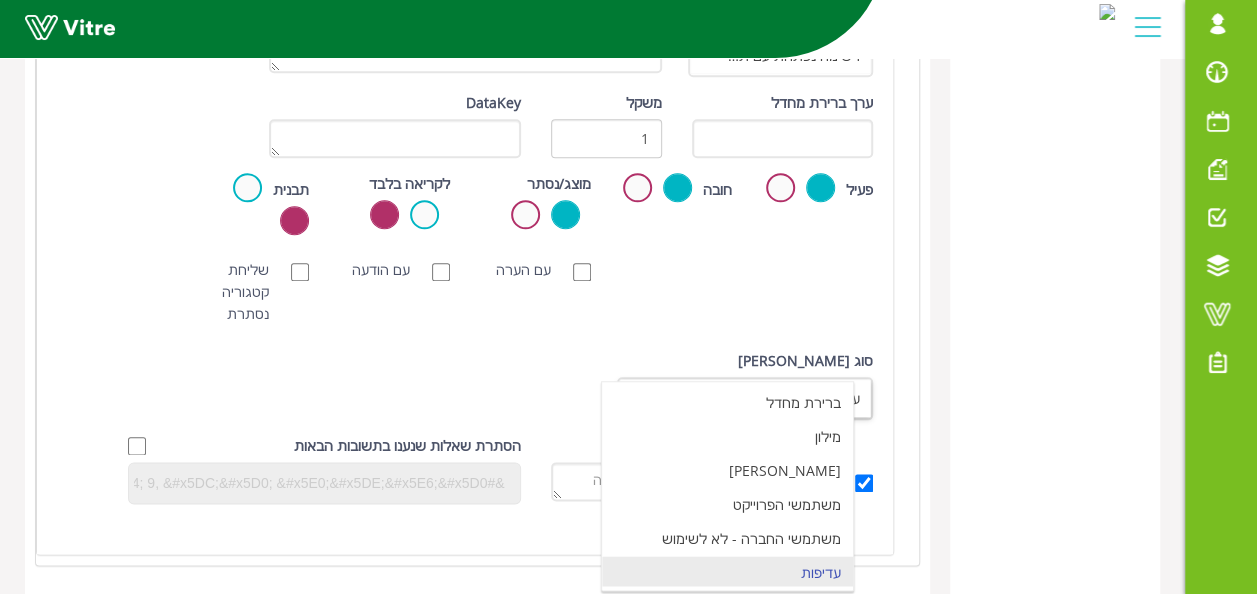 click on "סוג תשובה עדיפות 10
סוג תשובה ברירת מחדל 0
מודול בחירה
שאלה זו תקבע את נושא הטופס (מוגבלת לאחת בטופס)
סוג תשובה תמונה 33
סוג תשובה ברירת מחדל 0
מילון בחירה
שאלת אב בחירה
נוסחה
קישור
שם השדה
מאפיין בחירה" at bounding box center (465, 392) 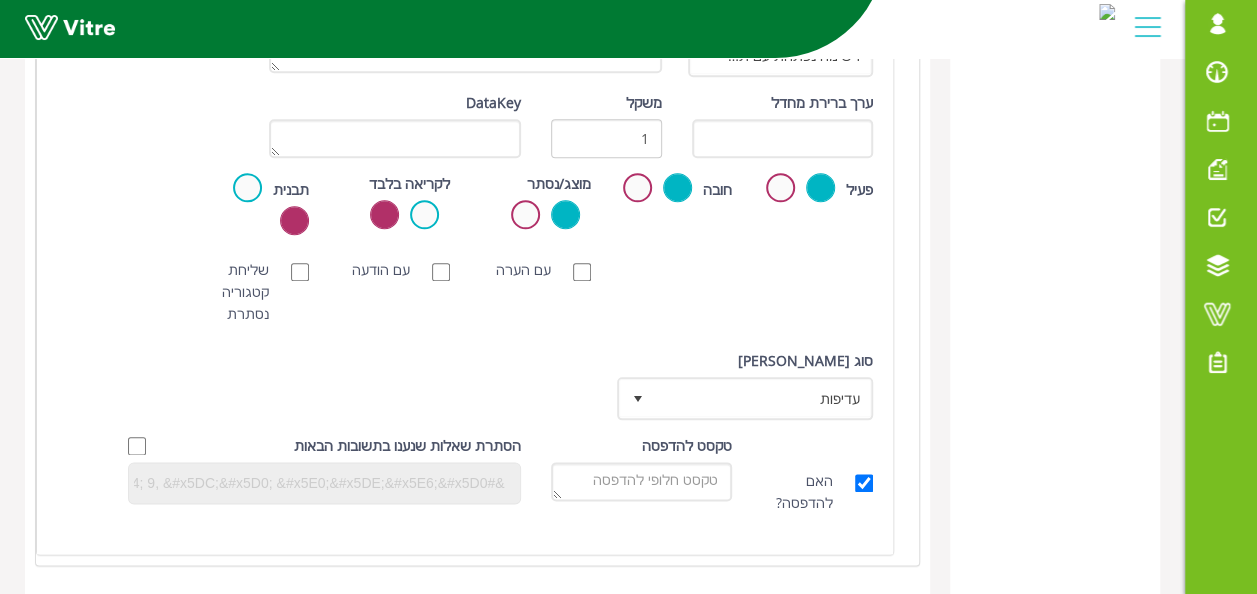 scroll, scrollTop: 565, scrollLeft: 0, axis: vertical 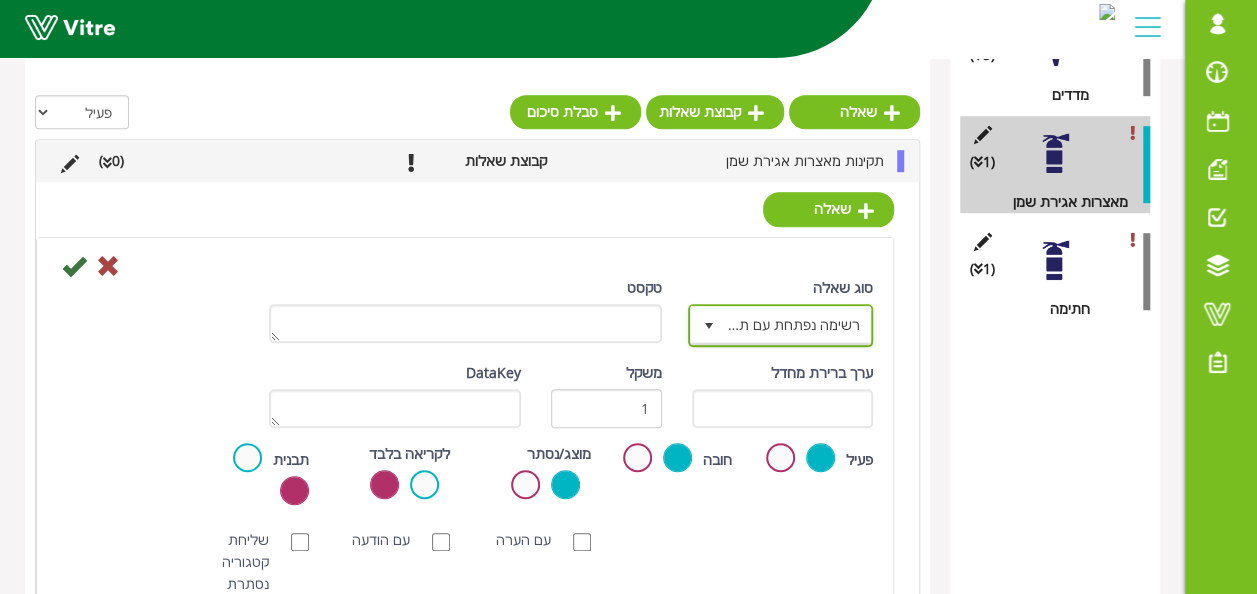 click at bounding box center (709, 325) 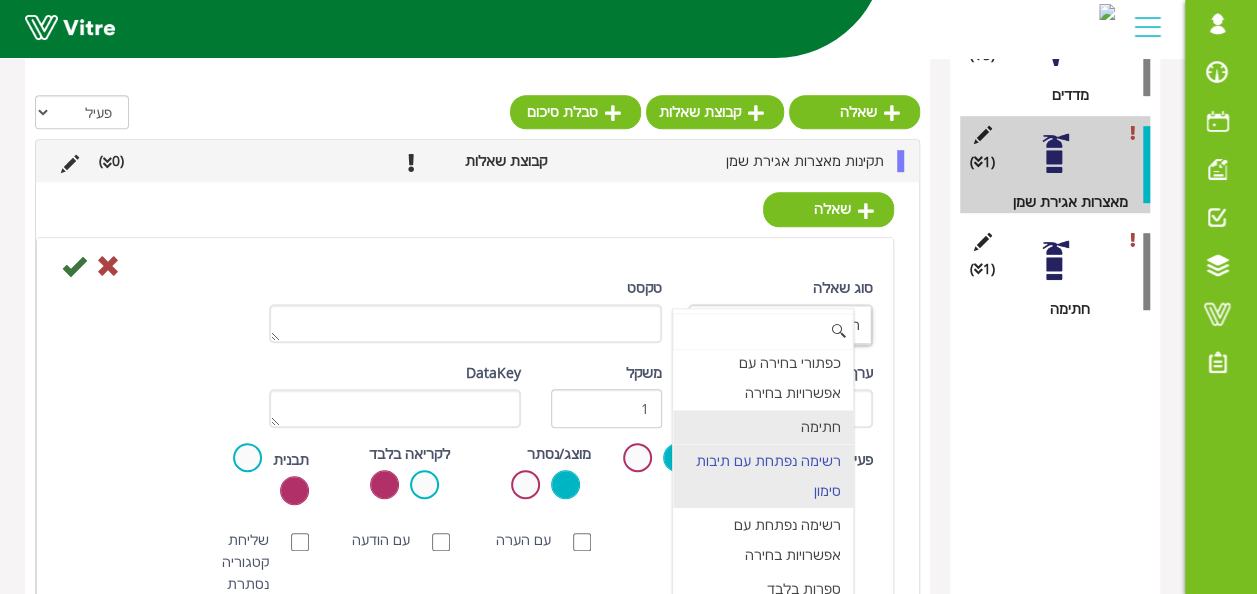 scroll, scrollTop: 0, scrollLeft: 0, axis: both 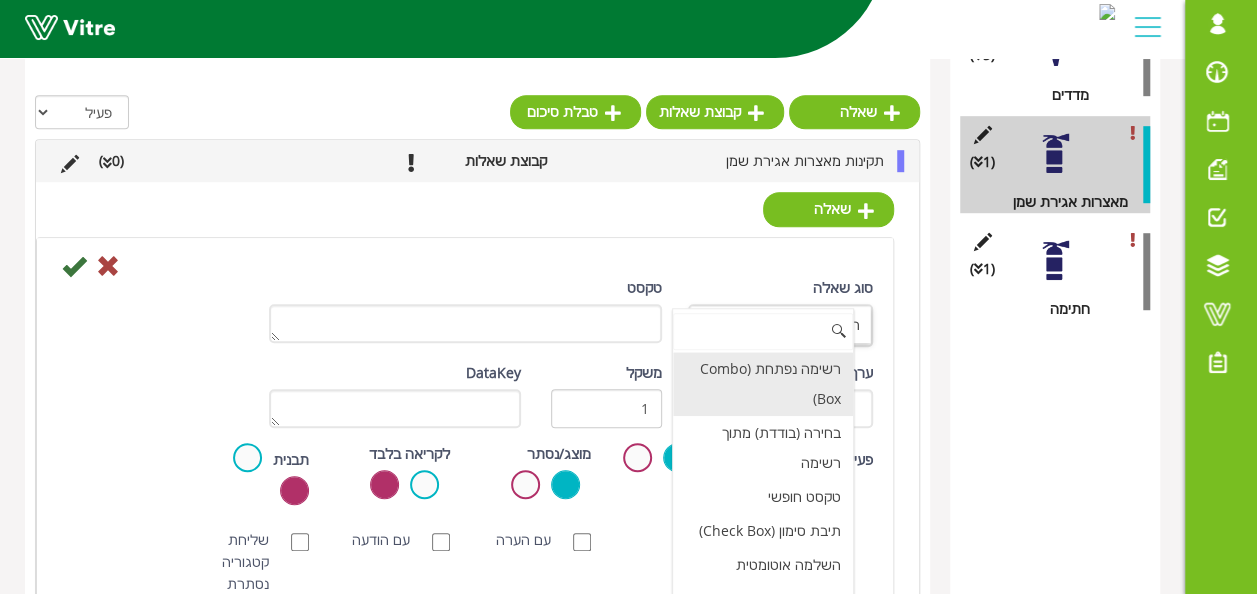 click on "רשימה נפתחת (Combo Box)" at bounding box center [763, 384] 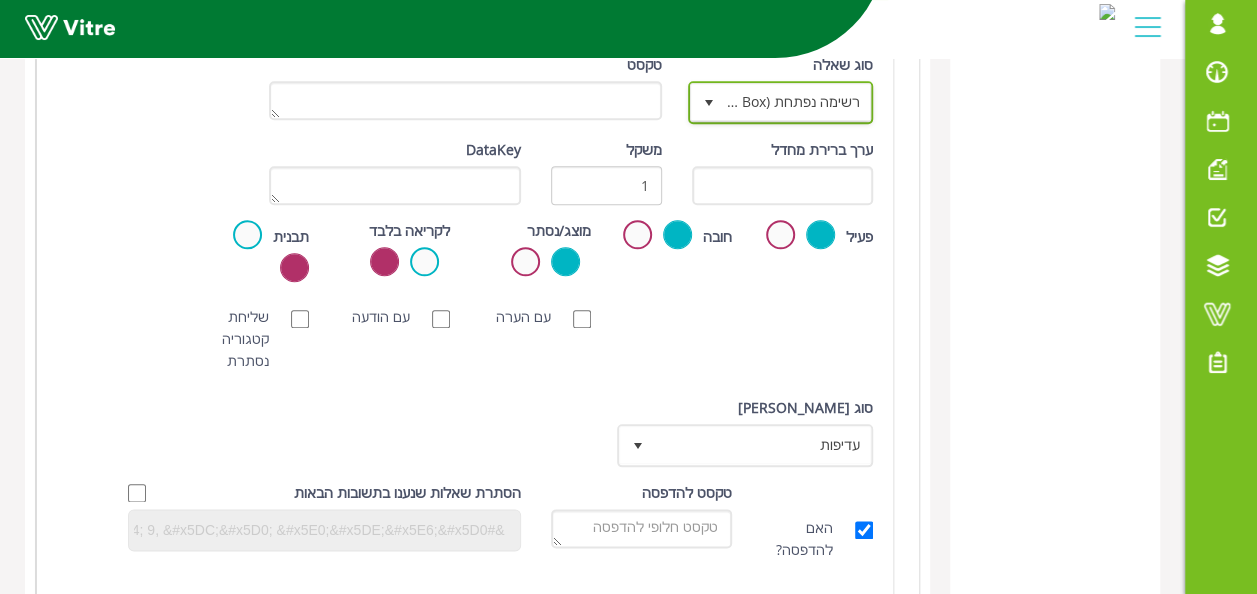 scroll, scrollTop: 960, scrollLeft: 0, axis: vertical 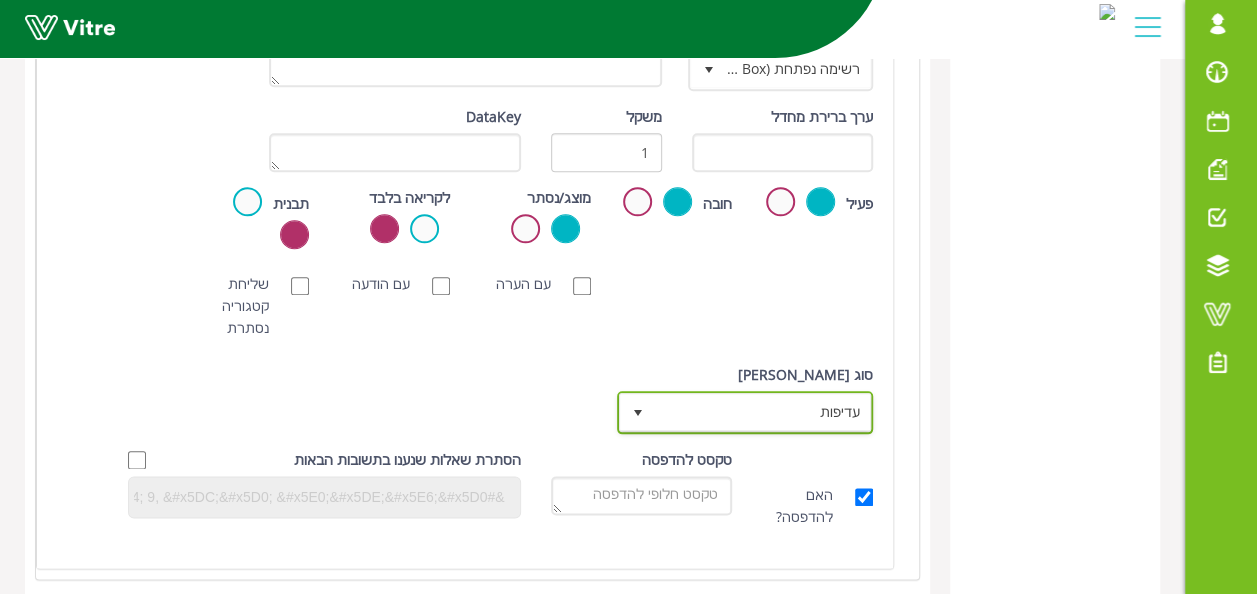 click on "עדיפות" at bounding box center [763, 412] 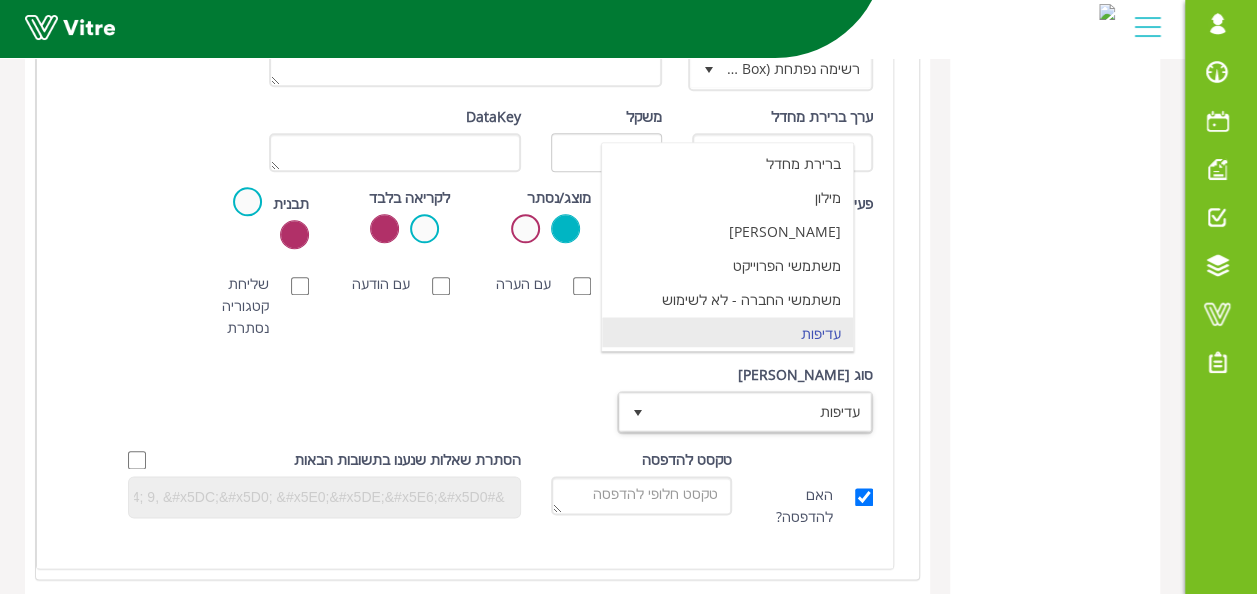 click on "שאלה
סוג שאלה רשימה נפתחת (Combo Box) 2
טקסט
ערך ברירת מחדל
משקל
1
DataKey
פעיל
חובה
מוצג/נסתר
לקריאה בלבד
תבנית
הגדרת שם טיוטה
סריקת ברקוד
NFC
סריקת חובה" at bounding box center (477, 253) 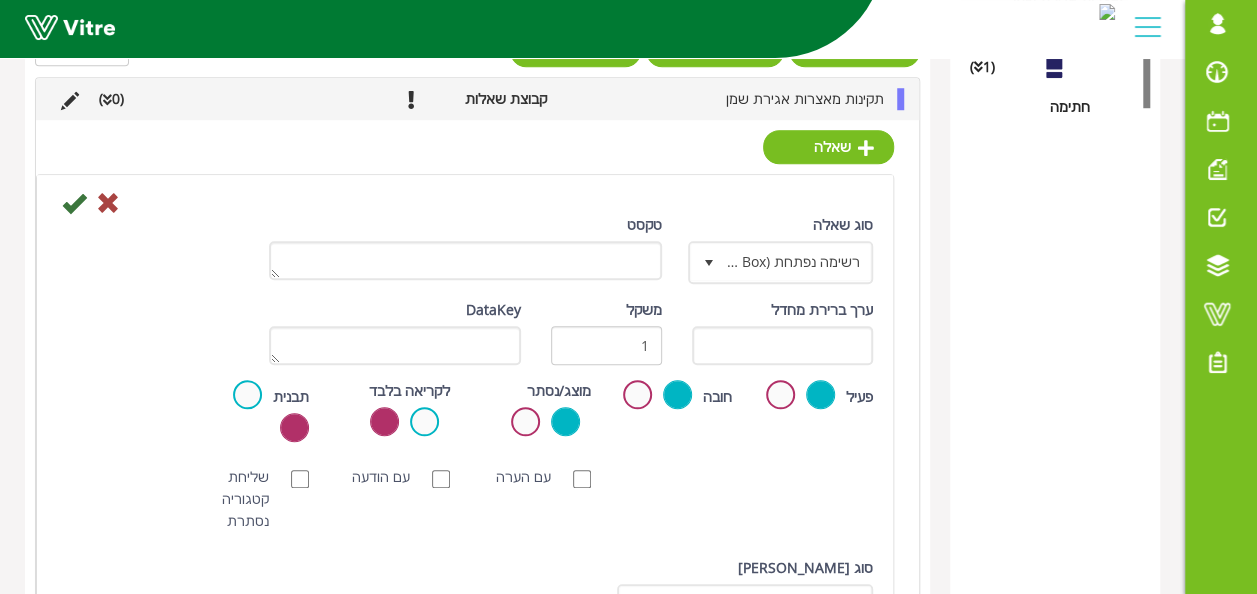 scroll, scrollTop: 760, scrollLeft: 0, axis: vertical 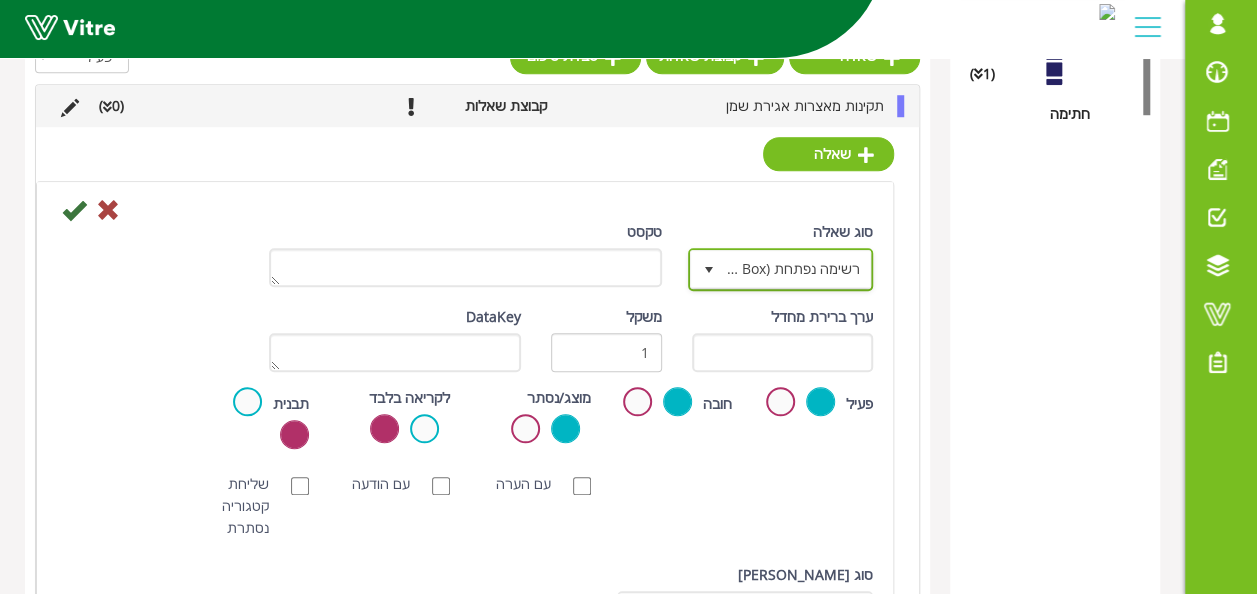 click on "רשימה נפתחת (Combo Box)" at bounding box center (799, 269) 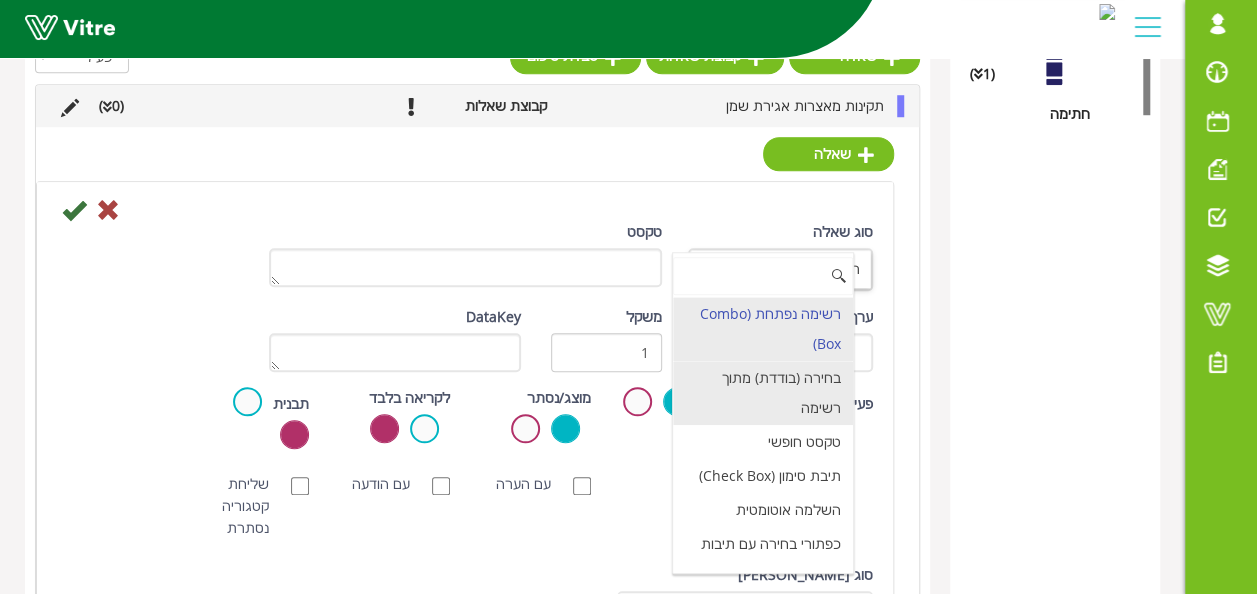 click on "בחירה (בודדת) מתוך רשימה" at bounding box center (763, 393) 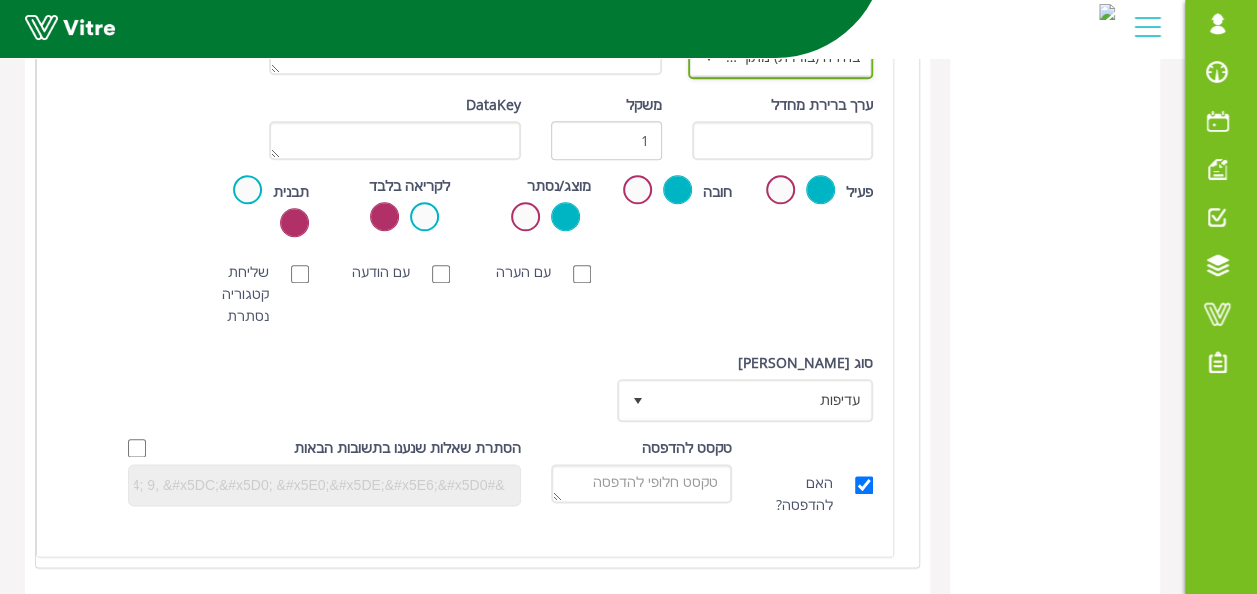 scroll, scrollTop: 974, scrollLeft: 0, axis: vertical 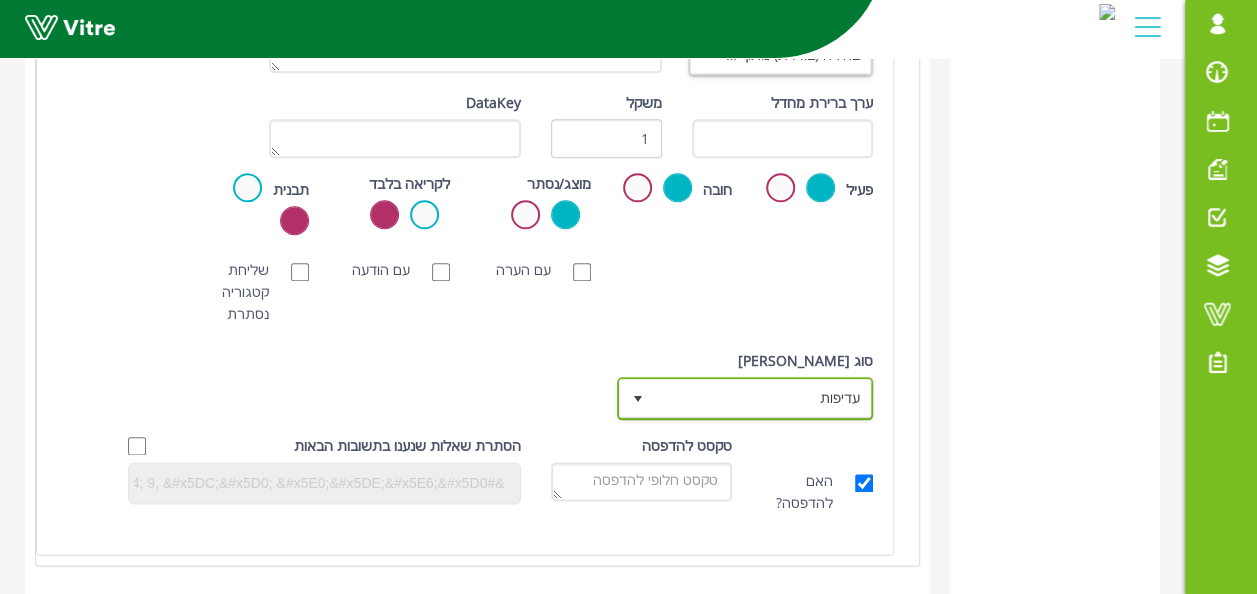 click on "עדיפות" at bounding box center [763, 398] 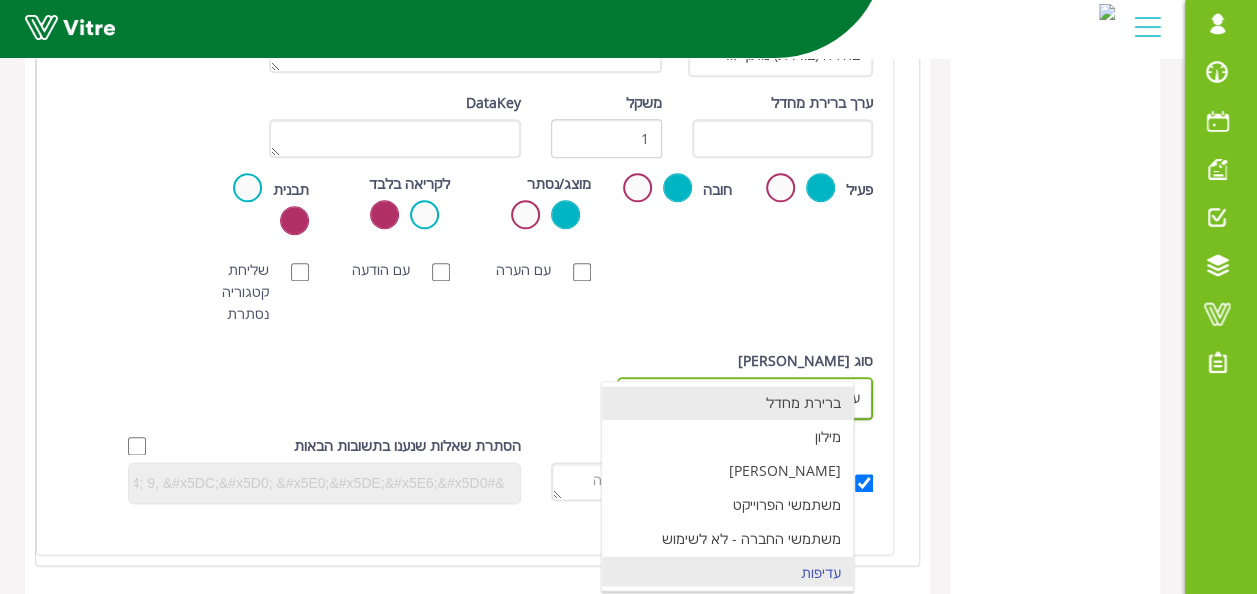 click on "ברירת מחדל" at bounding box center [727, 403] 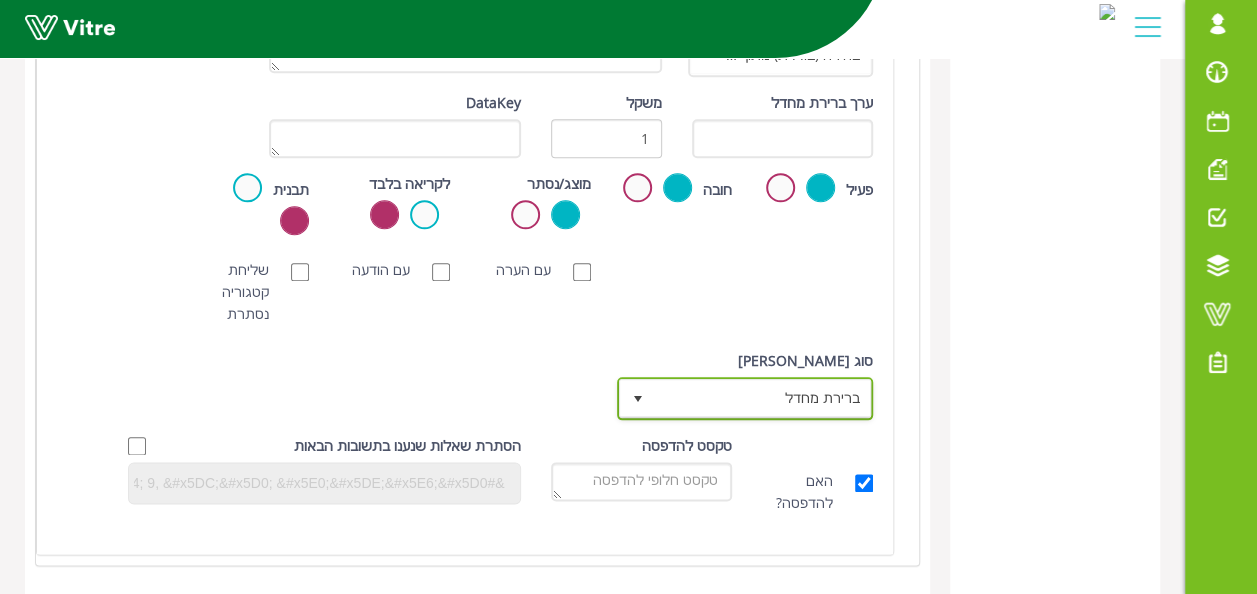 click on "ברירת מחדל" at bounding box center [763, 398] 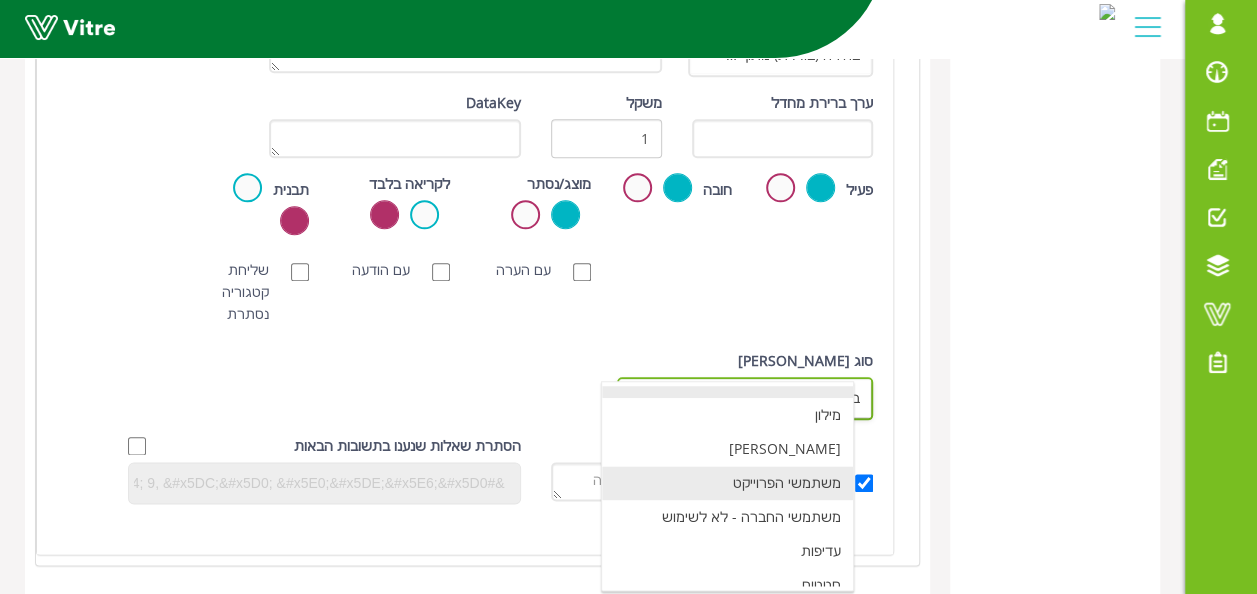 scroll, scrollTop: 33, scrollLeft: 0, axis: vertical 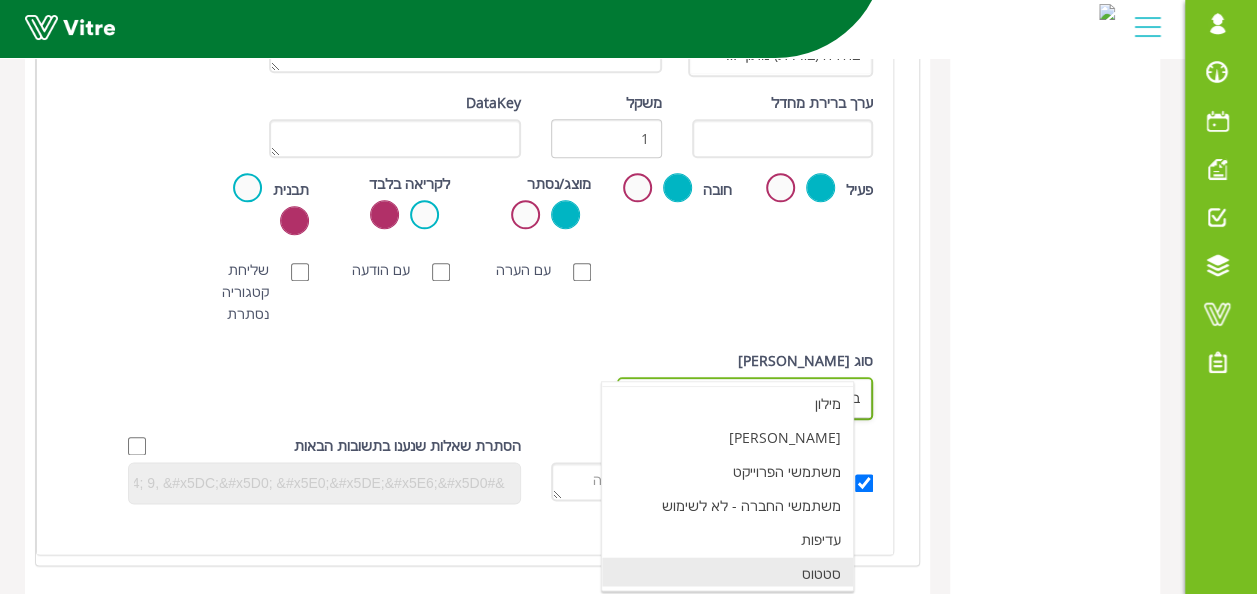 click on "סטטוס" at bounding box center (727, 574) 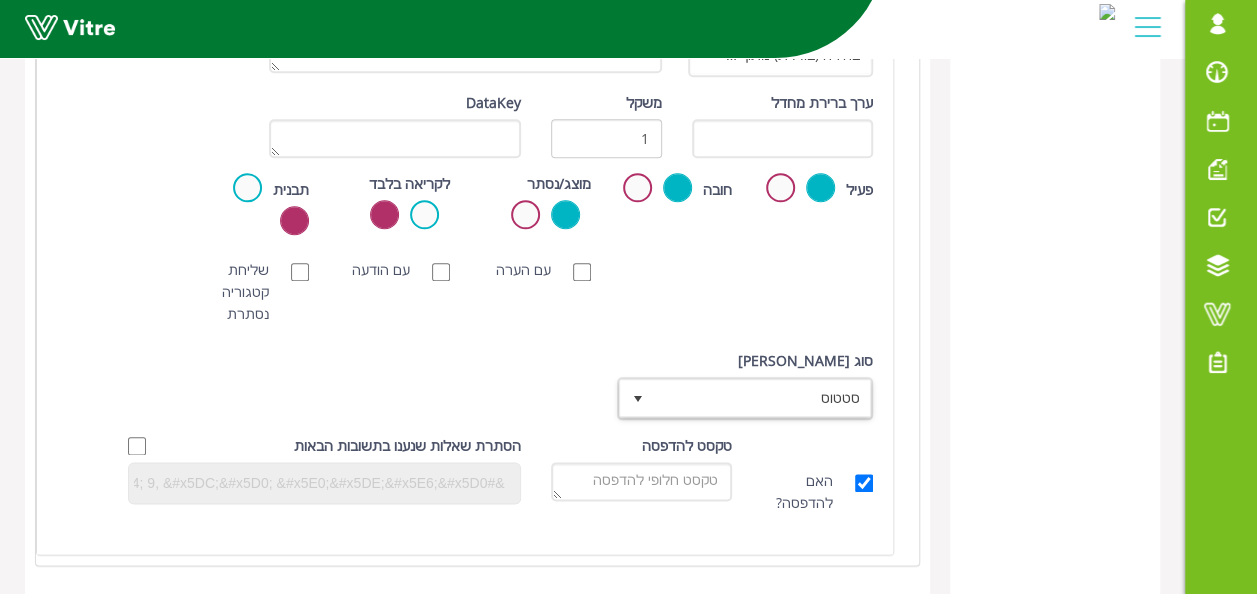 click on "סוג תשובה סטטוס 30
סוג תשובה ברירת מחדל 0
מודול בחירה
שאלה זו תקבע את נושא הטופס (מוגבלת לאחת בטופס)
סוג תשובה תמונה 33
סוג תשובה ברירת מחדל 0
מילון בחירה
שאלת אב בחירה
נוסחה
קישור
שם השדה
מאפיין בחירה" at bounding box center [465, 392] 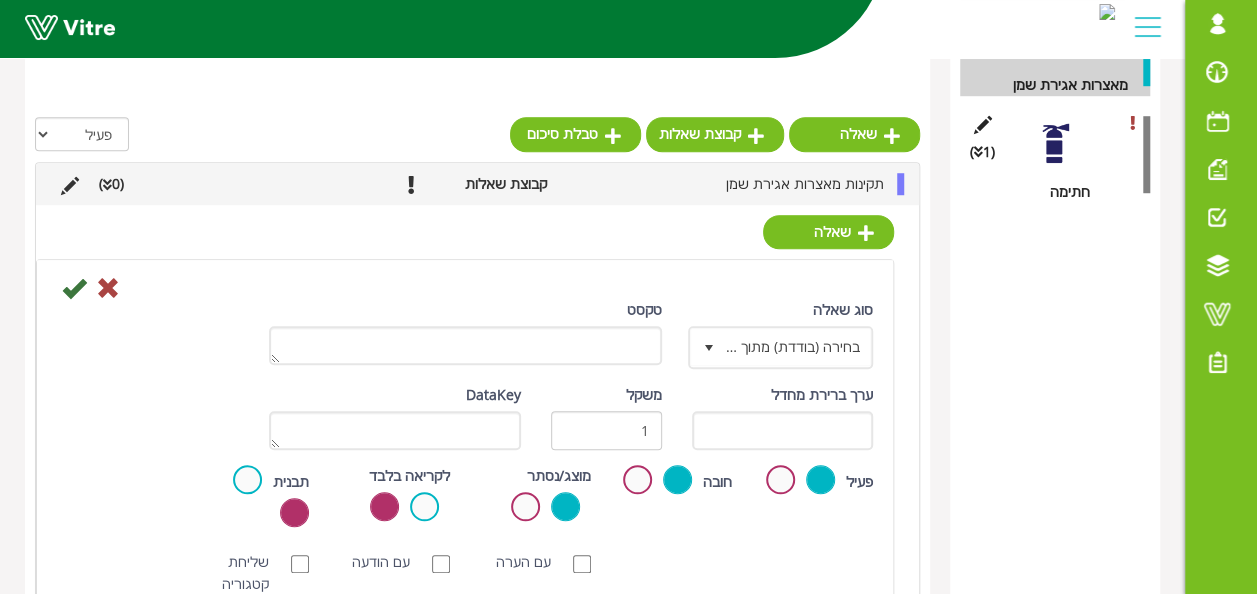scroll, scrollTop: 674, scrollLeft: 0, axis: vertical 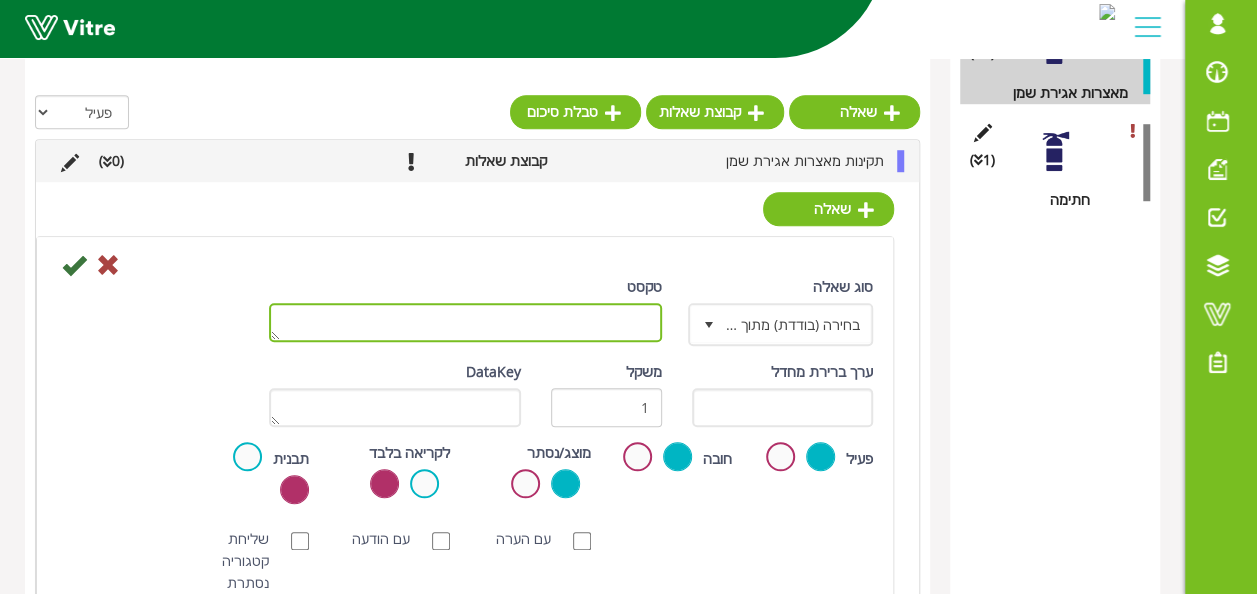 click on "טקסט" at bounding box center (465, 322) 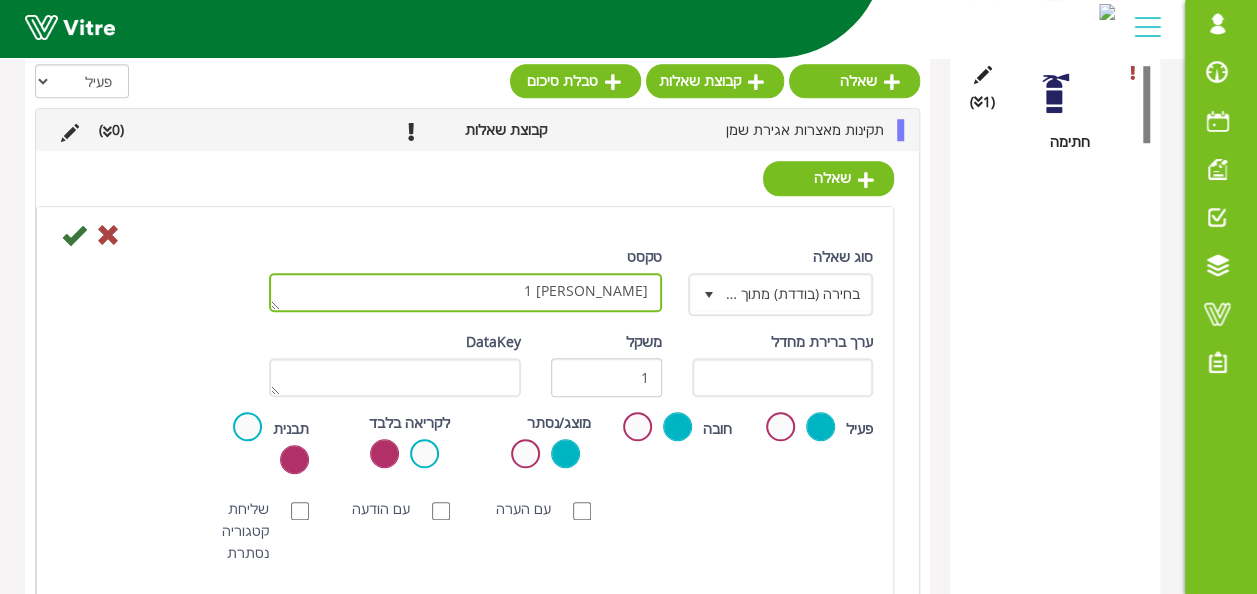 scroll, scrollTop: 774, scrollLeft: 0, axis: vertical 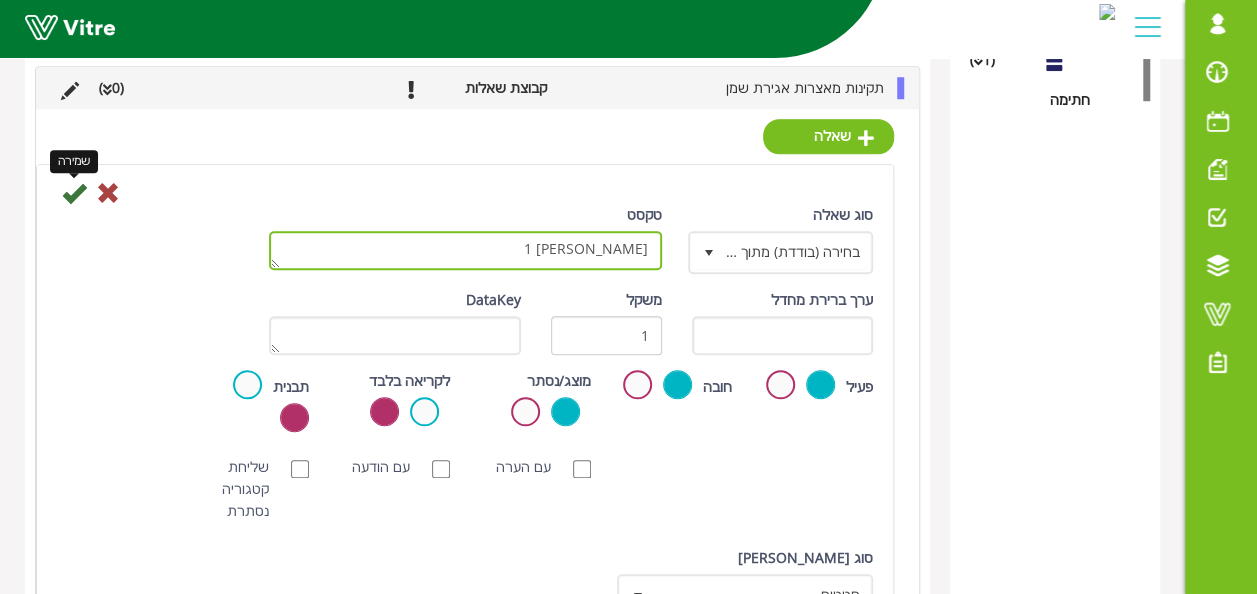type on "מיכל 1" 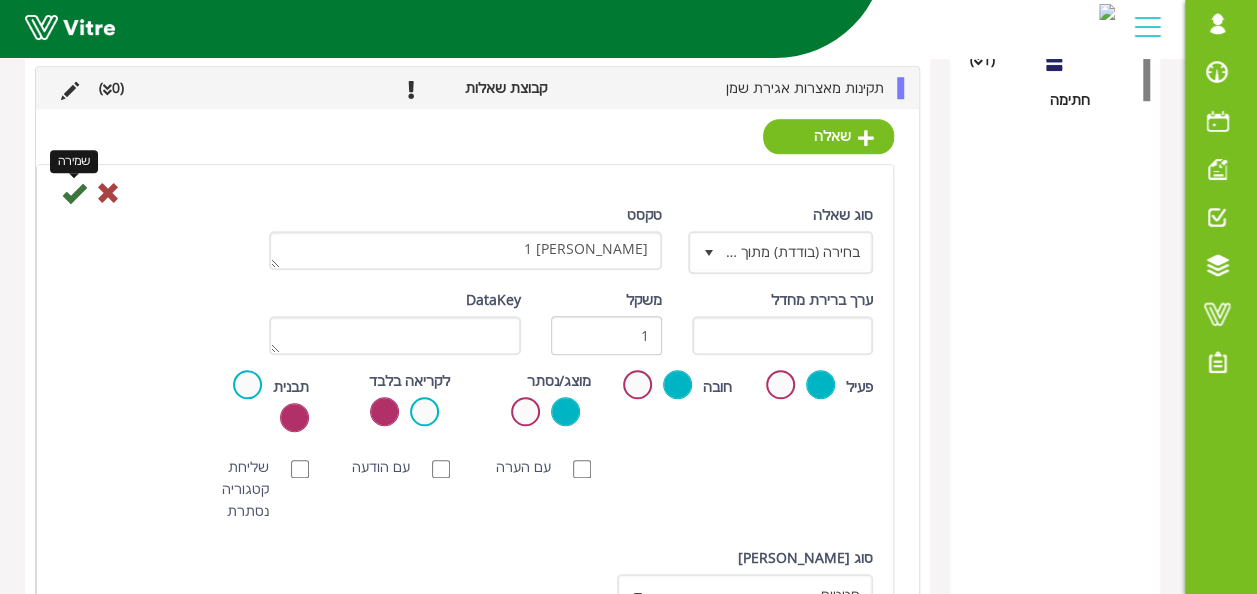 click at bounding box center (74, 193) 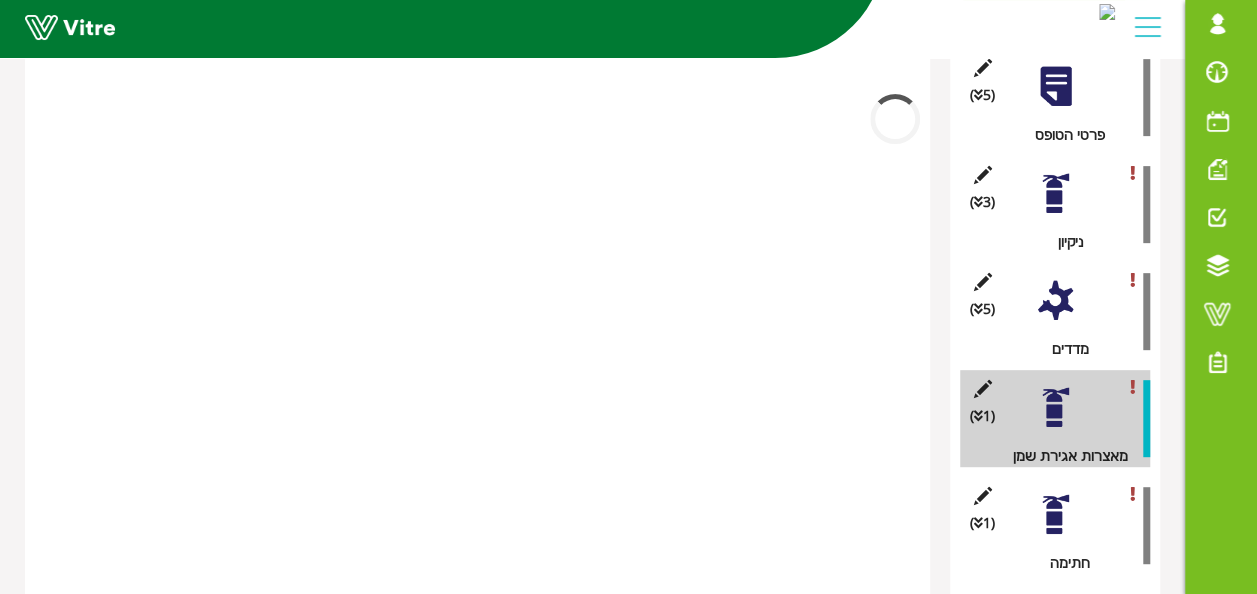 scroll, scrollTop: 310, scrollLeft: 0, axis: vertical 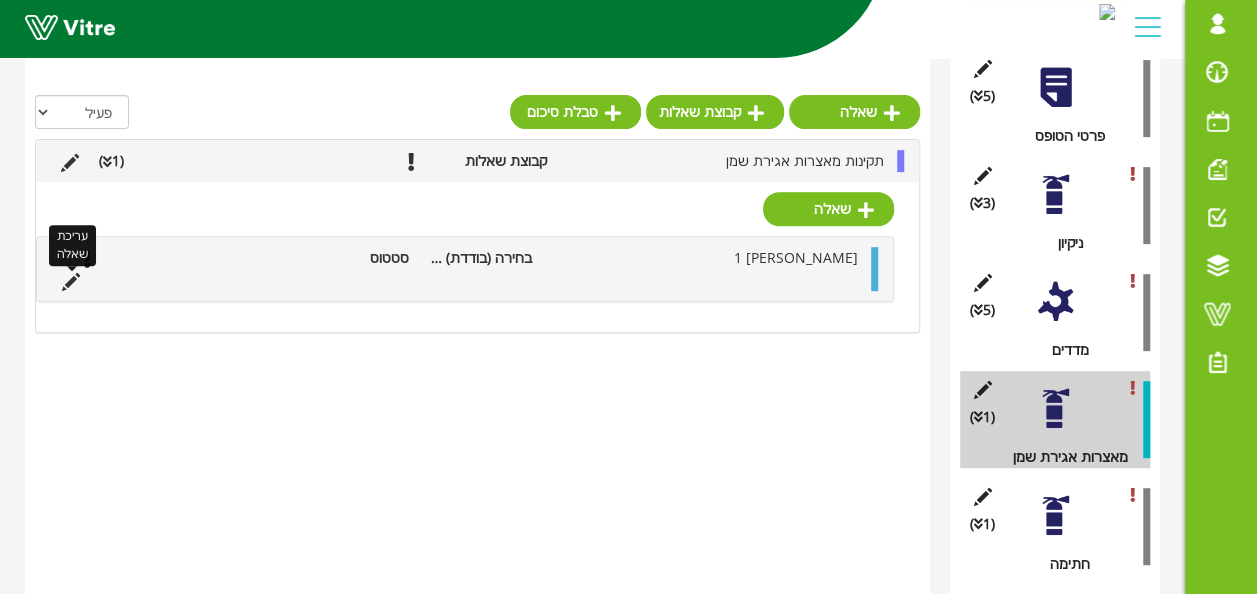 click at bounding box center (71, 282) 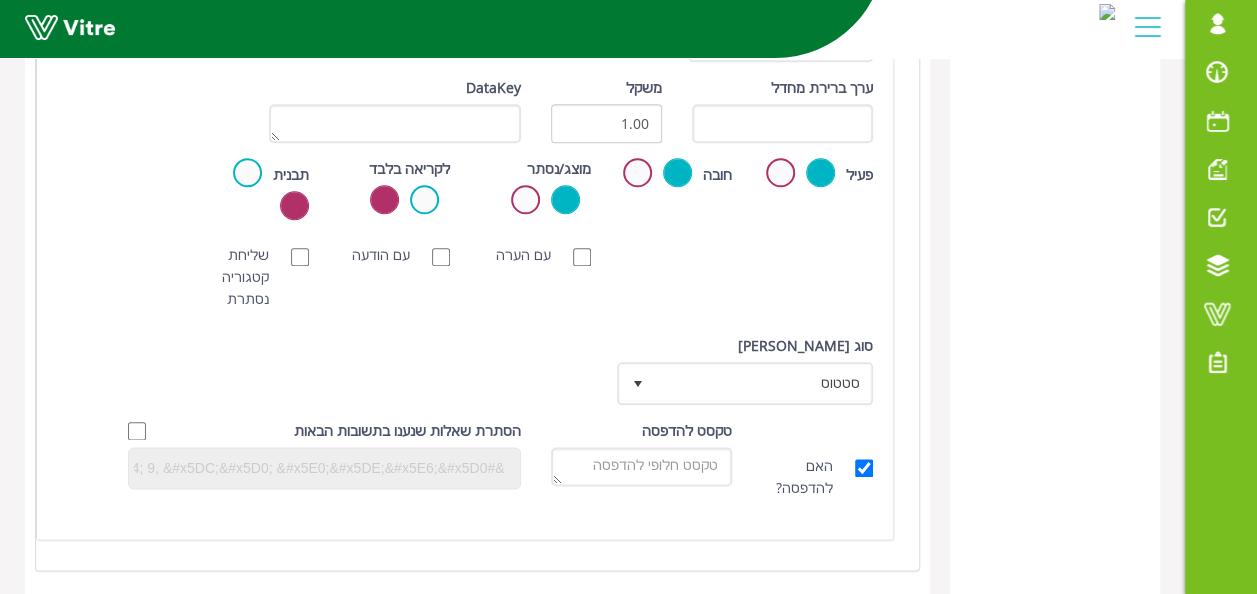 scroll, scrollTop: 788, scrollLeft: 0, axis: vertical 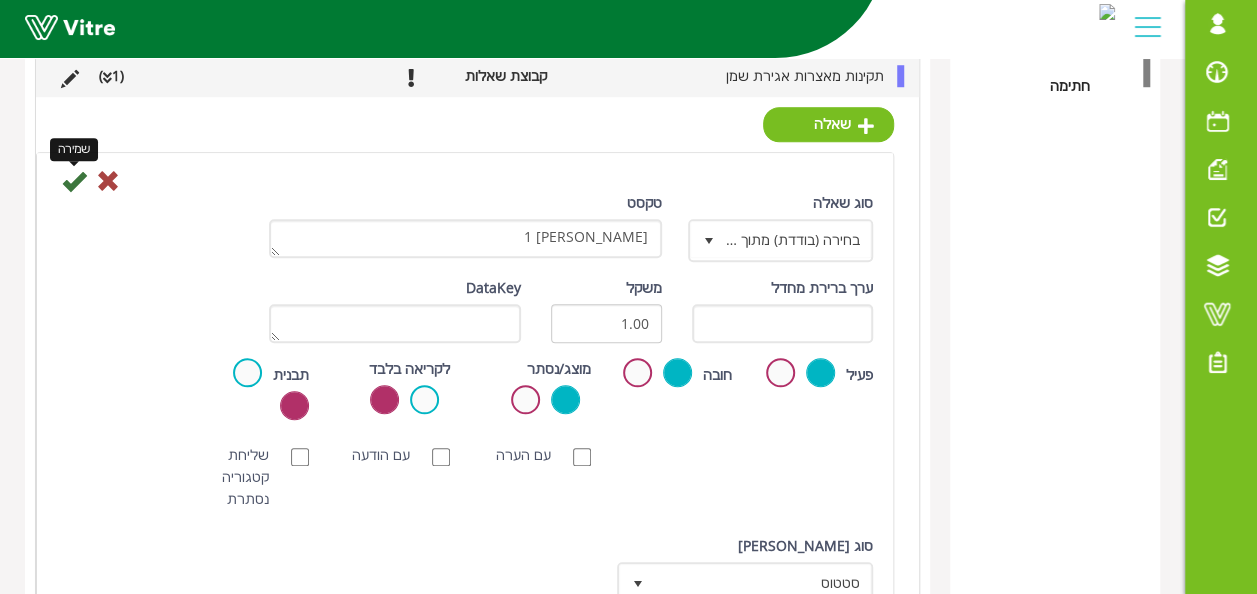 click at bounding box center [74, 181] 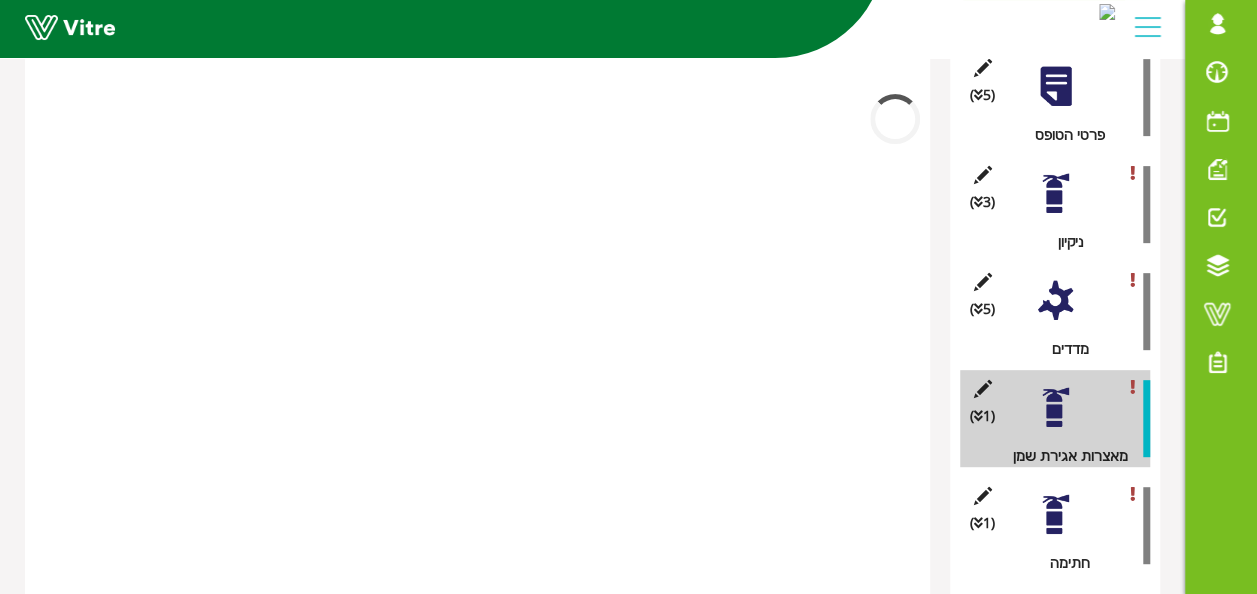 scroll, scrollTop: 310, scrollLeft: 0, axis: vertical 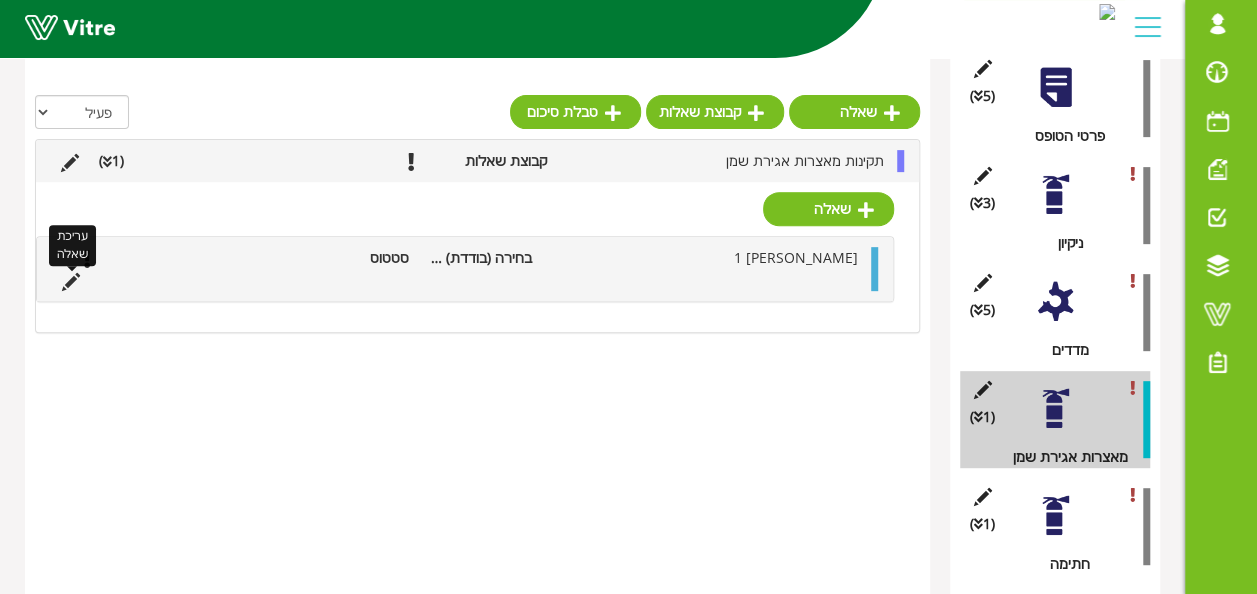 click at bounding box center [71, 282] 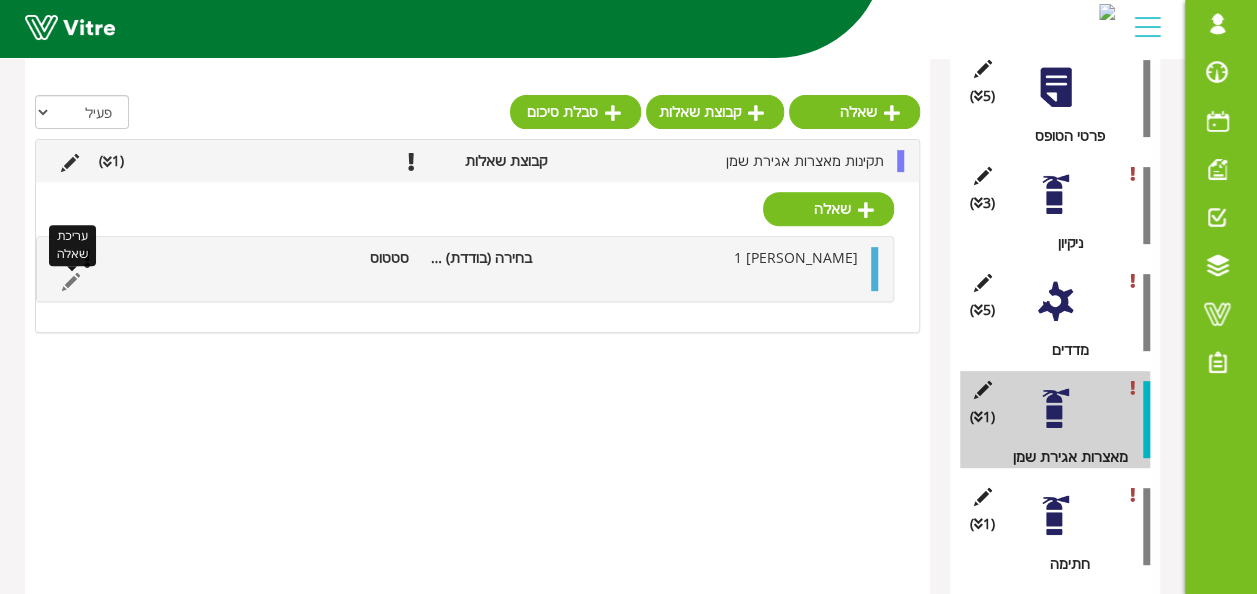 click at bounding box center (71, 282) 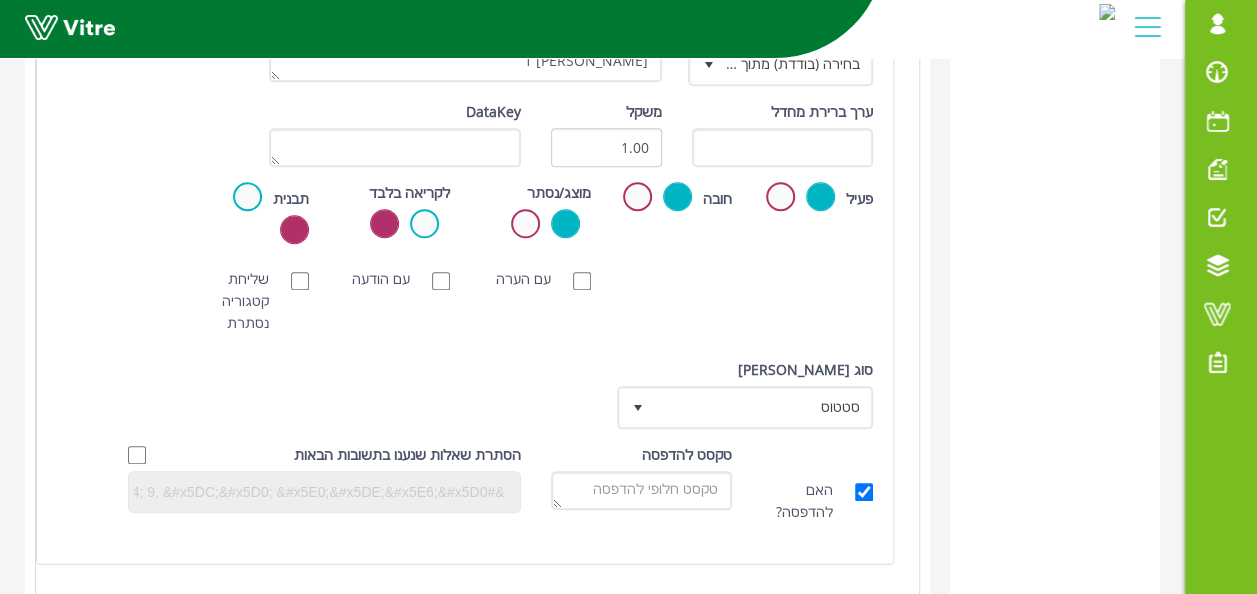 scroll, scrollTop: 888, scrollLeft: 0, axis: vertical 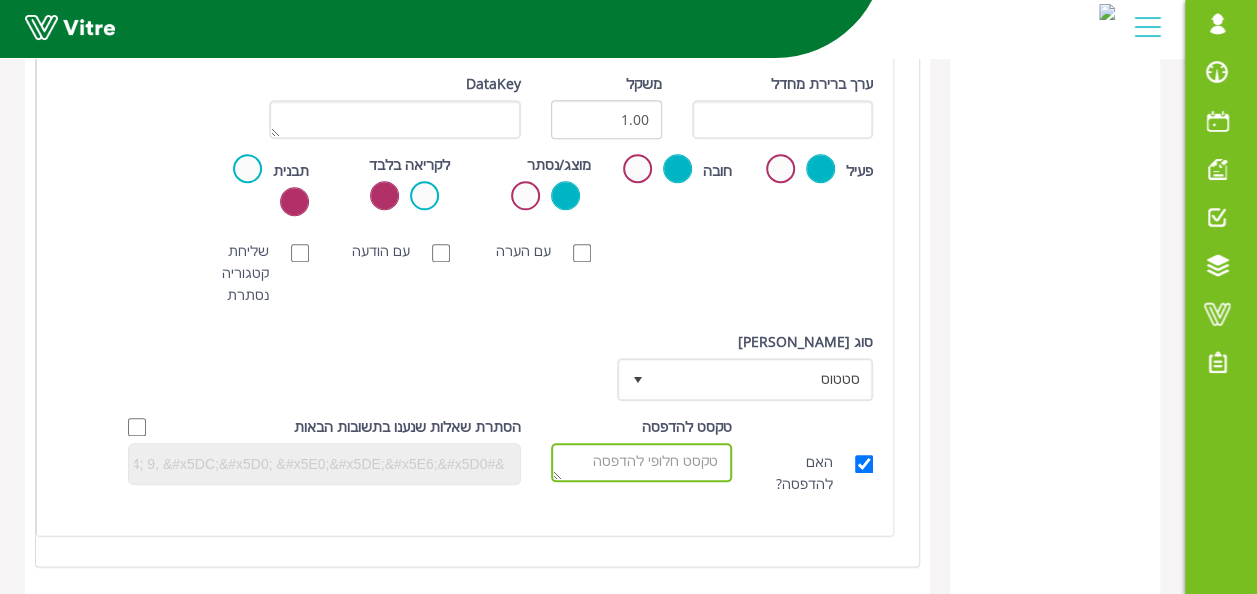 click on "טקסט להדפסה" at bounding box center (642, 462) 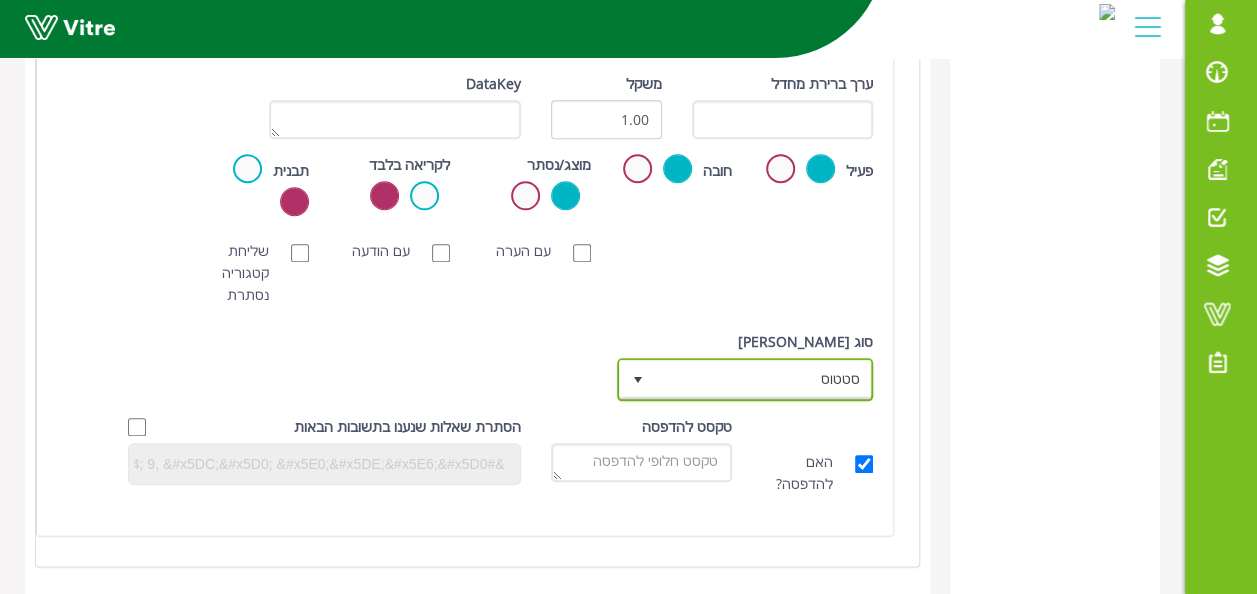 click at bounding box center [638, 380] 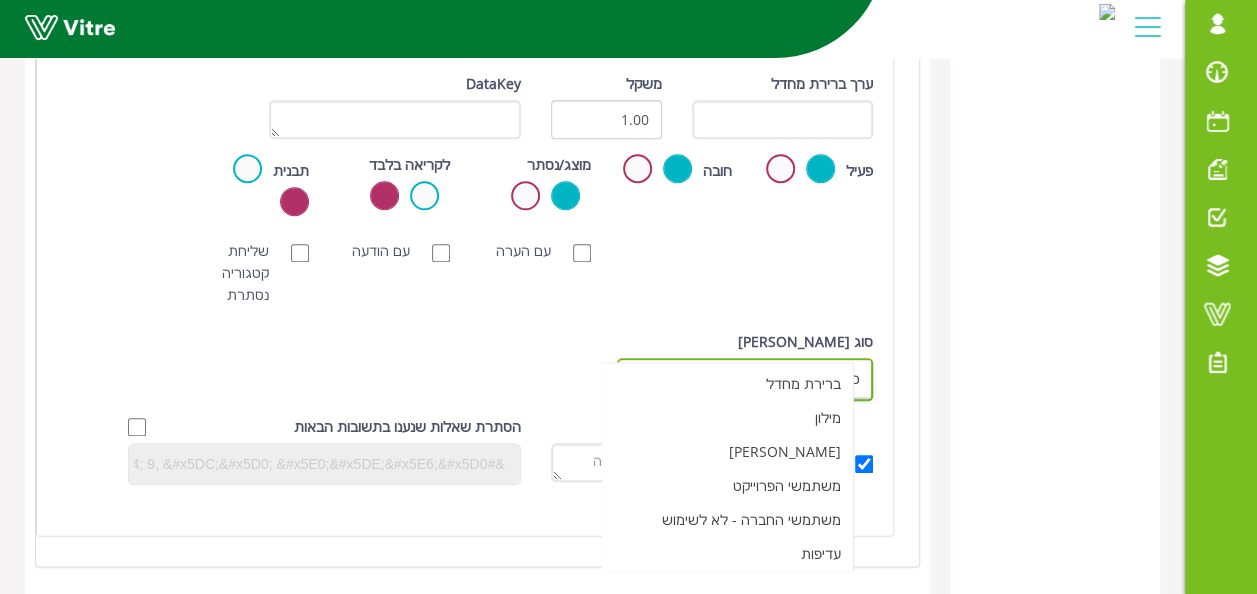scroll, scrollTop: 33, scrollLeft: 0, axis: vertical 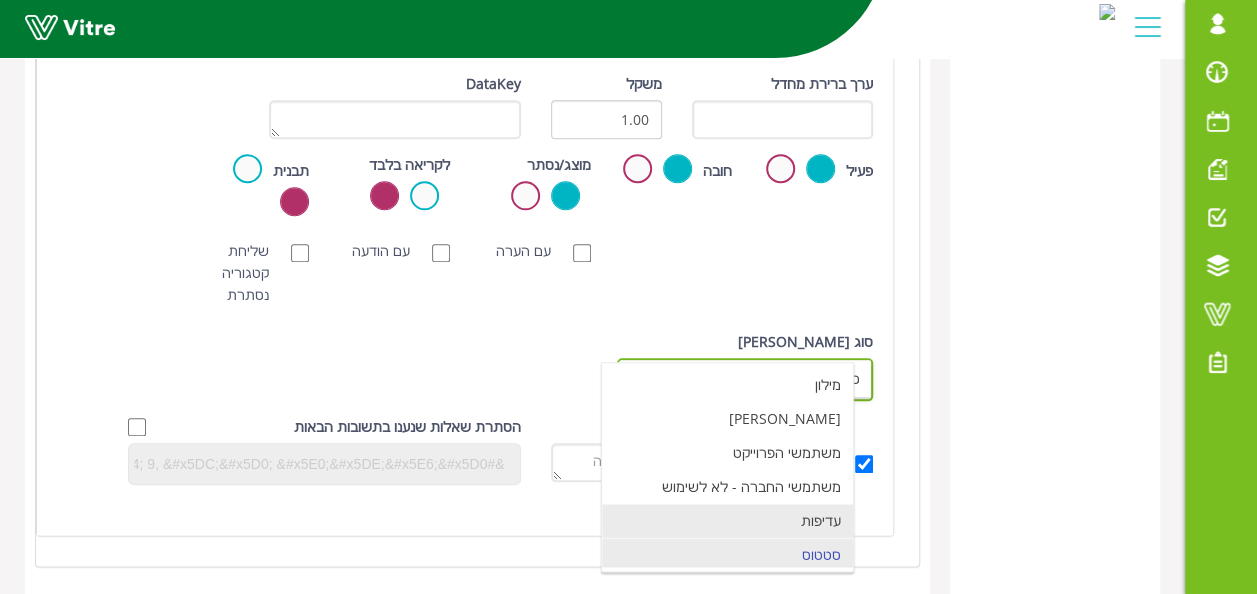 click on "עדיפות" at bounding box center [727, 521] 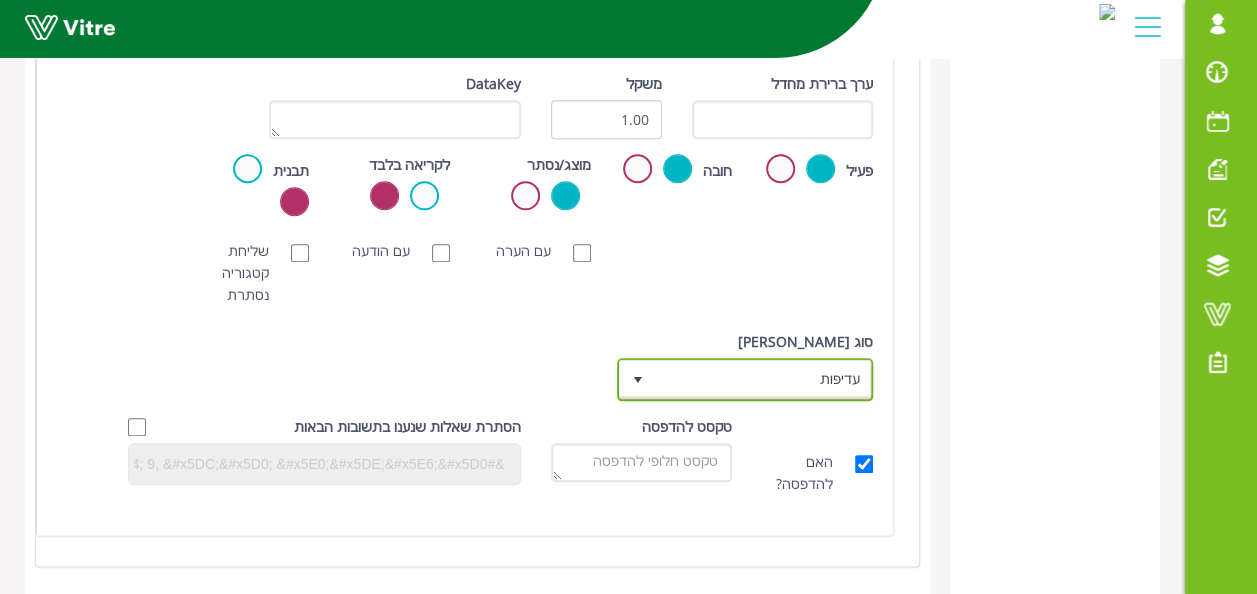 click at bounding box center [638, 380] 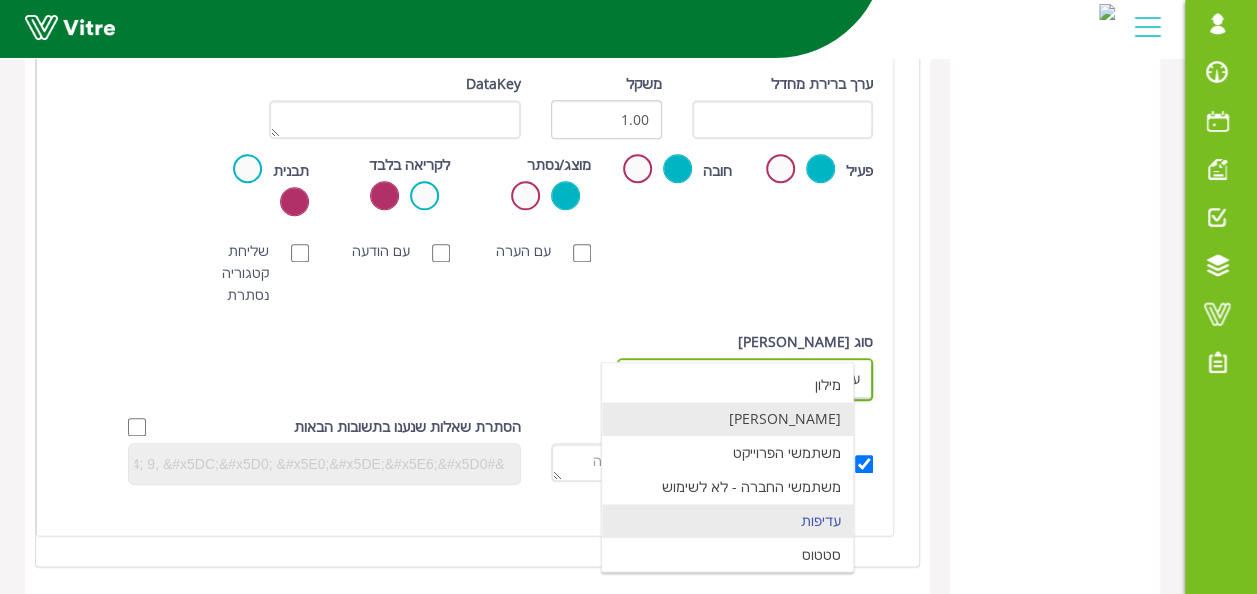 click on "[PERSON_NAME]" at bounding box center [727, 419] 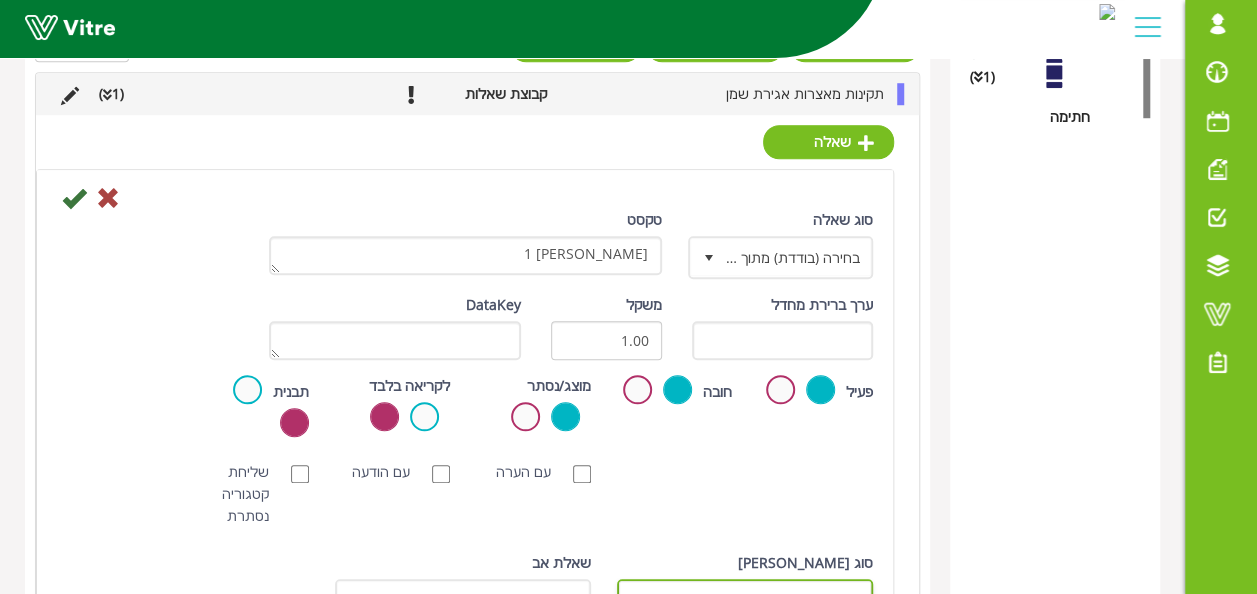 scroll, scrollTop: 788, scrollLeft: 0, axis: vertical 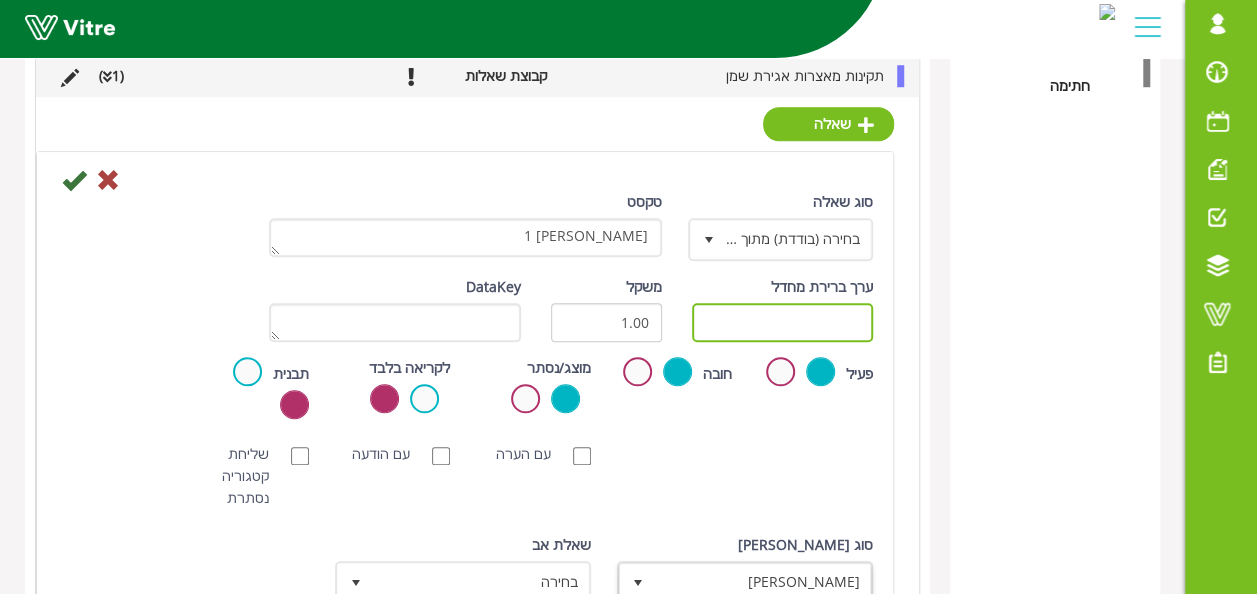 click at bounding box center (783, 322) 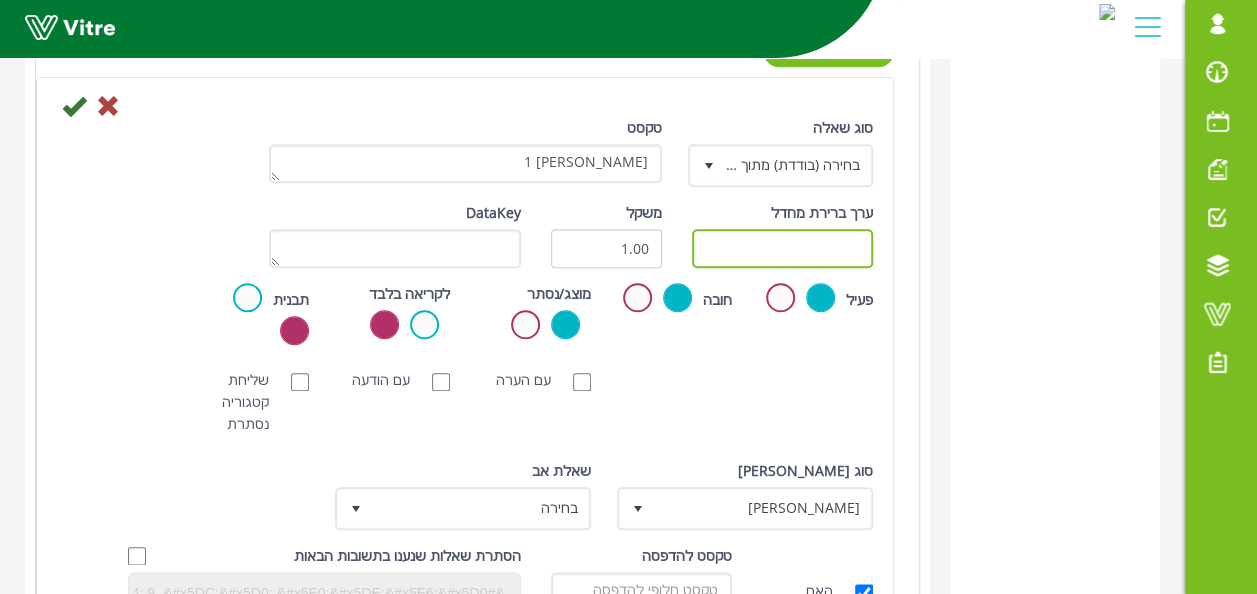 scroll, scrollTop: 888, scrollLeft: 0, axis: vertical 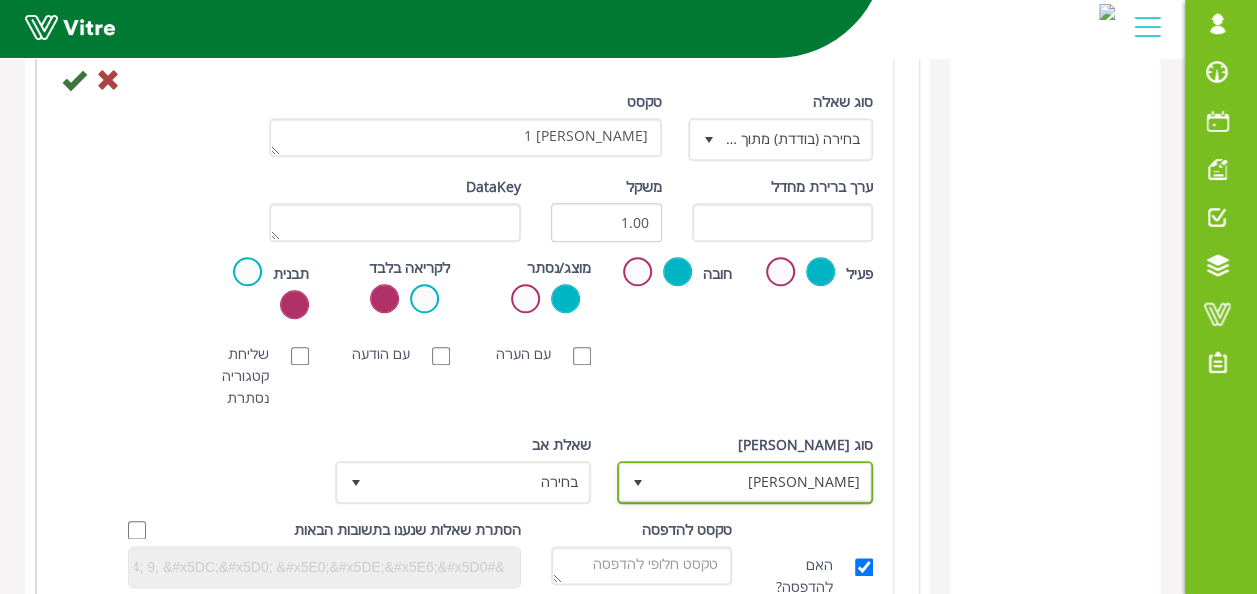 click on "[PERSON_NAME]" at bounding box center (763, 482) 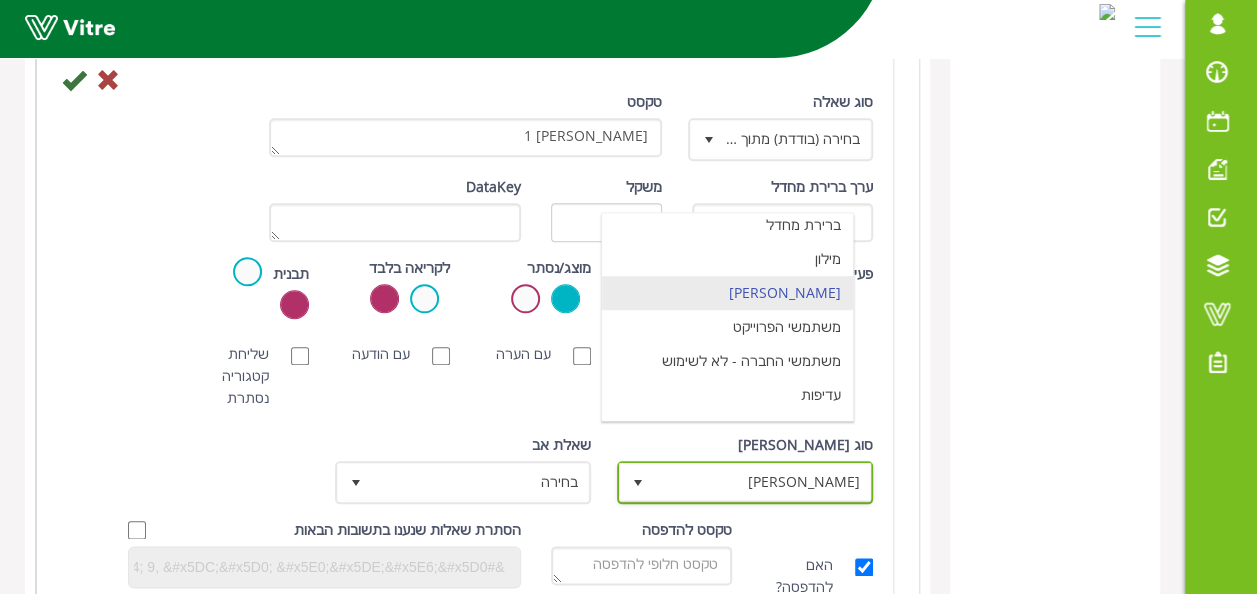 scroll, scrollTop: 0, scrollLeft: 0, axis: both 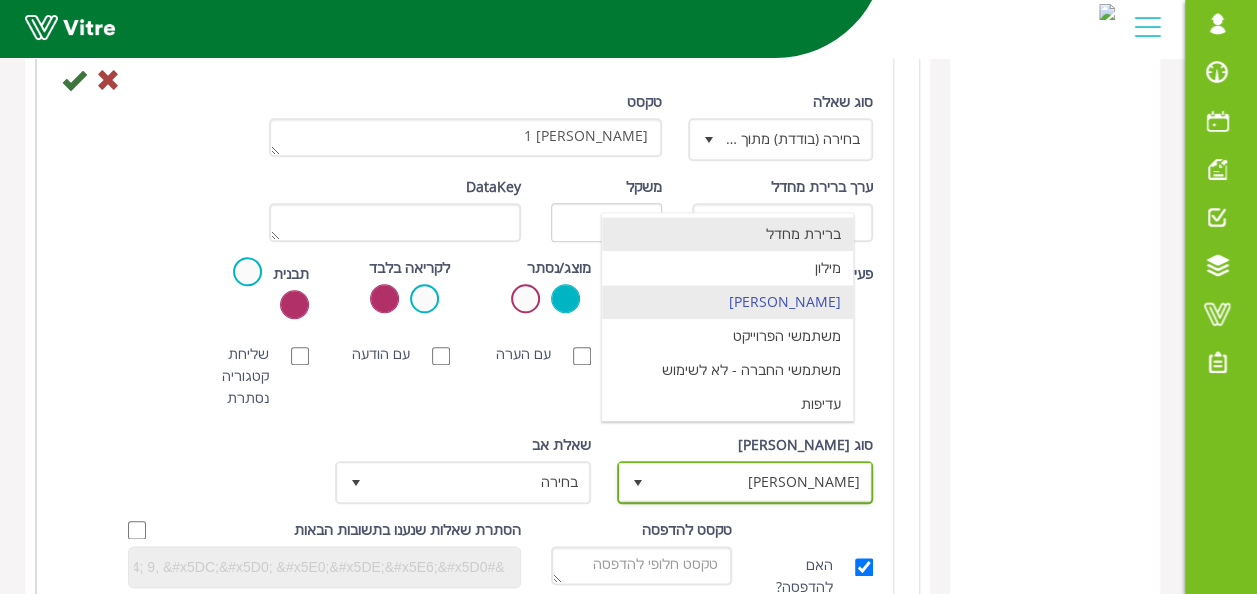 click on "ברירת מחדל" at bounding box center [727, 234] 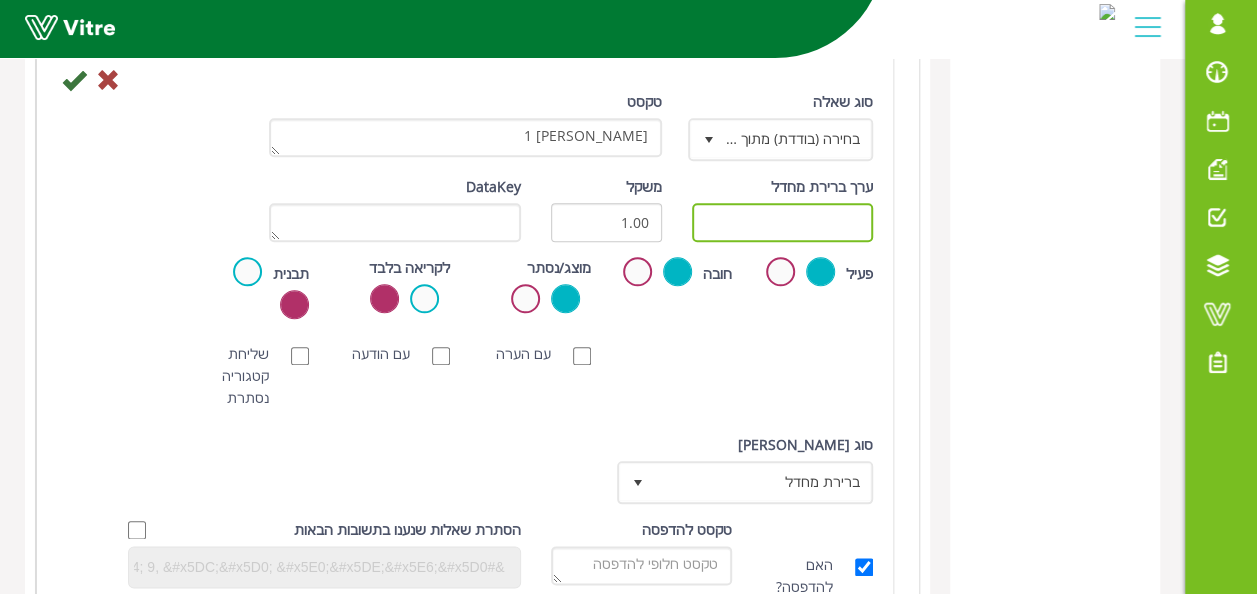 click at bounding box center [783, 222] 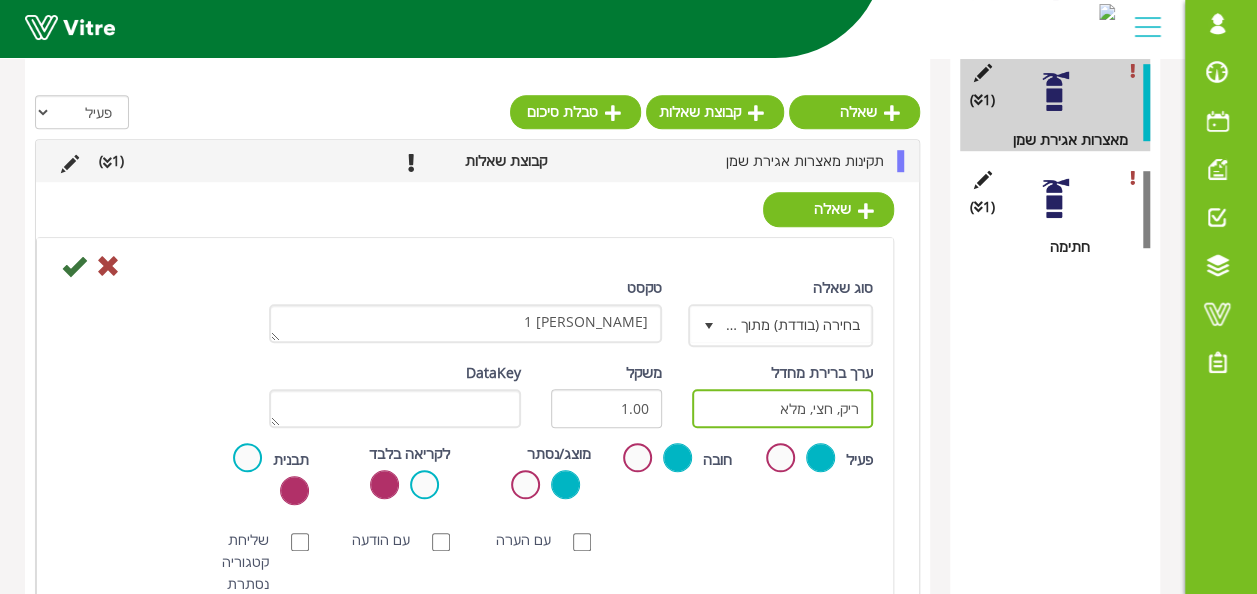 scroll, scrollTop: 588, scrollLeft: 0, axis: vertical 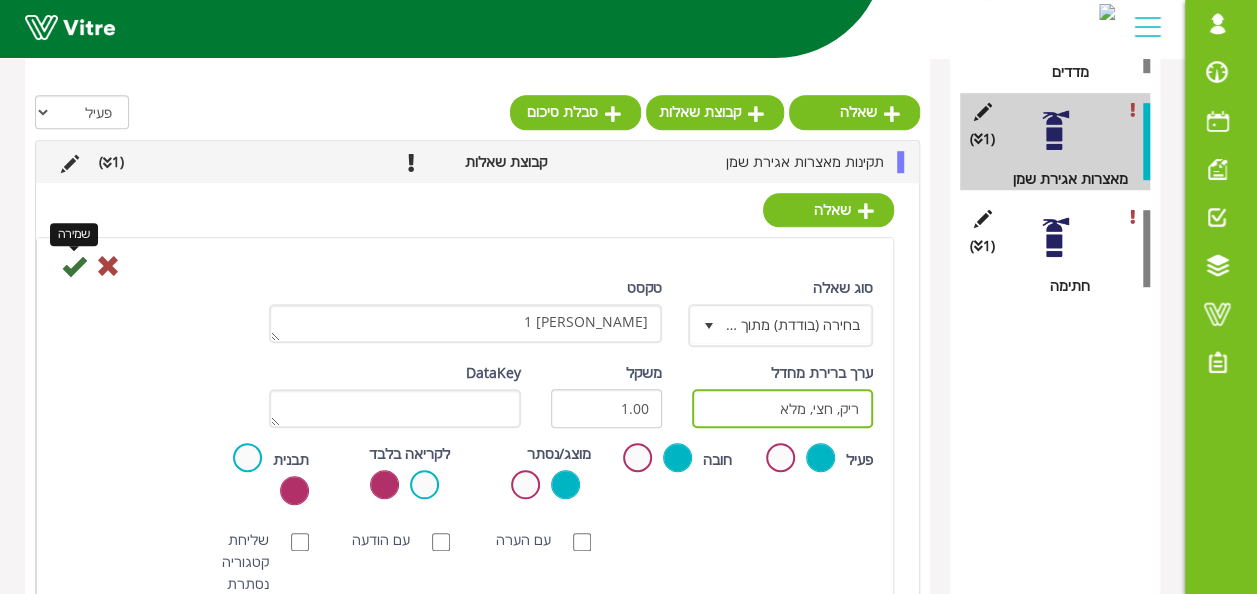 type on "ריק, חצי, מלא" 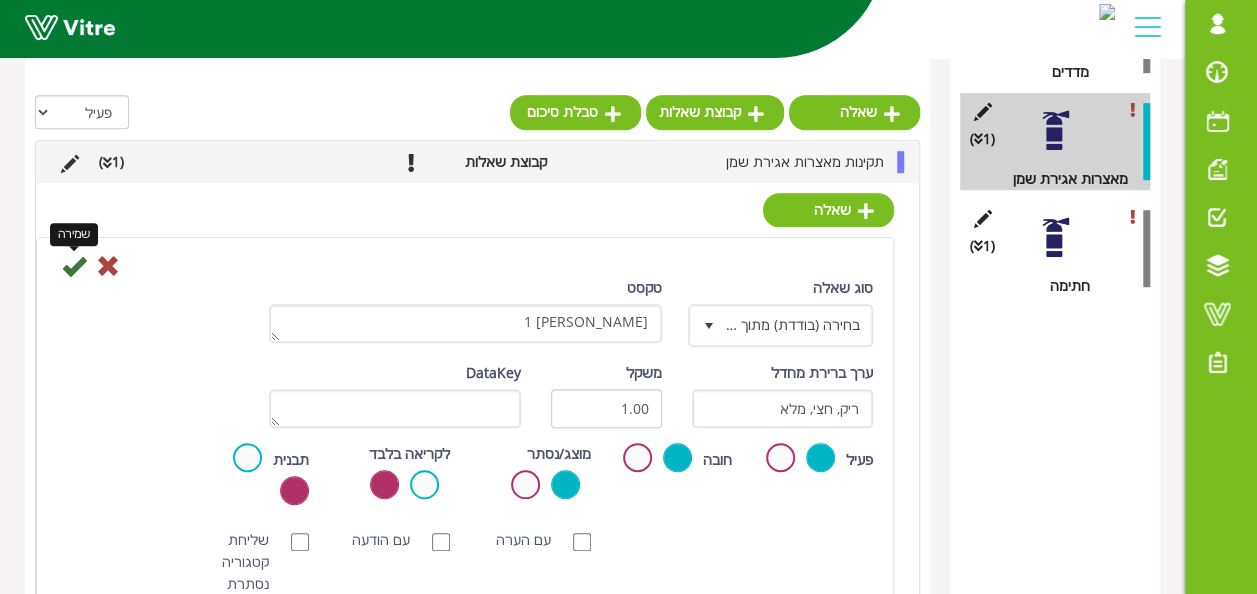 click at bounding box center (74, 266) 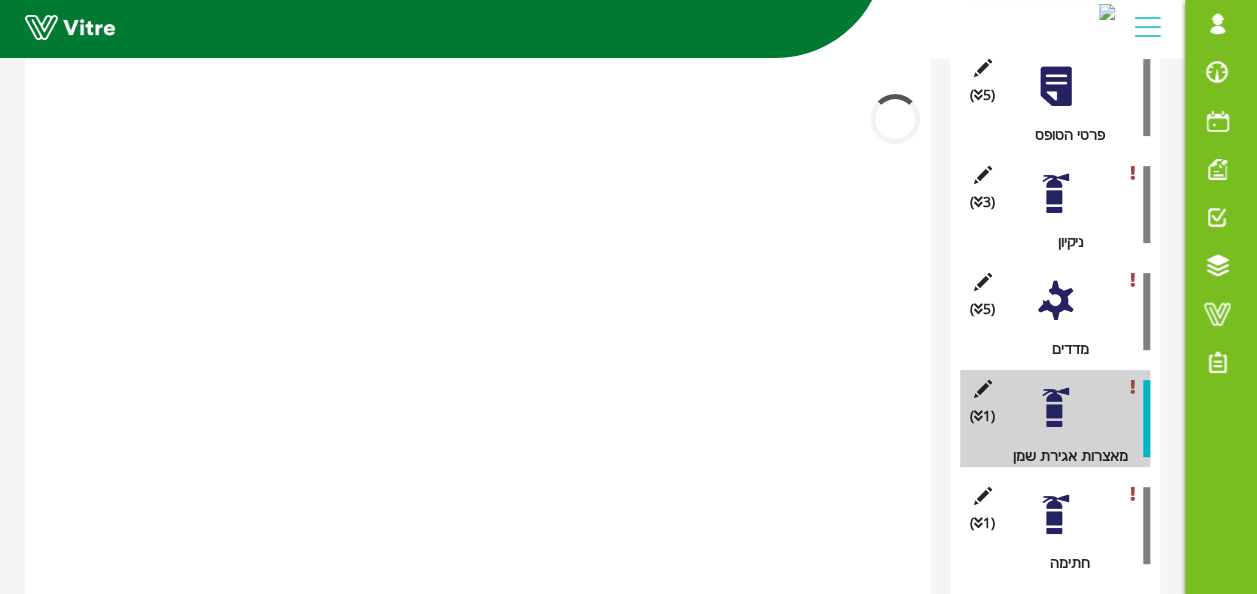 scroll, scrollTop: 310, scrollLeft: 0, axis: vertical 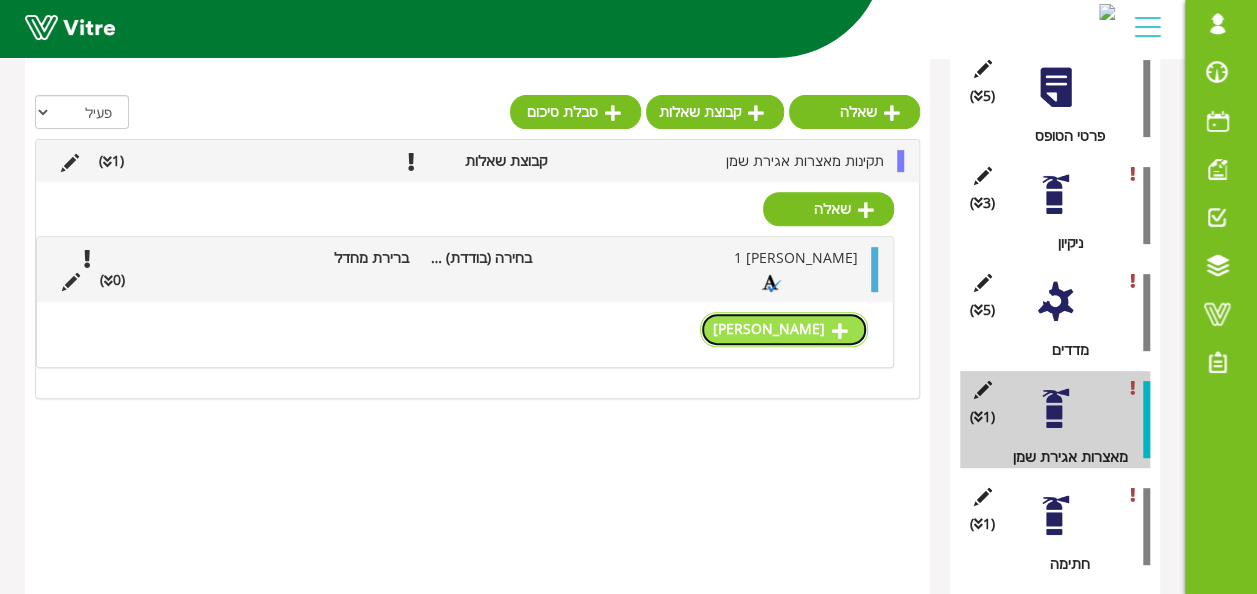 click on "תשובה" at bounding box center [784, 329] 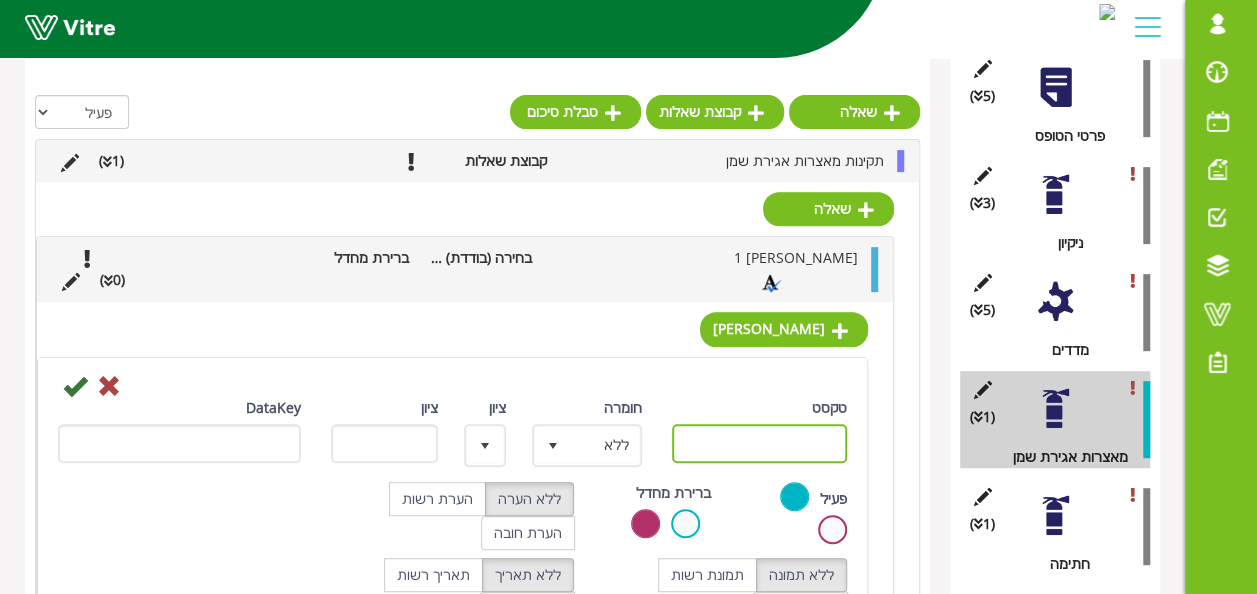click on "טקסט" at bounding box center [759, 443] 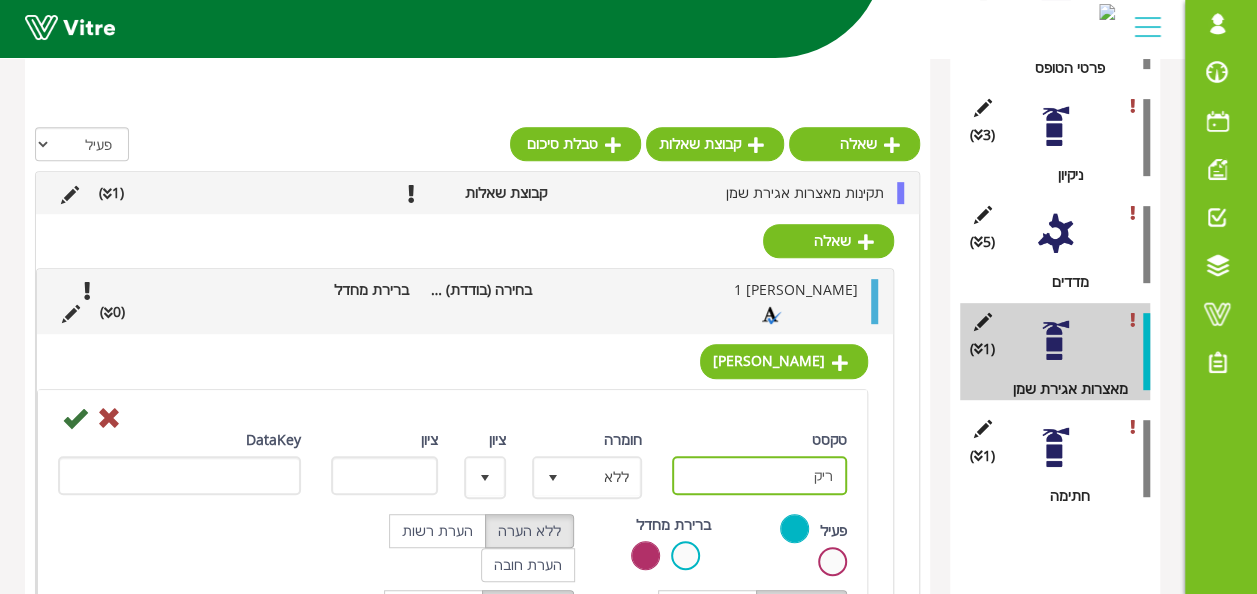 scroll, scrollTop: 410, scrollLeft: 0, axis: vertical 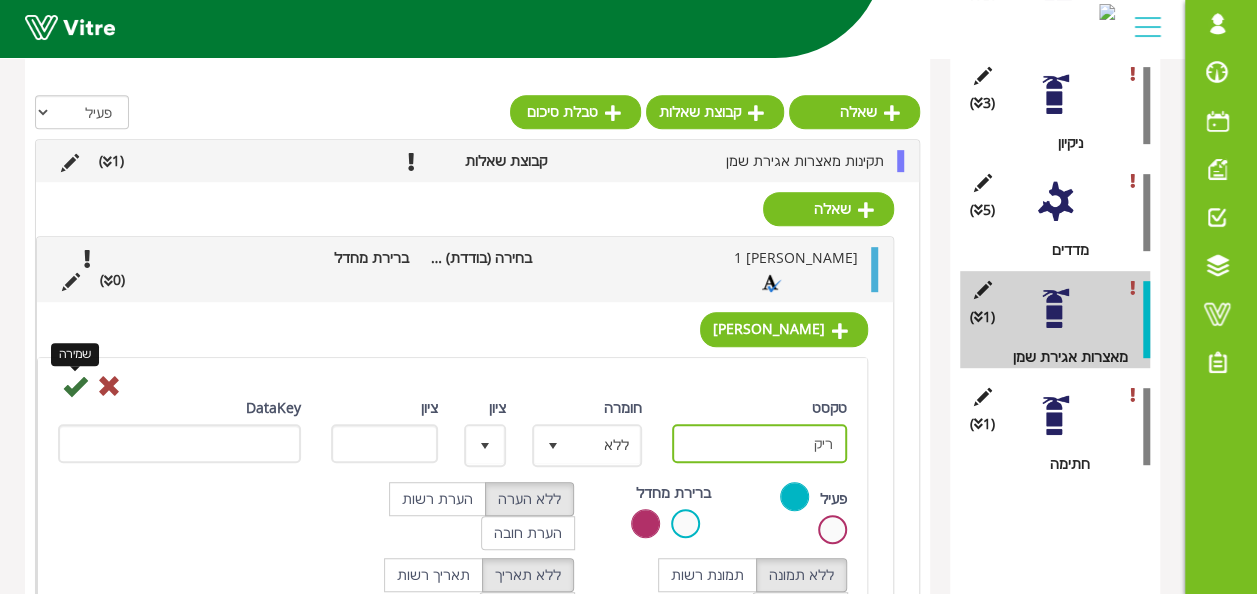 type on "ריק" 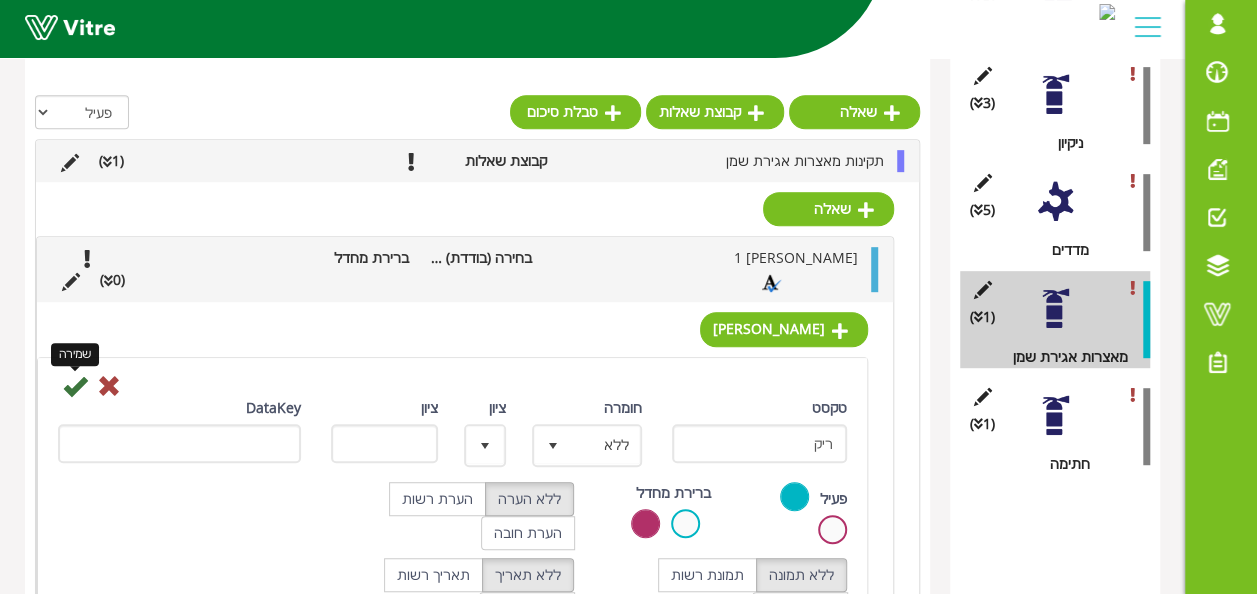 click at bounding box center (75, 386) 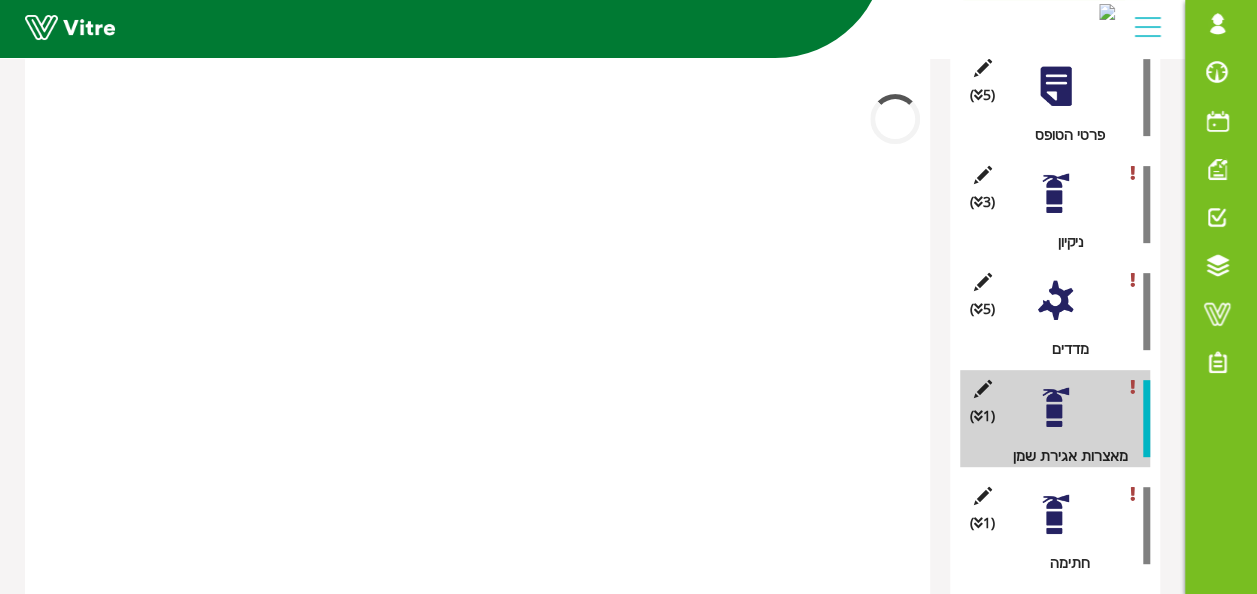 scroll, scrollTop: 310, scrollLeft: 0, axis: vertical 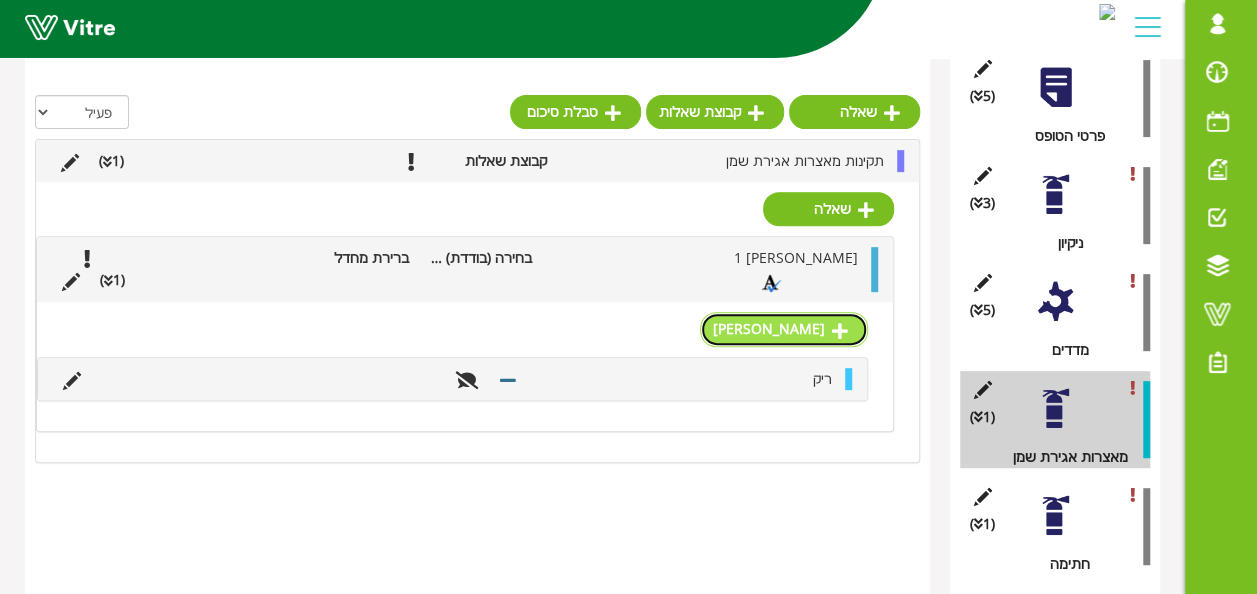 click at bounding box center [840, 331] 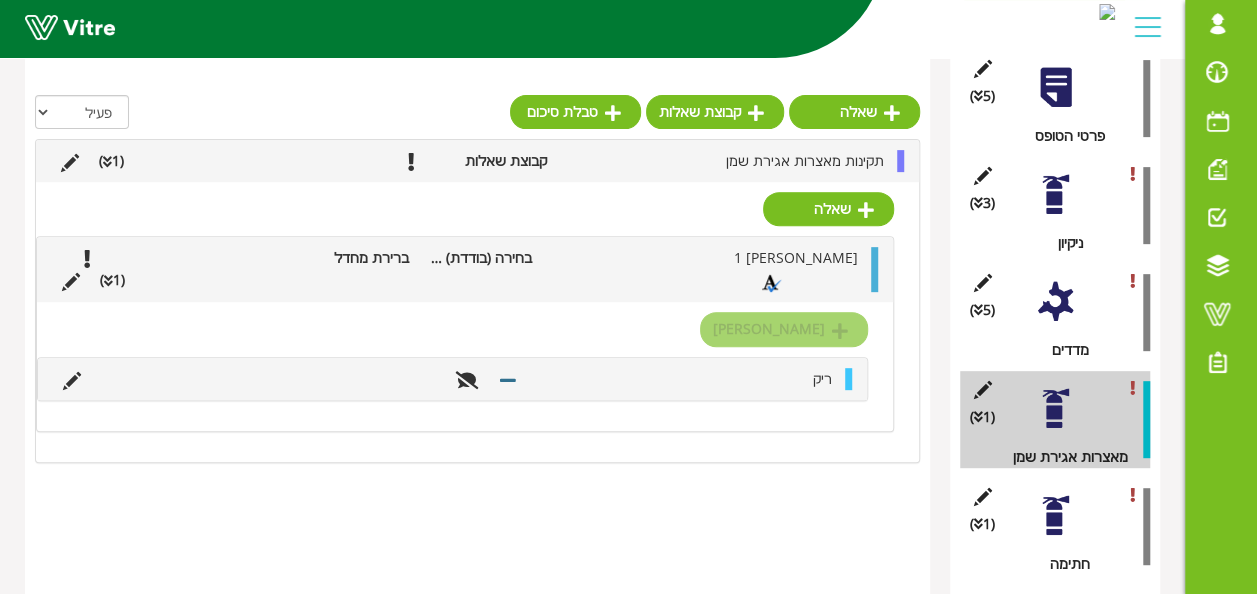 click on "תשובה ריק" at bounding box center [465, 366] 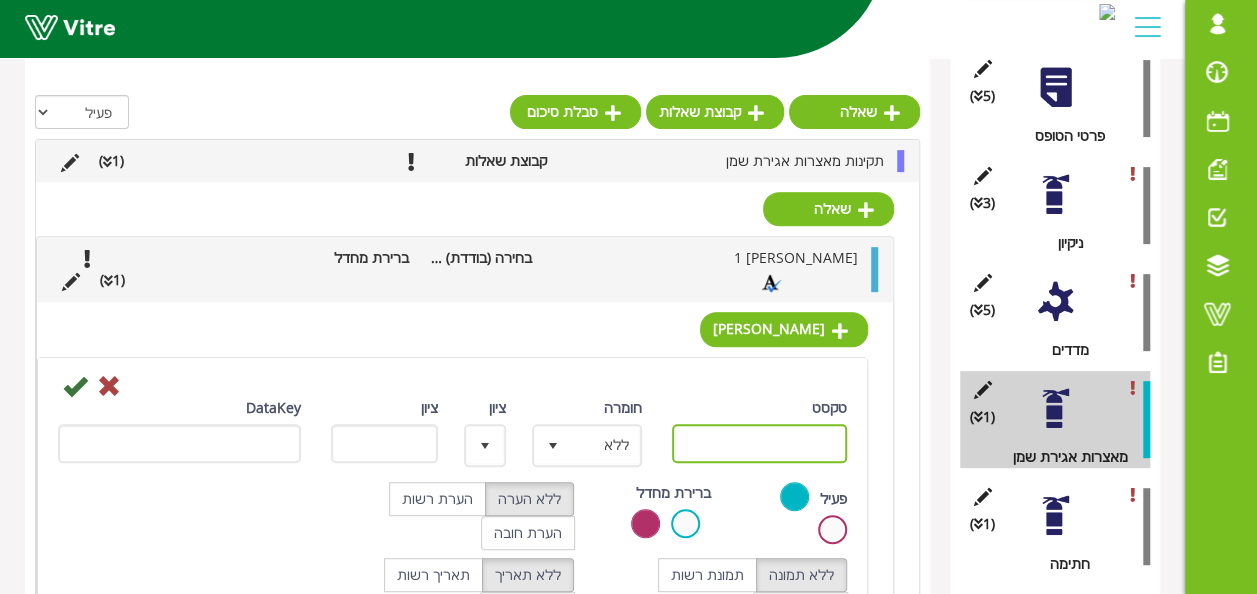 click on "טקסט" at bounding box center (759, 443) 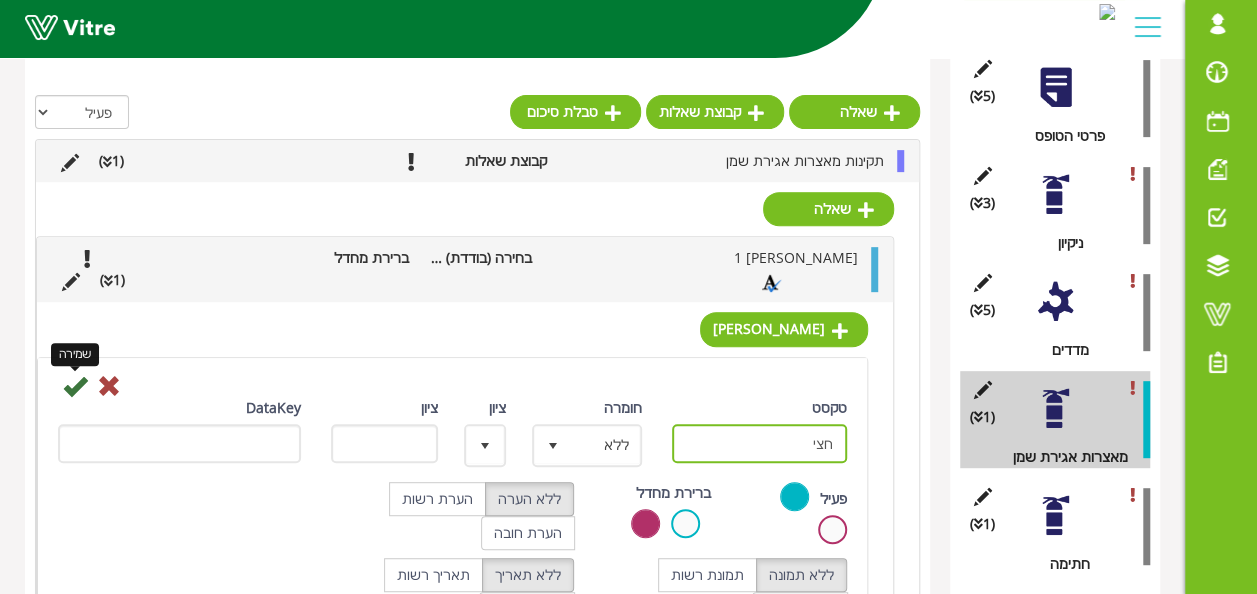 type on "חצי" 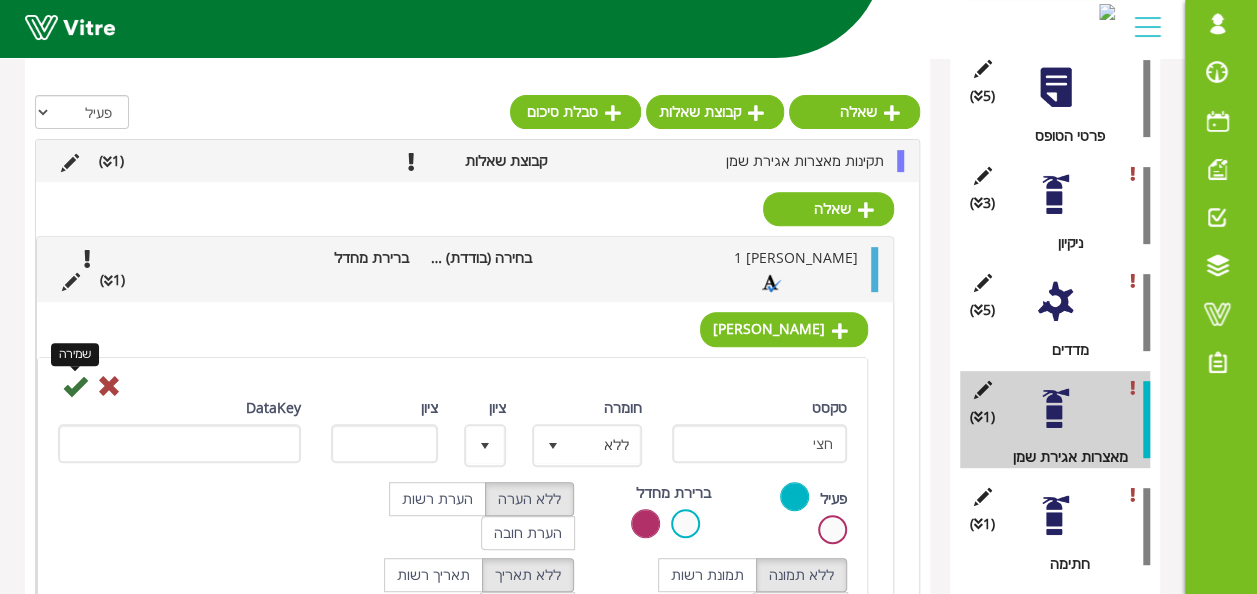 click at bounding box center [75, 386] 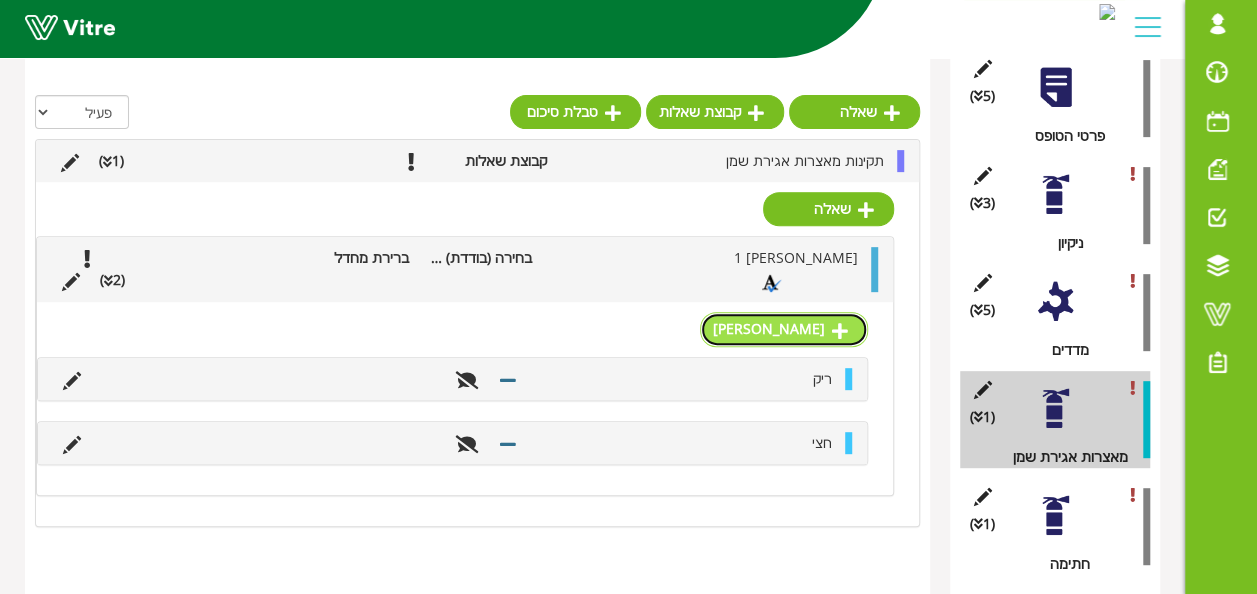 click on "תשובה" at bounding box center [784, 329] 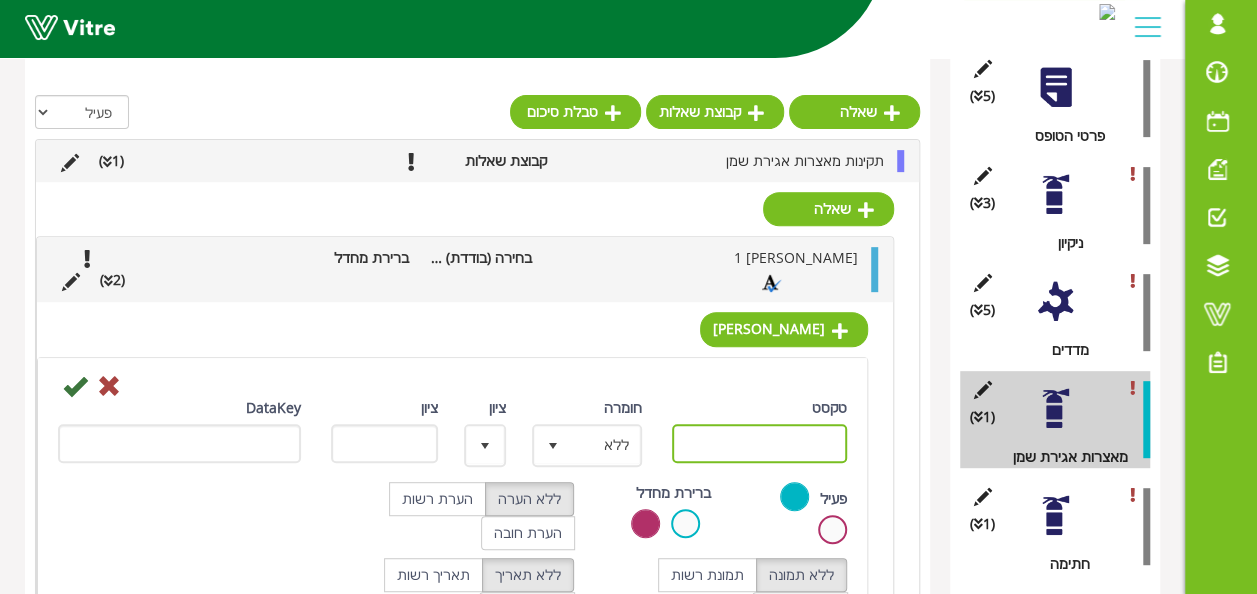 click on "טקסט" at bounding box center [759, 443] 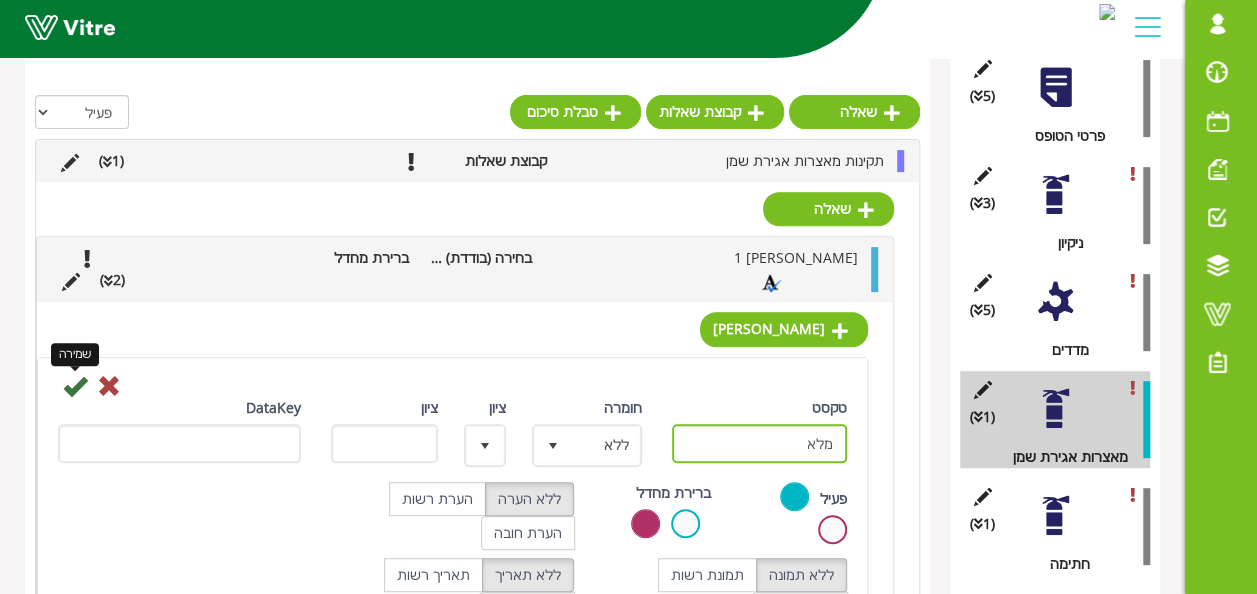 type on "מלא" 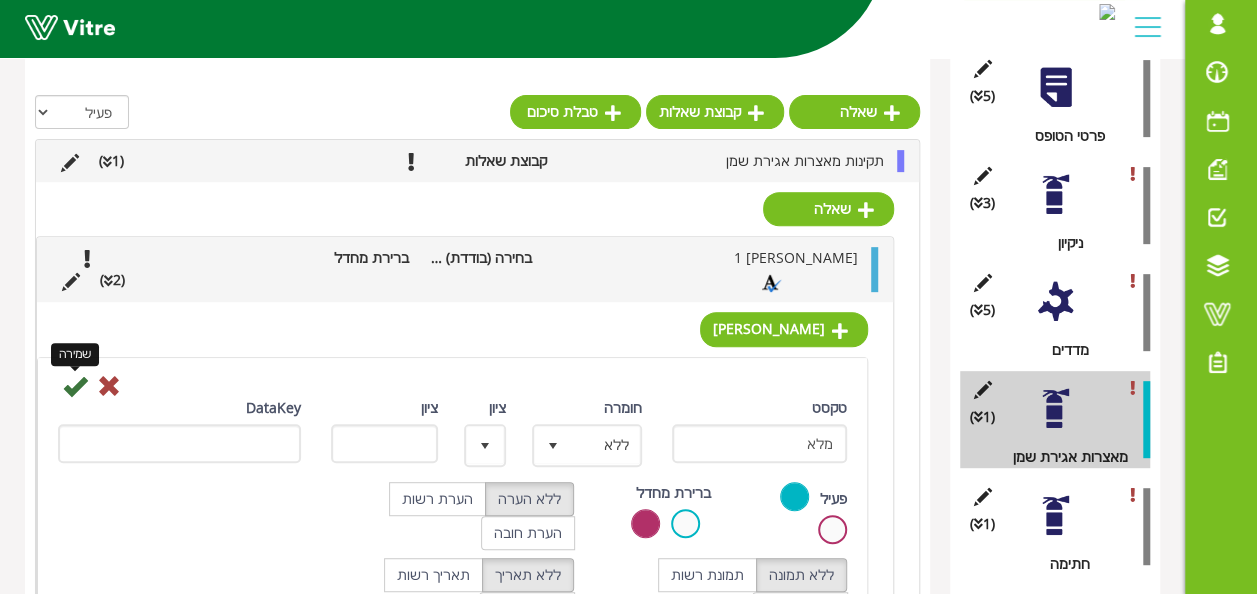 click at bounding box center (75, 386) 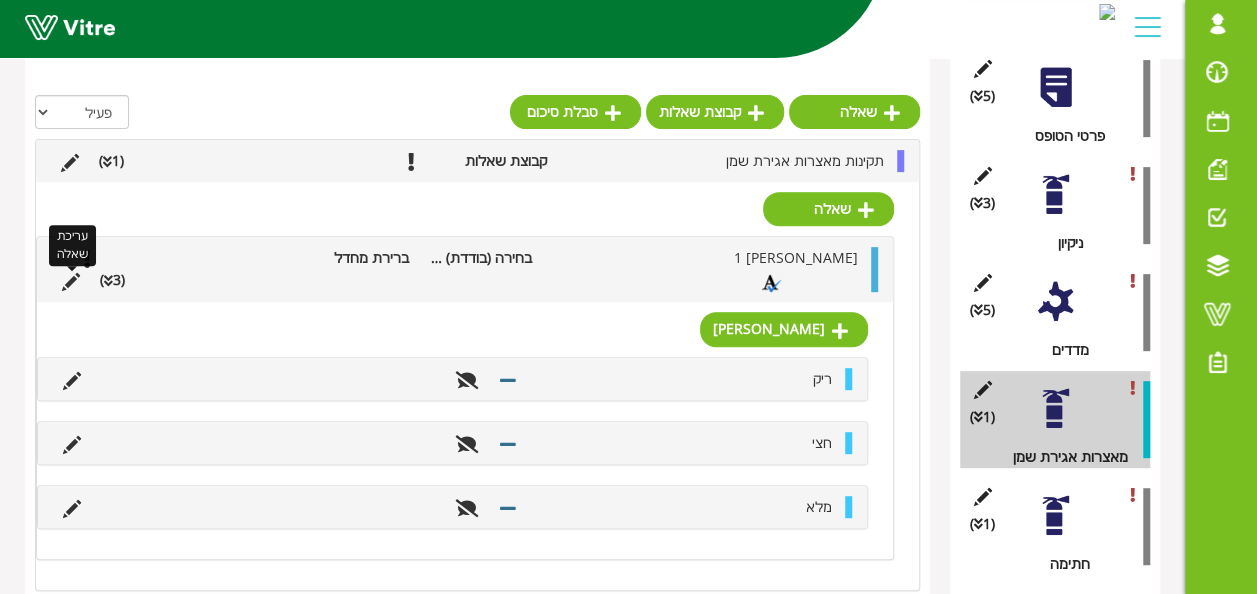 click at bounding box center [71, 282] 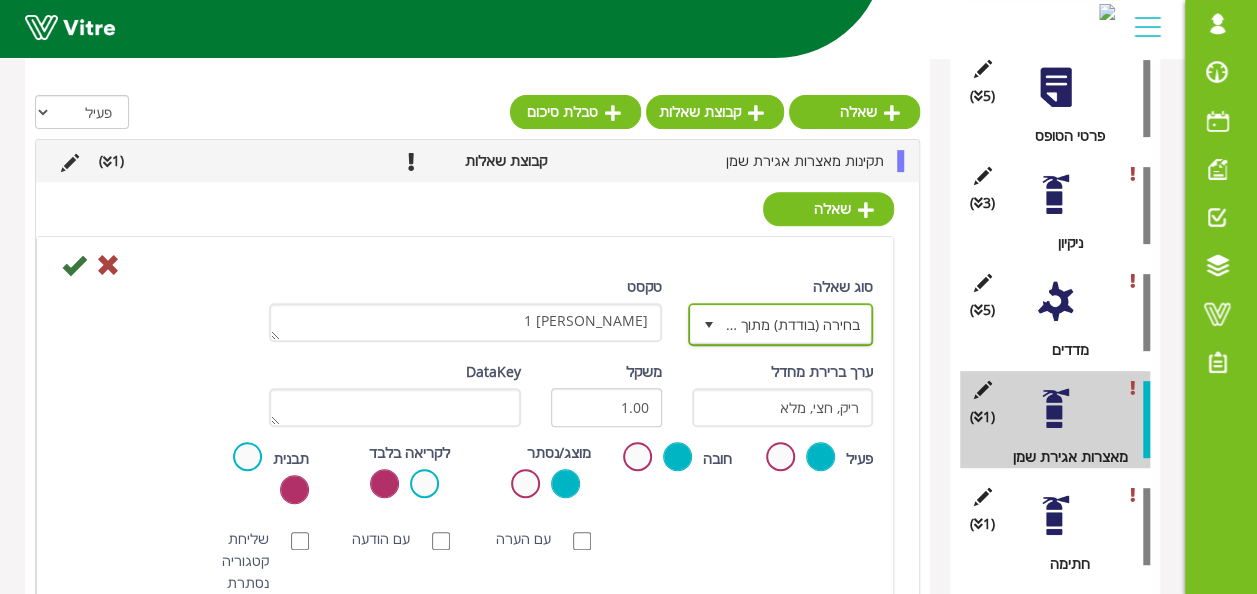 click on "בחירה (בודדת) מתוך רשימה" at bounding box center (799, 324) 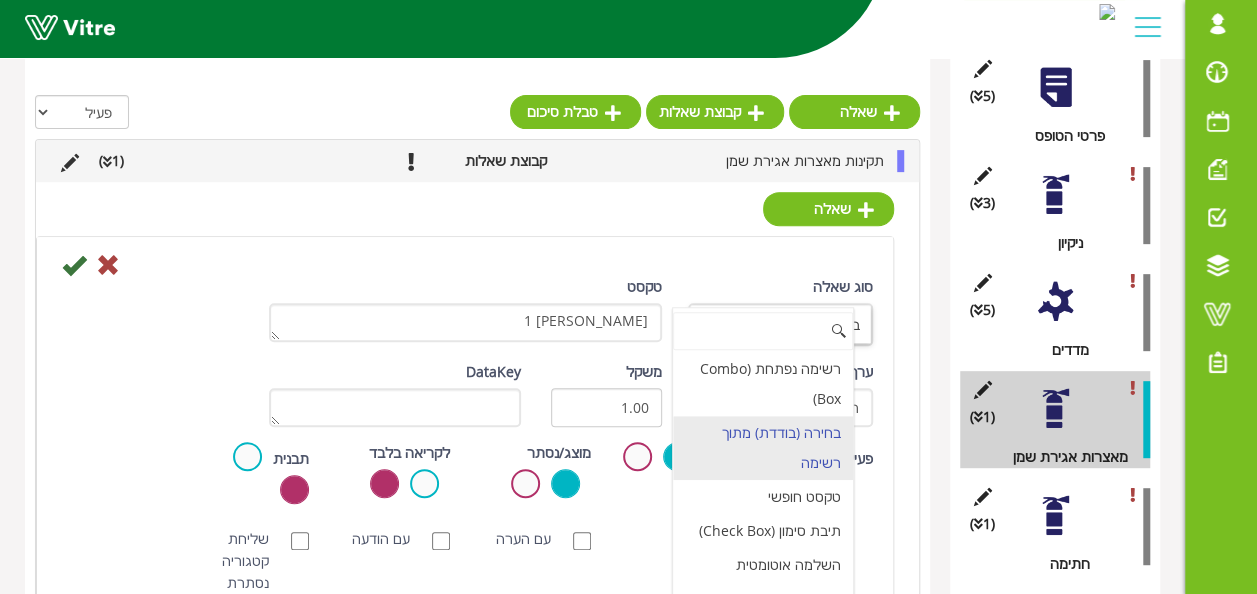 click on "סוג שאלה בחירה (בודדת) מתוך רשימה 3
טקסט מיכל 1
ערך ברירת מחדל
ריק, חצי, מלא
משקל
1.00
DataKey
פעיל
חובה
מוצג/נסתר
לקריאה בלבד
תבנית
הגדרת שם טיוטה
סריקת ברקוד
NFC
סריקת חובה" at bounding box center (465, 530) 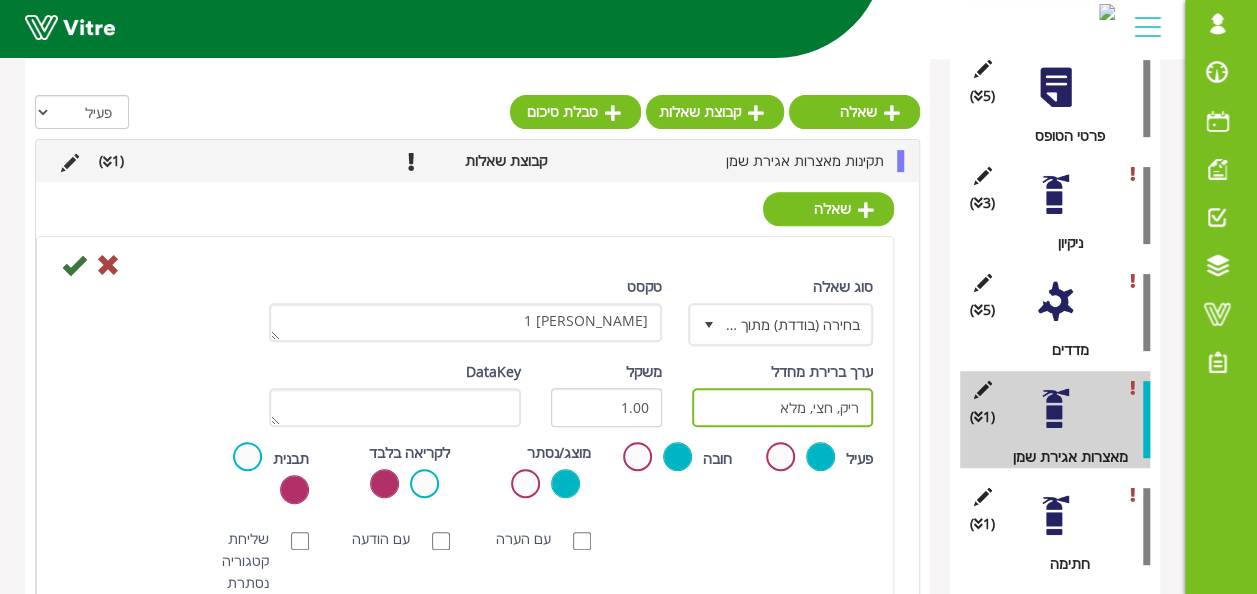 drag, startPoint x: 739, startPoint y: 412, endPoint x: 883, endPoint y: 404, distance: 144.22205 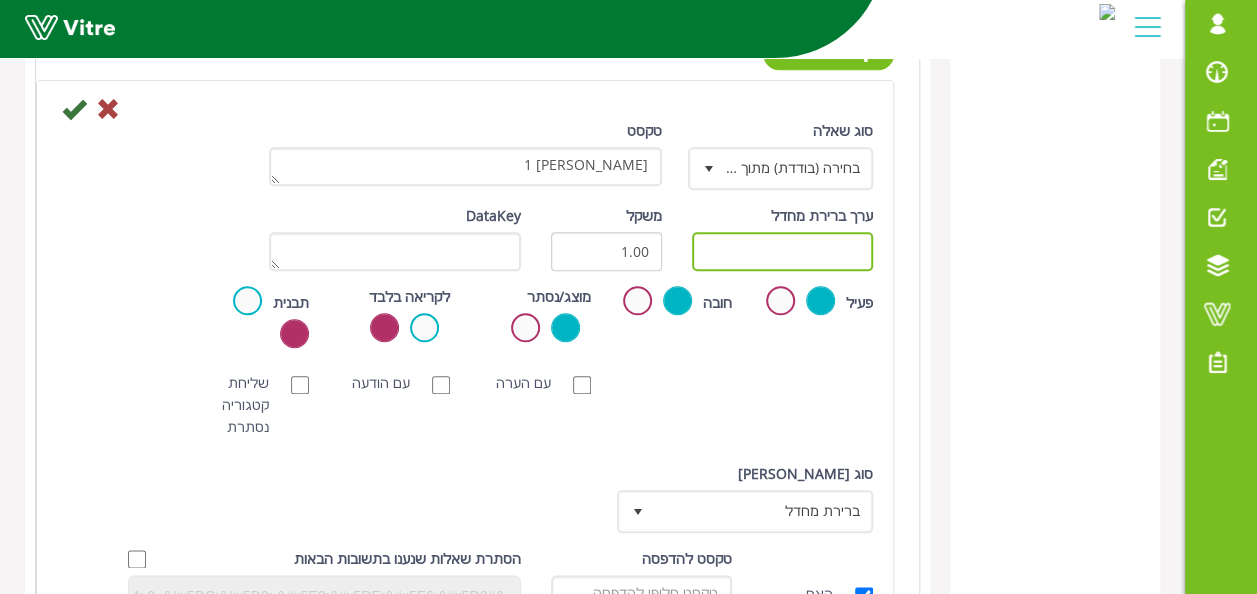 scroll, scrollTop: 910, scrollLeft: 0, axis: vertical 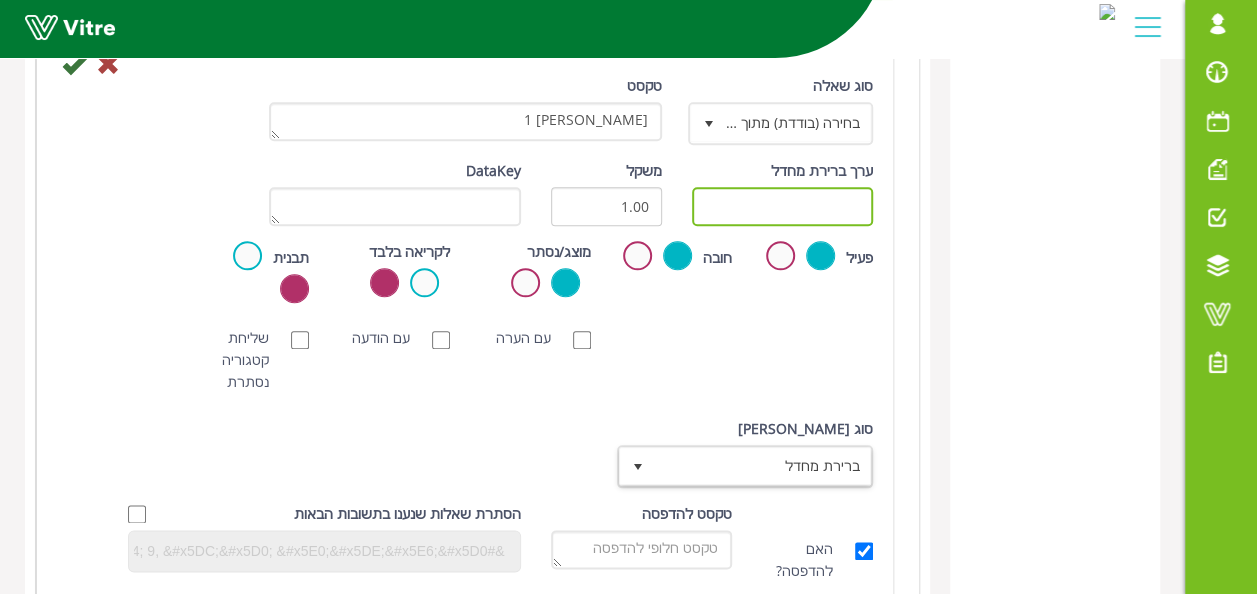 type 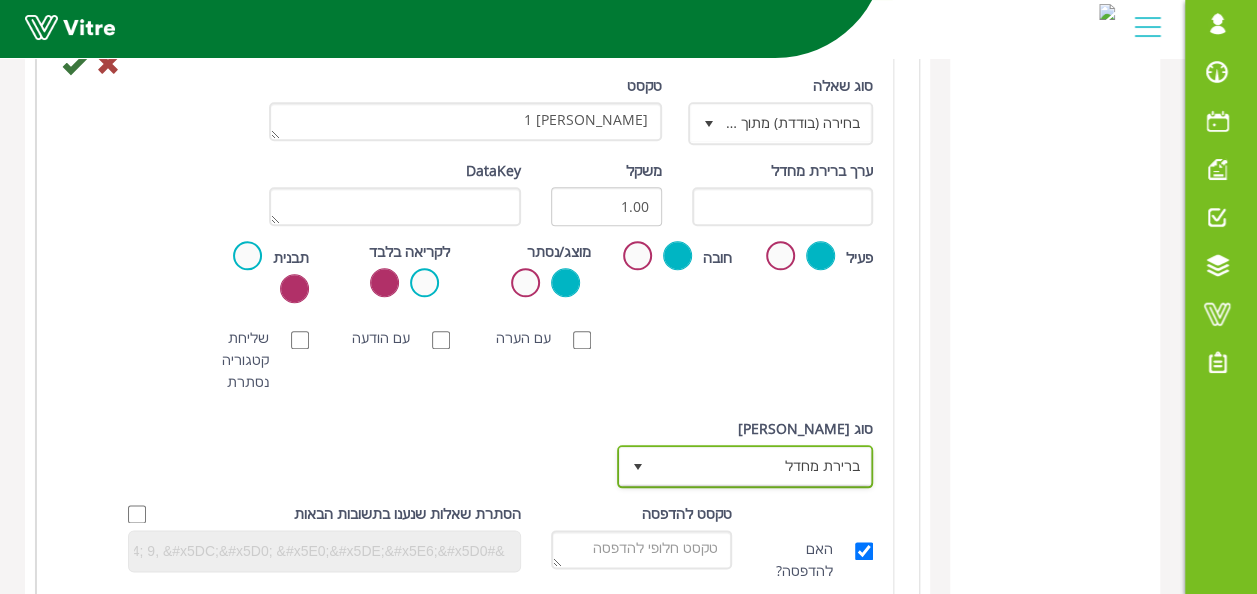click at bounding box center (638, 467) 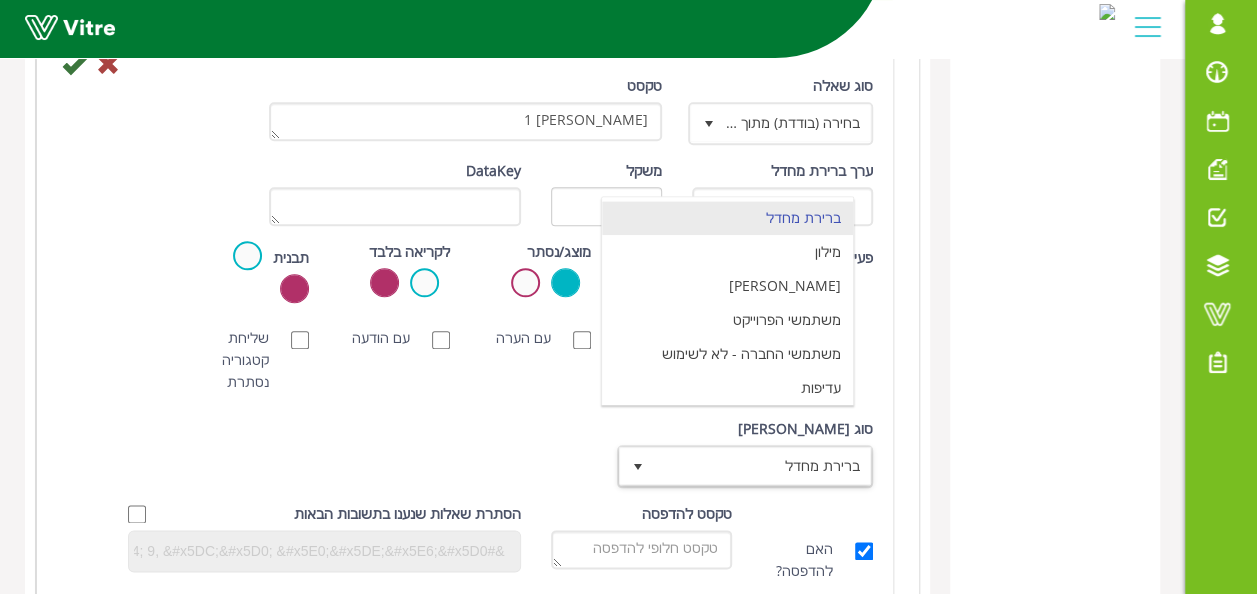 click on "סוג תשובה ברירת מחדל 0
סוג תשובה ברירת מחדל 0
מודול בחירה
שאלה זו תקבע את נושא הטופס (מוגבלת לאחת בטופס)
סוג תשובה תמונה 33
סוג תשובה ברירת מחדל 0
מילון בחירה
שאלת אב בחירה
נוסחה
קישור
שם השדה
מאפיין בחירה" at bounding box center (465, 460) 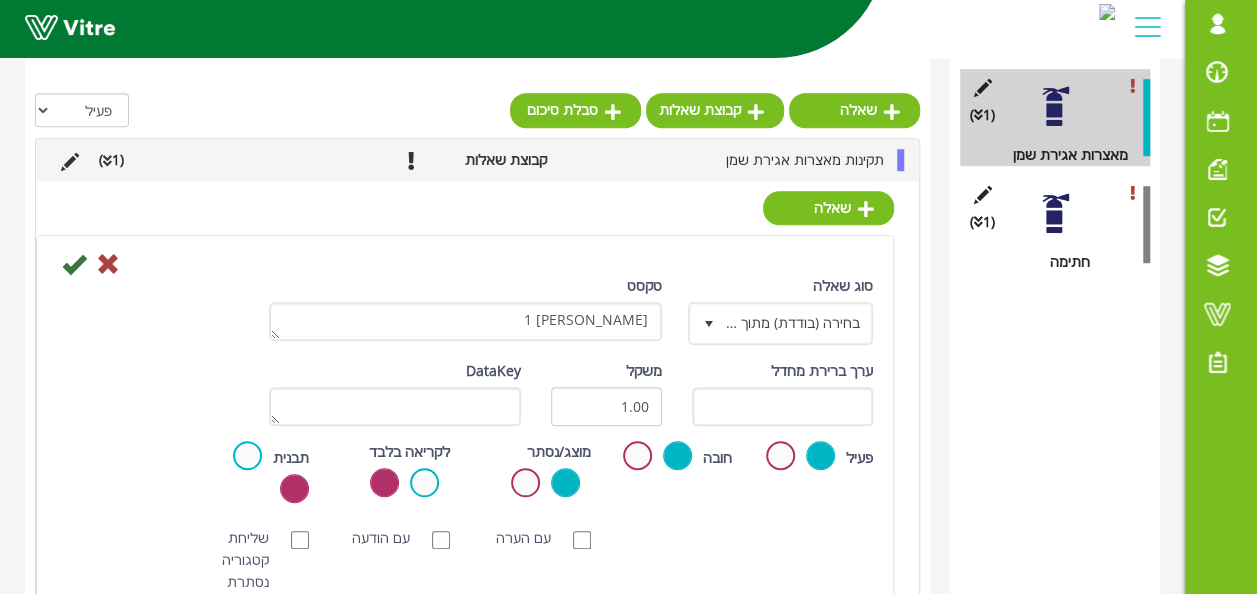 scroll, scrollTop: 610, scrollLeft: 0, axis: vertical 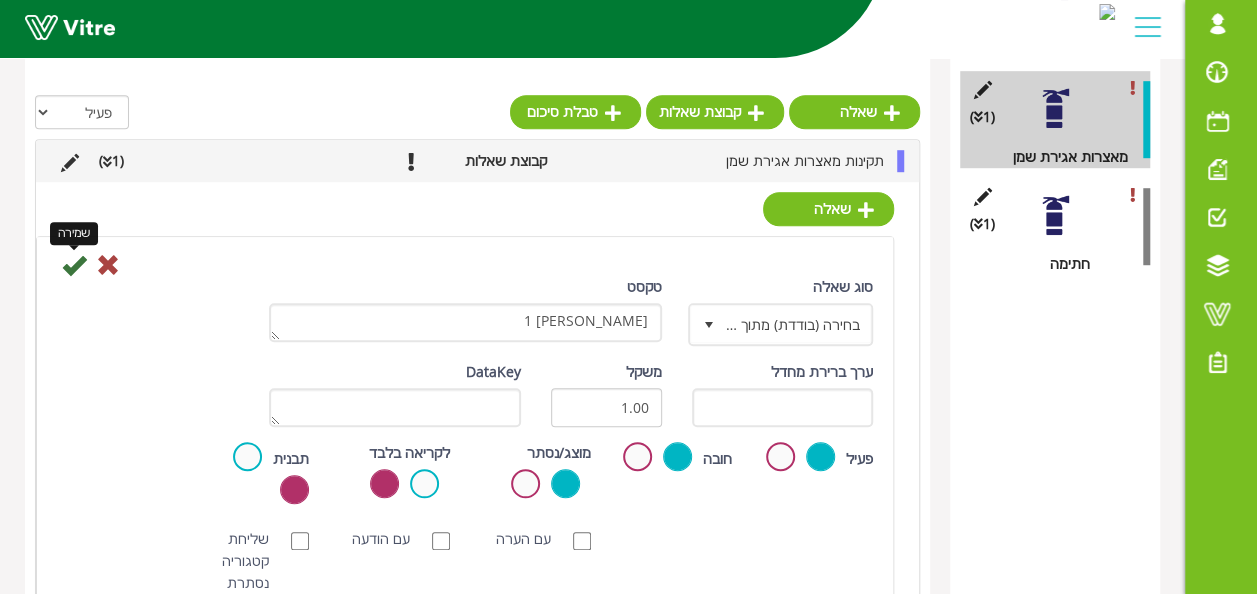 click at bounding box center [74, 265] 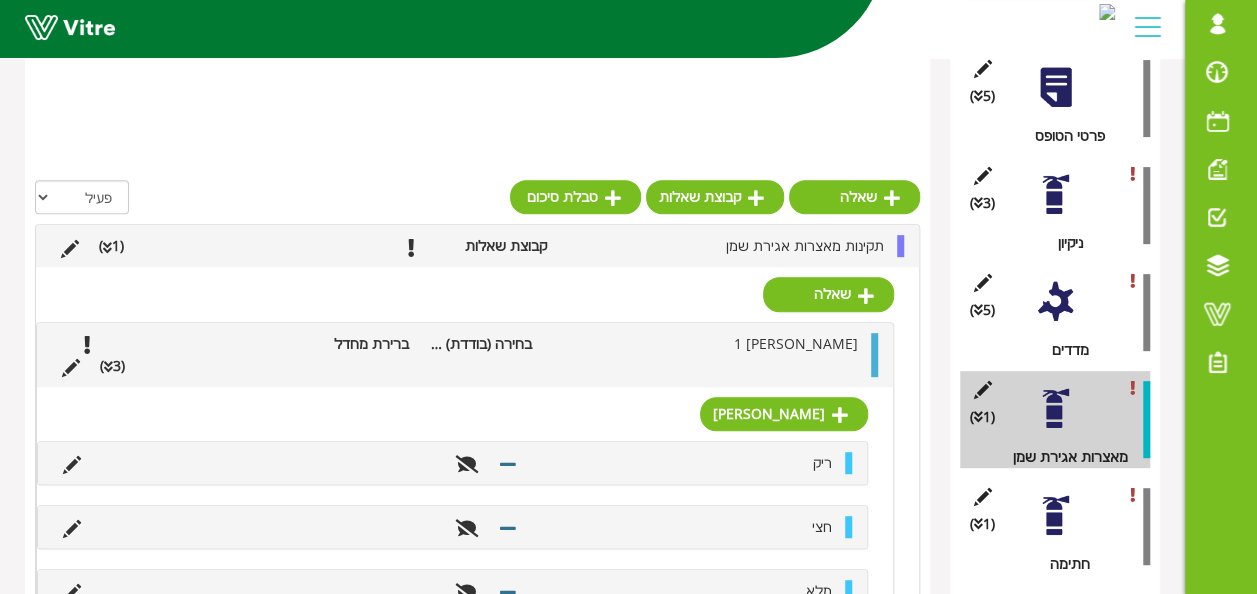scroll, scrollTop: 610, scrollLeft: 0, axis: vertical 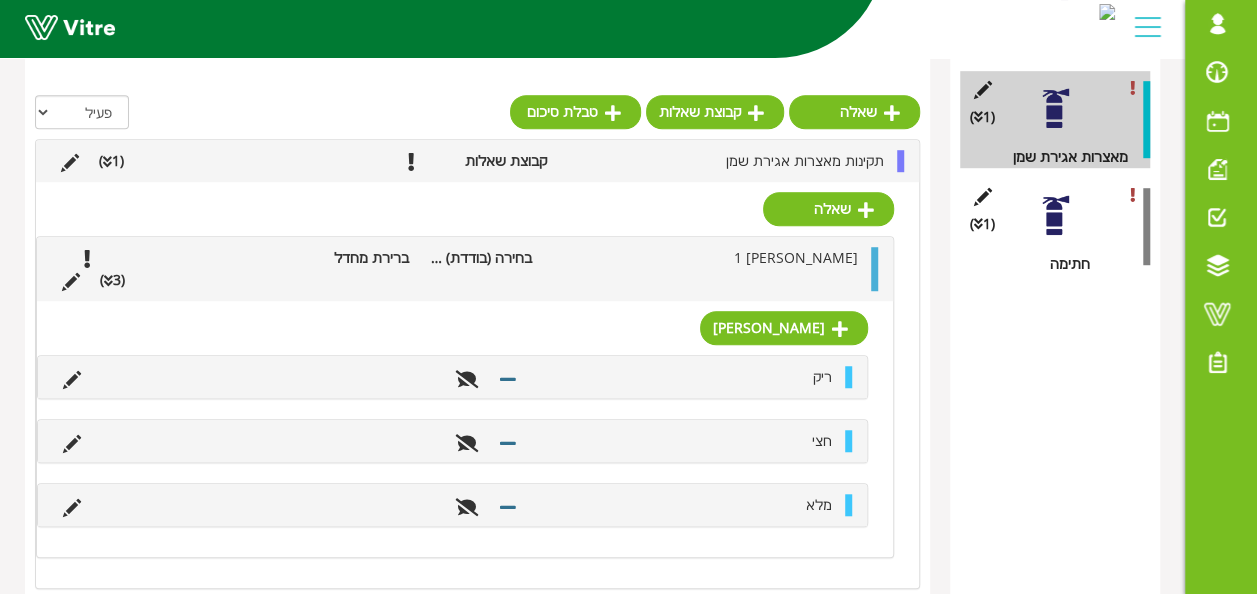 click at bounding box center (71, 280) 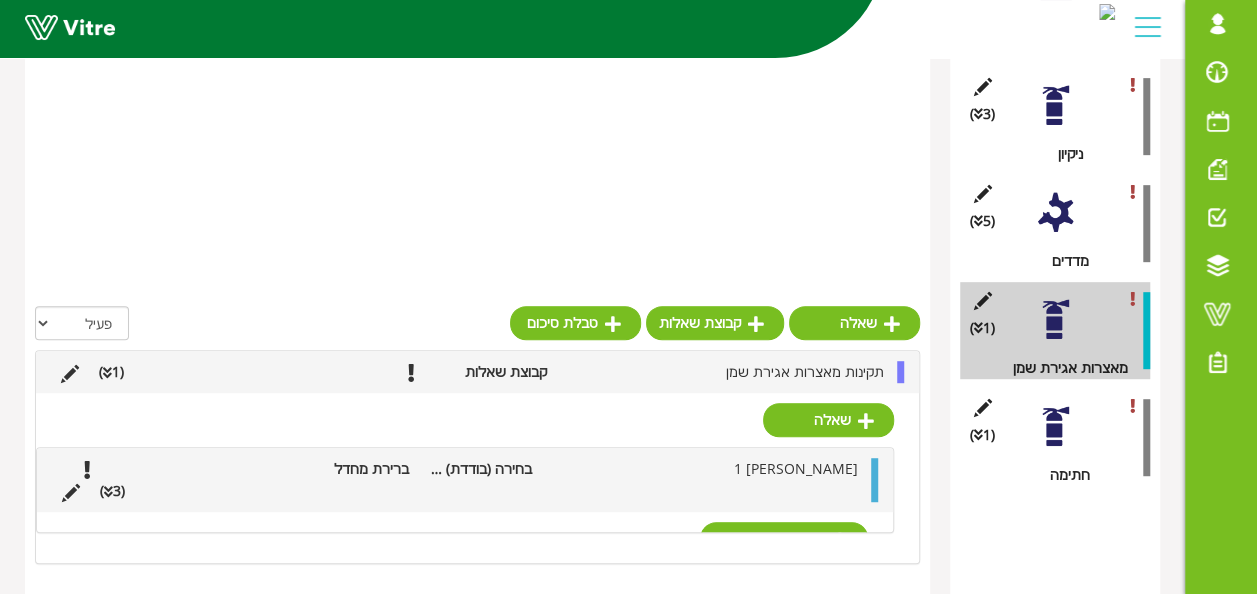scroll, scrollTop: 310, scrollLeft: 0, axis: vertical 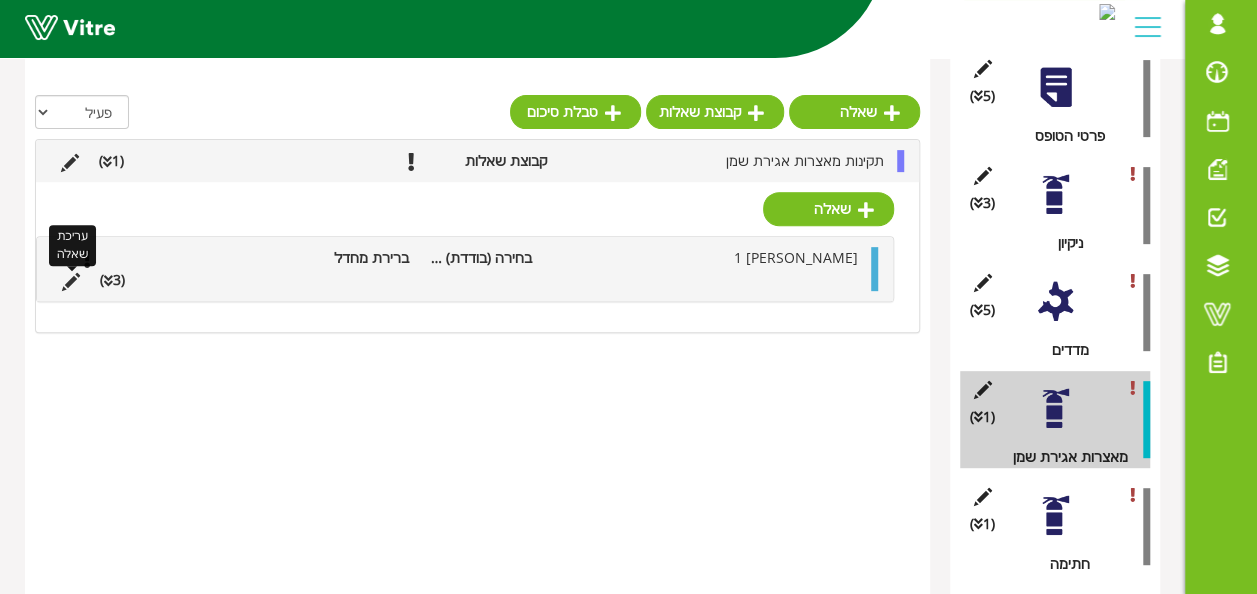click at bounding box center (71, 282) 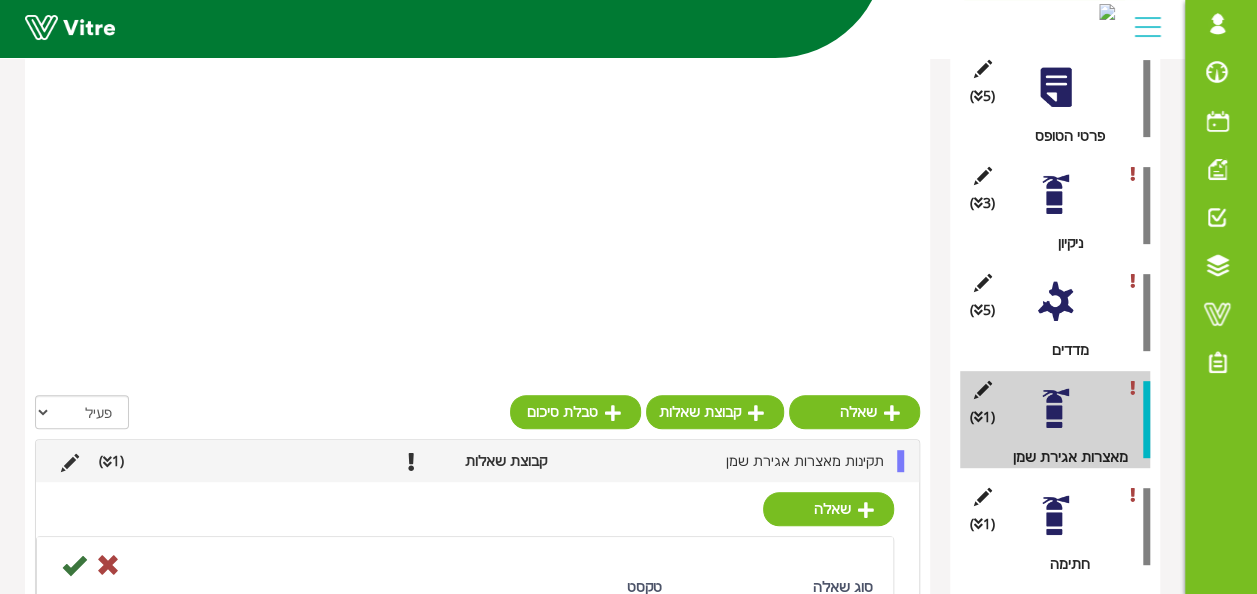 scroll, scrollTop: 610, scrollLeft: 0, axis: vertical 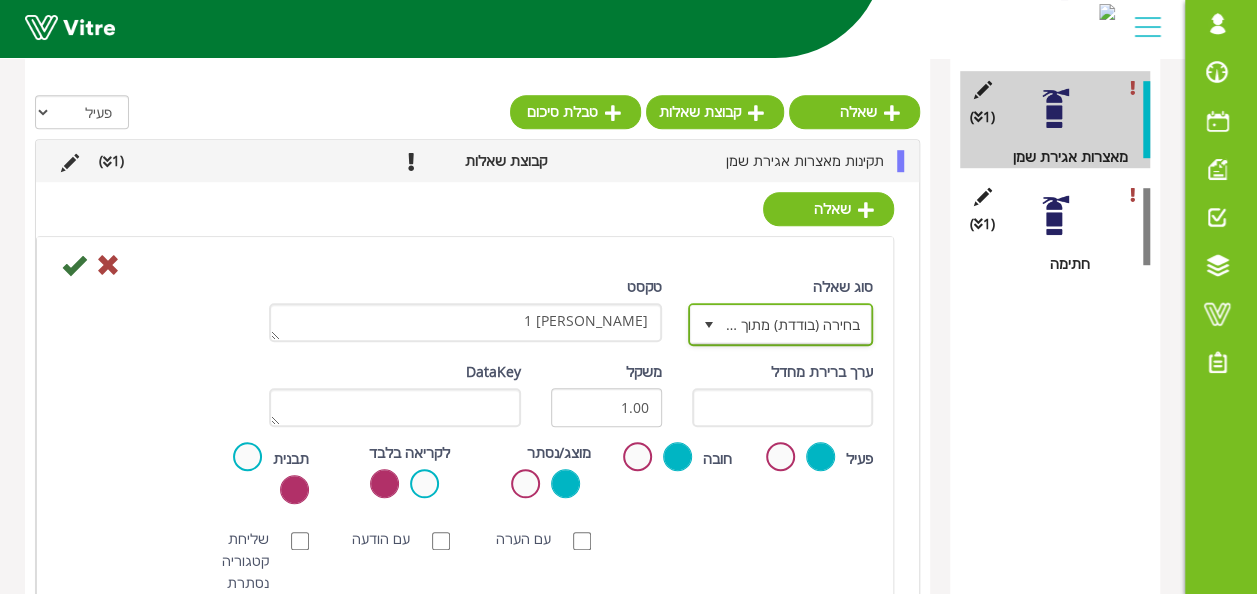click at bounding box center (708, 325) 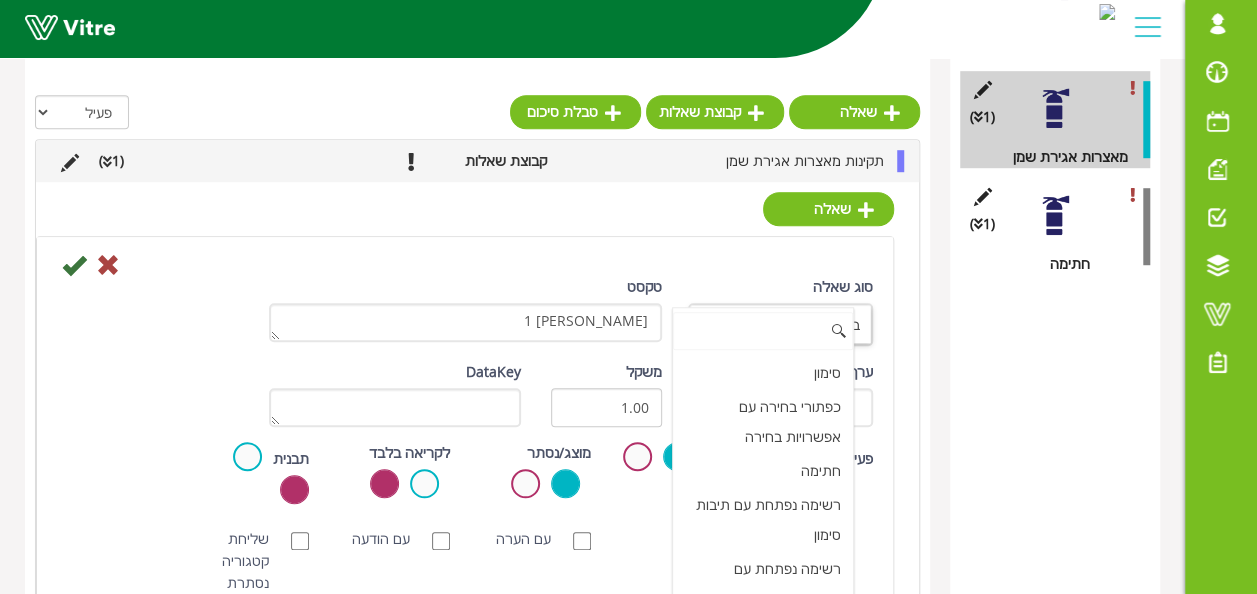 scroll, scrollTop: 310, scrollLeft: 0, axis: vertical 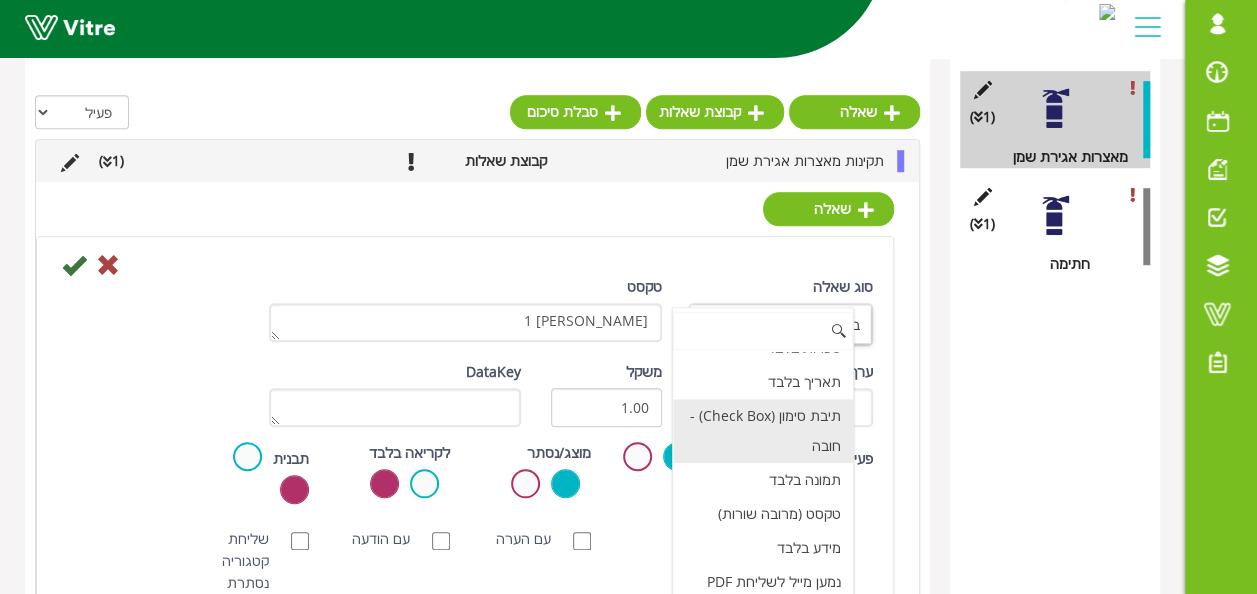 click on "תיבת סימון (Check Box) - חובה" at bounding box center (763, 431) 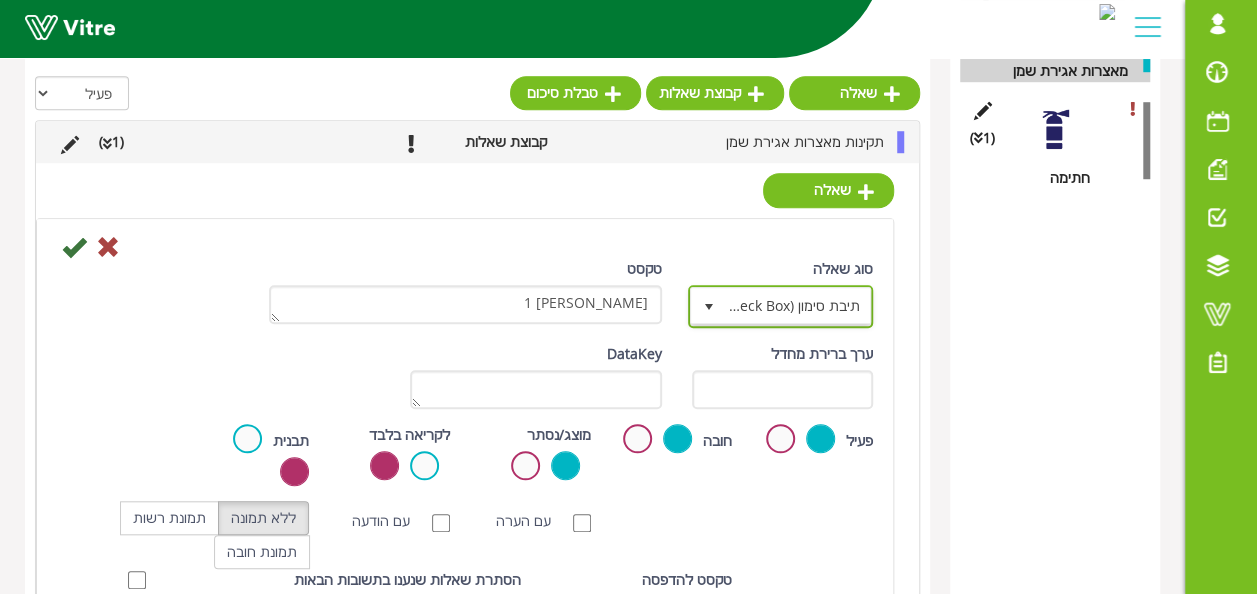 scroll, scrollTop: 677, scrollLeft: 0, axis: vertical 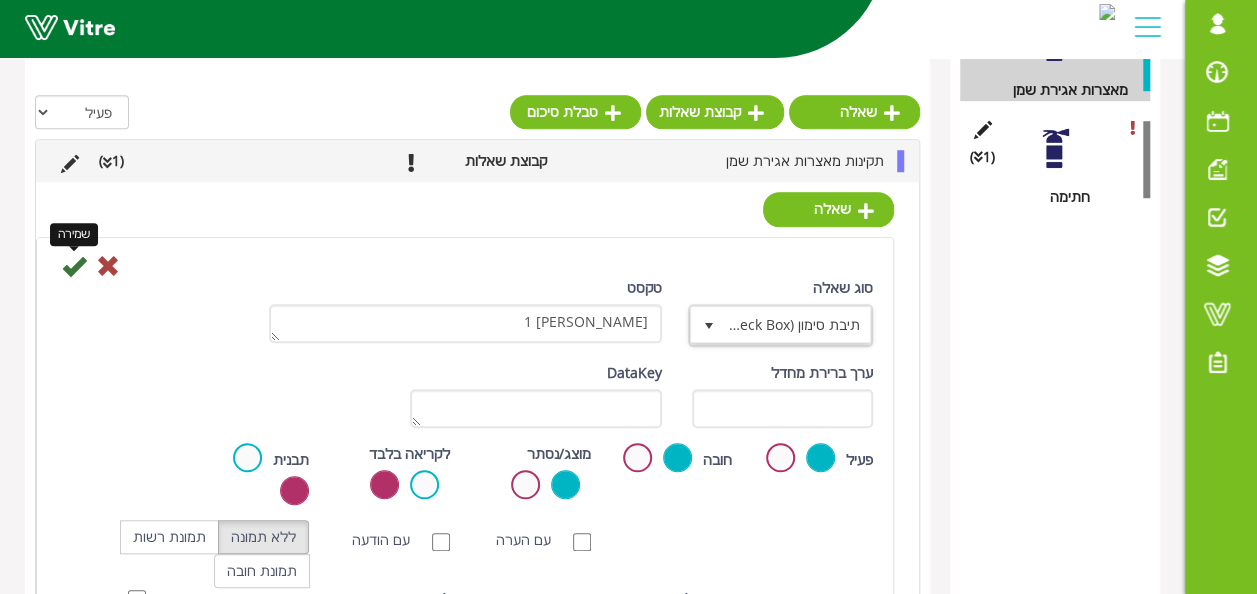 click at bounding box center [74, 266] 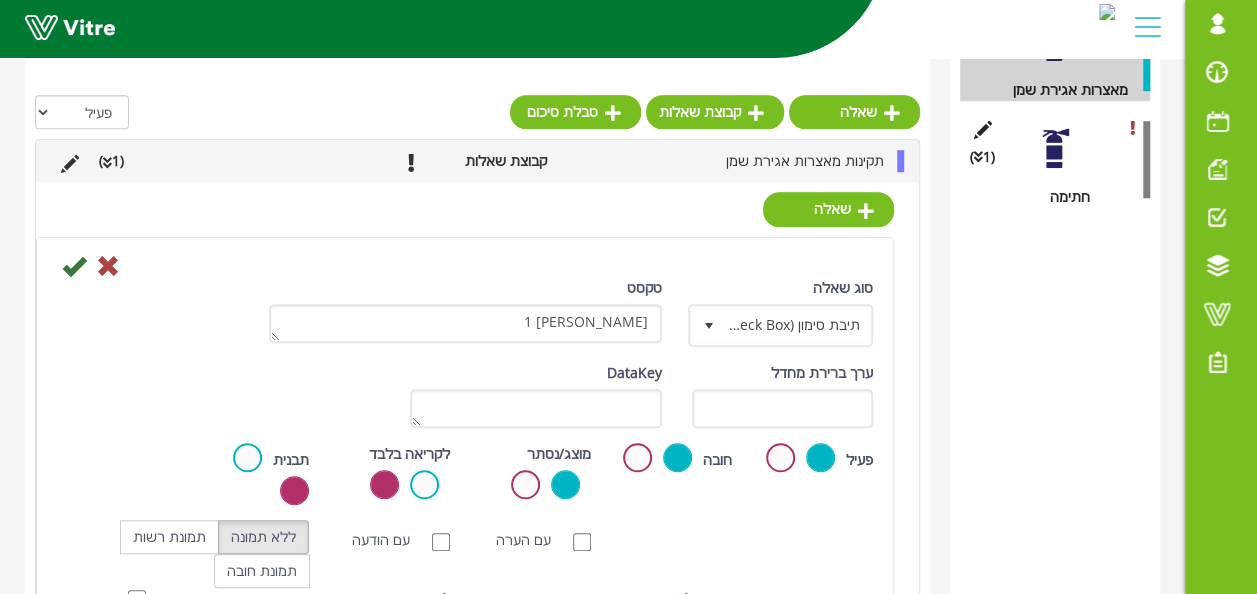 scroll, scrollTop: 310, scrollLeft: 0, axis: vertical 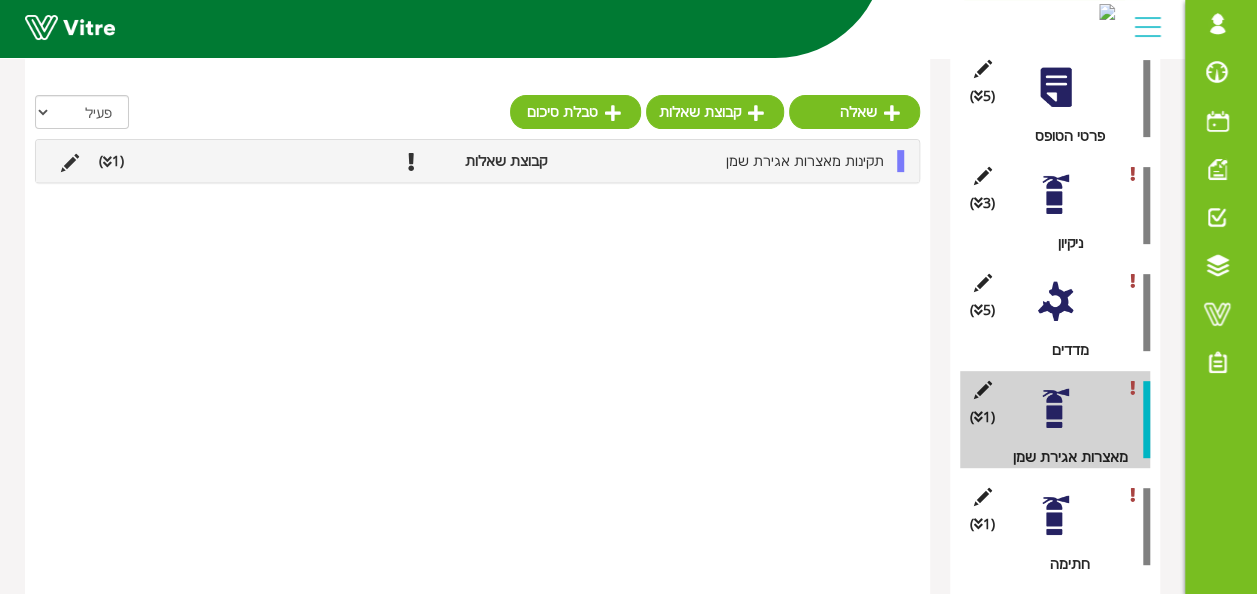 click at bounding box center (107, 162) 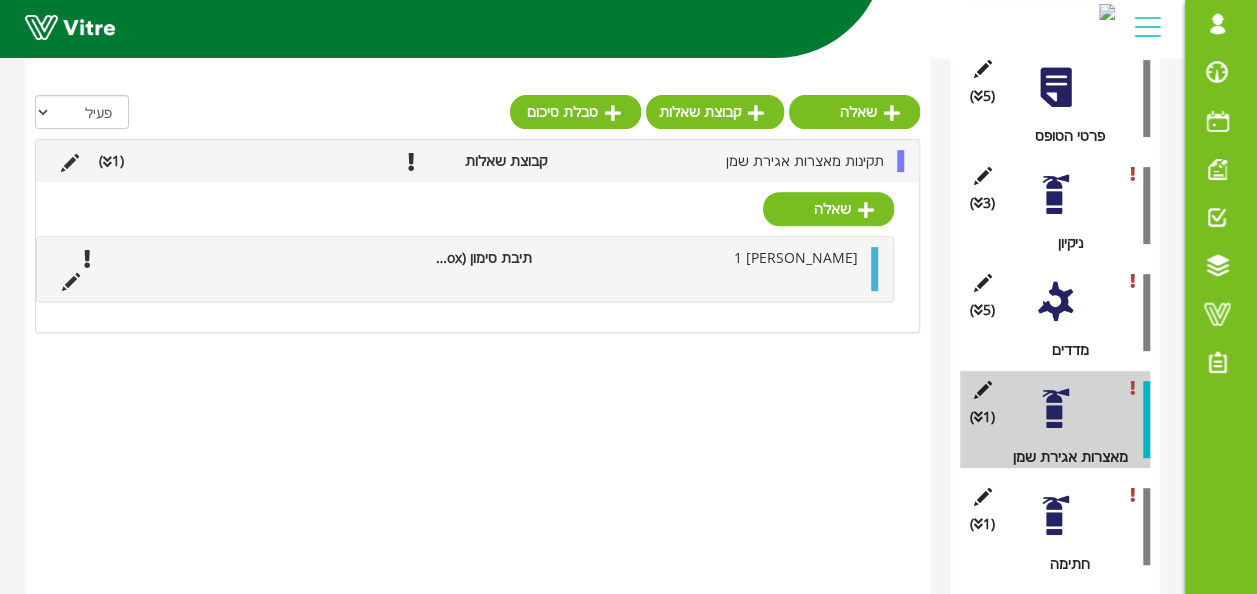 click on "מיכל 1" at bounding box center (705, 258) 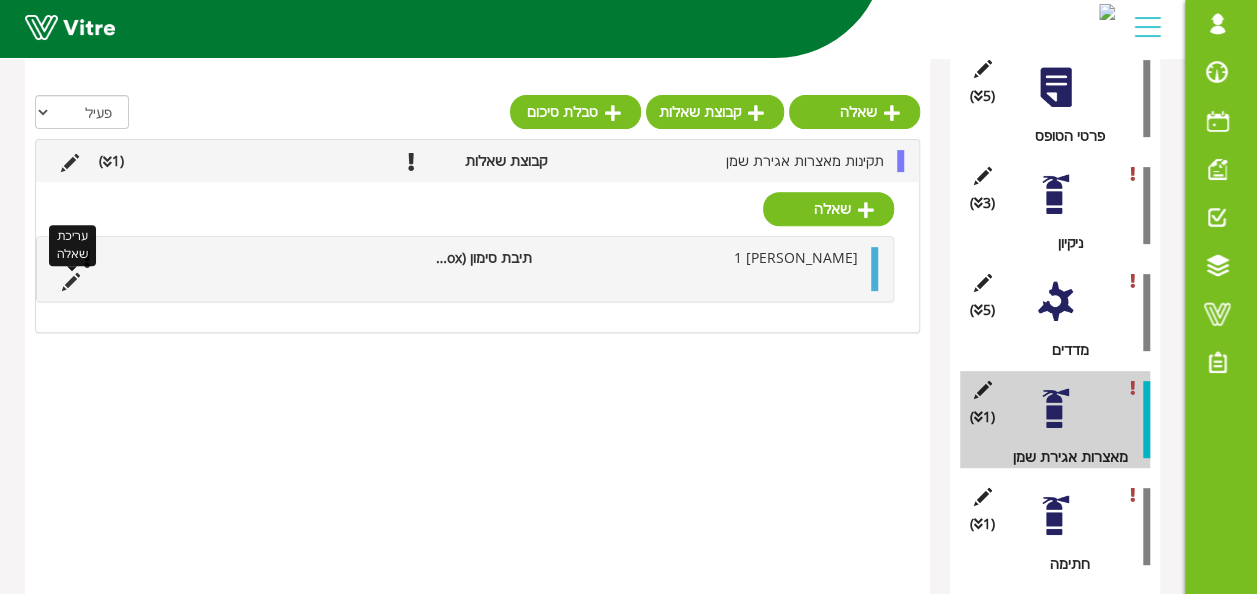 click at bounding box center (71, 282) 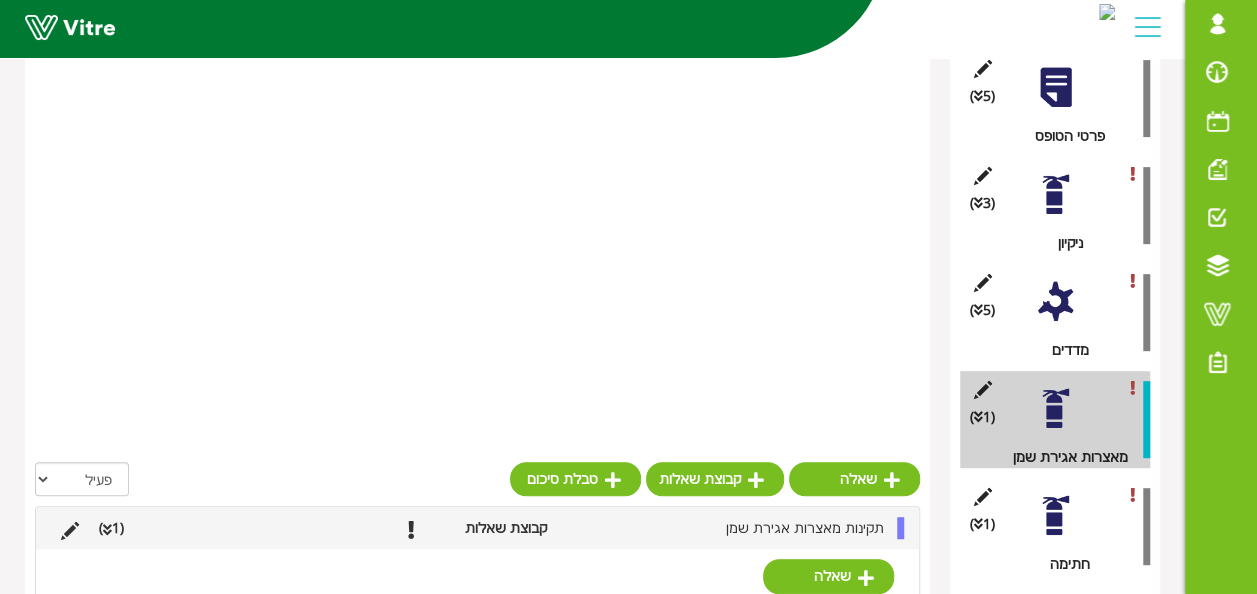 scroll, scrollTop: 677, scrollLeft: 0, axis: vertical 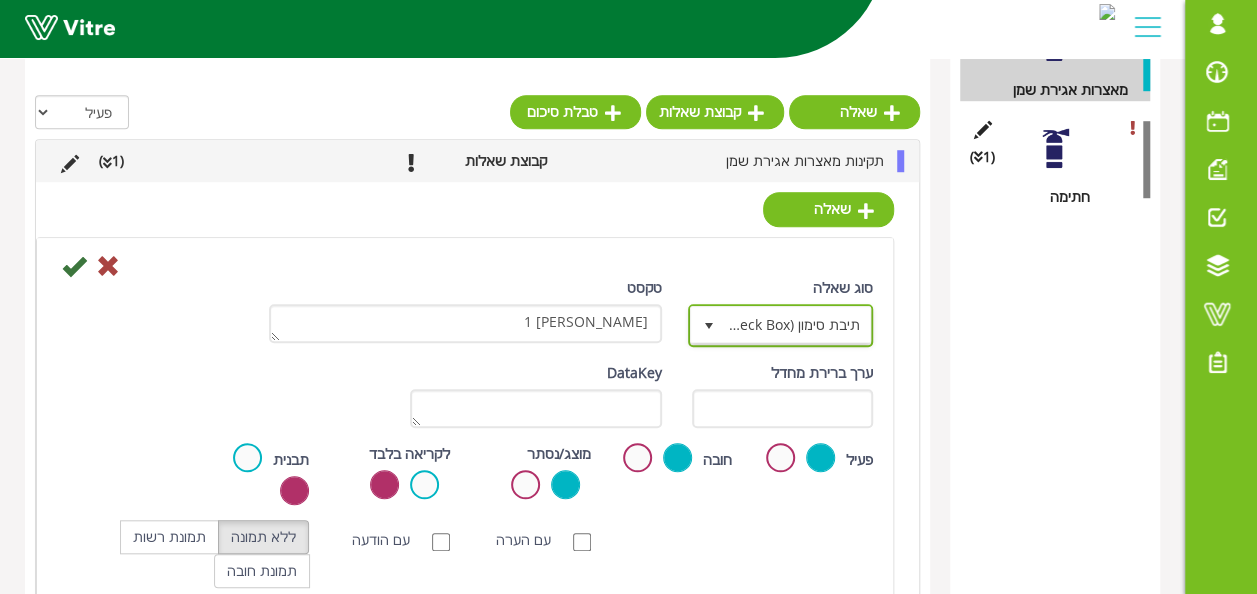 click at bounding box center [708, 326] 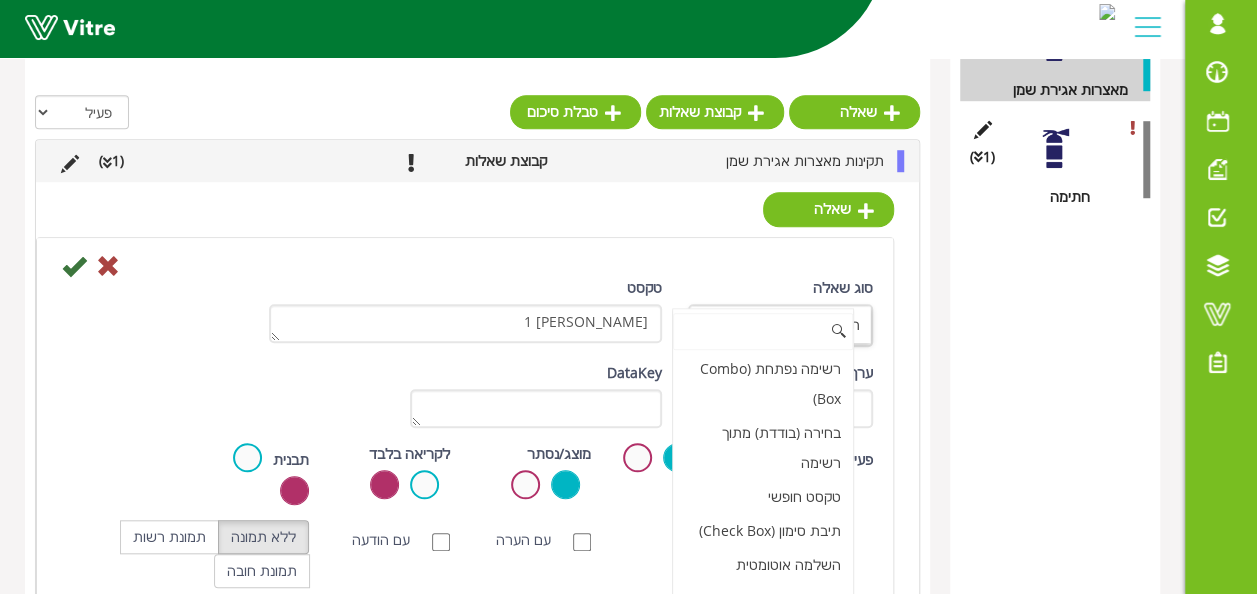 scroll, scrollTop: 371, scrollLeft: 0, axis: vertical 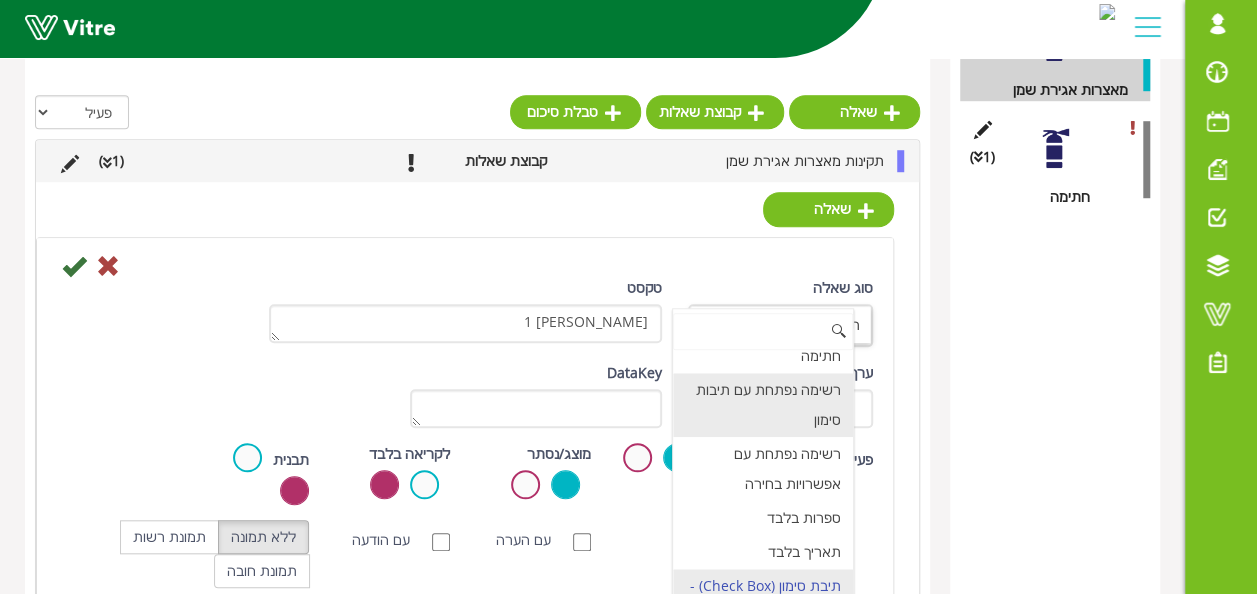 click on "רשימה נפתחת עם תיבות סימון" at bounding box center (763, 405) 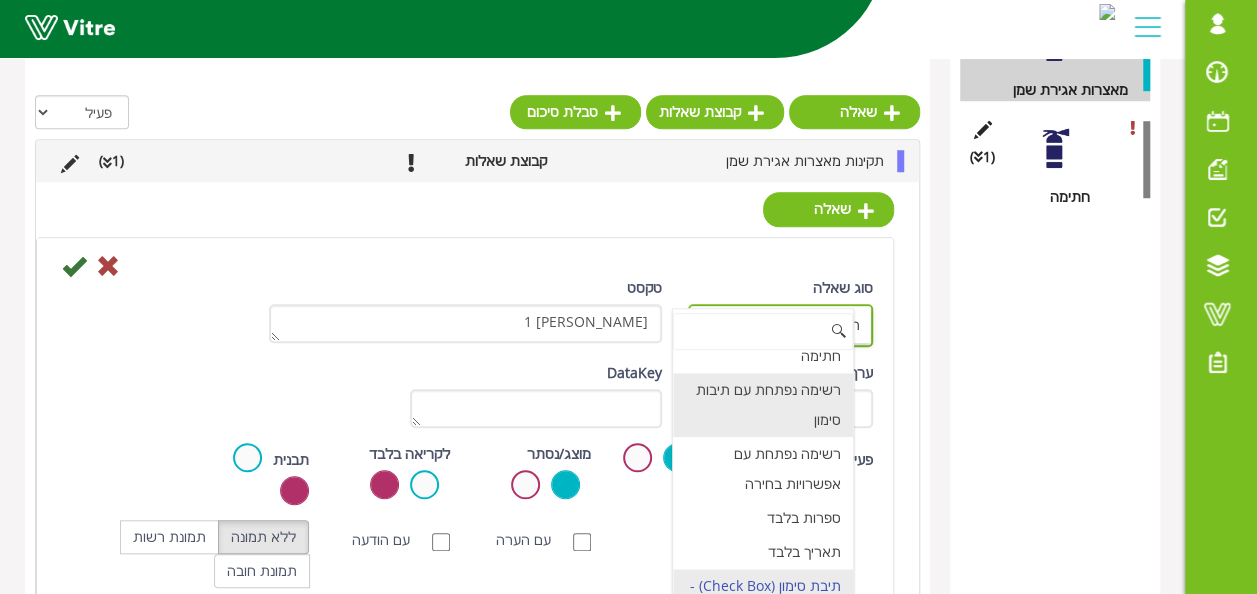 type on "1" 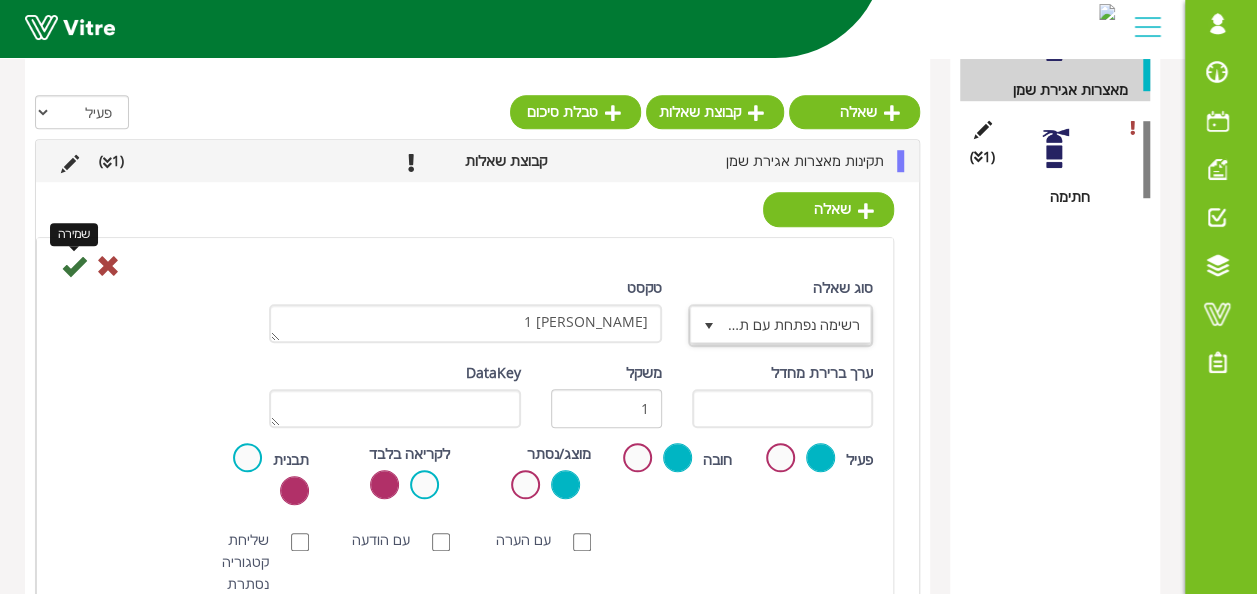 click at bounding box center (74, 266) 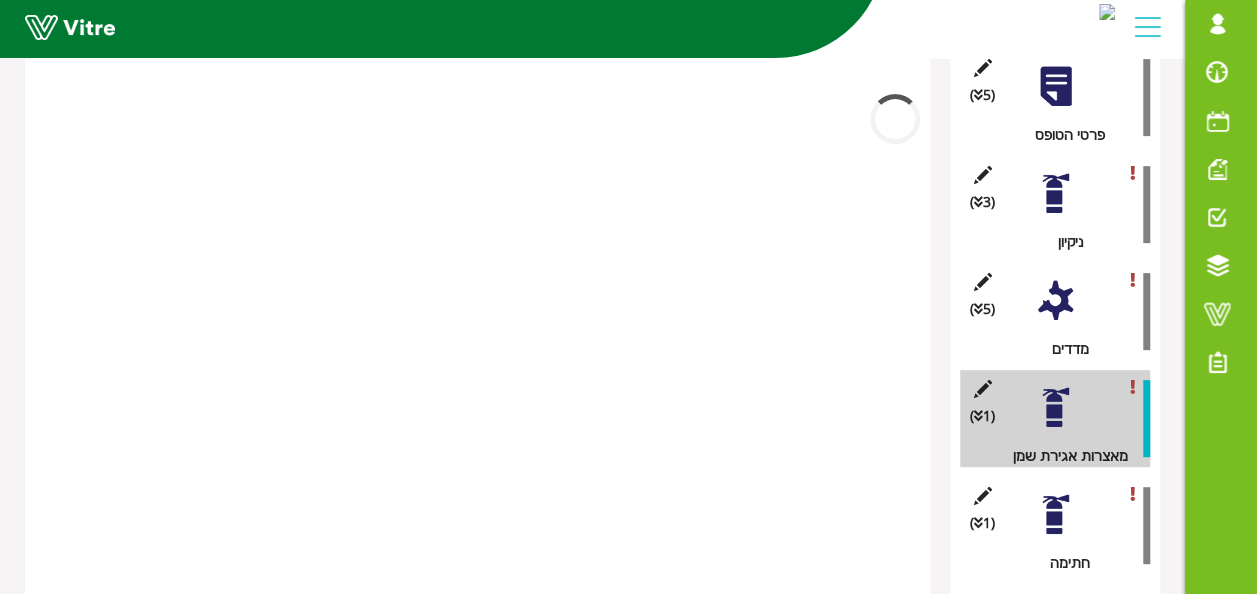 scroll, scrollTop: 310, scrollLeft: 0, axis: vertical 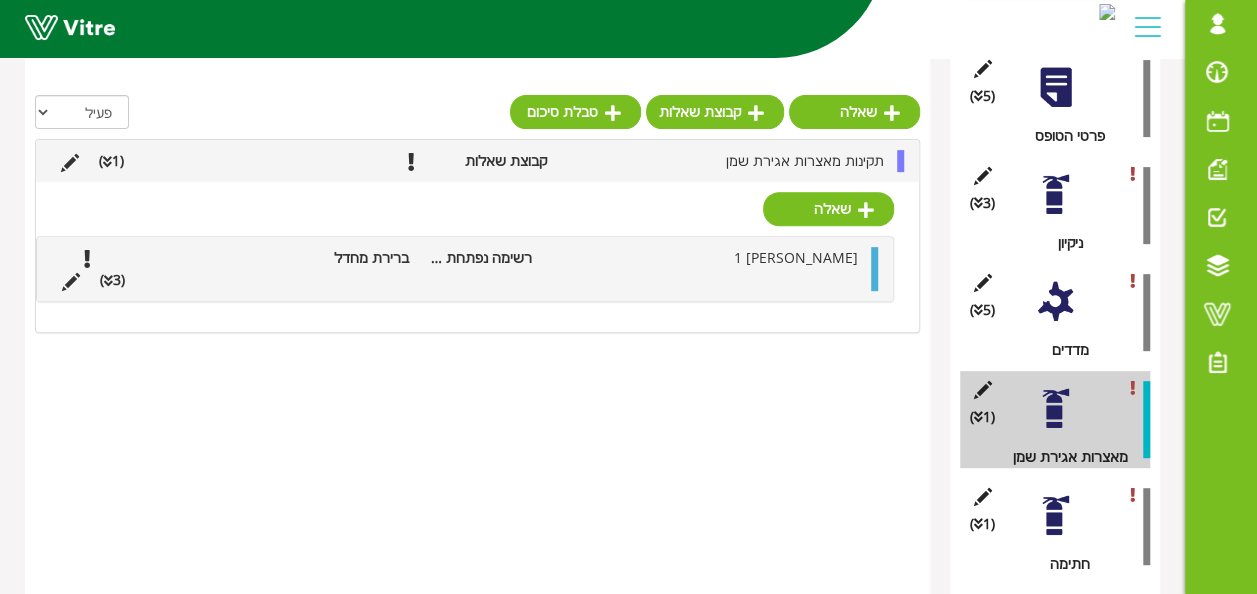 click at bounding box center [108, 281] 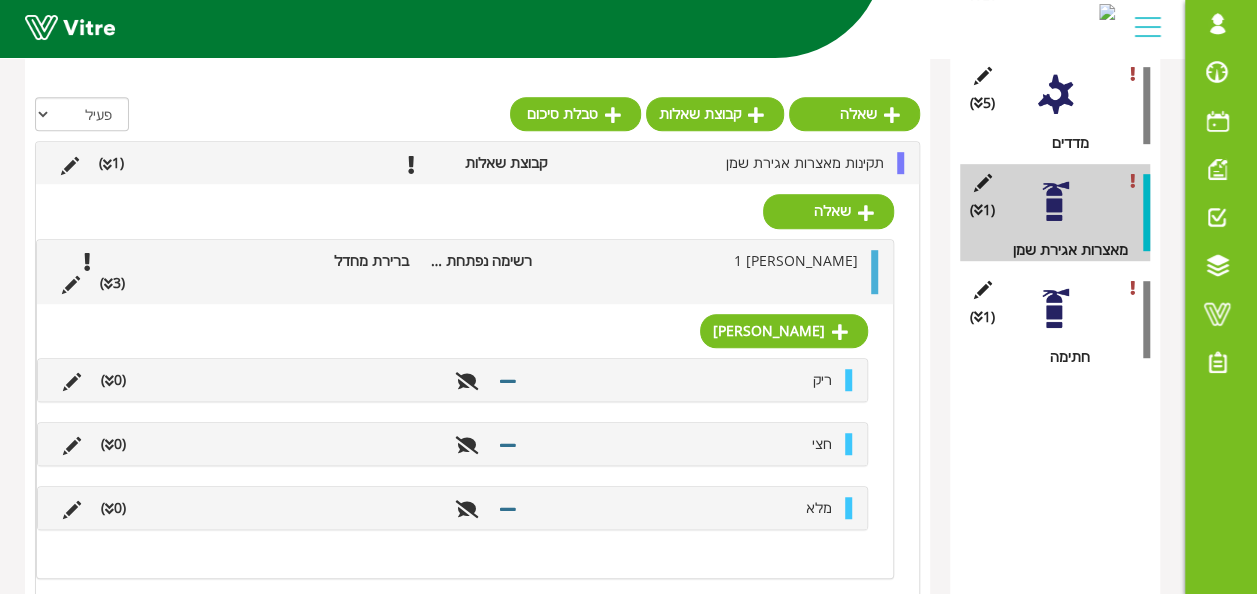 scroll, scrollTop: 677, scrollLeft: 0, axis: vertical 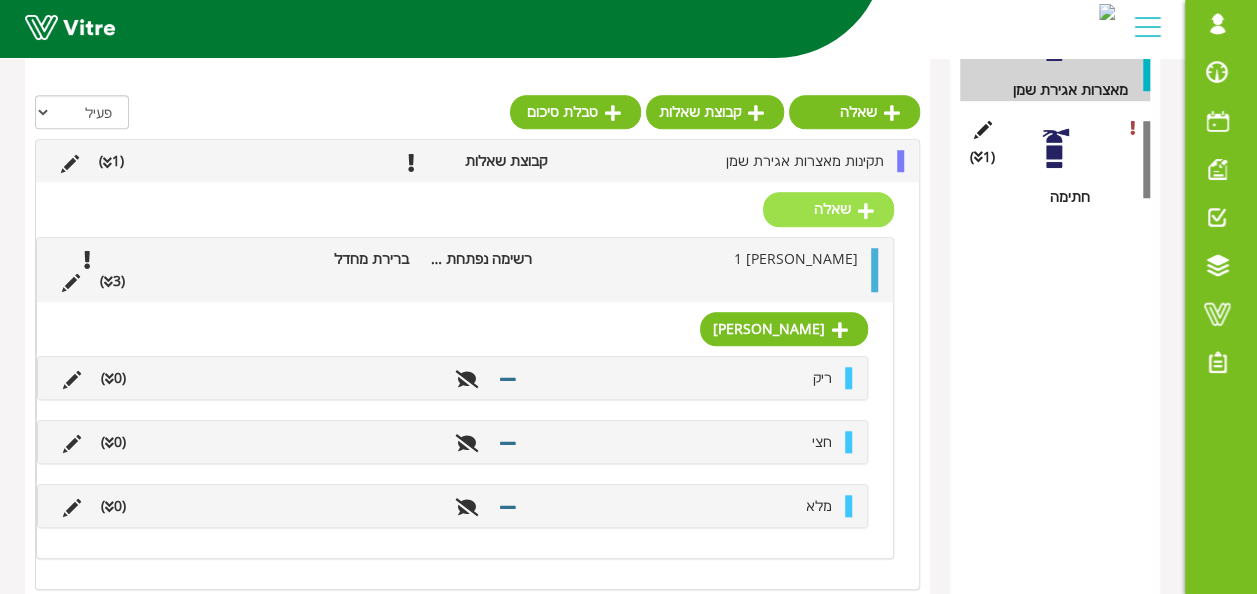 drag, startPoint x: 340, startPoint y: 266, endPoint x: 844, endPoint y: 284, distance: 504.32132 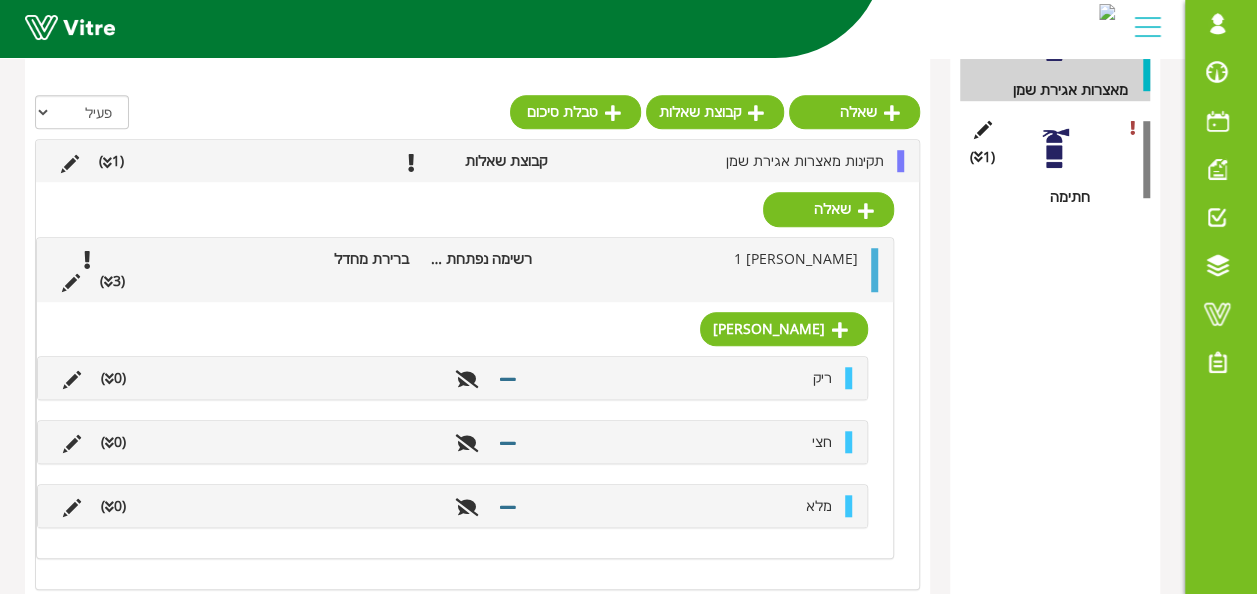 scroll, scrollTop: 310, scrollLeft: 0, axis: vertical 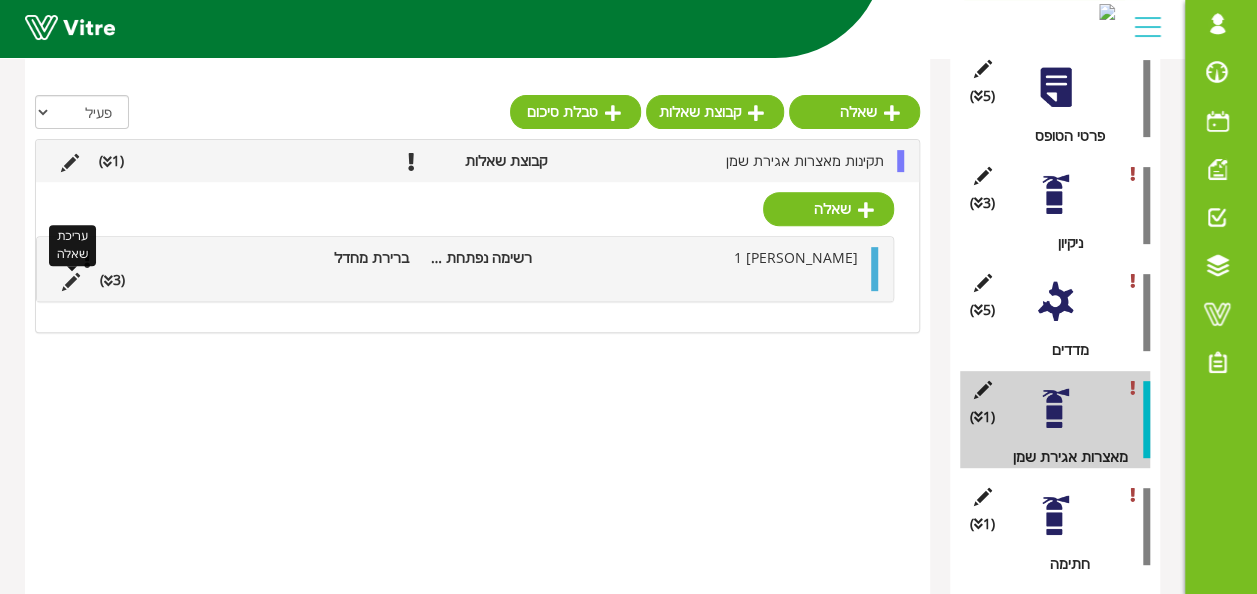 drag, startPoint x: 76, startPoint y: 273, endPoint x: 480, endPoint y: 397, distance: 422.60147 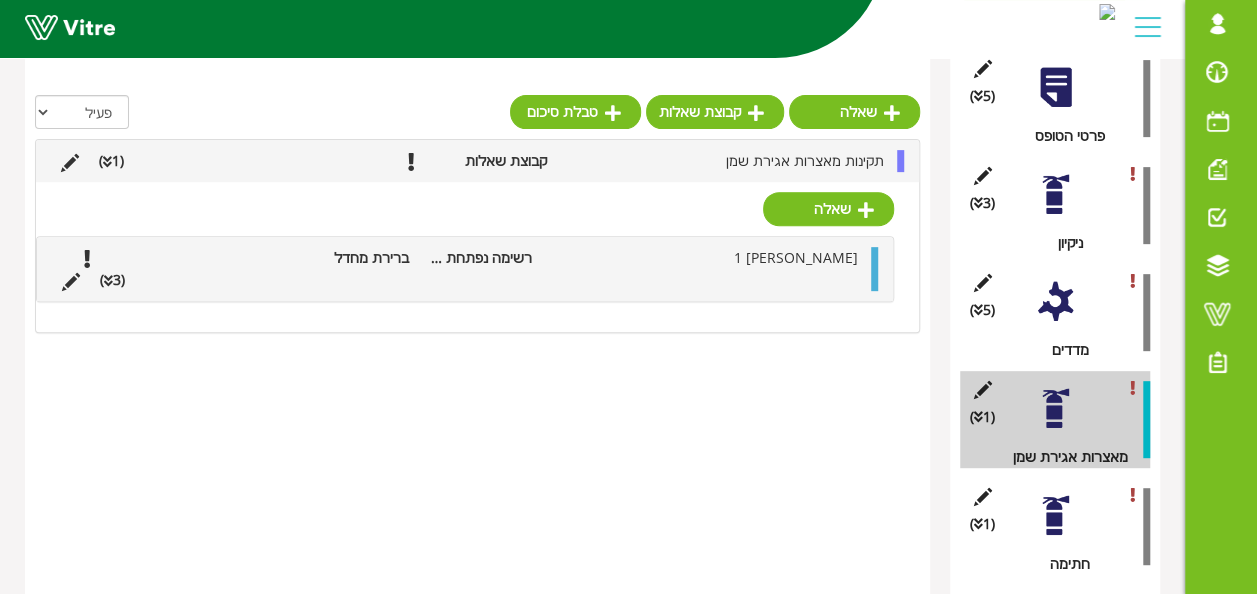 click at bounding box center [849, 280] 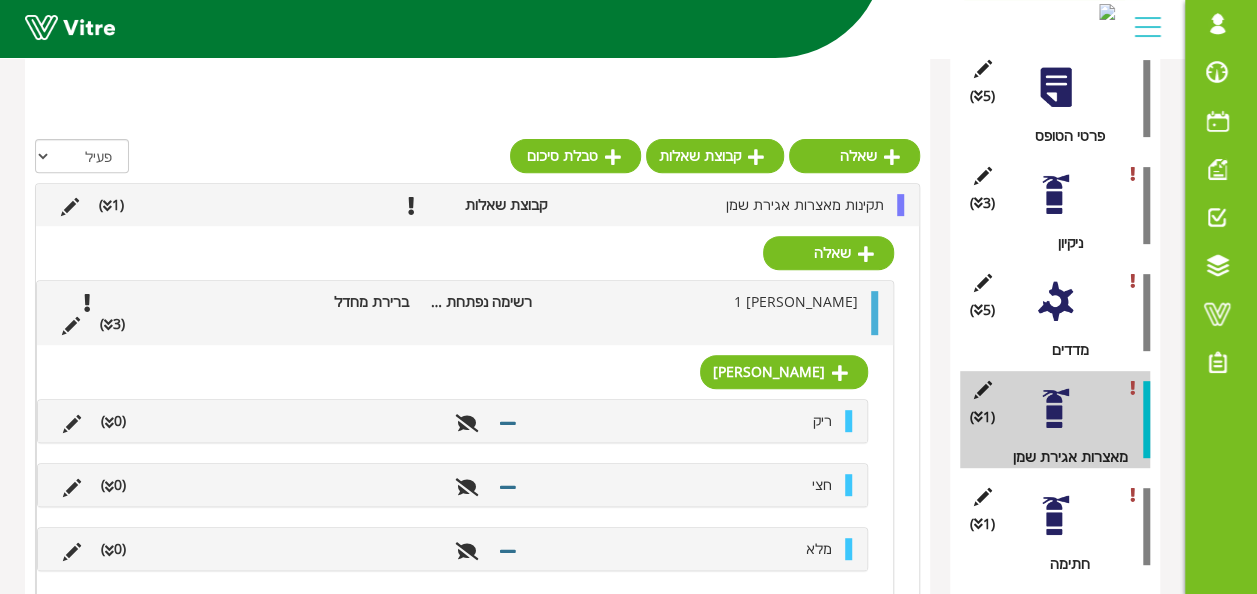 scroll, scrollTop: 677, scrollLeft: 0, axis: vertical 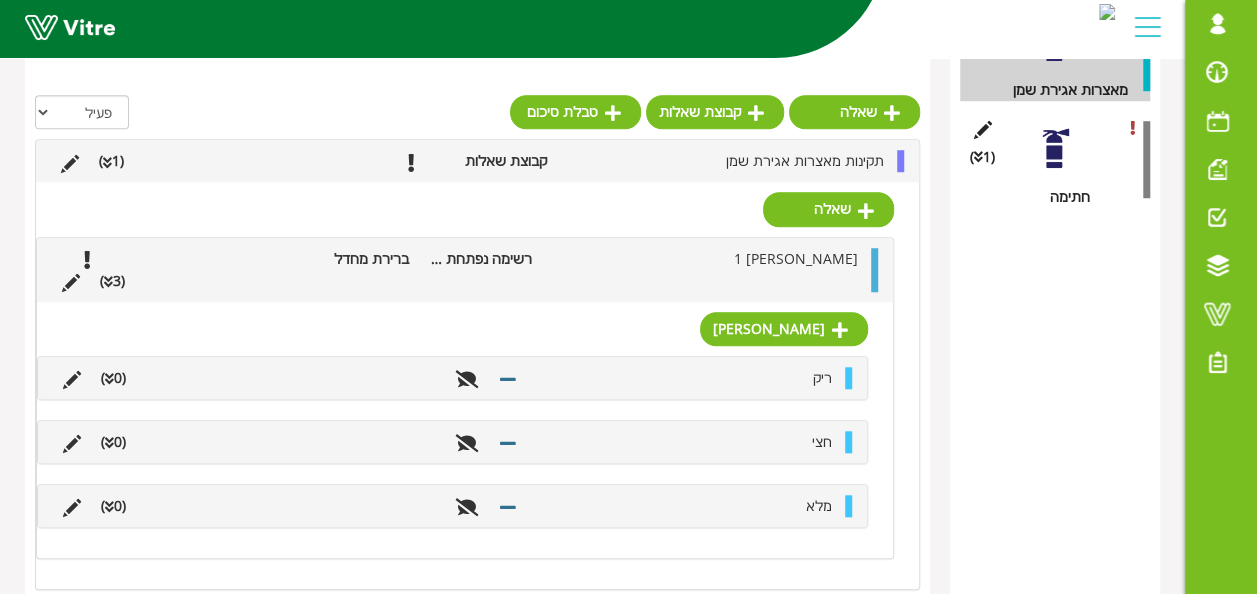 click on "מיכל 1 רשימה נפתחת עם תיבות סימון ברירת מחדל                   (3 )" at bounding box center [465, 270] 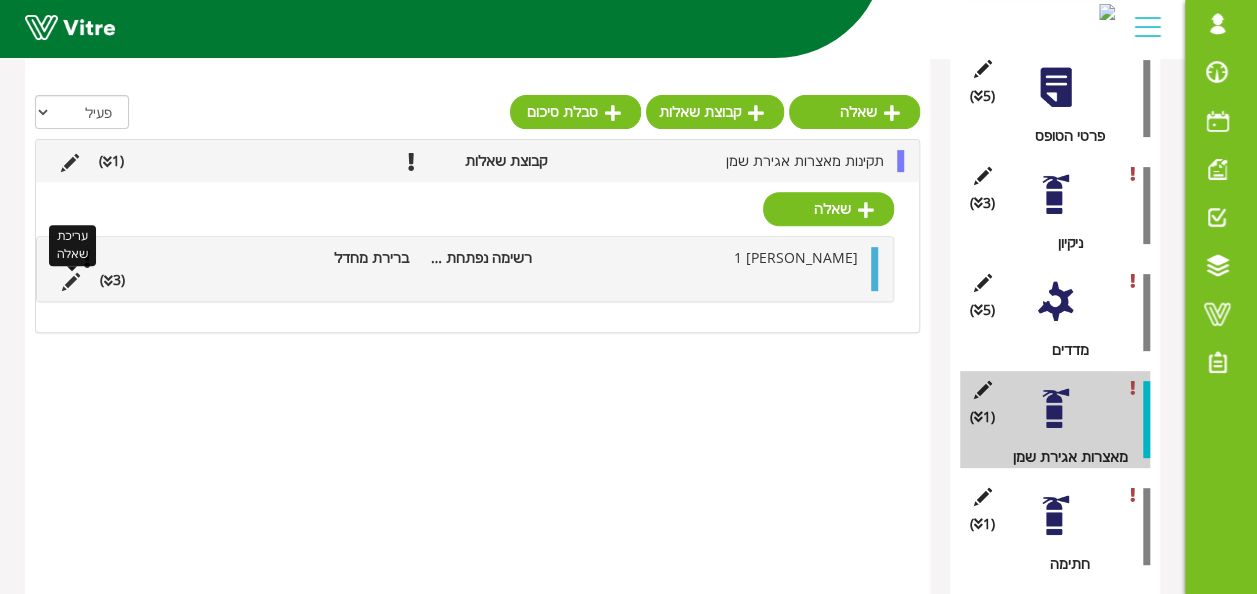 click at bounding box center (71, 282) 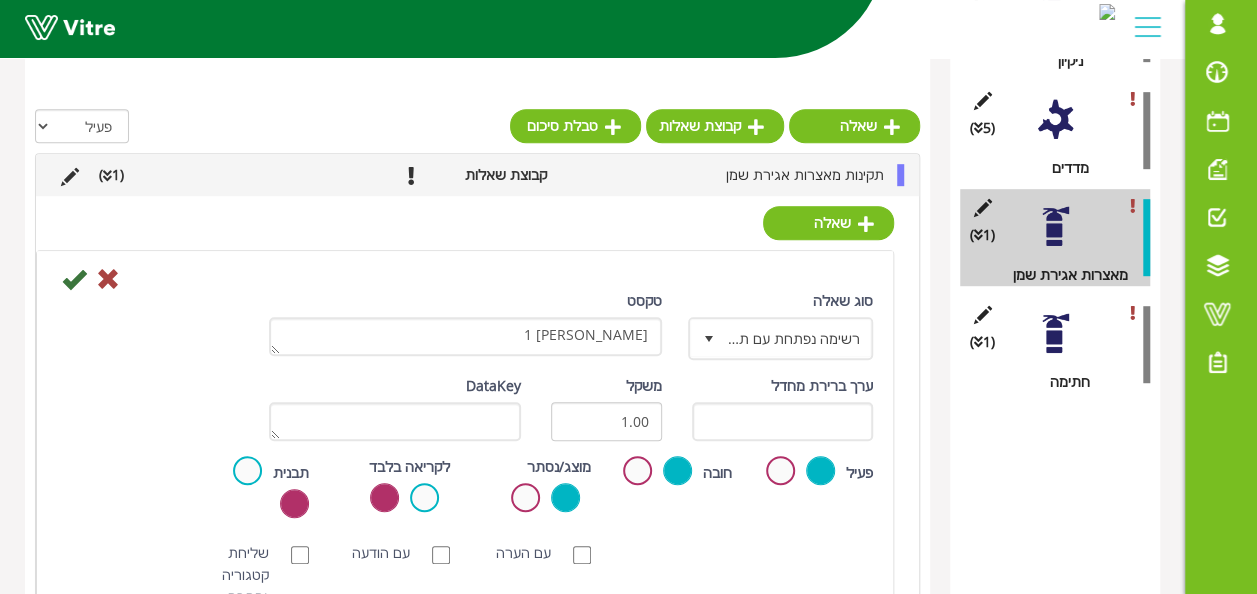 scroll, scrollTop: 492, scrollLeft: 0, axis: vertical 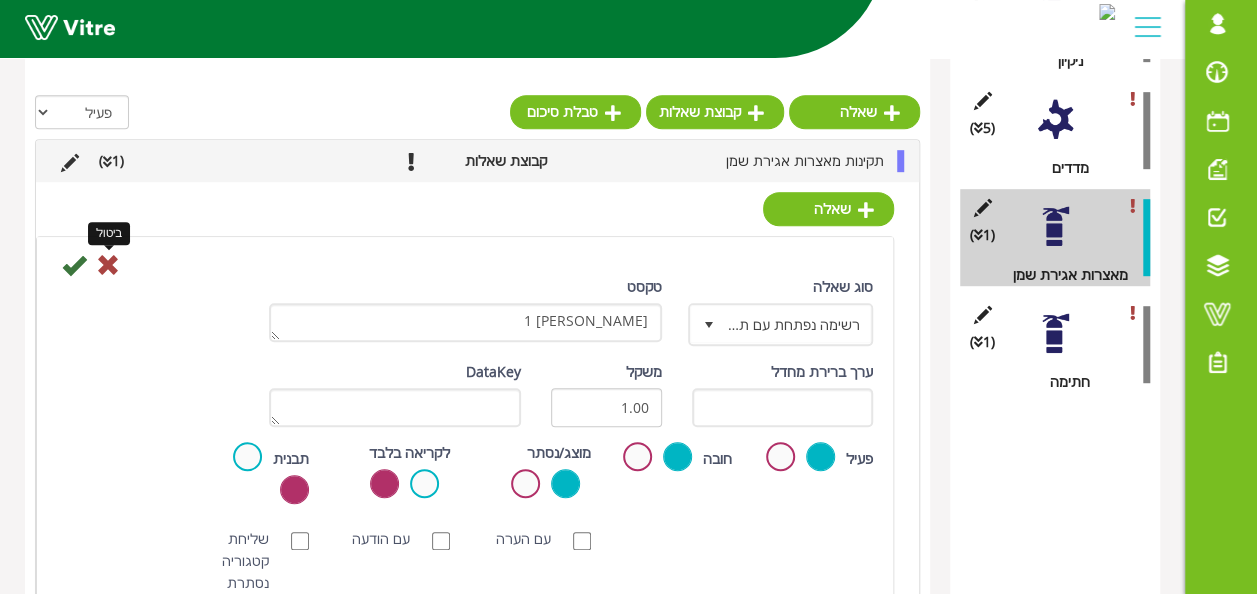 click at bounding box center (108, 265) 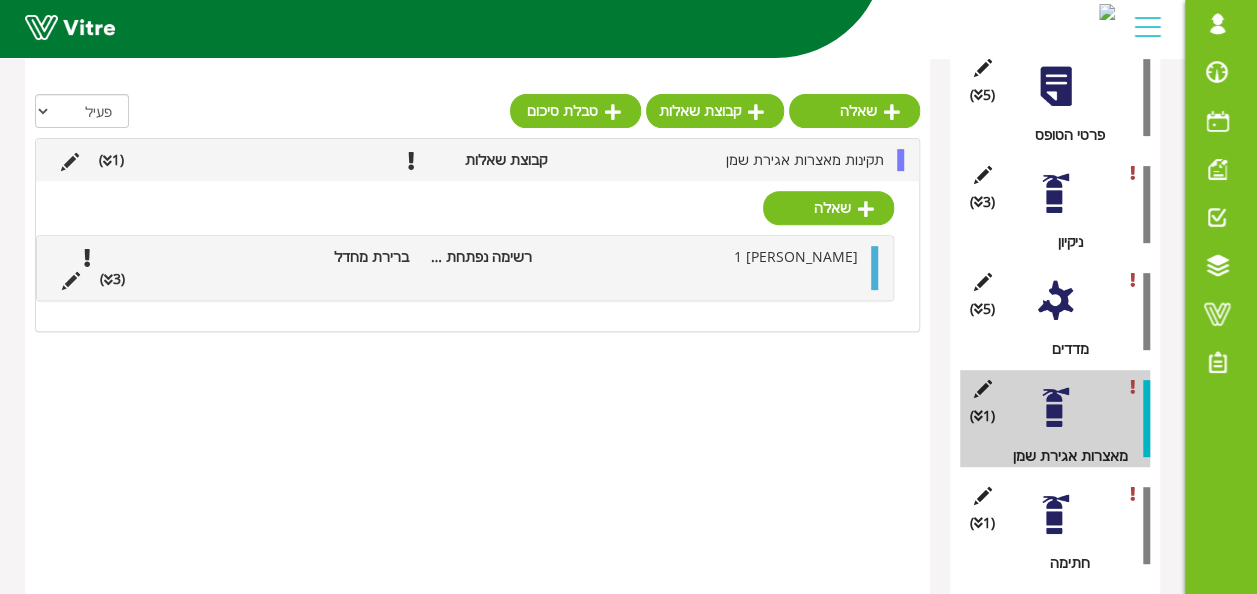 scroll, scrollTop: 310, scrollLeft: 0, axis: vertical 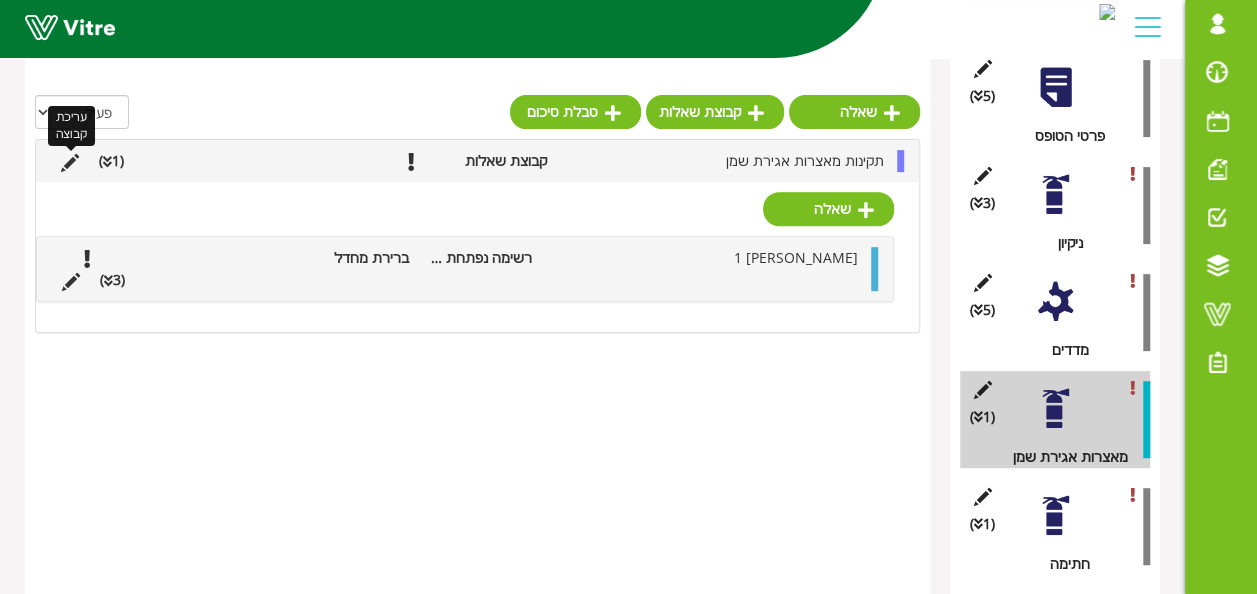 click at bounding box center (70, 163) 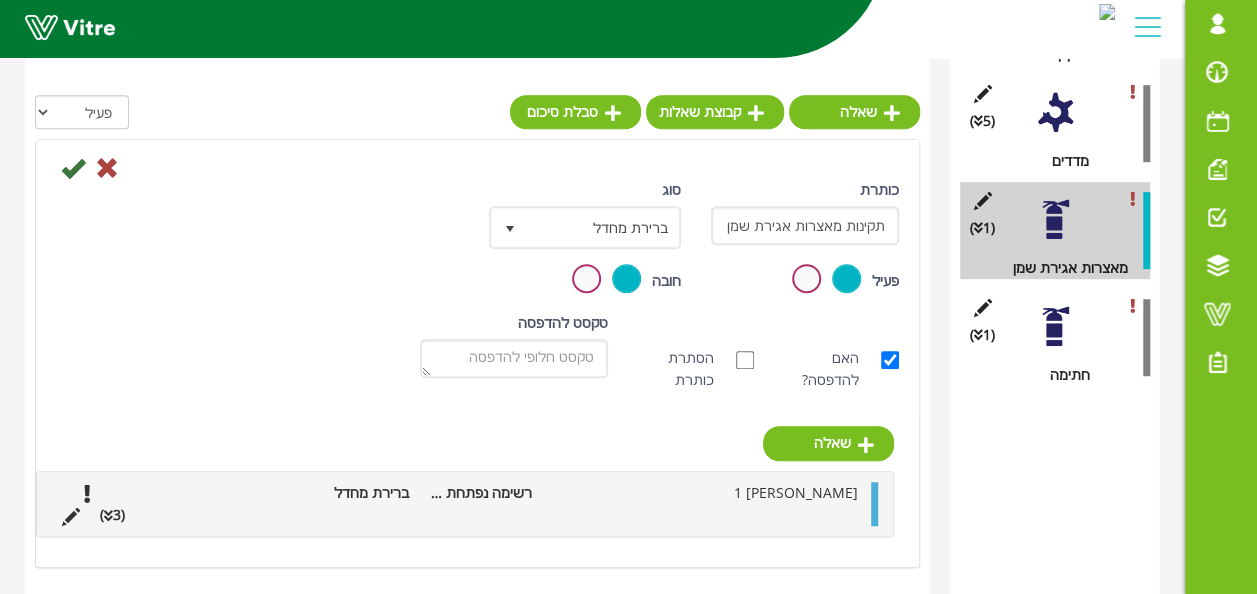 scroll, scrollTop: 500, scrollLeft: 0, axis: vertical 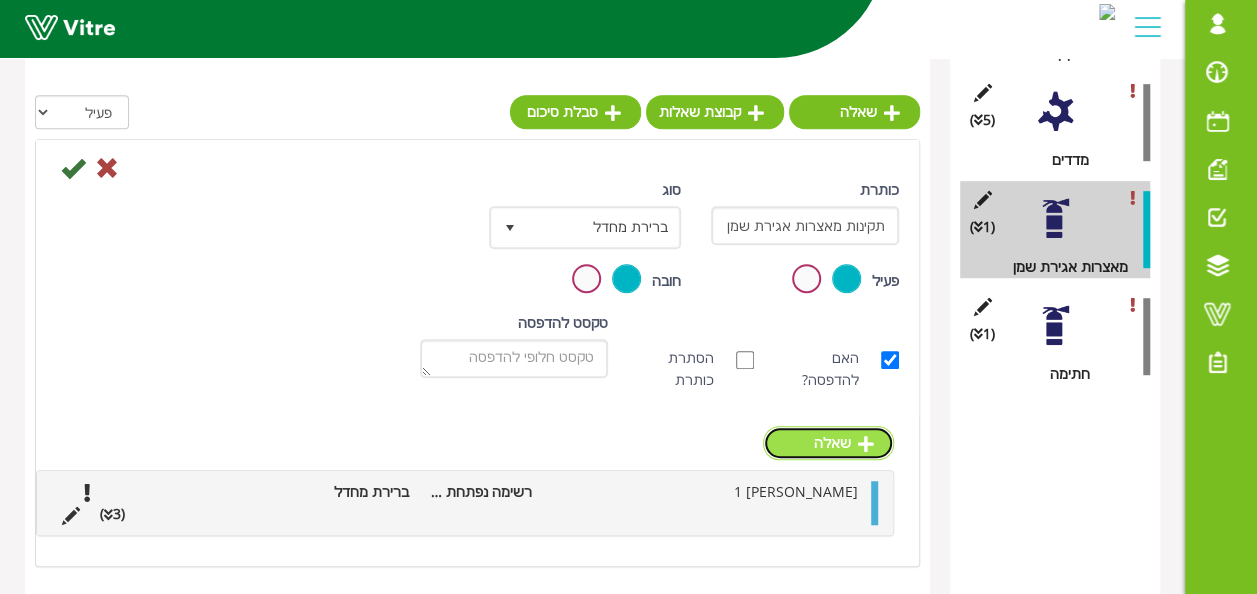 click on "שאלה" at bounding box center [828, 443] 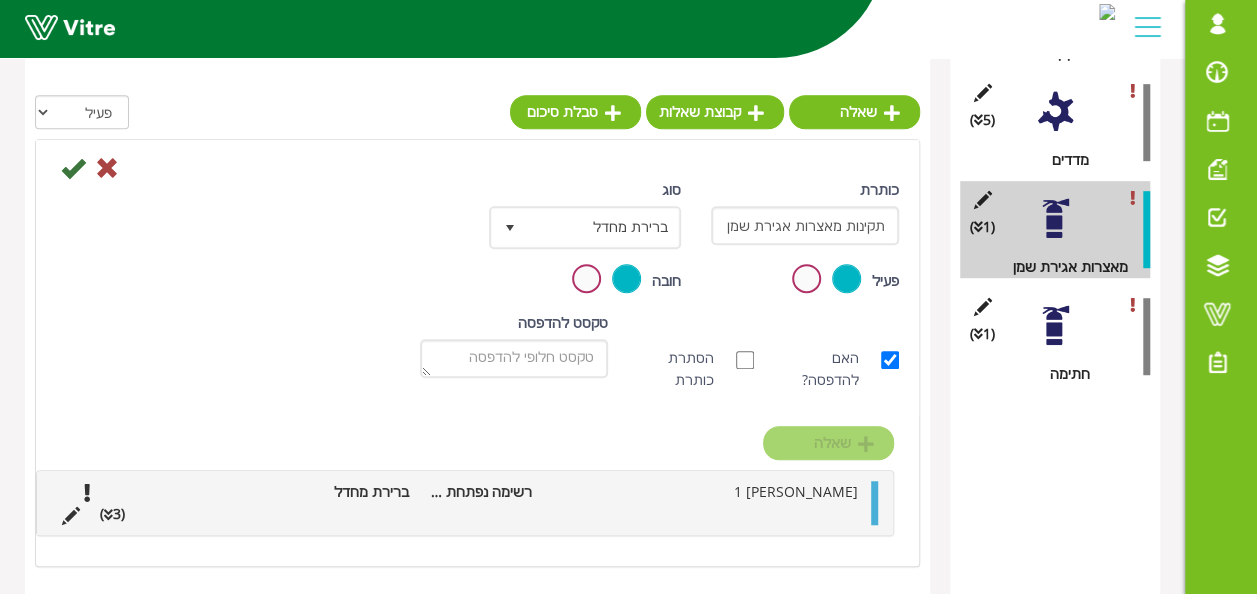 scroll, scrollTop: 310, scrollLeft: 0, axis: vertical 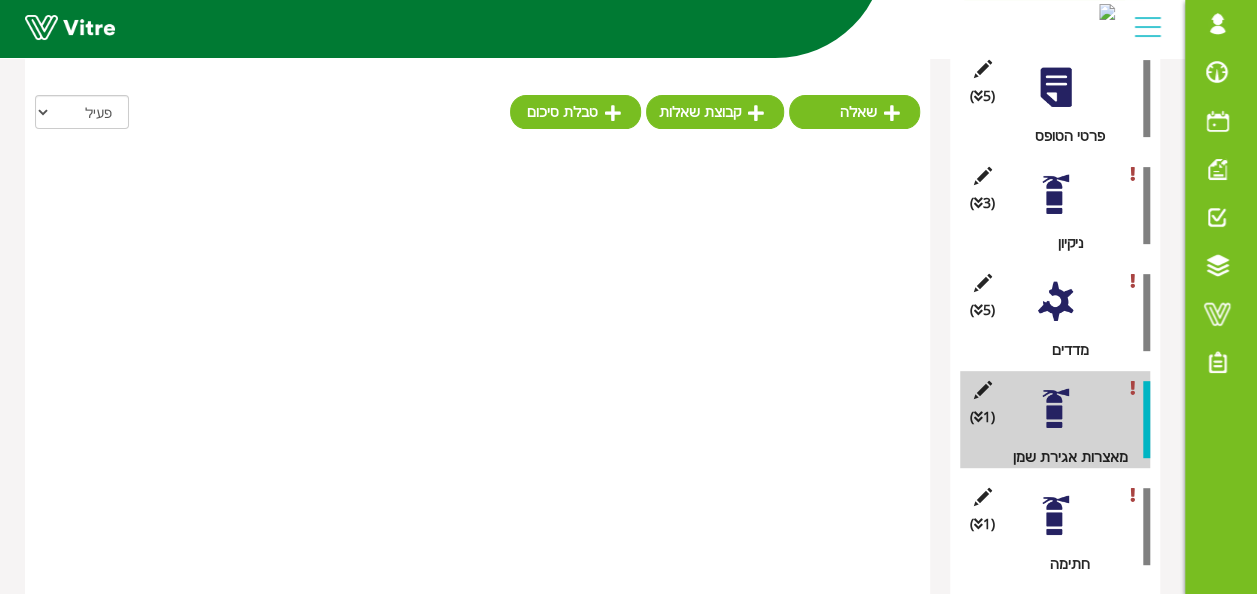 click on "שאלה קבוצת שאלות   טבלת סיכום הכל פעיל לא פעיל" at bounding box center [477, 268] 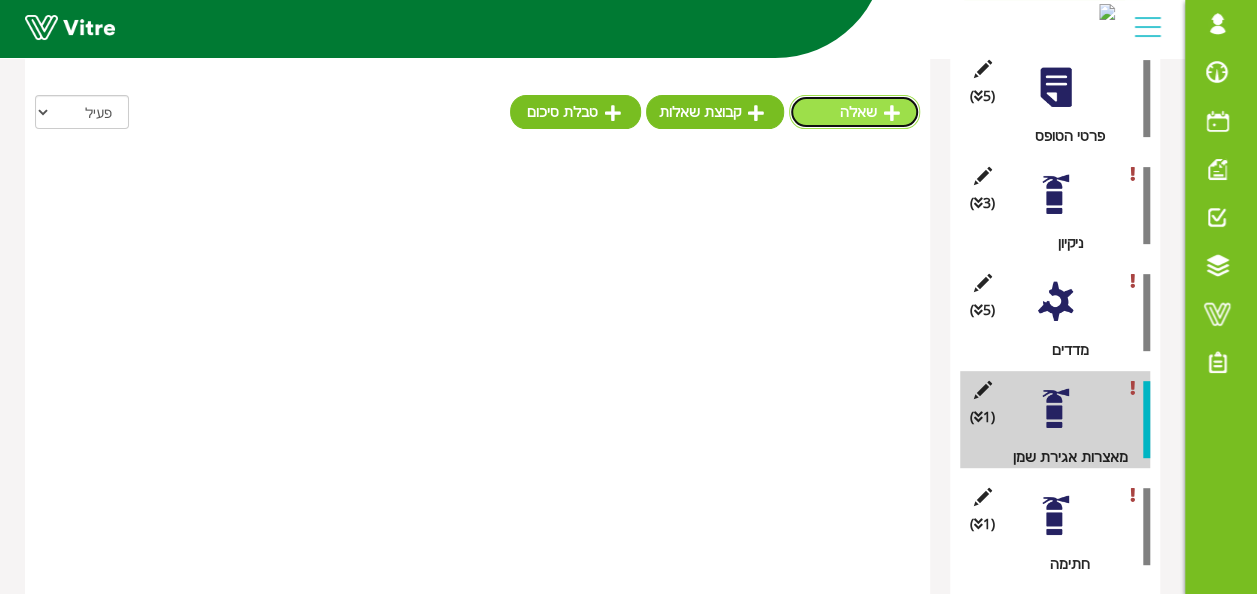 click on "שאלה" at bounding box center (854, 112) 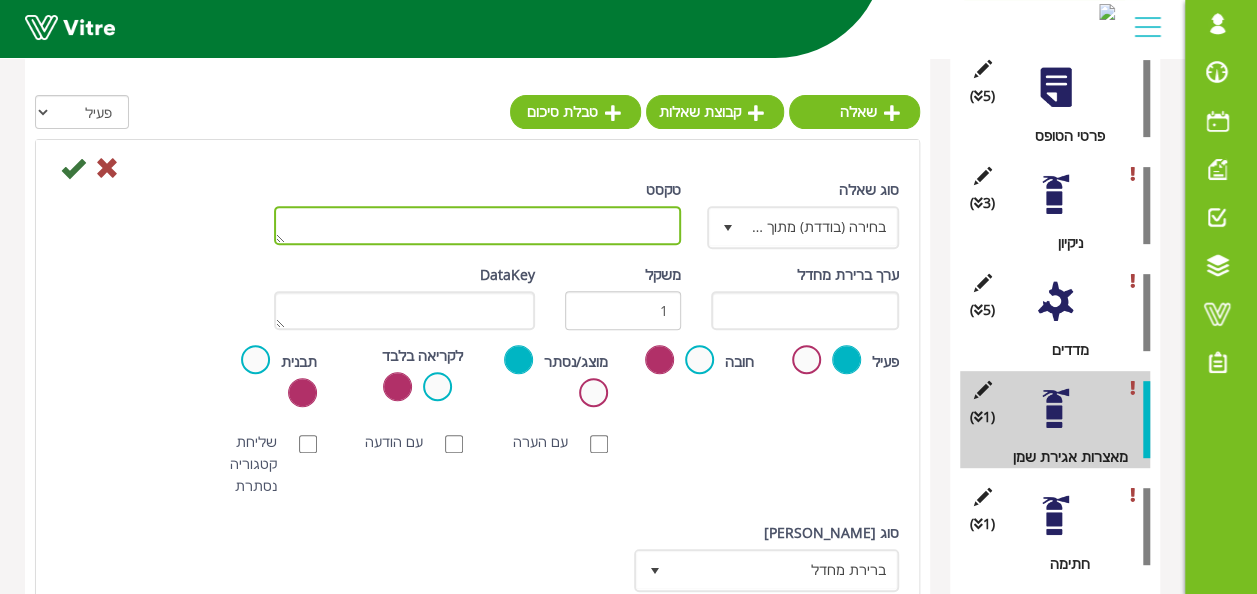 click on "טקסט" at bounding box center (477, 225) 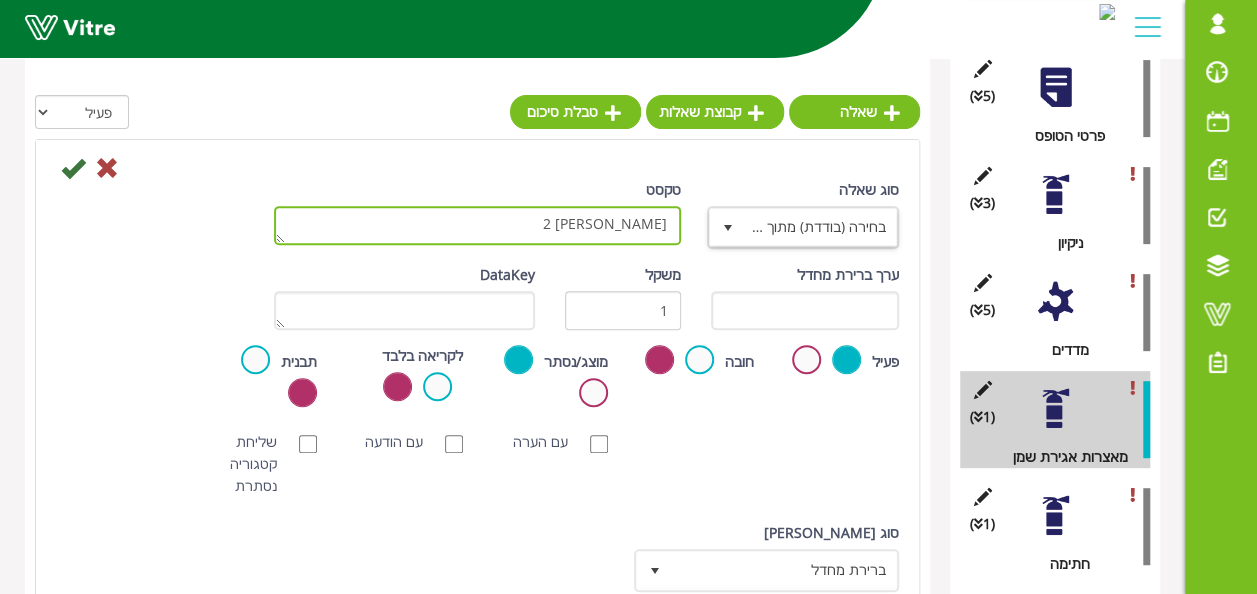 type on "מיכל 2" 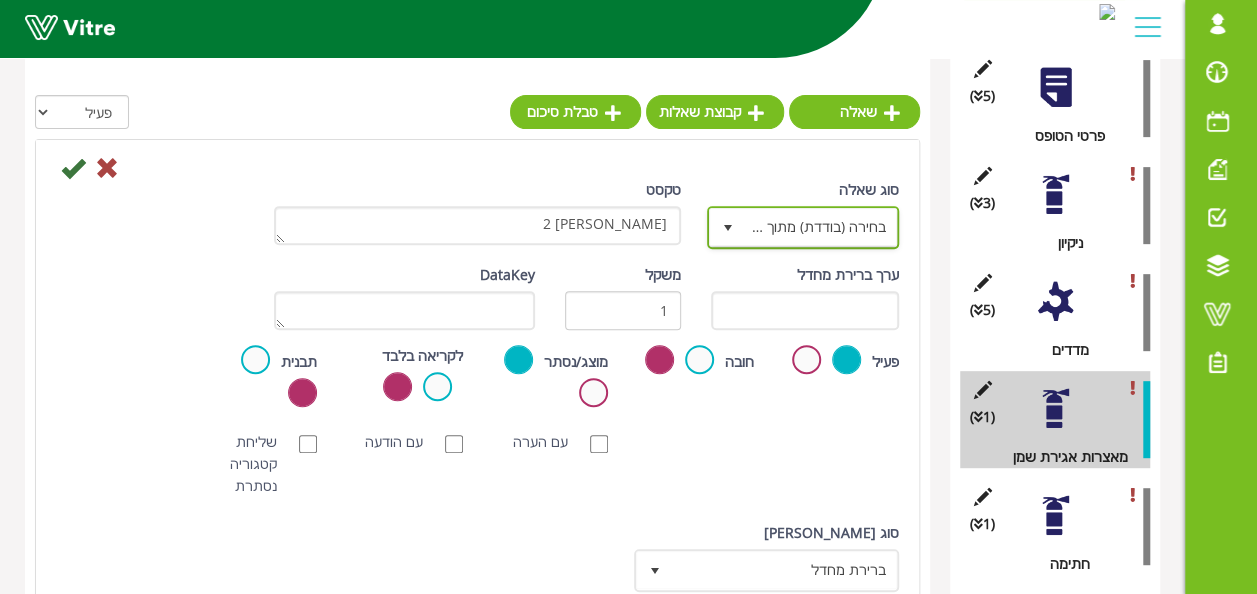 click at bounding box center [728, 228] 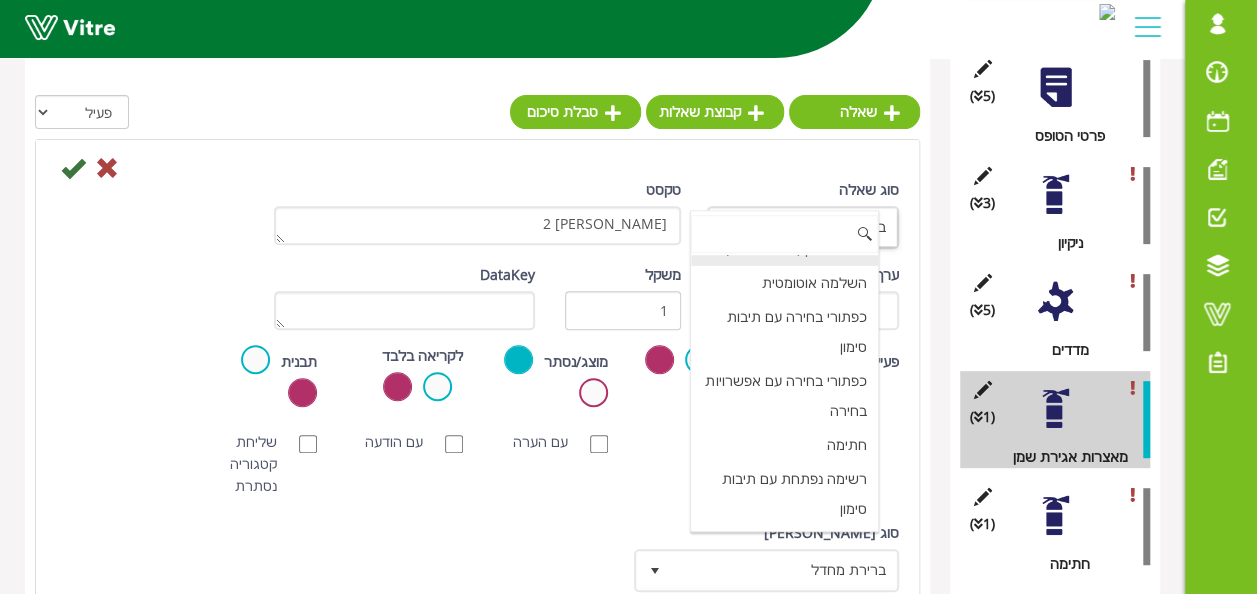 scroll, scrollTop: 200, scrollLeft: 0, axis: vertical 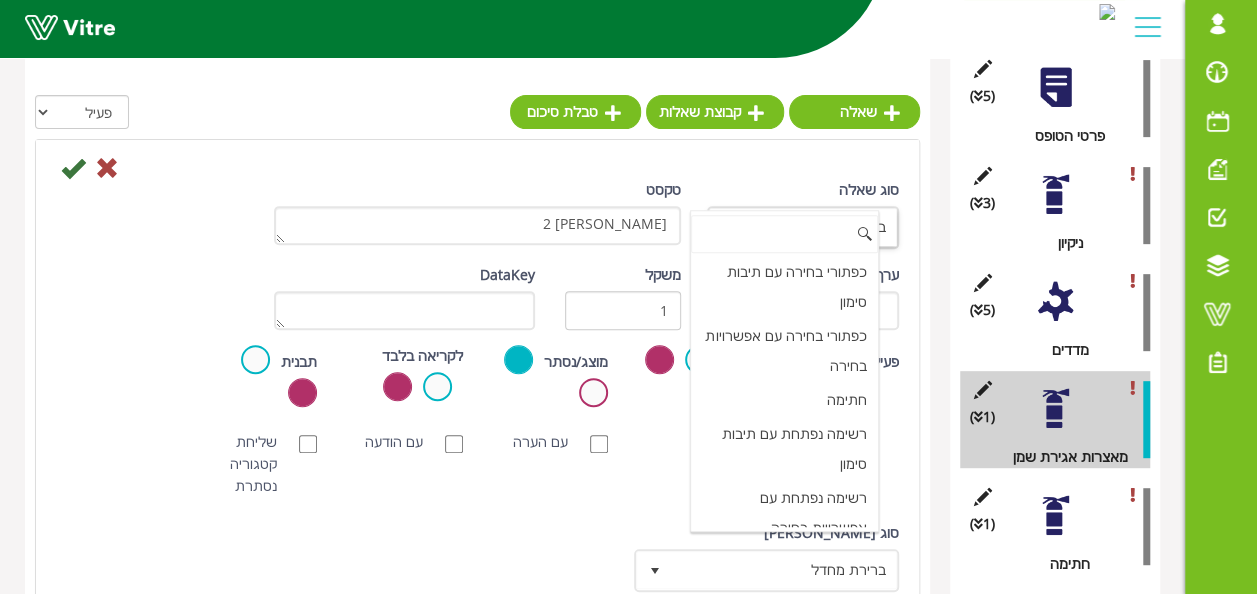 click on "סריקת ברקוד
NFC
סריקת חובה
עם הערה
עם הודעה
שליחת קטגוריה נסתרת
ללא תמונה
תמונת רשות
תמונת חובה" at bounding box center (477, 464) 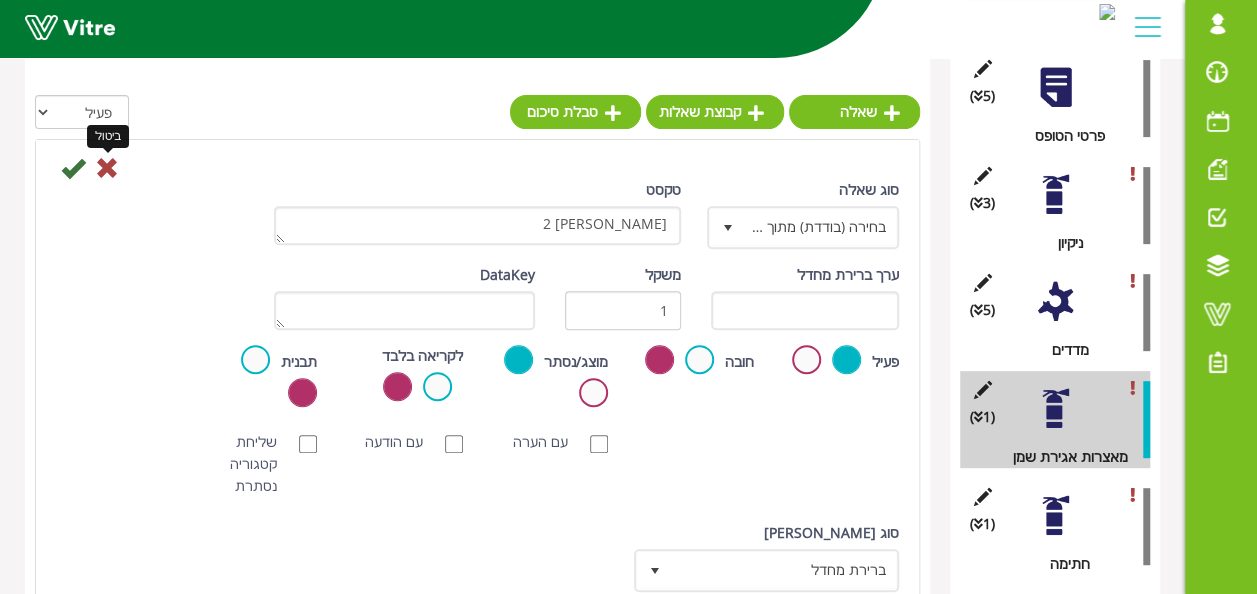 click at bounding box center [107, 168] 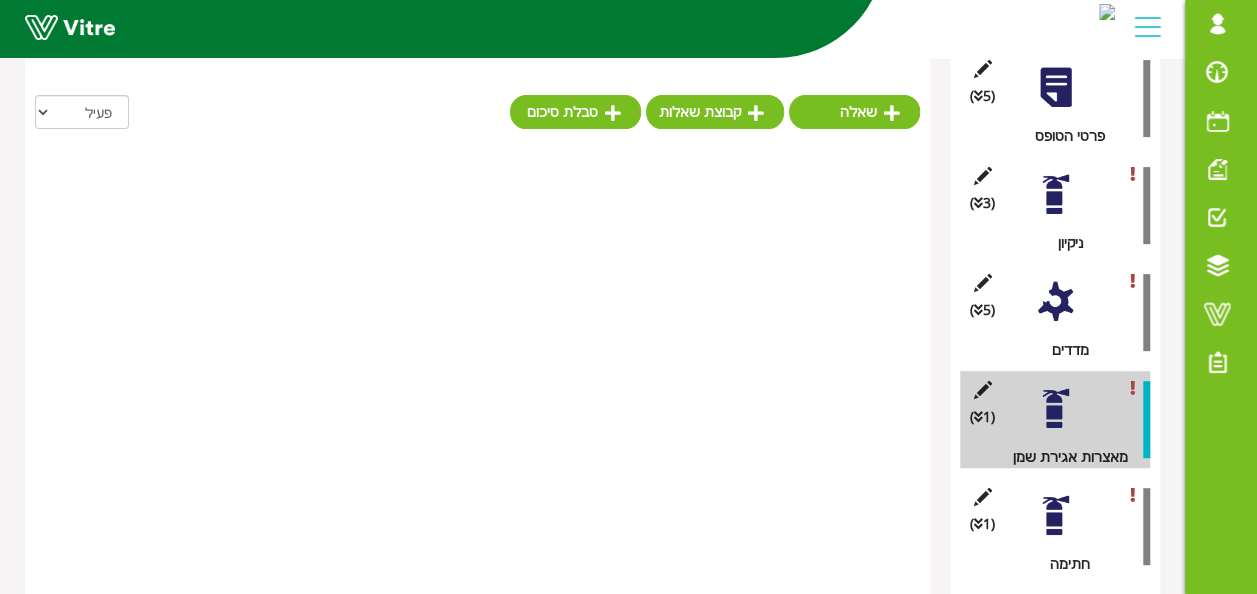 click at bounding box center [1055, 301] 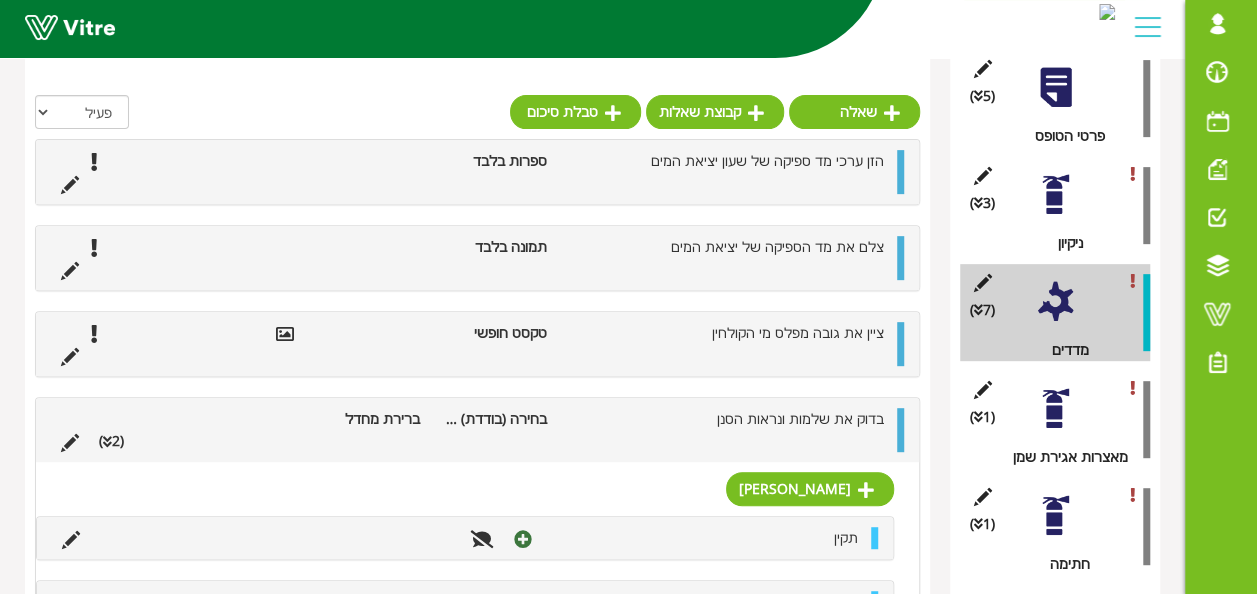 click at bounding box center [1055, 408] 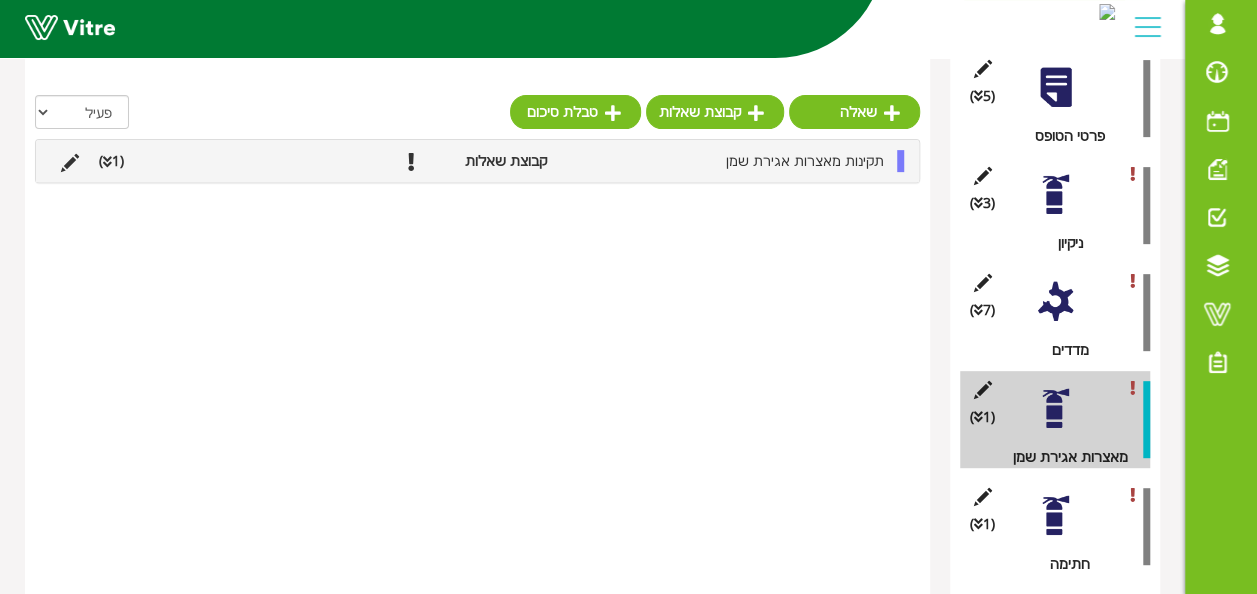 drag, startPoint x: 356, startPoint y: 164, endPoint x: 381, endPoint y: 250, distance: 89.560036 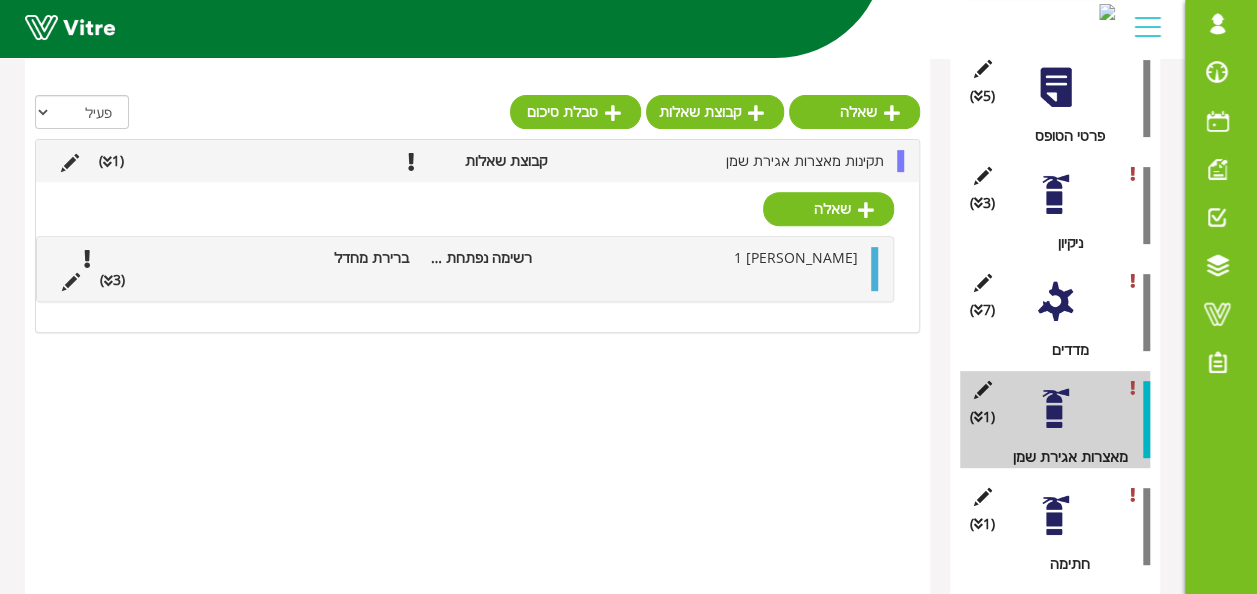 click on "רשימה נפתחת עם תיבות סימון" at bounding box center (480, 258) 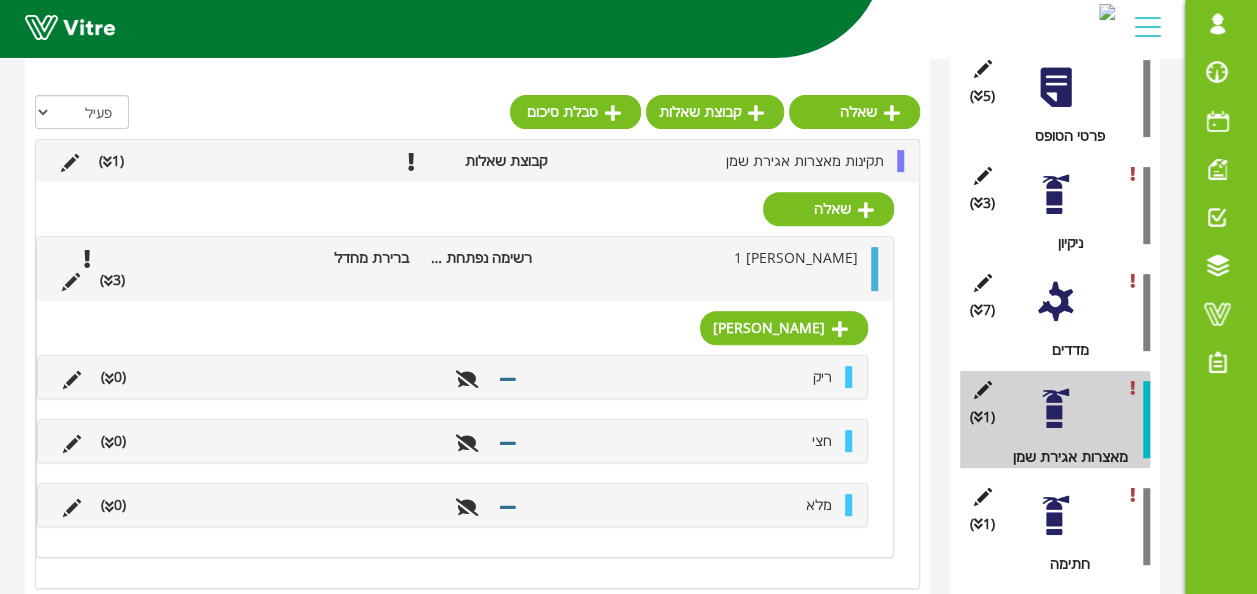 click on "רשימה נפתחת עם תיבות סימון" at bounding box center [480, 258] 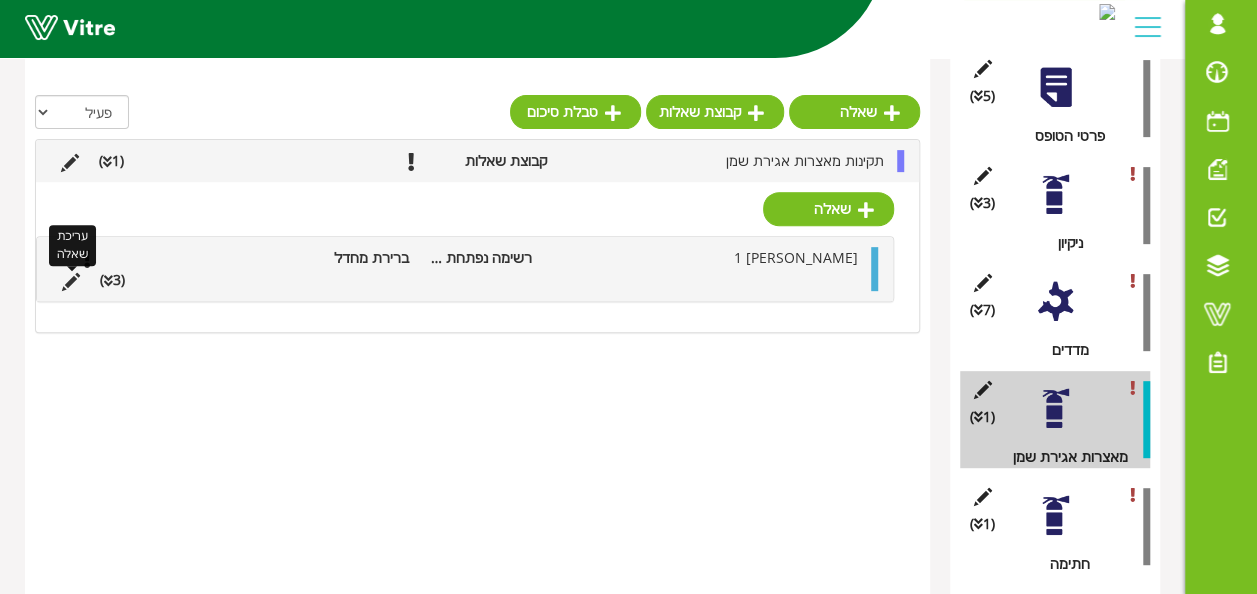 click at bounding box center [71, 282] 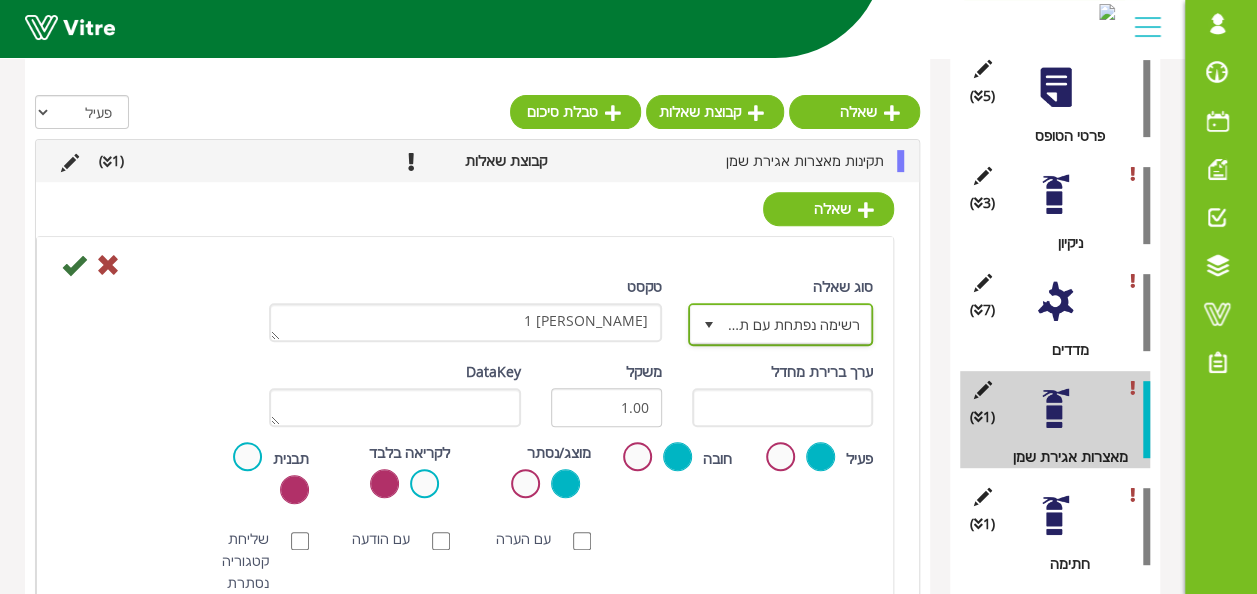 click on "רשימה נפתחת עם תיבות סימון" at bounding box center (799, 324) 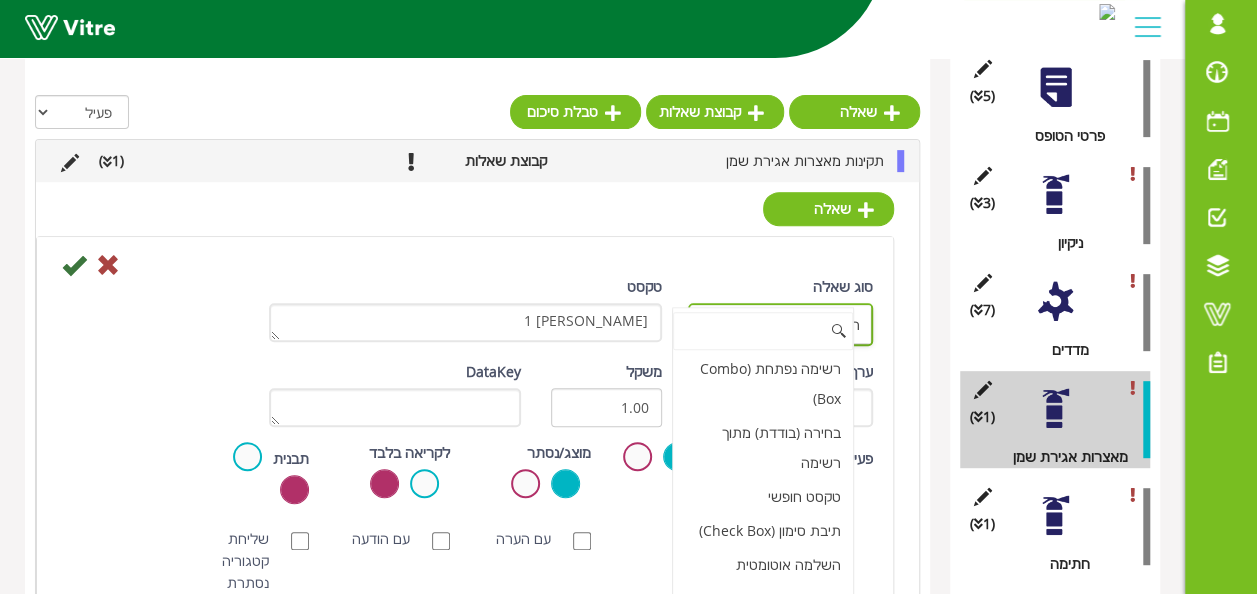 scroll, scrollTop: 178, scrollLeft: 0, axis: vertical 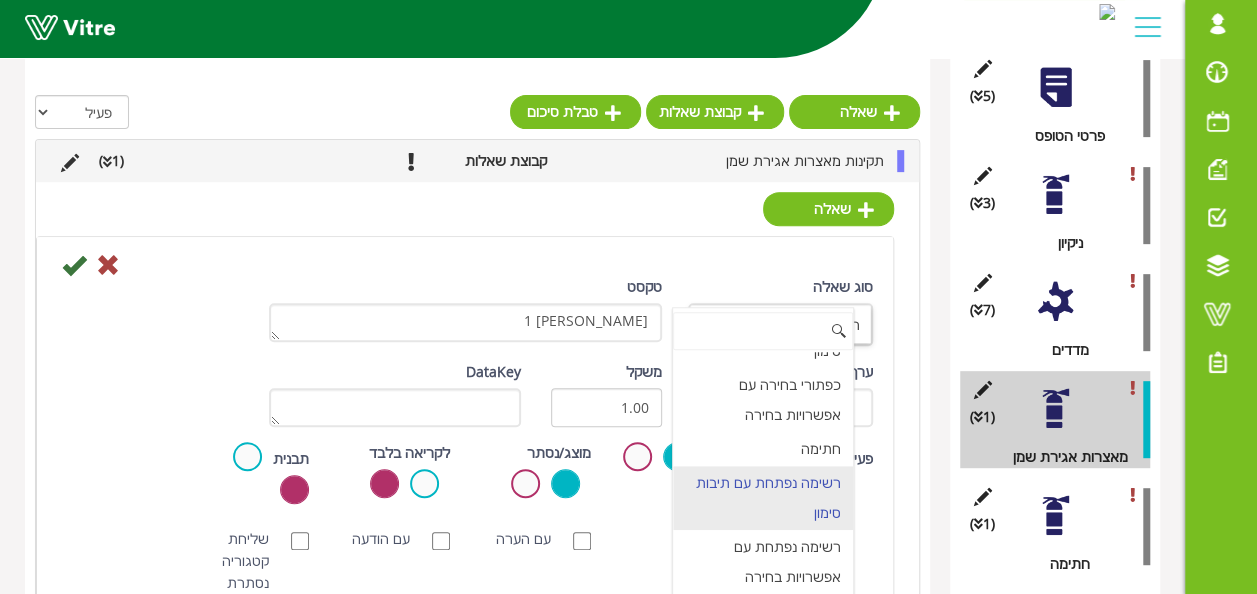 click on "ערך ברירת מחדל
משקל
1.00
DataKey" at bounding box center (465, 401) 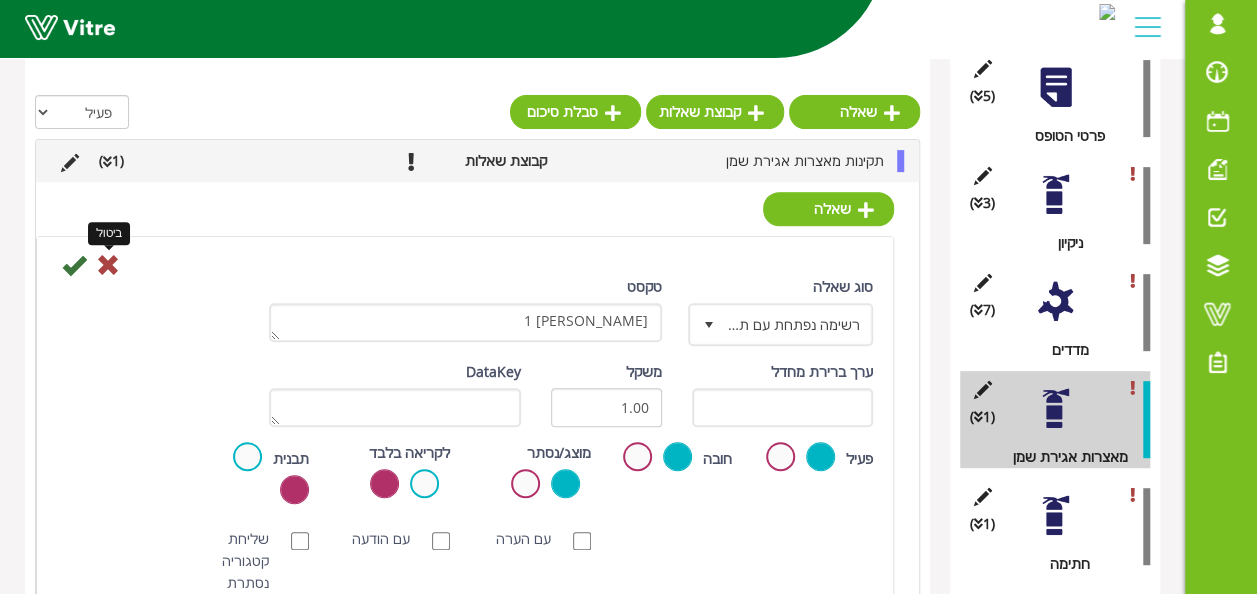 click at bounding box center (108, 265) 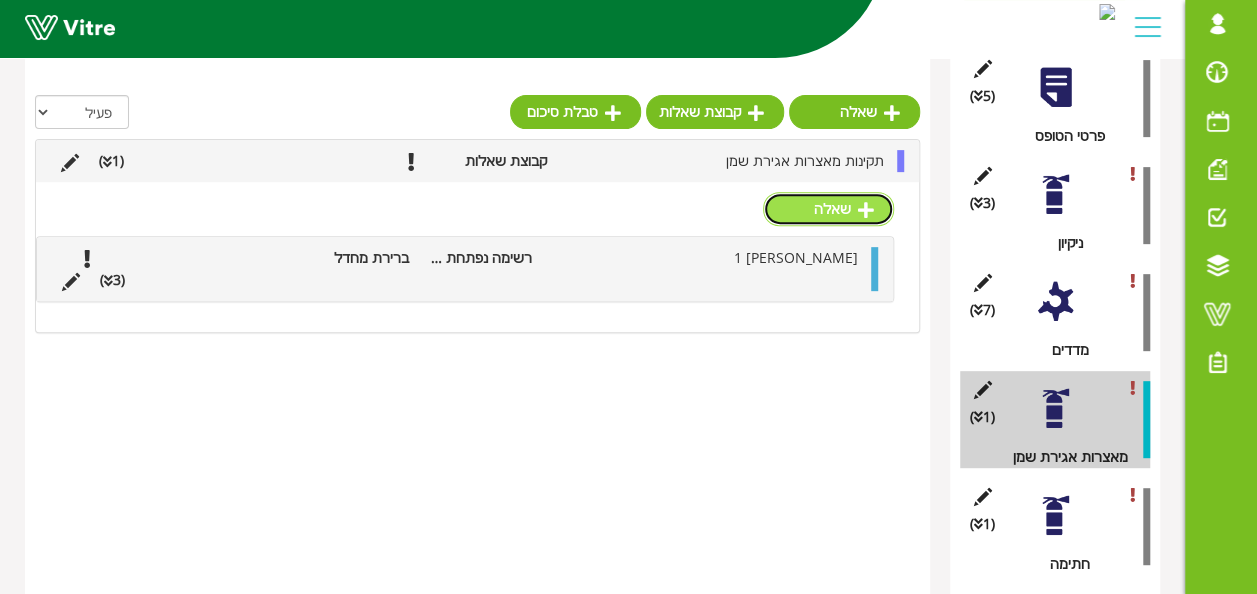 click on "שאלה" at bounding box center [828, 209] 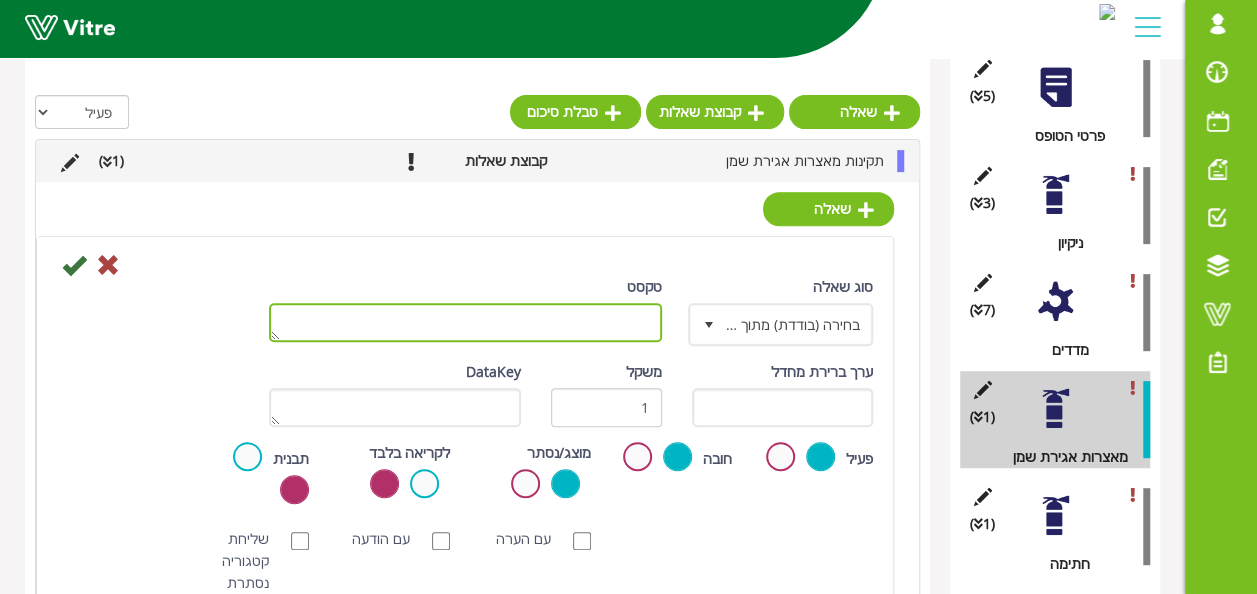 click on "טקסט" at bounding box center [465, 322] 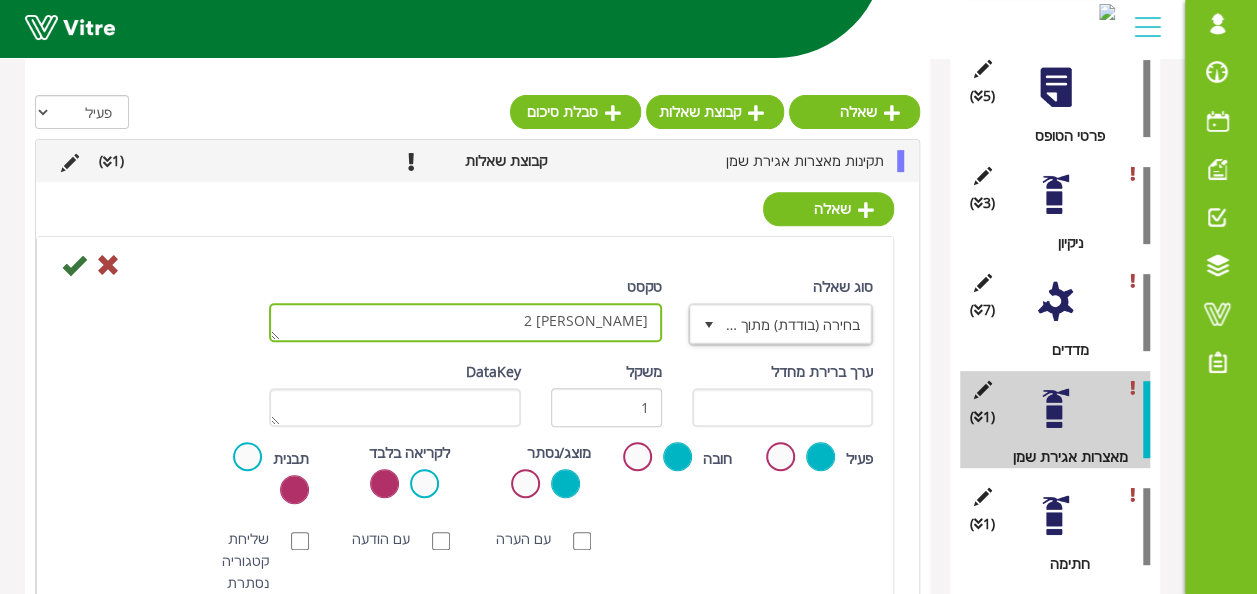 type on "מיכל 2" 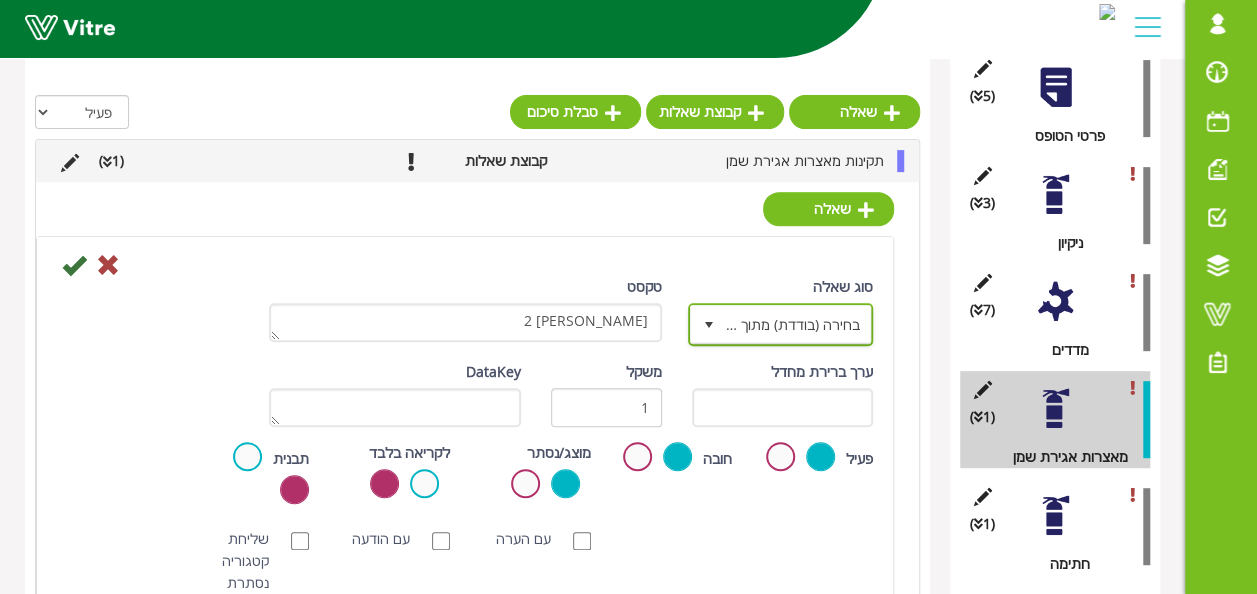 click at bounding box center (709, 324) 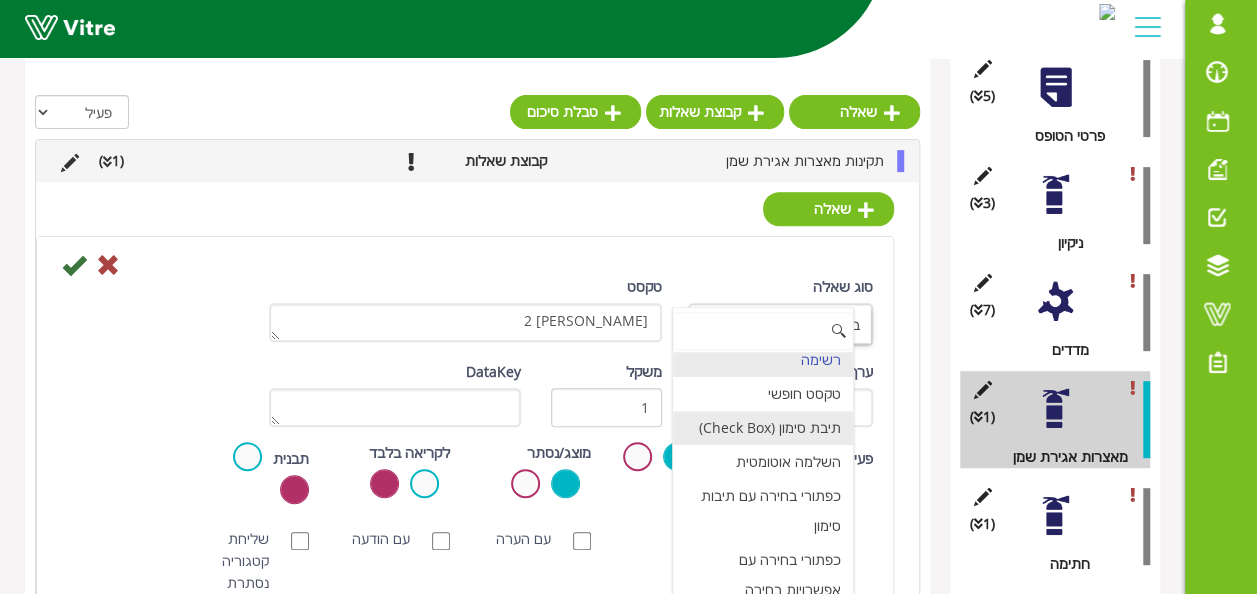 scroll, scrollTop: 200, scrollLeft: 0, axis: vertical 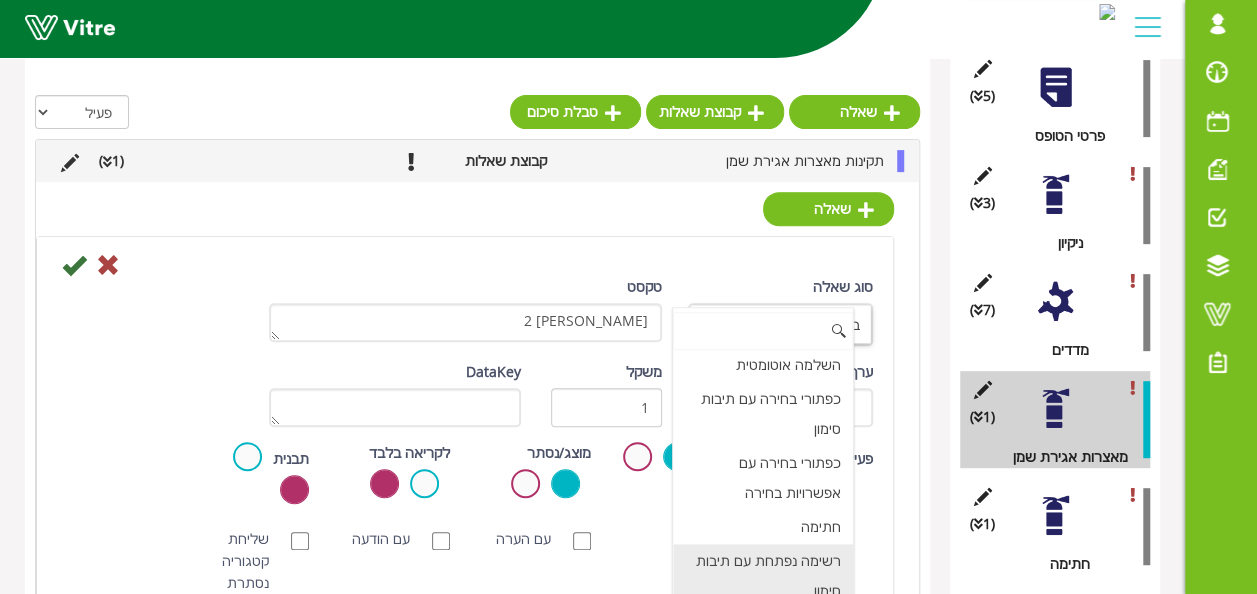 click on "רשימה נפתחת עם תיבות סימון" at bounding box center (763, 576) 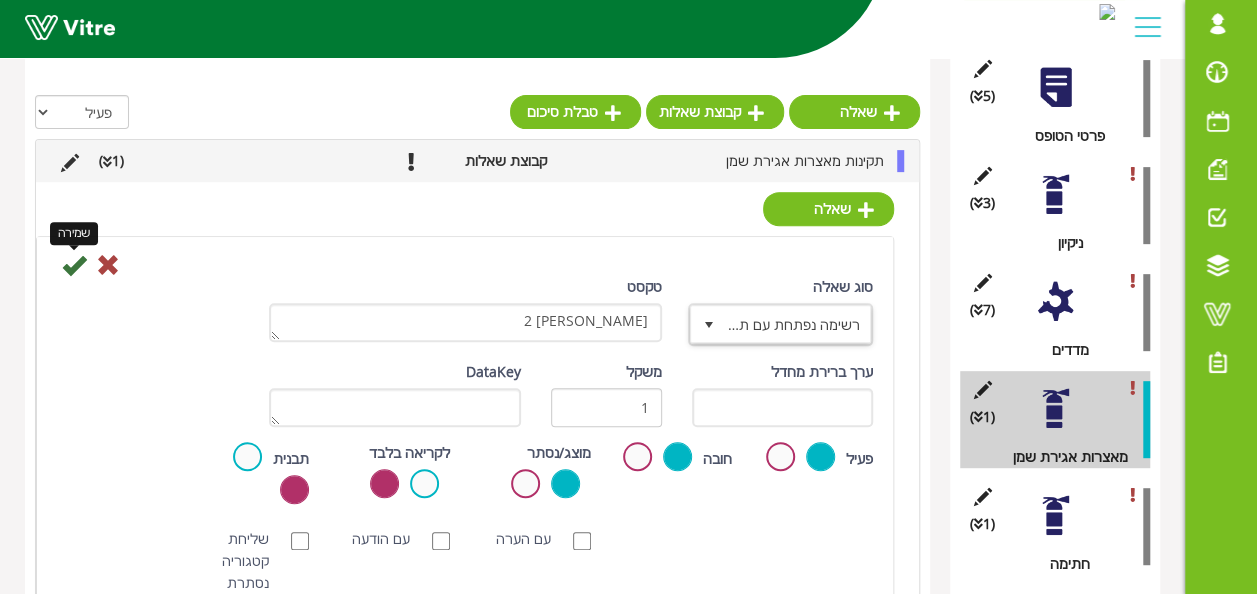click at bounding box center (74, 265) 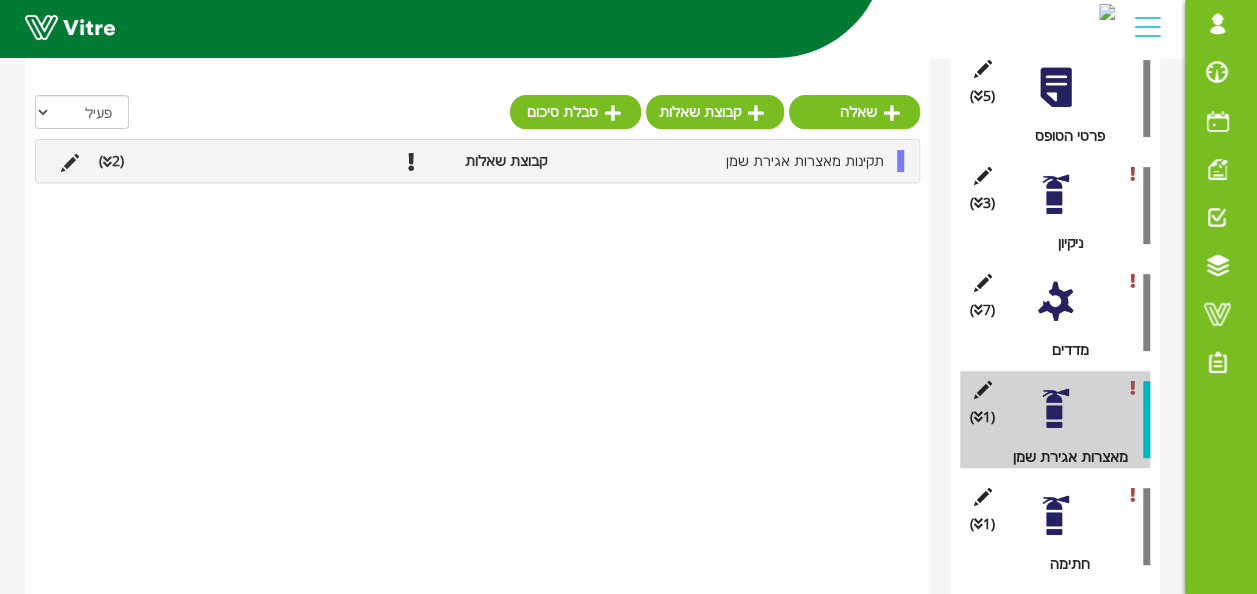 click at bounding box center (107, 162) 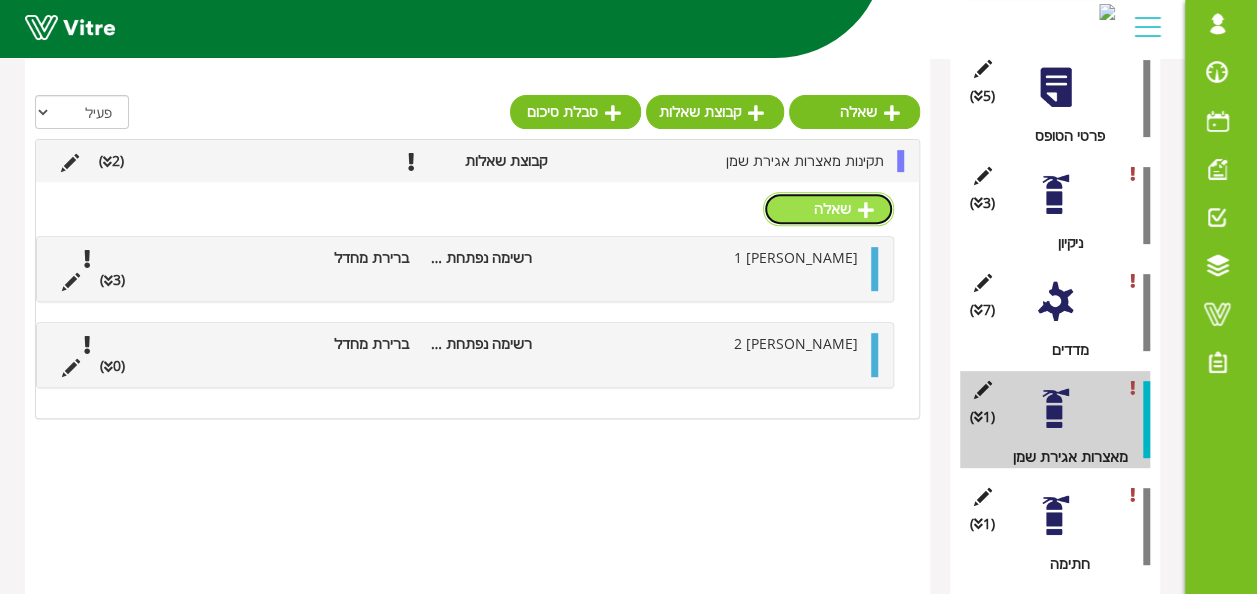 click on "שאלה" at bounding box center (828, 209) 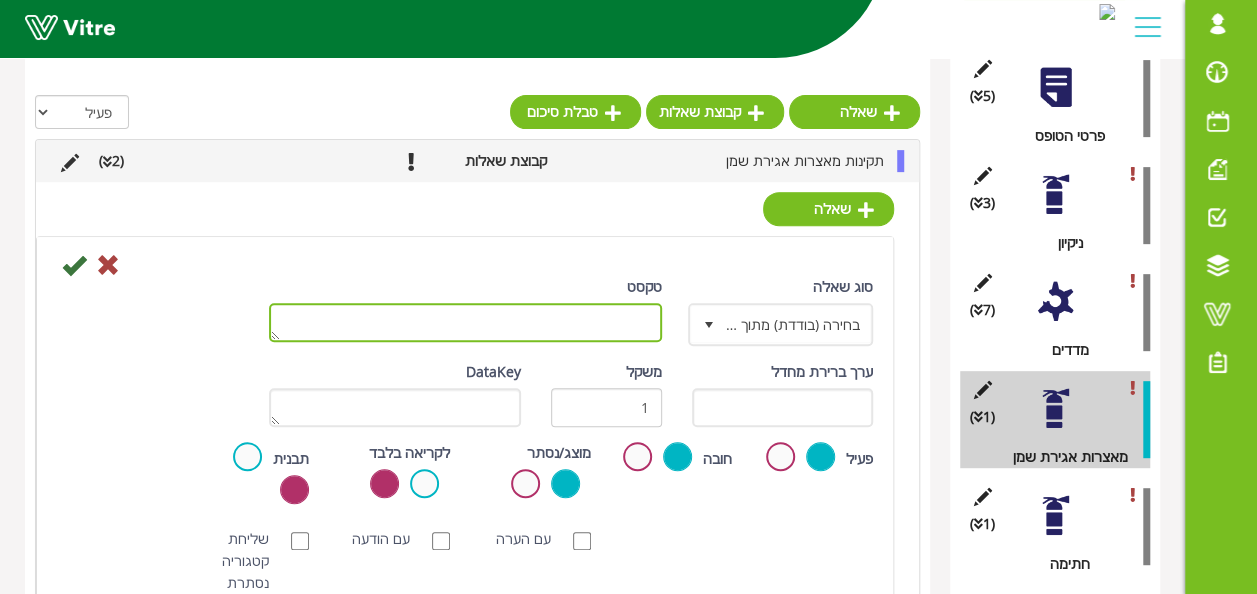 click on "טקסט" at bounding box center (465, 322) 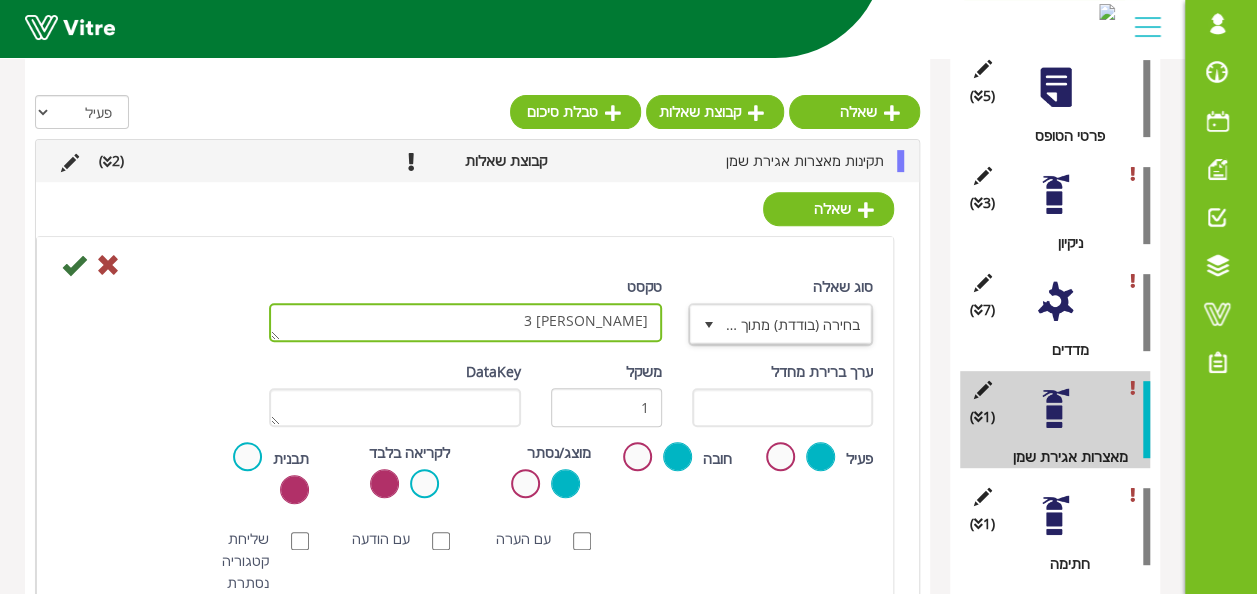 type on "מיכל 3" 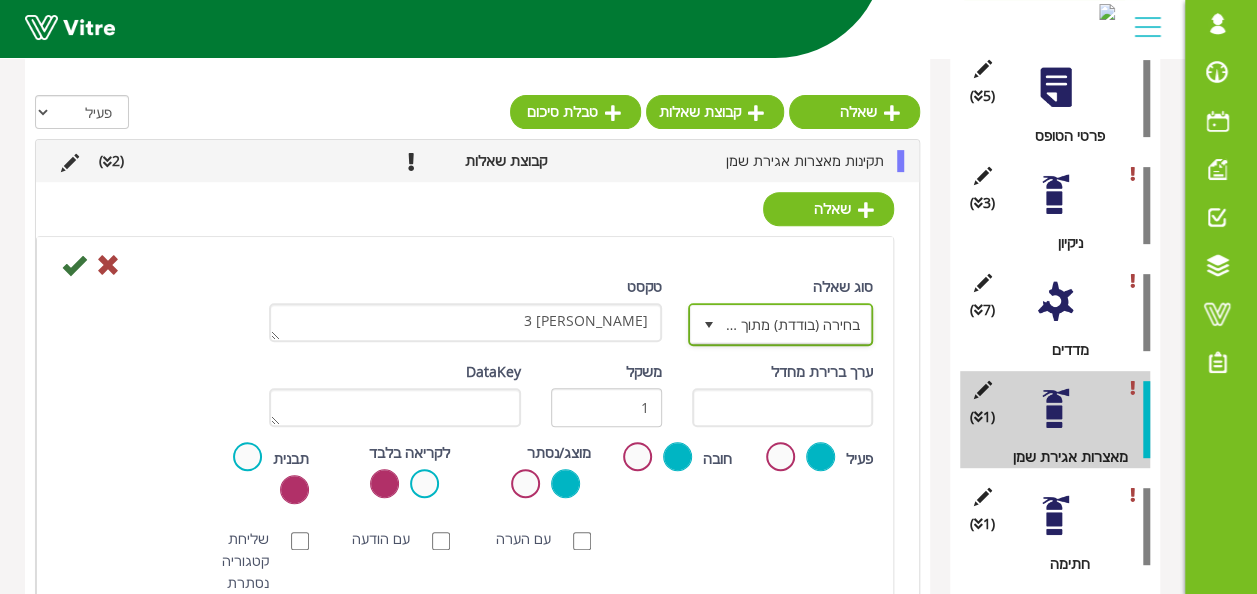 click at bounding box center [708, 325] 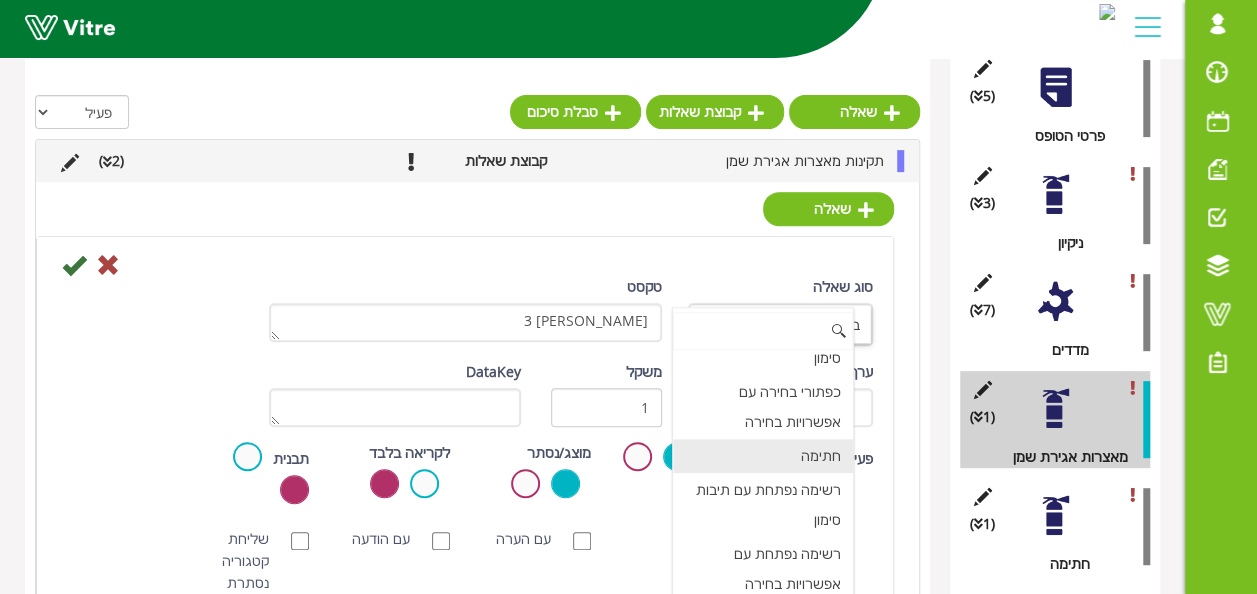 scroll, scrollTop: 300, scrollLeft: 0, axis: vertical 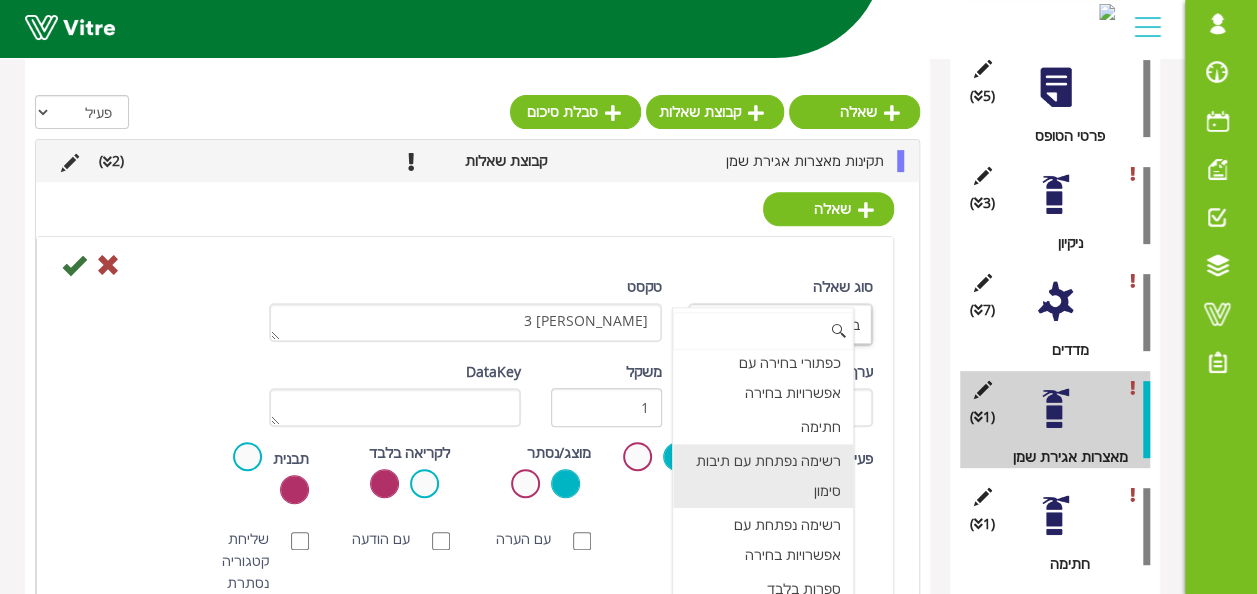 click on "רשימה נפתחת עם תיבות סימון" at bounding box center (763, 476) 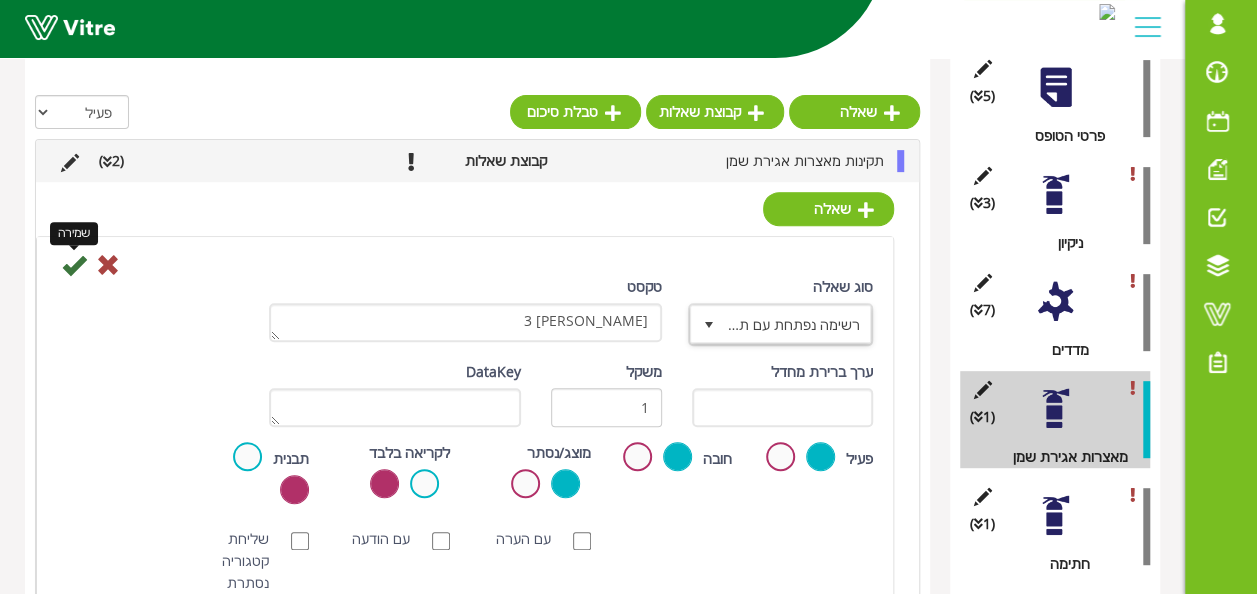 click at bounding box center (74, 265) 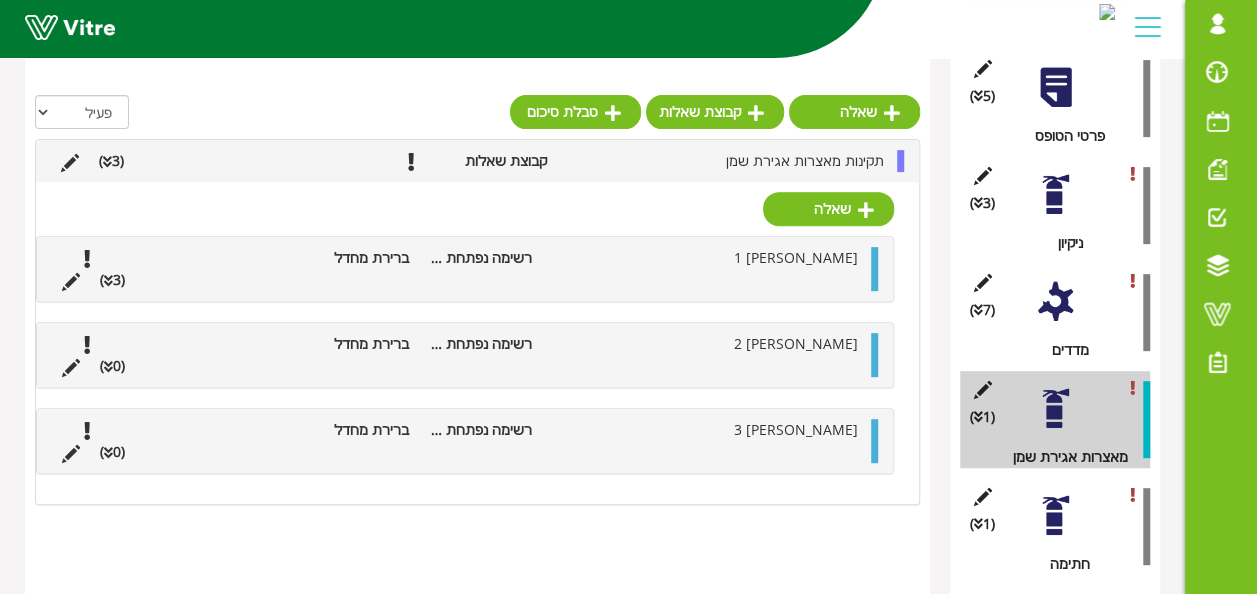 click at bounding box center (874, 355) 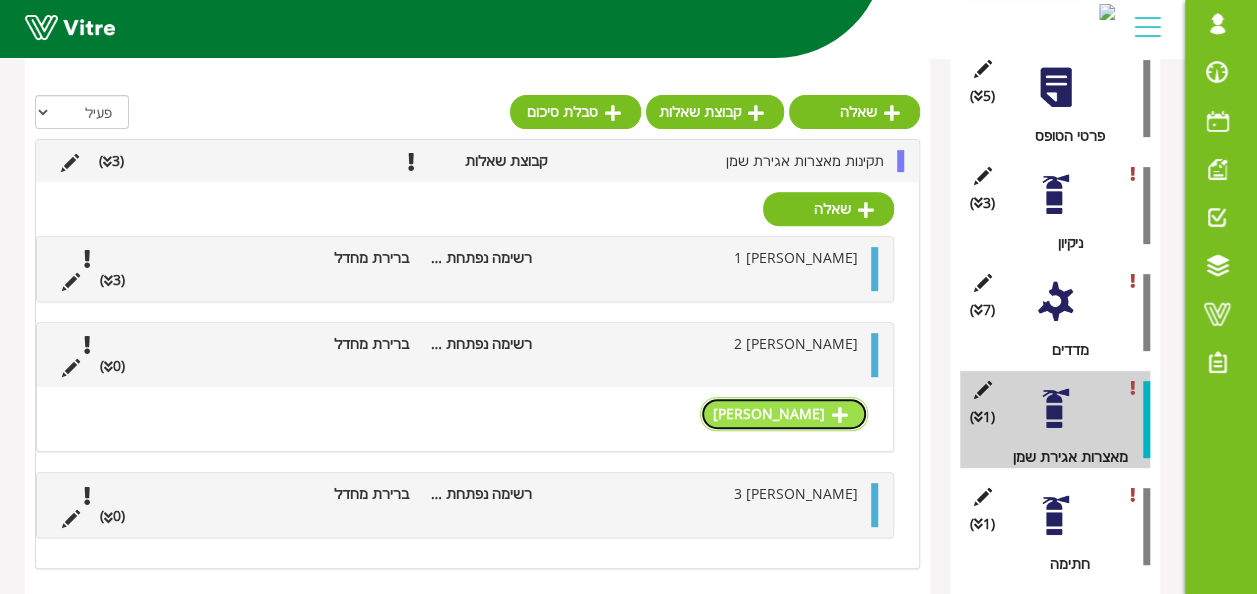 click on "תשובה" at bounding box center (784, 414) 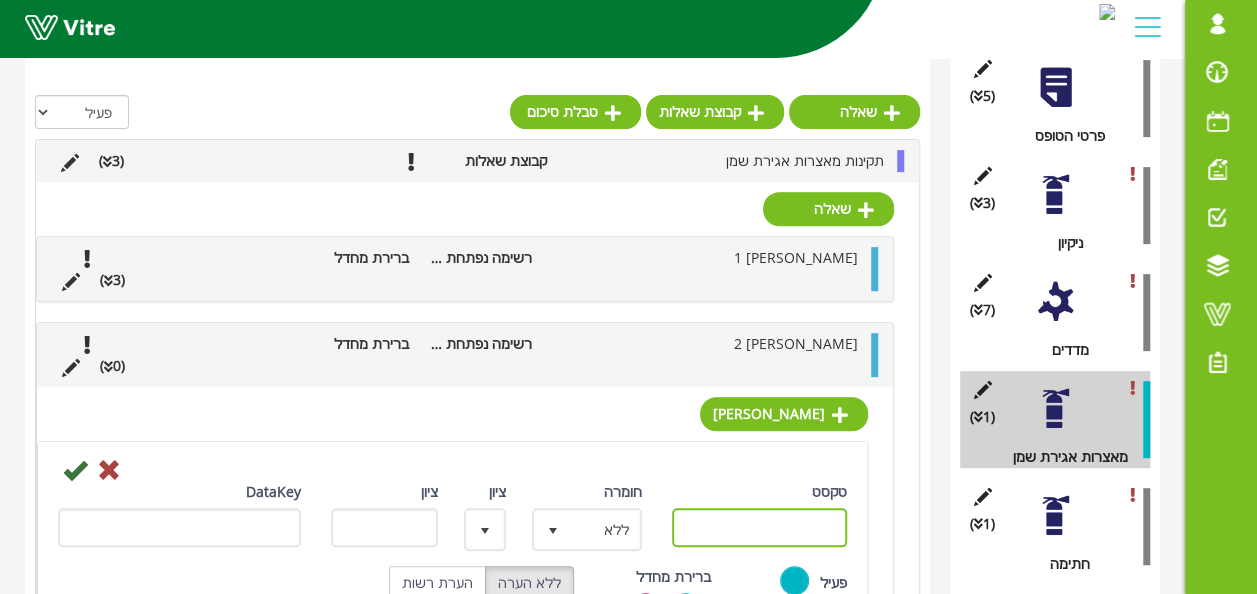 click on "טקסט" at bounding box center (759, 527) 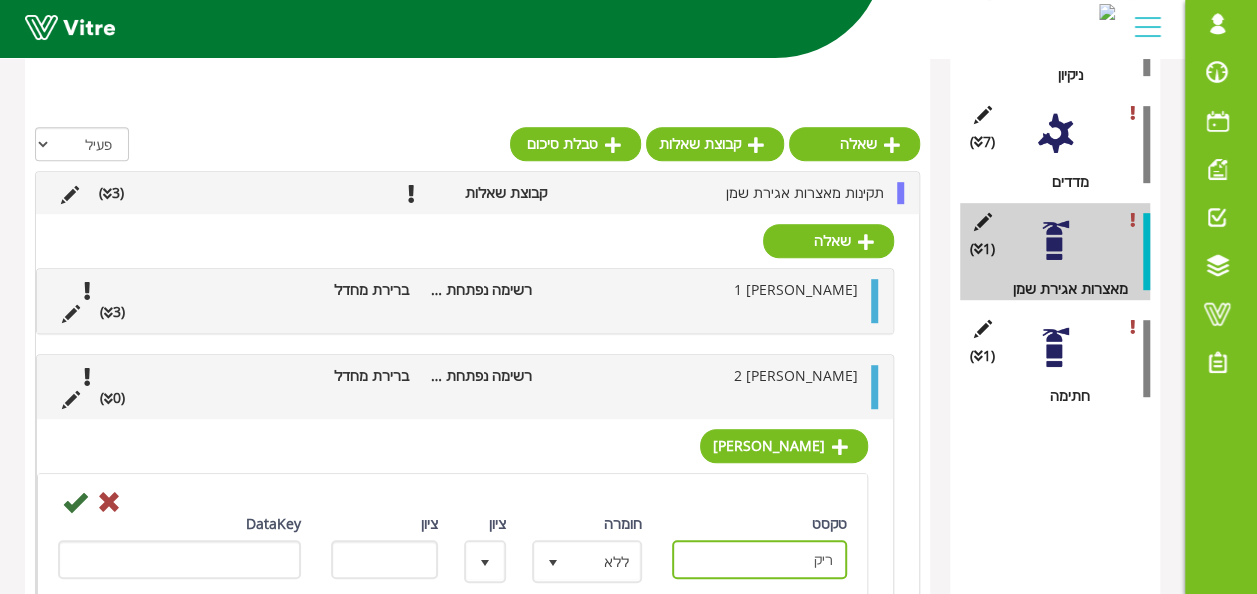 scroll, scrollTop: 510, scrollLeft: 0, axis: vertical 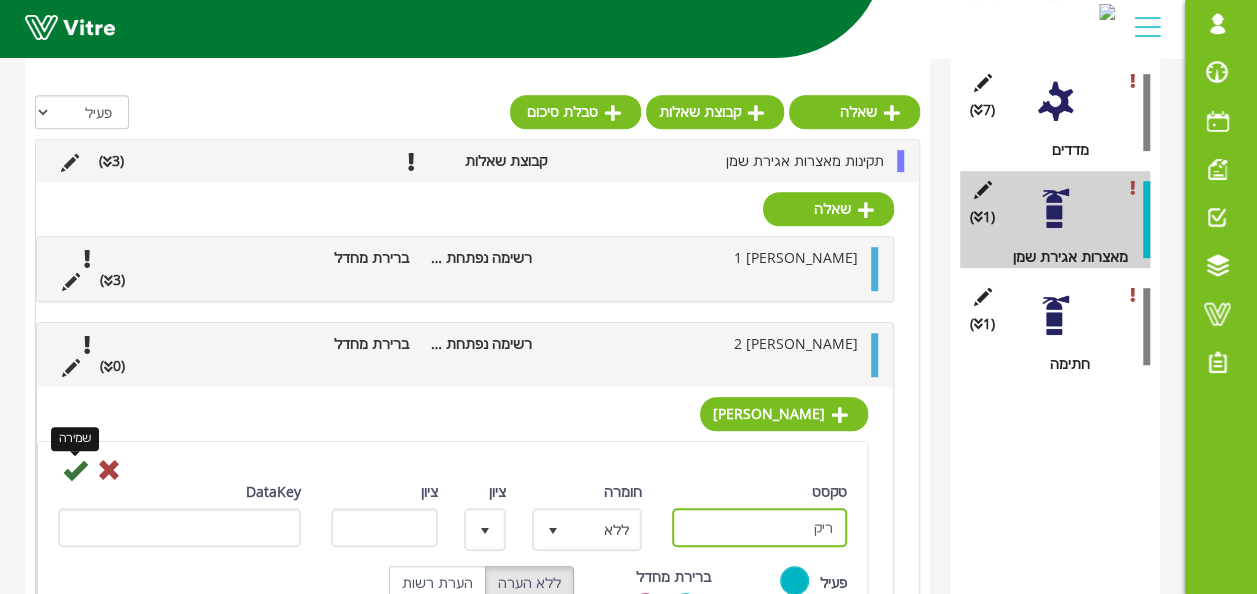type on "ריק" 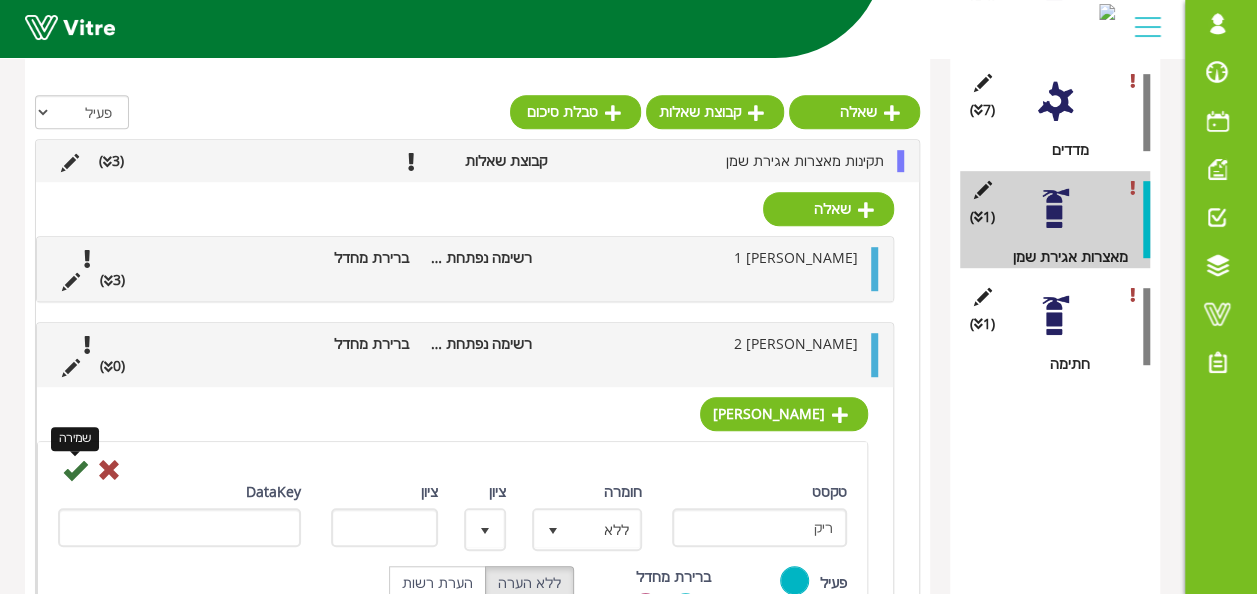 click at bounding box center (75, 470) 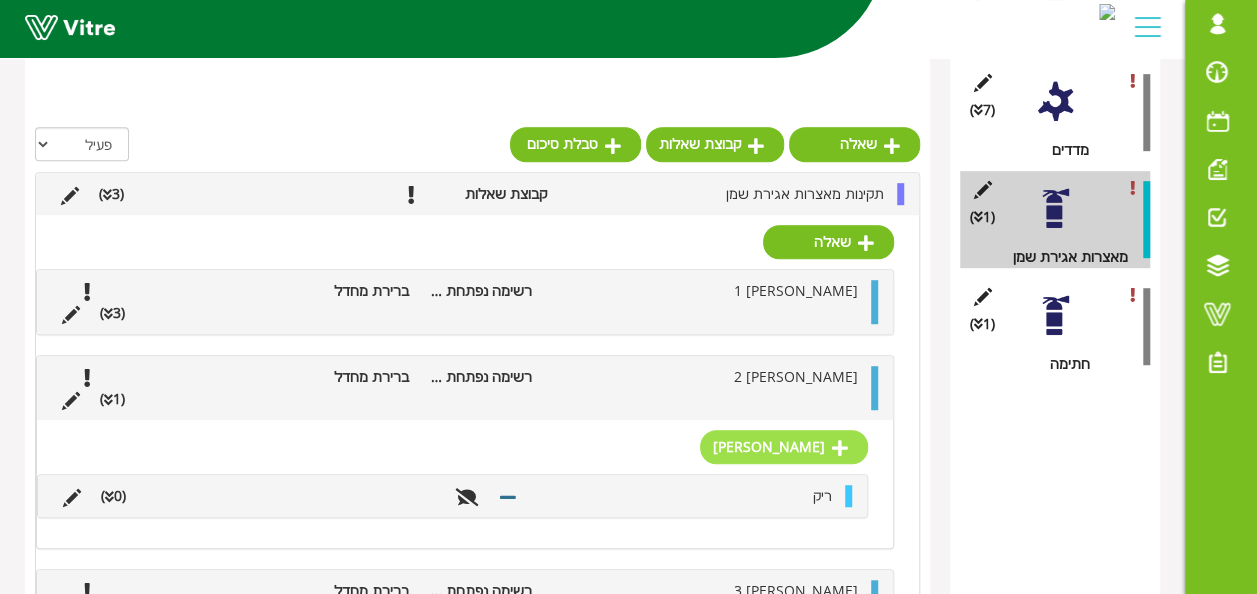 scroll, scrollTop: 575, scrollLeft: 0, axis: vertical 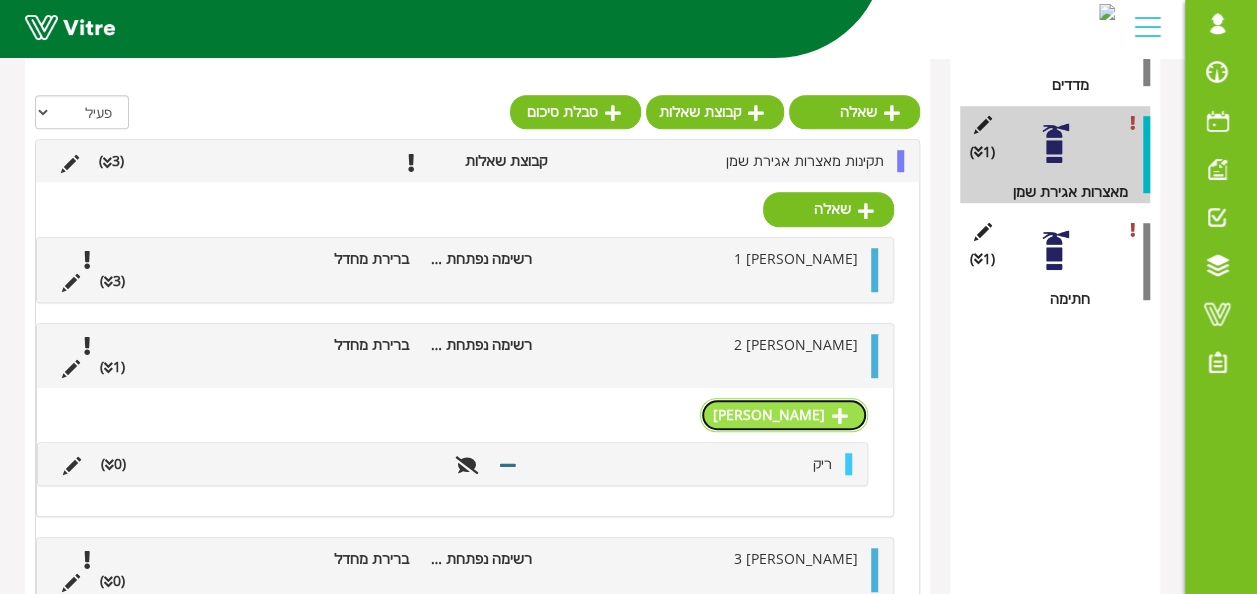click on "תשובה" at bounding box center [784, 415] 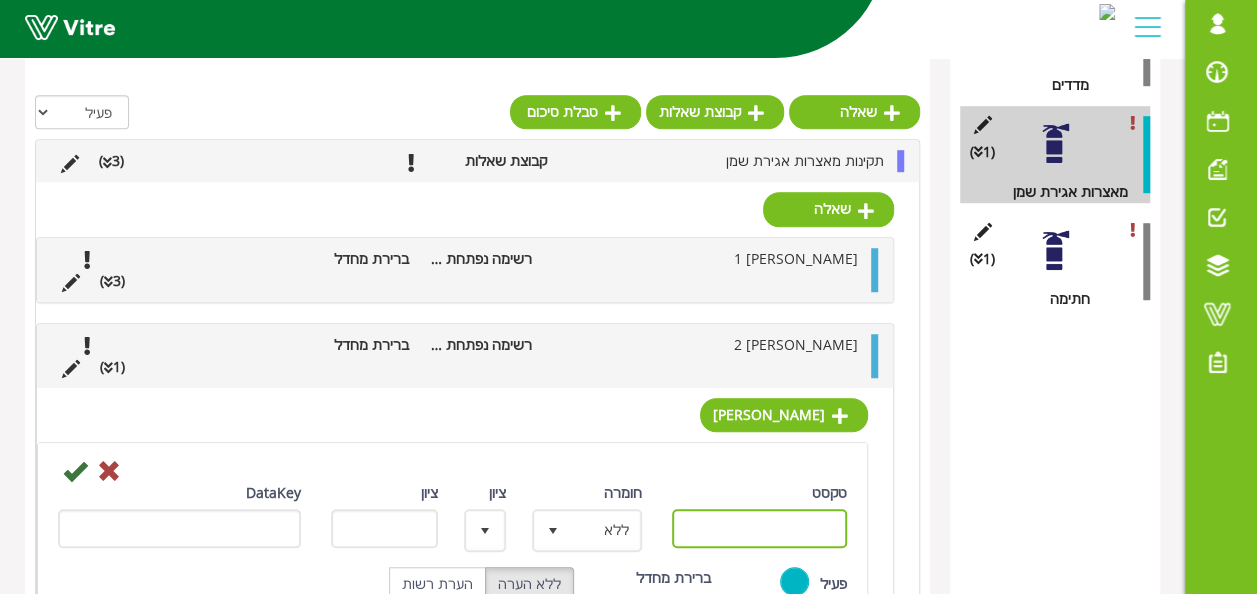click on "טקסט" at bounding box center [759, 528] 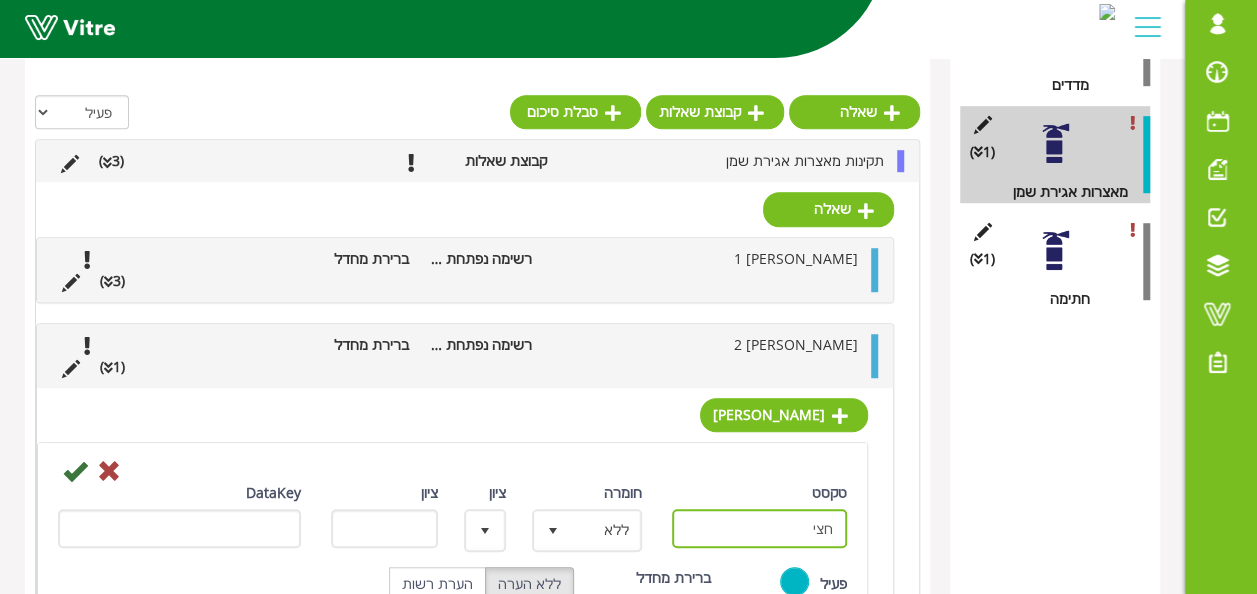 type on "חצי" 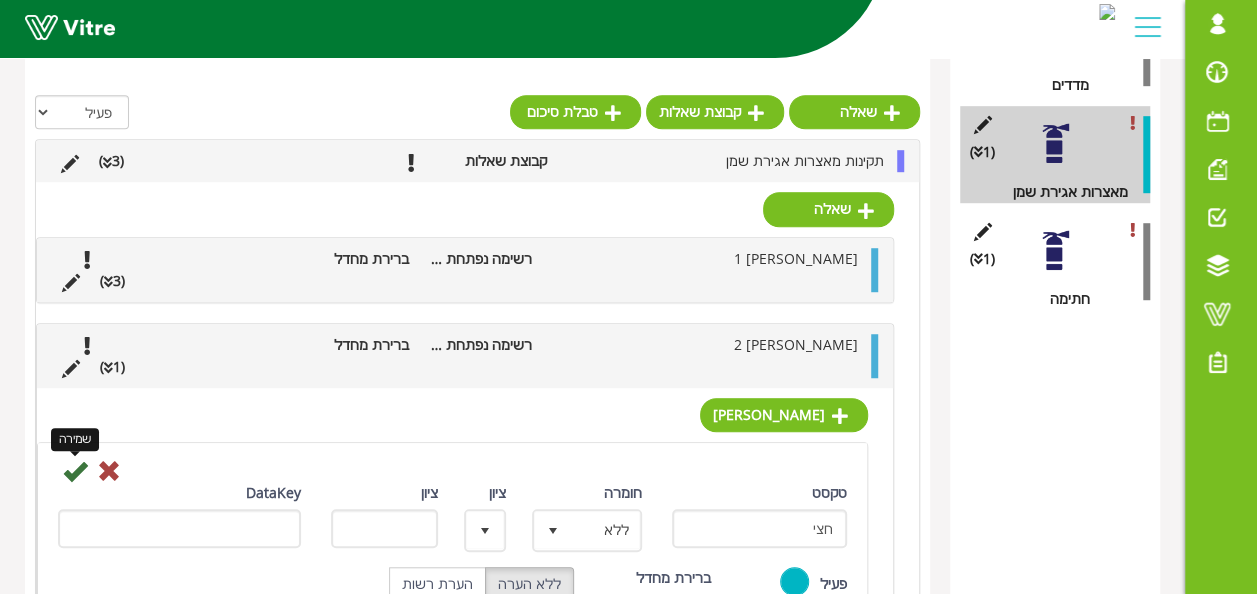 click at bounding box center [75, 471] 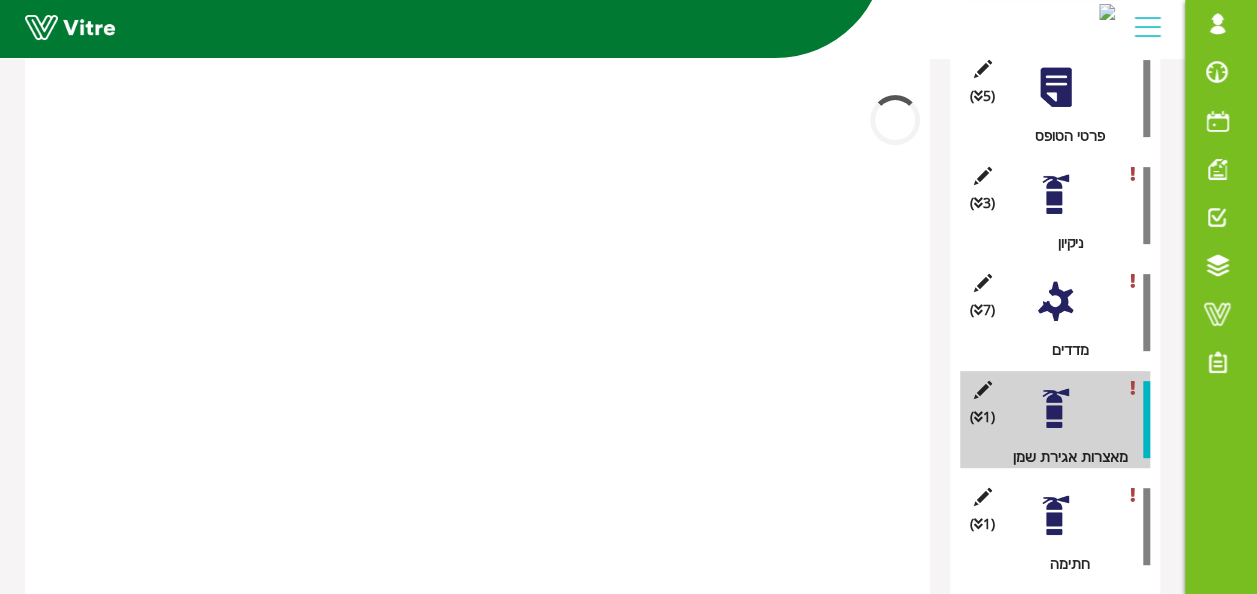 scroll, scrollTop: 575, scrollLeft: 0, axis: vertical 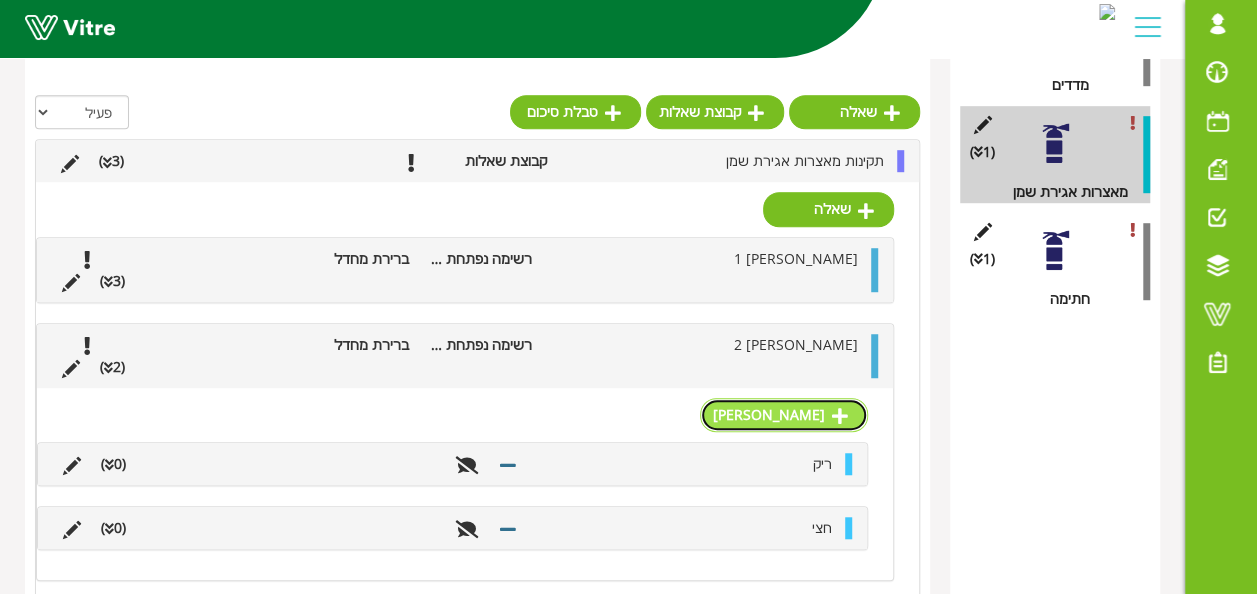 click on "תשובה" at bounding box center [784, 415] 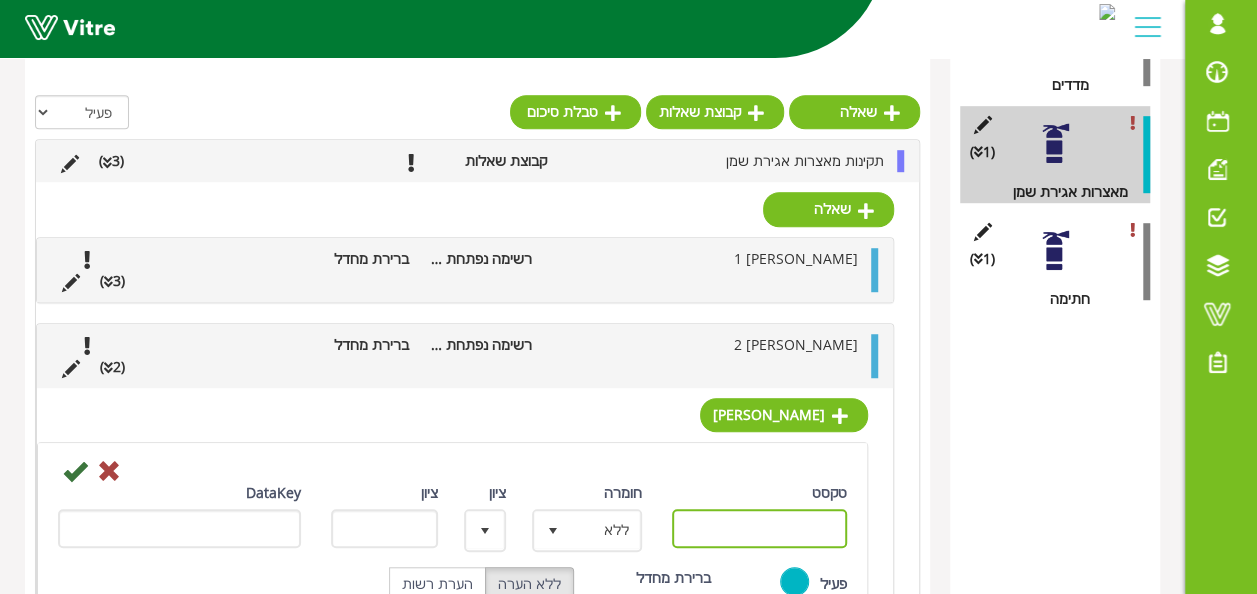 click on "טקסט" at bounding box center (759, 528) 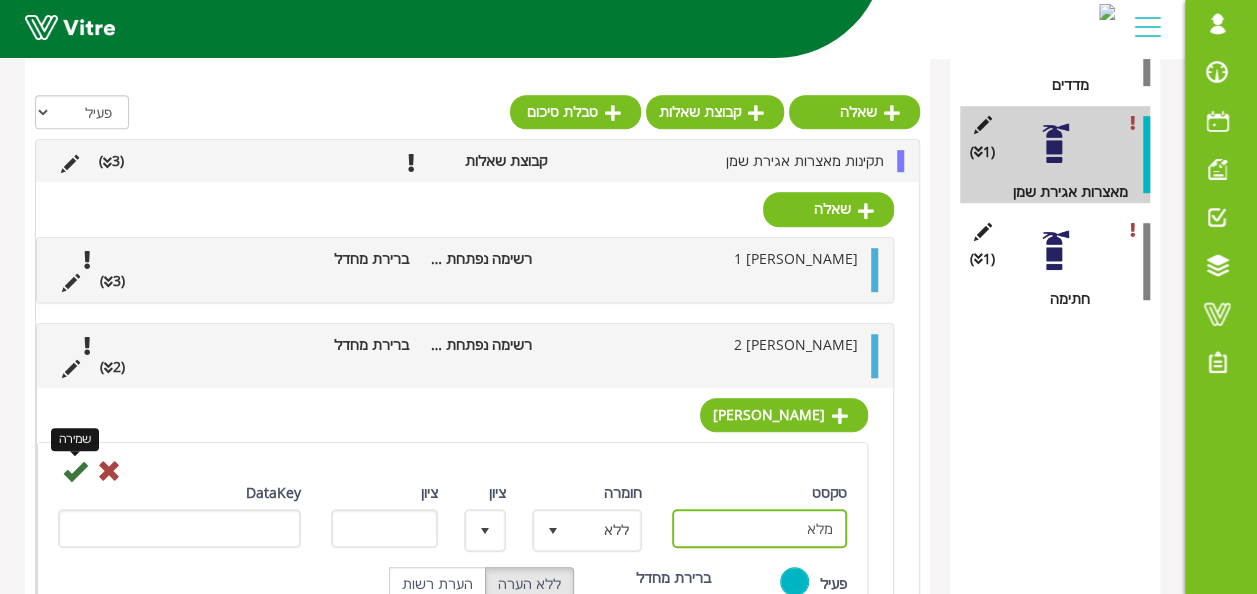 type on "מלא" 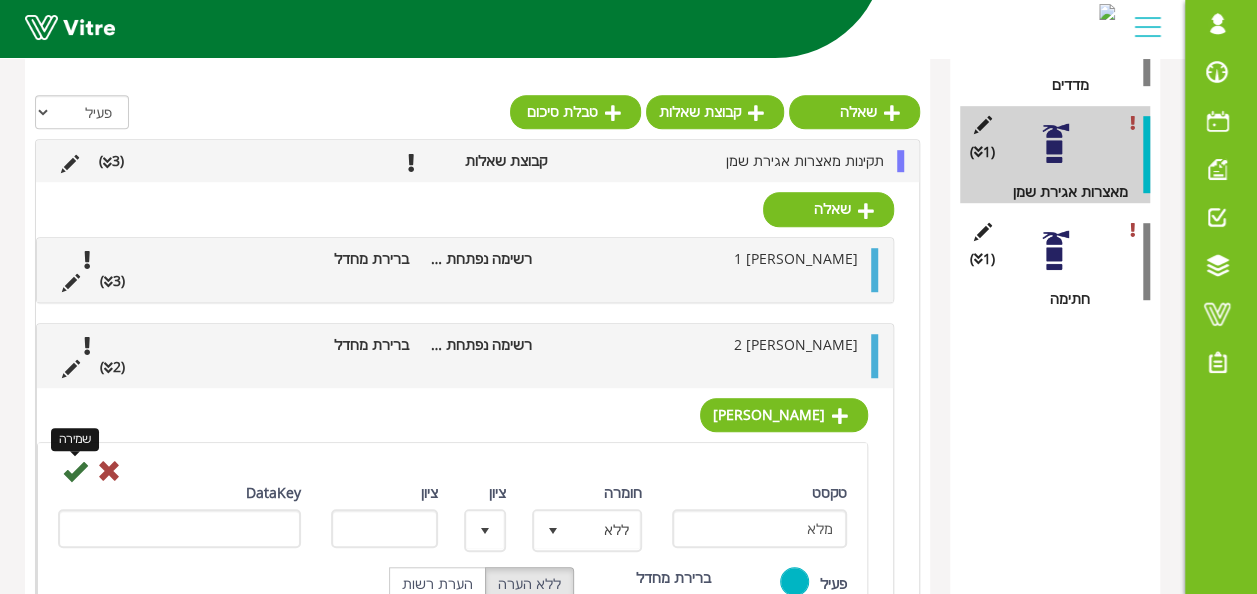 click at bounding box center (75, 471) 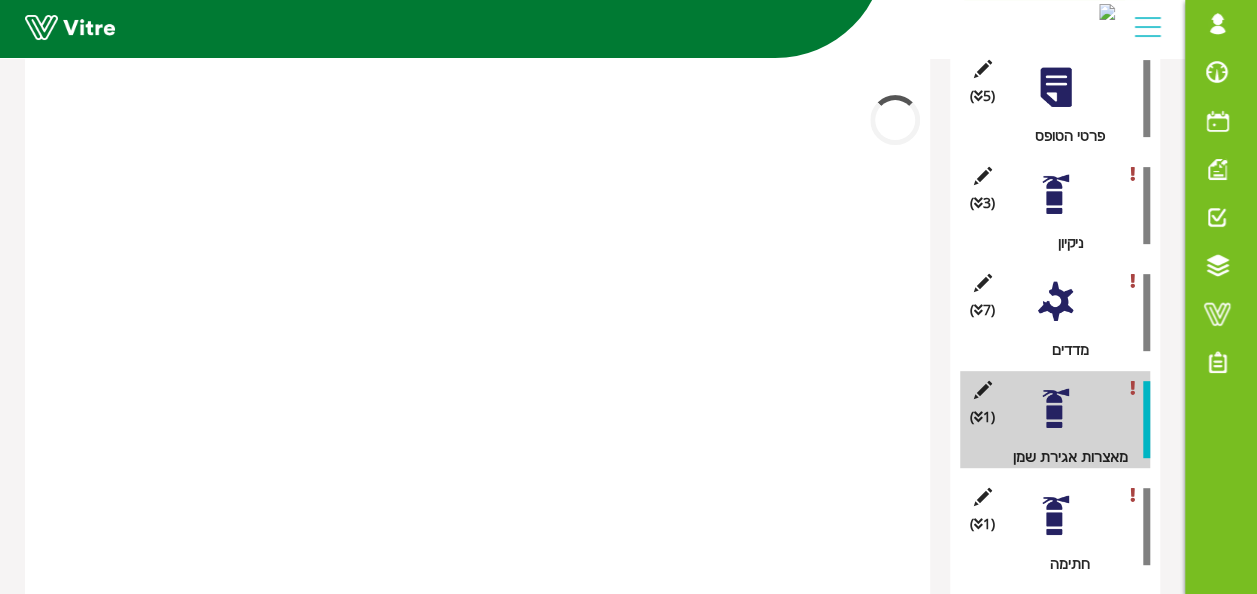 scroll, scrollTop: 575, scrollLeft: 0, axis: vertical 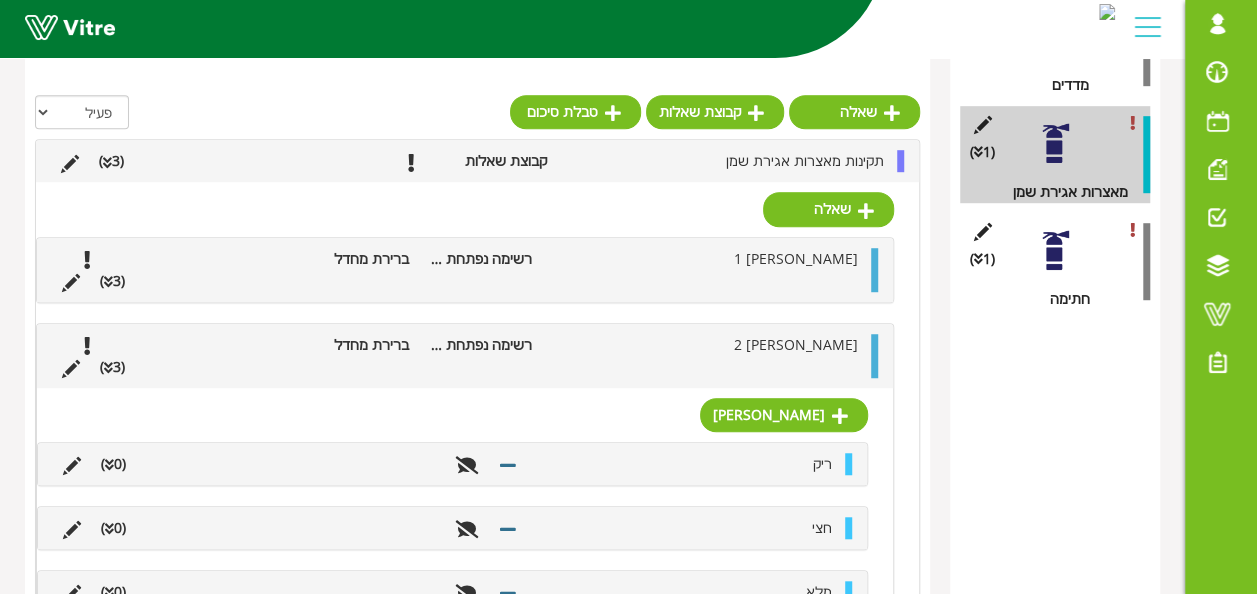 click on "מיכל 2 רשימה נפתחת עם תיבות סימון ברירת מחדל                   (3 )" at bounding box center [465, 356] 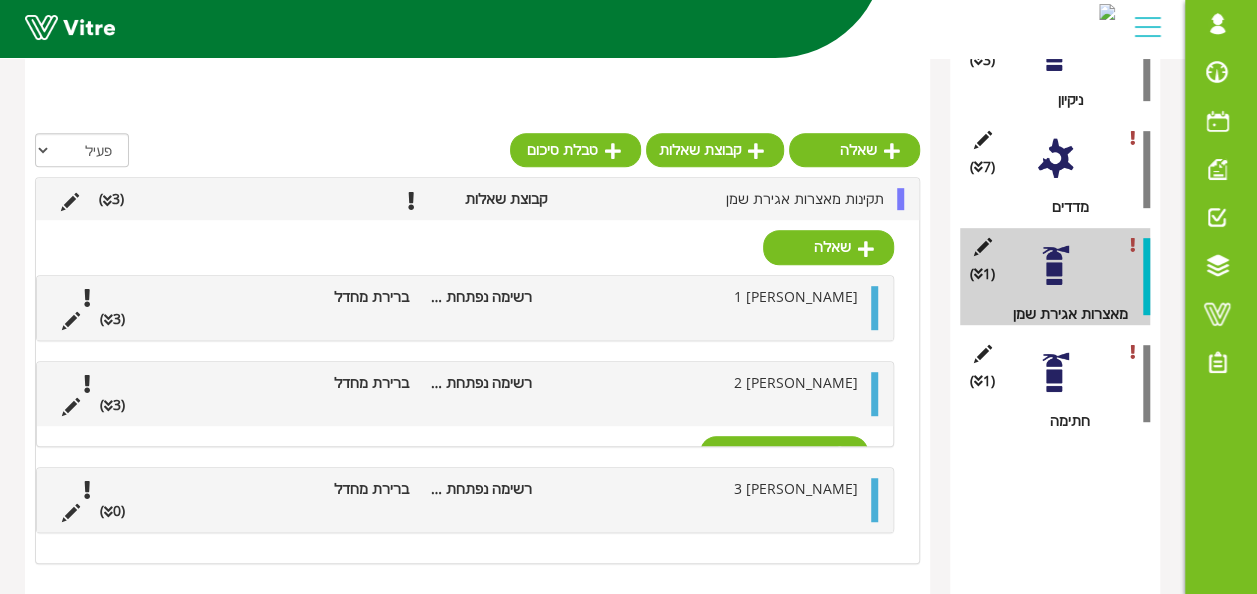 scroll, scrollTop: 310, scrollLeft: 0, axis: vertical 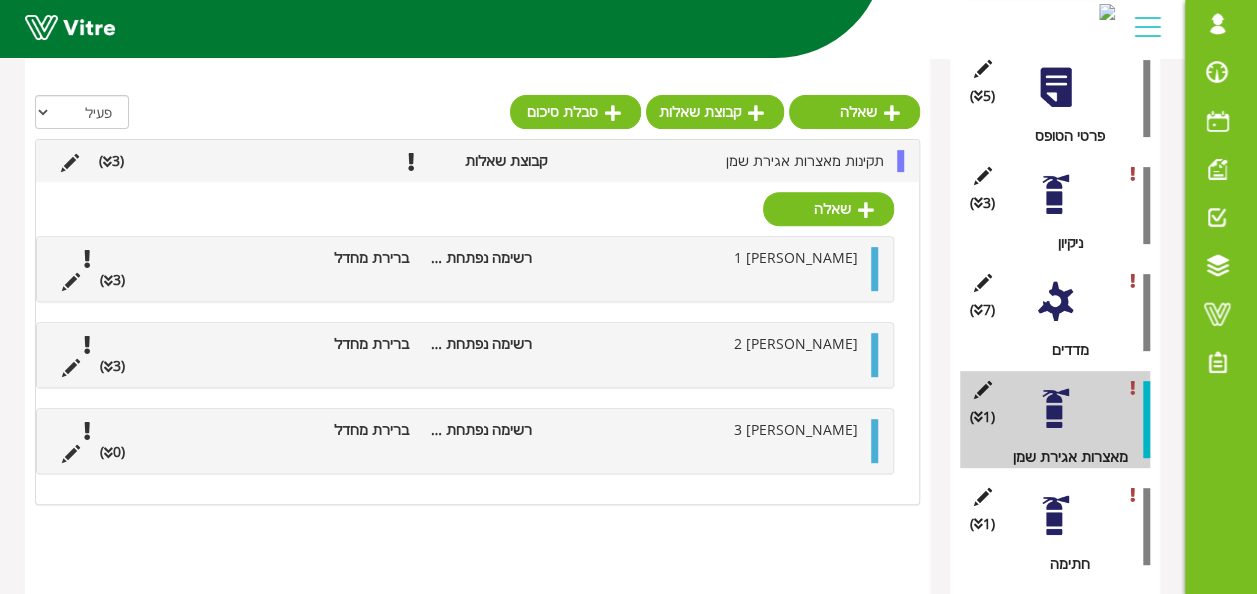 click at bounding box center (108, 453) 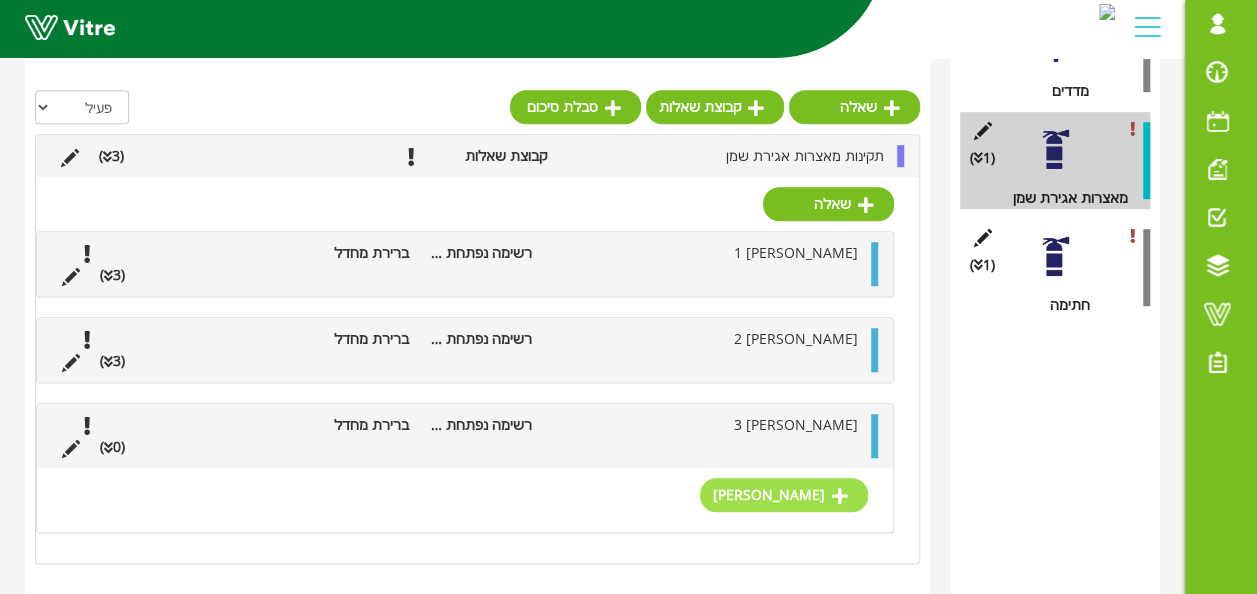 scroll, scrollTop: 575, scrollLeft: 0, axis: vertical 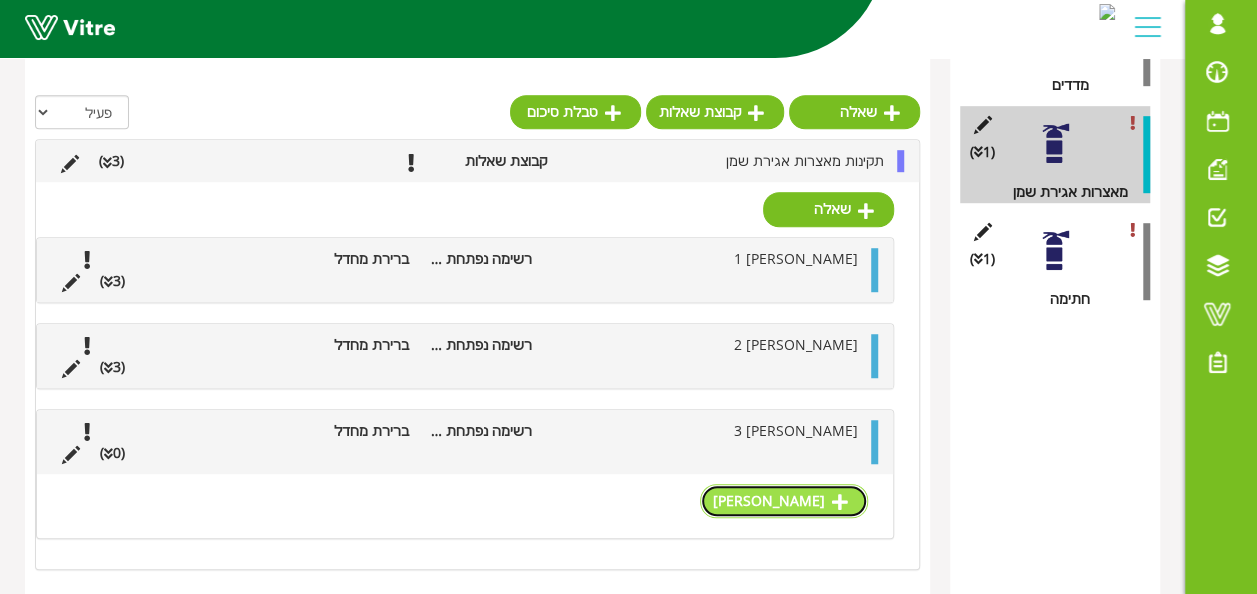 click on "תשובה" at bounding box center (784, 501) 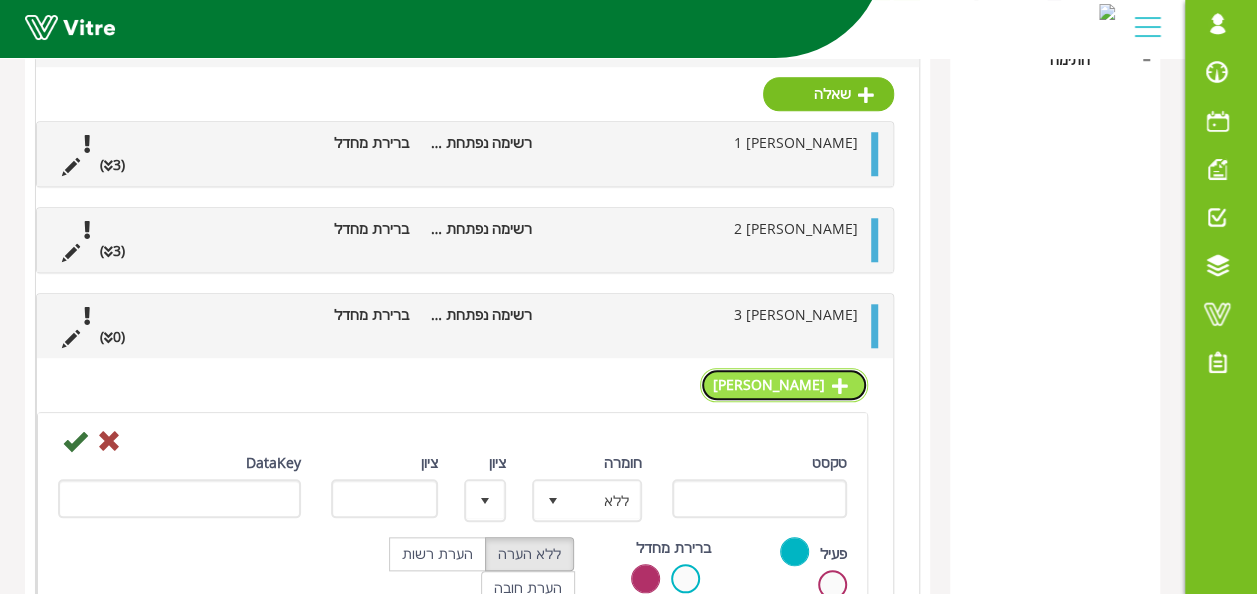 scroll, scrollTop: 875, scrollLeft: 0, axis: vertical 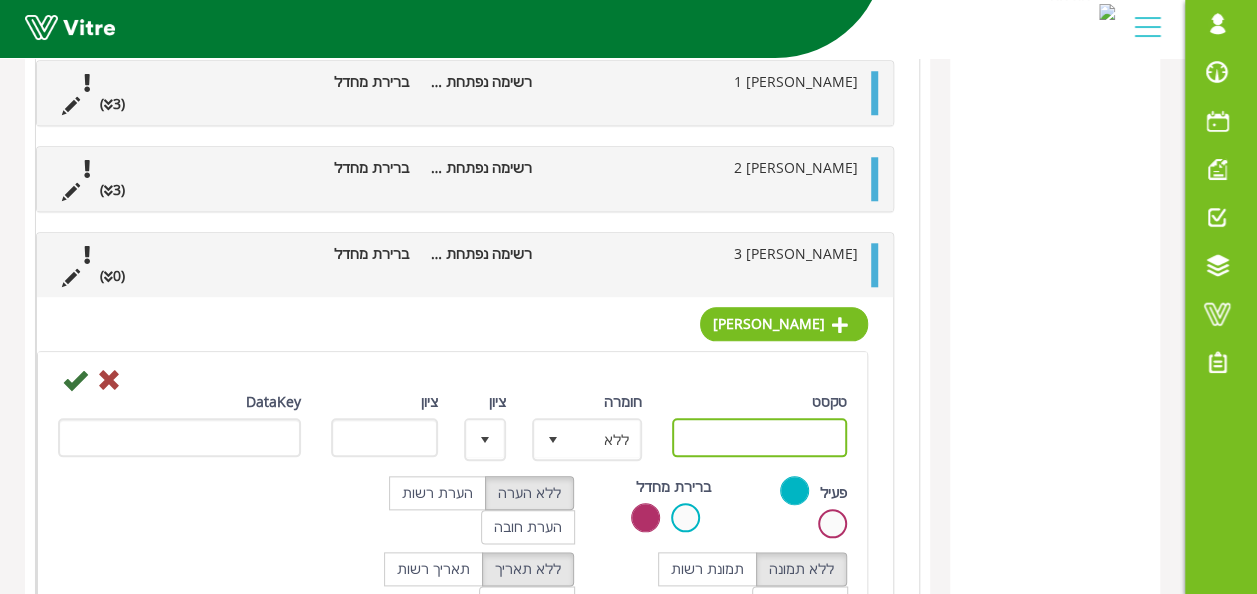 click on "טקסט" at bounding box center (759, 437) 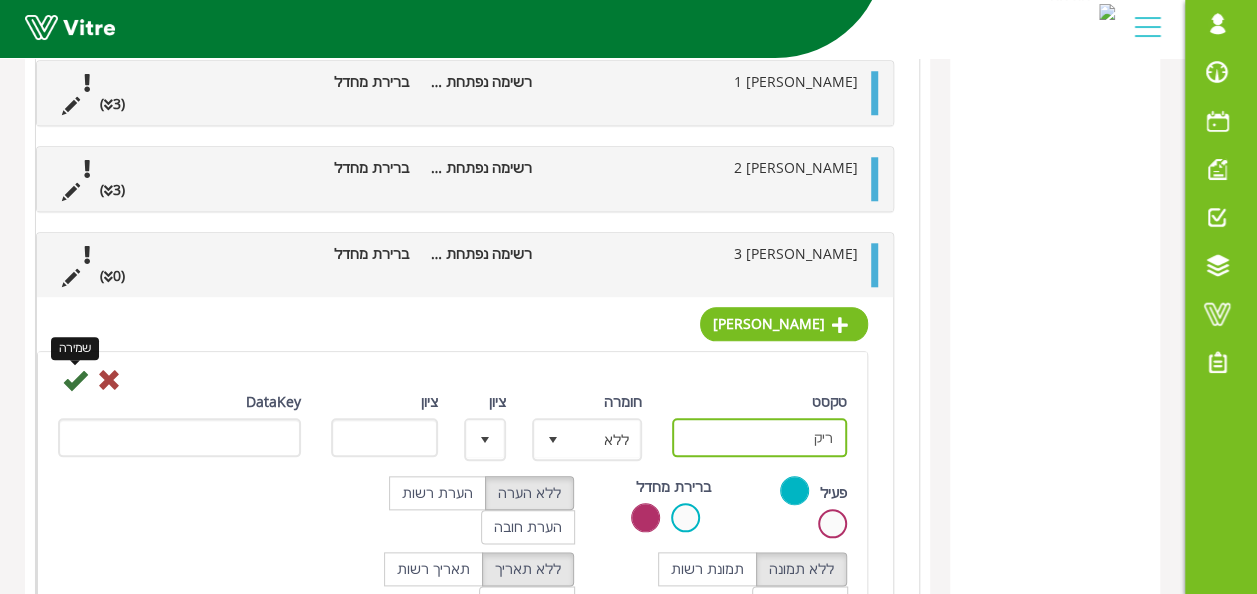 type on "ריק" 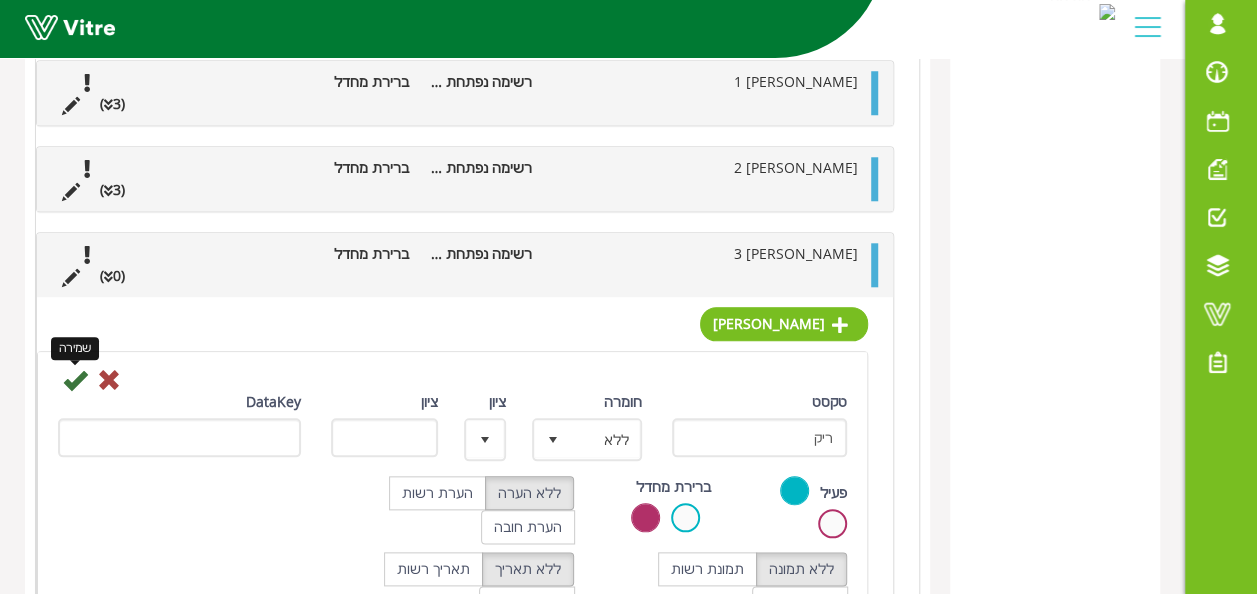 click at bounding box center [75, 380] 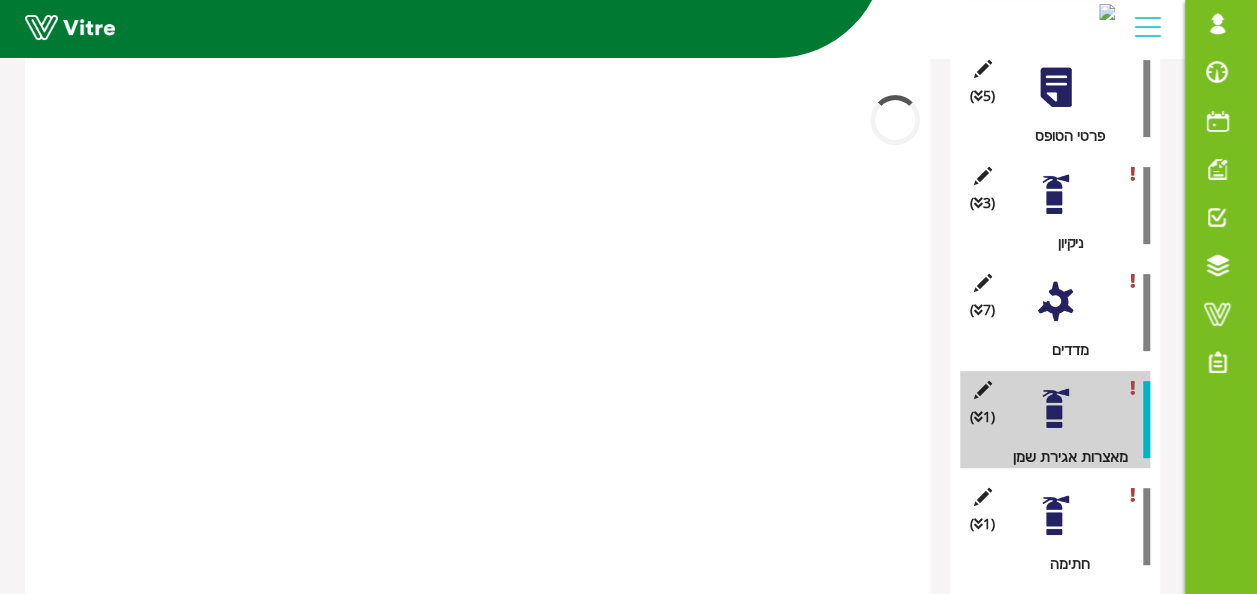 scroll, scrollTop: 767, scrollLeft: 0, axis: vertical 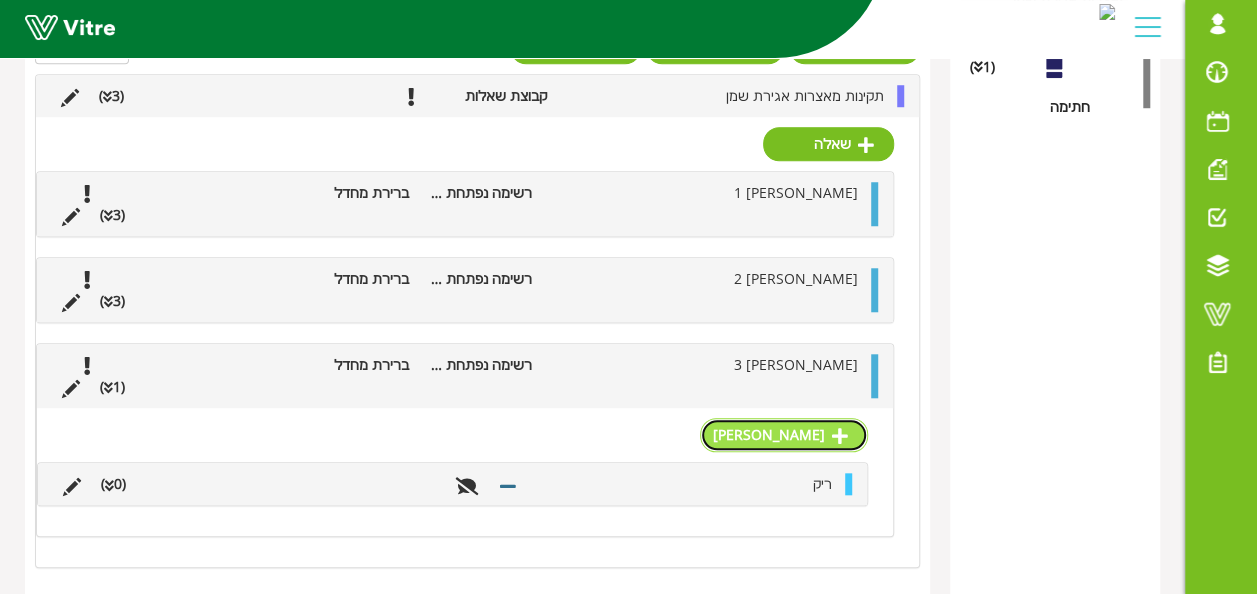 click on "תשובה" at bounding box center [784, 435] 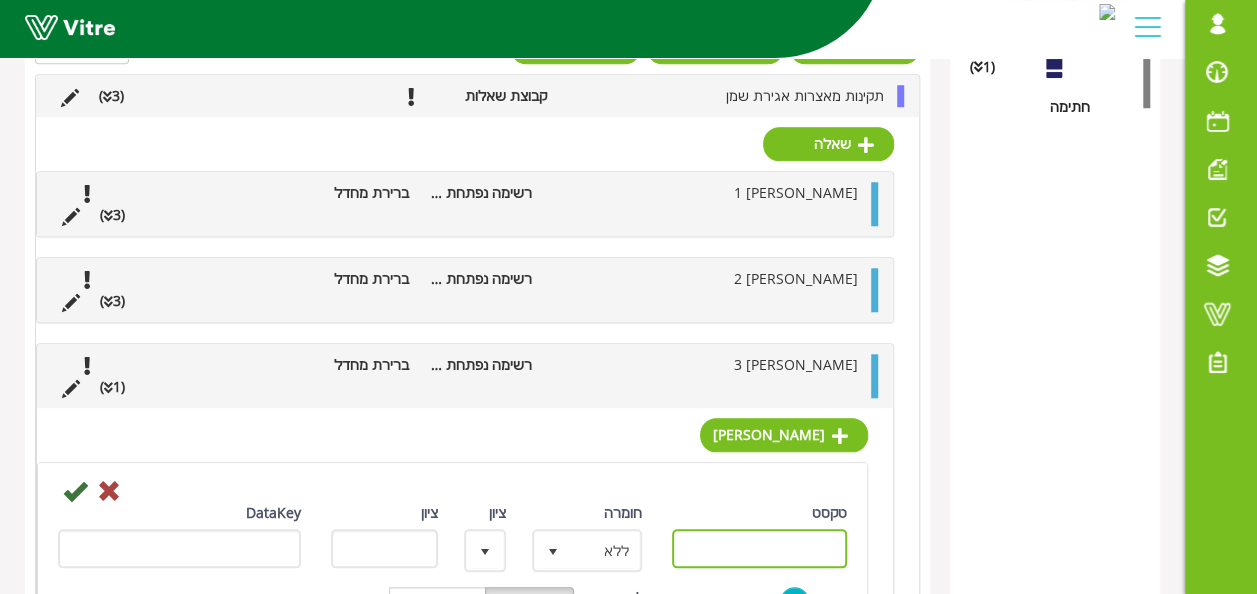 click on "טקסט" at bounding box center (759, 548) 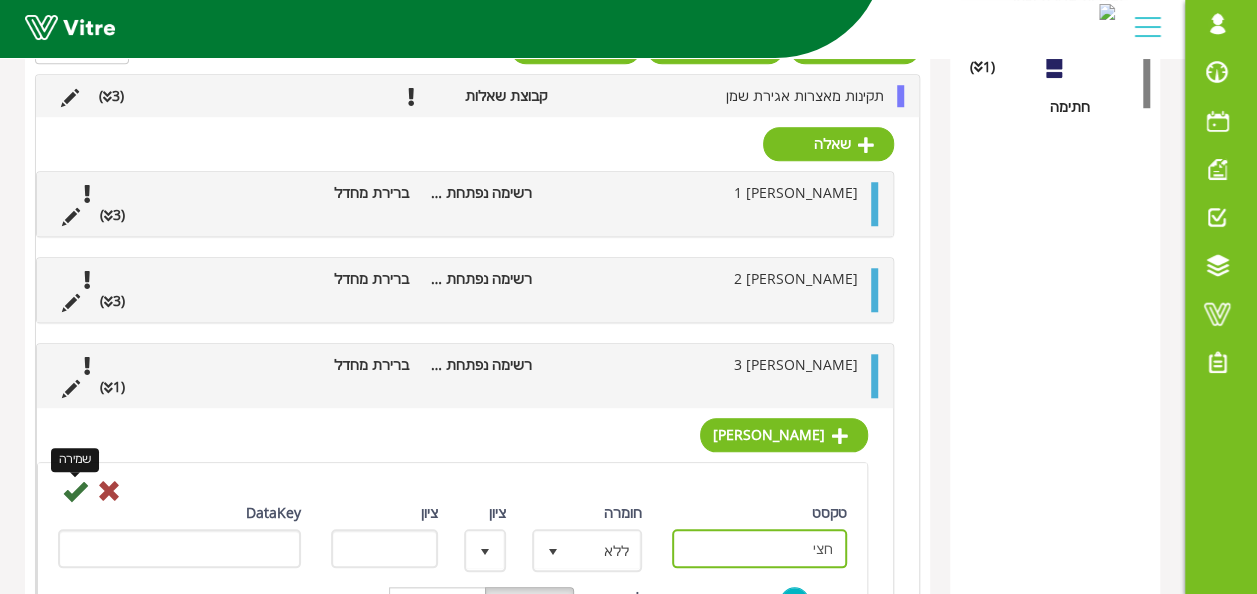 type on "חצי" 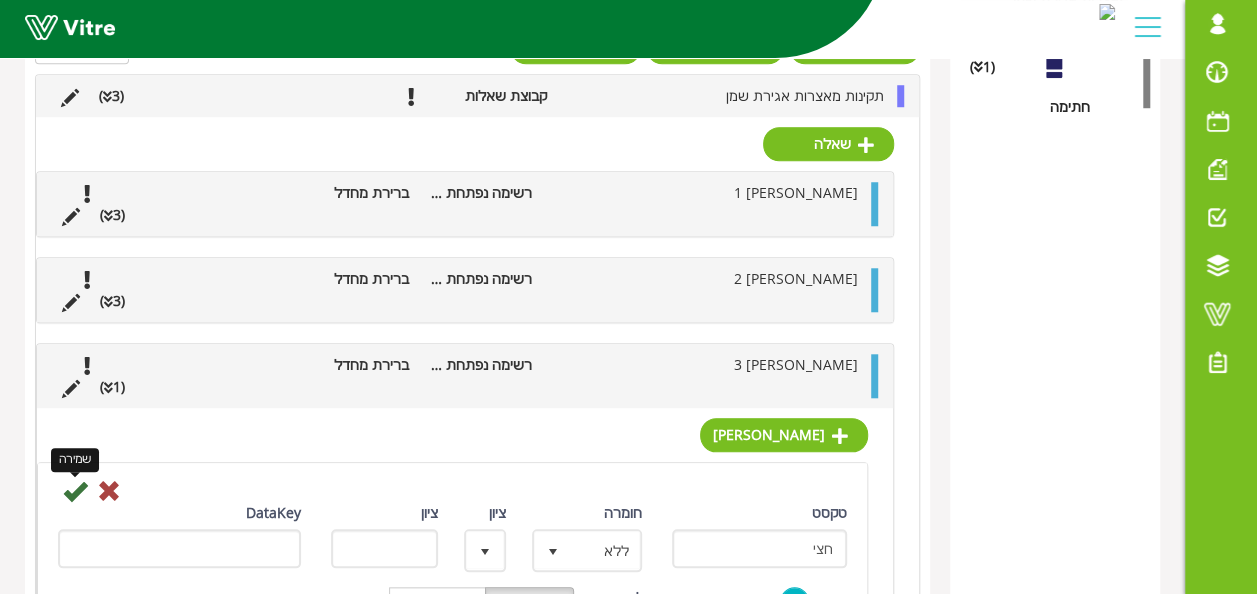 click at bounding box center [75, 491] 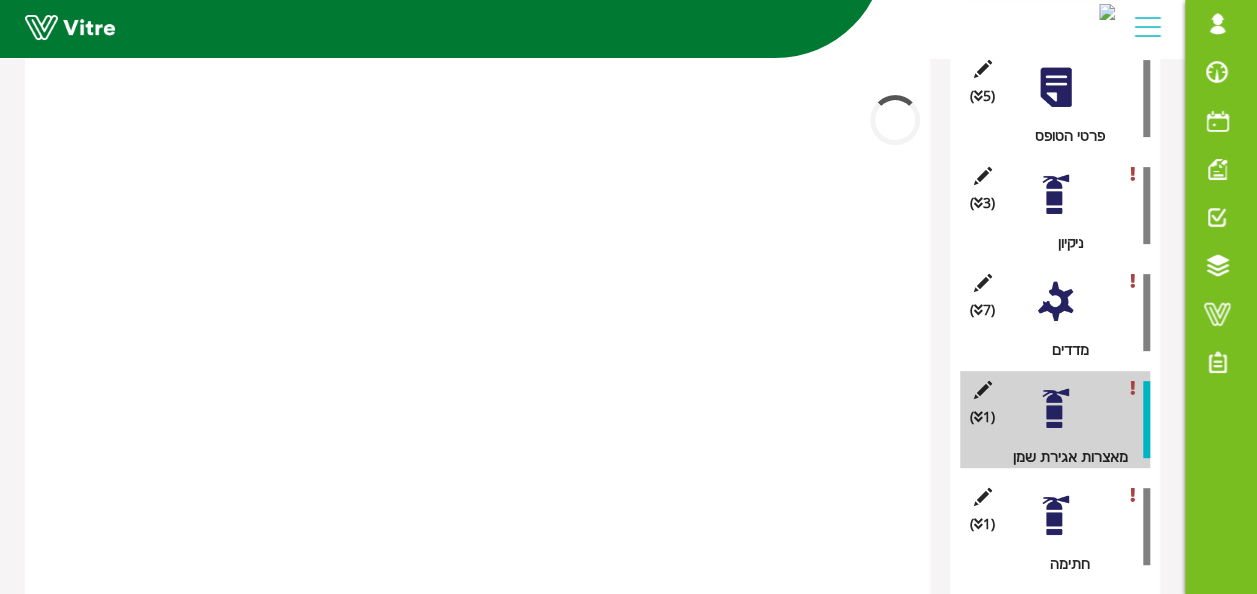 scroll, scrollTop: 767, scrollLeft: 0, axis: vertical 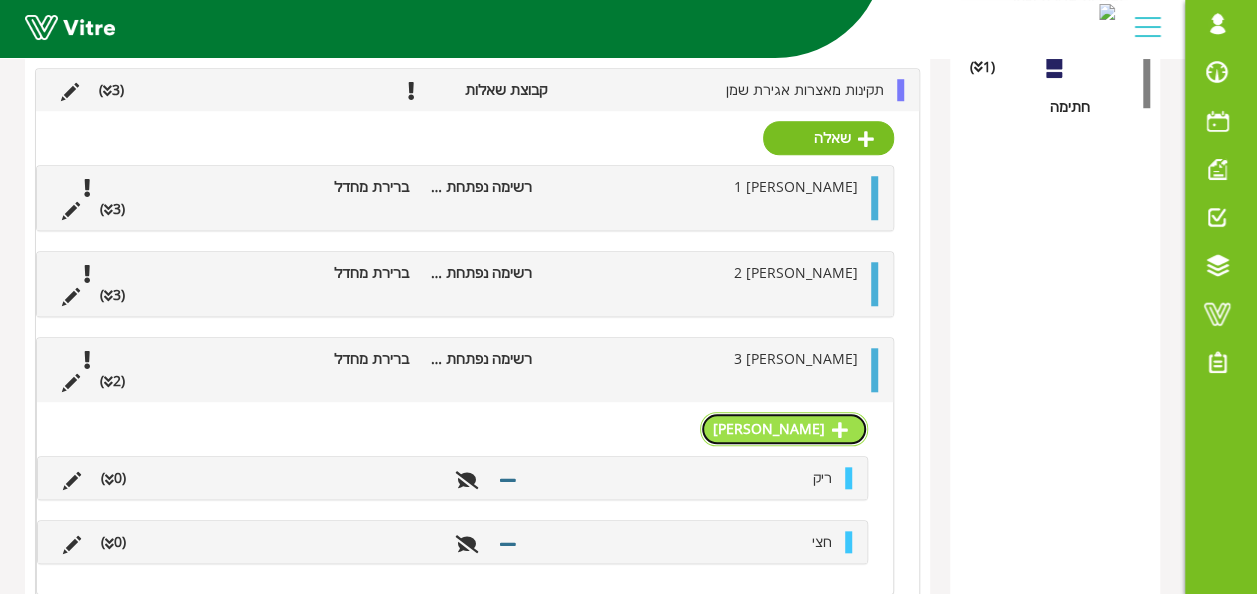 click on "תשובה" at bounding box center (784, 429) 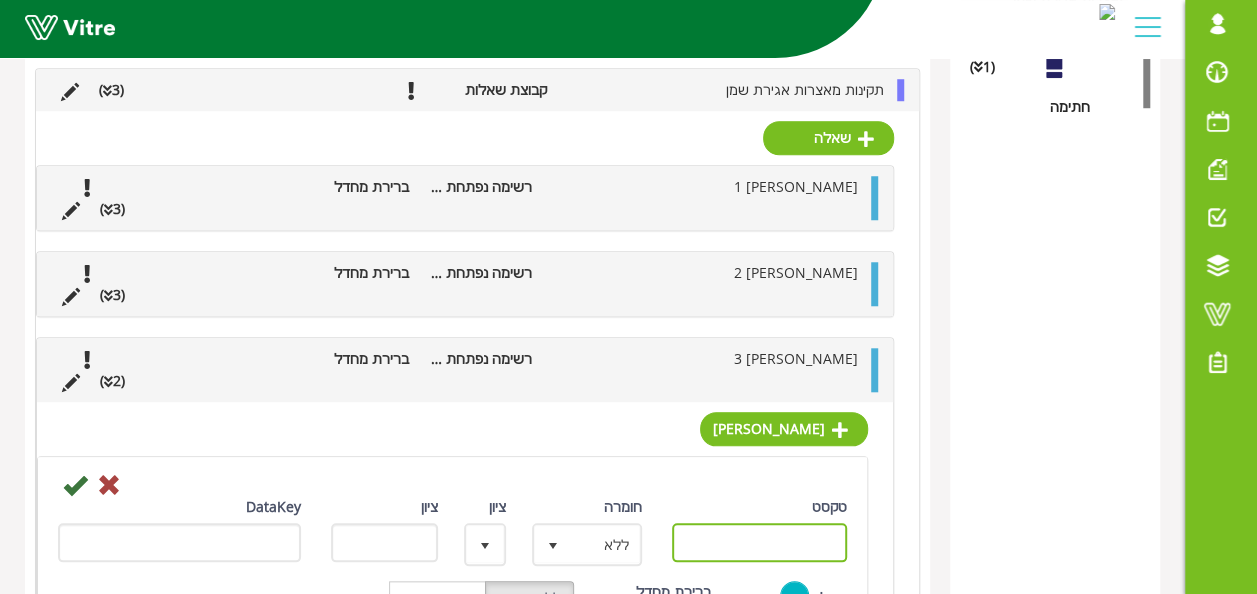 click on "טקסט" at bounding box center (759, 542) 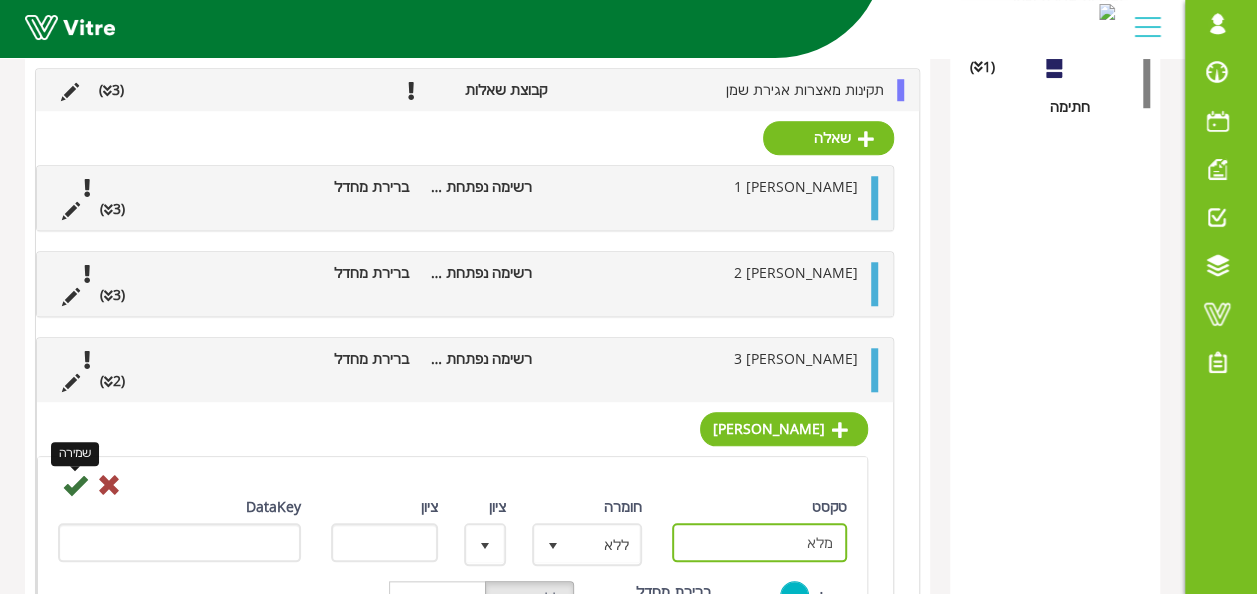 type on "מלא" 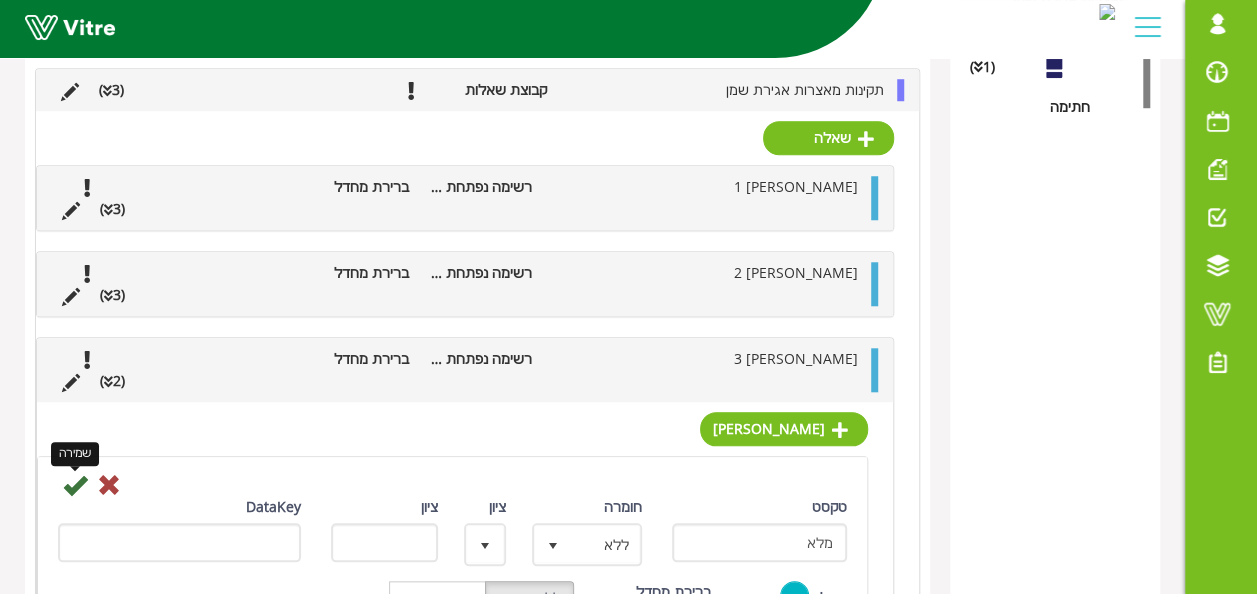 click at bounding box center [75, 485] 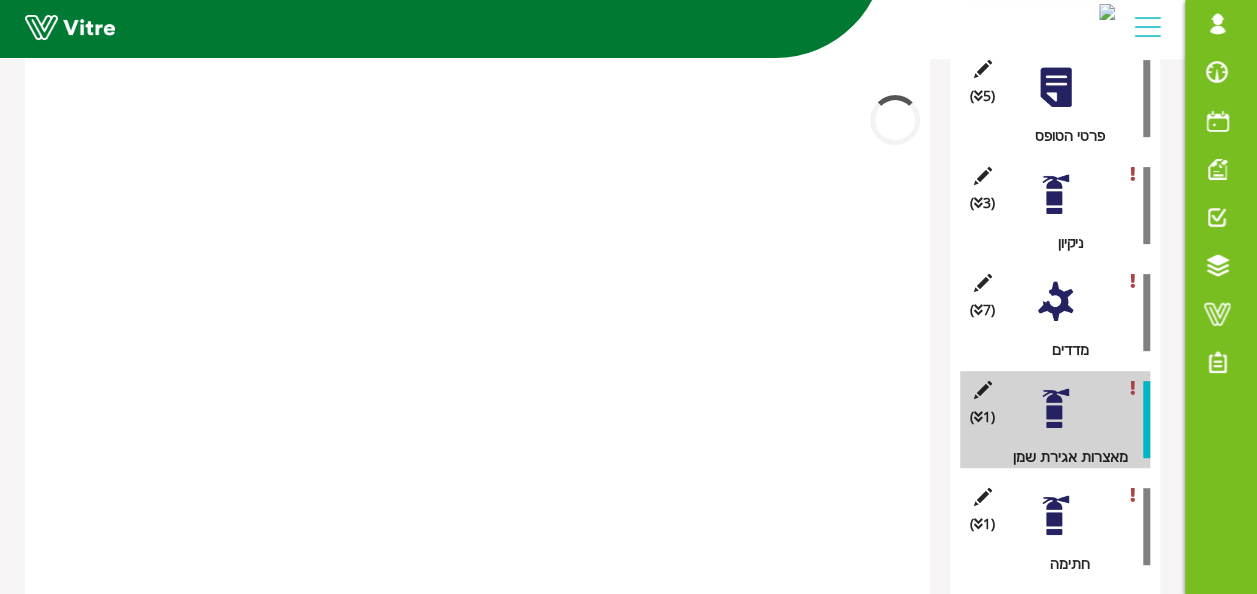scroll, scrollTop: 767, scrollLeft: 0, axis: vertical 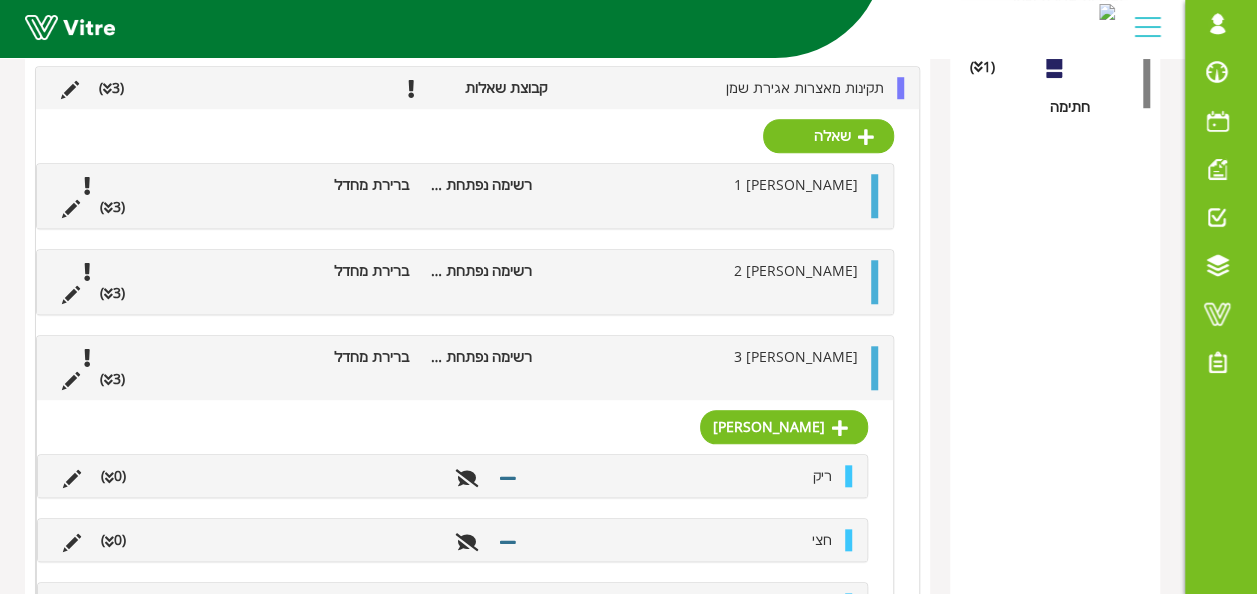 click at bounding box center (874, 368) 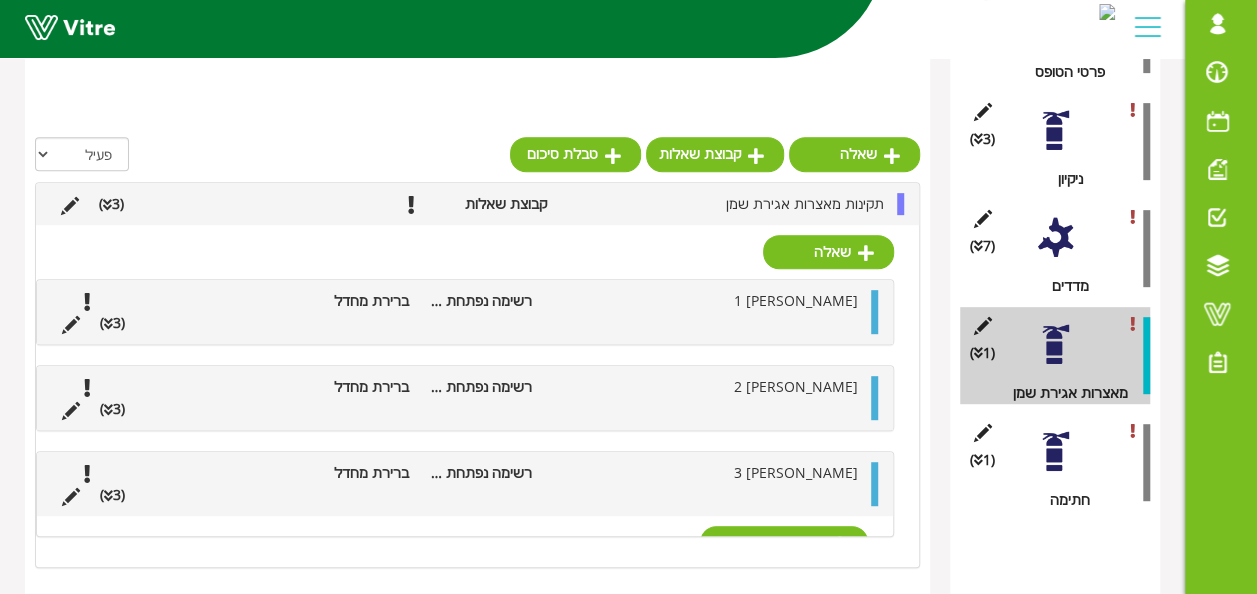 scroll, scrollTop: 310, scrollLeft: 0, axis: vertical 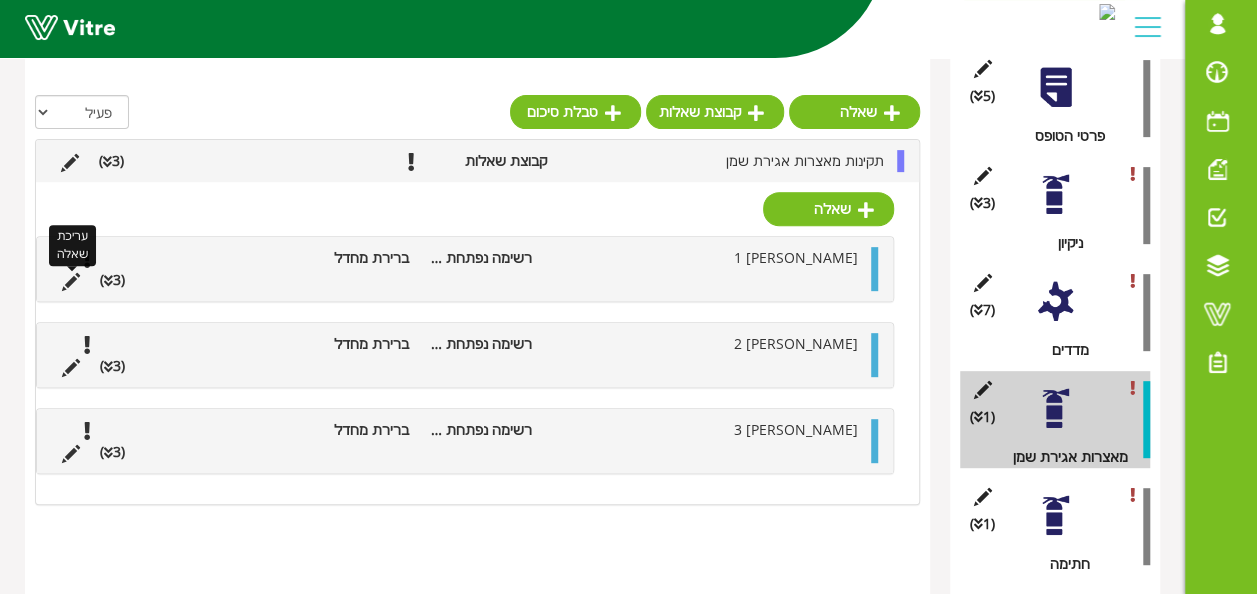 click at bounding box center (71, 282) 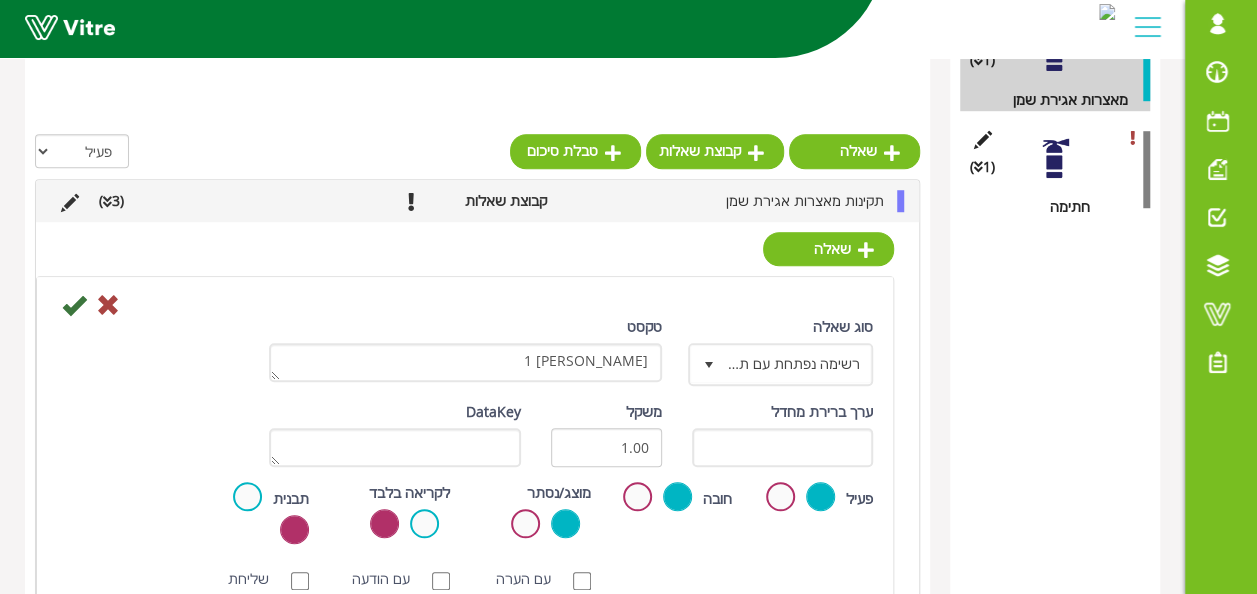 scroll, scrollTop: 767, scrollLeft: 0, axis: vertical 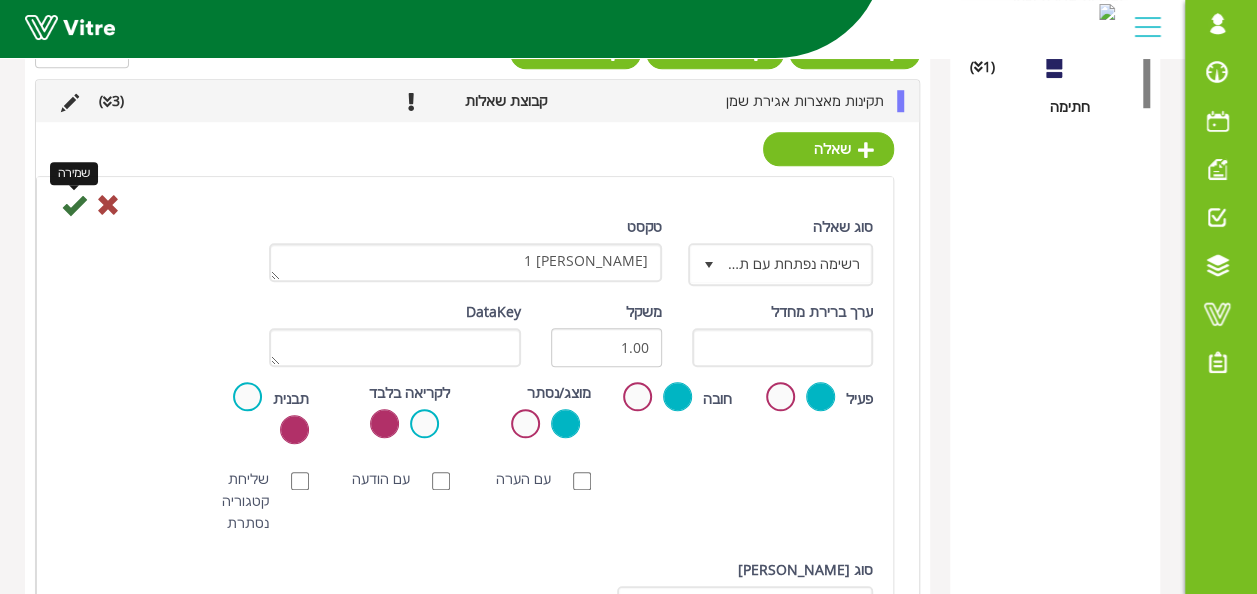 click at bounding box center [74, 205] 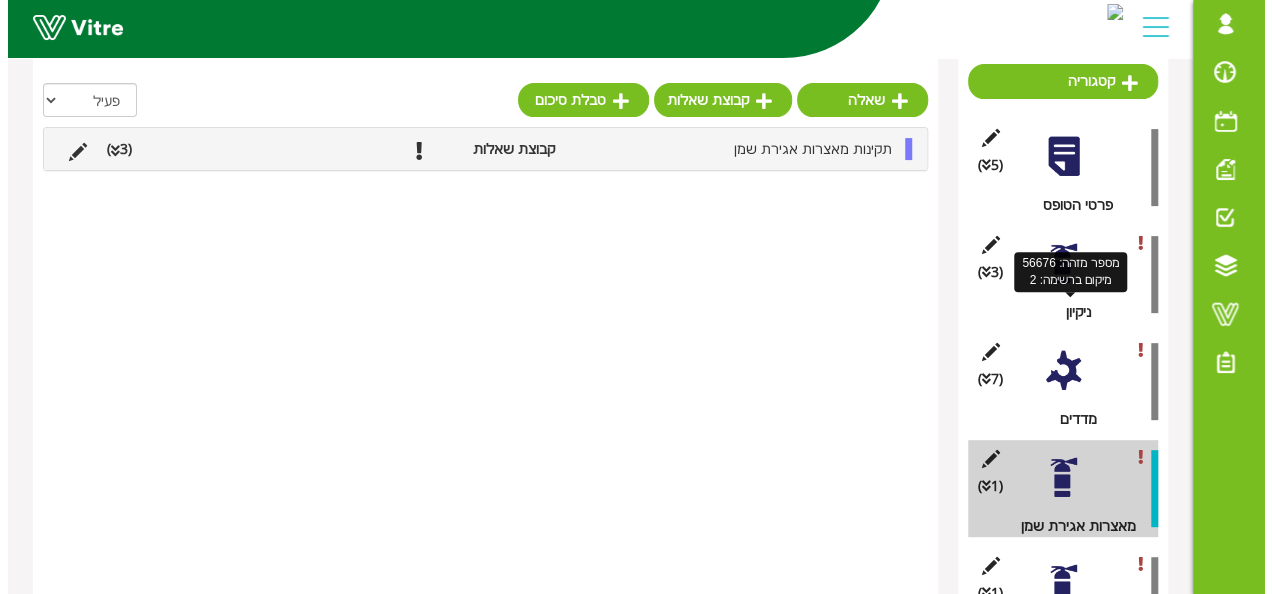 scroll, scrollTop: 210, scrollLeft: 0, axis: vertical 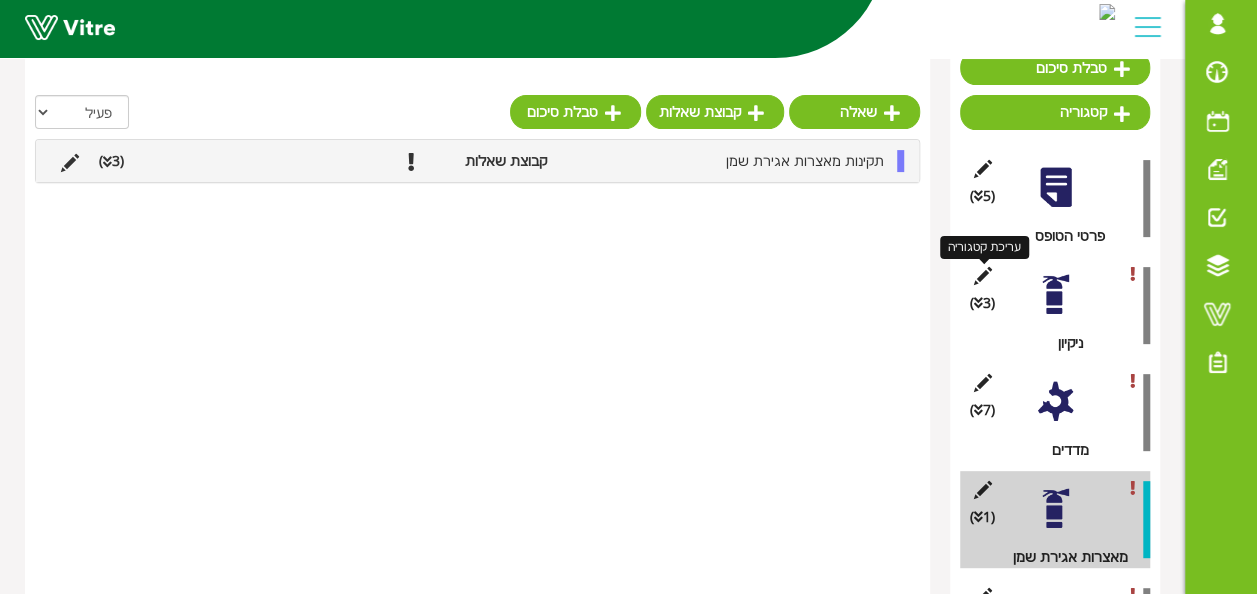 click at bounding box center [982, 276] 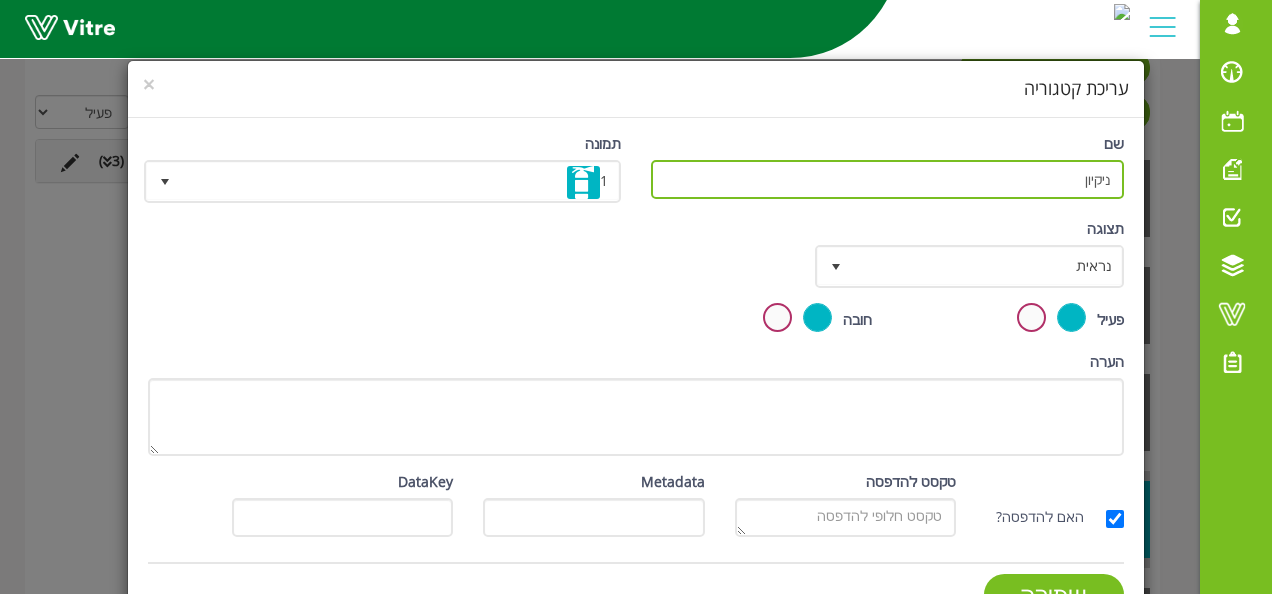 click on "ניקיון" at bounding box center (887, 179) 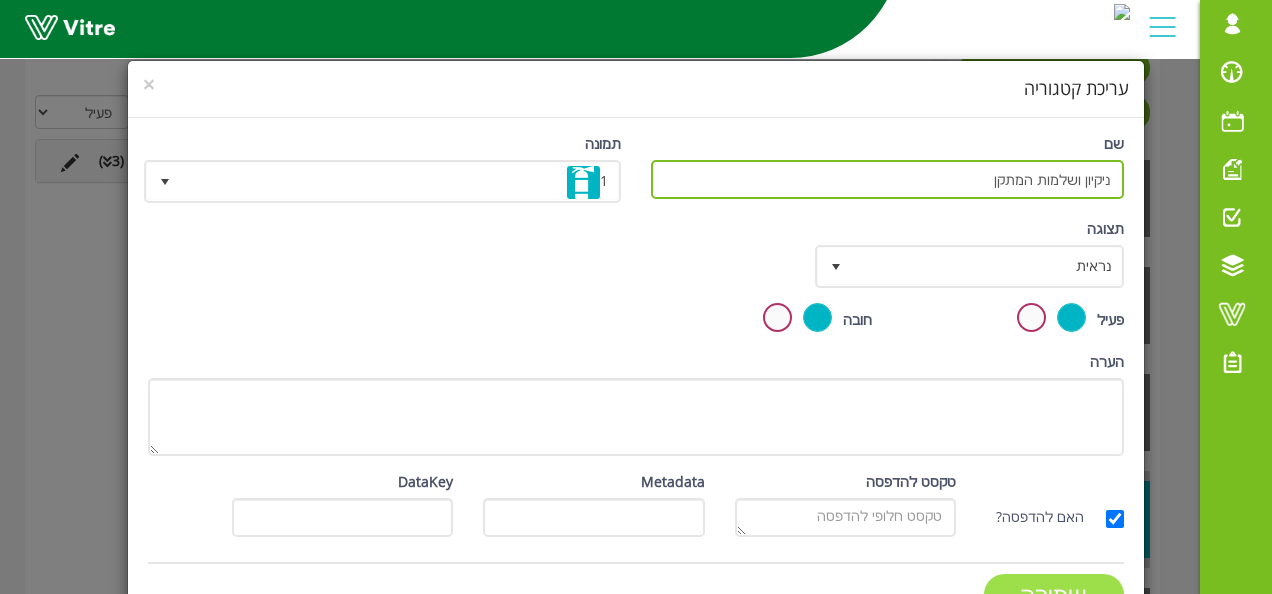 type on "ניקיון ושלמות המתקן" 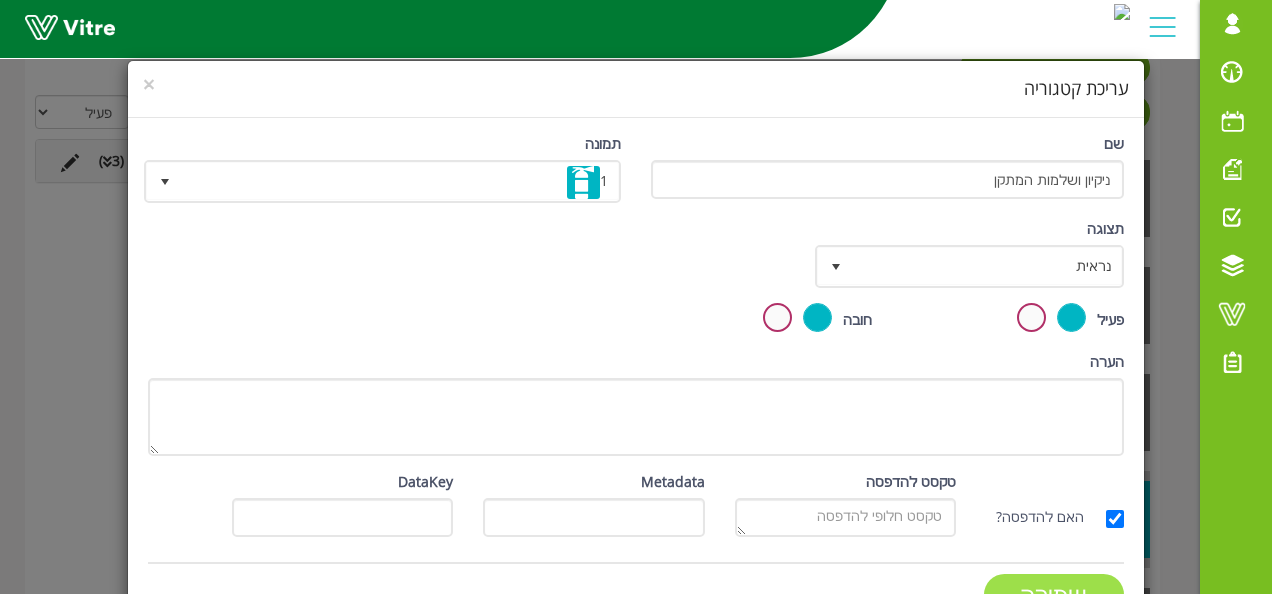 click on "שמירה" at bounding box center (1054, 594) 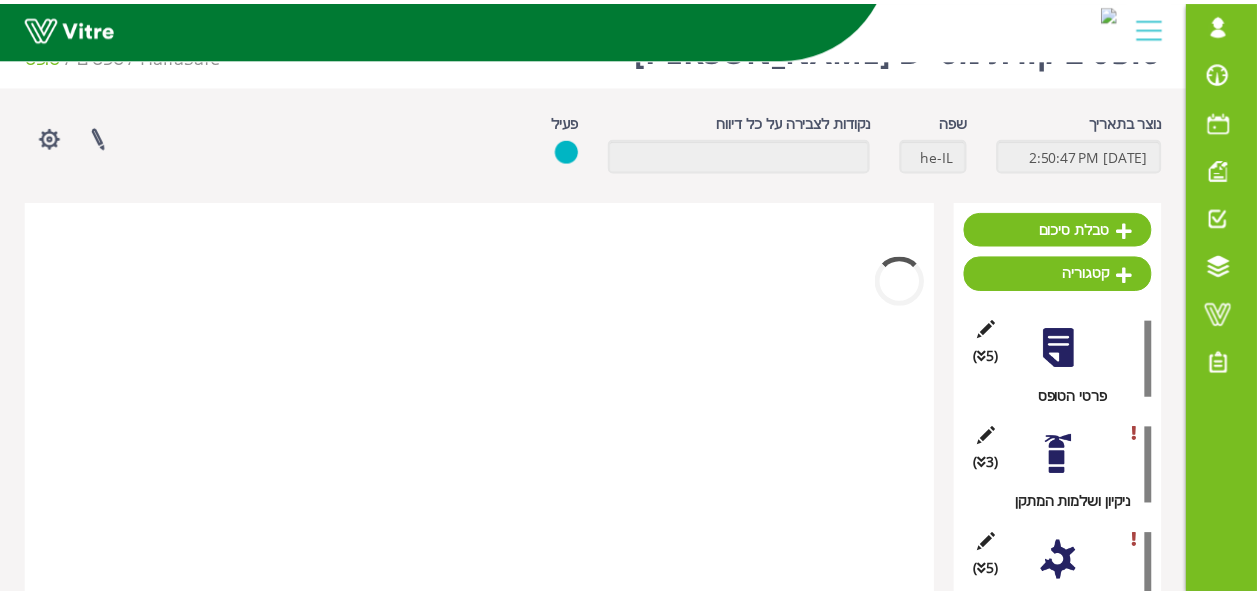 scroll, scrollTop: 210, scrollLeft: 0, axis: vertical 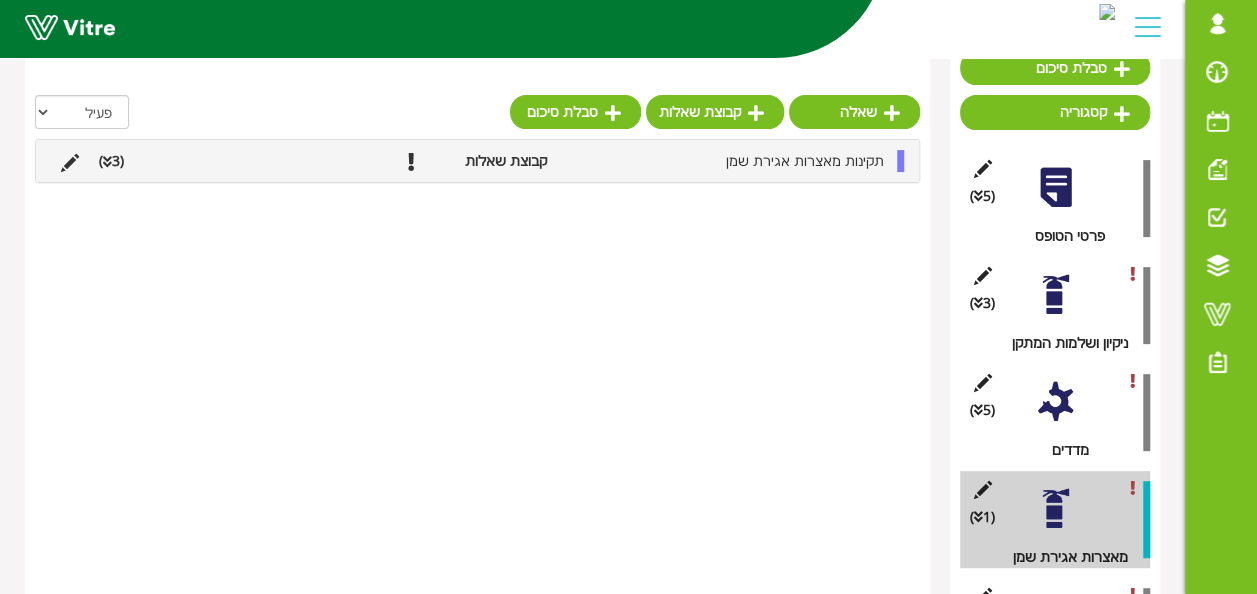 click at bounding box center (1055, 294) 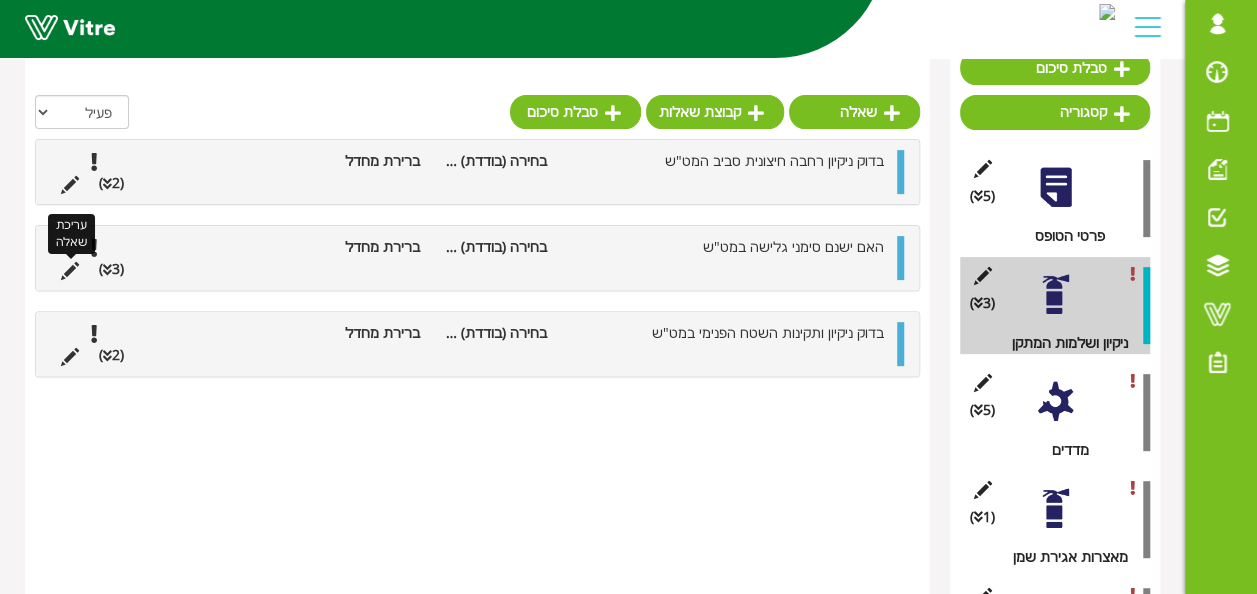 click at bounding box center [70, 271] 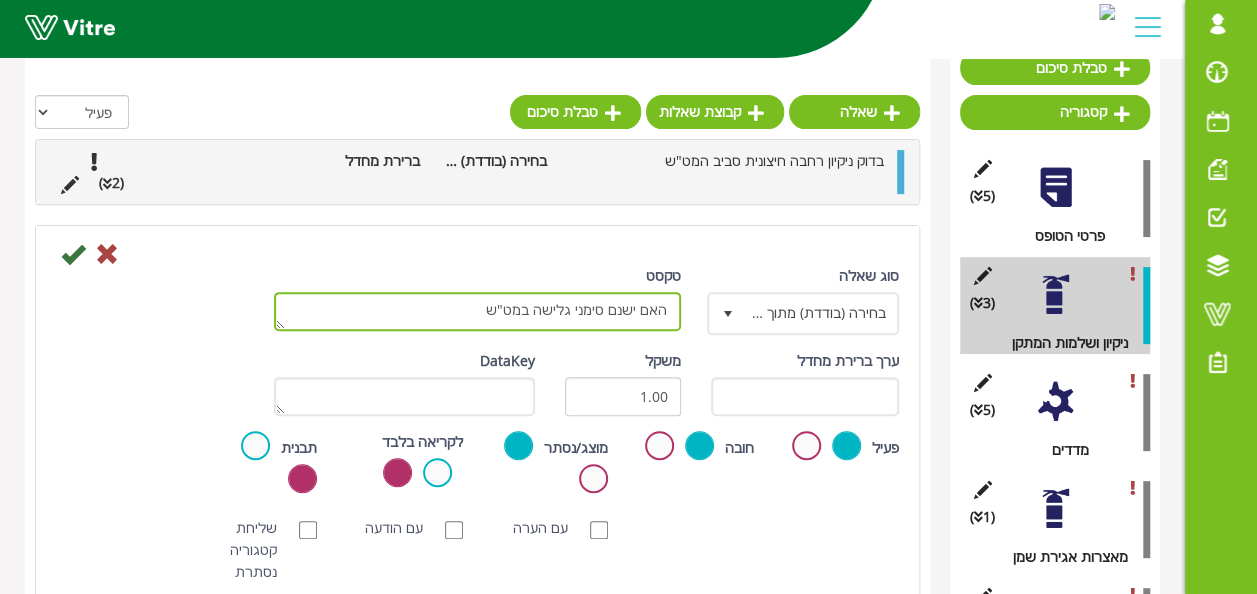 click on "האם ישנם סימני גלישה במט"ש" at bounding box center [477, 311] 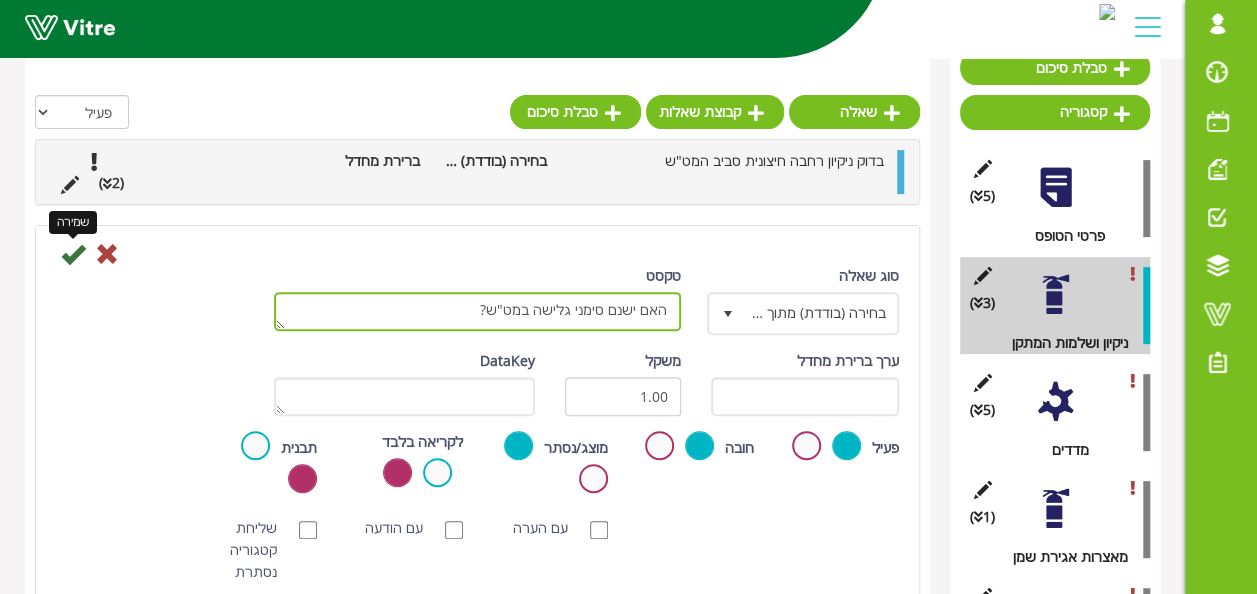 type on "האם ישנם סימני גלישה במט"ש?" 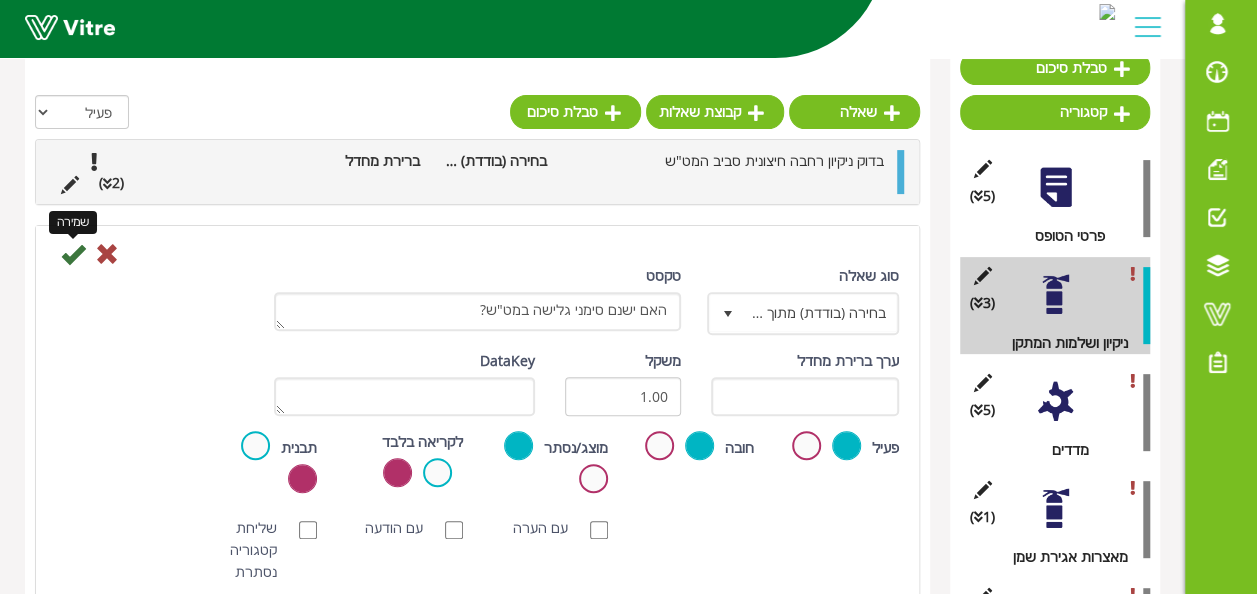 click at bounding box center [73, 254] 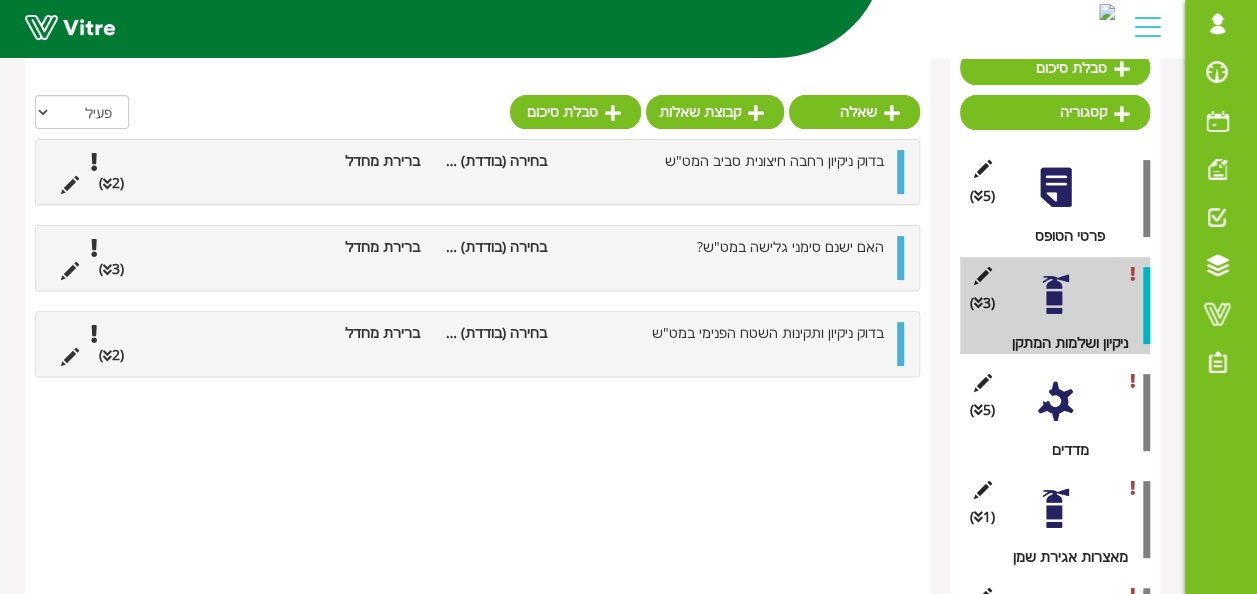 click on "(5 ) מדדים" at bounding box center (1055, 412) 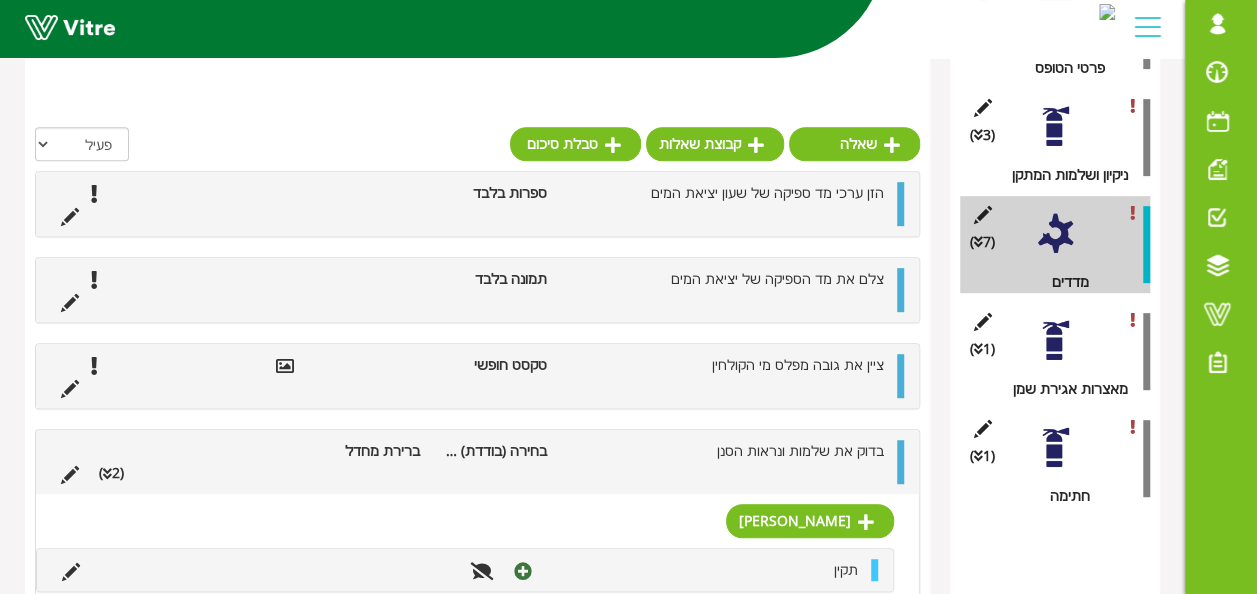 scroll, scrollTop: 410, scrollLeft: 0, axis: vertical 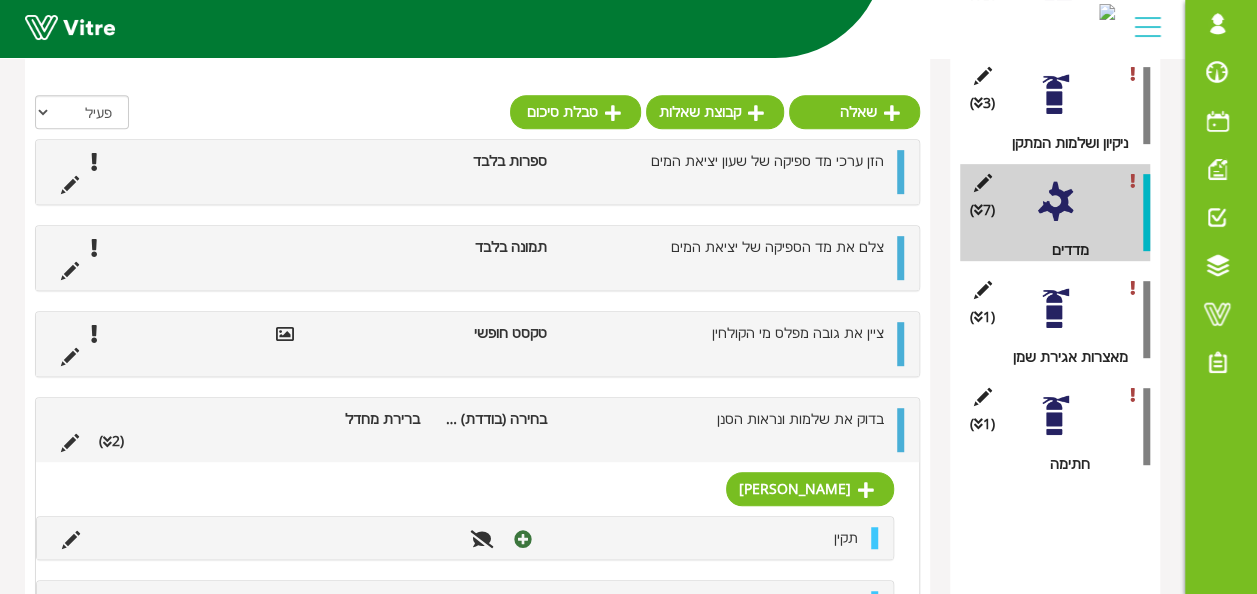 click on "(2 )" at bounding box center [111, 441] 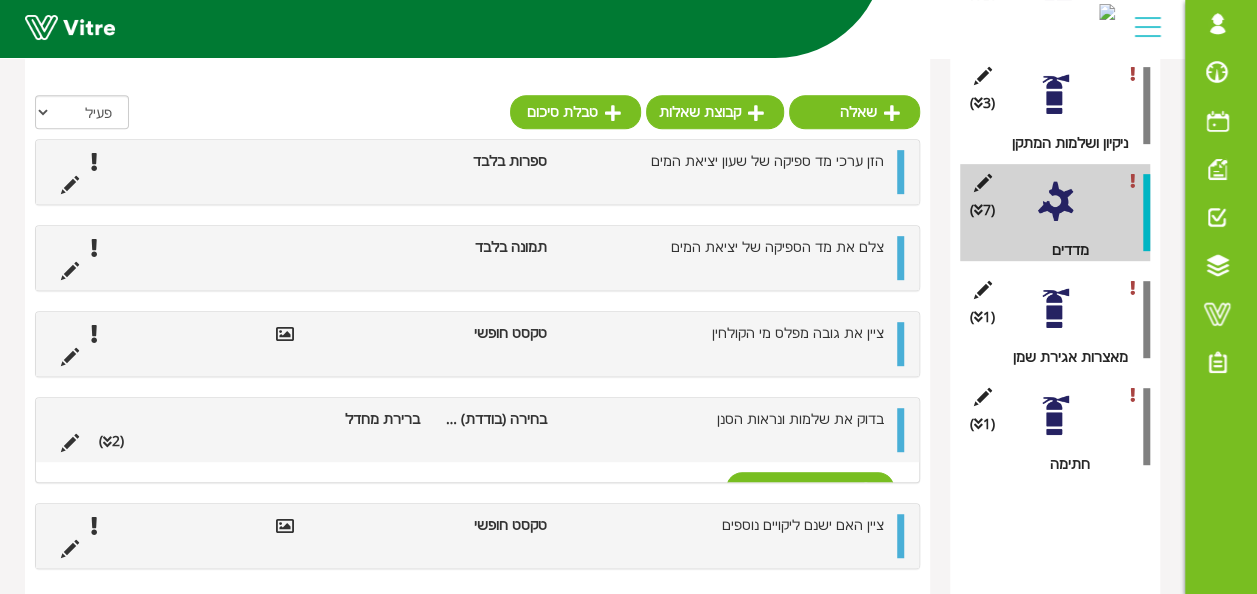 scroll, scrollTop: 310, scrollLeft: 0, axis: vertical 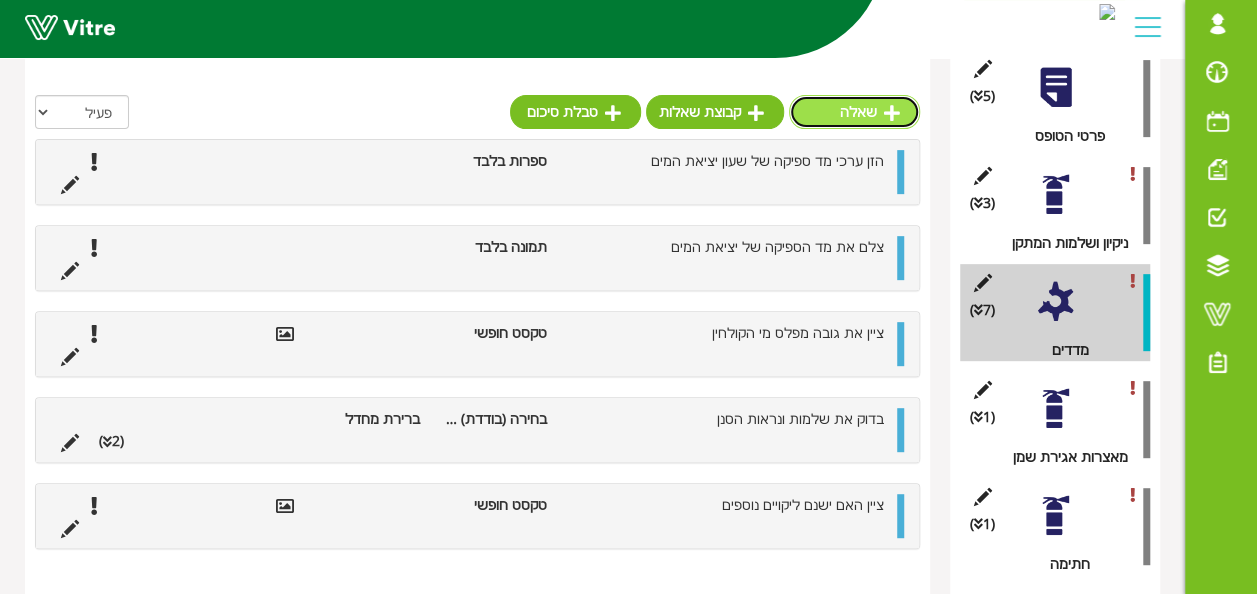 click on "שאלה" at bounding box center [854, 112] 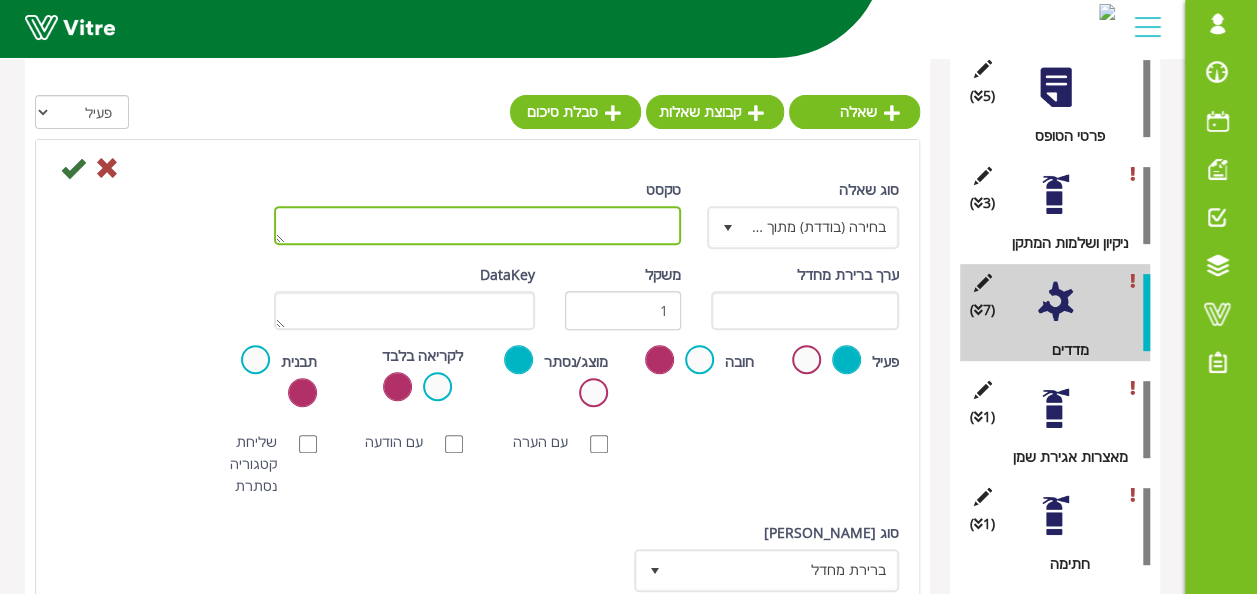 click on "טקסט" at bounding box center [477, 225] 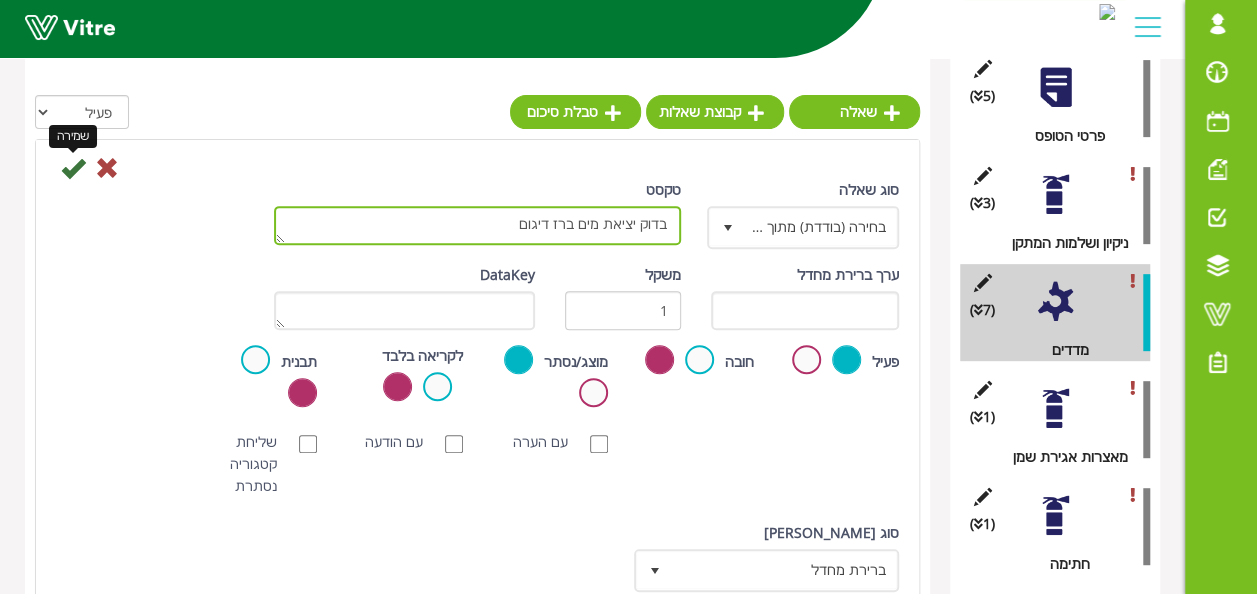 type on "בדוק יציאת מים ברז דיגום" 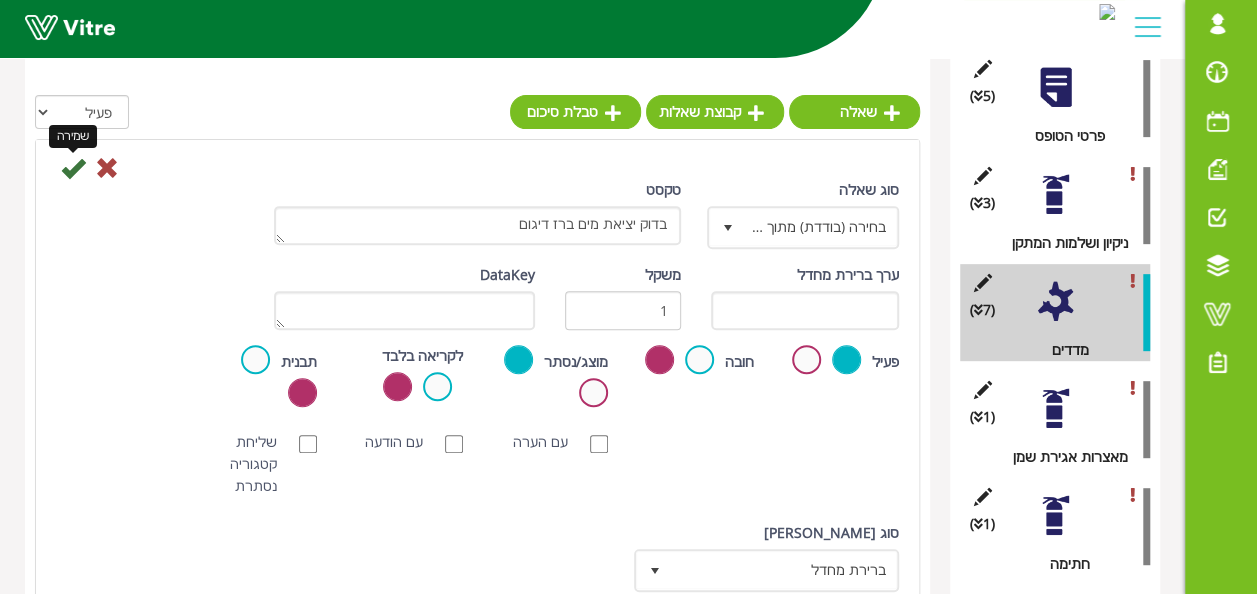 click at bounding box center (73, 168) 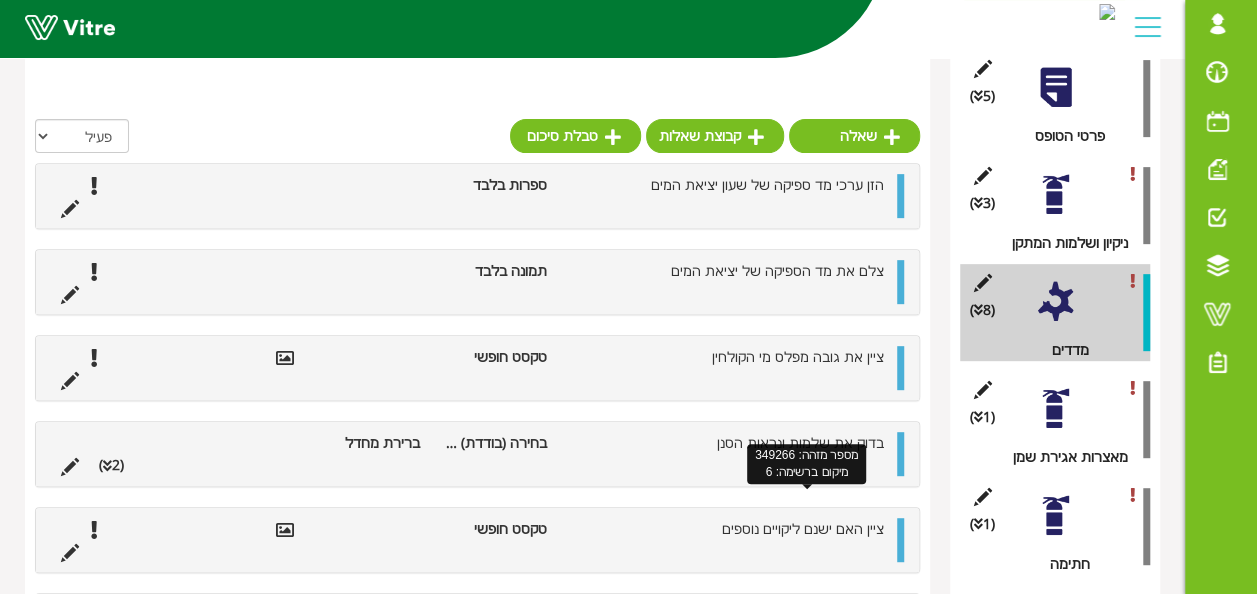 scroll, scrollTop: 376, scrollLeft: 0, axis: vertical 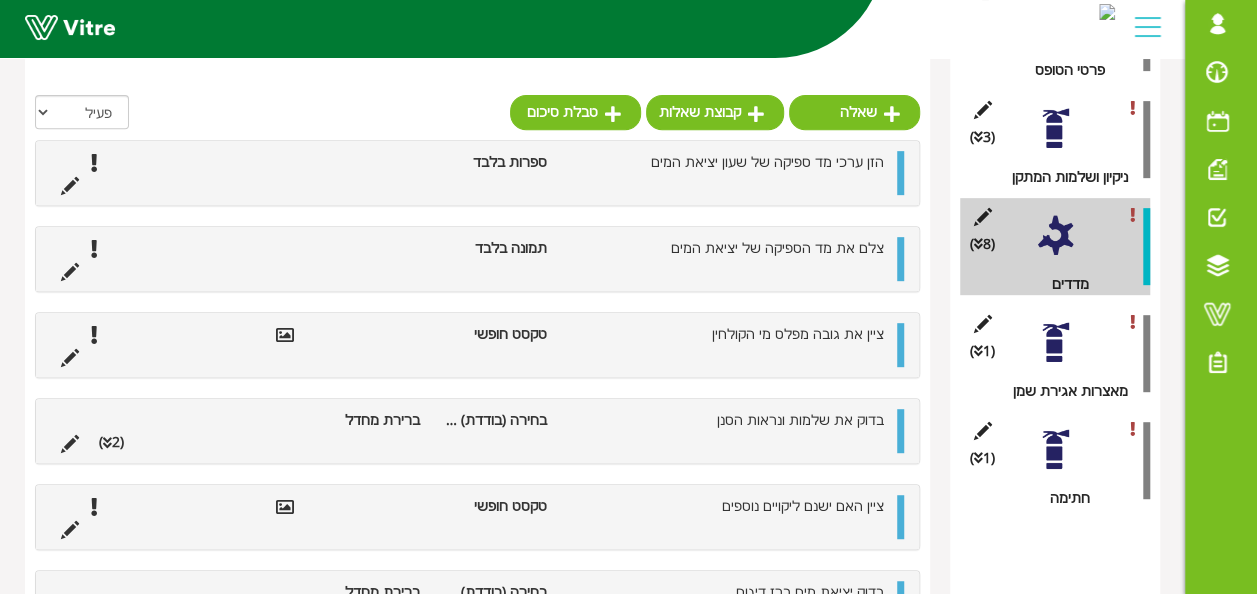 click on "בדוק יציאת מים ברז דיגום בחירה (בודדת) מתוך רשימה ברירת מחדל                     (0 )" at bounding box center (477, 603) 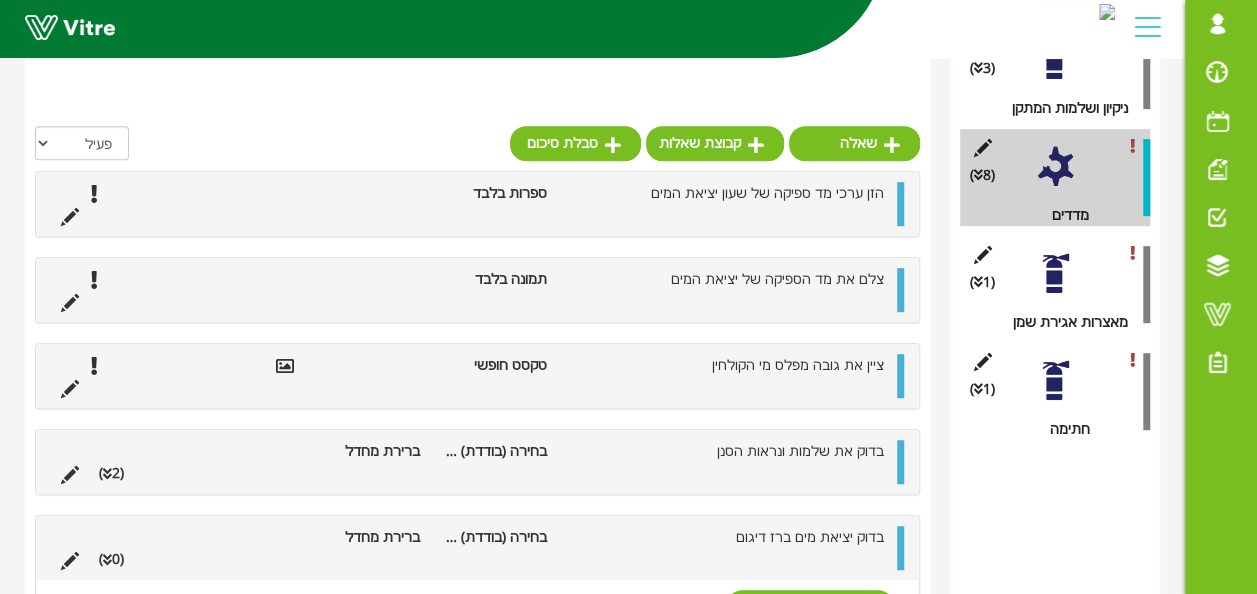 scroll, scrollTop: 476, scrollLeft: 0, axis: vertical 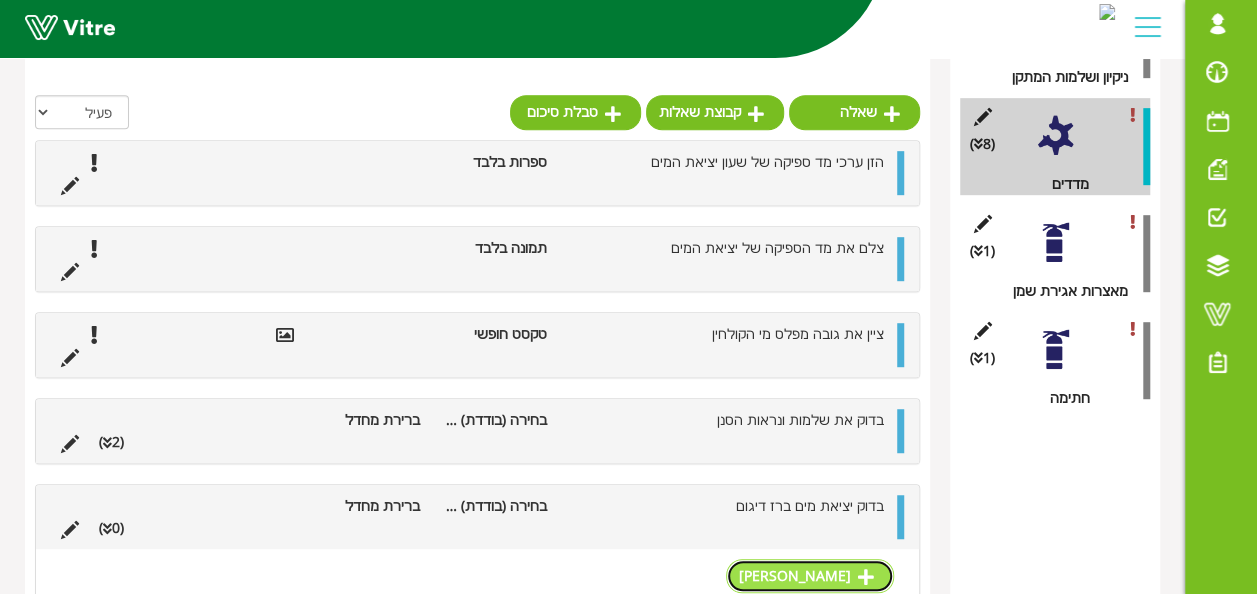 click on "תשובה" at bounding box center [810, 576] 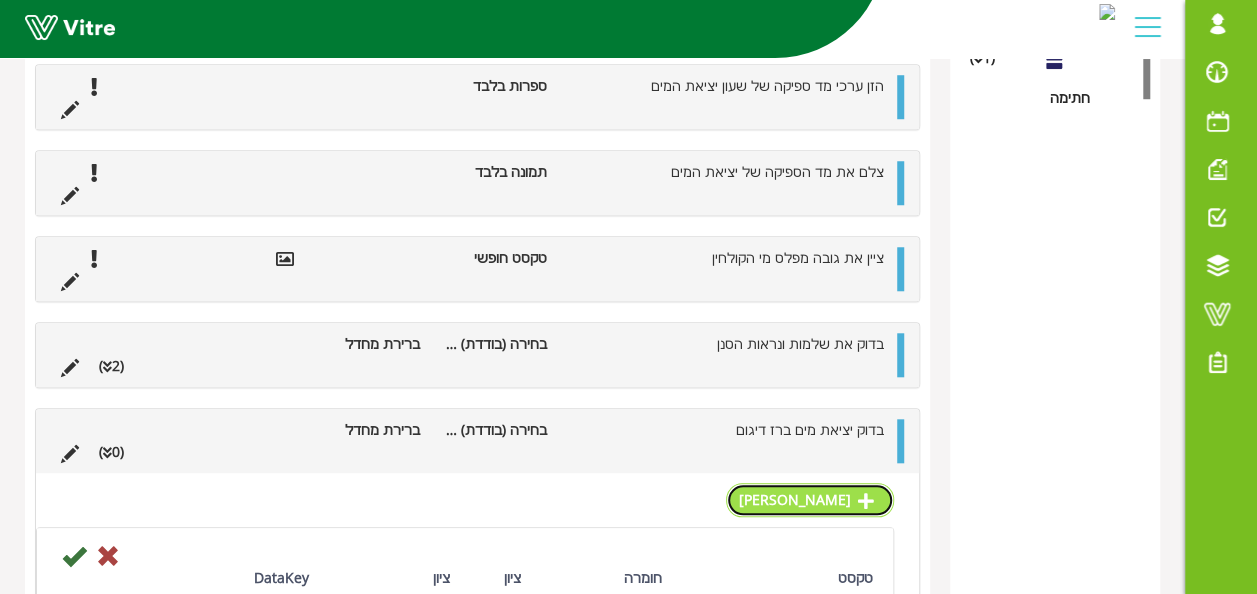 scroll, scrollTop: 1108, scrollLeft: 0, axis: vertical 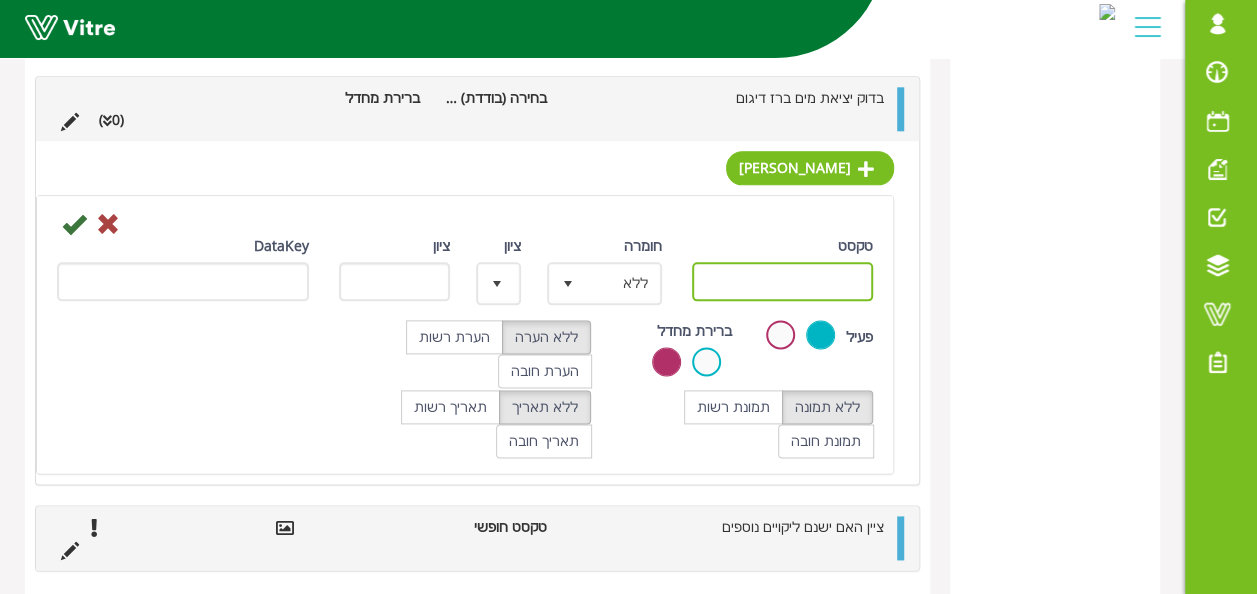 click on "טקסט" at bounding box center [783, 281] 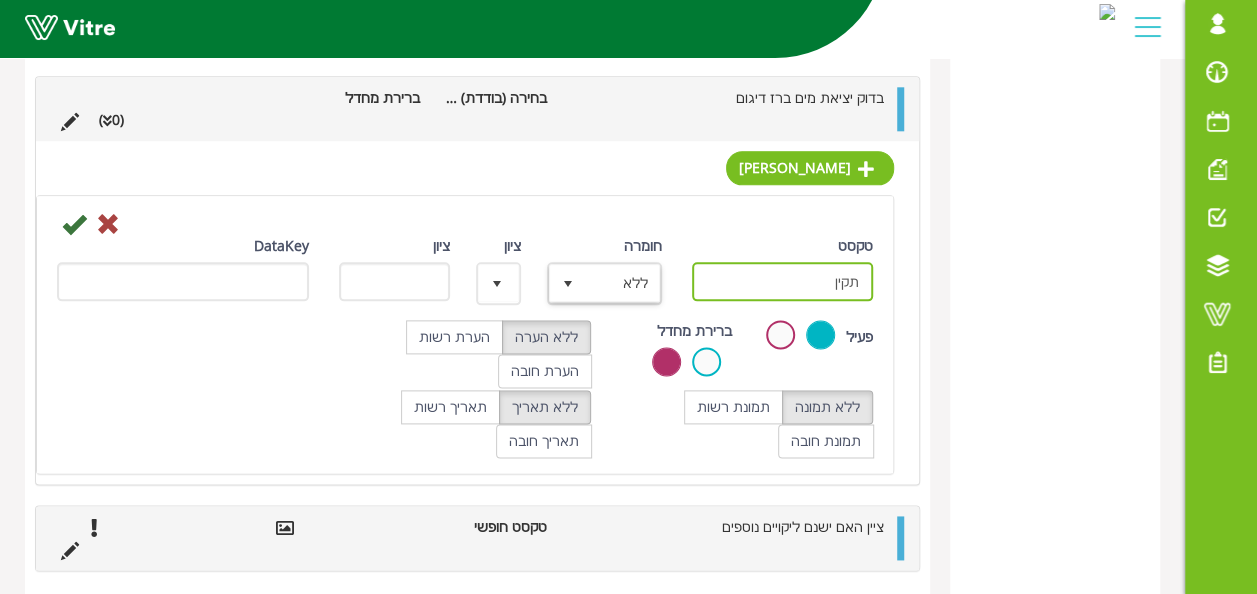 type on "תקין" 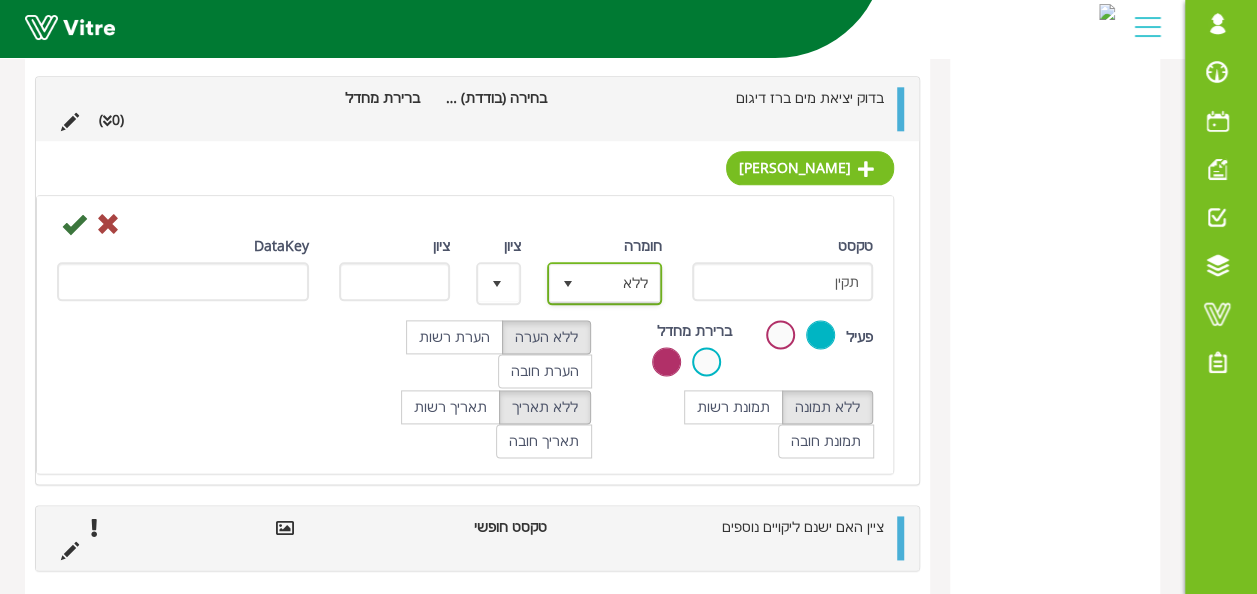 click at bounding box center [568, 284] 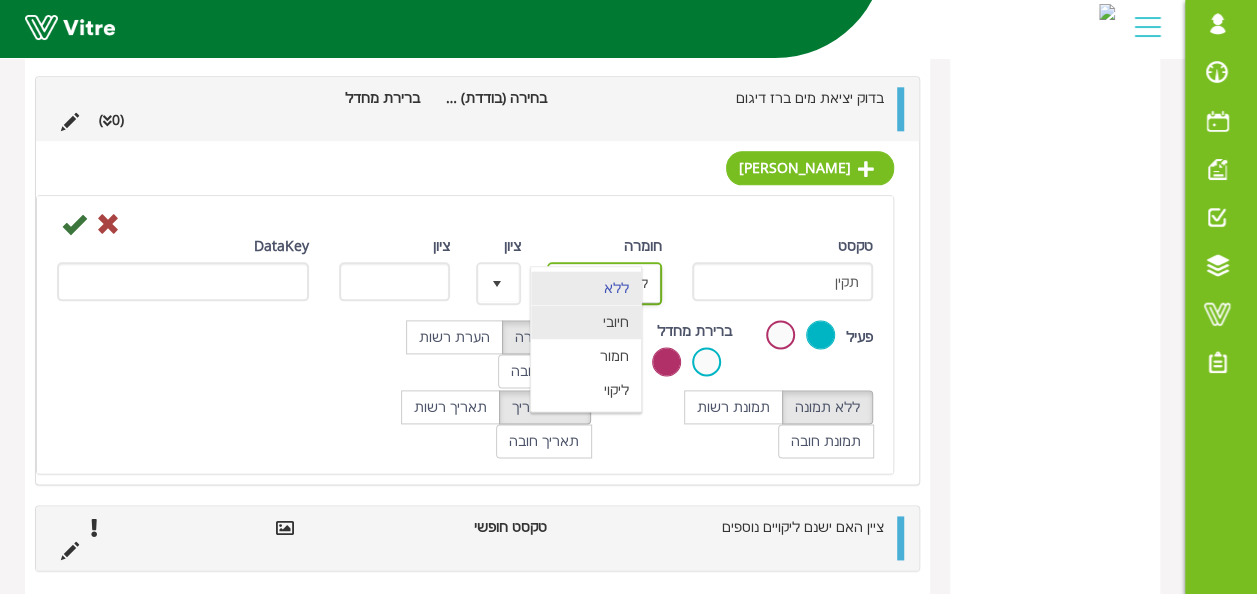 click on "חיובי" at bounding box center (586, 322) 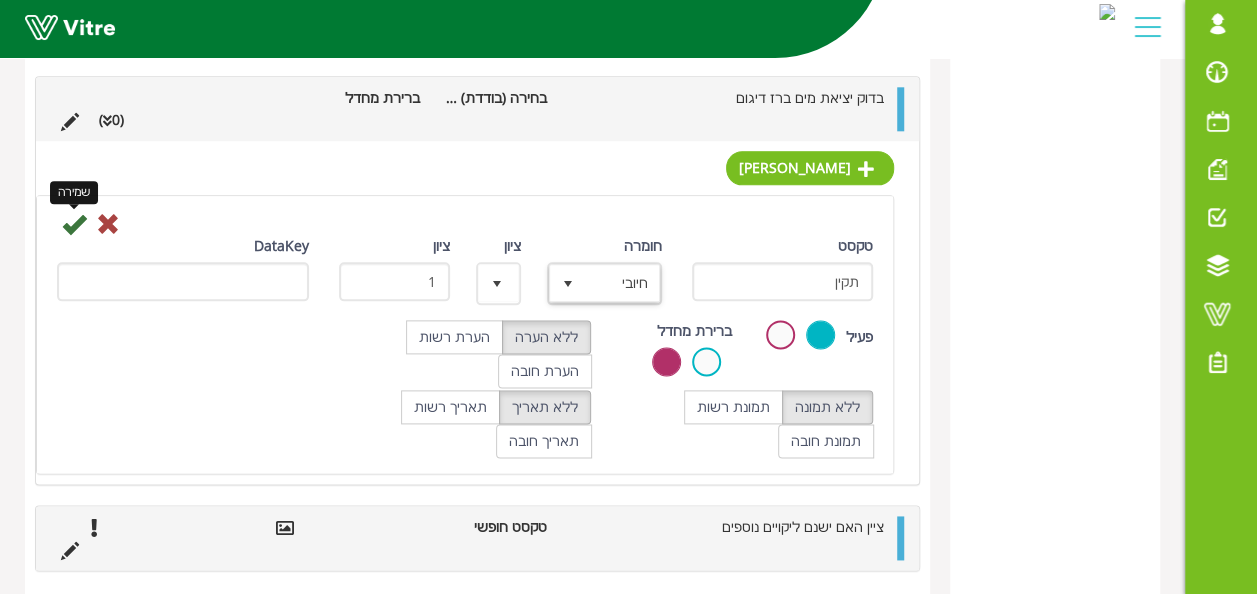 click at bounding box center (74, 224) 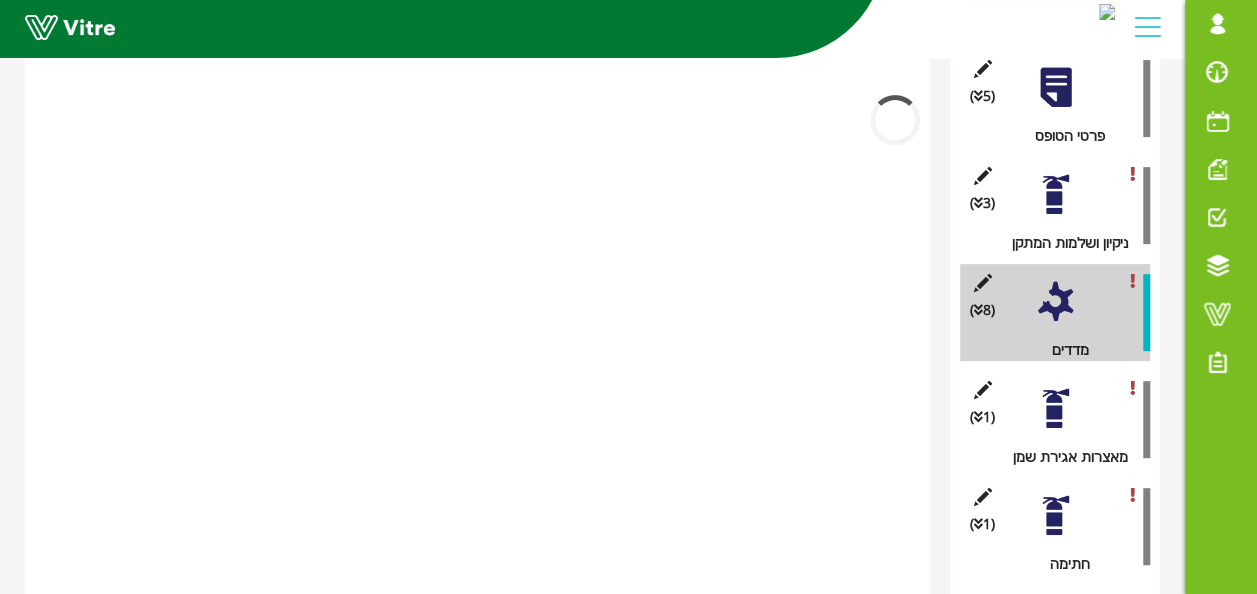 scroll, scrollTop: 892, scrollLeft: 0, axis: vertical 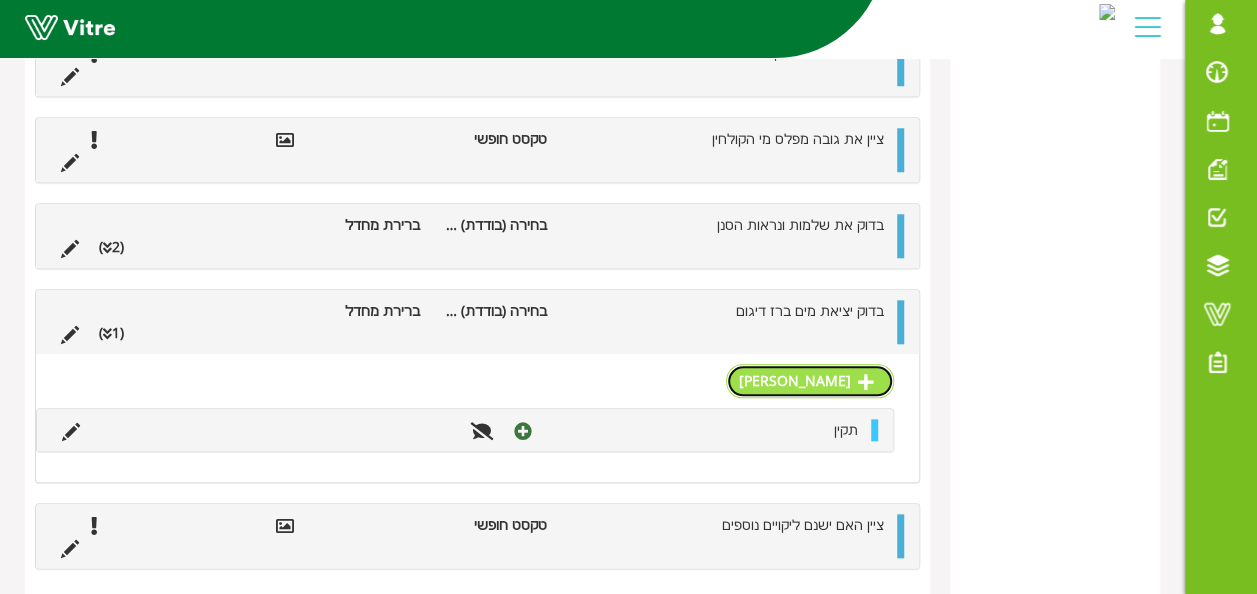 click on "תשובה" at bounding box center [810, 381] 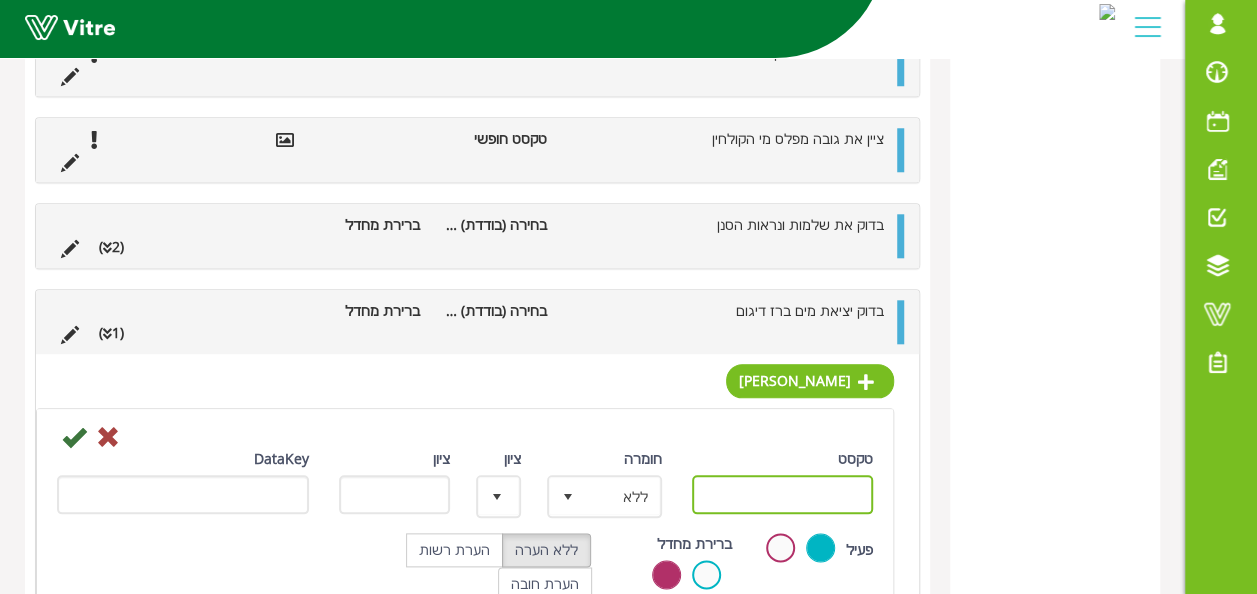 click on "טקסט" at bounding box center (783, 494) 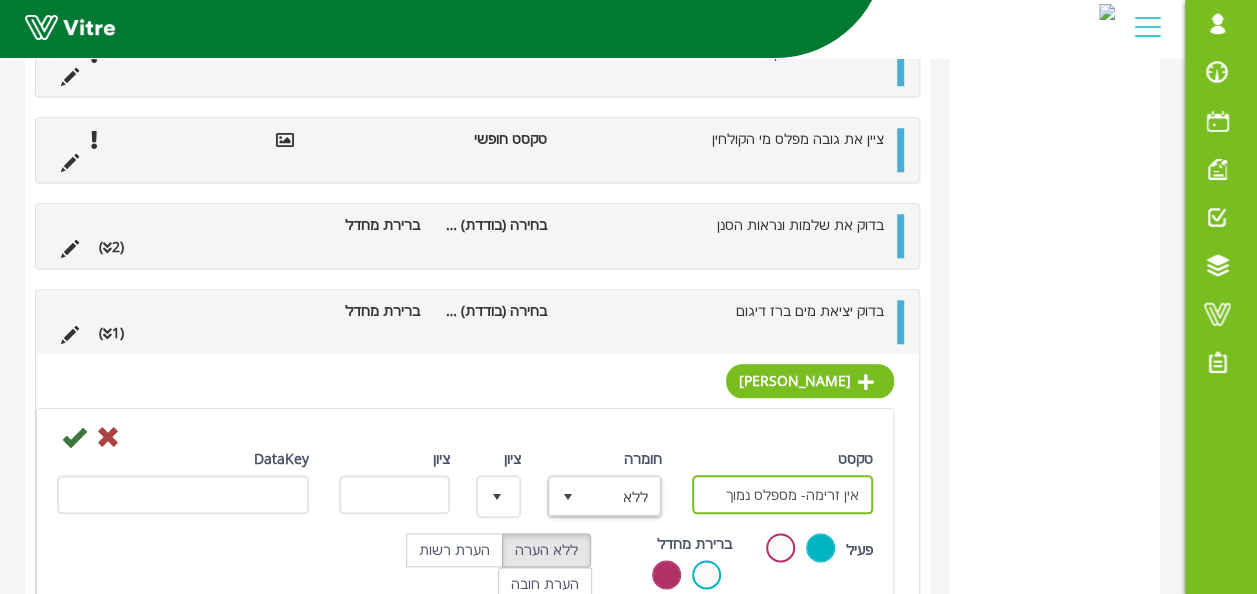 type on "אין זרימה- מספלס נמוך" 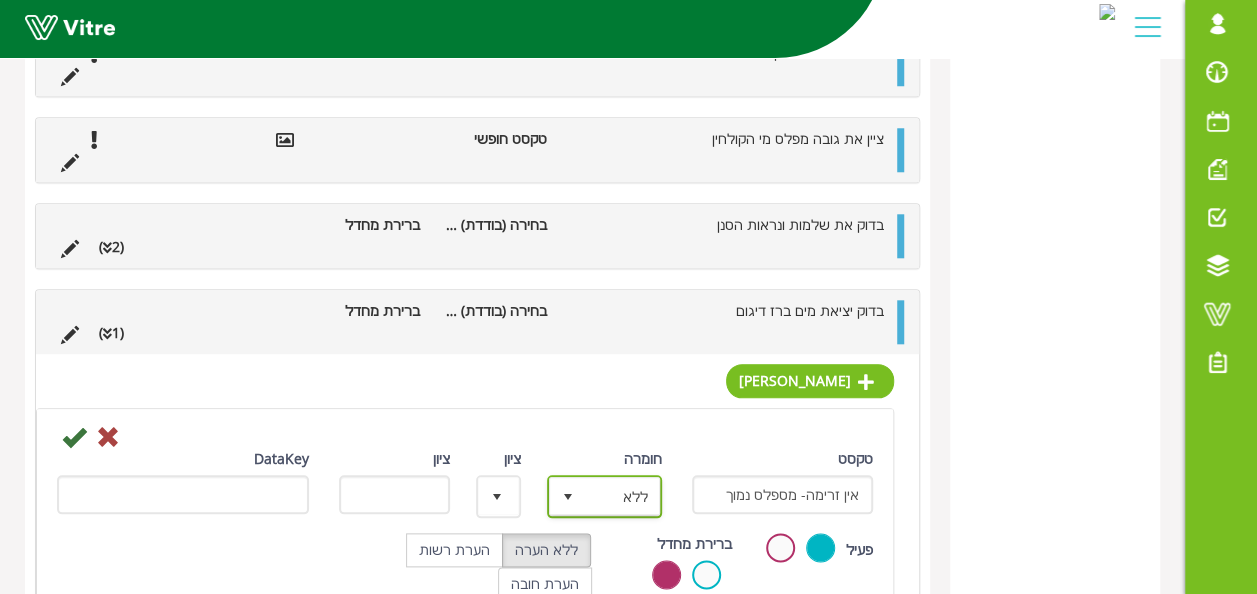 click at bounding box center (568, 497) 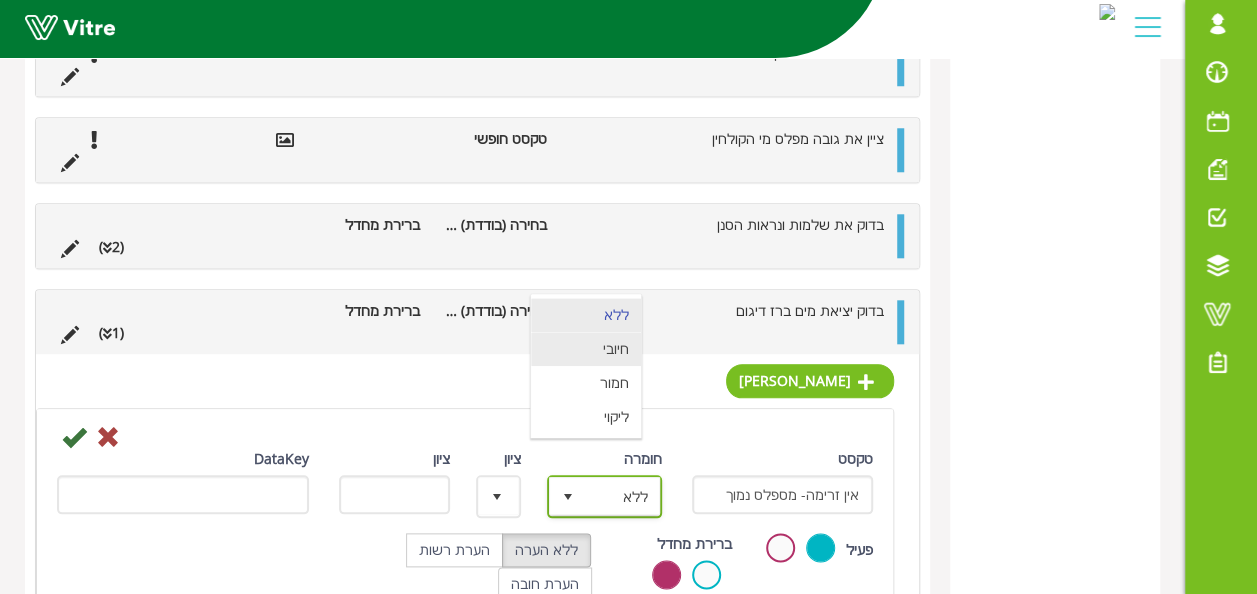 click on "חיובי" at bounding box center (586, 349) 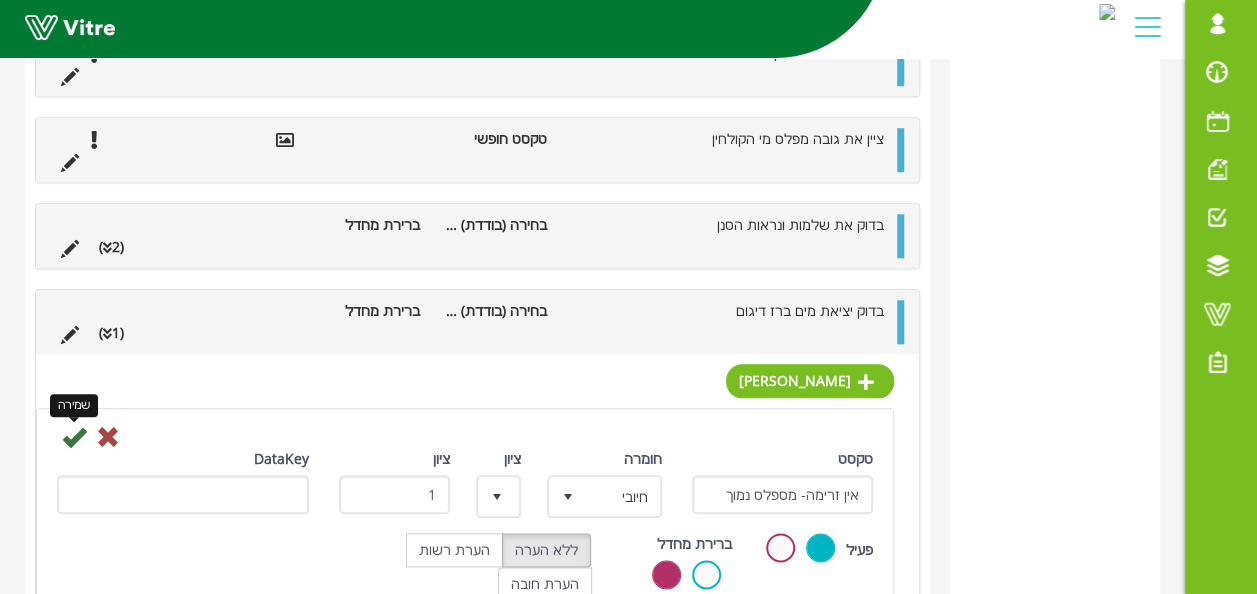 click at bounding box center [74, 437] 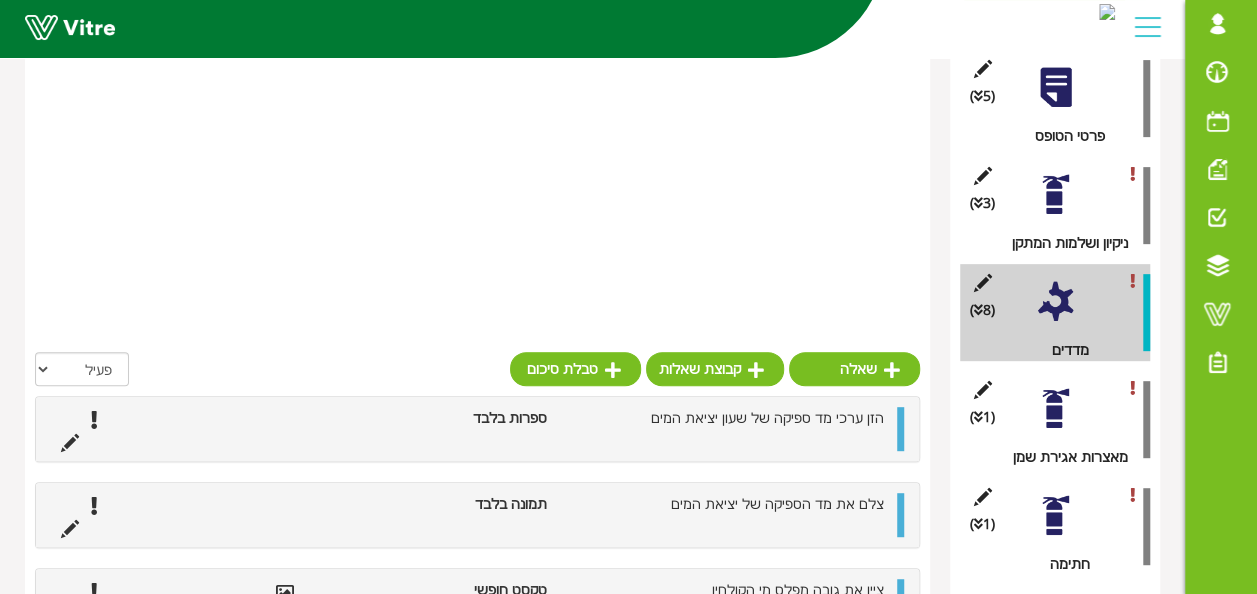 scroll, scrollTop: 824, scrollLeft: 0, axis: vertical 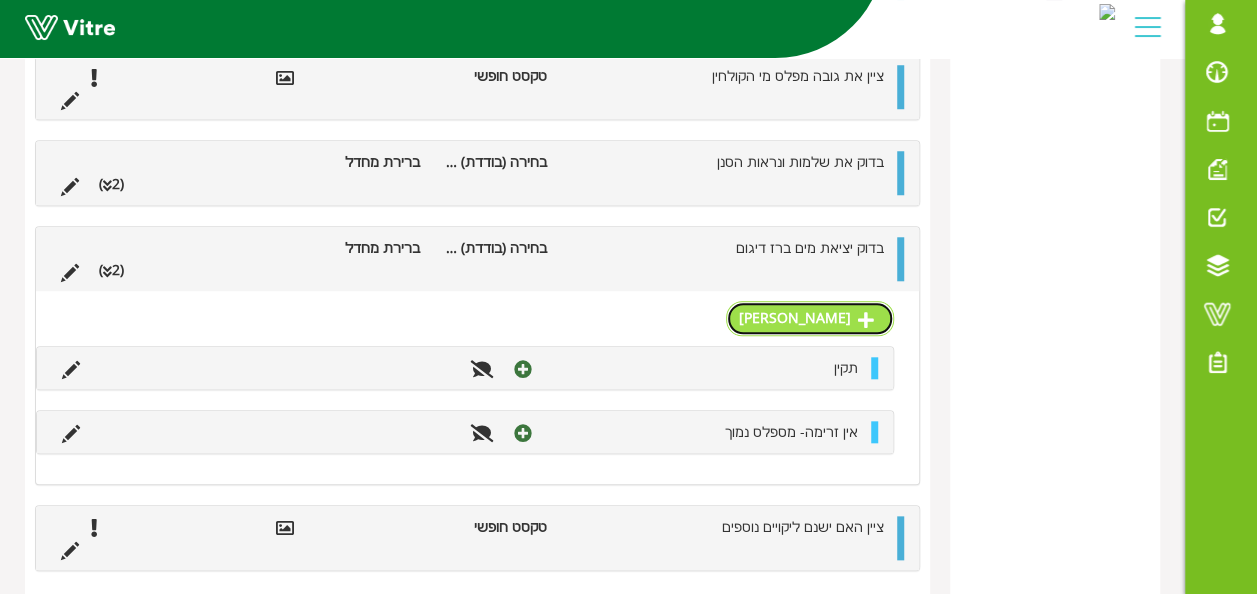 click on "תשובה" at bounding box center [810, 318] 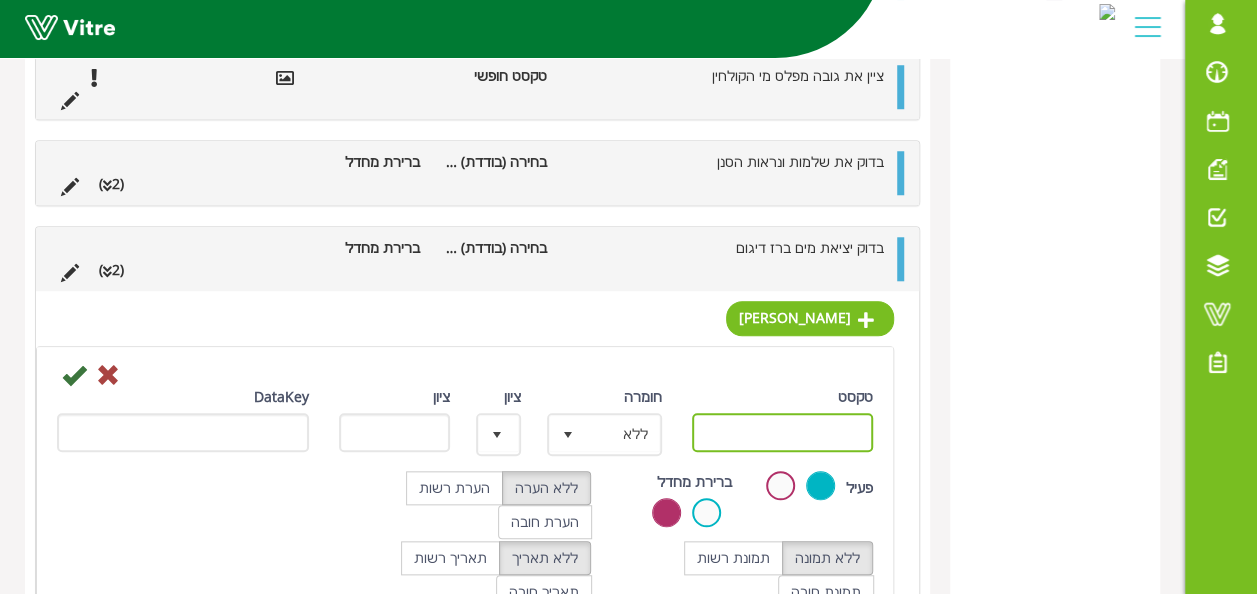 click on "טקסט" at bounding box center [783, 432] 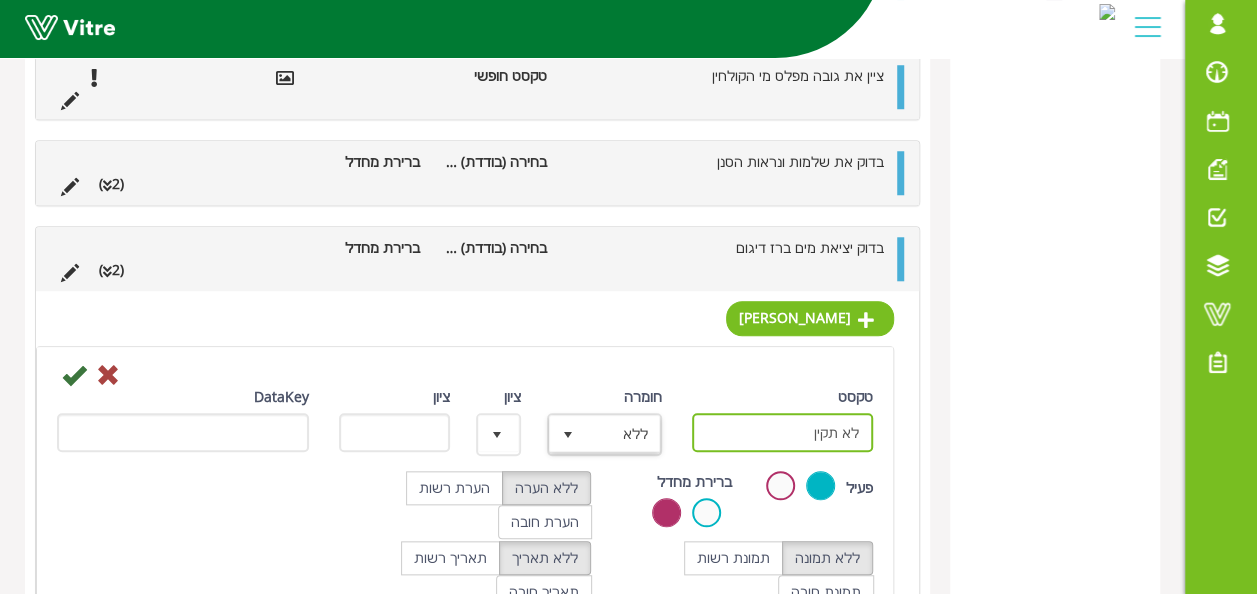 type on "לא תקין" 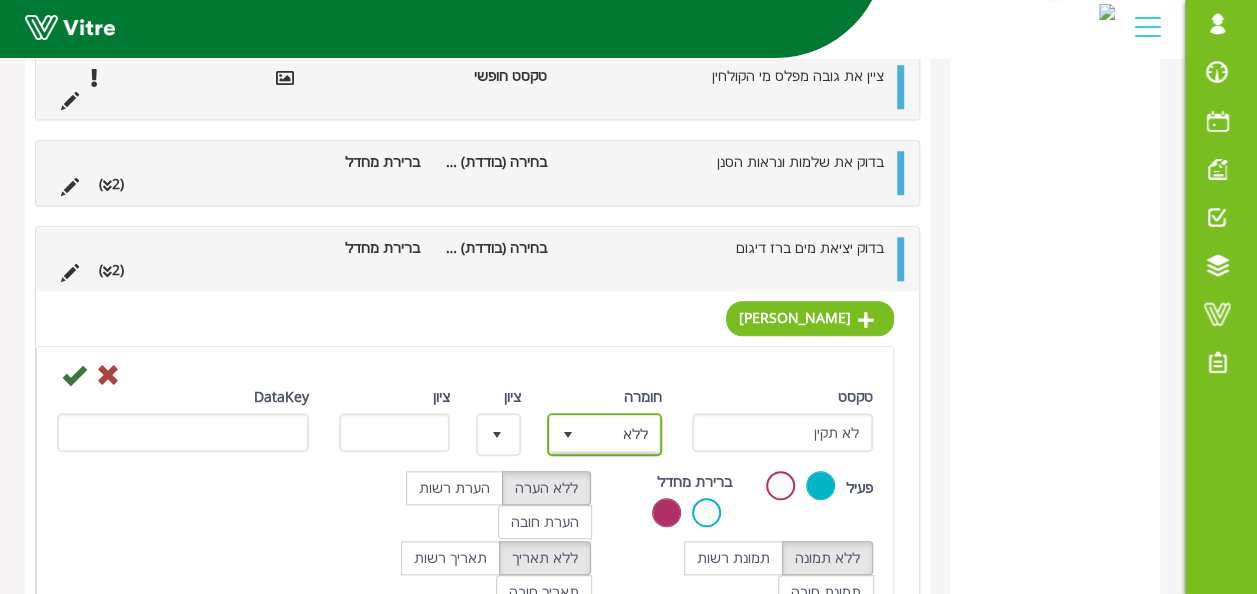 click at bounding box center (568, 435) 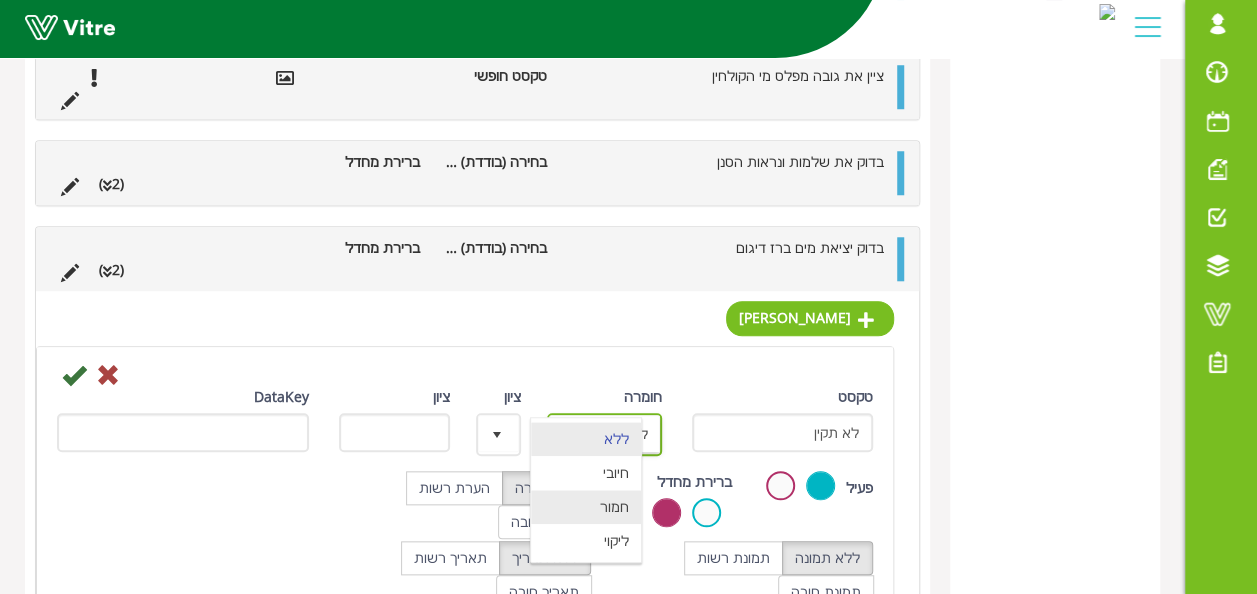 click on "חמור" at bounding box center [586, 507] 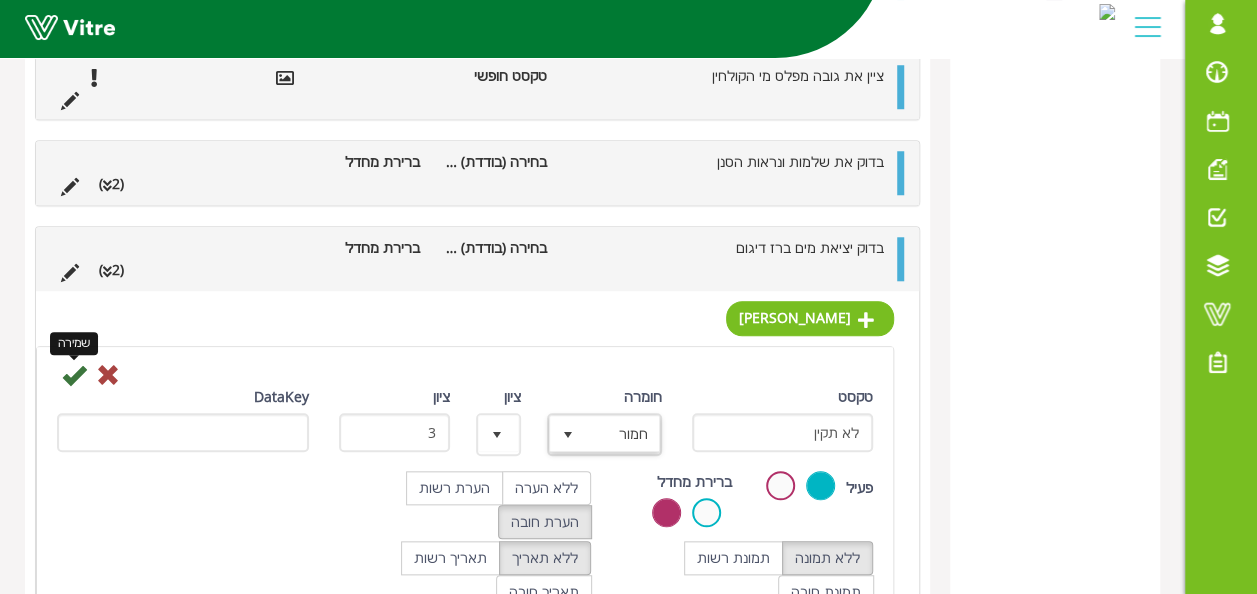click at bounding box center (74, 375) 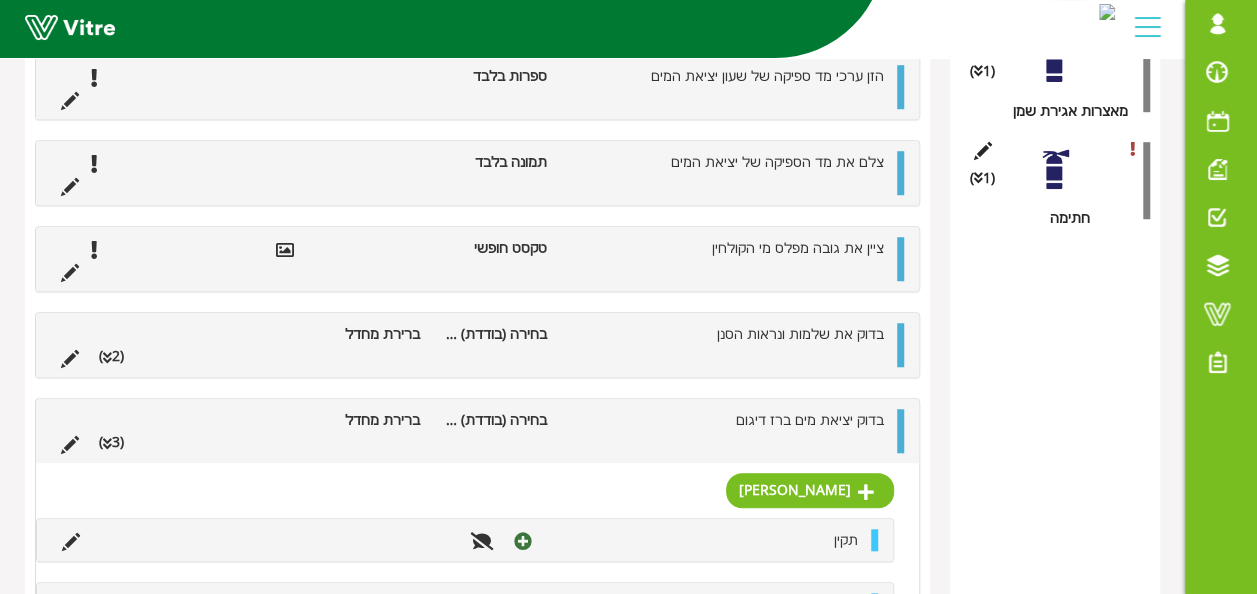 scroll, scrollTop: 524, scrollLeft: 0, axis: vertical 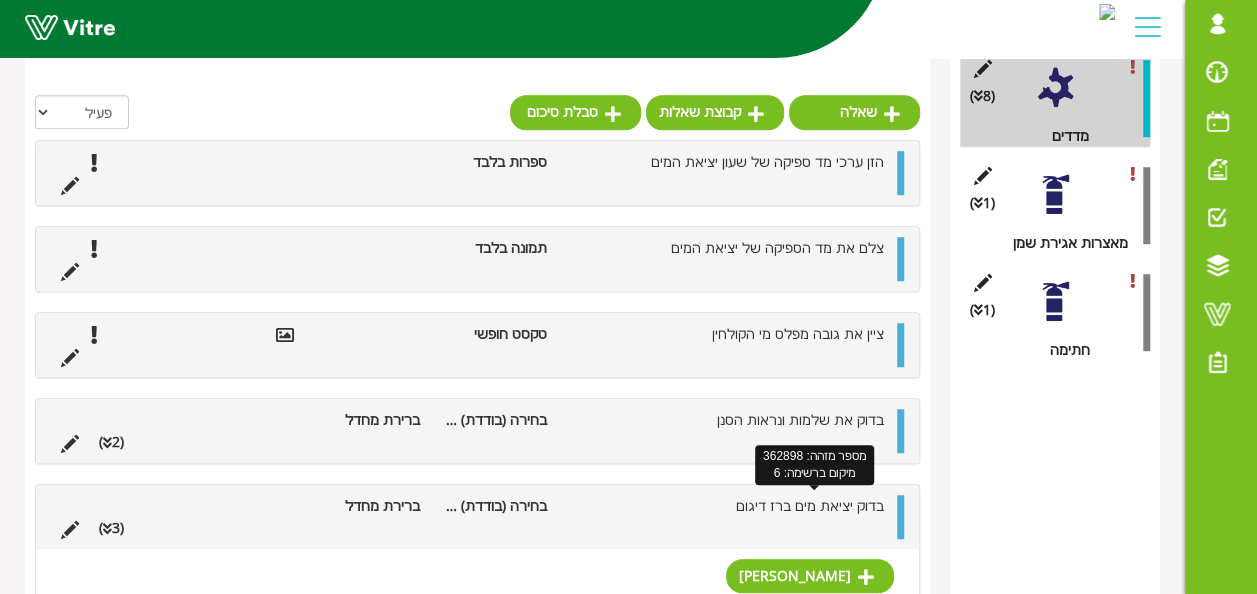 click on "בדוק יציאת מים ברז דיגום" at bounding box center (810, 505) 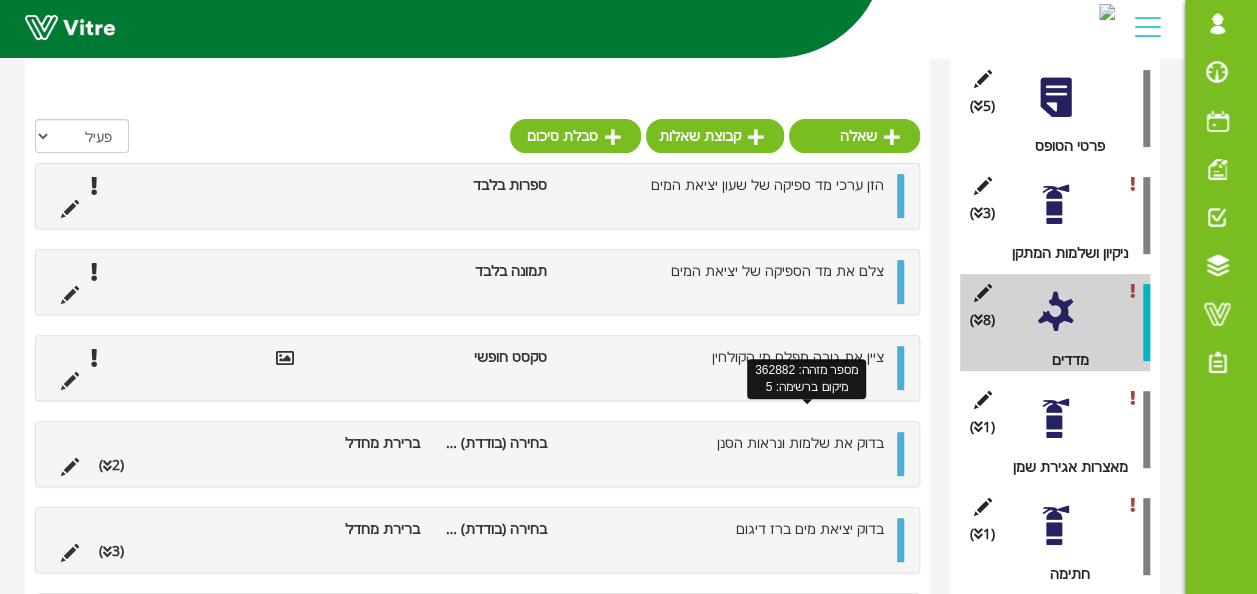 scroll, scrollTop: 366, scrollLeft: 0, axis: vertical 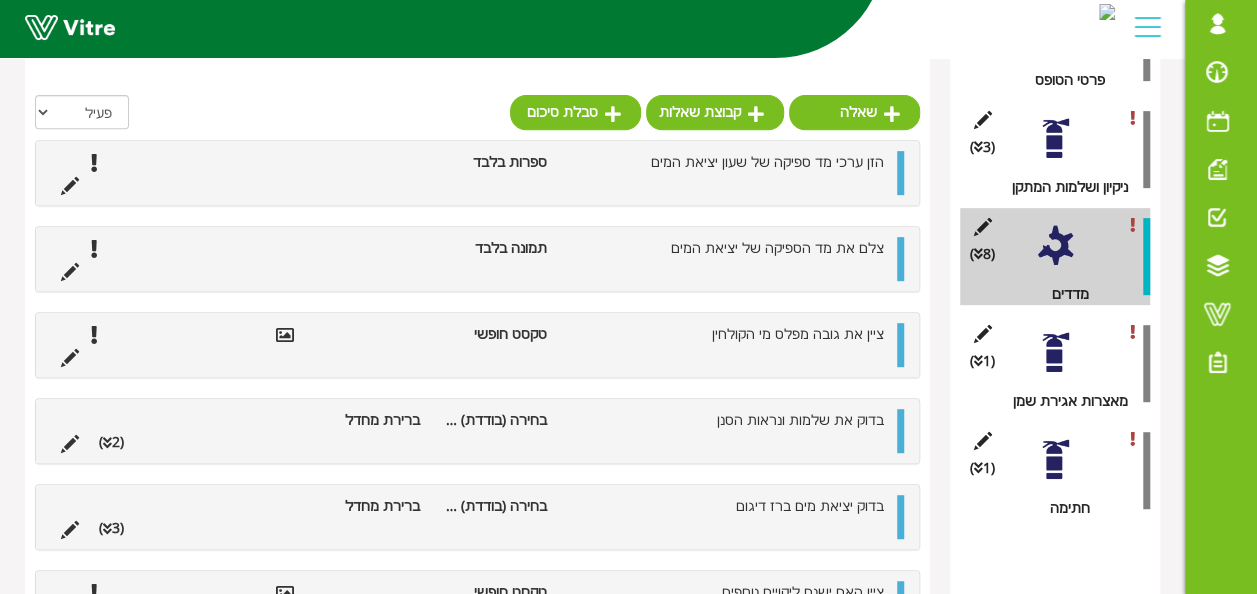 click at bounding box center [107, 529] 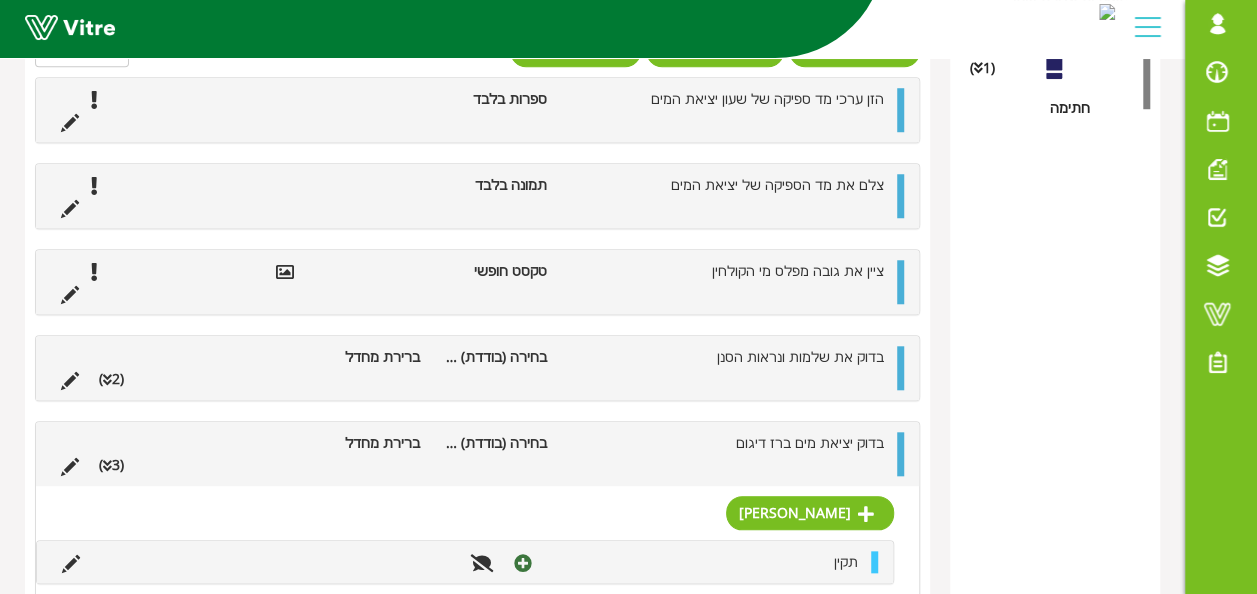 scroll, scrollTop: 1024, scrollLeft: 0, axis: vertical 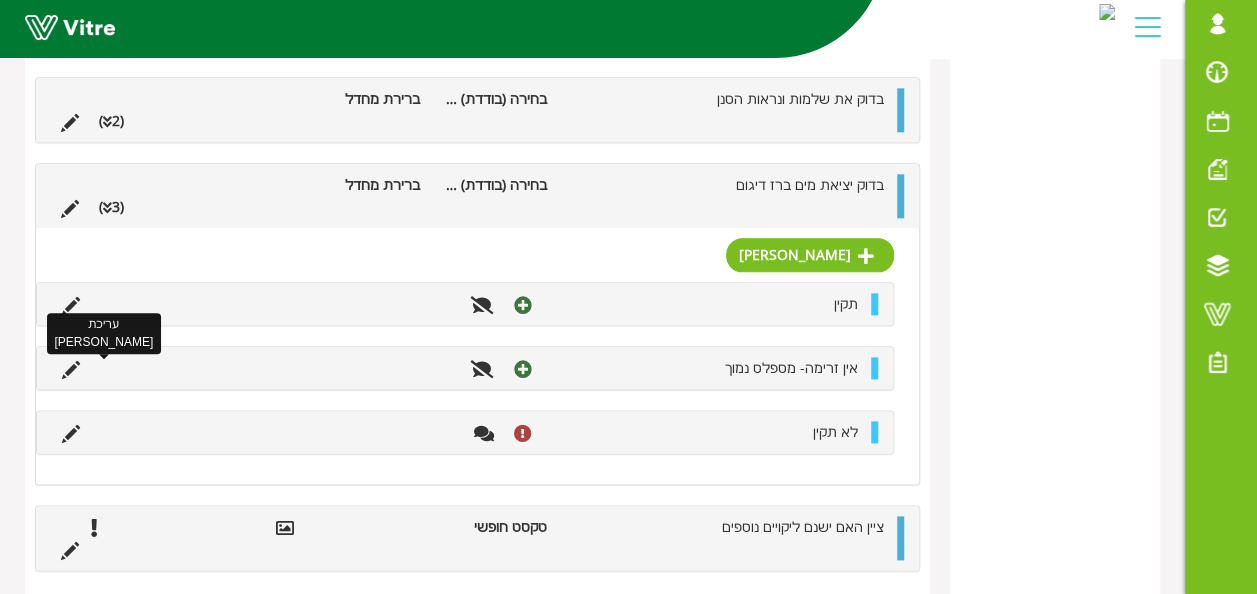click at bounding box center [71, 370] 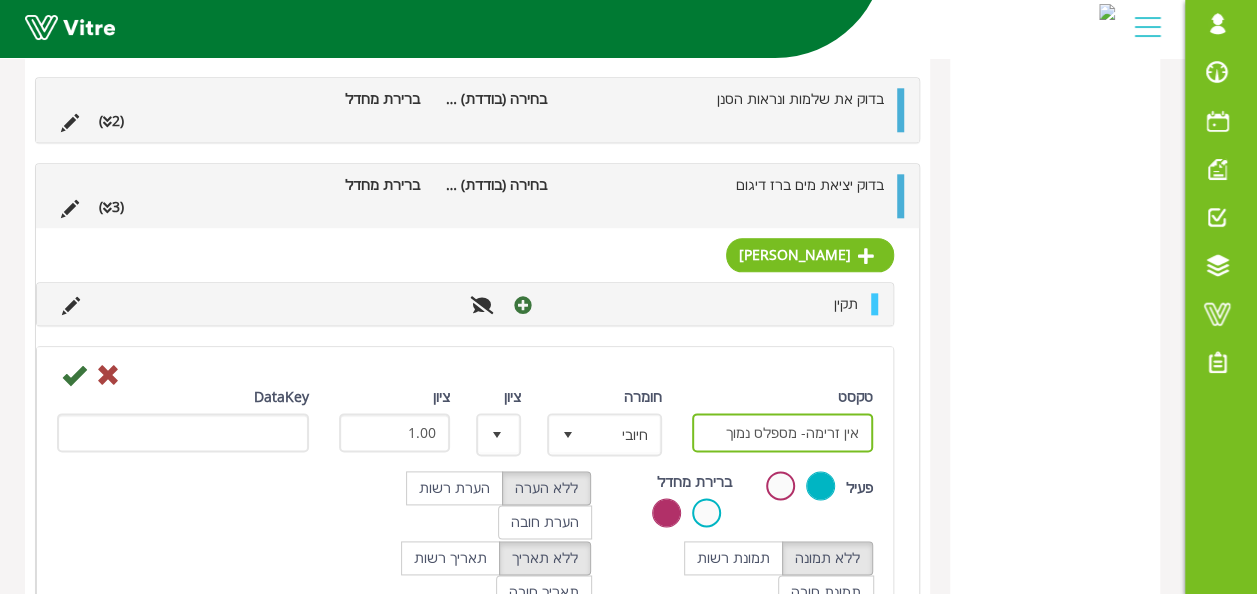 click on "אין זרימה- מספלס נמוך" at bounding box center (783, 432) 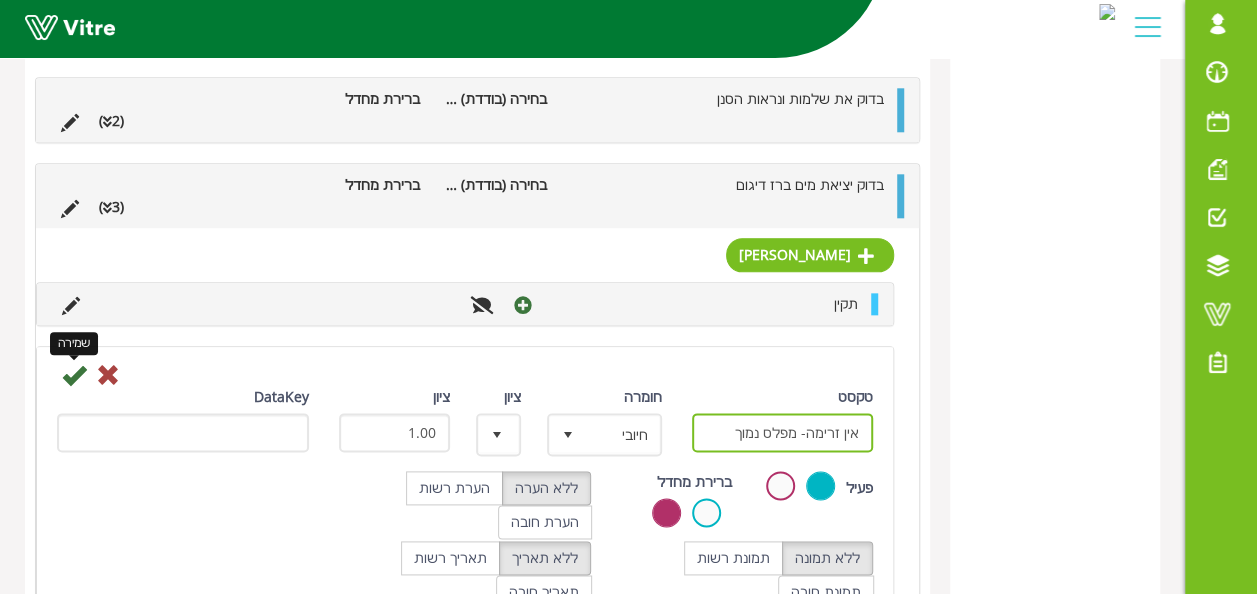 type on "אין זרימה- מפלס נמוך" 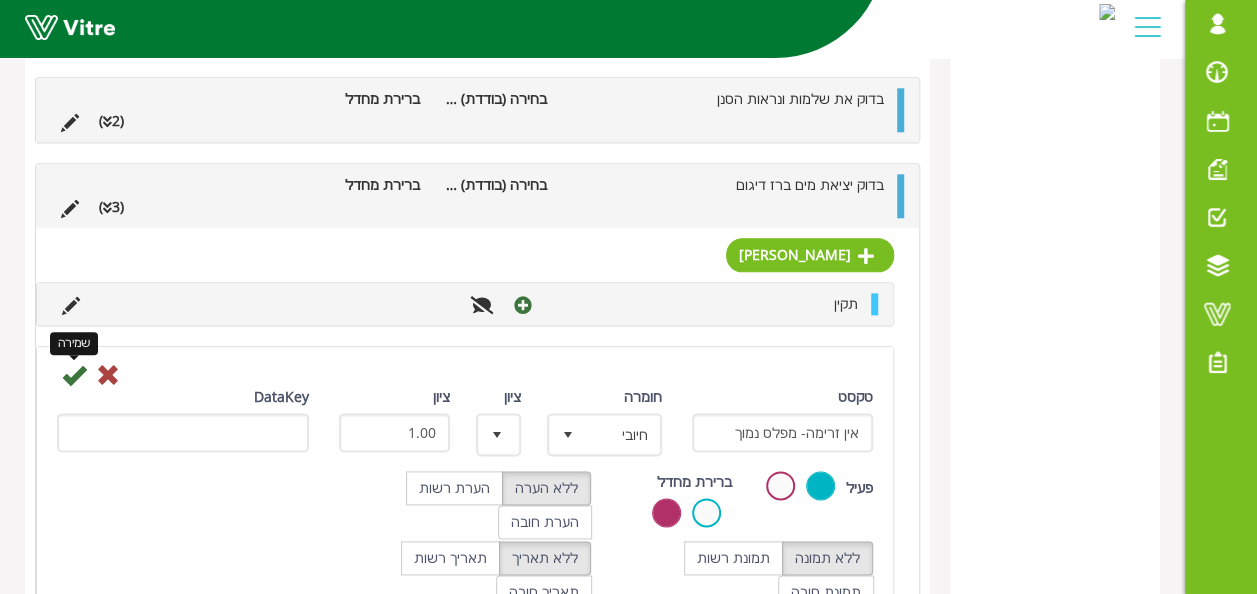 click at bounding box center (74, 375) 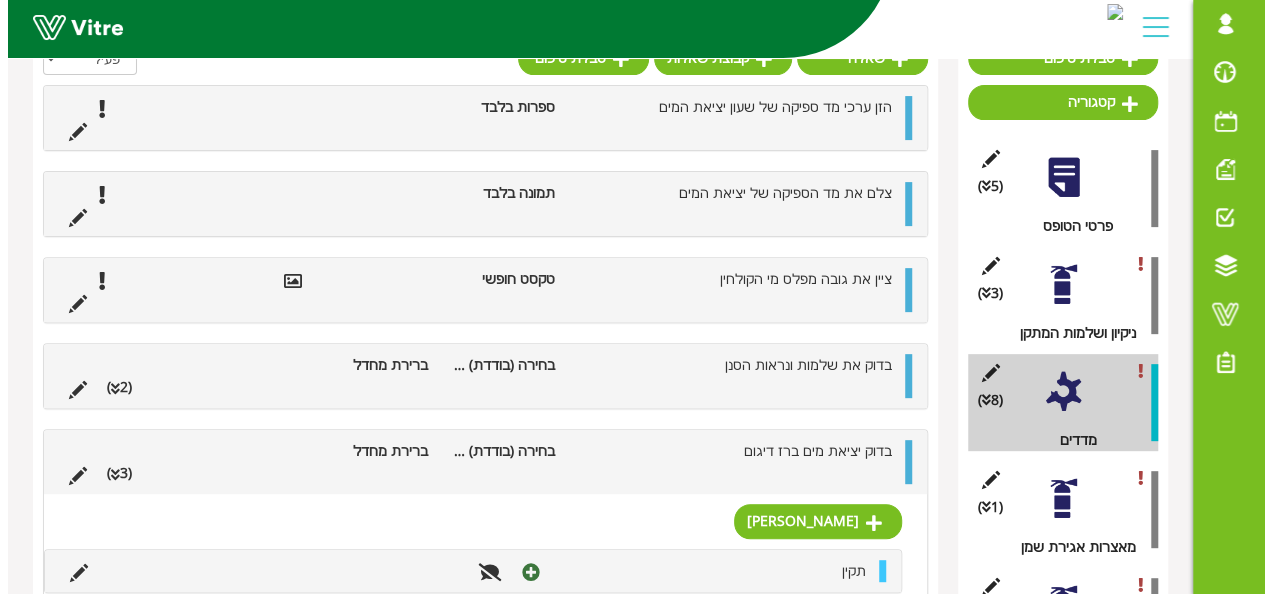 scroll, scrollTop: 151, scrollLeft: 0, axis: vertical 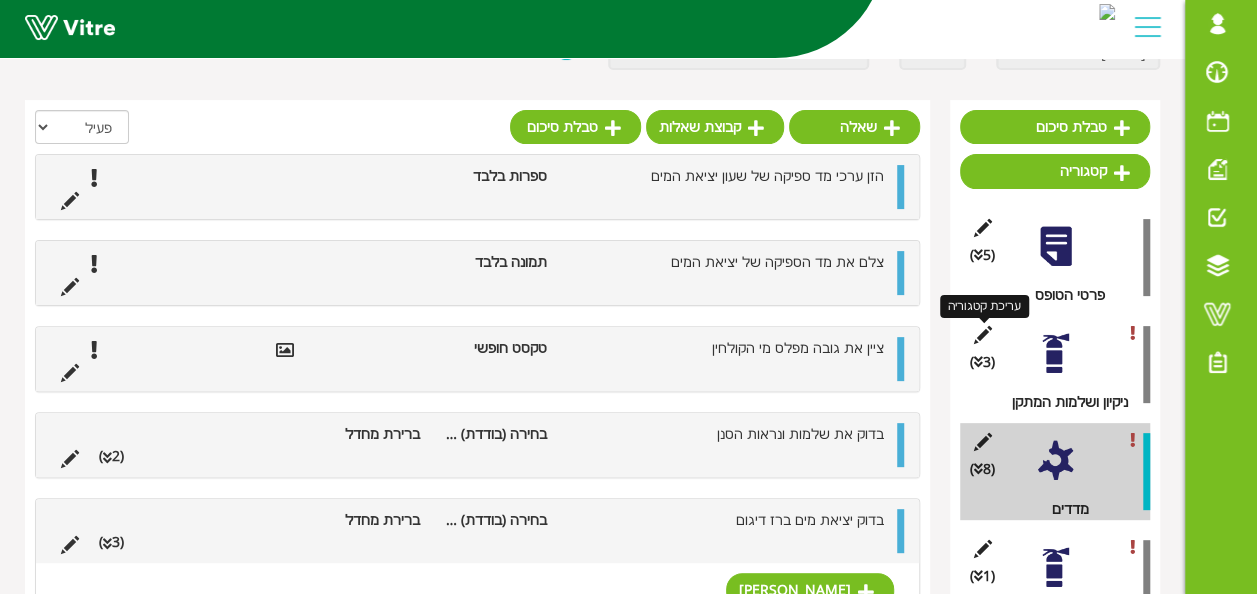 click at bounding box center (982, 335) 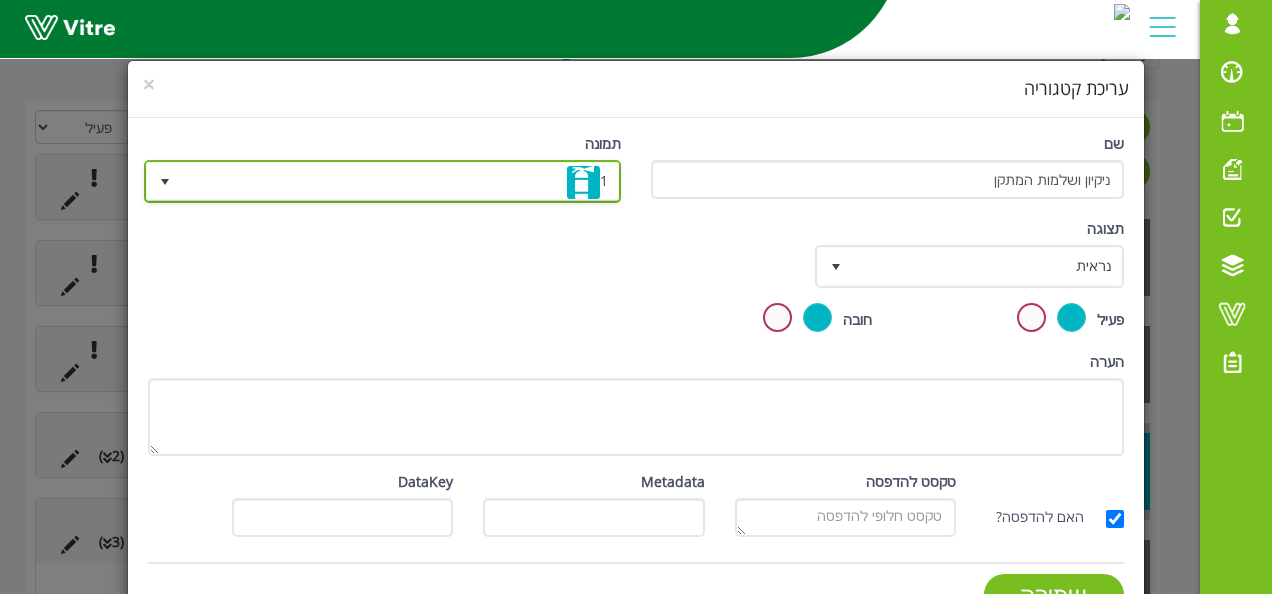 click at bounding box center [165, 182] 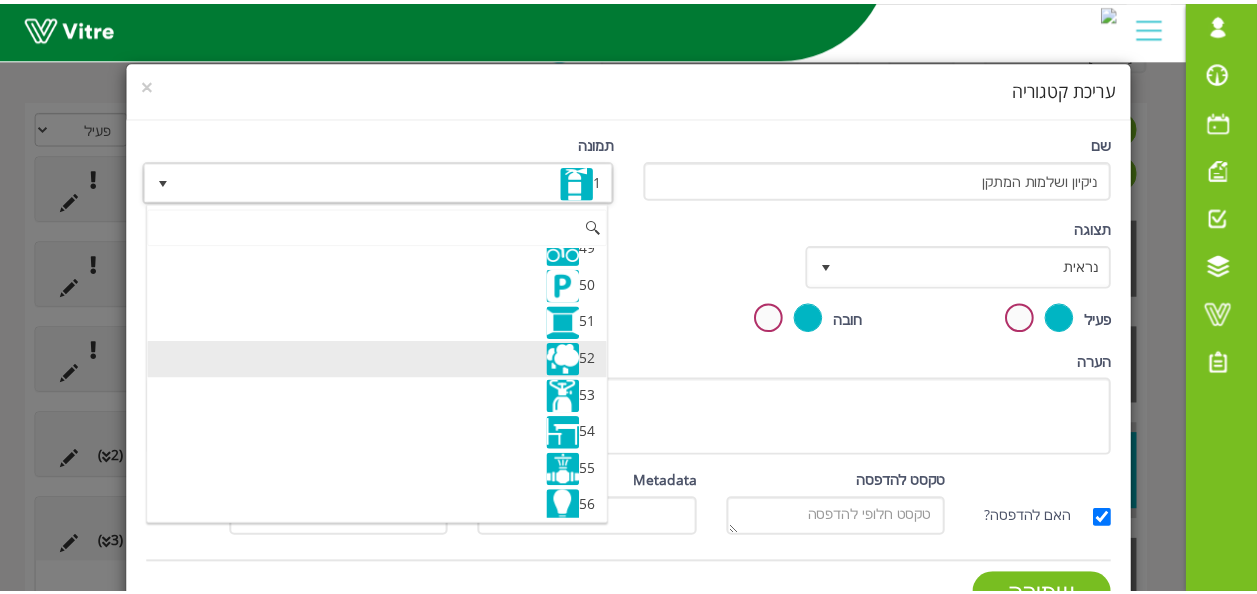 scroll, scrollTop: 1900, scrollLeft: 0, axis: vertical 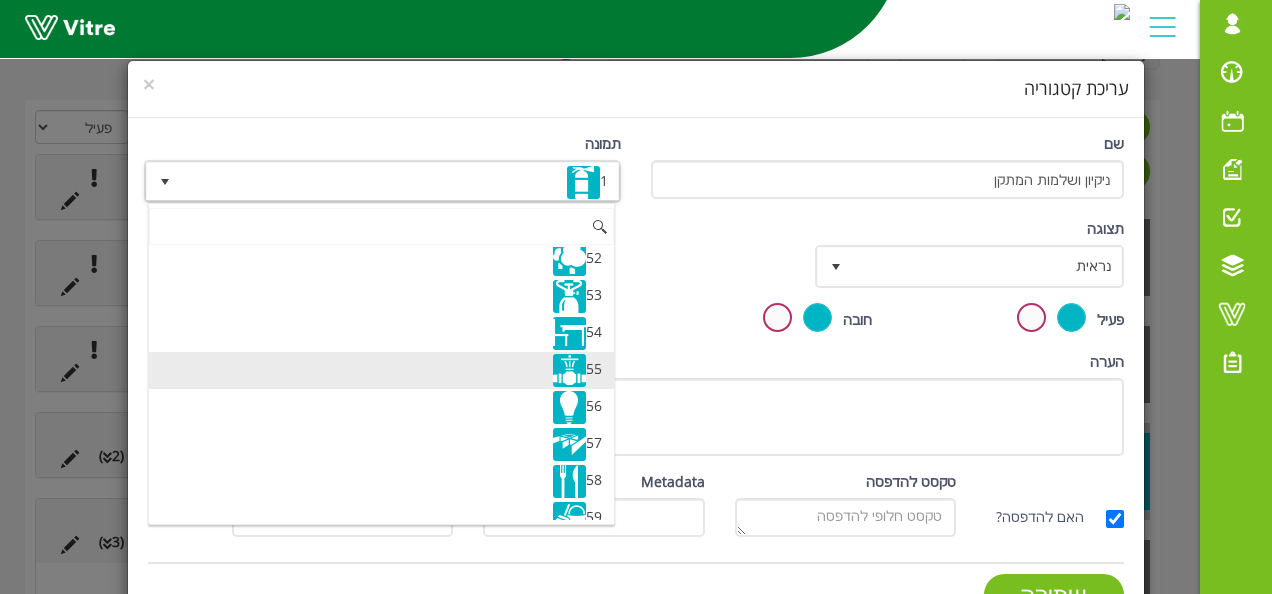 click on "55" at bounding box center (382, 370) 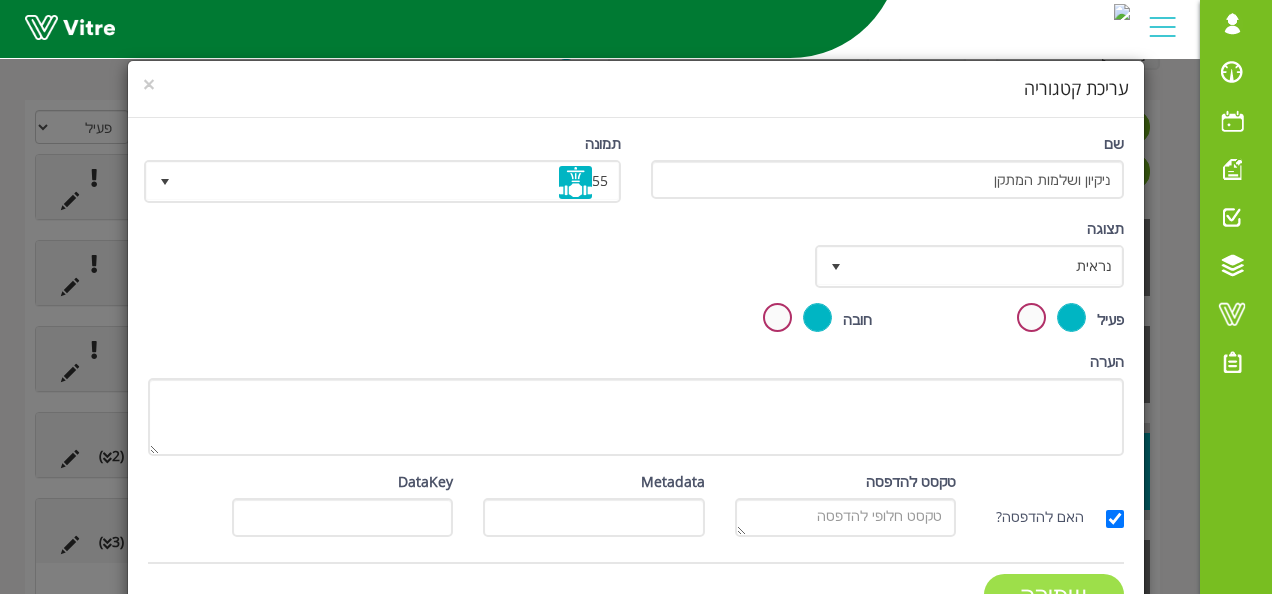 click on "שמירה" at bounding box center (1054, 594) 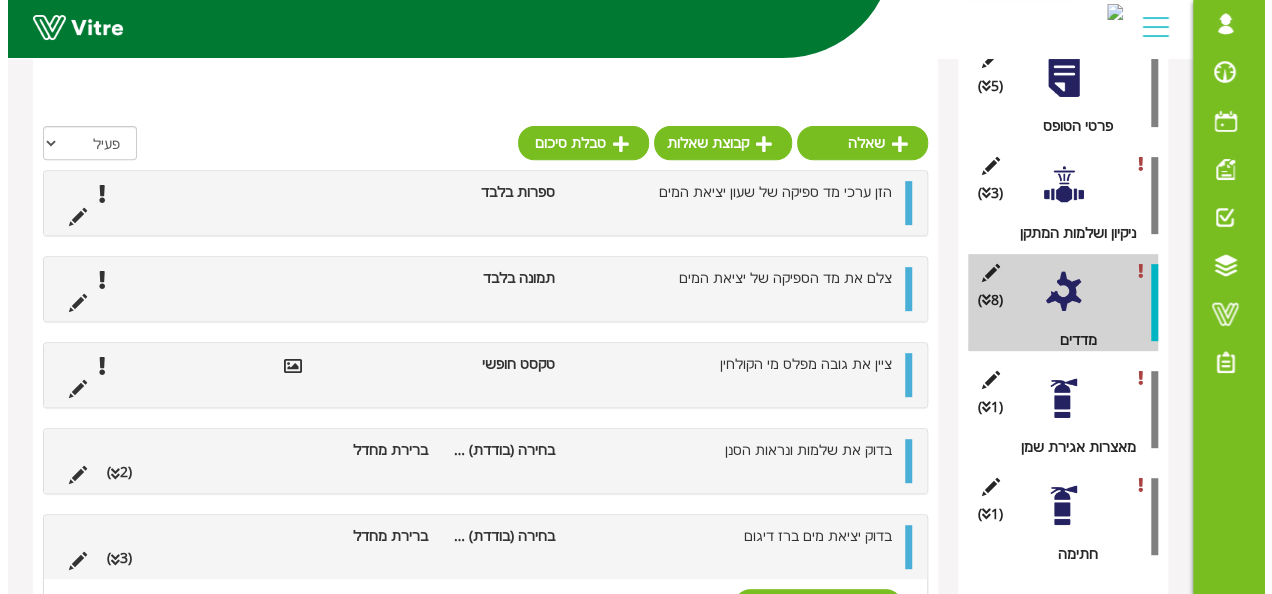 scroll, scrollTop: 351, scrollLeft: 0, axis: vertical 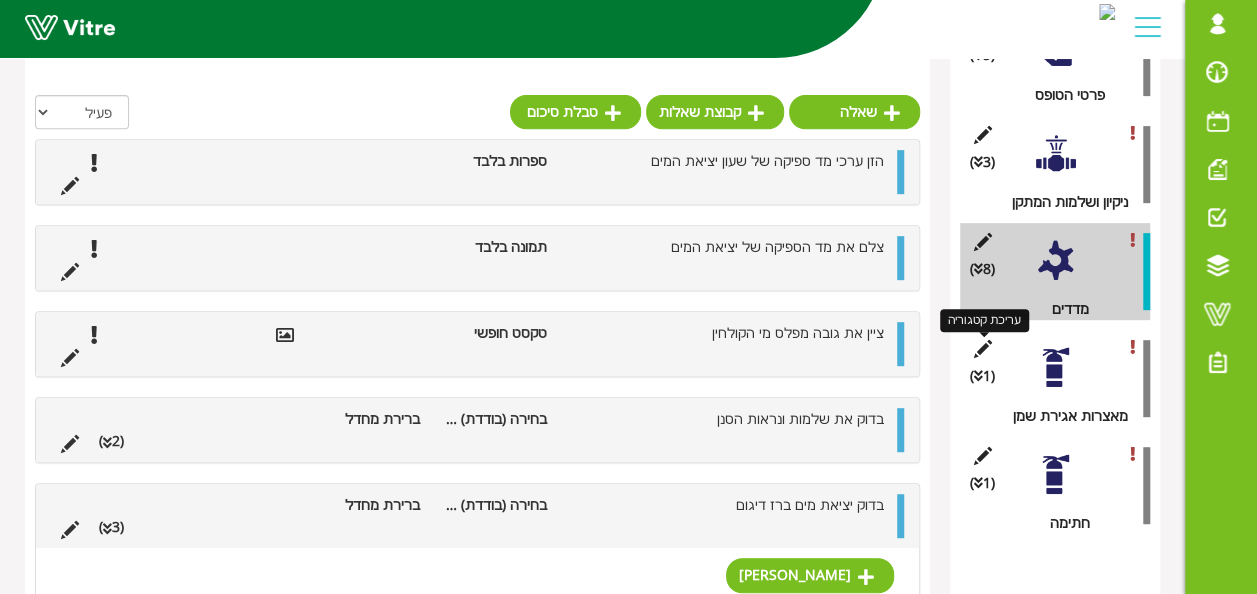 click at bounding box center [982, 349] 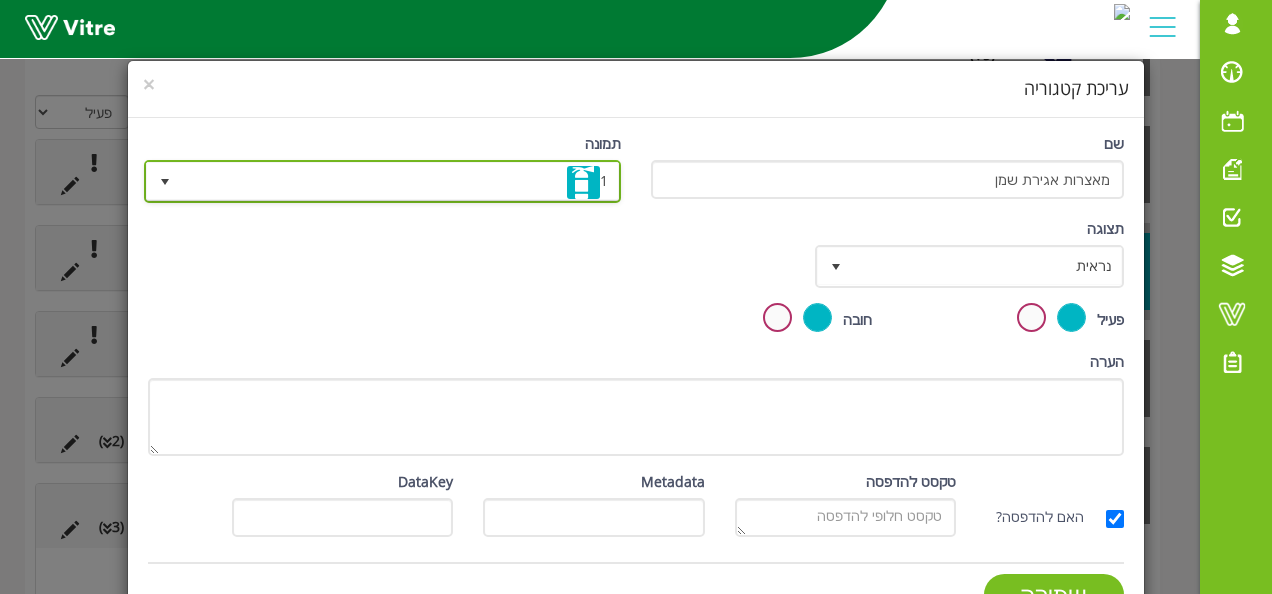 click on "1" at bounding box center [400, 181] 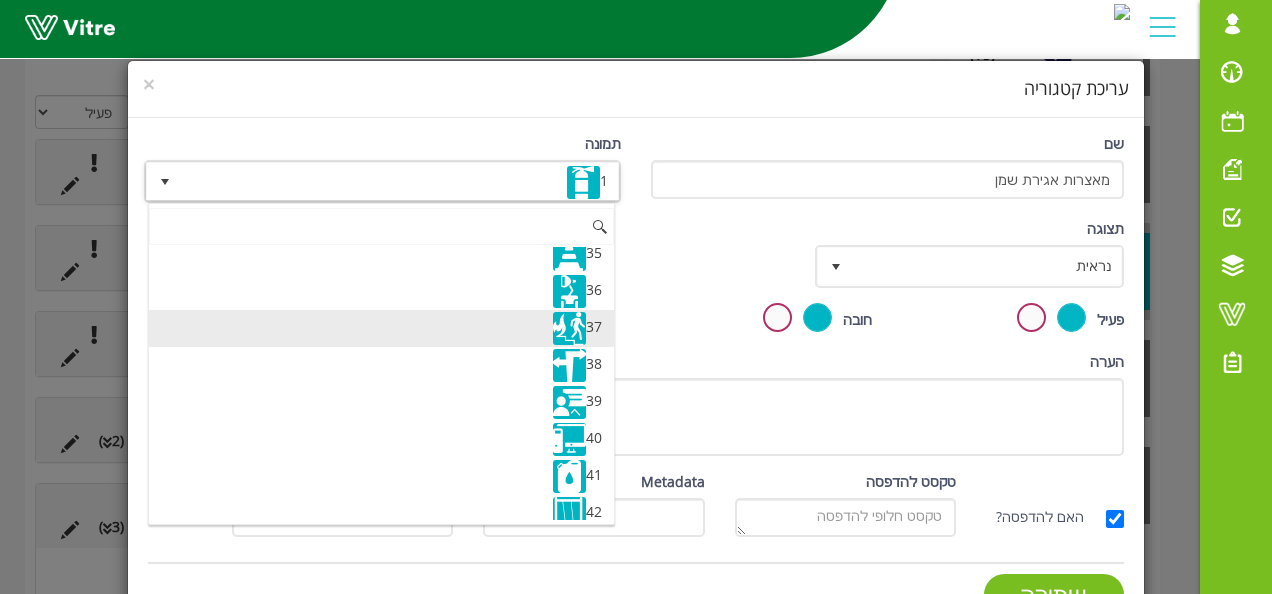 scroll, scrollTop: 1300, scrollLeft: 0, axis: vertical 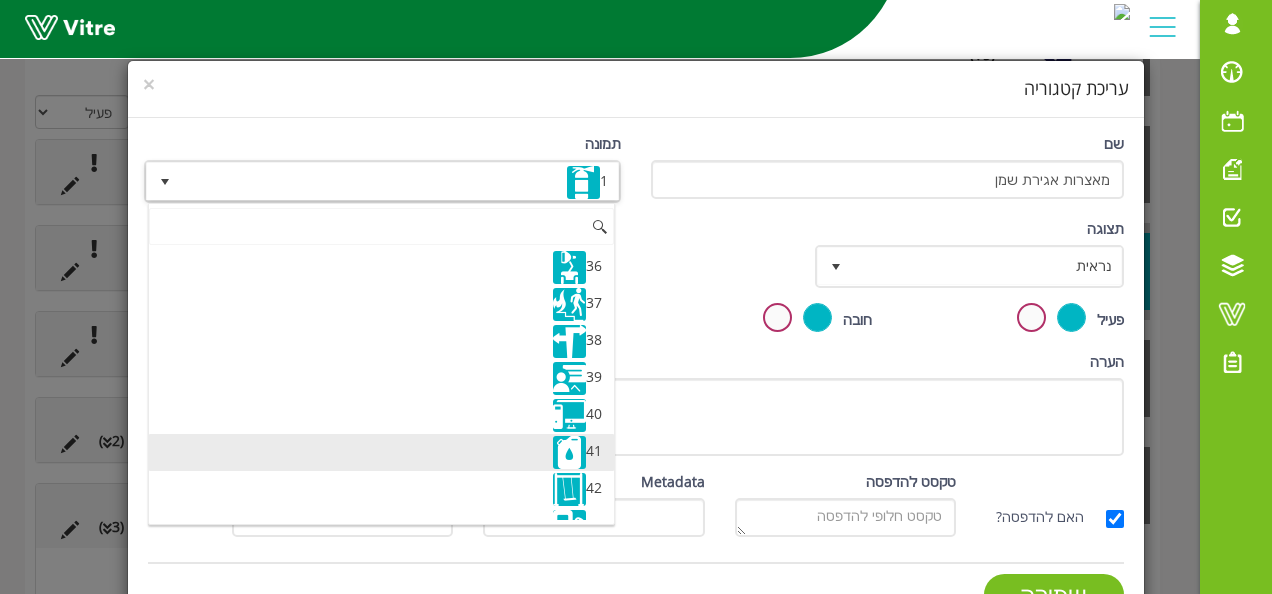 click on "41" at bounding box center [382, 452] 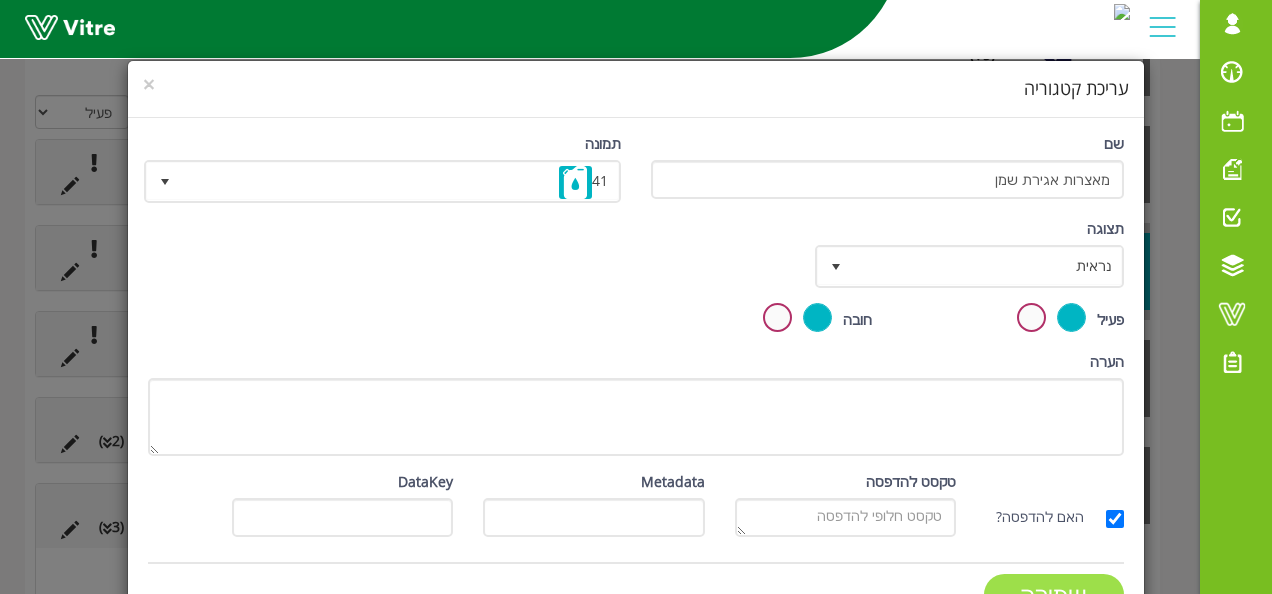 click on "שמירה" at bounding box center (1054, 594) 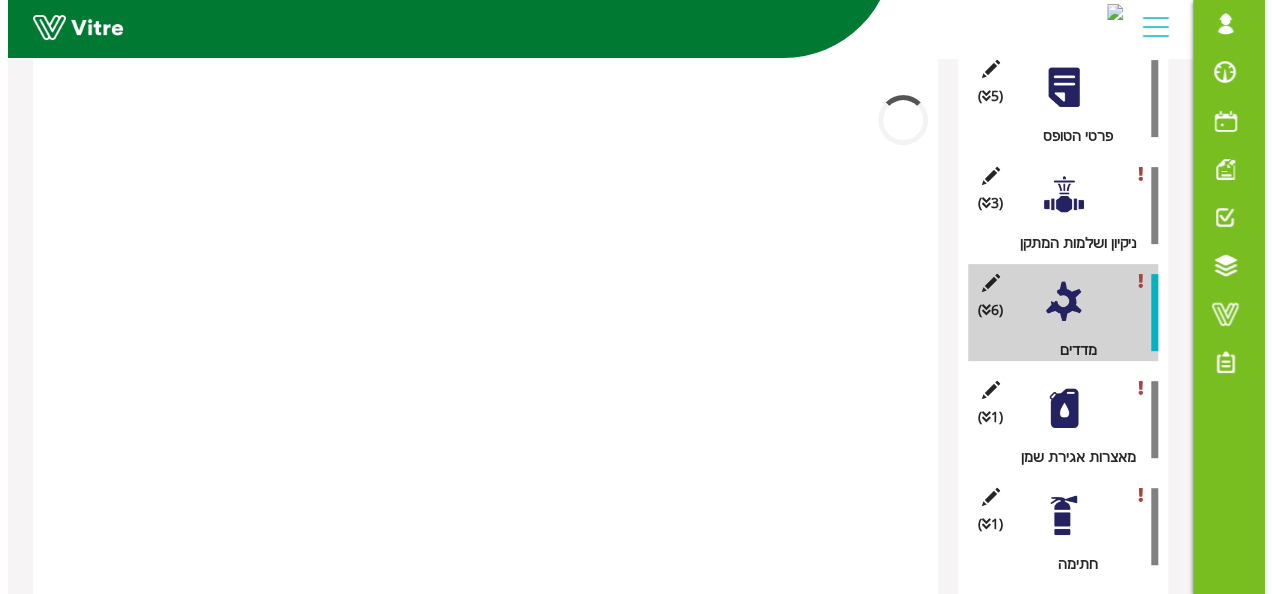 scroll, scrollTop: 351, scrollLeft: 0, axis: vertical 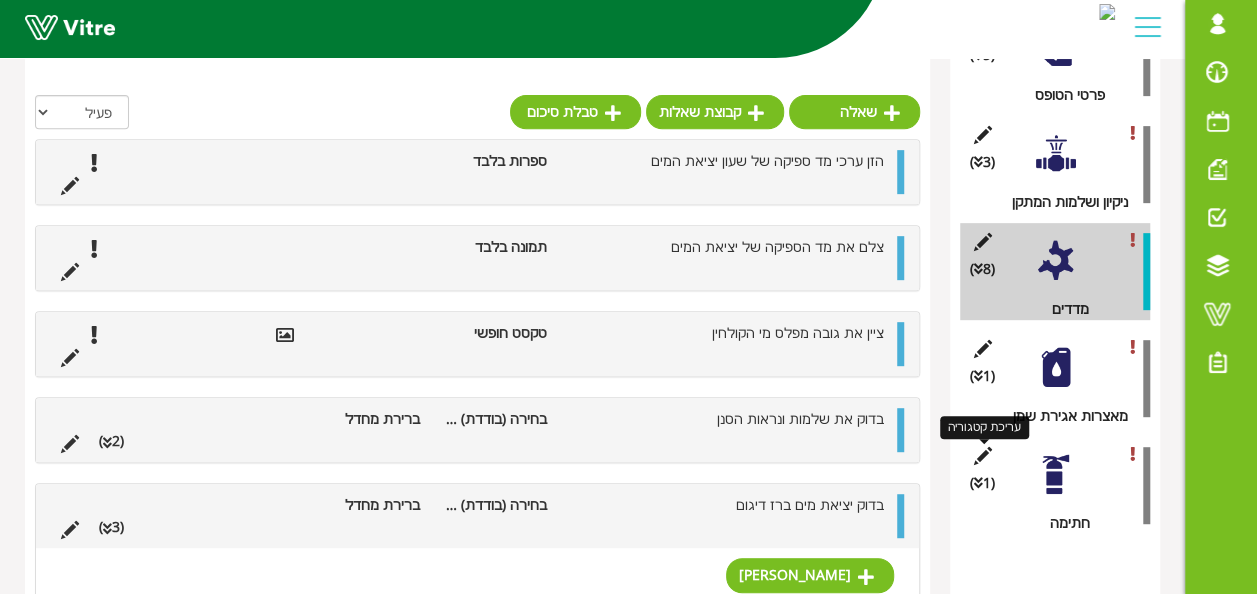 click at bounding box center (982, 456) 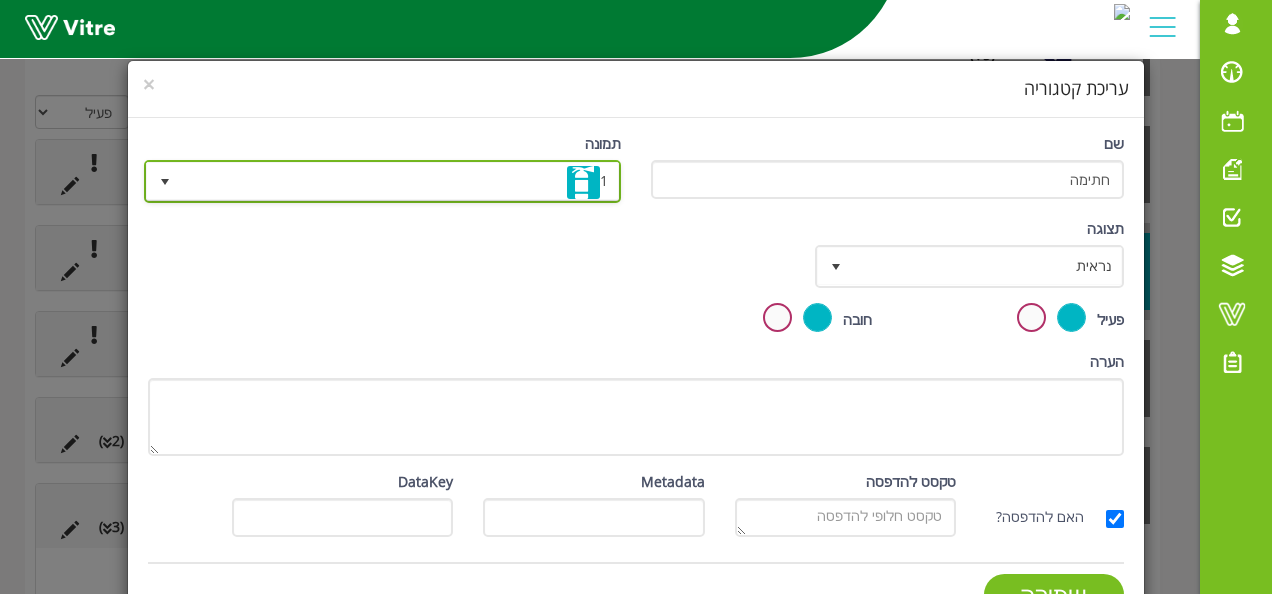 click on "1" at bounding box center [400, 181] 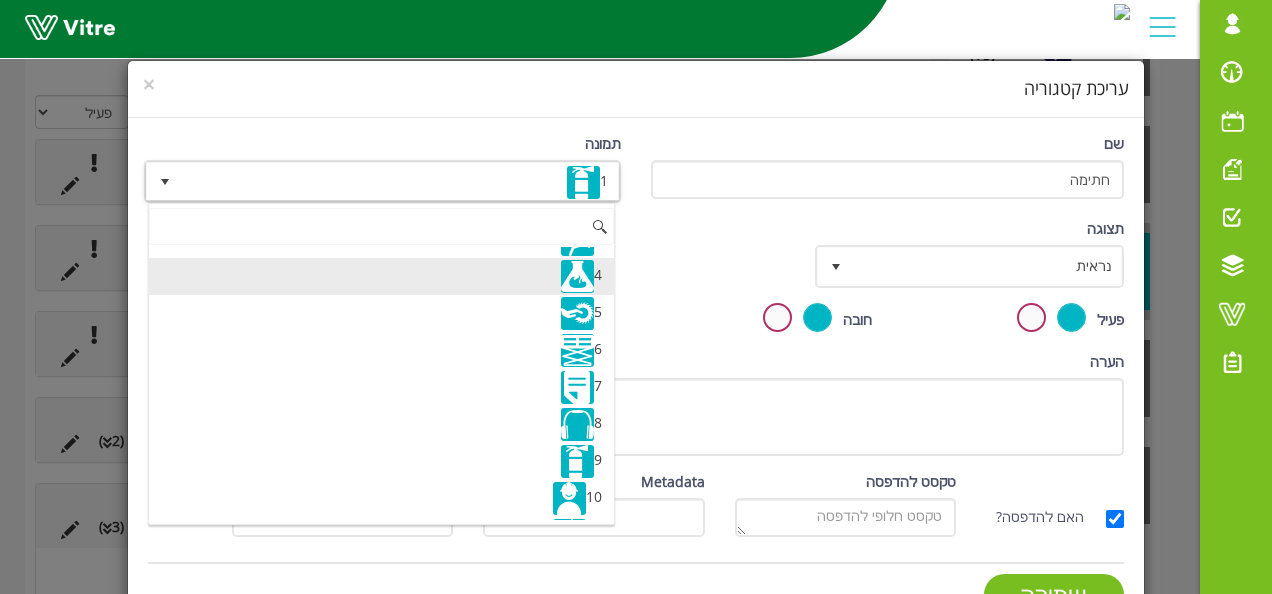 scroll, scrollTop: 200, scrollLeft: 0, axis: vertical 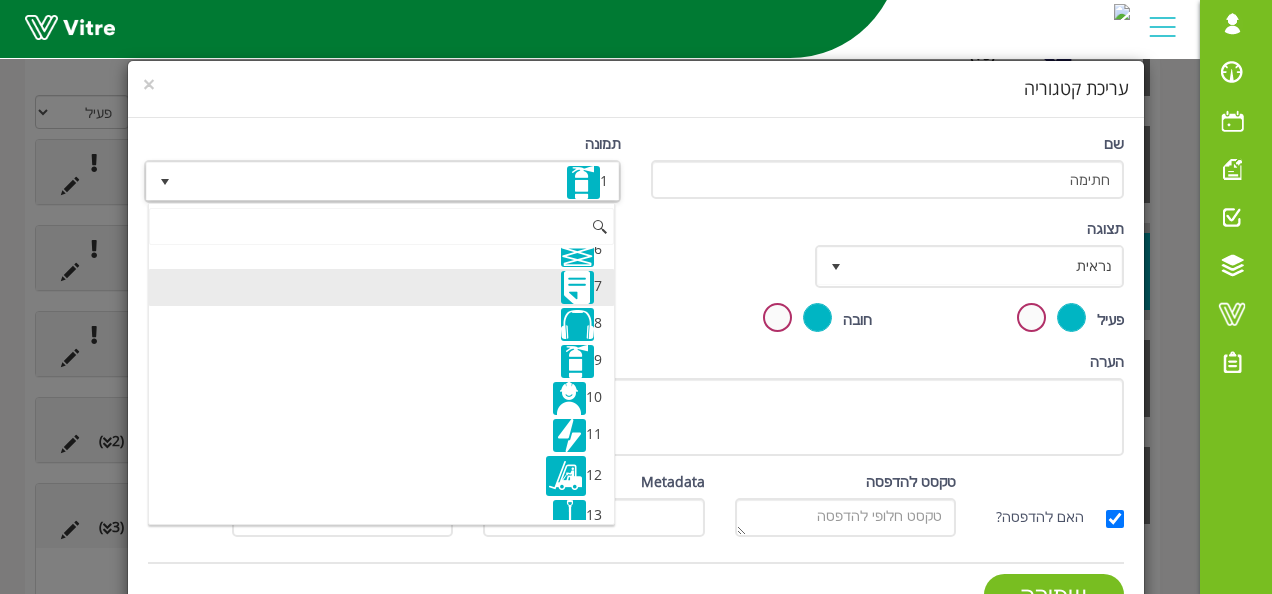 click at bounding box center [577, 287] 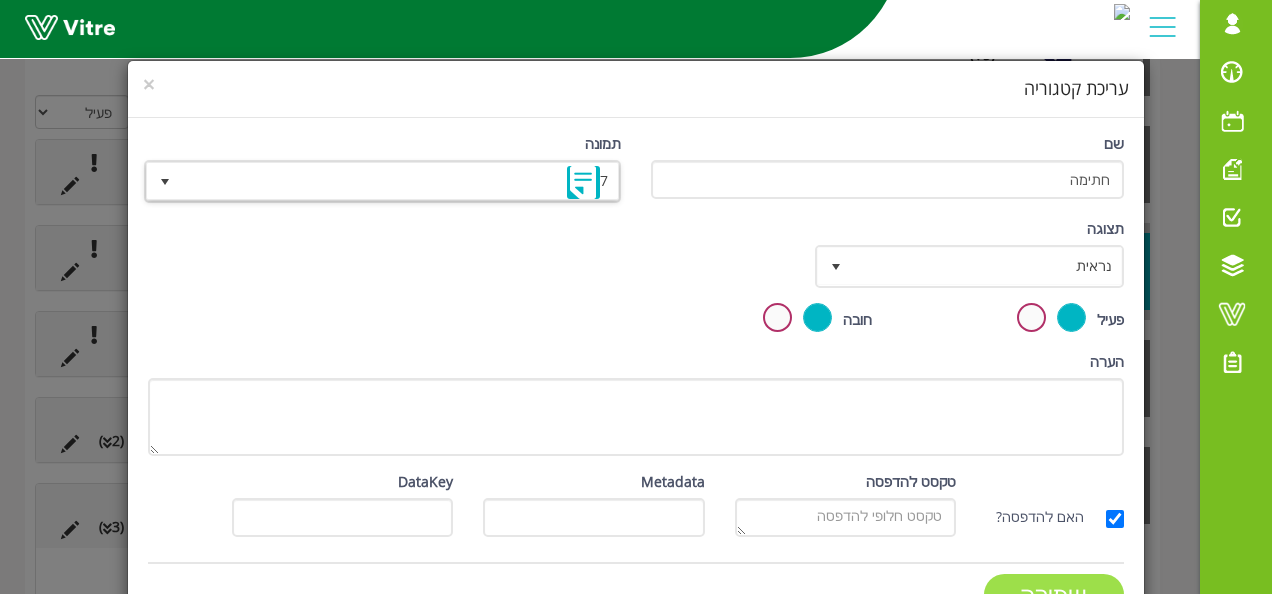 click on "שמירה" at bounding box center (1054, 594) 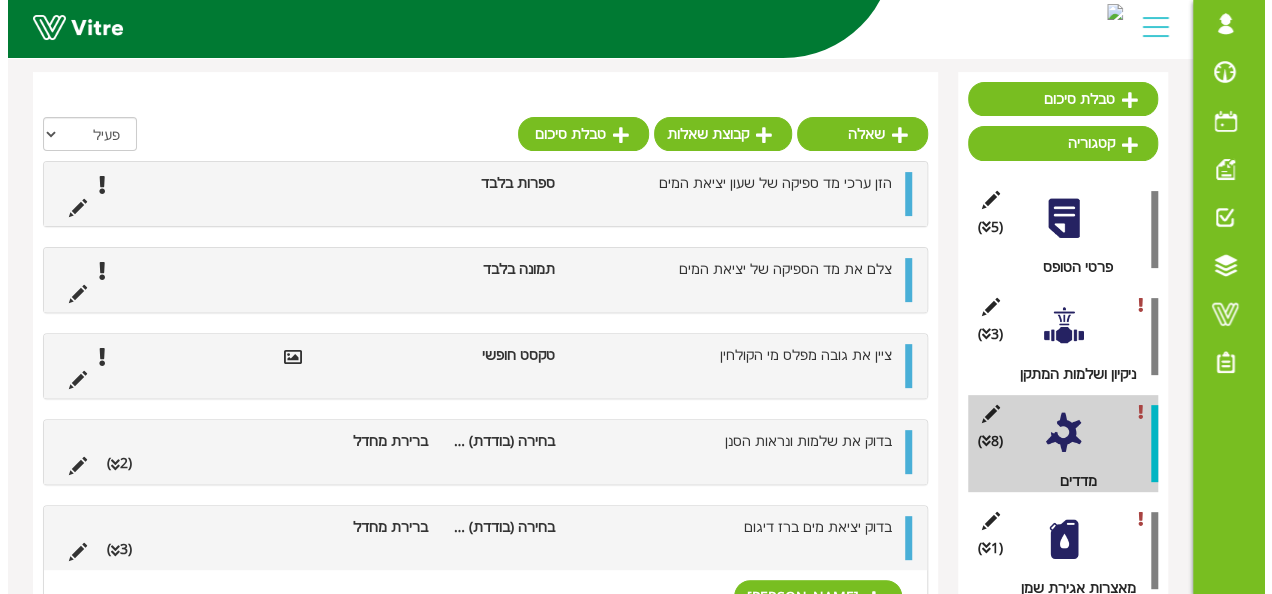 scroll, scrollTop: 210, scrollLeft: 0, axis: vertical 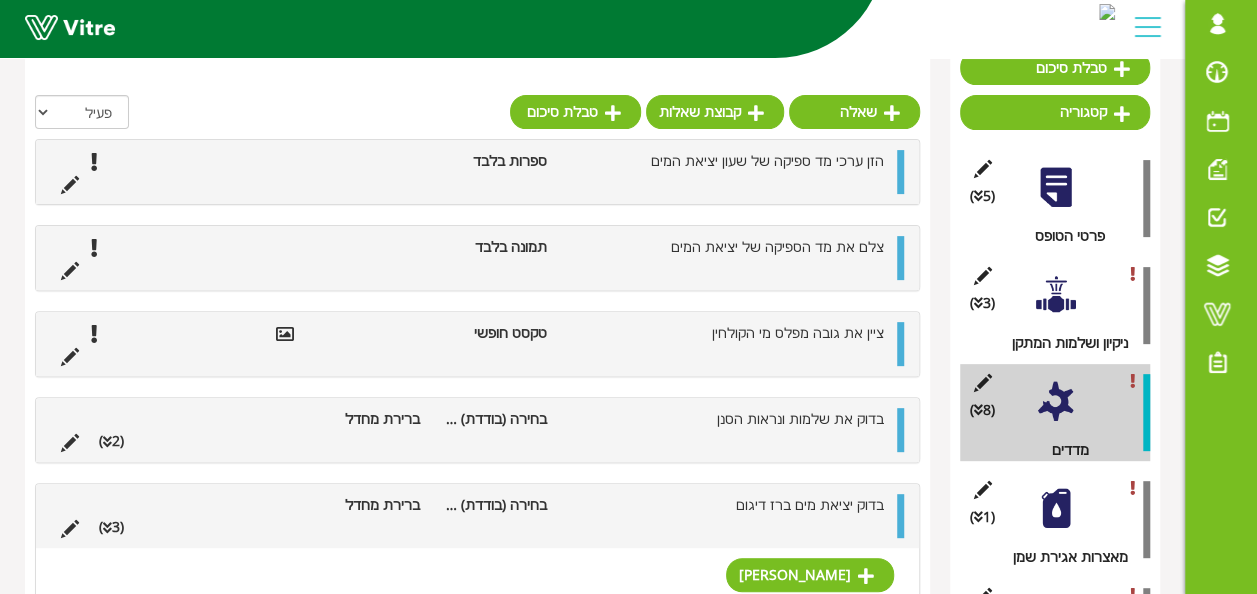 click on "(3 ) ניקיון ושלמות המתקן" at bounding box center [1055, 305] 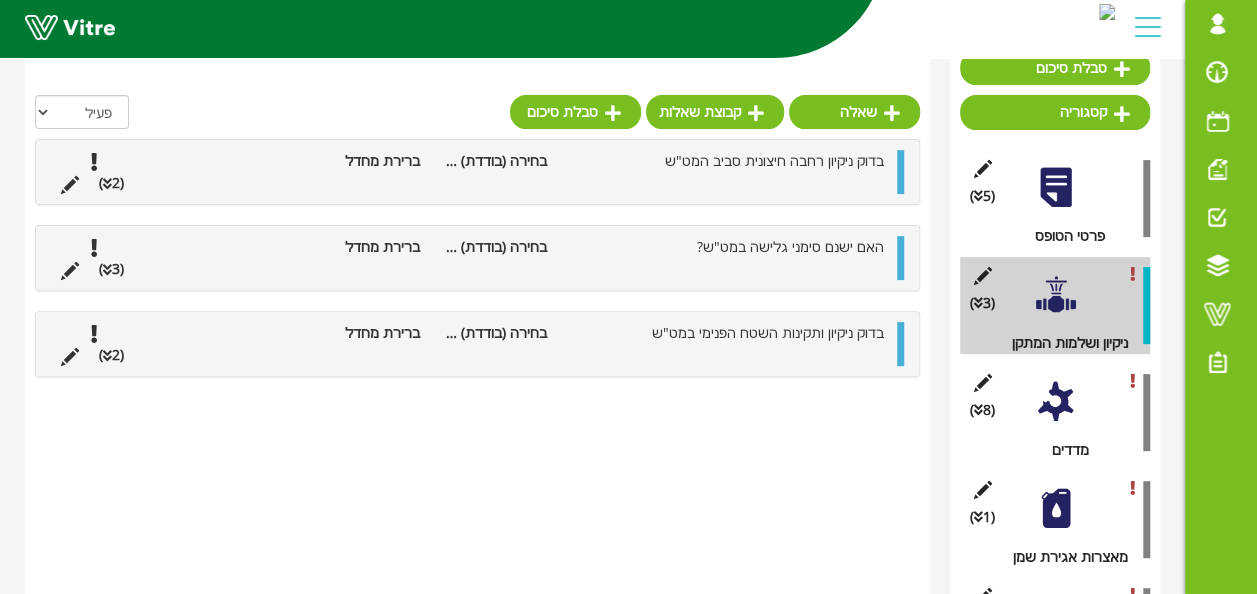 click on "(5 ) פרטי הטופס" at bounding box center (1055, 198) 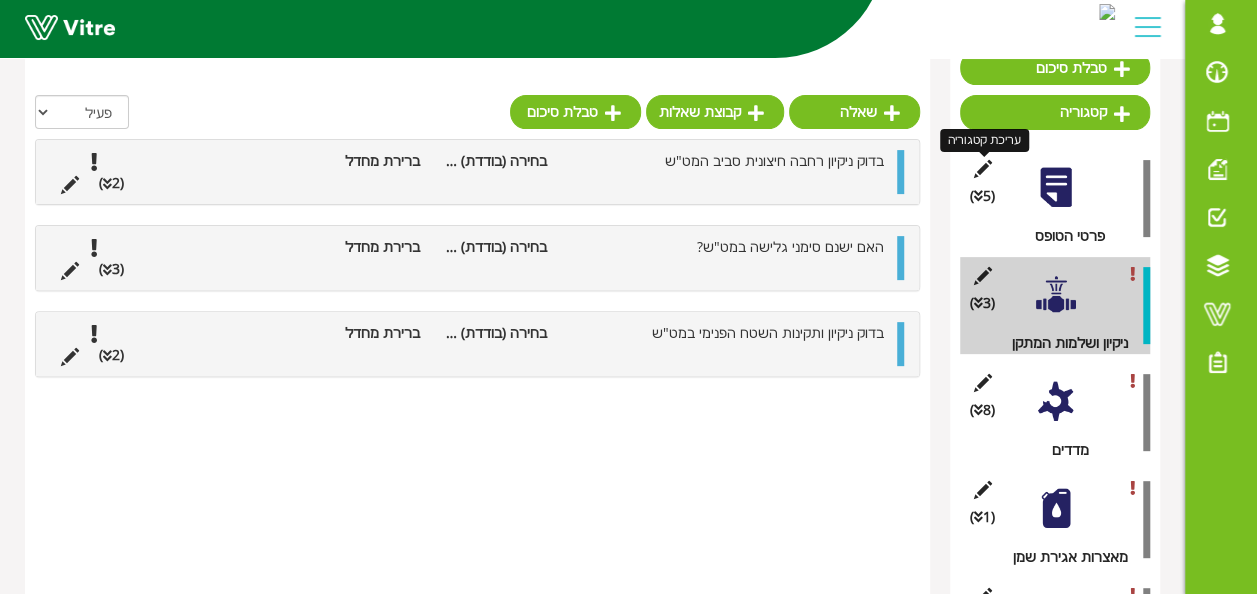 click at bounding box center (982, 169) 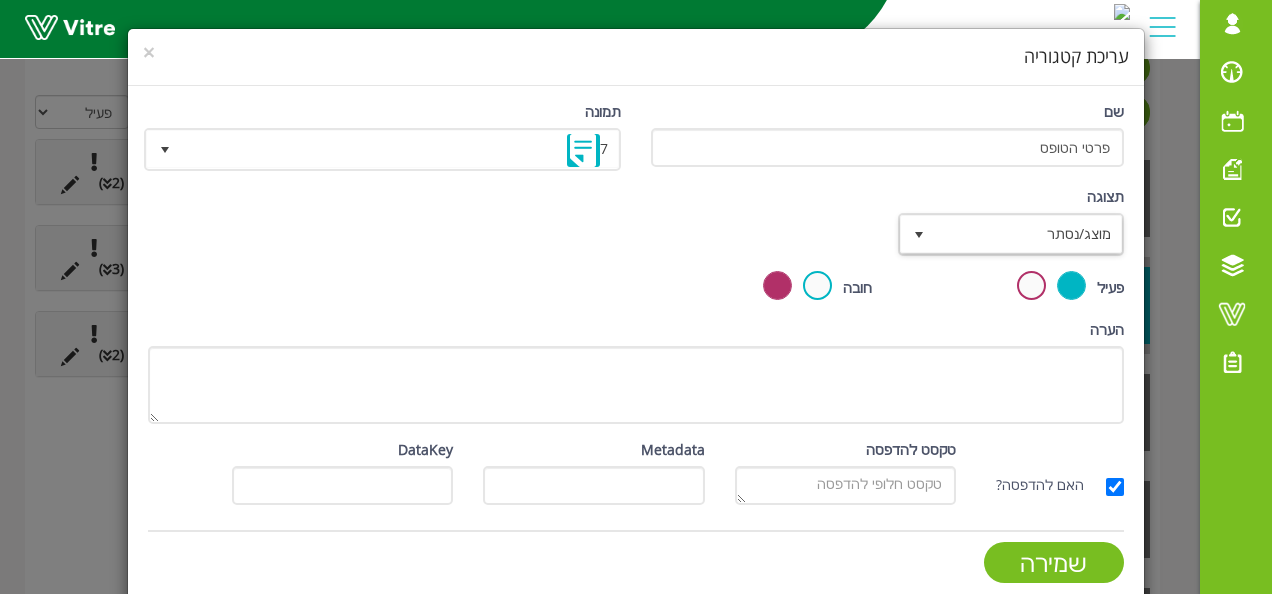 scroll, scrollTop: 50, scrollLeft: 0, axis: vertical 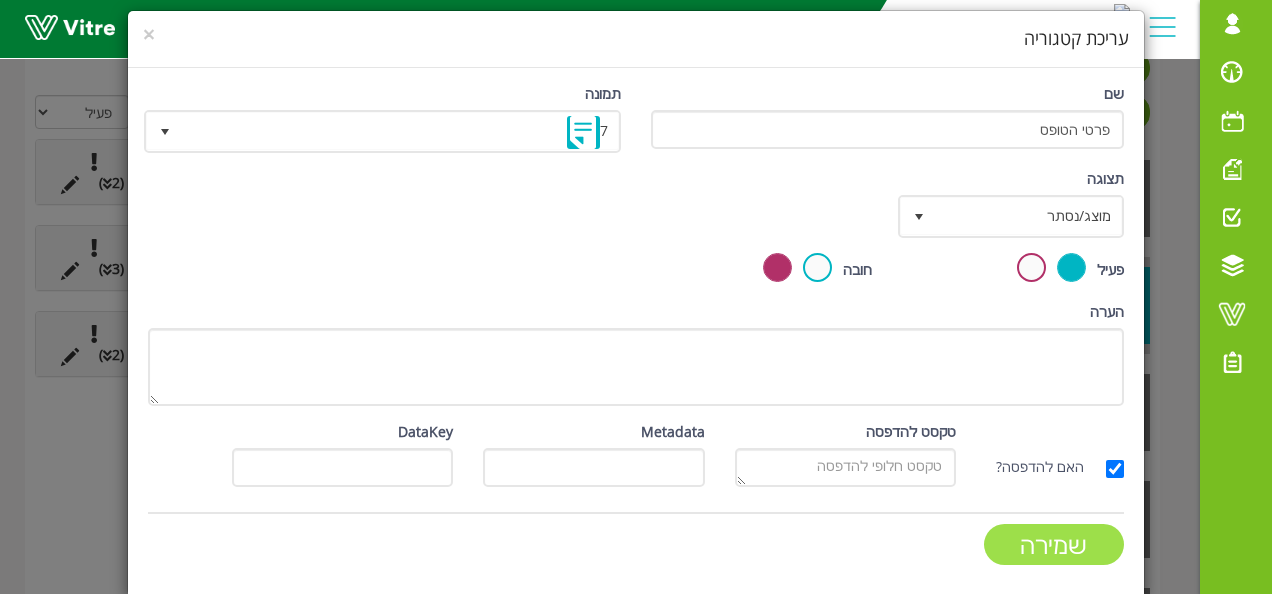 click on "שמירה" at bounding box center (1054, 544) 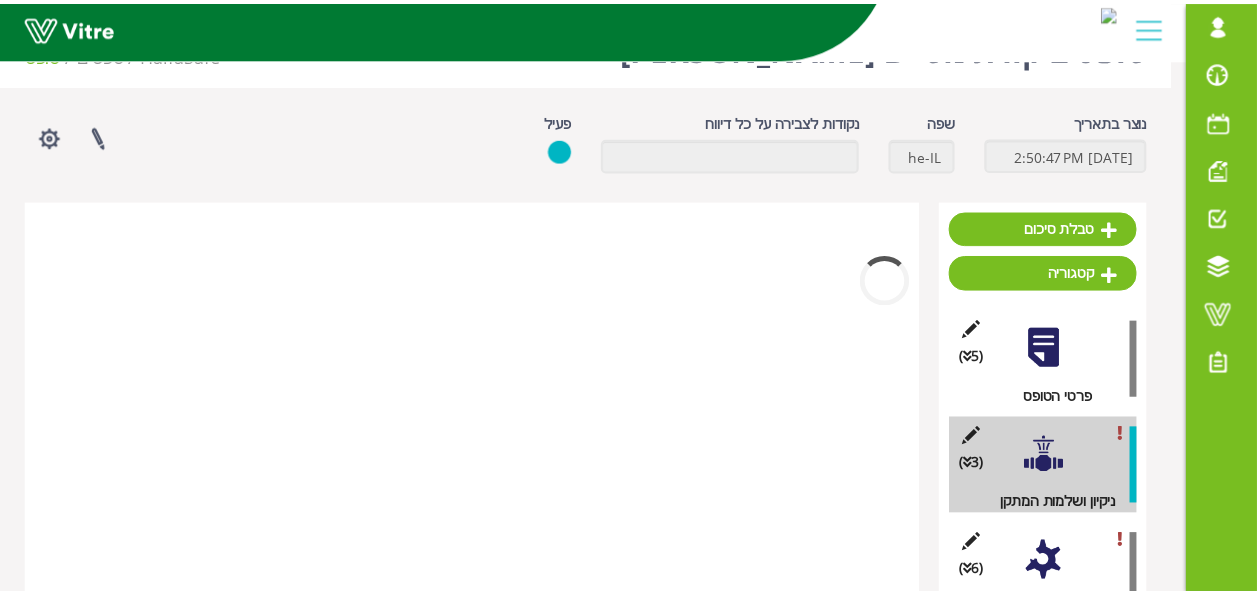 scroll, scrollTop: 210, scrollLeft: 0, axis: vertical 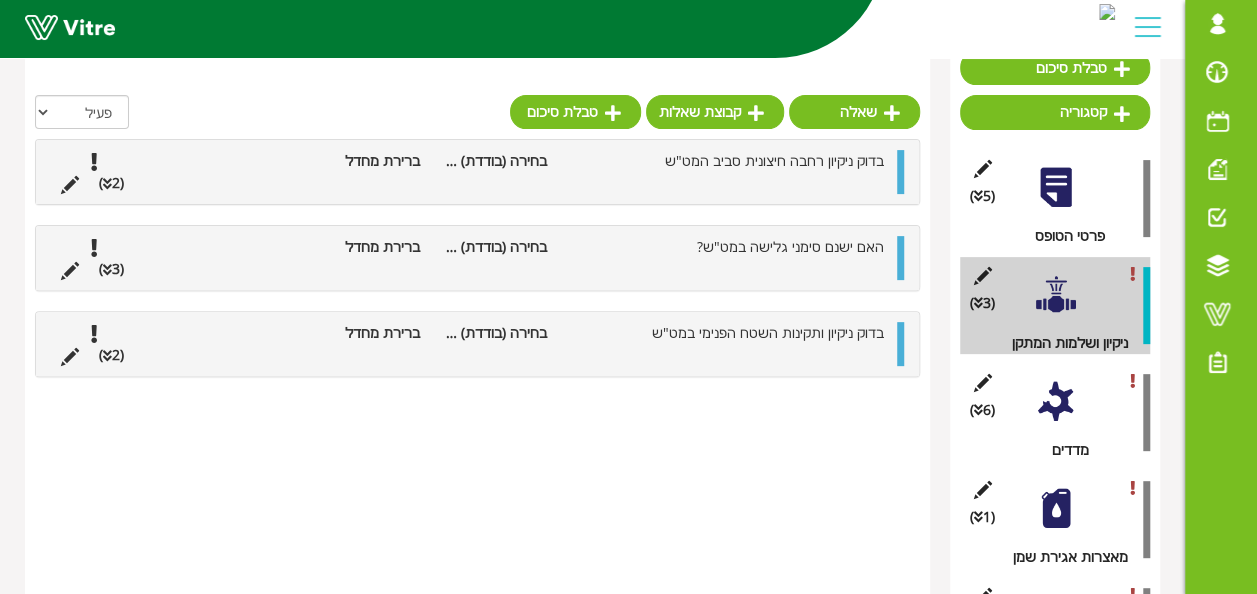 click on "טבלת סיכום
קטגוריה
(5 ) פרטי הטופס (3 ) ניקיון ושלמות המתקן (6 ) מדדים (1 ) מאצרות אגירת שמן (1 ) חתימה" at bounding box center (1055, 368) 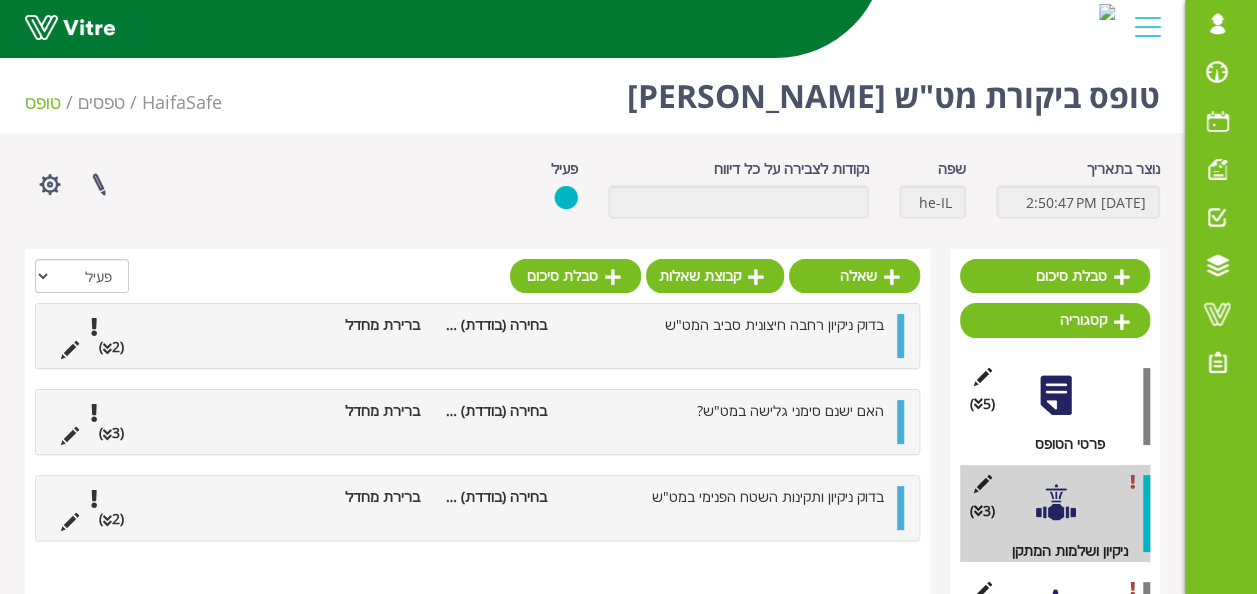 scroll, scrollTop: 0, scrollLeft: 0, axis: both 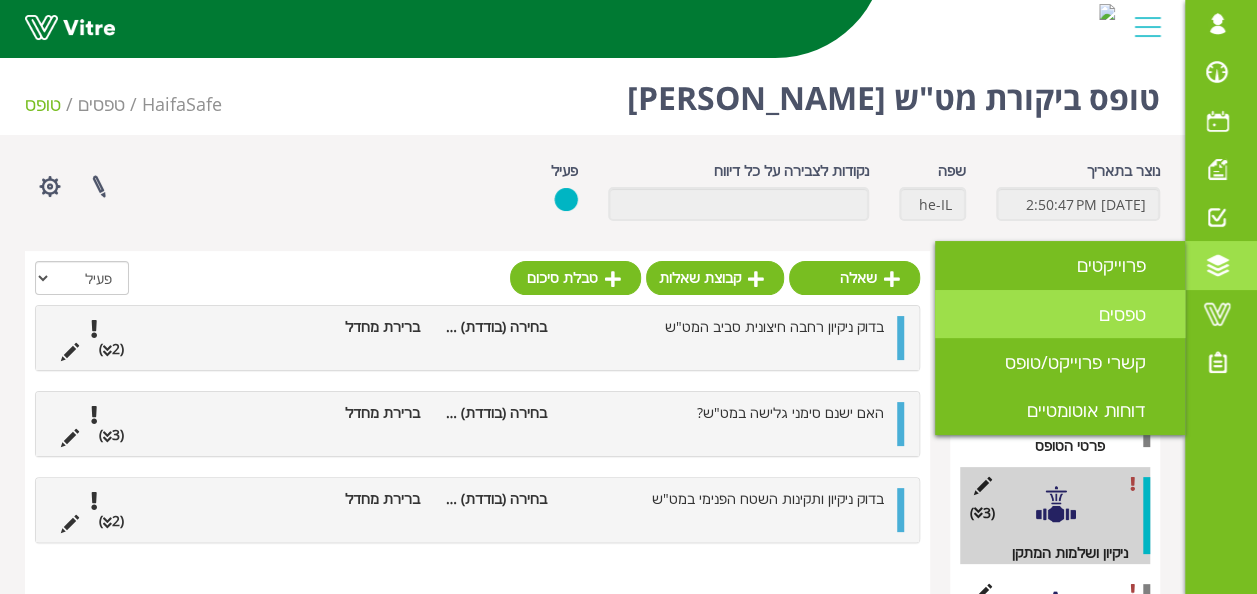 click on "טפסים" at bounding box center (1060, 314) 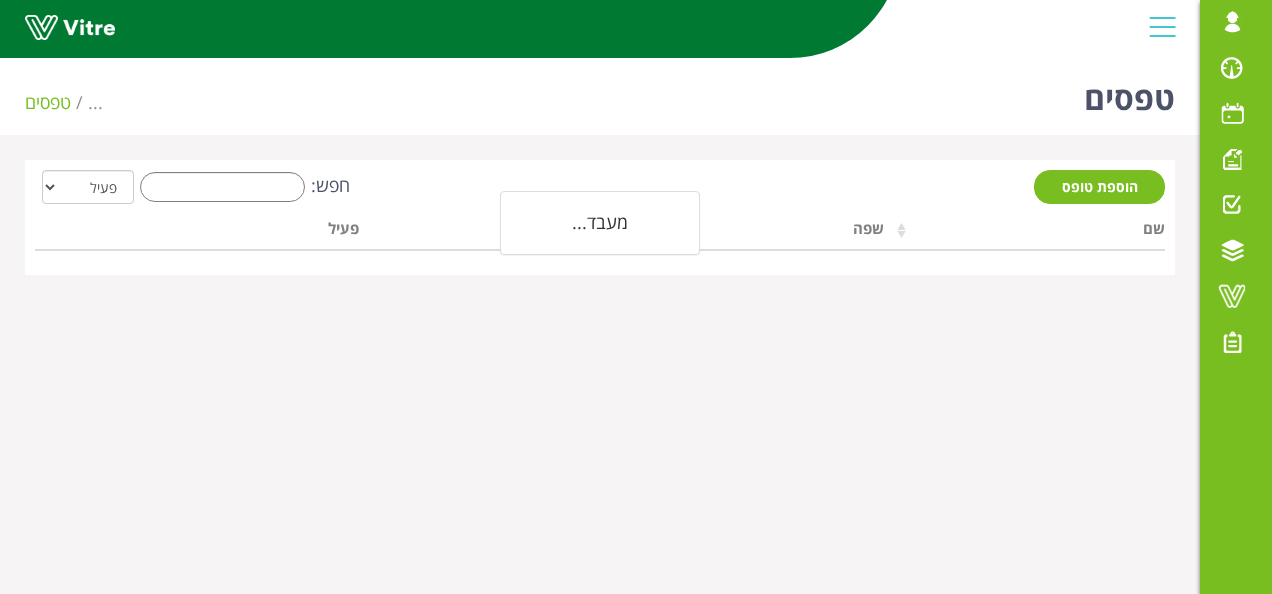 scroll, scrollTop: 0, scrollLeft: 0, axis: both 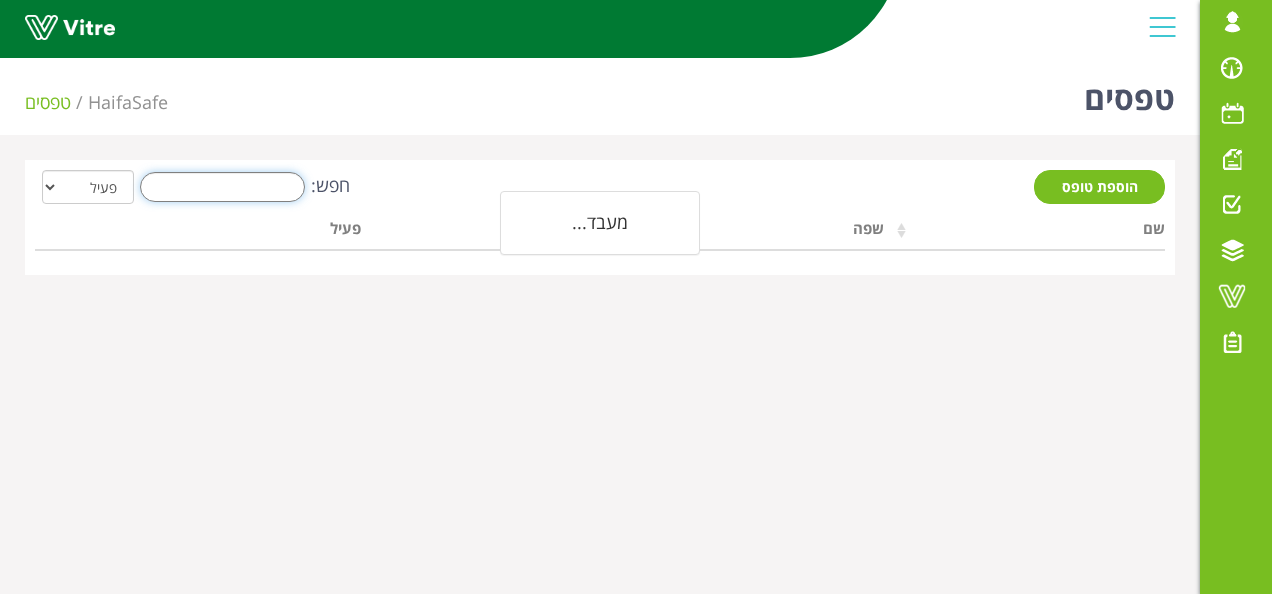 click on "חפש:" at bounding box center (222, 187) 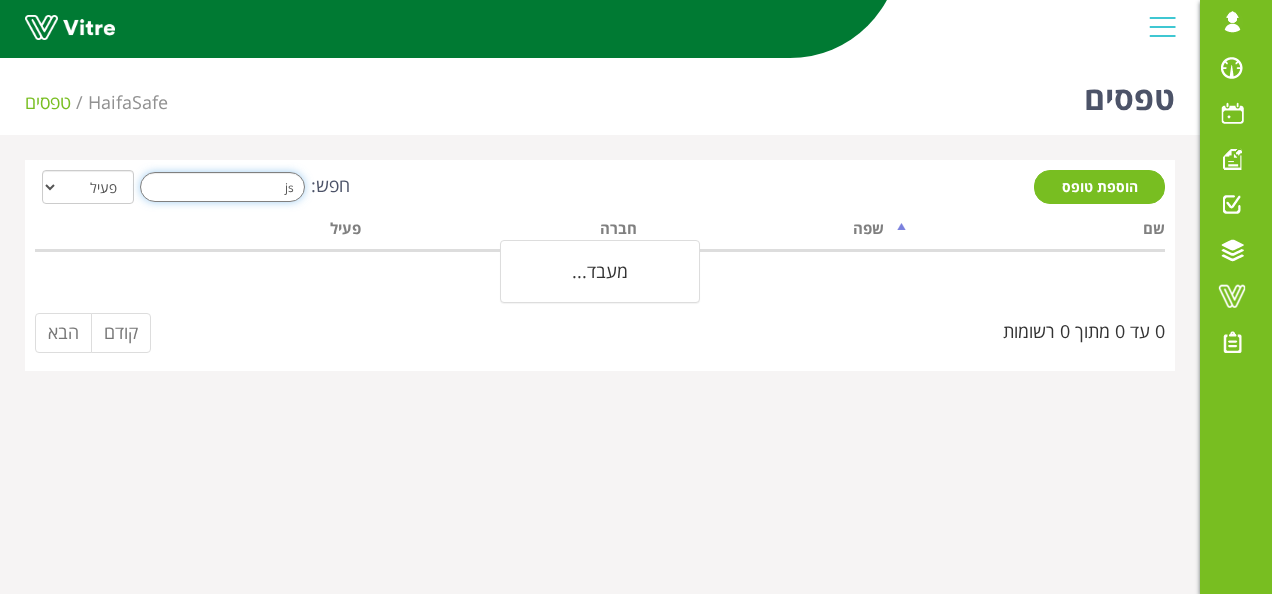 type on "j" 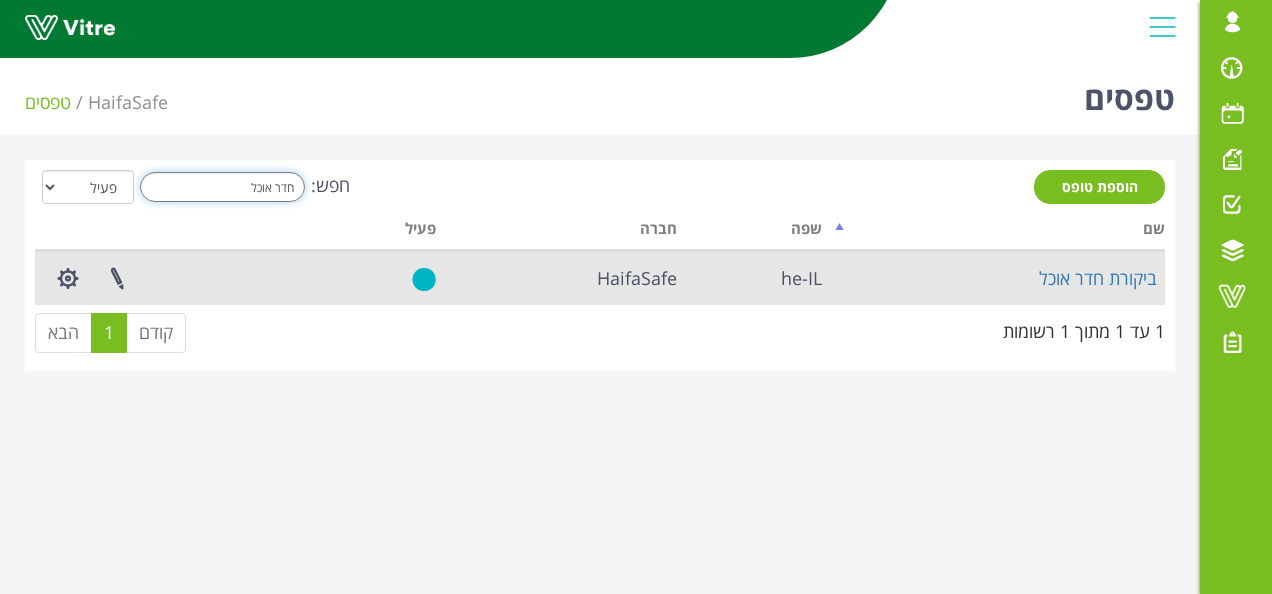 type on "חדר אוכל" 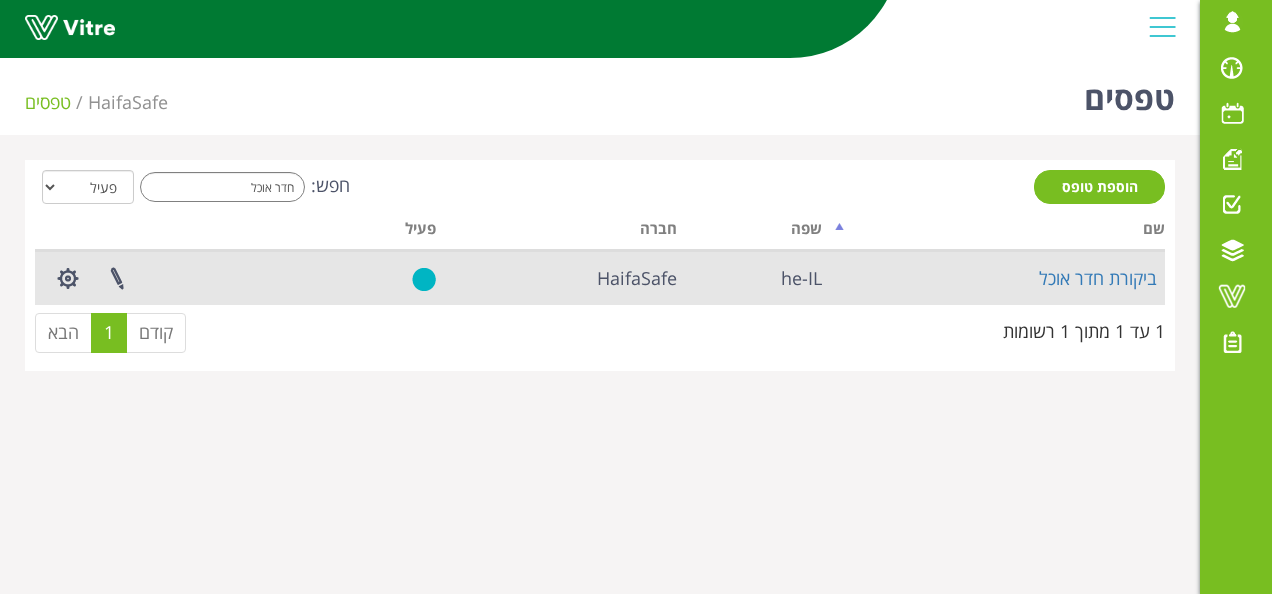 click on "ביקורת חדר אוכל" at bounding box center (997, 278) 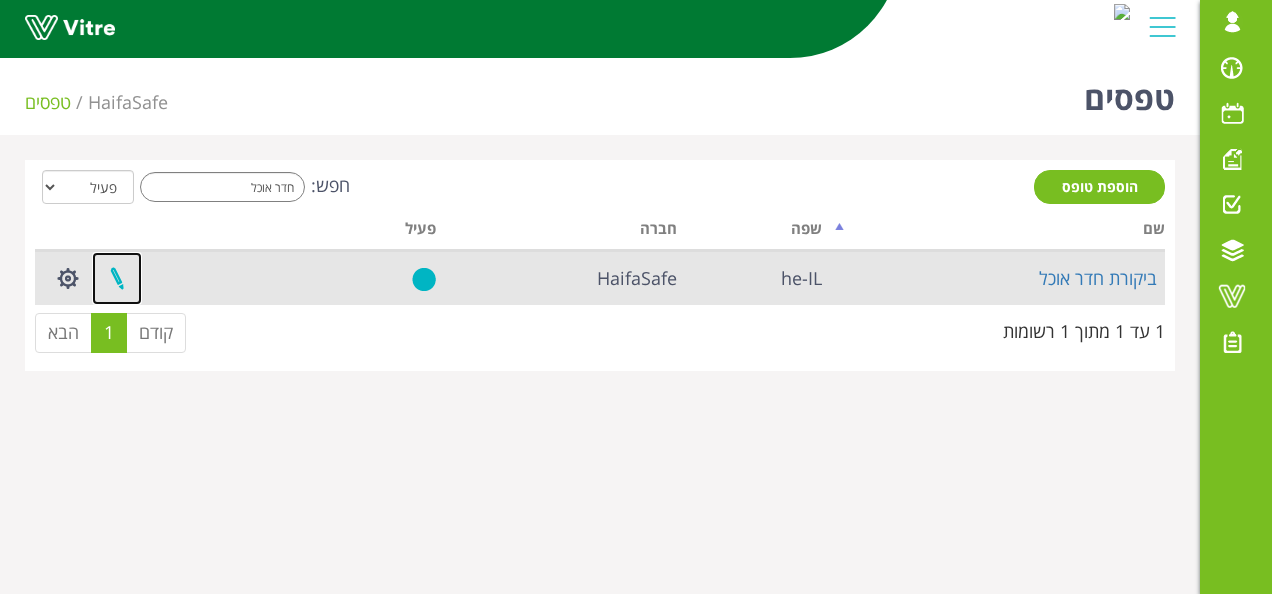 click at bounding box center (117, 278) 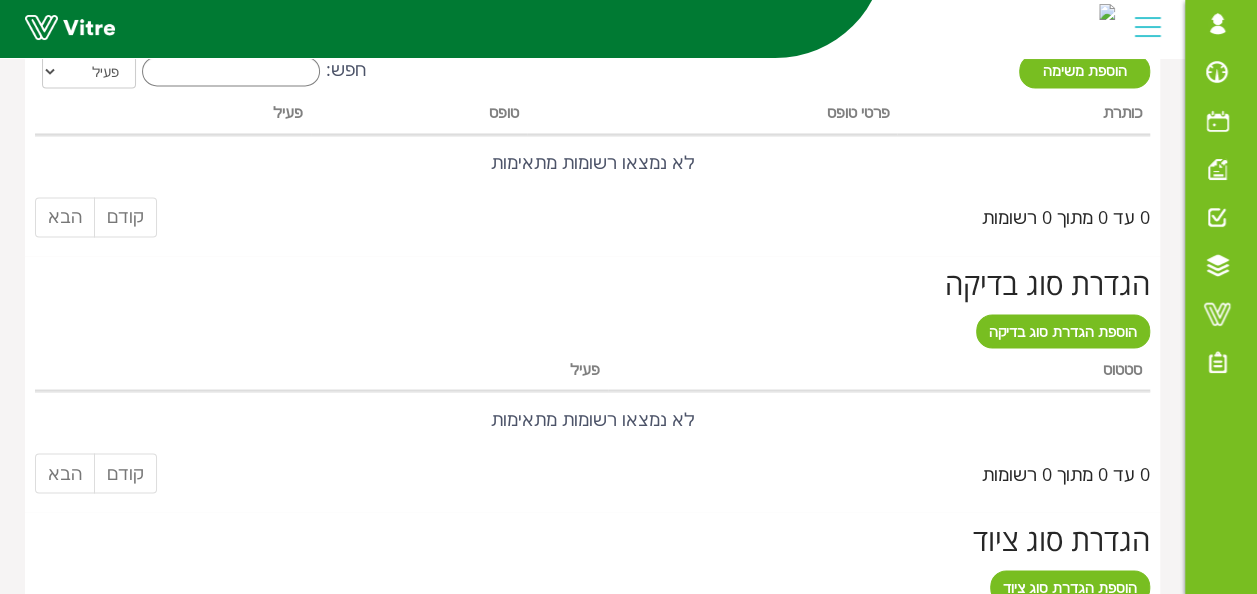 scroll, scrollTop: 1269, scrollLeft: 0, axis: vertical 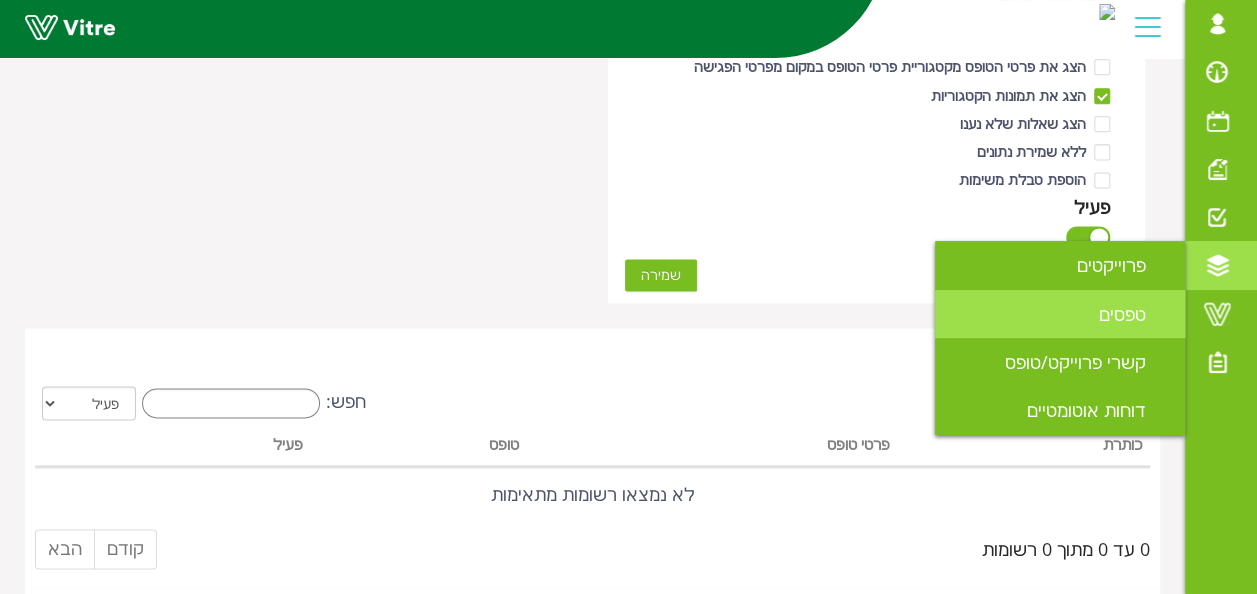 click on "טפסים" at bounding box center [1060, 314] 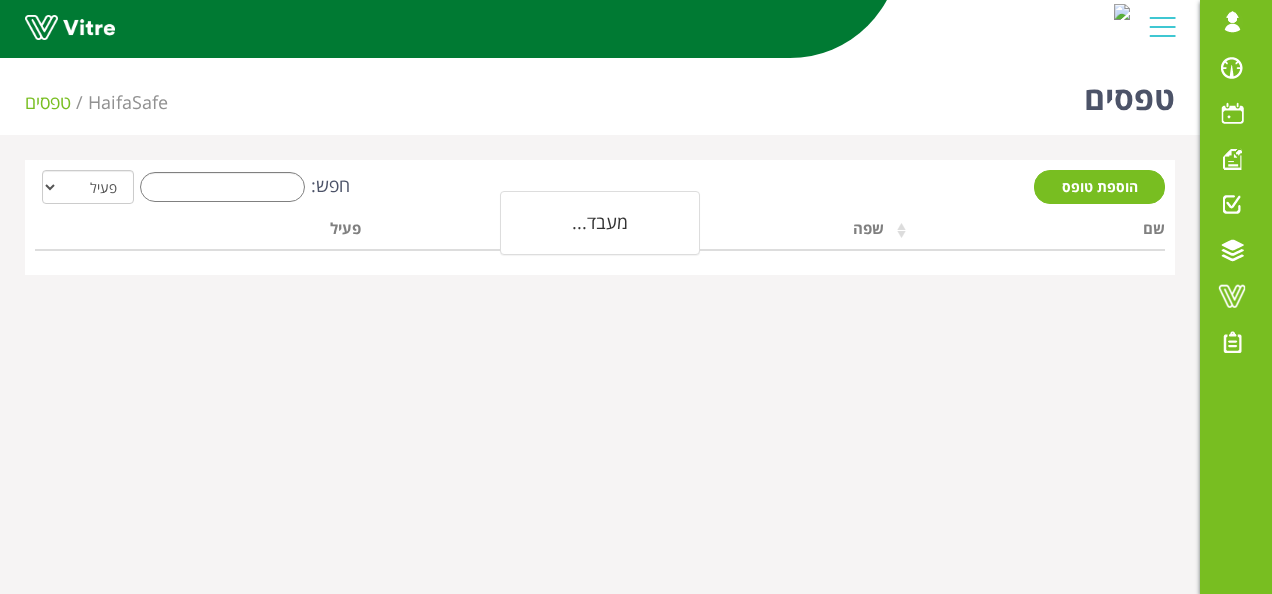 scroll, scrollTop: 0, scrollLeft: 0, axis: both 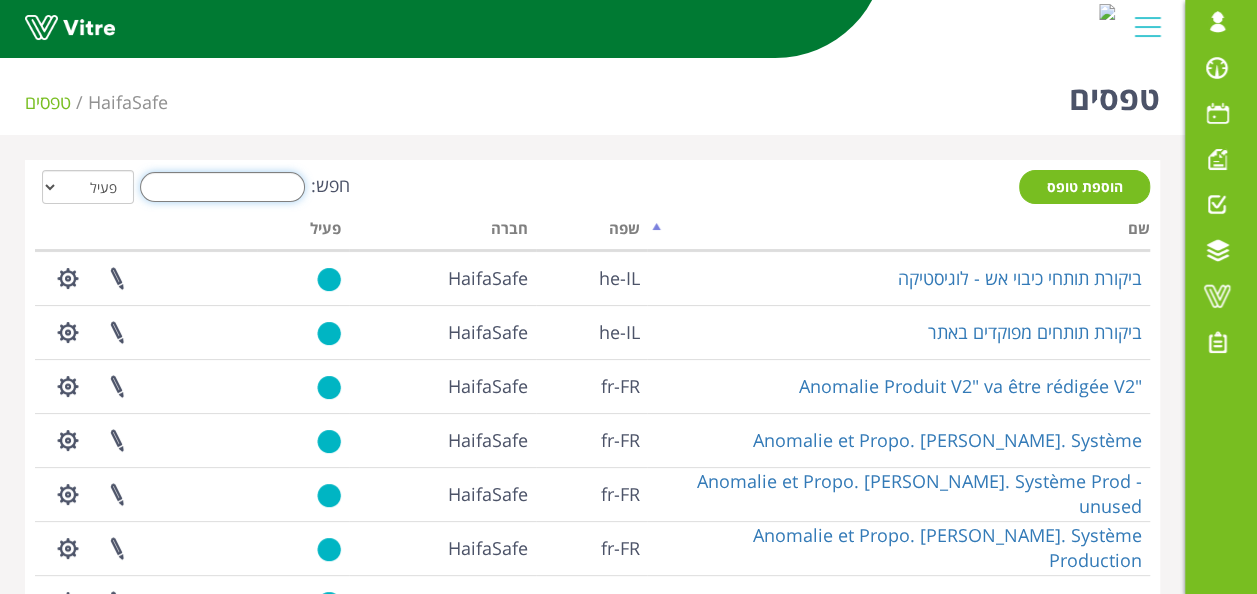 click on "חפש:" at bounding box center (222, 187) 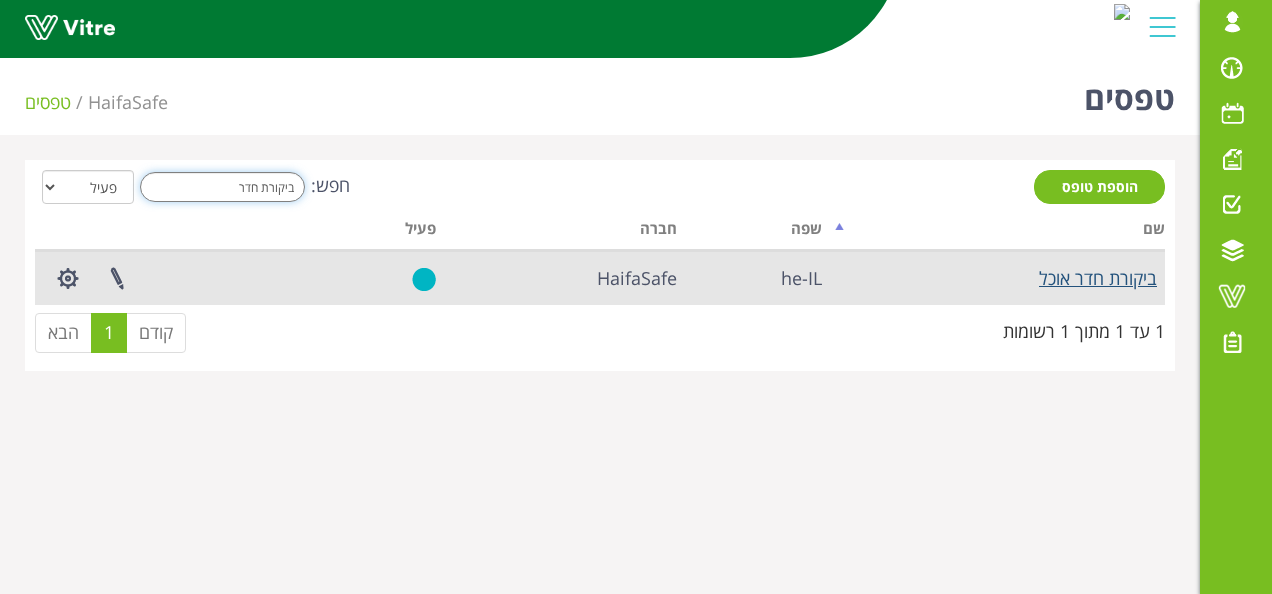type on "ביקורת חדר" 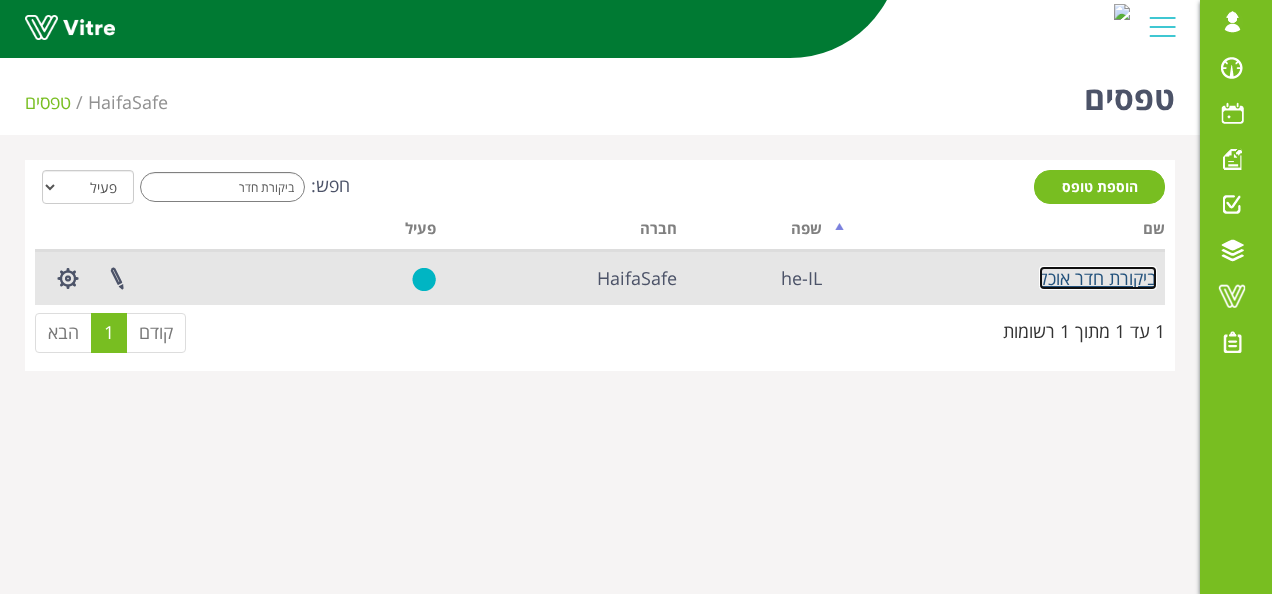 click on "ביקורת חדר אוכל" at bounding box center [1098, 278] 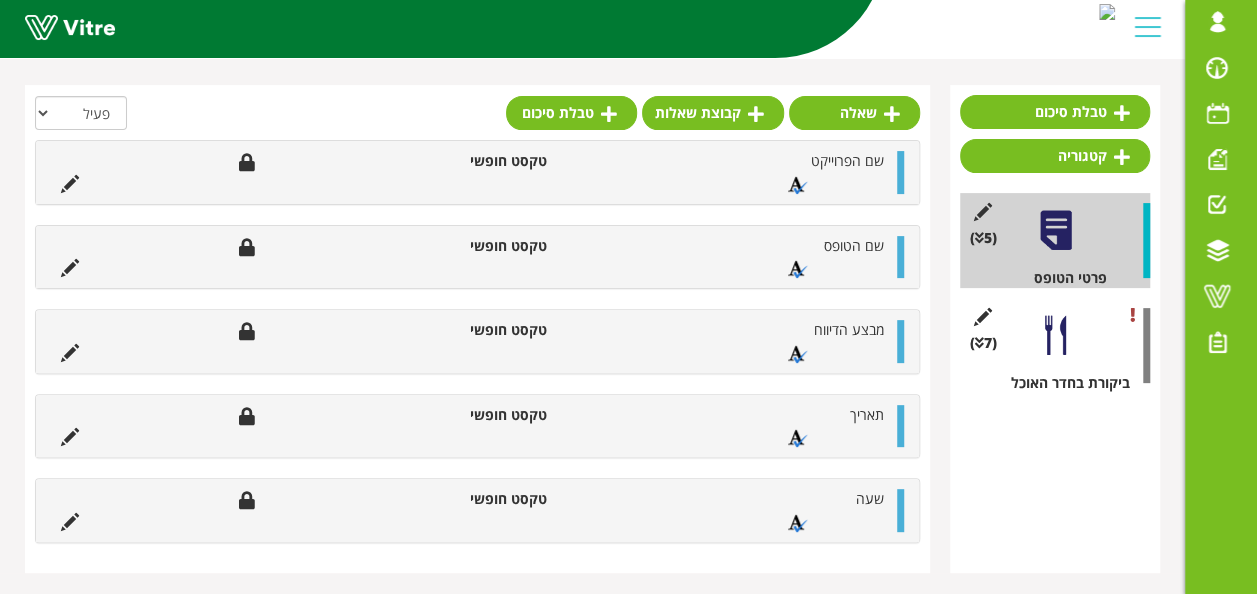 scroll, scrollTop: 166, scrollLeft: 0, axis: vertical 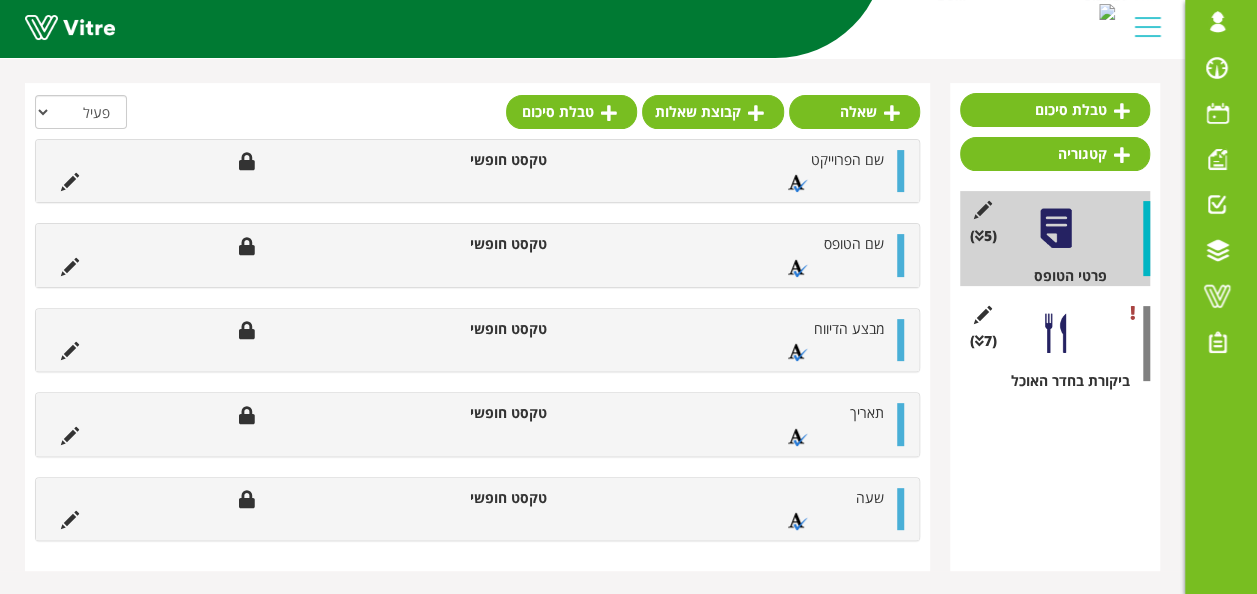 click at bounding box center [1055, 333] 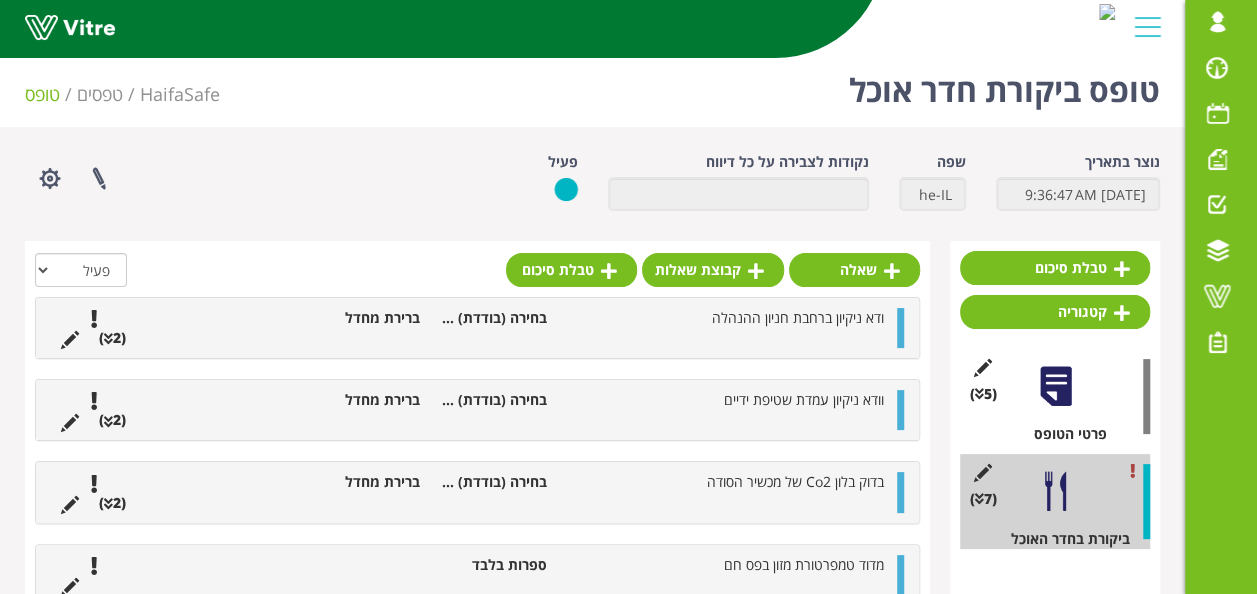 scroll, scrollTop: 166, scrollLeft: 0, axis: vertical 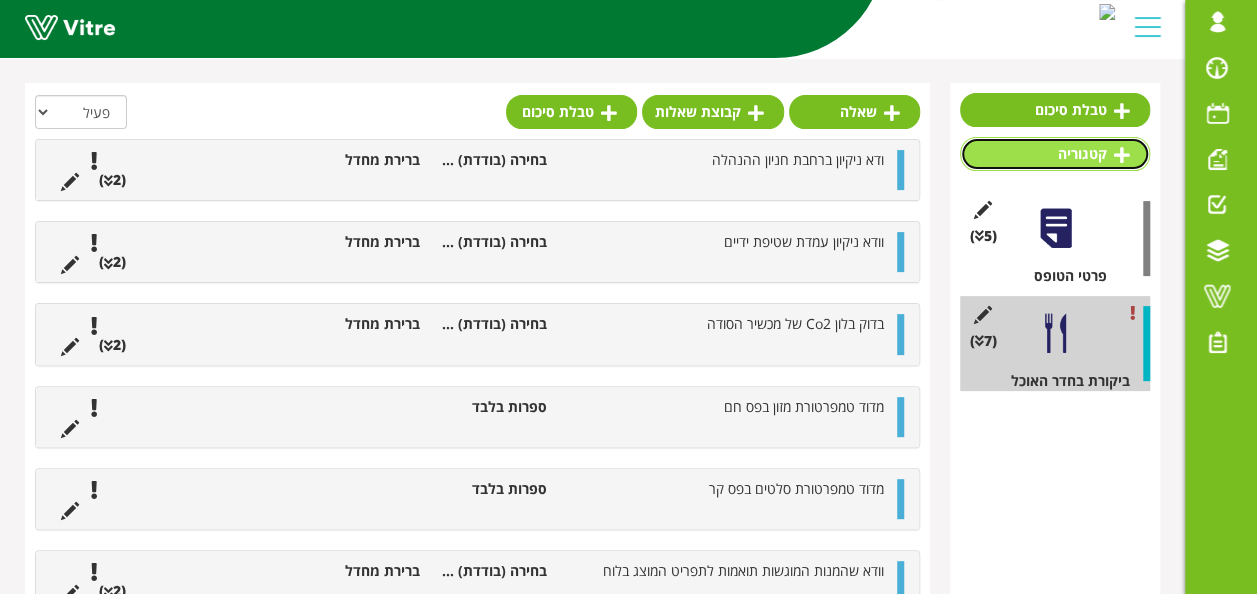 click on "קטגוריה" at bounding box center (1055, 154) 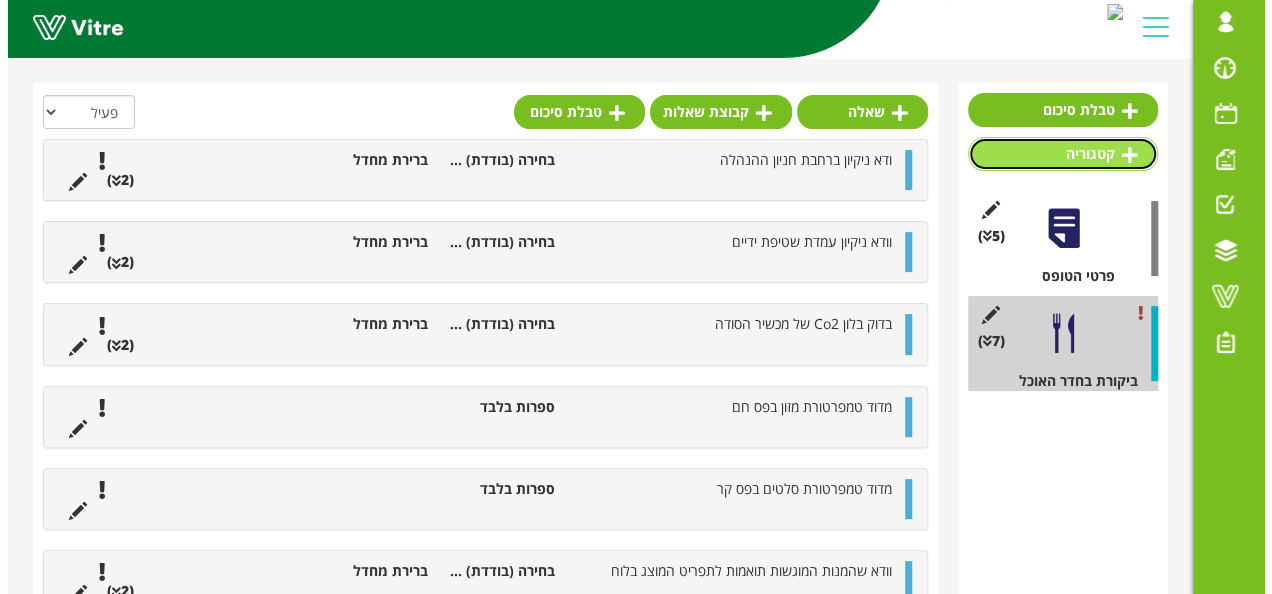 scroll, scrollTop: 0, scrollLeft: 0, axis: both 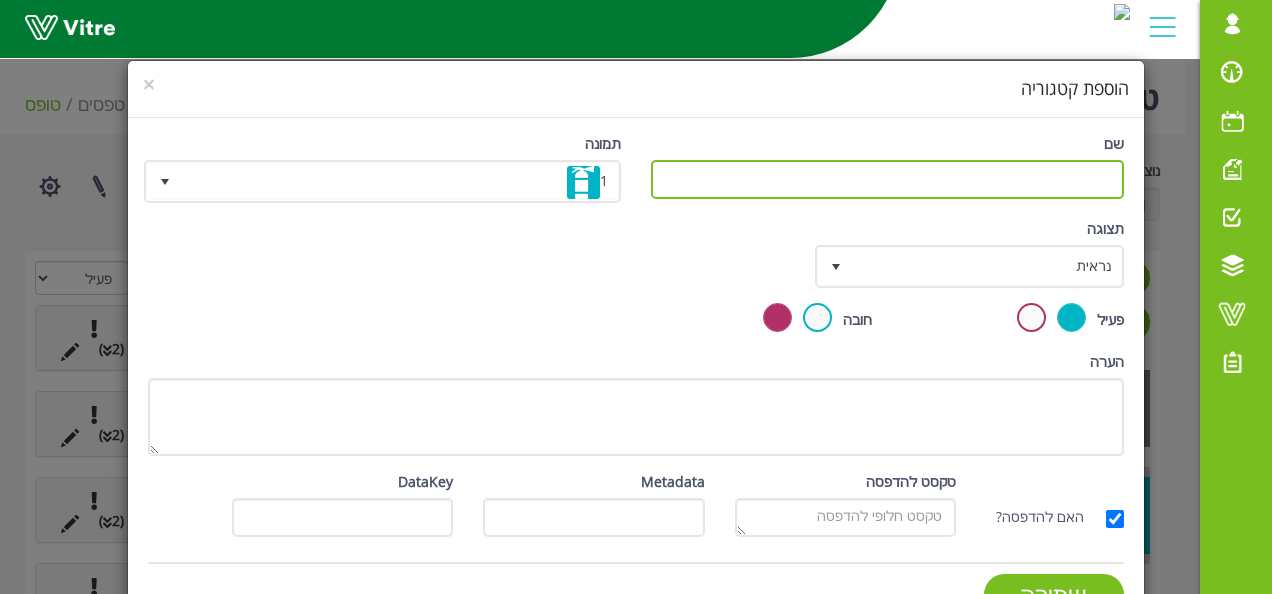 click on "שם" at bounding box center [887, 179] 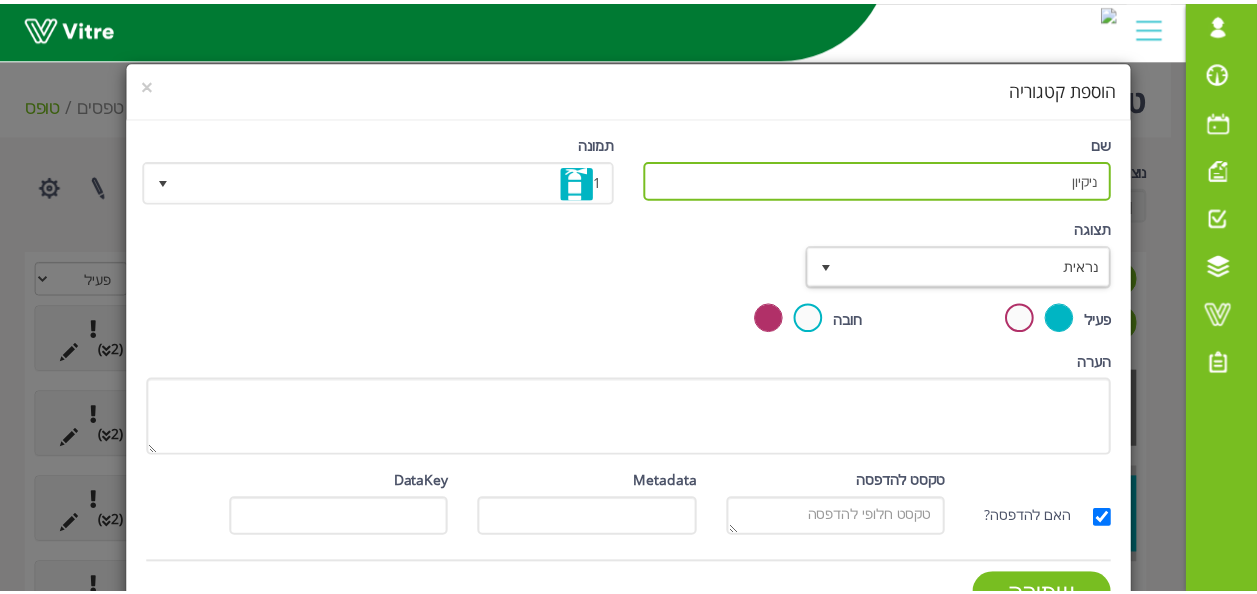 scroll, scrollTop: 50, scrollLeft: 0, axis: vertical 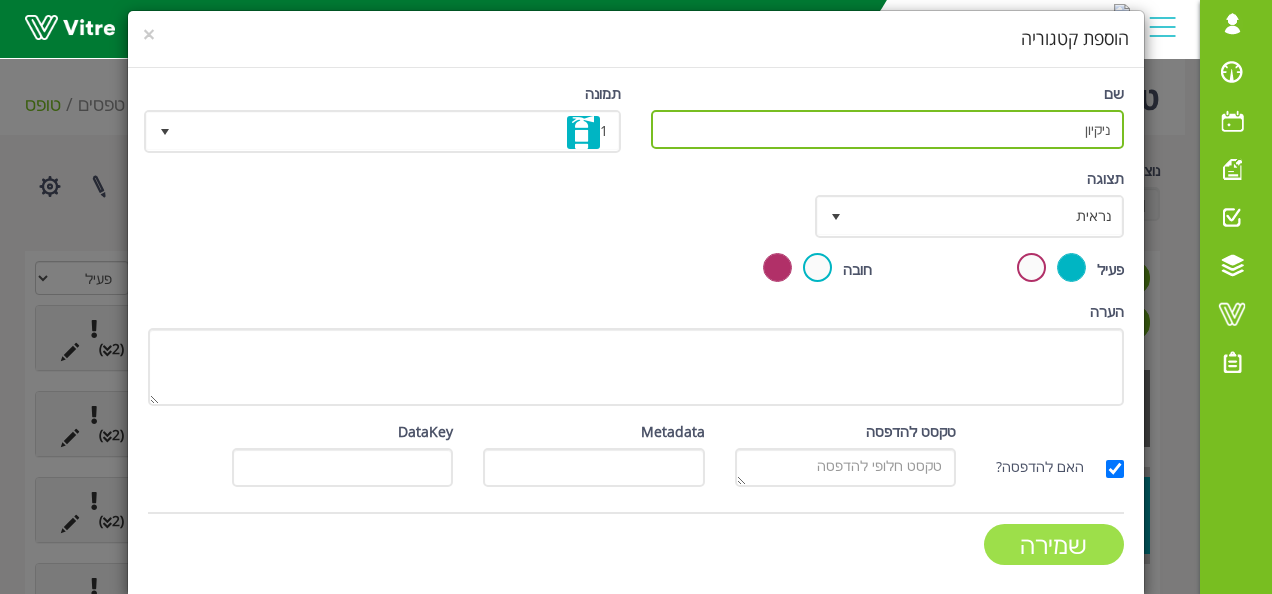 type on "ניקיון" 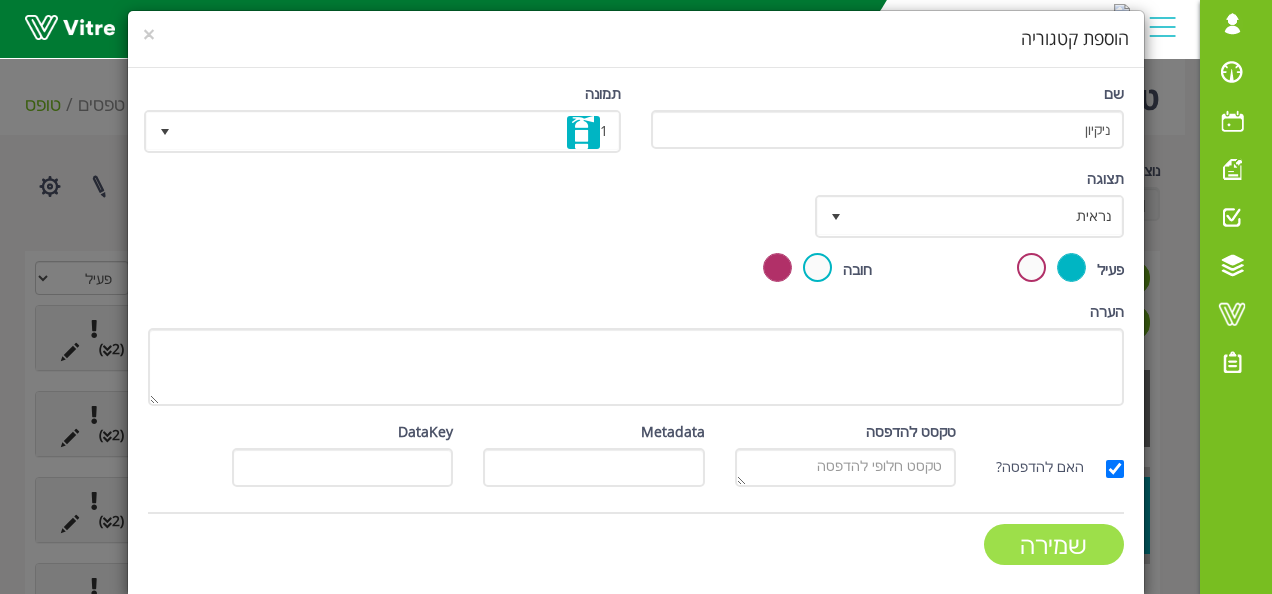 click on "שמירה" at bounding box center (1054, 544) 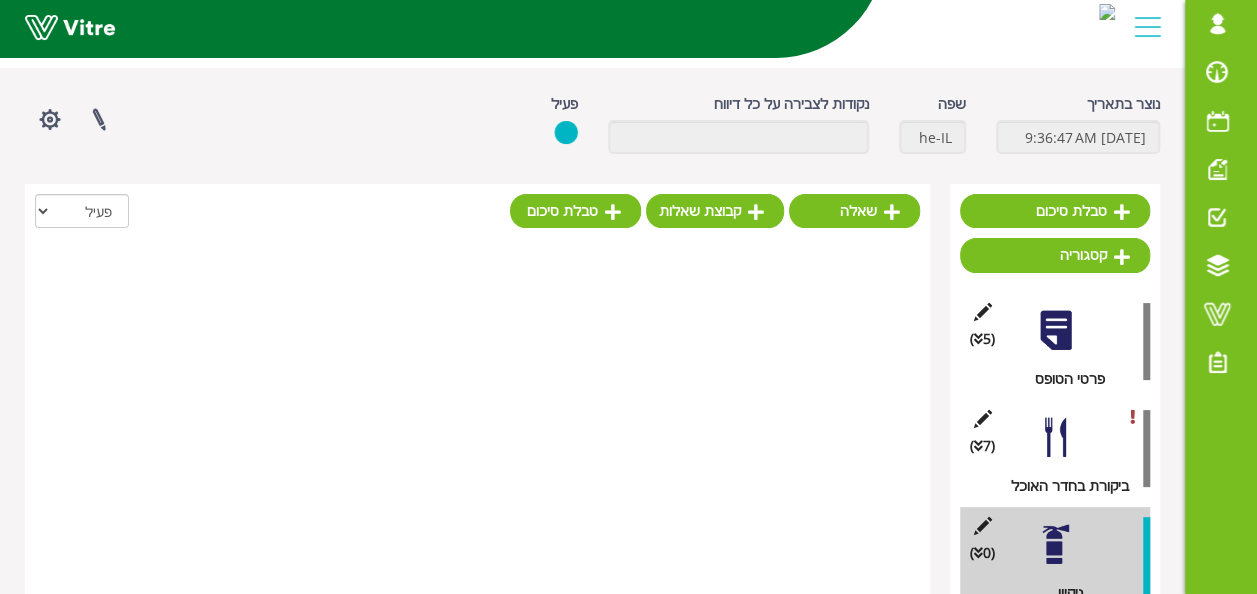 scroll, scrollTop: 96, scrollLeft: 0, axis: vertical 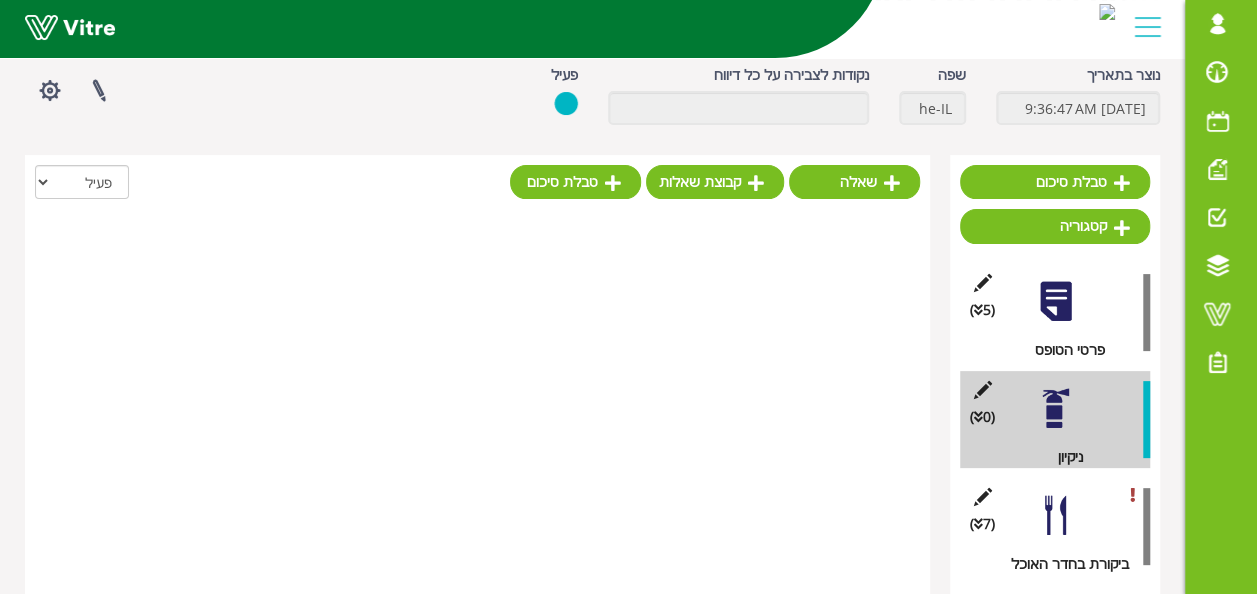click at bounding box center (1055, 515) 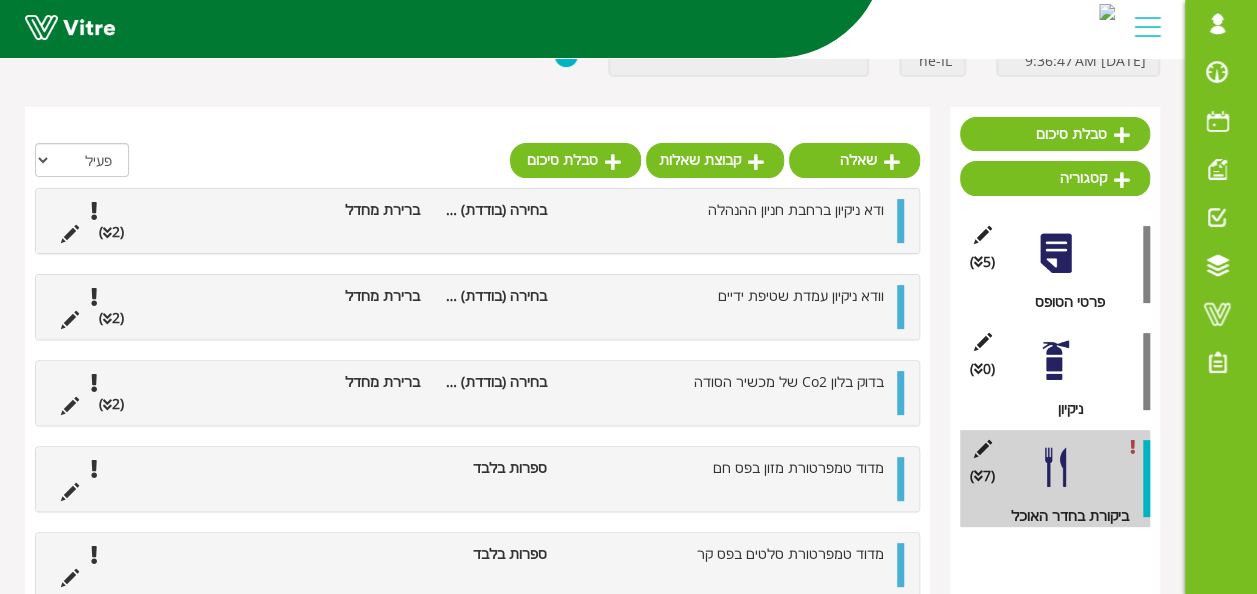 scroll, scrollTop: 136, scrollLeft: 0, axis: vertical 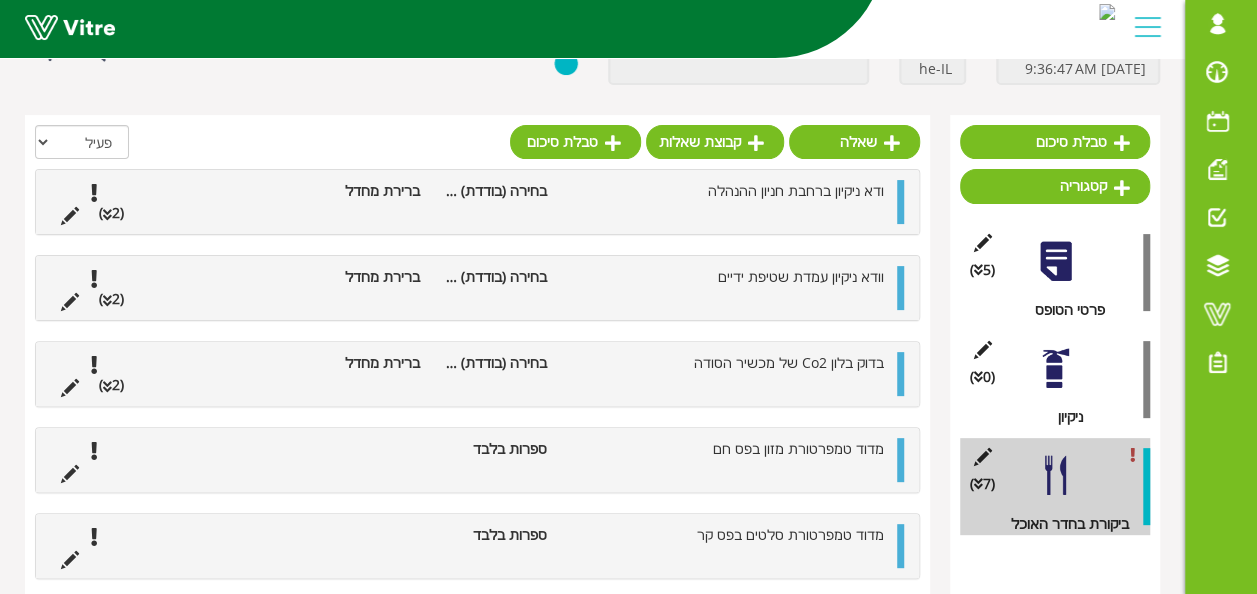 click on "(0 ) ניקיון" at bounding box center [1055, 379] 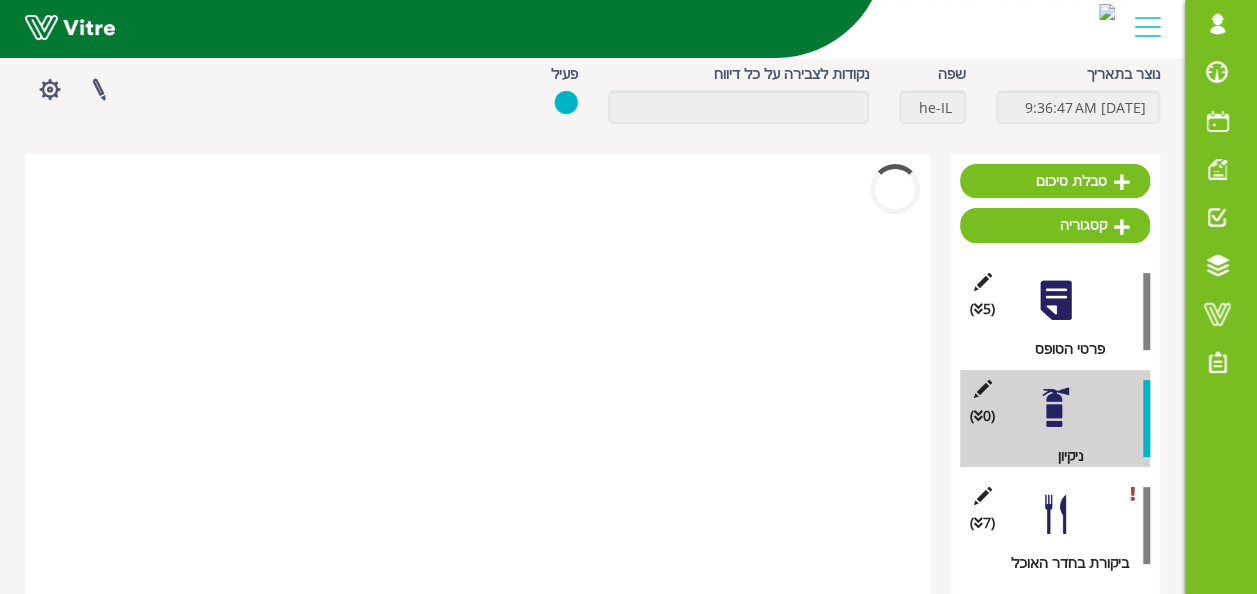 scroll, scrollTop: 96, scrollLeft: 0, axis: vertical 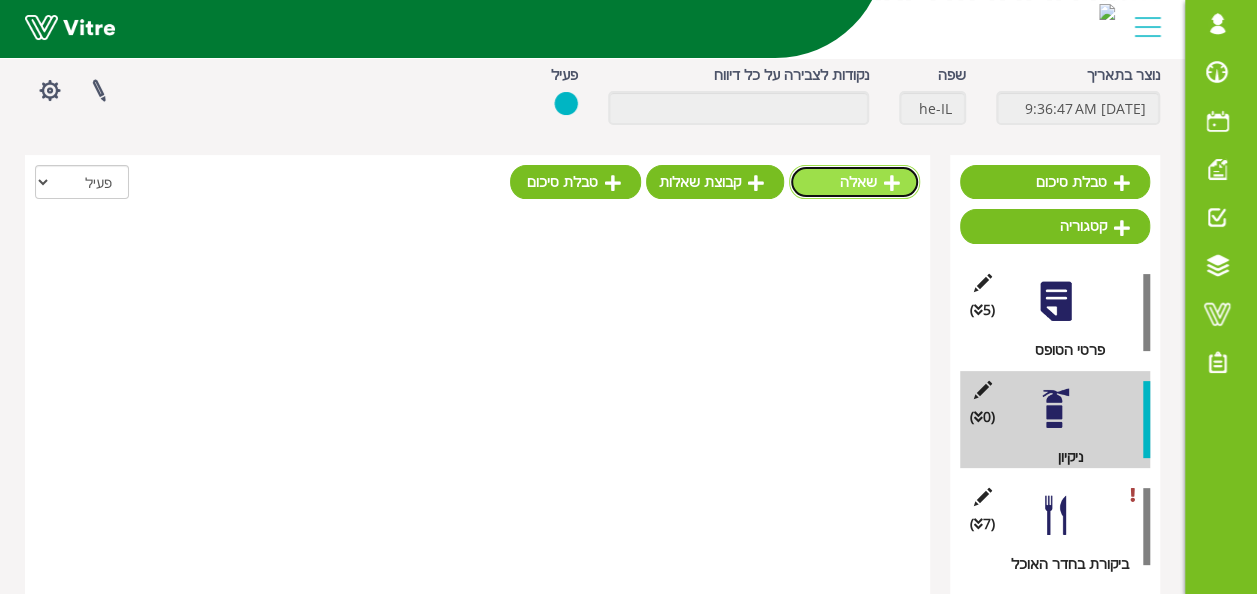 click on "שאלה" at bounding box center [854, 182] 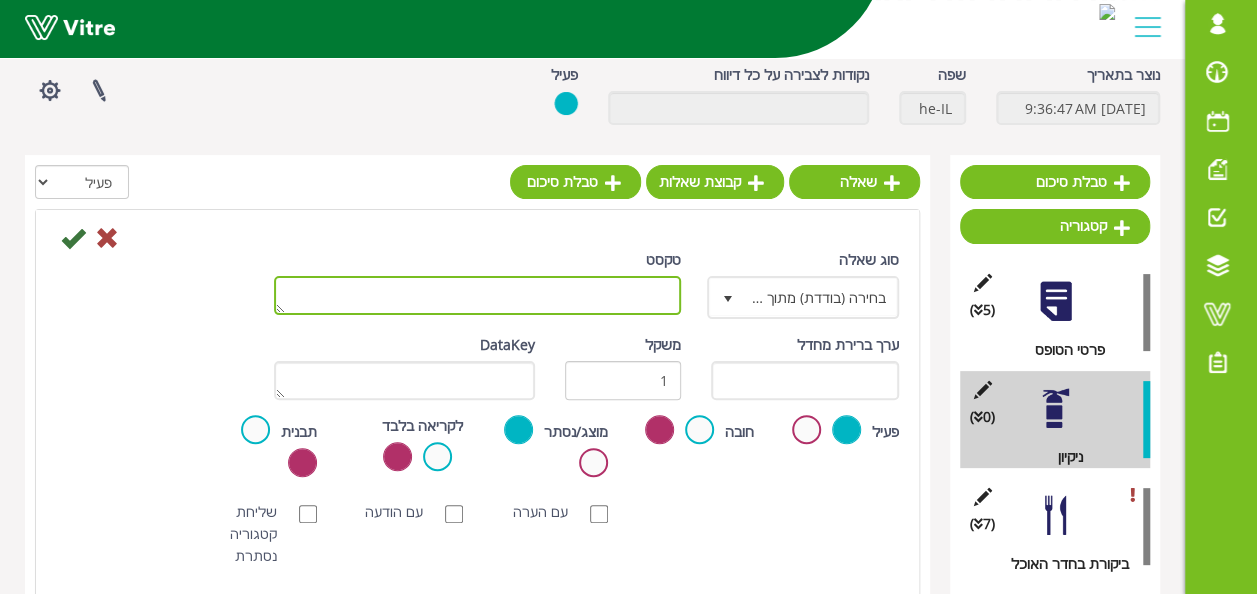 click on "טקסט" at bounding box center [477, 295] 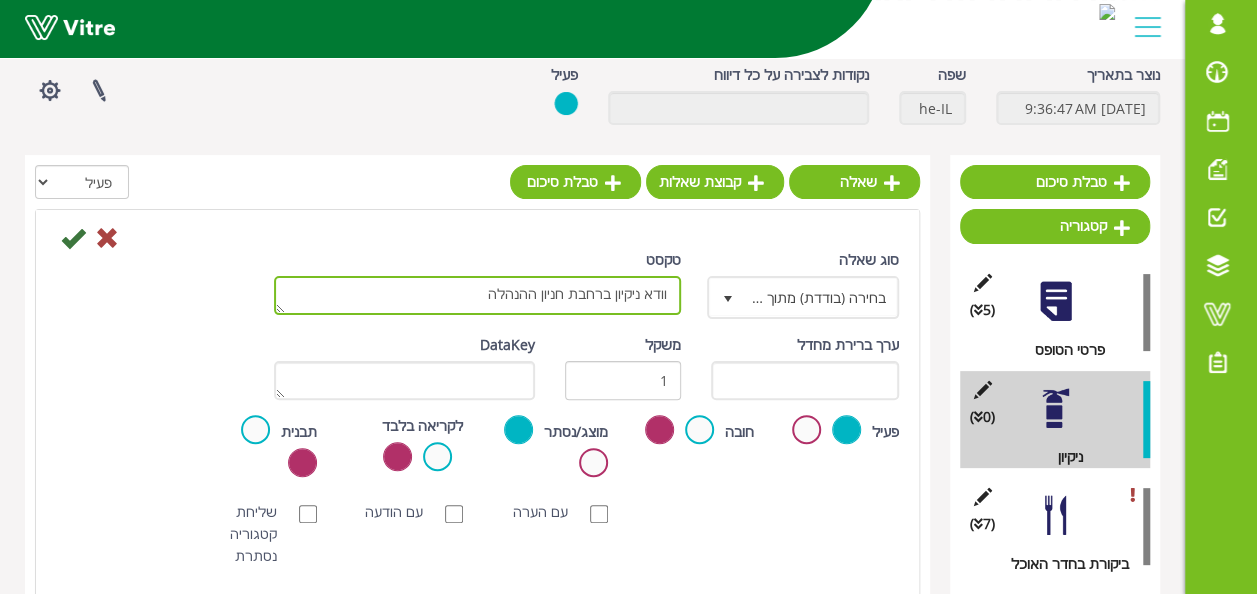 drag, startPoint x: 496, startPoint y: 292, endPoint x: 666, endPoint y: 296, distance: 170.04706 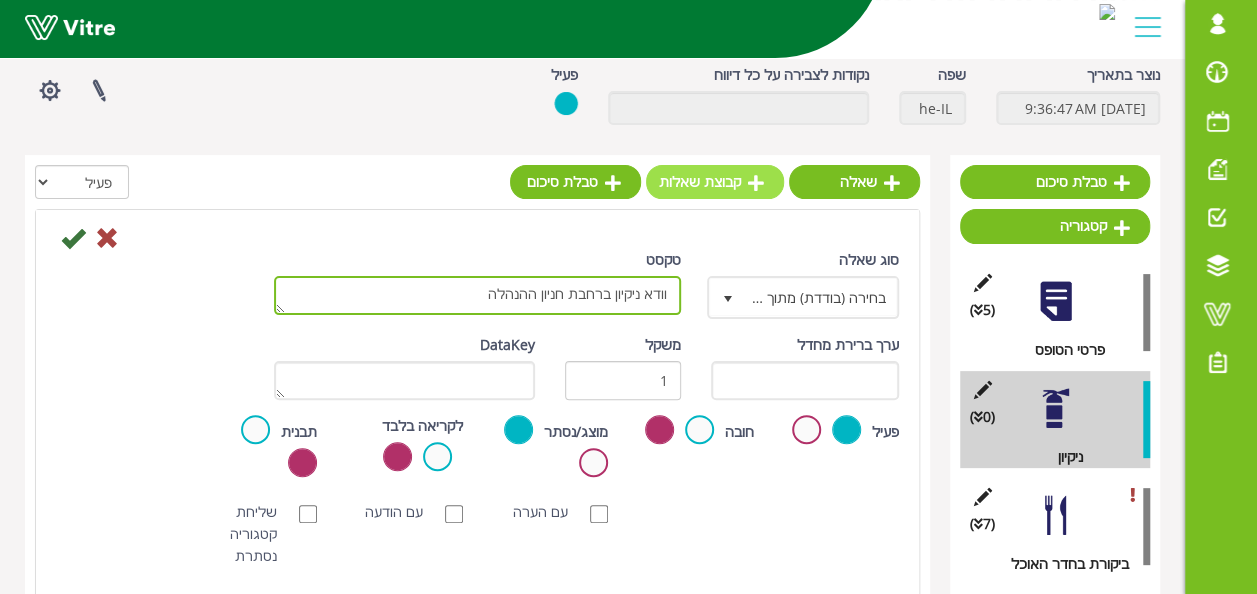 type on "וודא ניקיון ברחבת חניון ההנהלה" 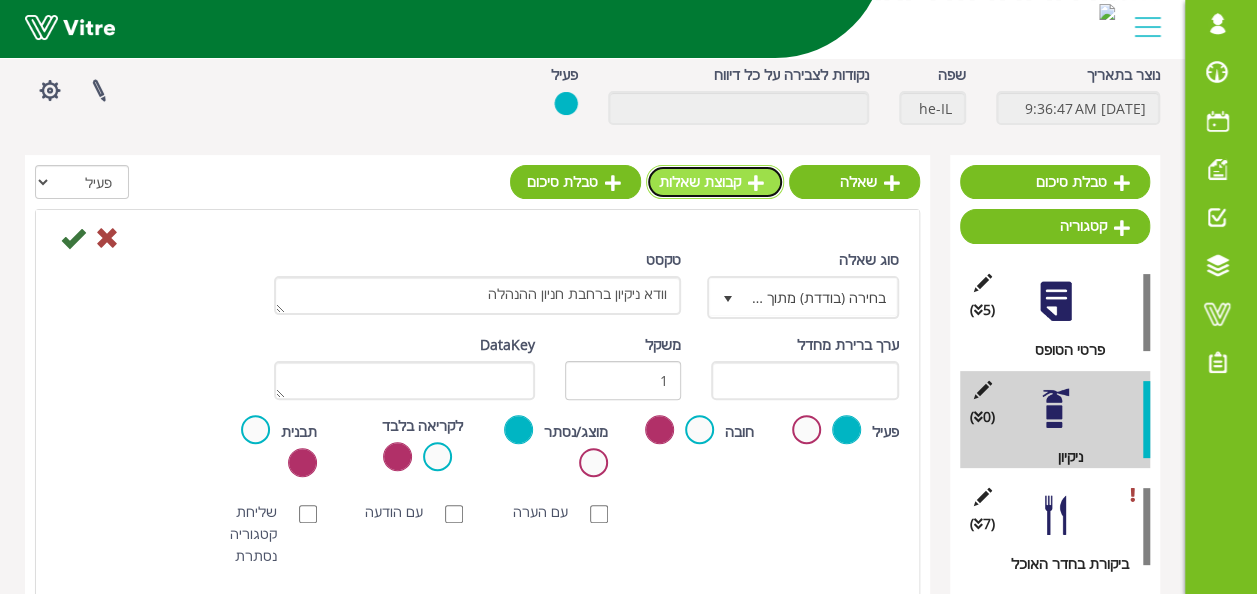 click on "קבוצת שאלות" at bounding box center (715, 182) 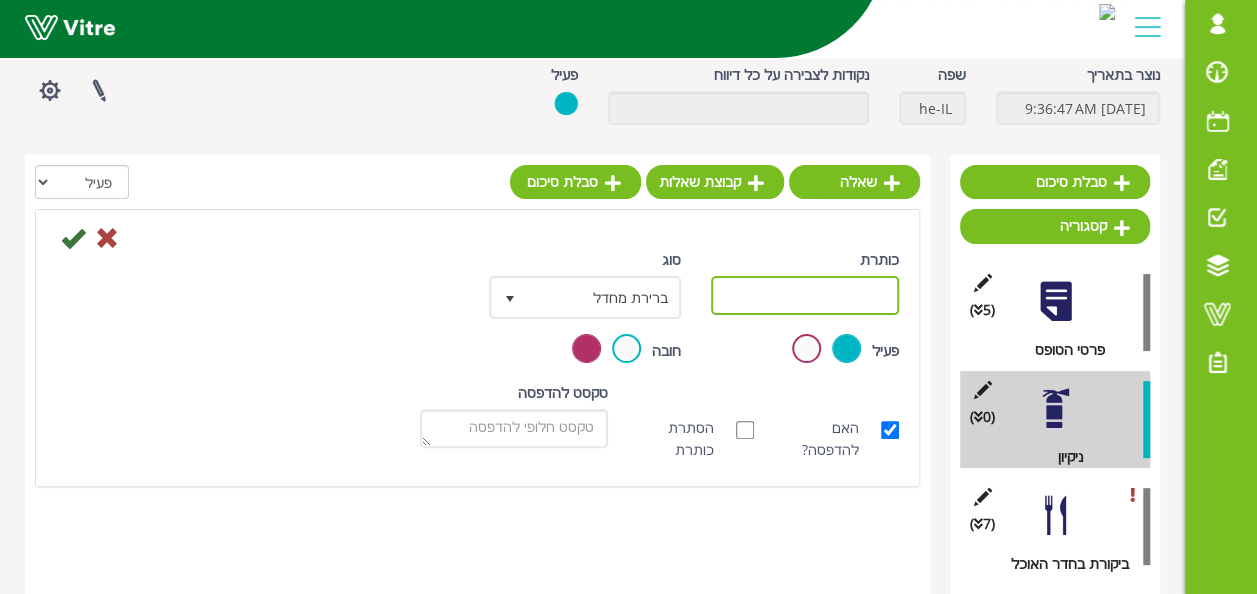 click on "כותרת" at bounding box center [805, 295] 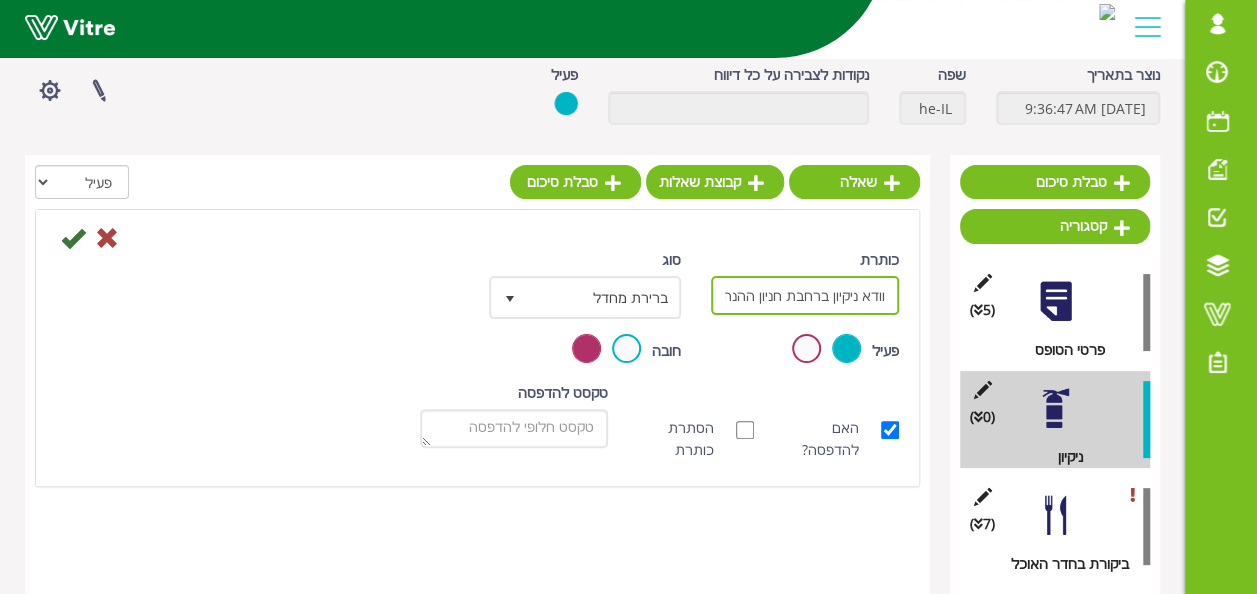 scroll, scrollTop: 0, scrollLeft: -10, axis: horizontal 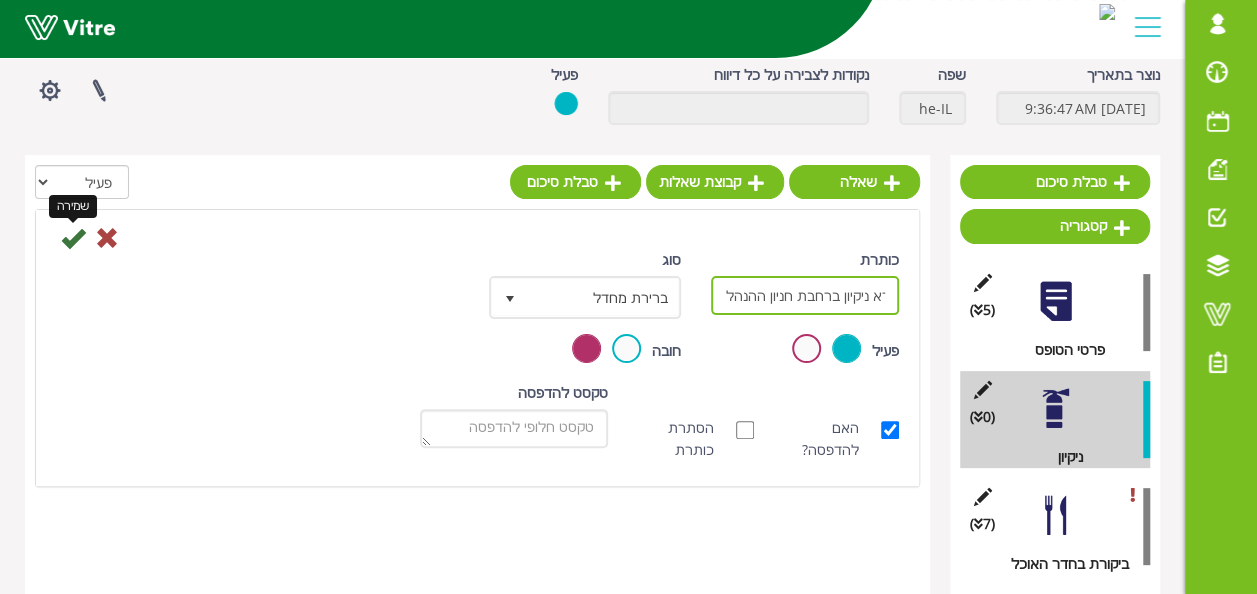 type on "וודא ניקיון ברחבת חניון ההנהלה" 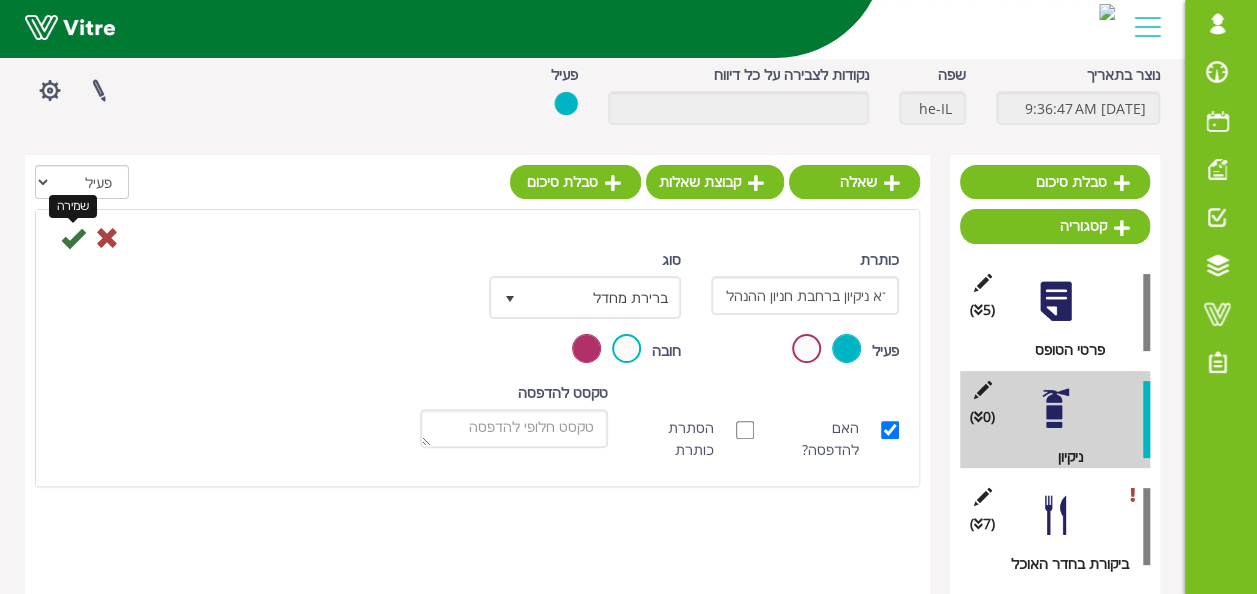 scroll, scrollTop: 0, scrollLeft: 0, axis: both 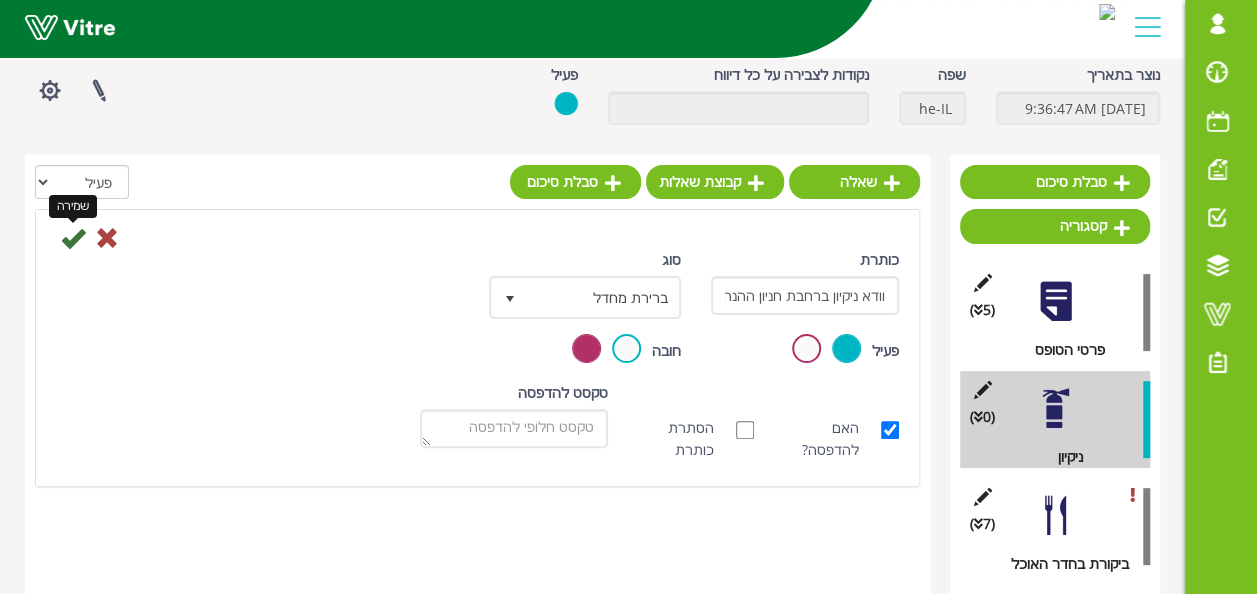 click at bounding box center (73, 238) 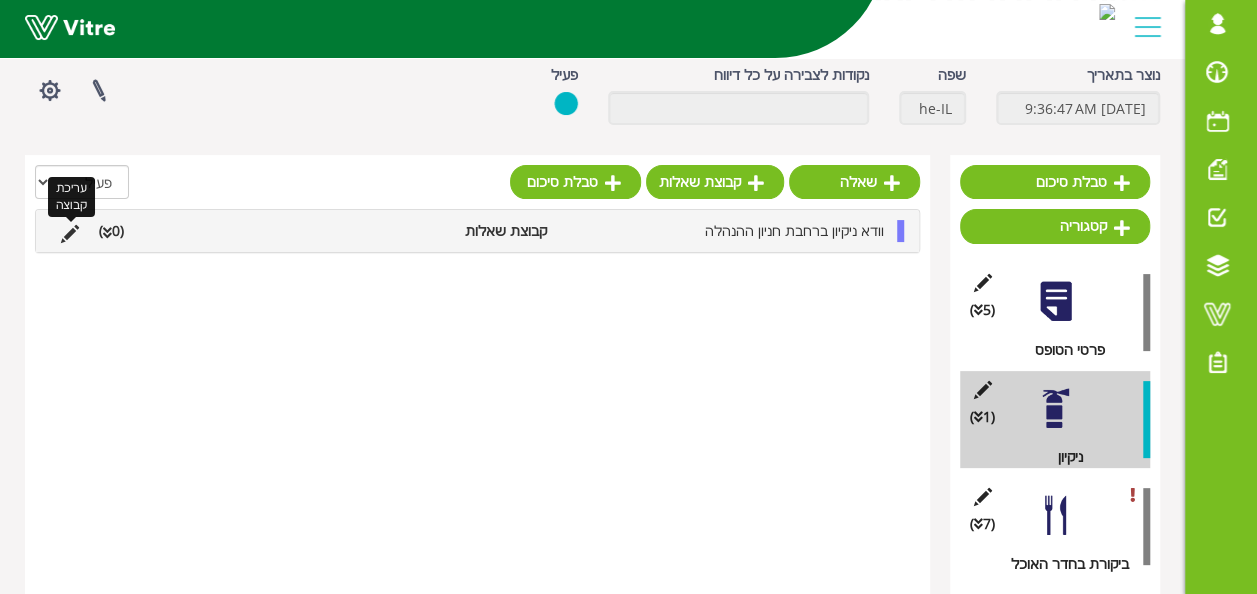 click at bounding box center (70, 234) 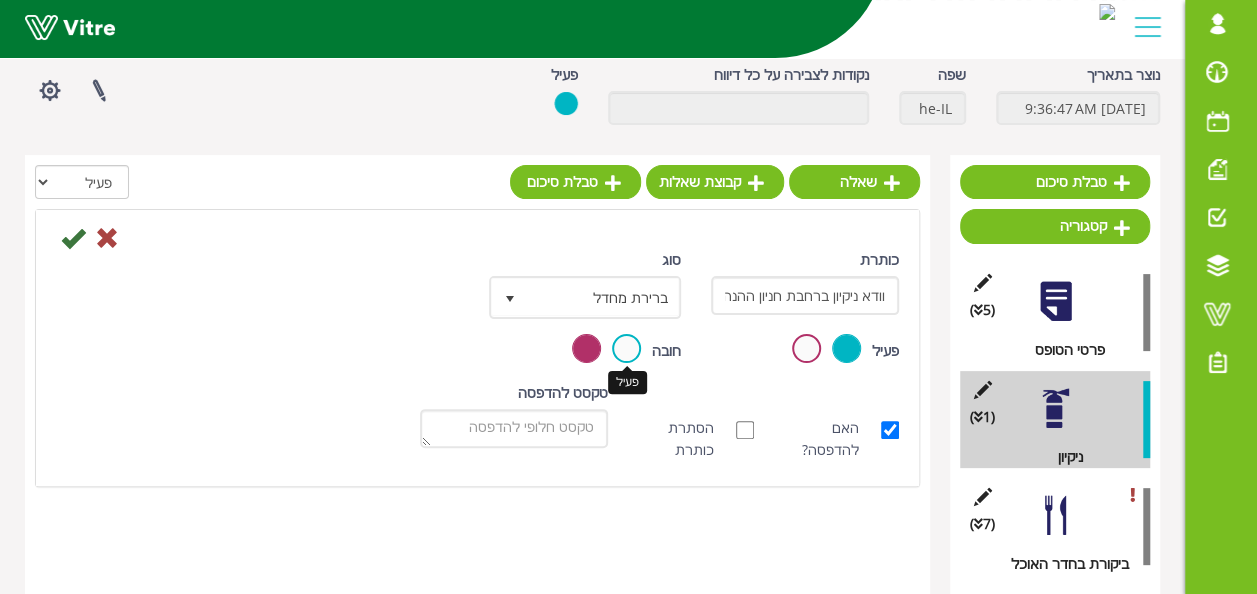 click at bounding box center [626, 348] 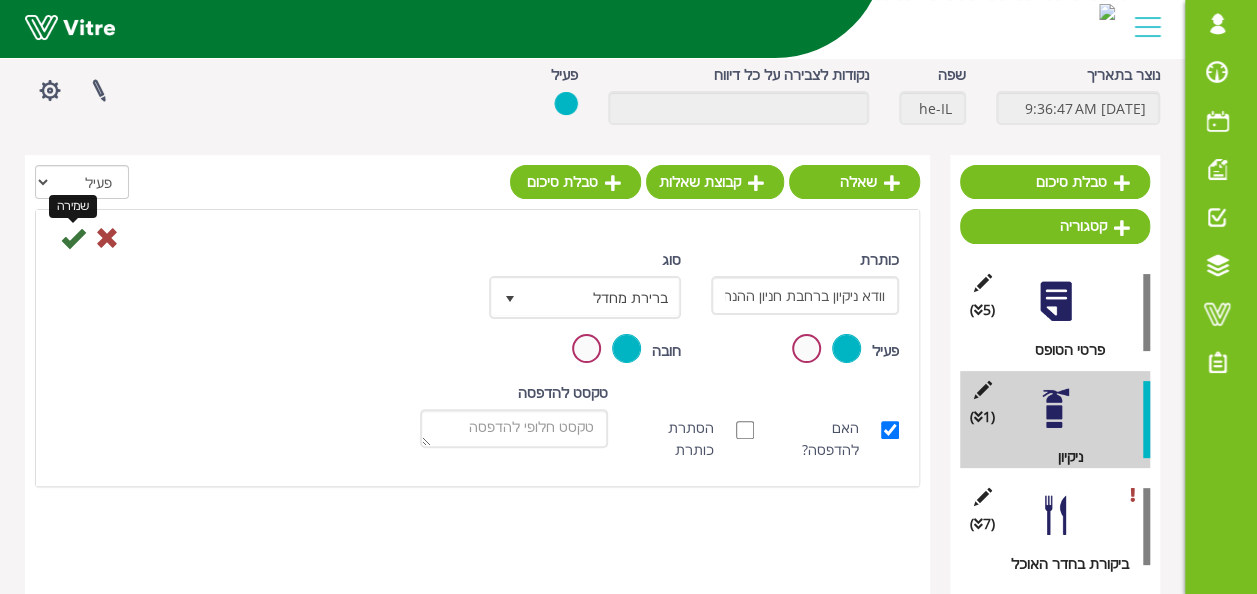 click at bounding box center [73, 238] 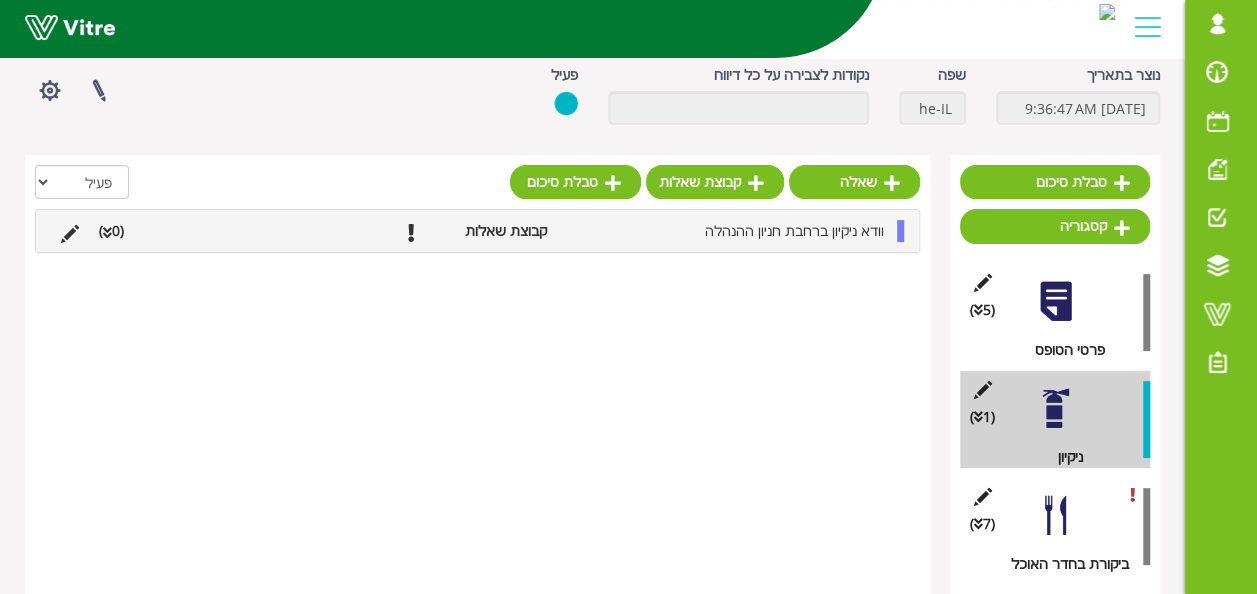 click at bounding box center [107, 233] 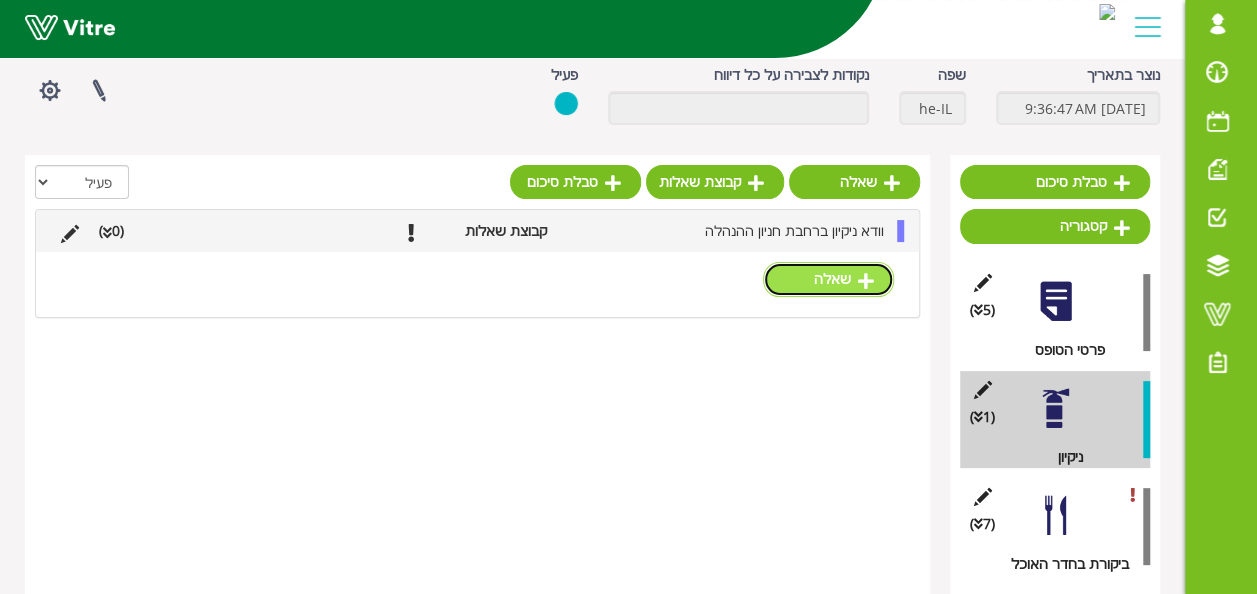 click on "שאלה" at bounding box center (828, 279) 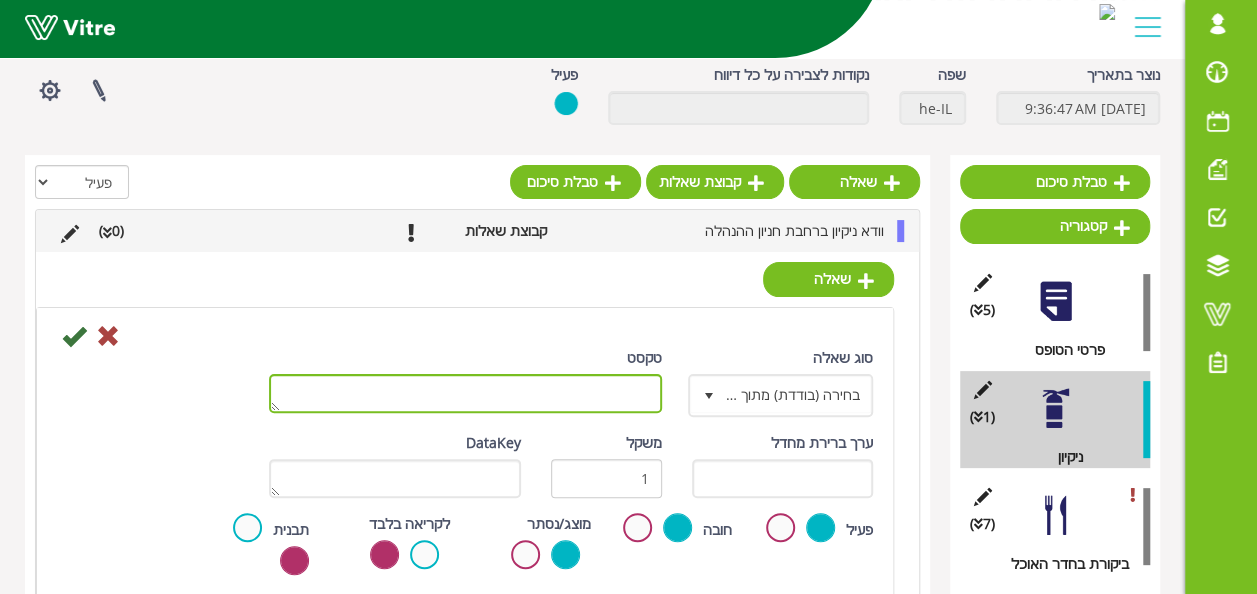 click on "טקסט" at bounding box center (465, 393) 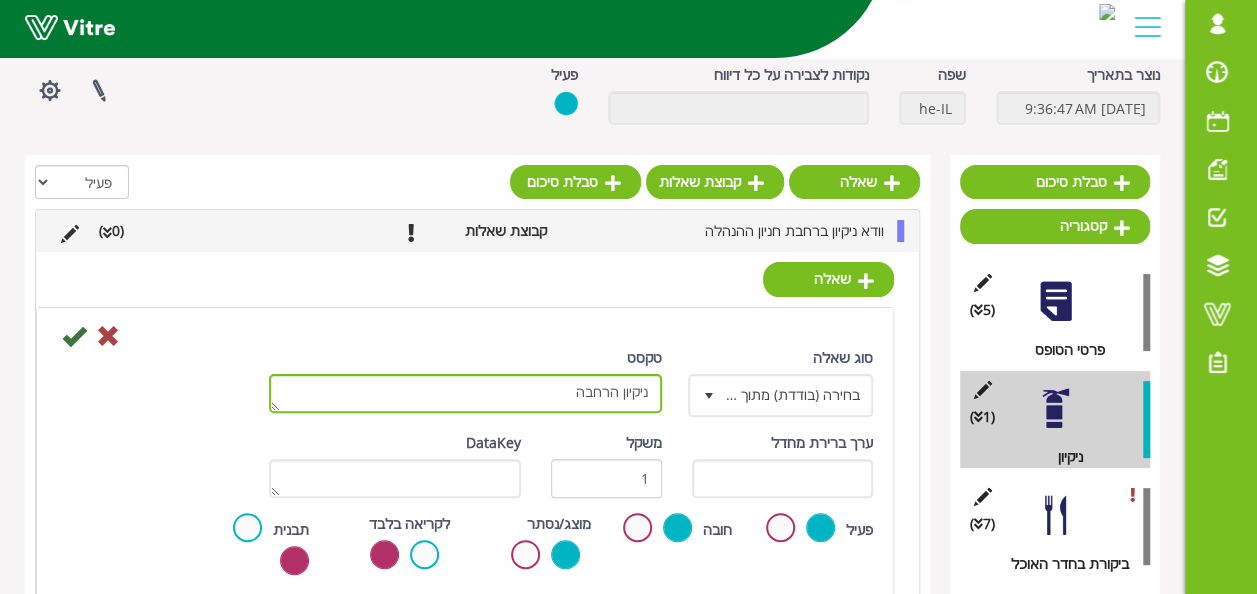 type on "ניקיון הרחבה" 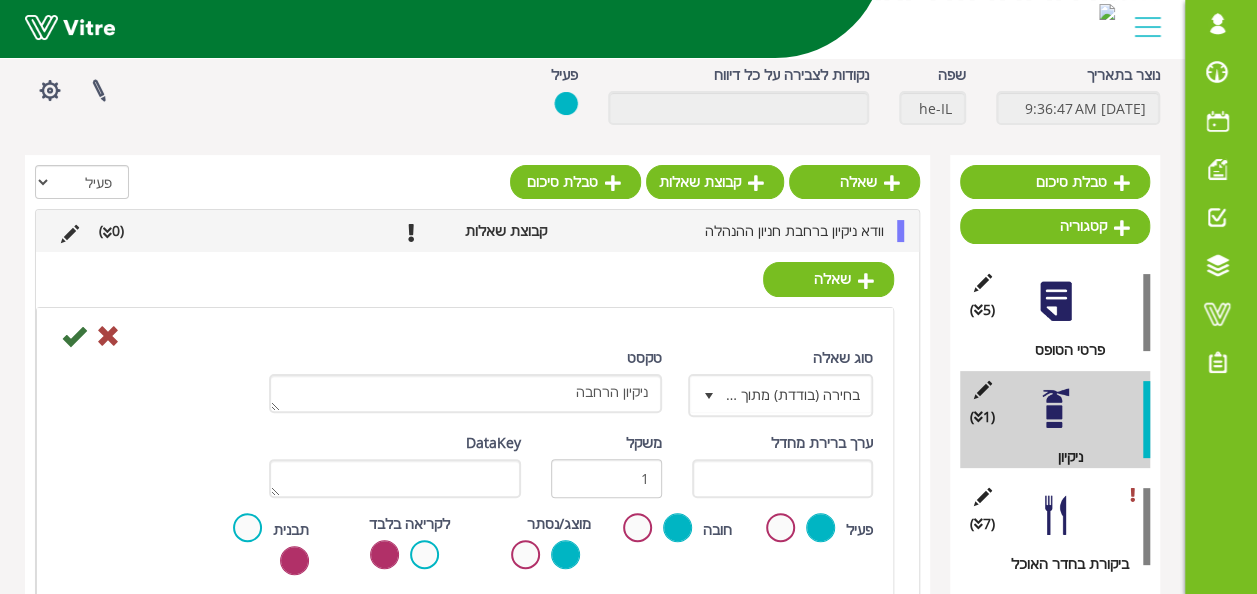 click at bounding box center (74, 336) 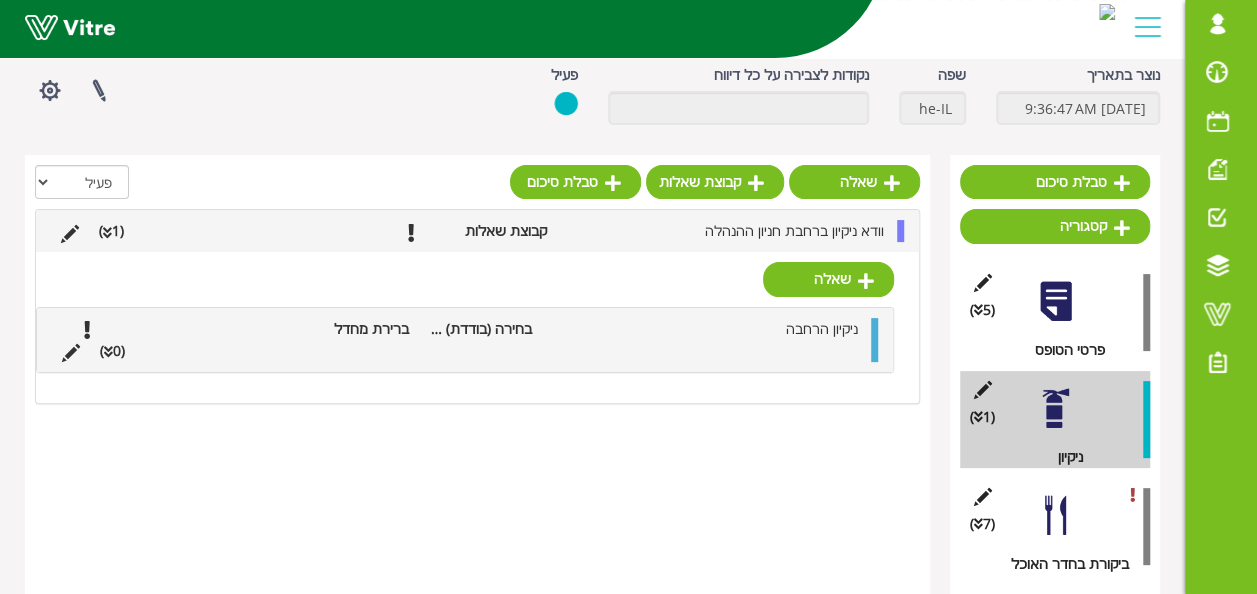 click on "(0 )" at bounding box center (112, 351) 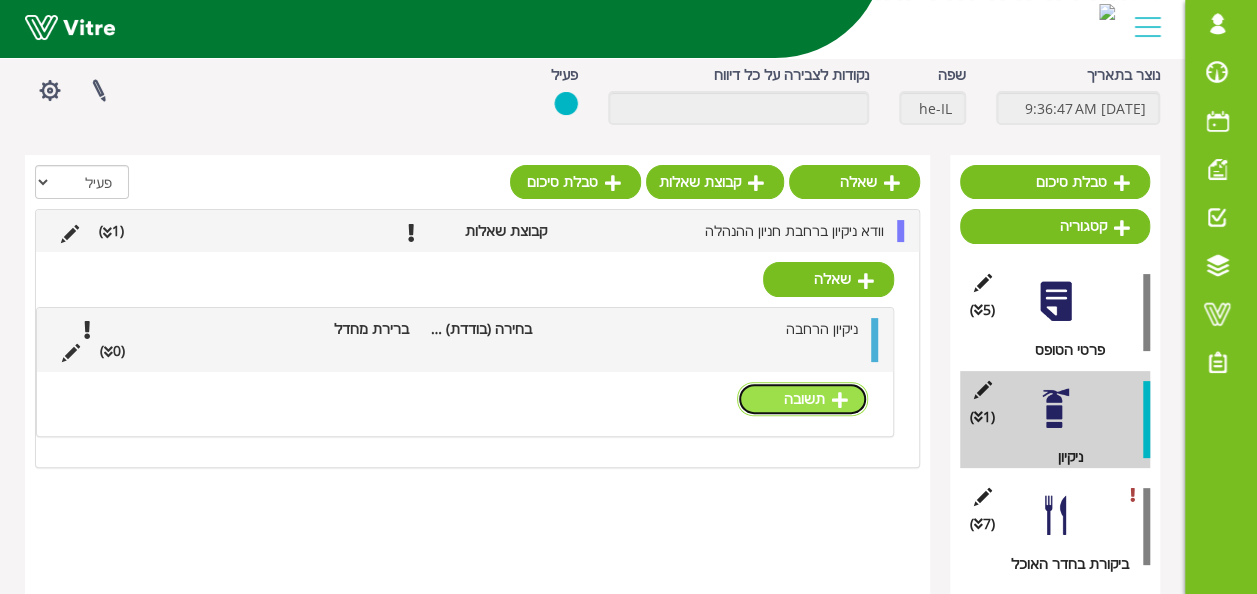 click on "תשובה" at bounding box center [802, 399] 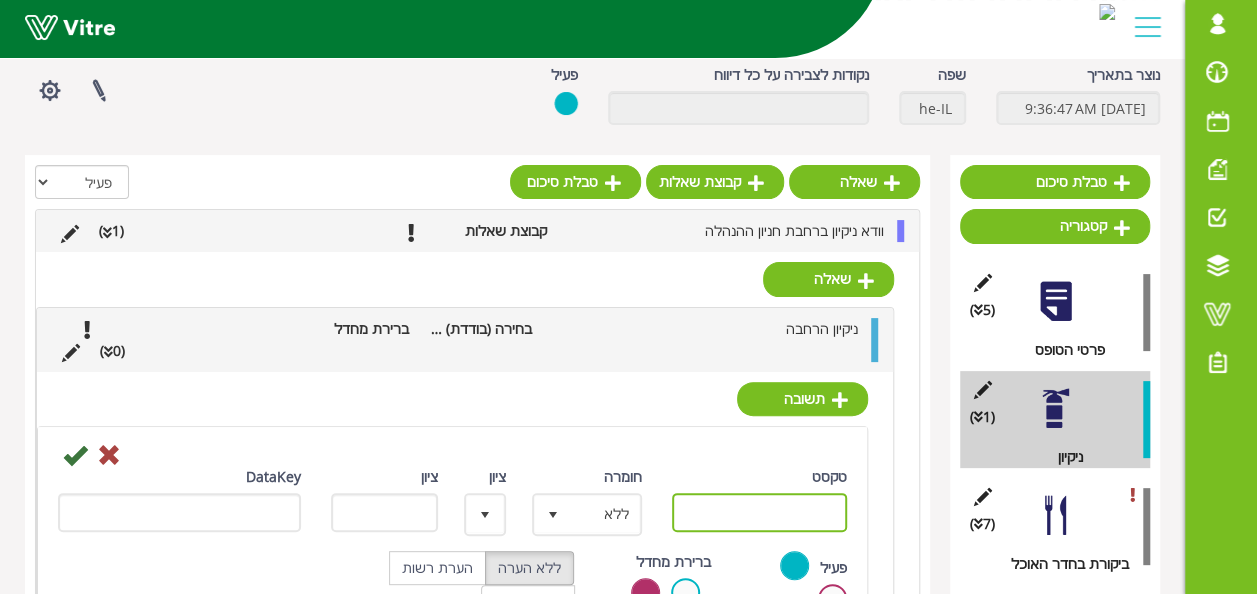 click on "טקסט" at bounding box center [759, 512] 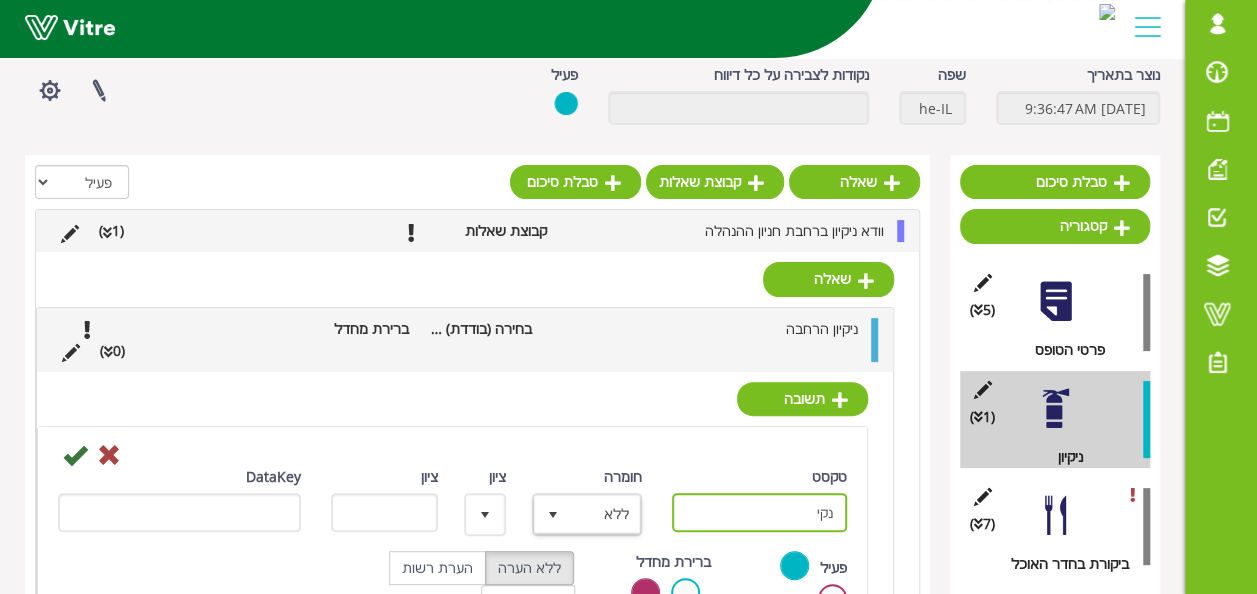 type on "נקי" 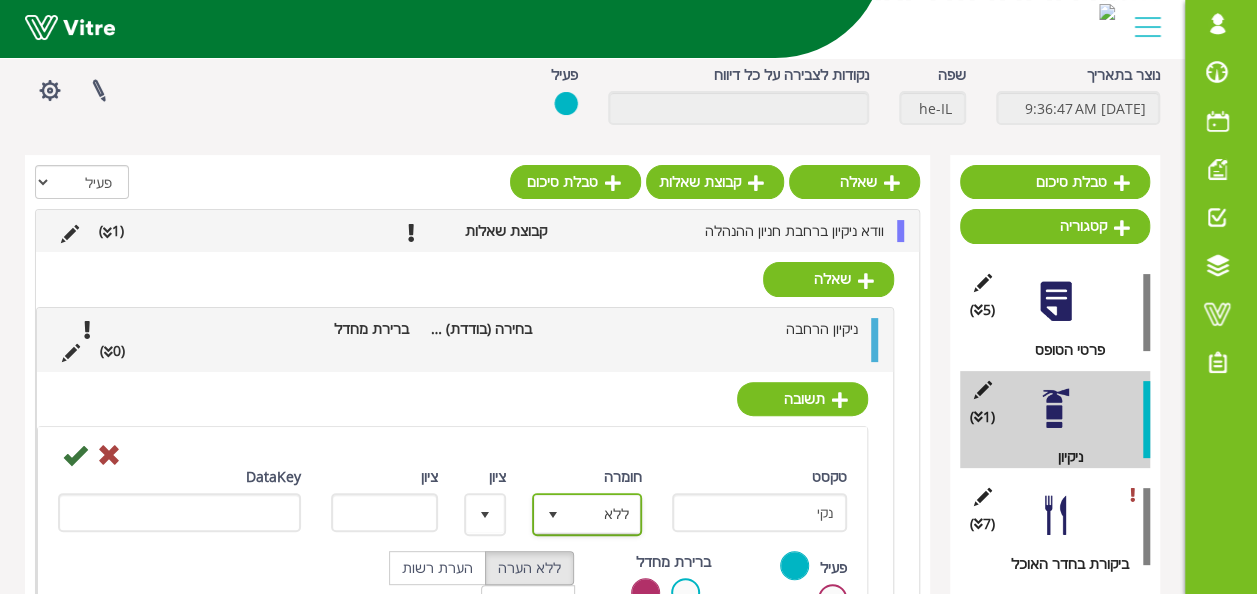 click at bounding box center (553, 515) 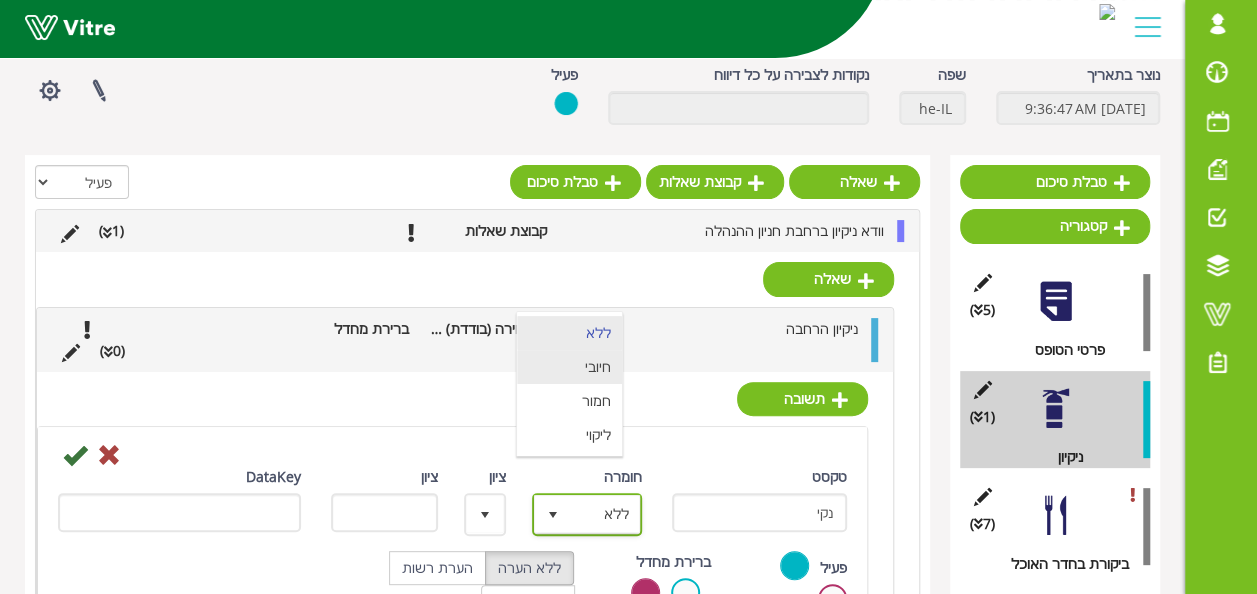 click on "חיובי" at bounding box center (569, 367) 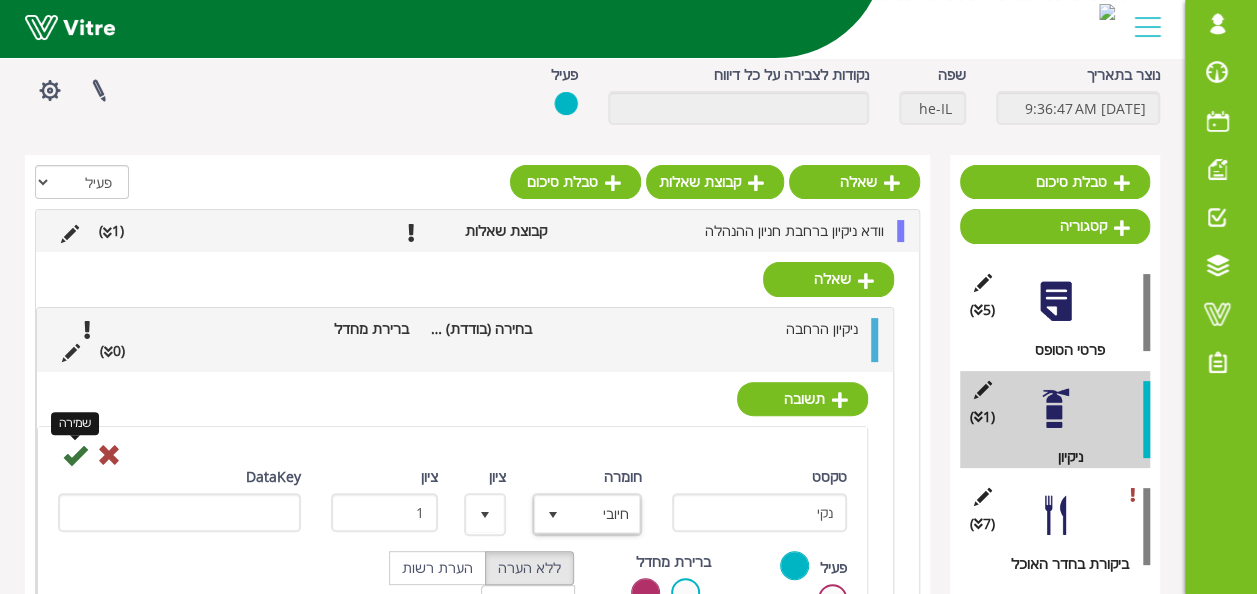 click at bounding box center (75, 455) 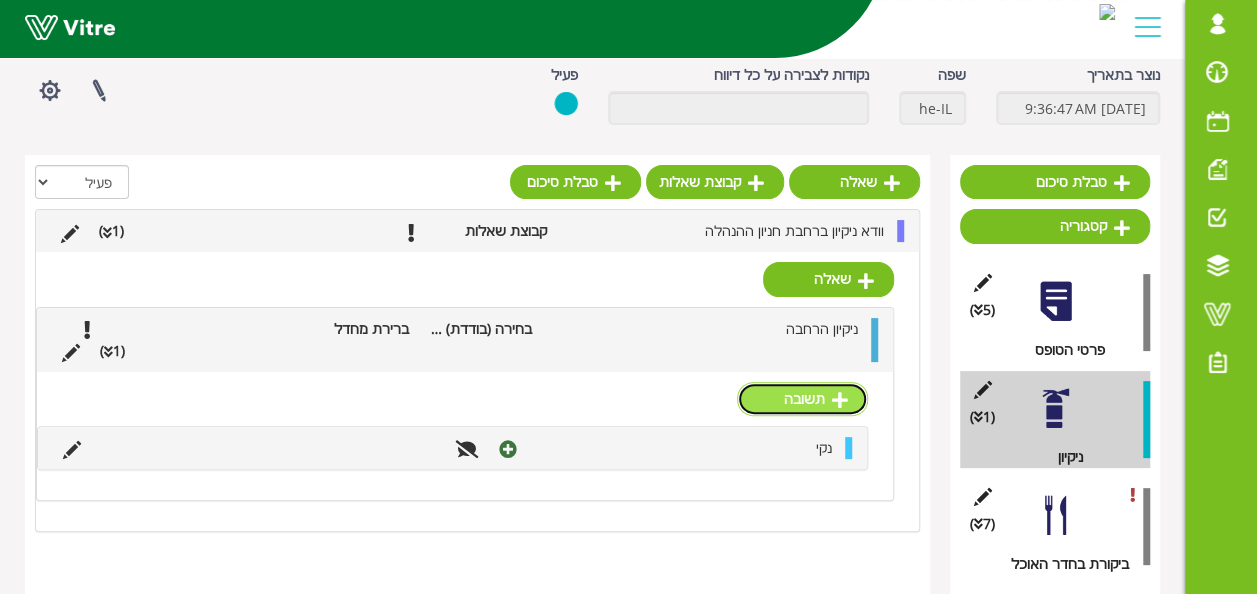 click on "תשובה" at bounding box center [802, 399] 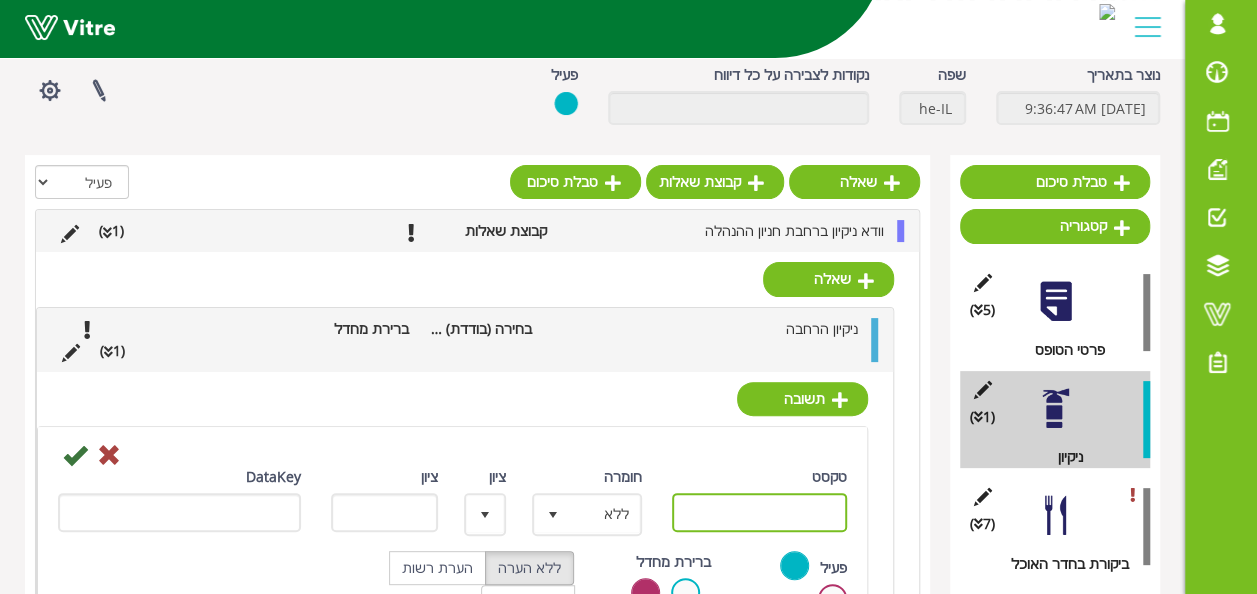 click on "טקסט" at bounding box center [759, 512] 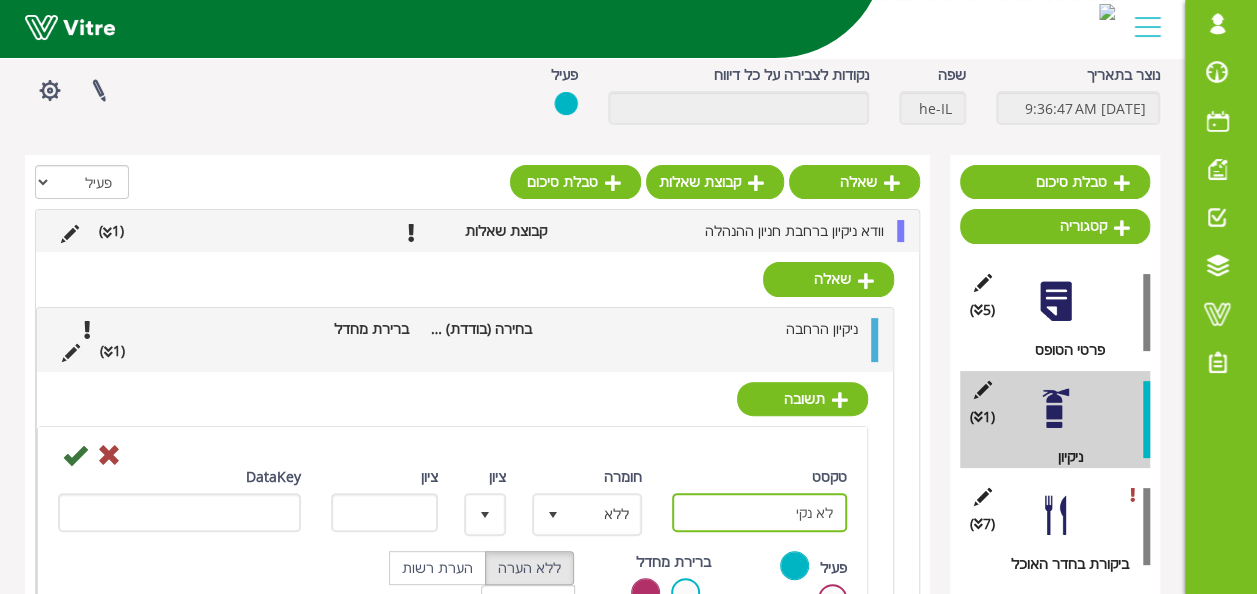 type on "לא נקי" 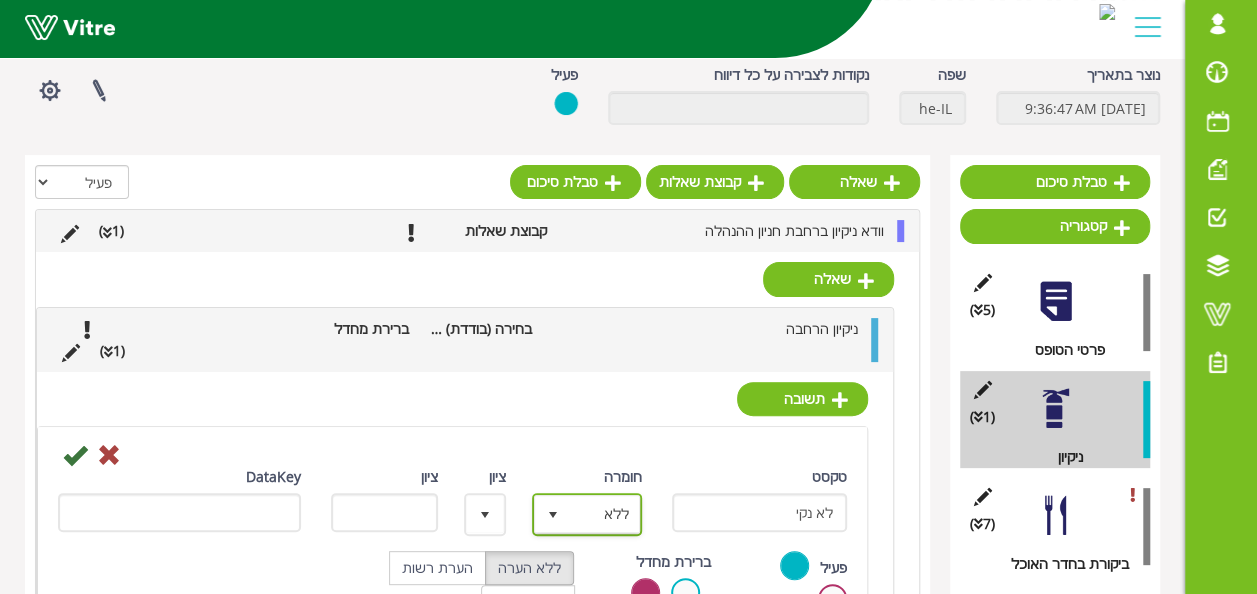 click at bounding box center (553, 514) 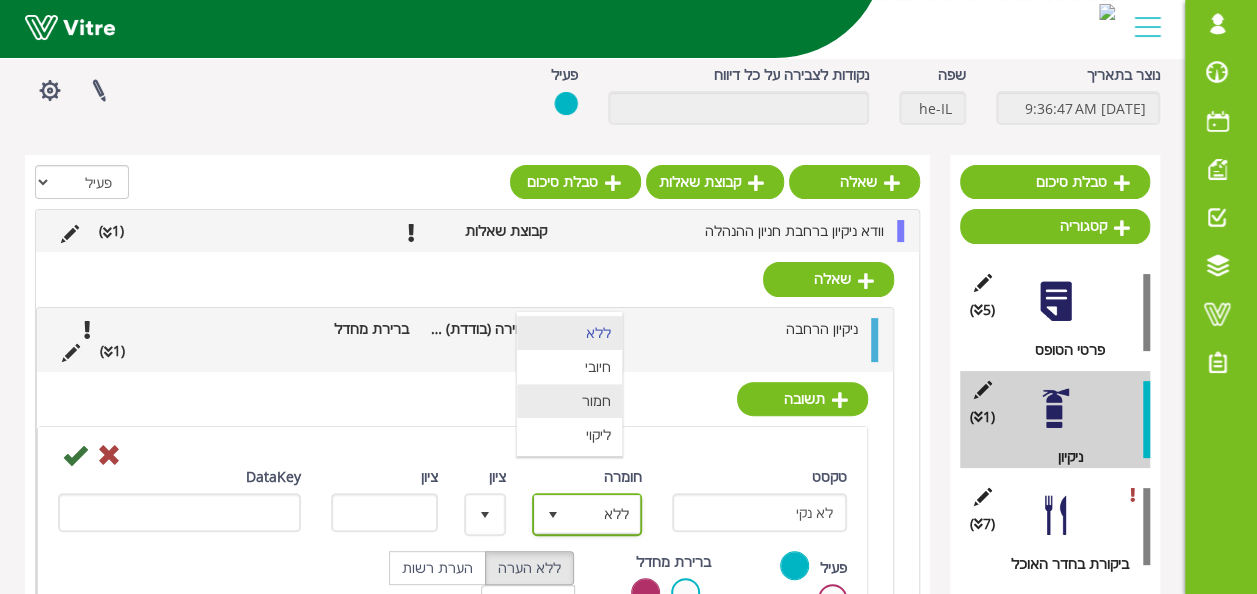 click on "חמור" at bounding box center [569, 401] 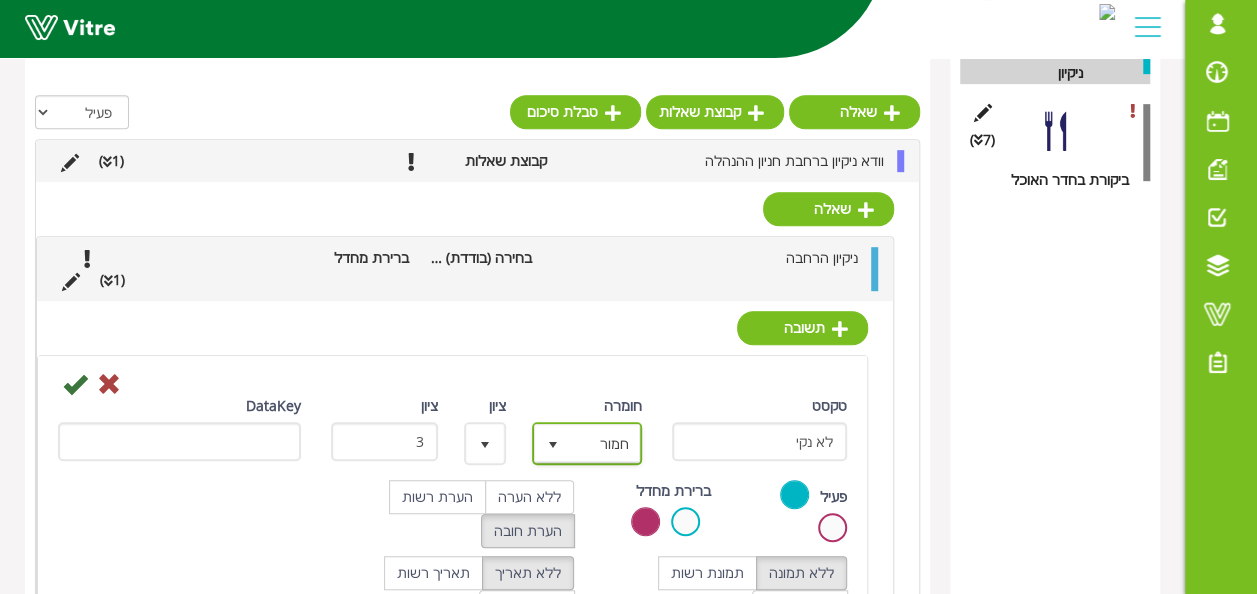 scroll, scrollTop: 596, scrollLeft: 0, axis: vertical 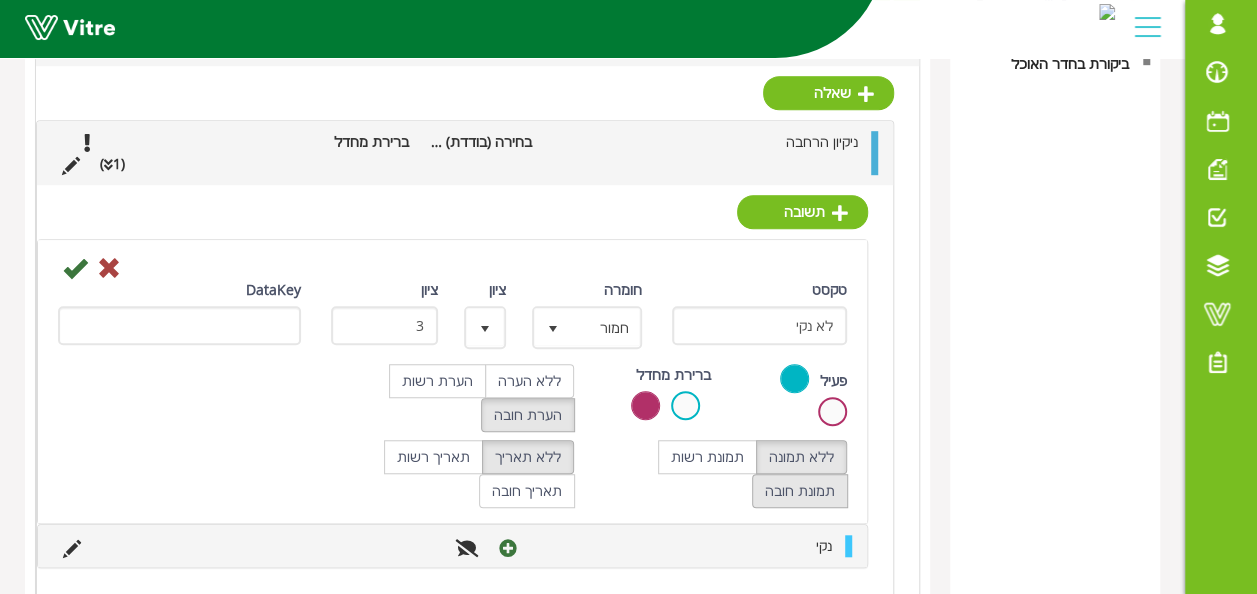 click on "תמונת חובה" at bounding box center [800, 491] 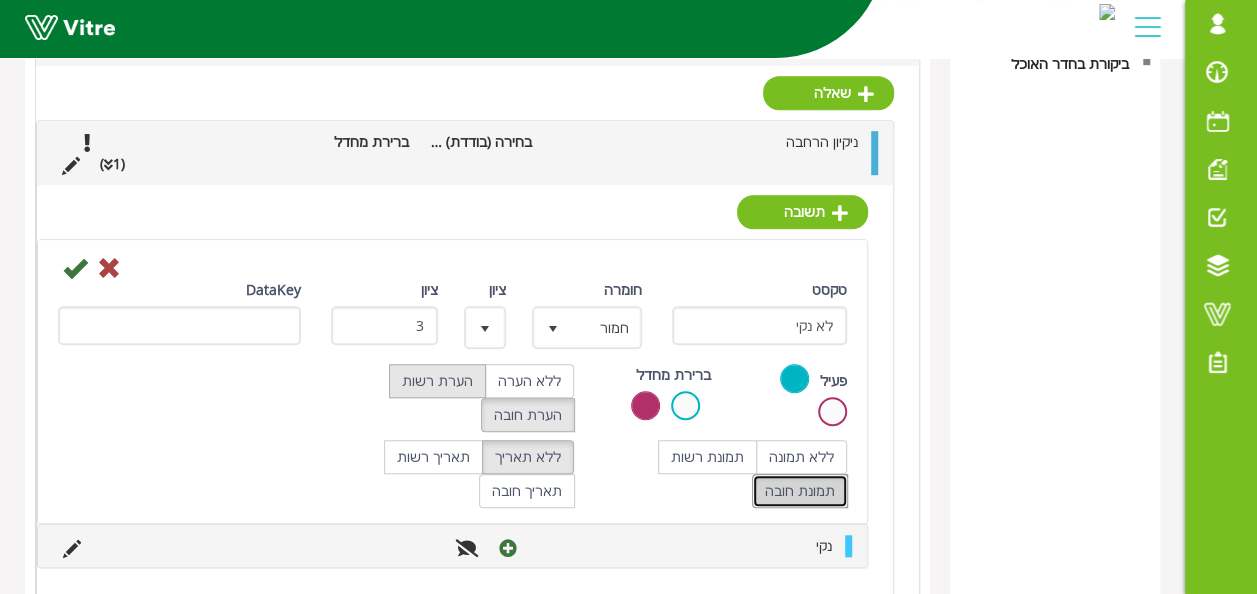 click on "הערת רשות" at bounding box center [437, 381] 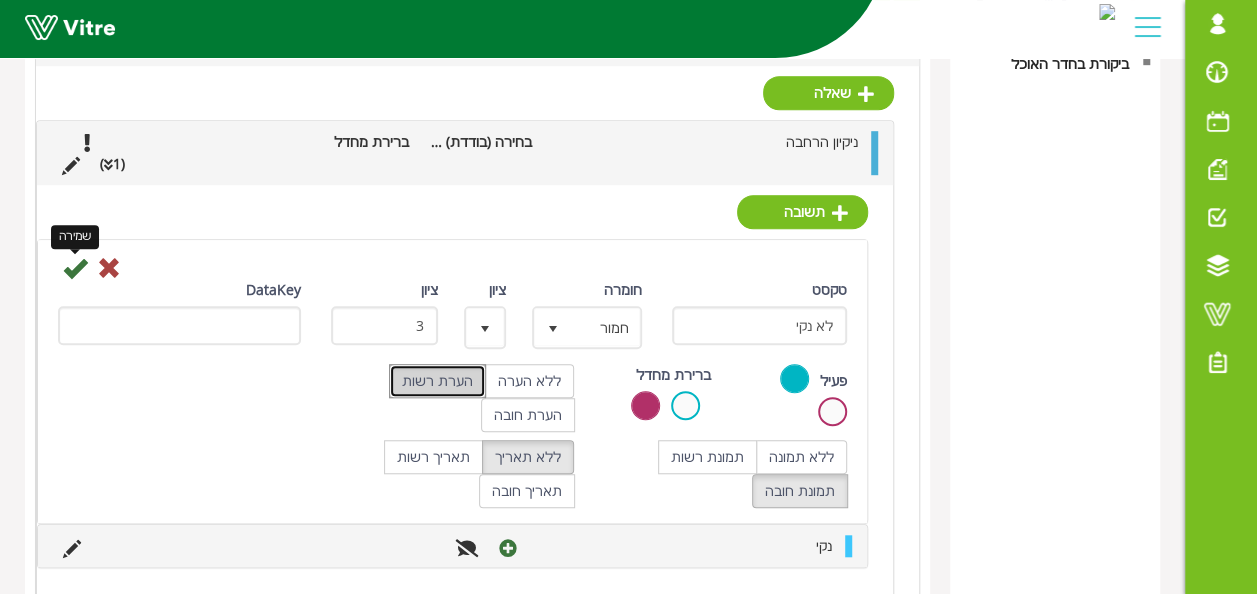 click at bounding box center (75, 268) 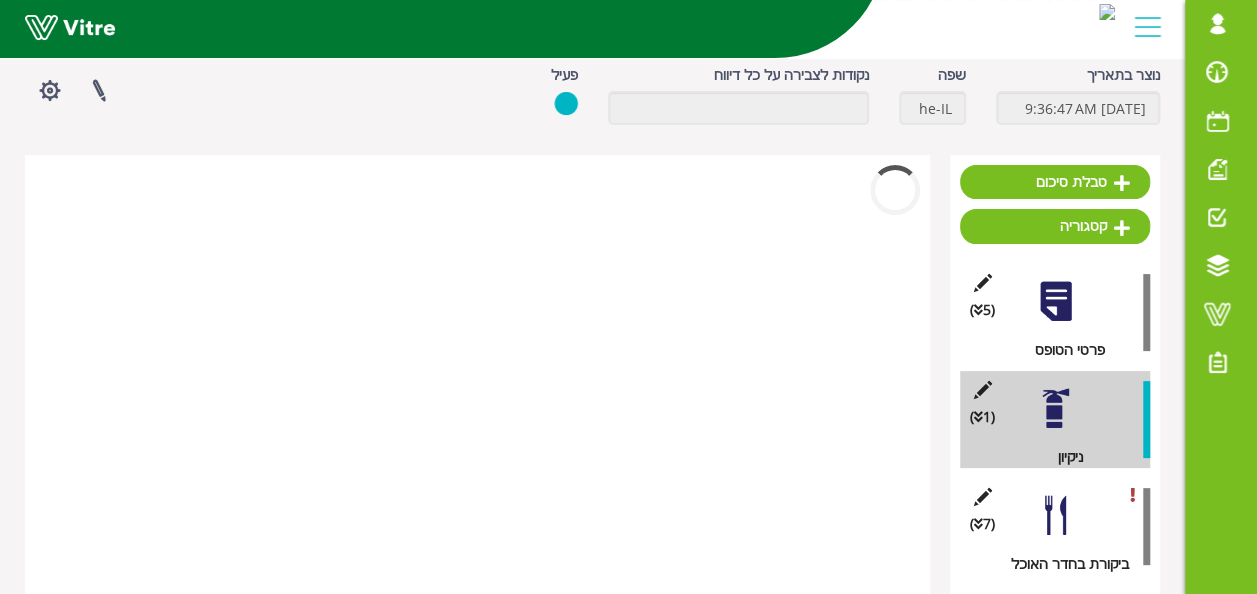 scroll, scrollTop: 124, scrollLeft: 0, axis: vertical 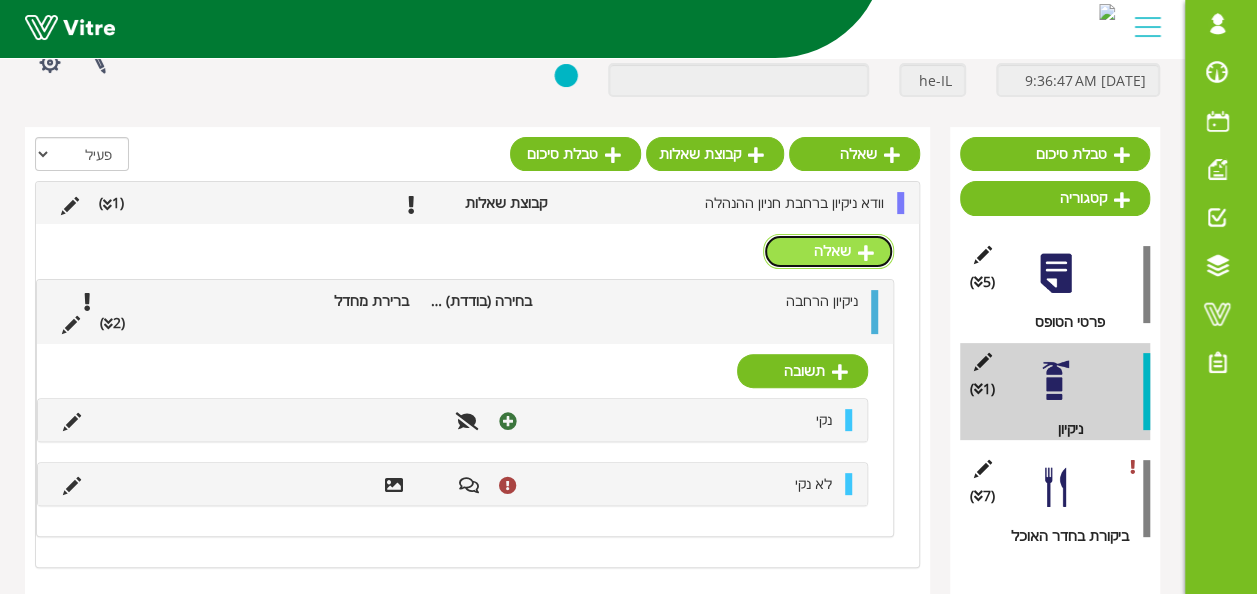 click on "שאלה" at bounding box center (828, 251) 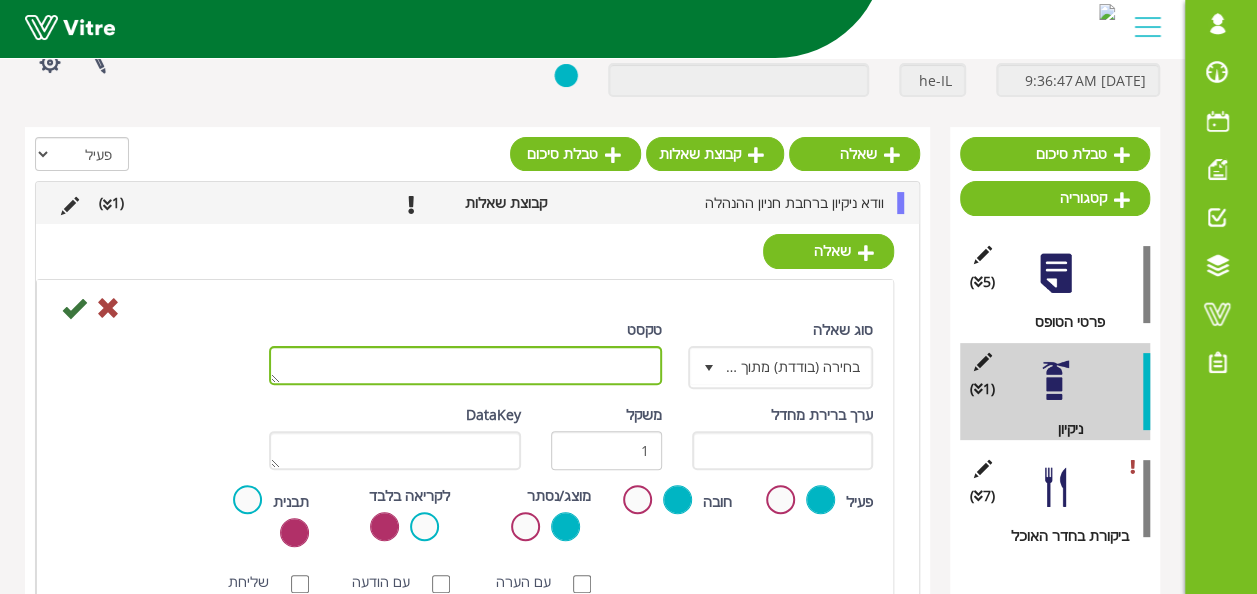 click on "טקסט" at bounding box center [465, 365] 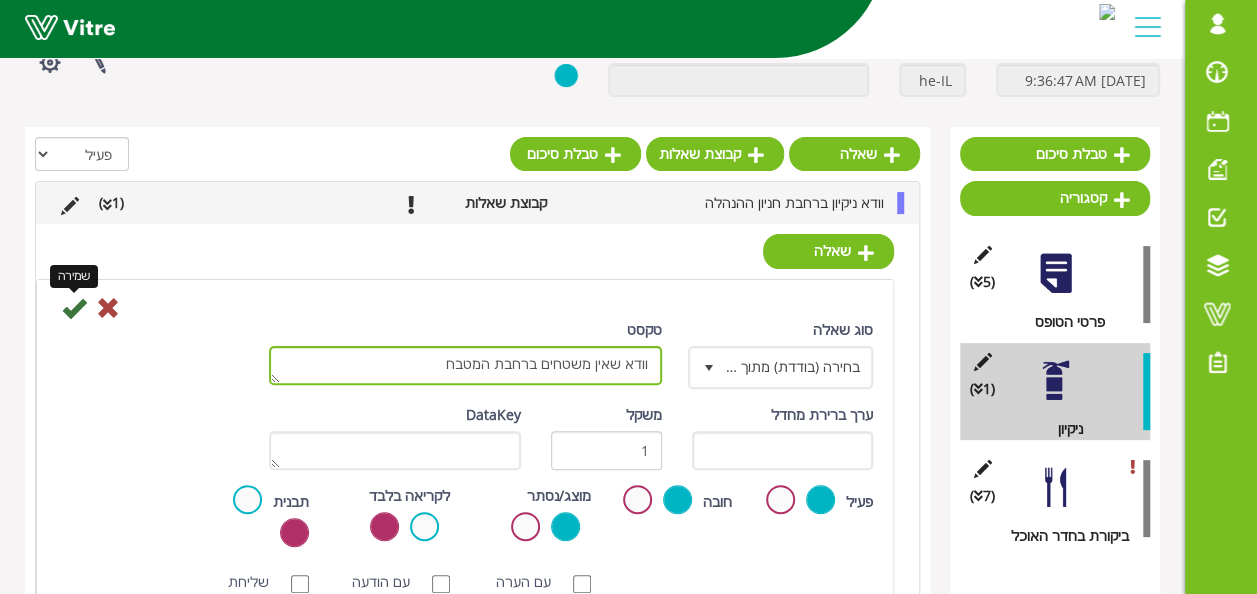 type on "וודא שאין משטחים ברחבת המטבח" 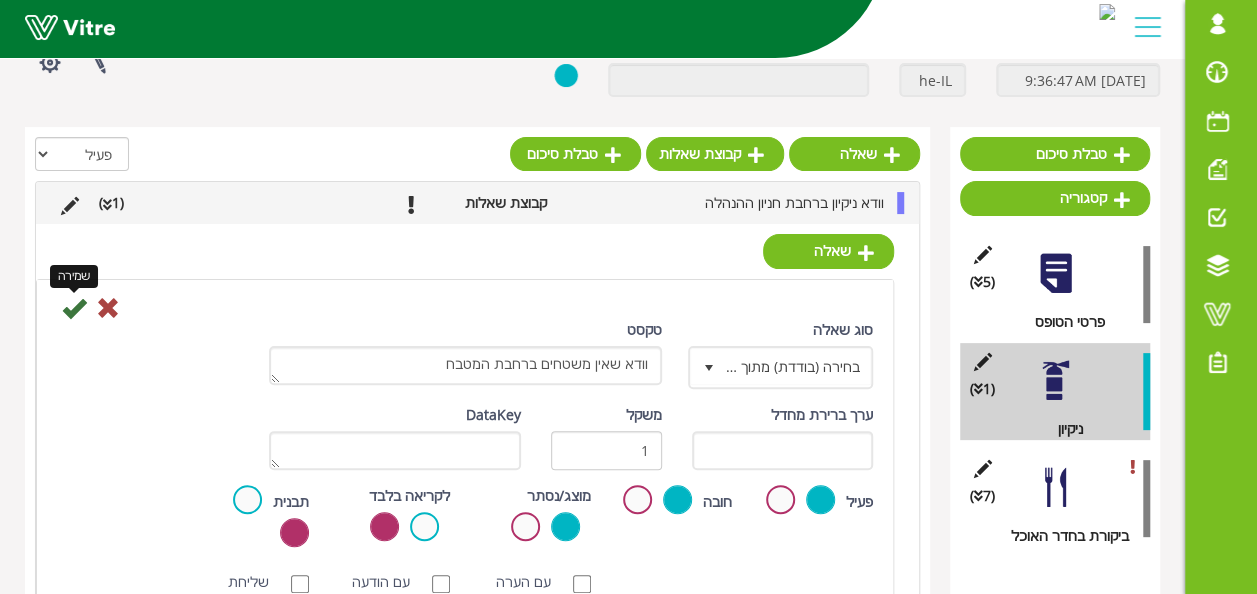click at bounding box center (74, 308) 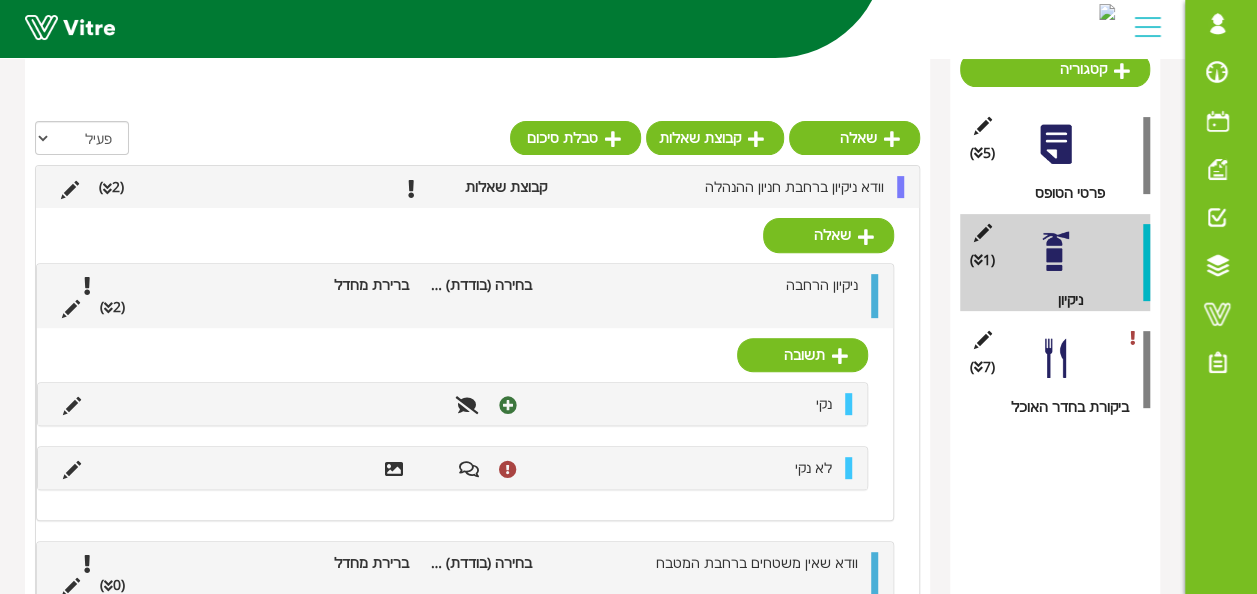 scroll, scrollTop: 291, scrollLeft: 0, axis: vertical 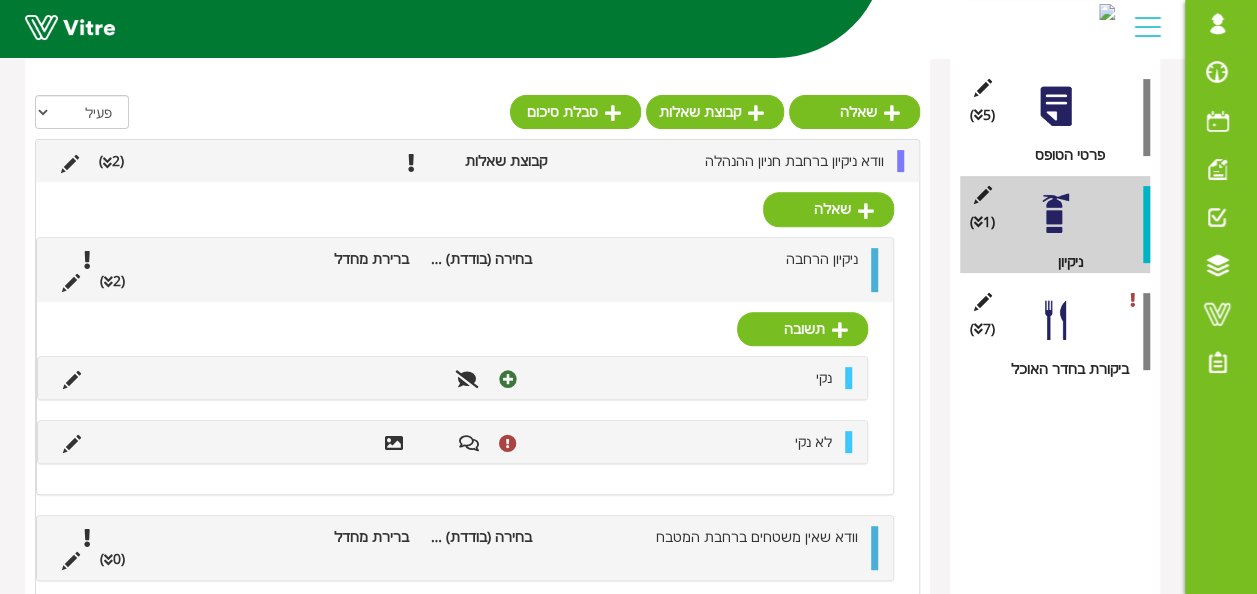 click on "(2 )" at bounding box center (112, 281) 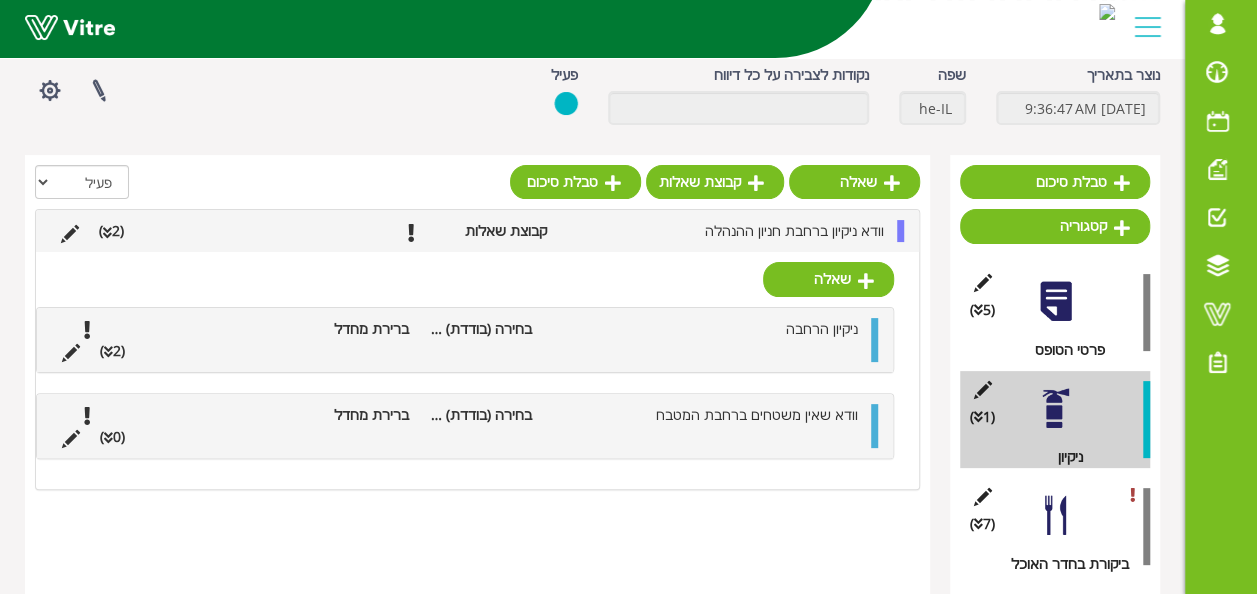 click at bounding box center (108, 438) 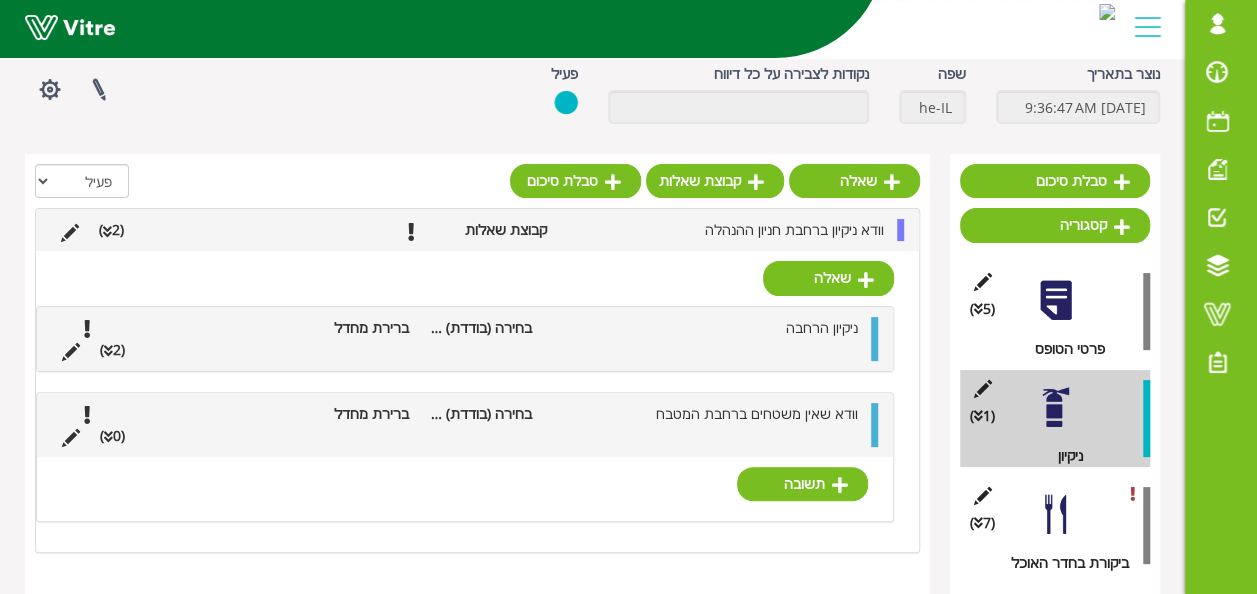 scroll, scrollTop: 96, scrollLeft: 0, axis: vertical 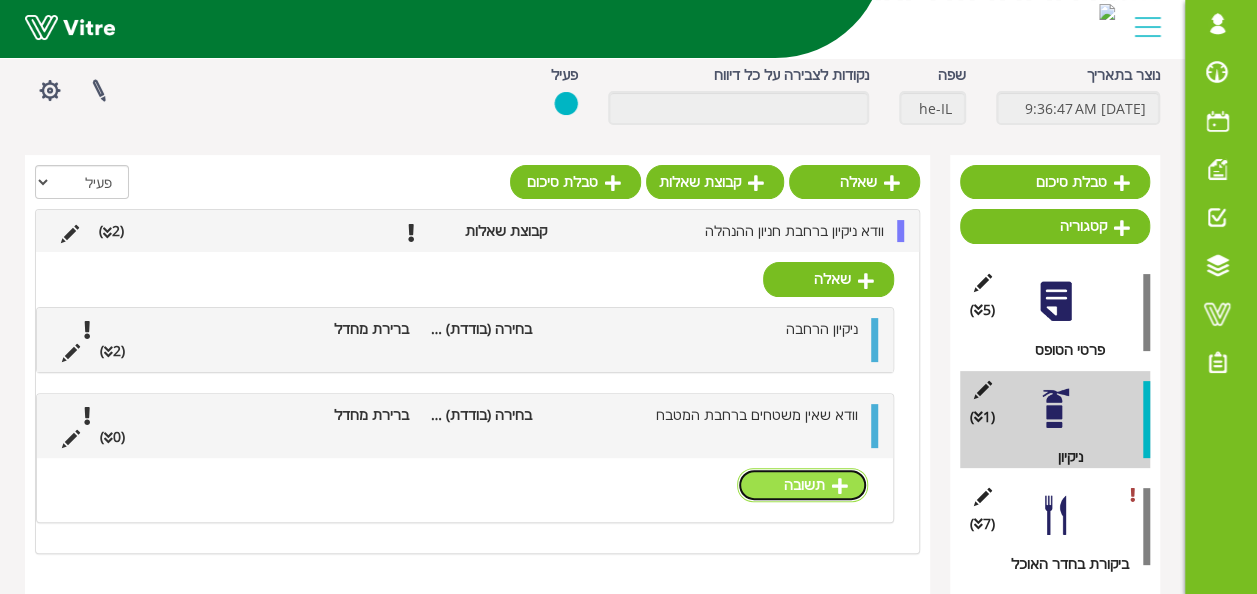 click on "תשובה" at bounding box center (802, 485) 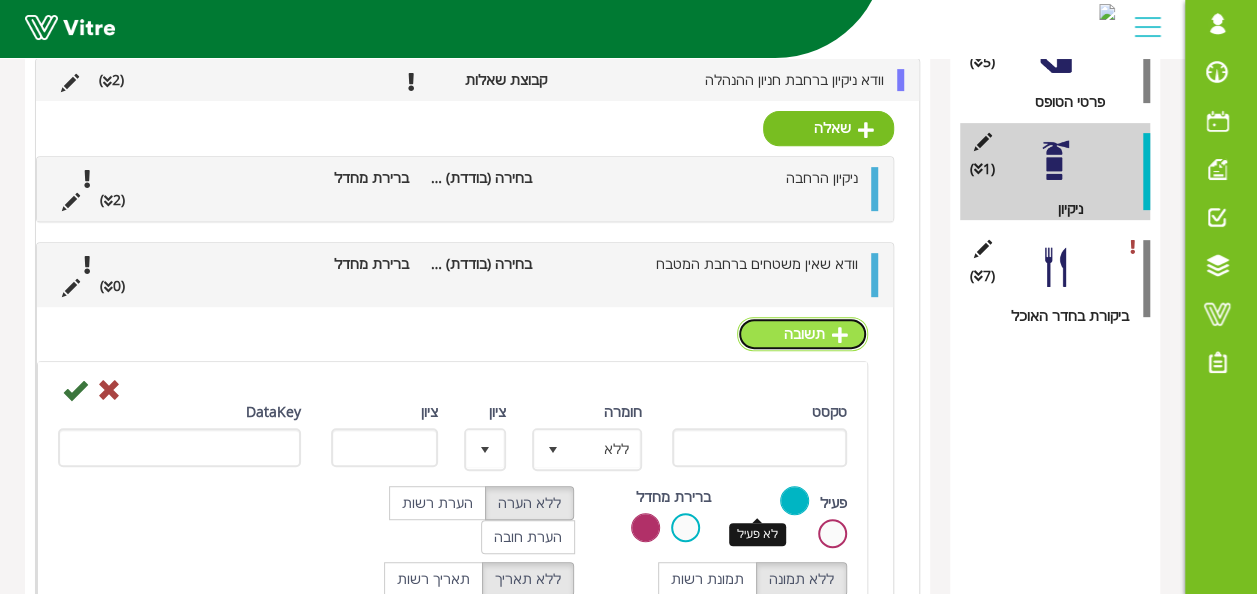 scroll, scrollTop: 360, scrollLeft: 0, axis: vertical 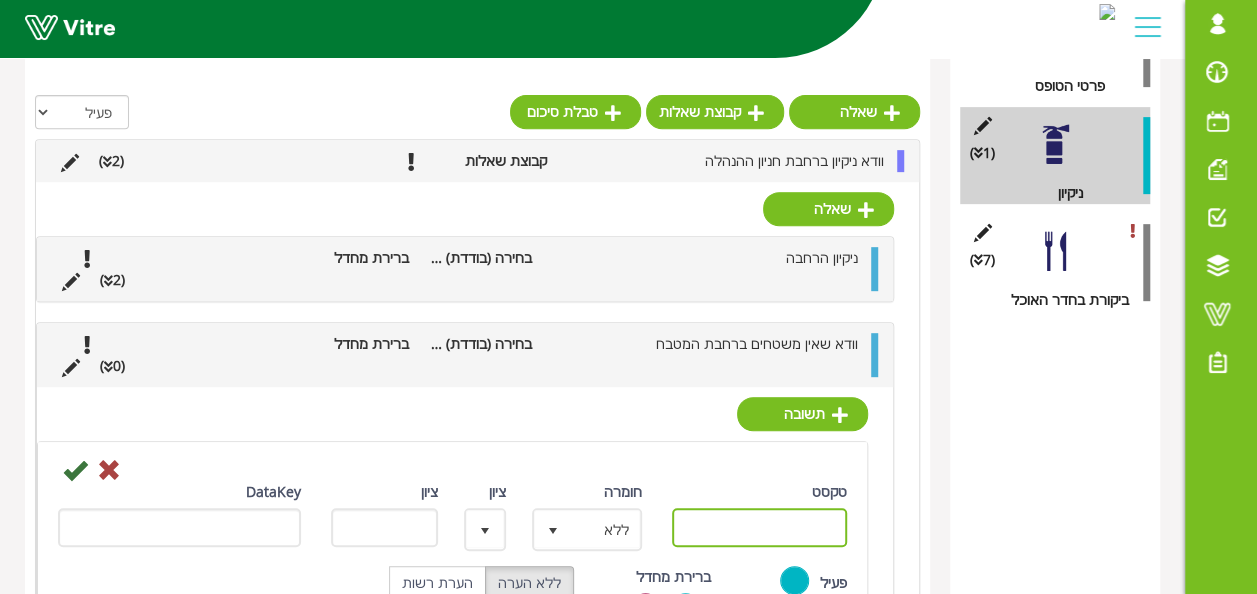 click on "טקסט" at bounding box center [759, 527] 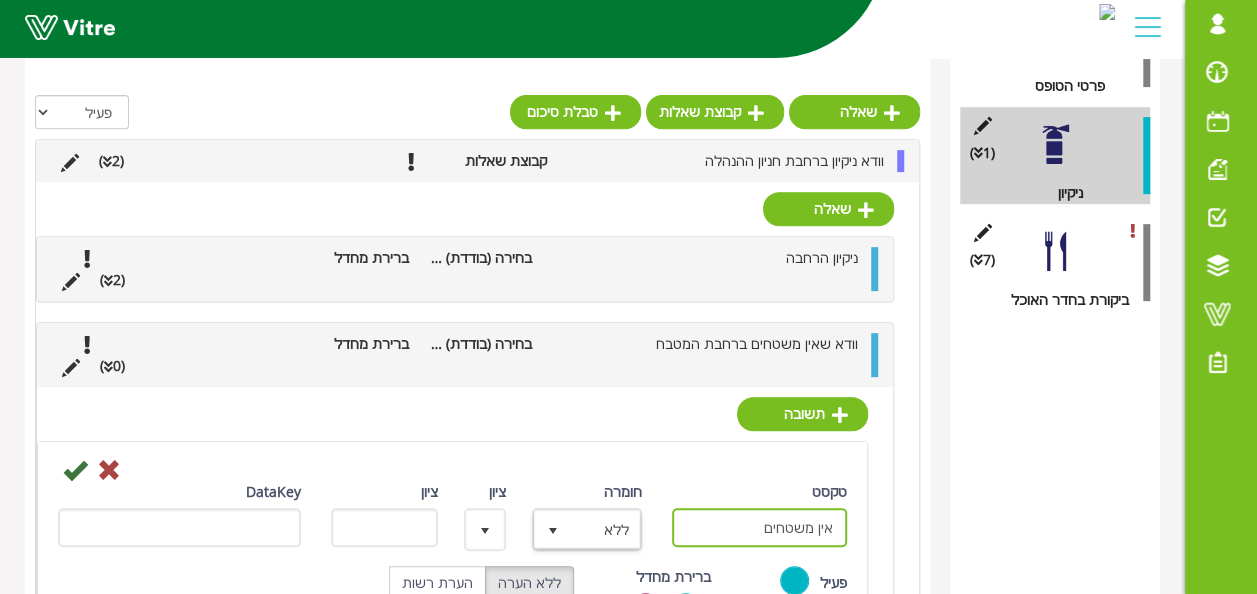 type on "אין משטחים" 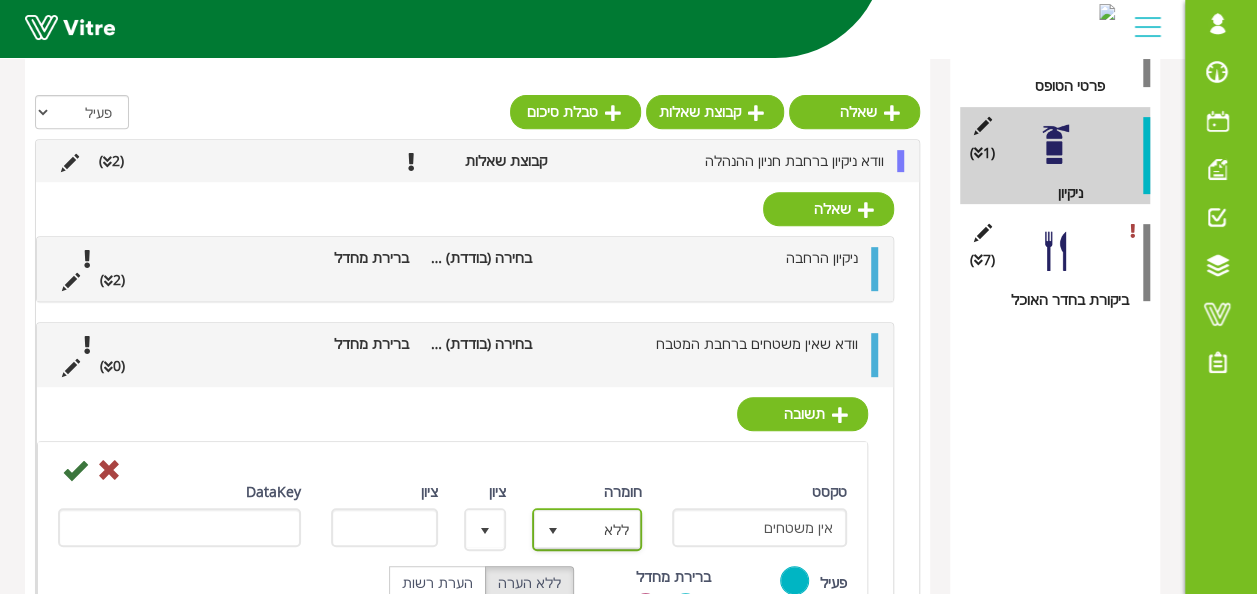 click at bounding box center (553, 531) 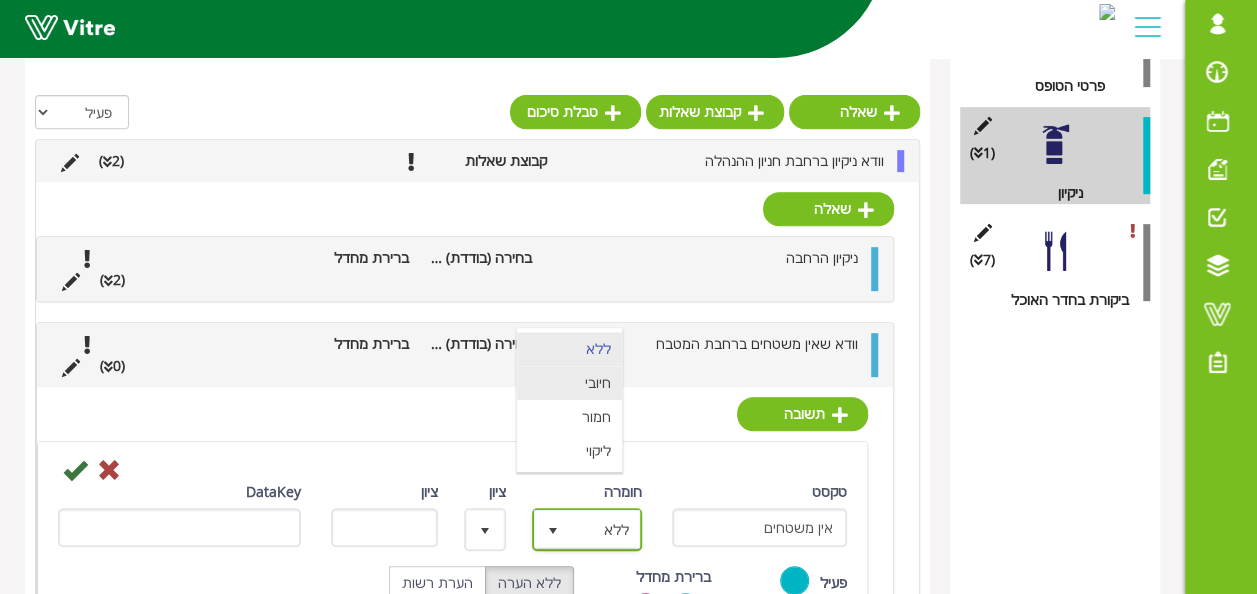 click on "חיובי" at bounding box center [569, 383] 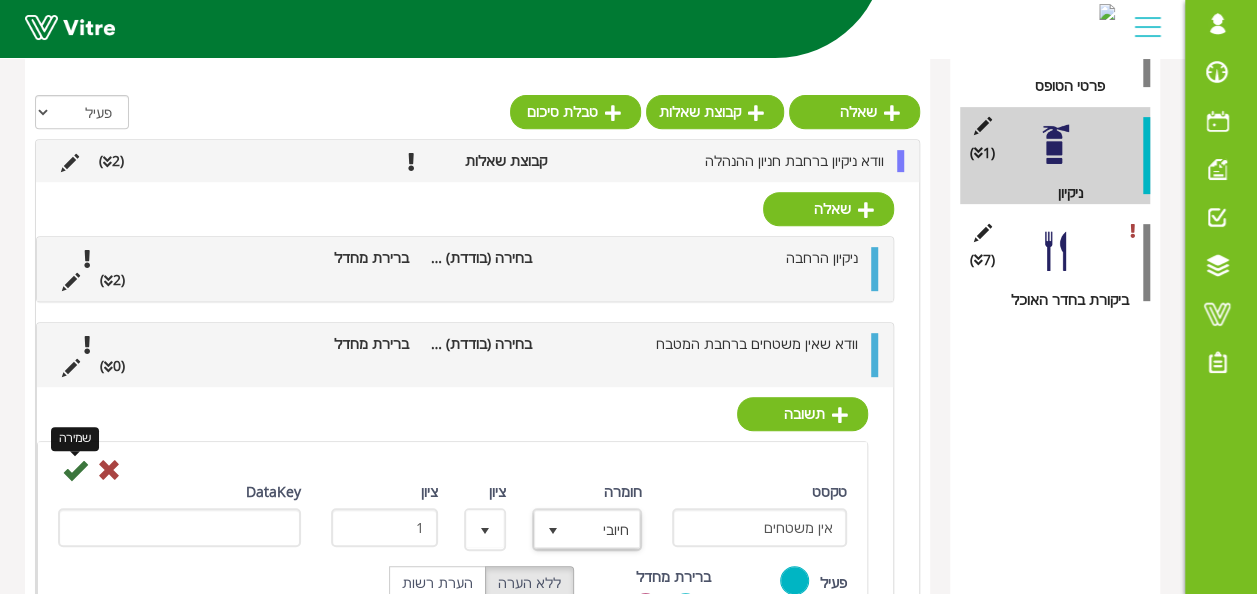 click at bounding box center (75, 470) 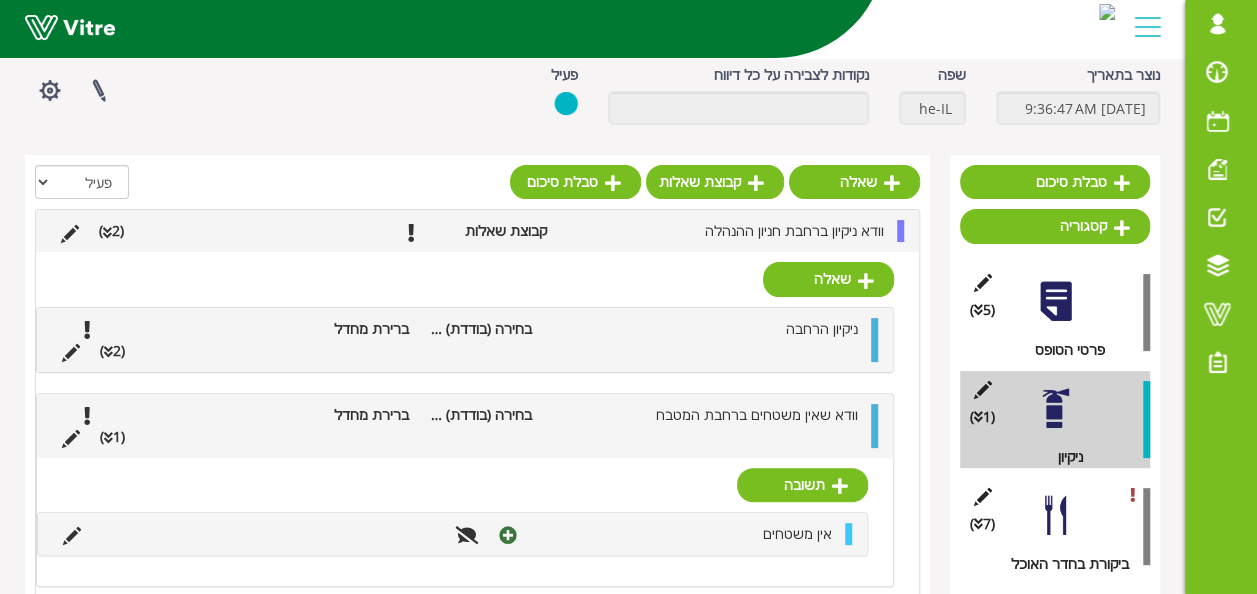scroll, scrollTop: 146, scrollLeft: 0, axis: vertical 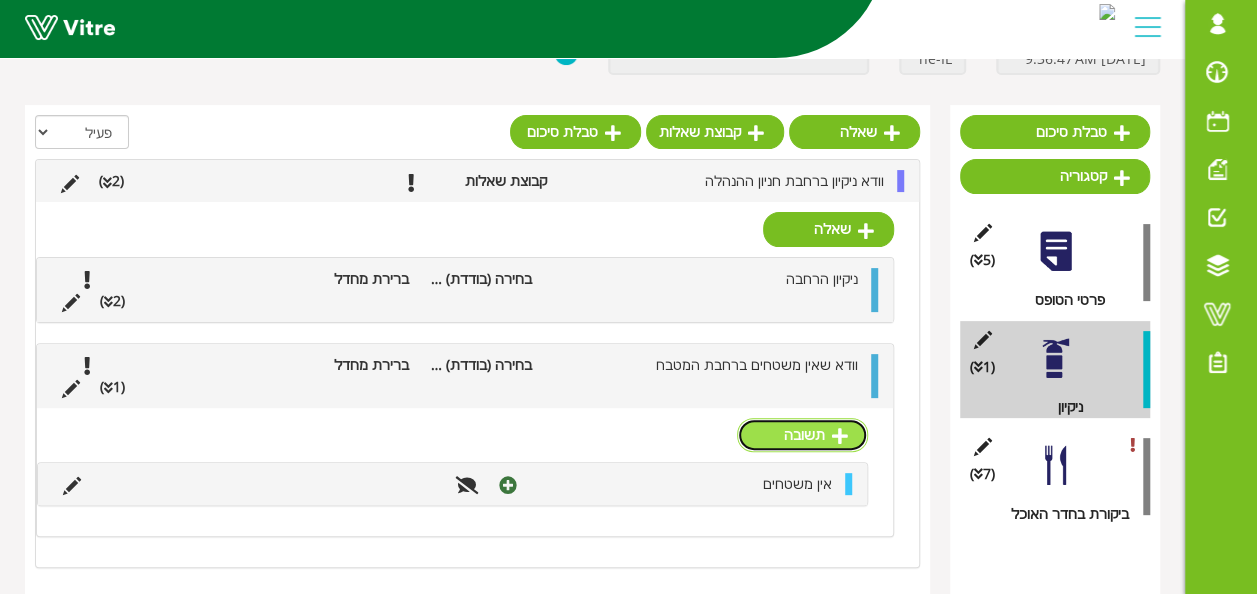 click on "תשובה" at bounding box center (802, 435) 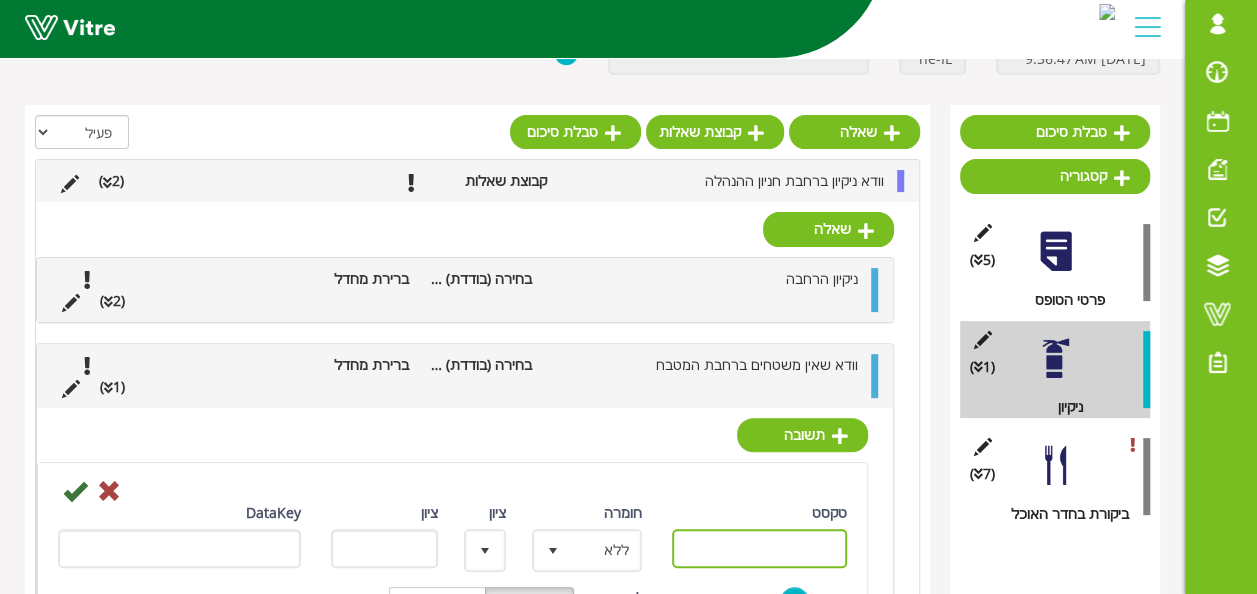 click on "טקסט" at bounding box center (759, 548) 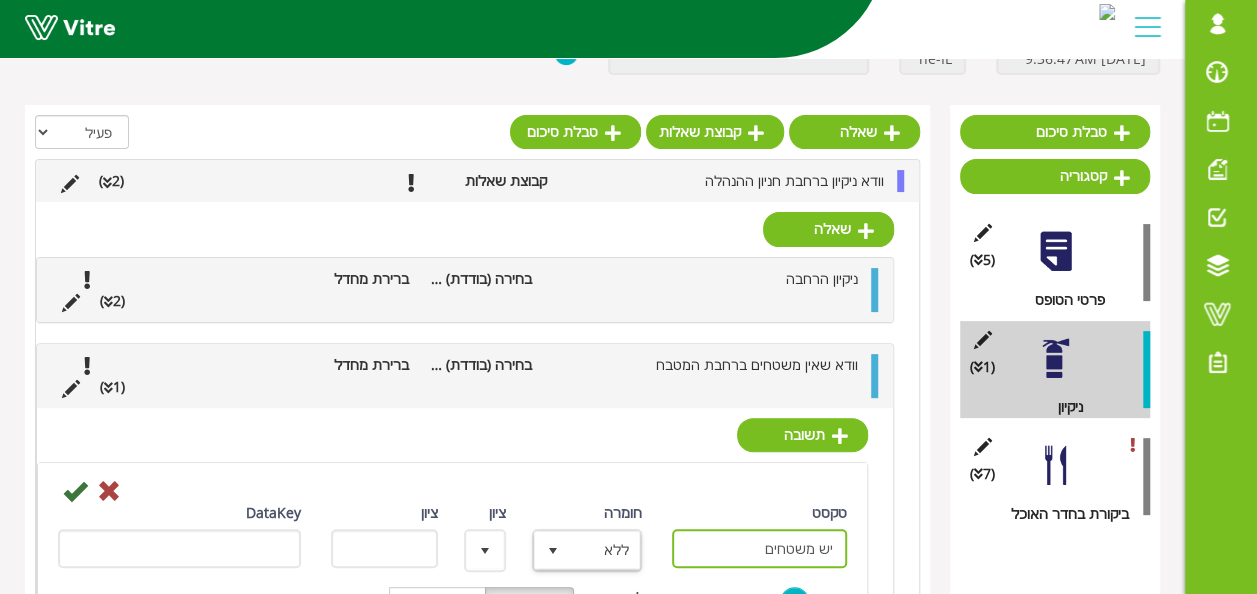 type on "יש משטחים" 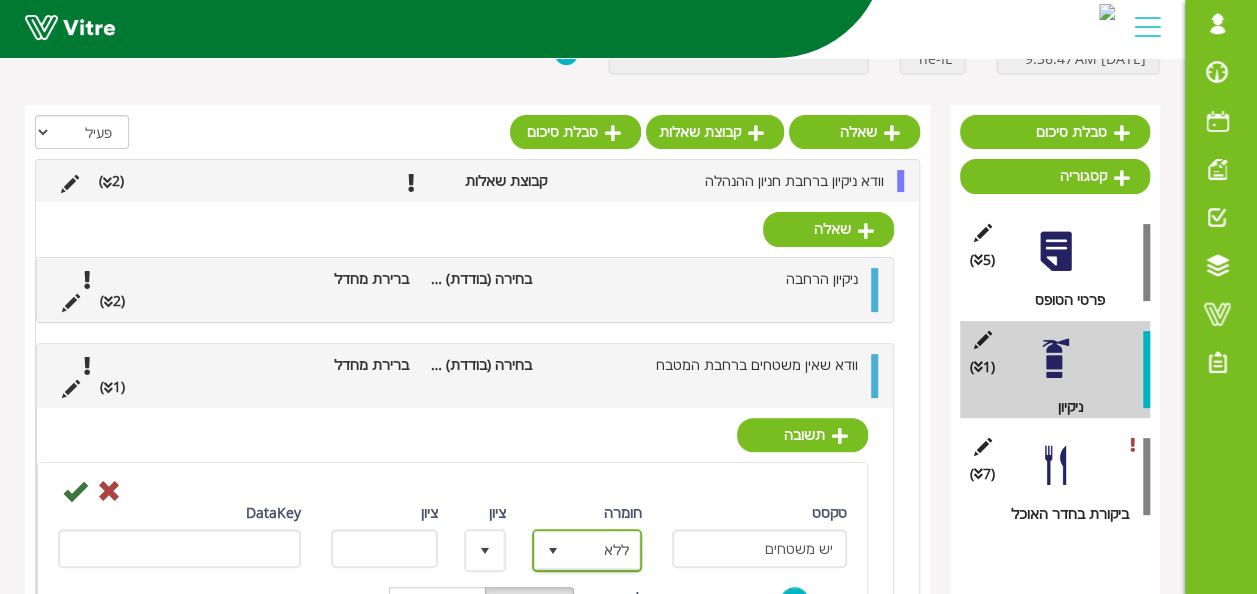 click on "ללא" at bounding box center (605, 550) 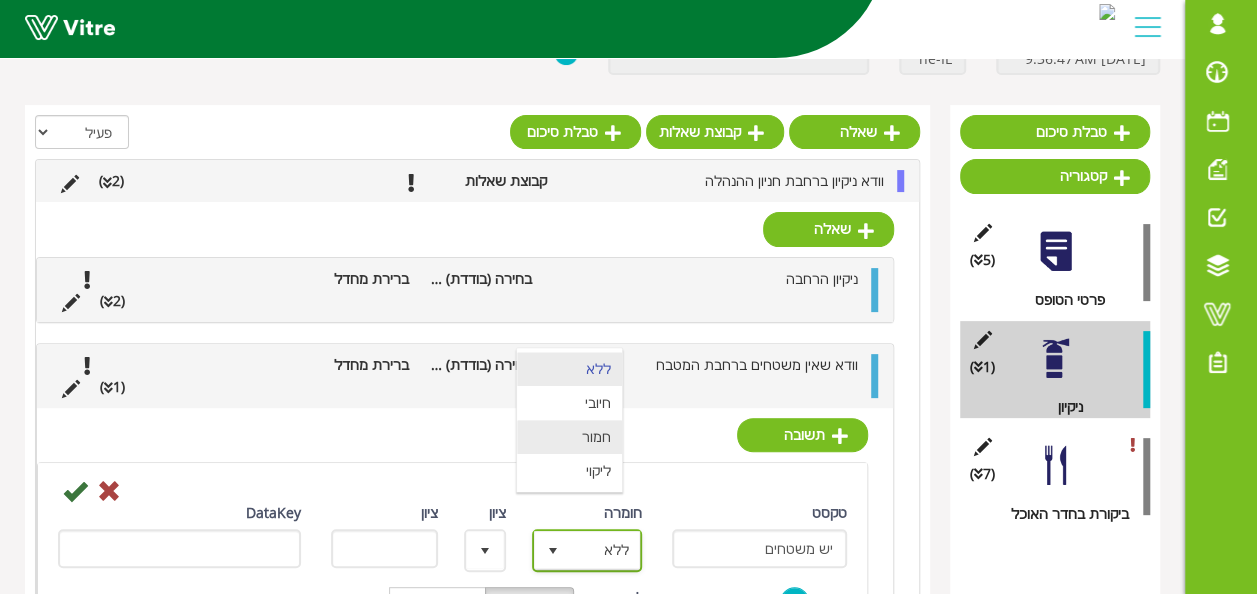 click on "חמור" at bounding box center [569, 437] 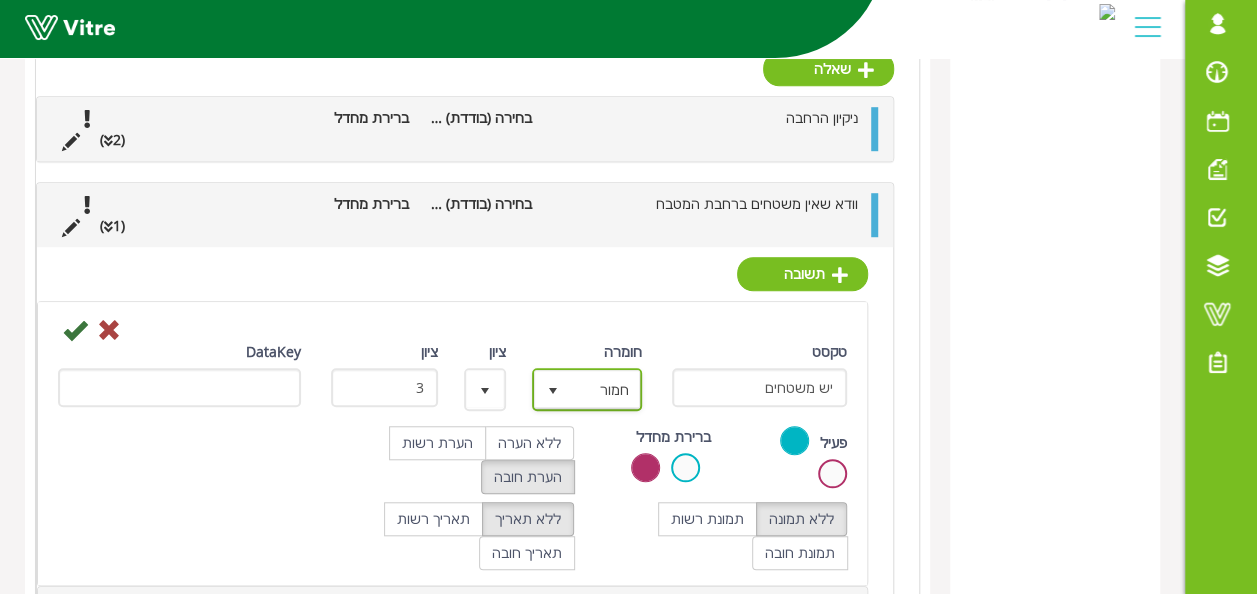 scroll, scrollTop: 646, scrollLeft: 0, axis: vertical 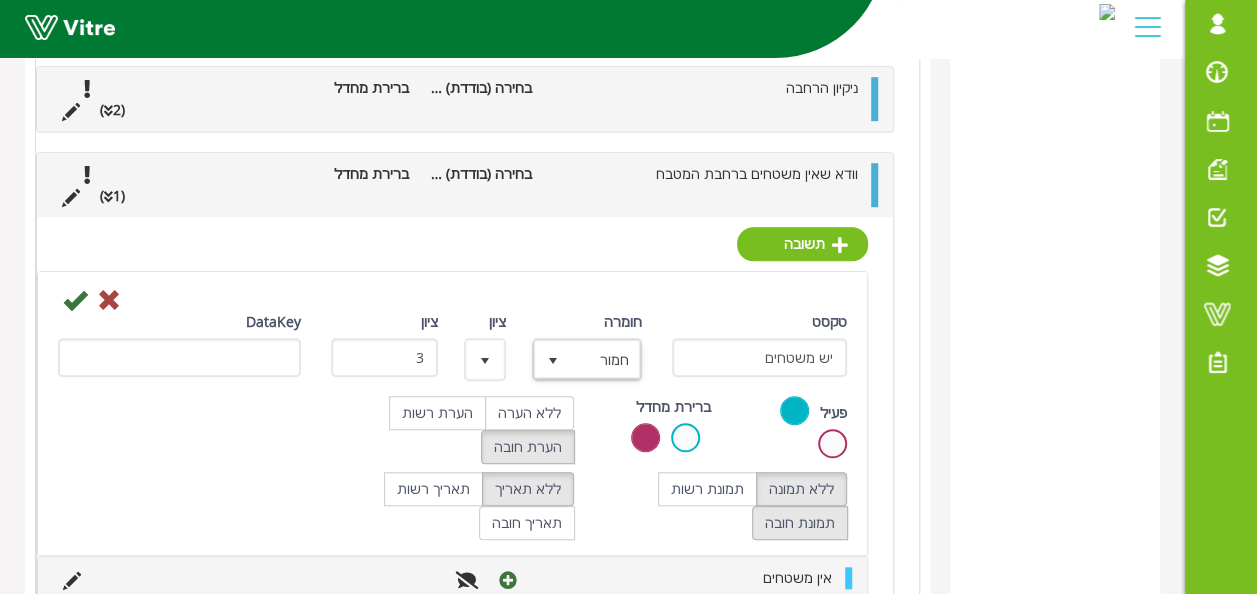 click on "תמונת חובה" at bounding box center (800, 523) 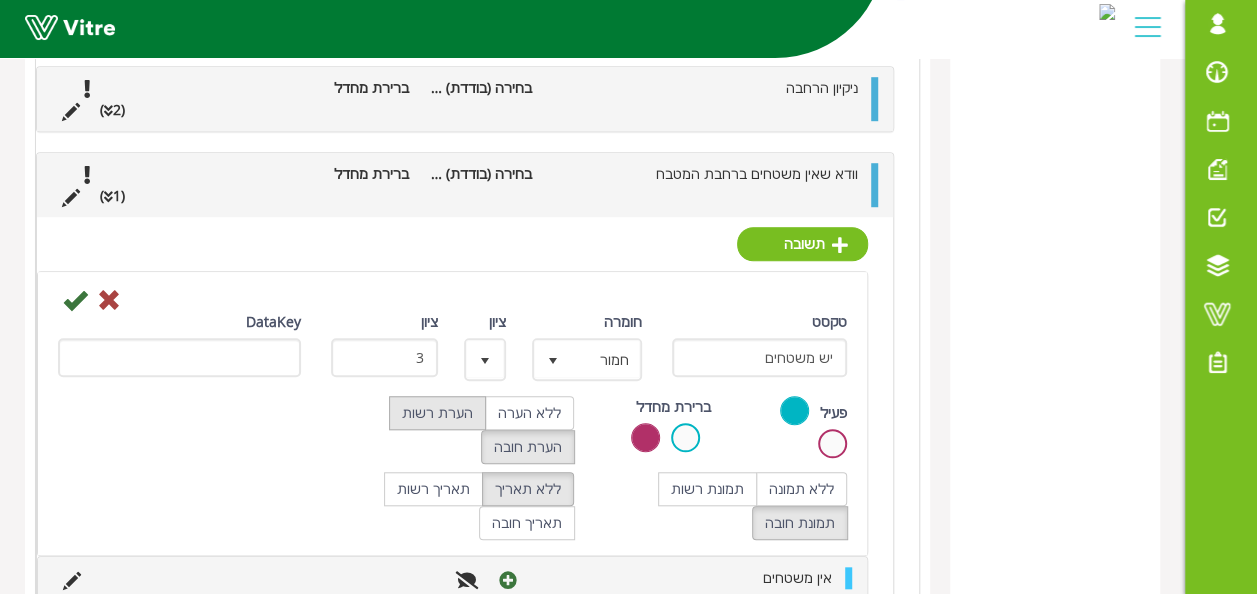 click on "הערת רשות" at bounding box center (437, 413) 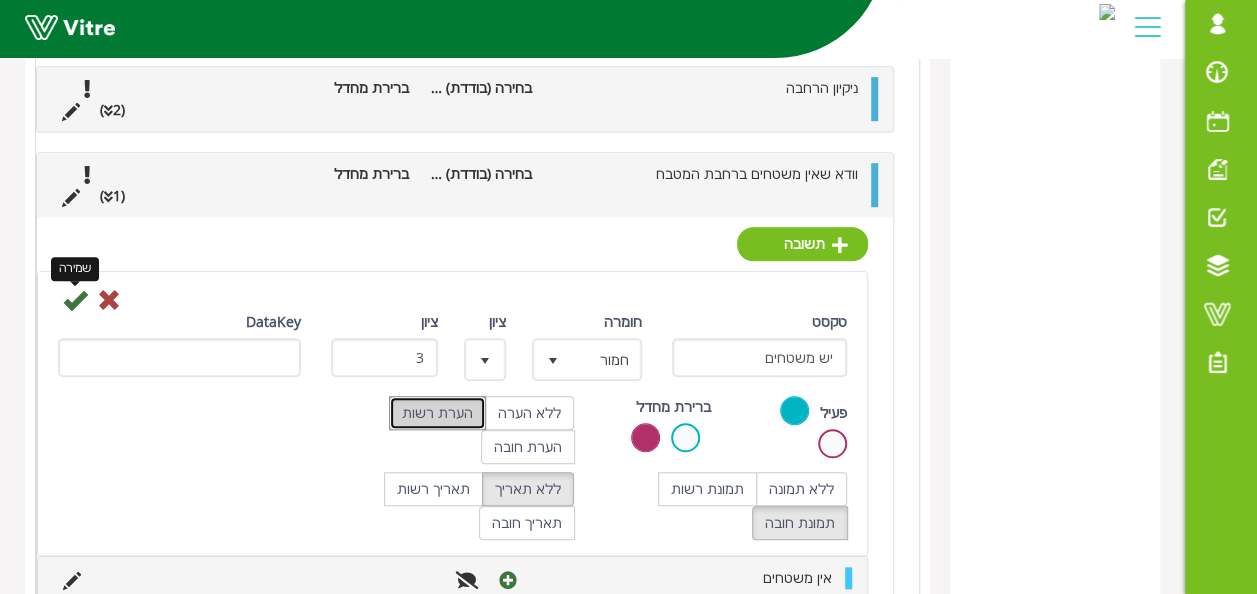 click at bounding box center (75, 300) 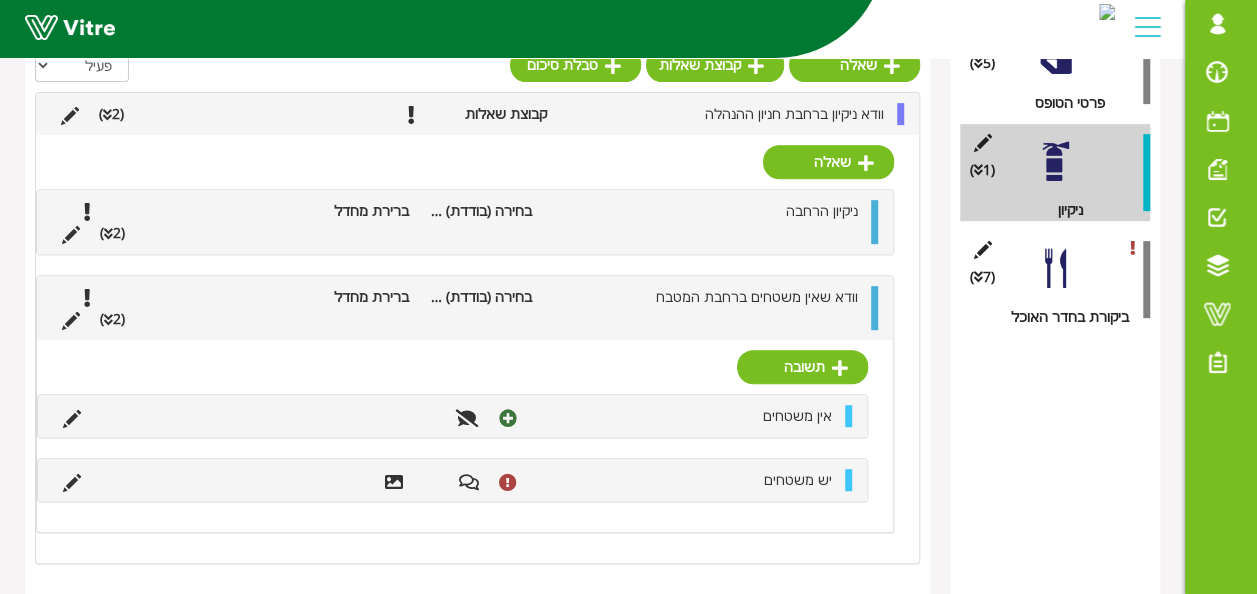 scroll, scrollTop: 512, scrollLeft: 0, axis: vertical 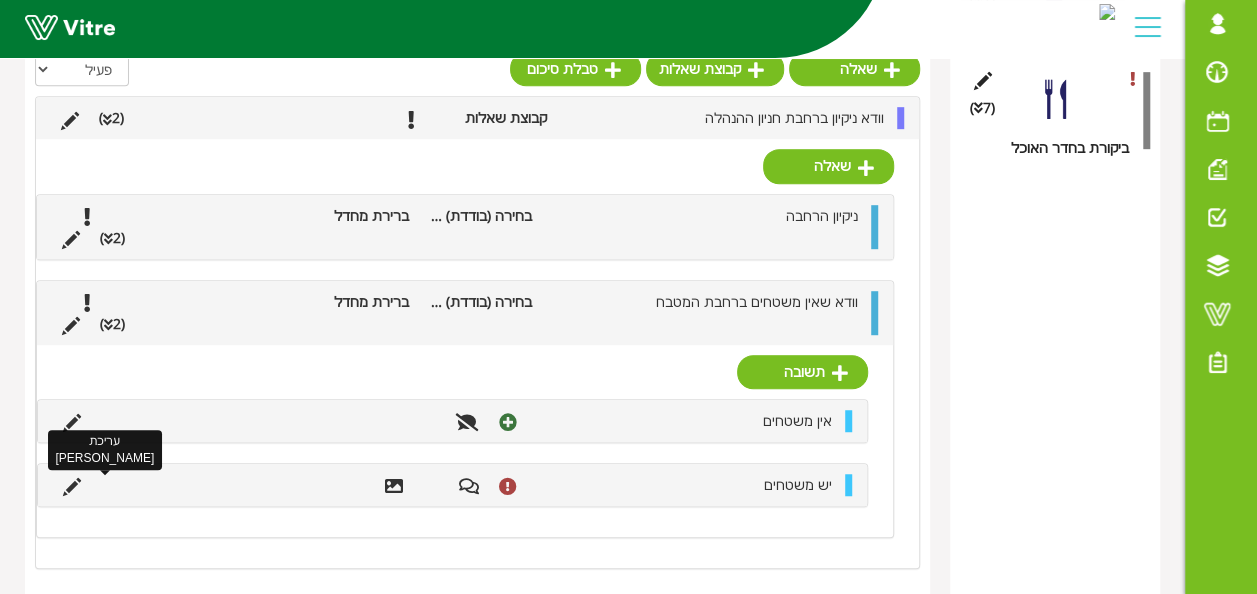 click at bounding box center (72, 487) 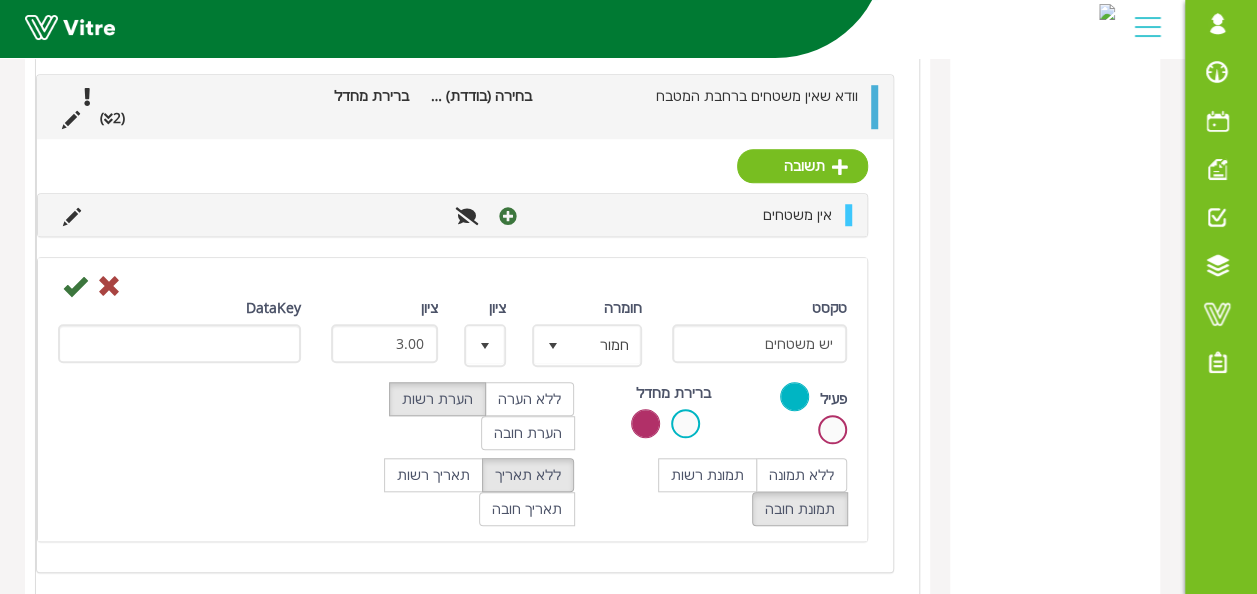 scroll, scrollTop: 746, scrollLeft: 0, axis: vertical 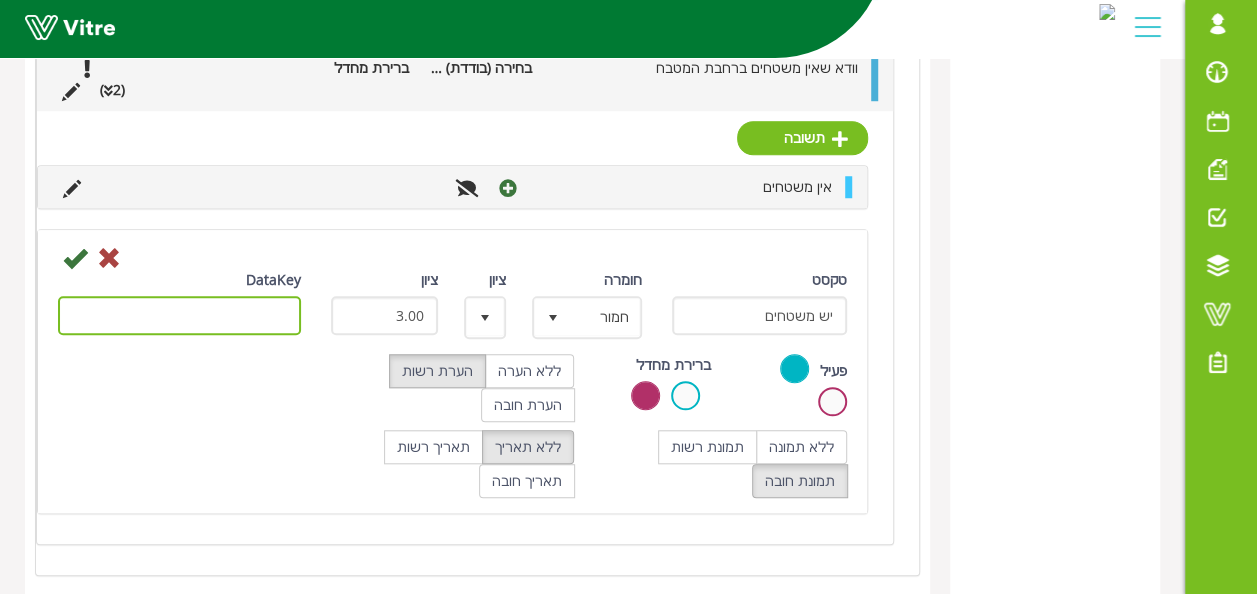 click on "DataKey" at bounding box center [179, 315] 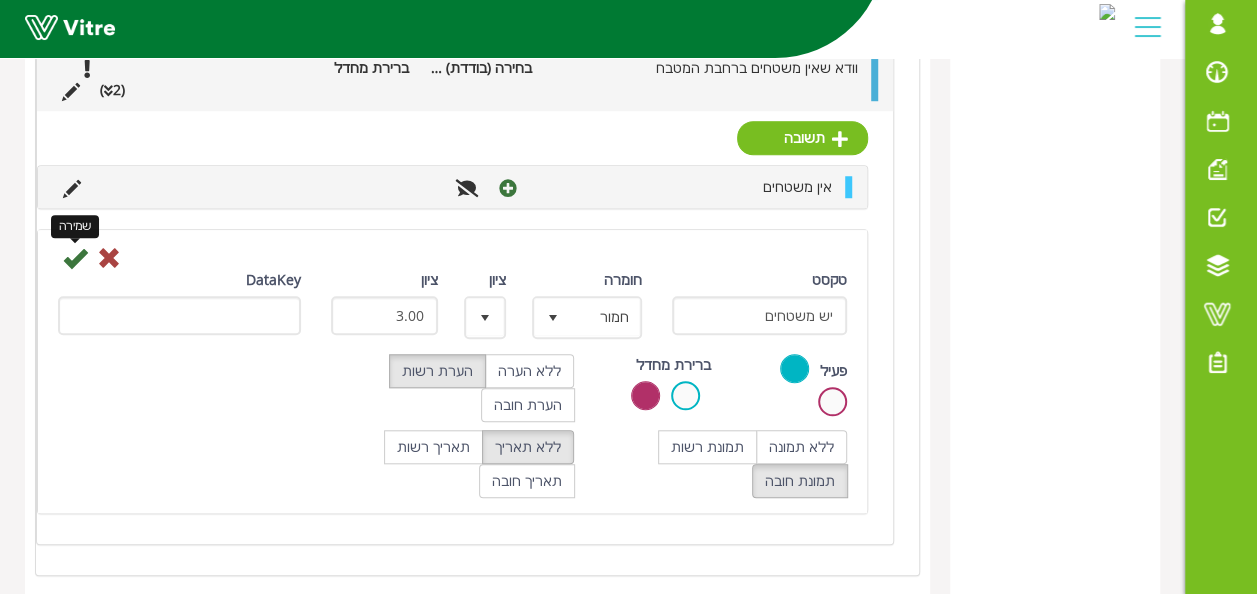 click at bounding box center (75, 258) 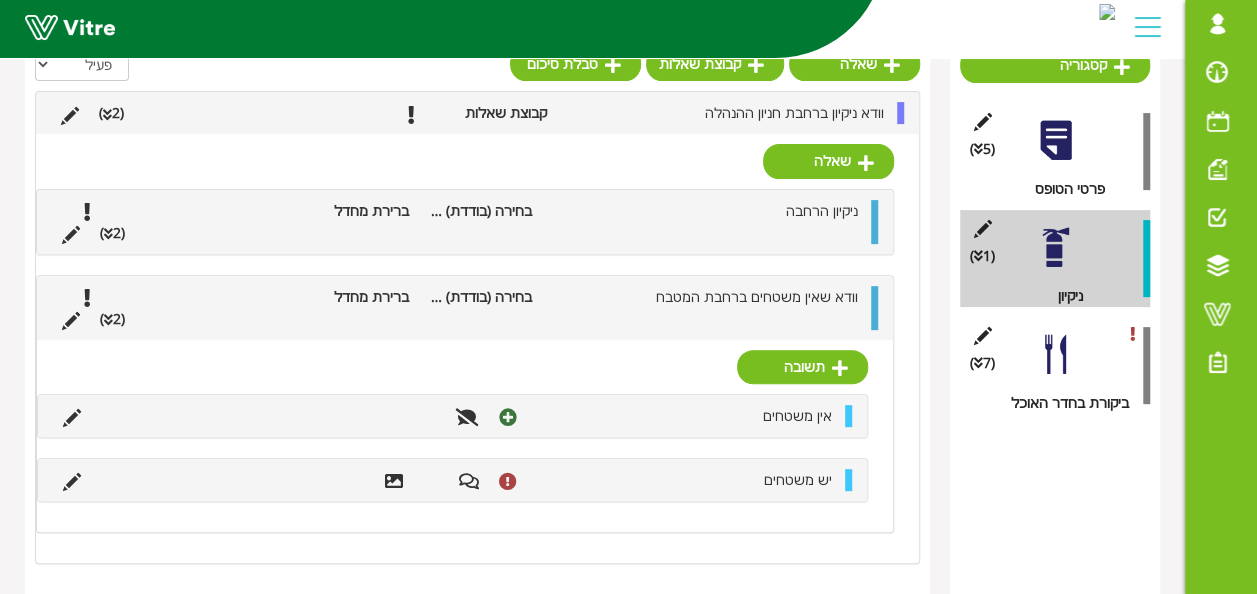 scroll, scrollTop: 512, scrollLeft: 0, axis: vertical 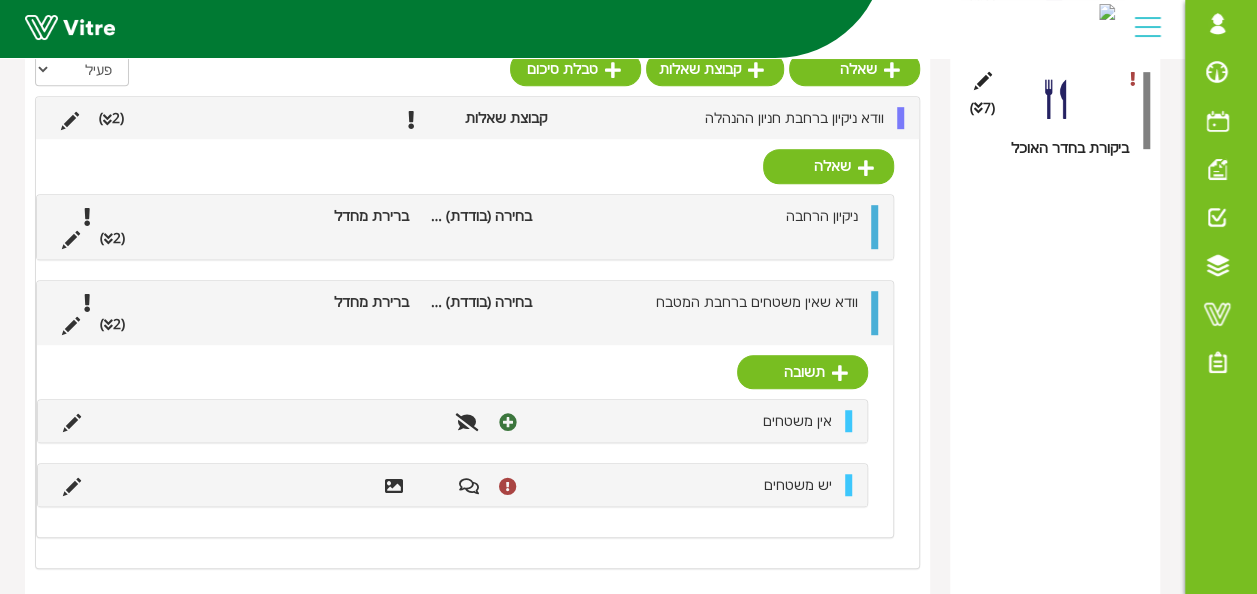 click on "(2 )" at bounding box center [112, 324] 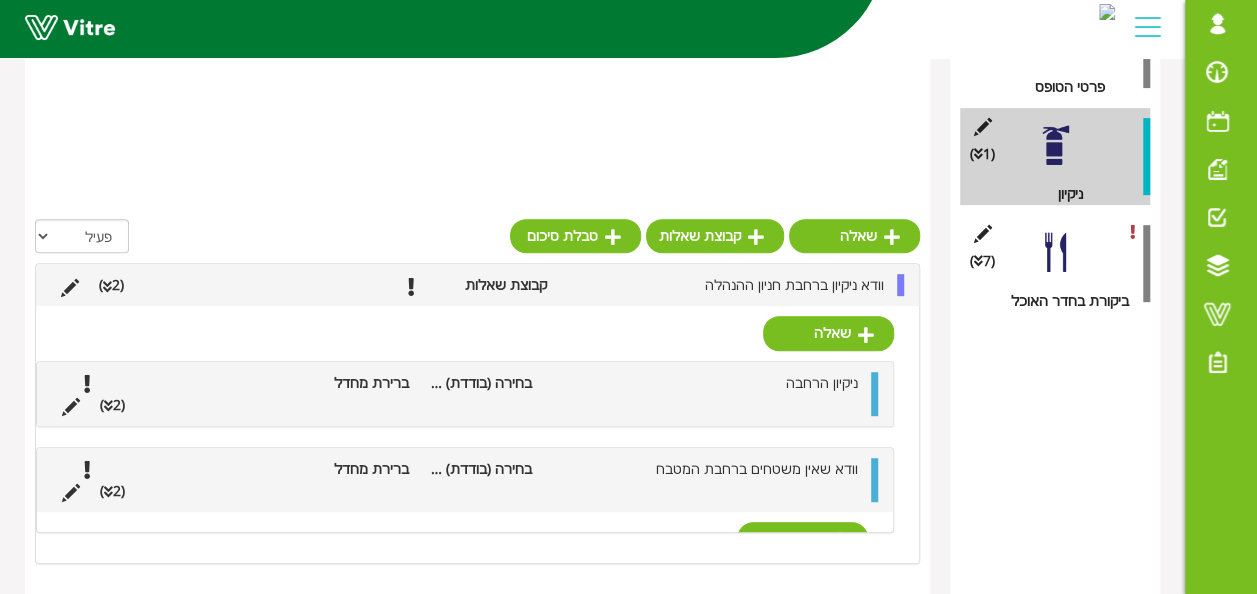 scroll, scrollTop: 96, scrollLeft: 0, axis: vertical 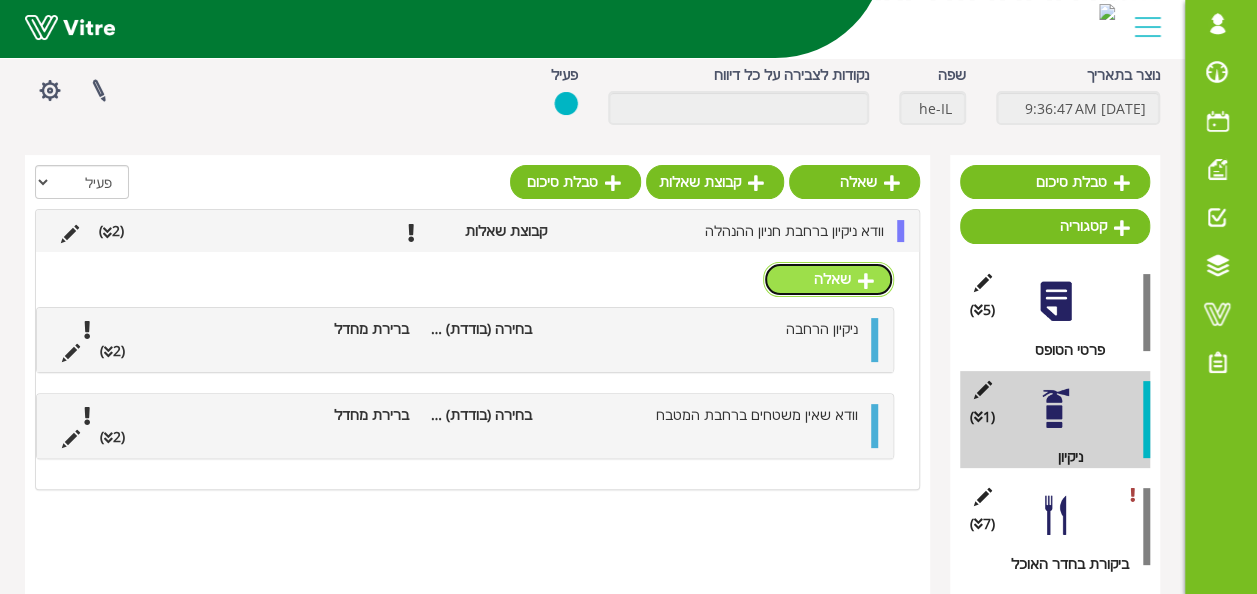 click on "שאלה" at bounding box center (828, 279) 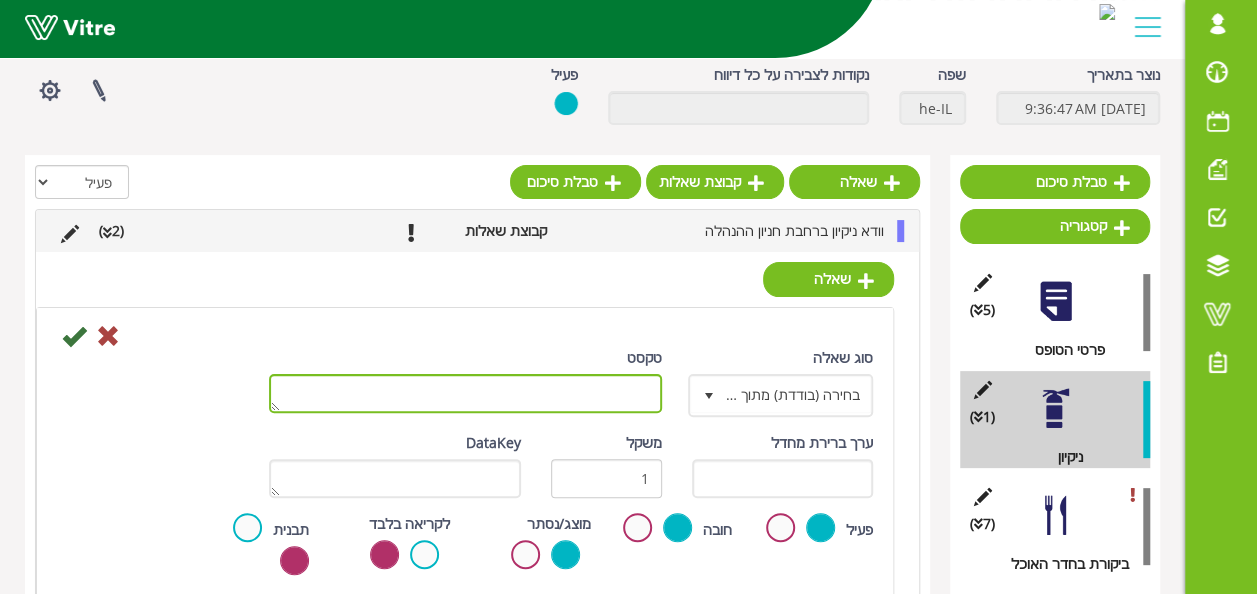 click on "טקסט" at bounding box center (465, 393) 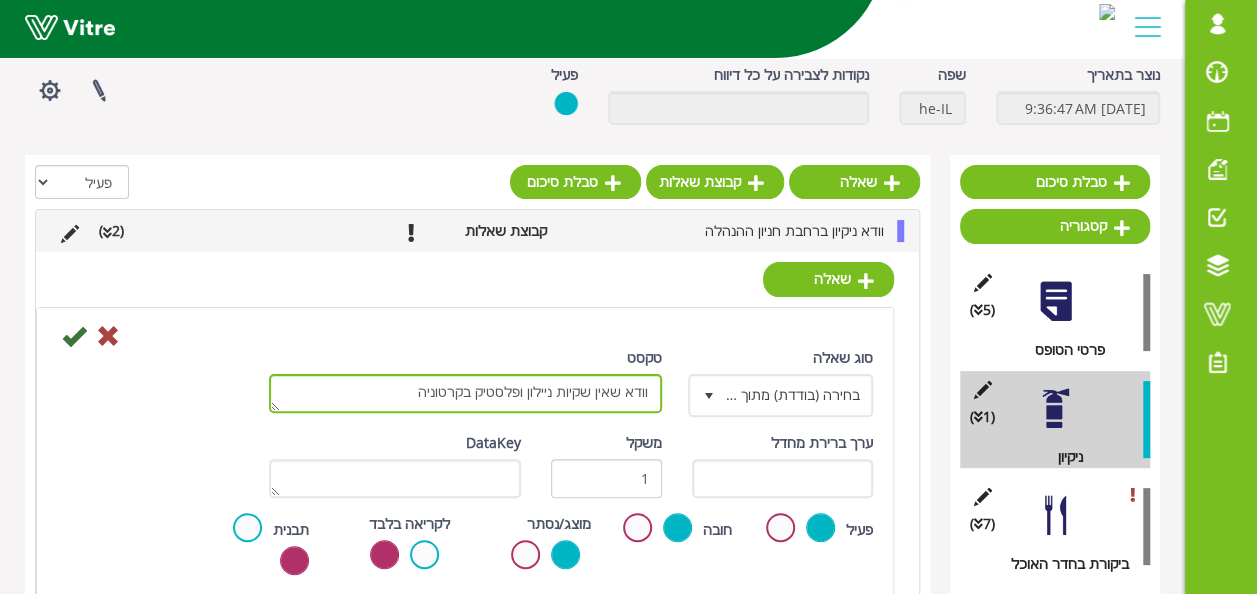 type on "וודא שאין שקיות ניילון ופלסטיק בקרטוניה" 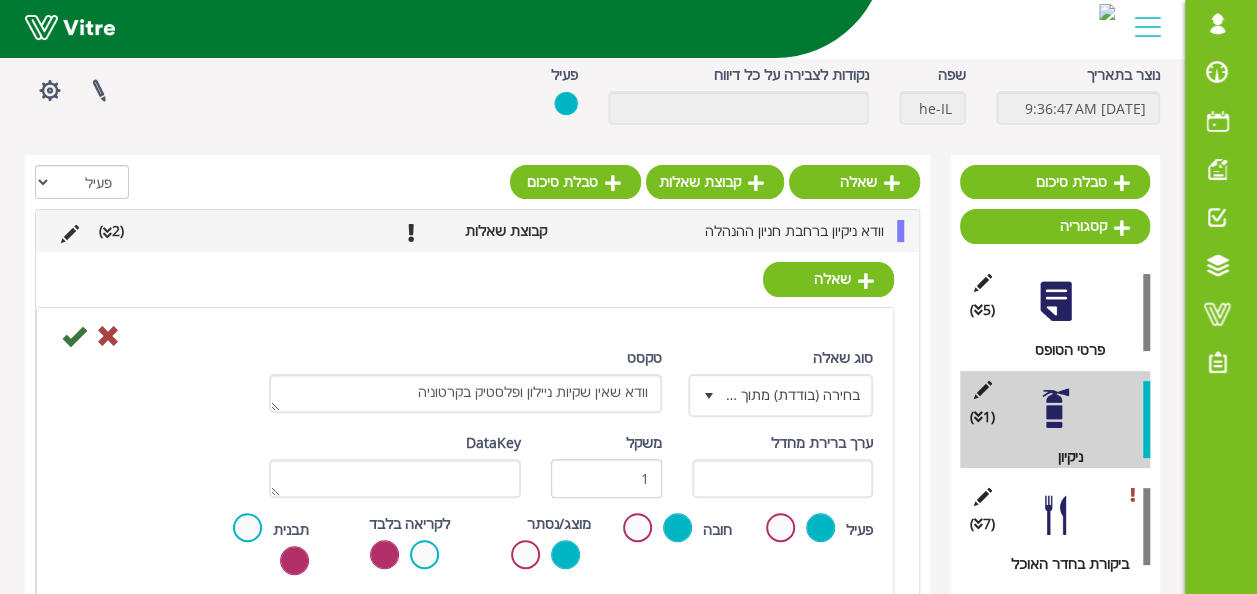 click at bounding box center (465, 335) 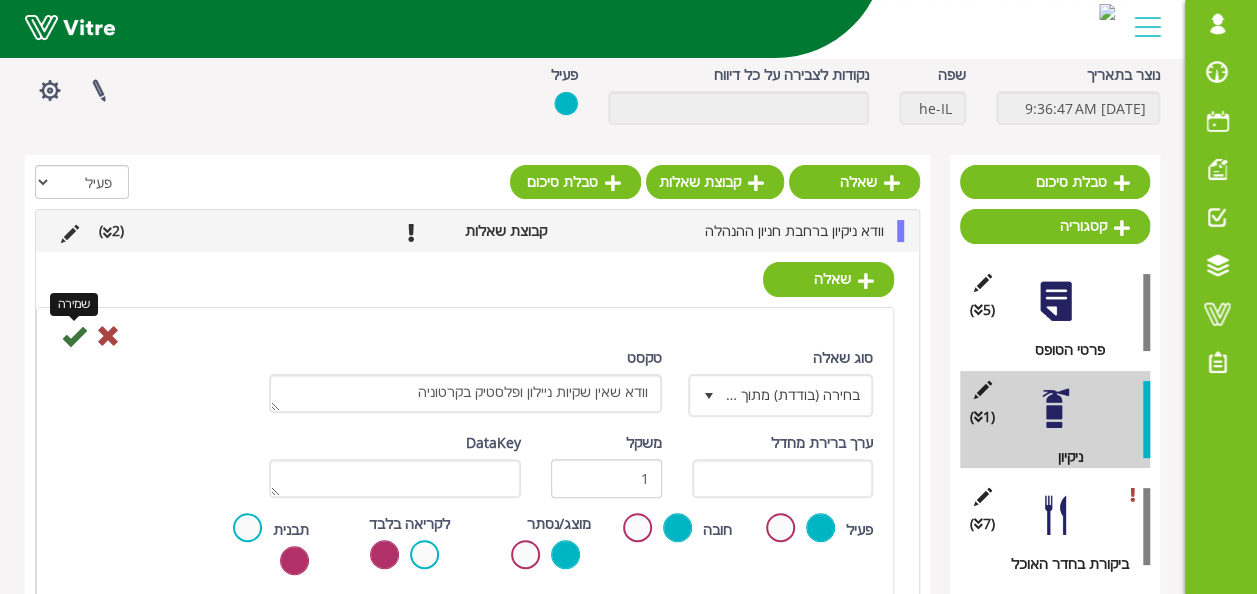 click at bounding box center [74, 336] 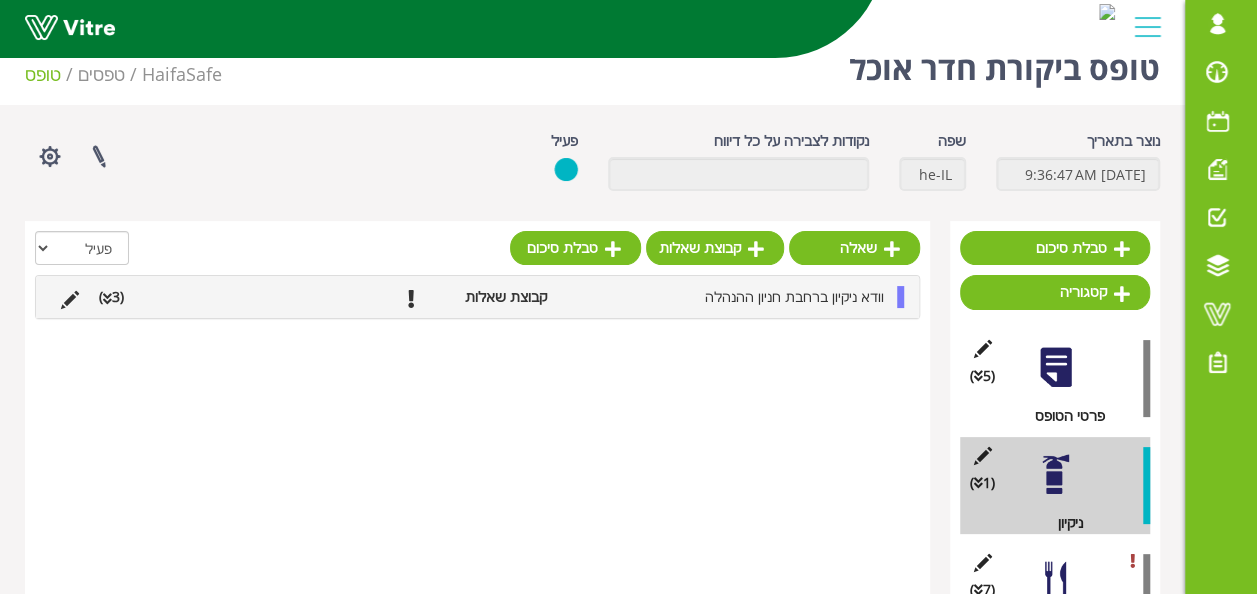 scroll, scrollTop: 0, scrollLeft: 0, axis: both 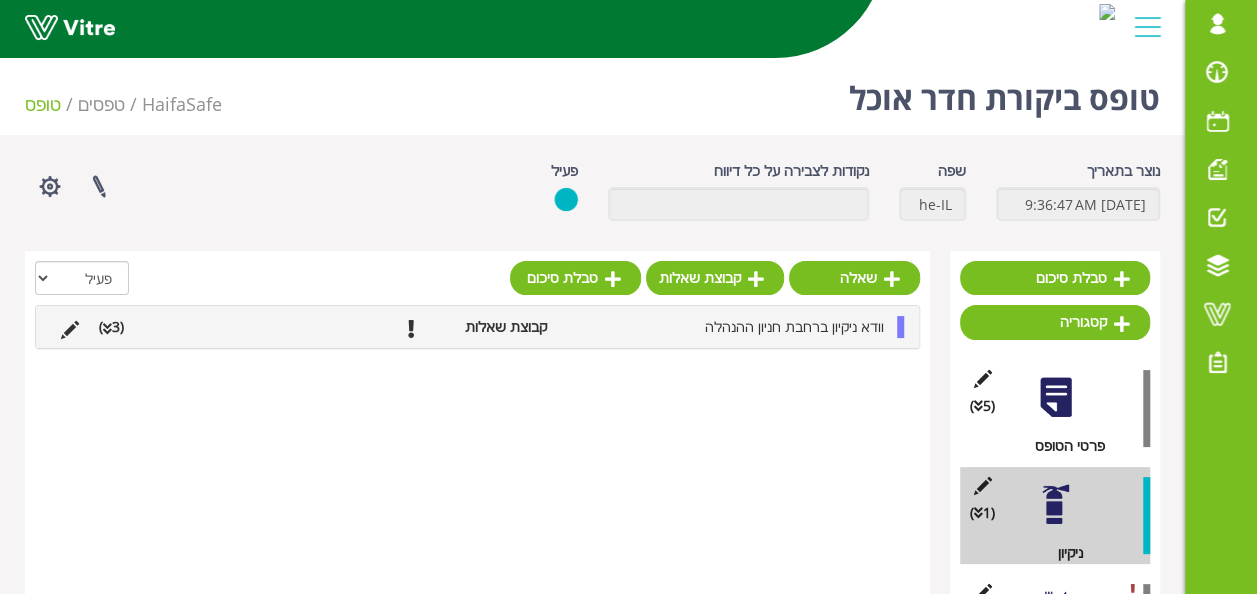 click on "(3 )" at bounding box center [111, 327] 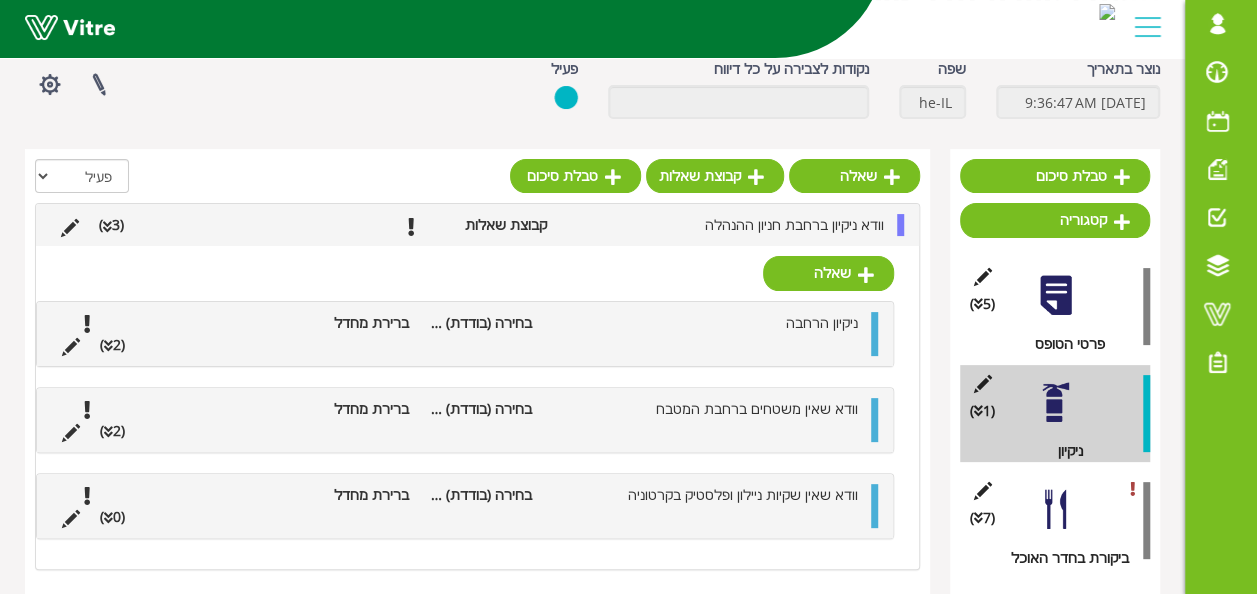 scroll, scrollTop: 104, scrollLeft: 0, axis: vertical 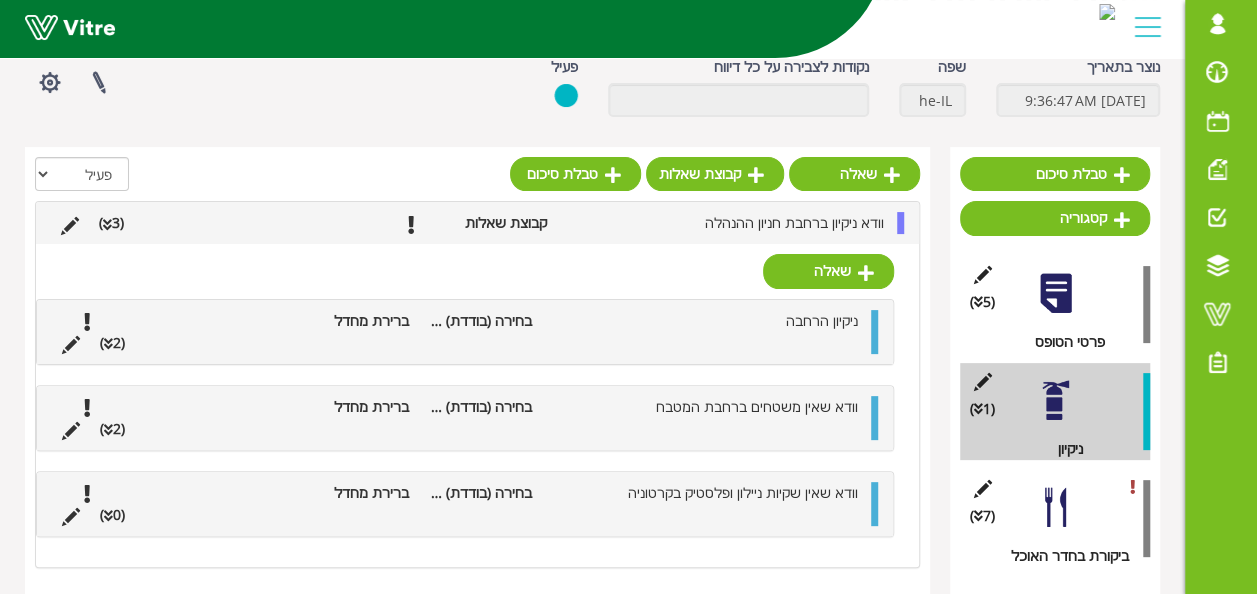 click at bounding box center [108, 516] 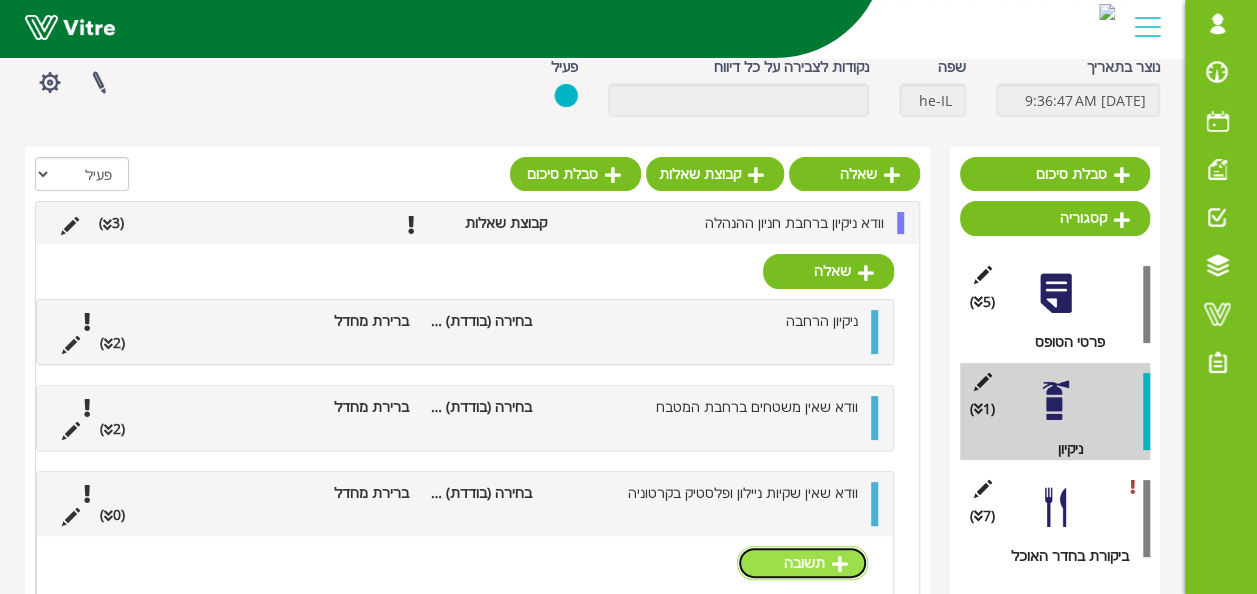 click on "תשובה" at bounding box center [802, 563] 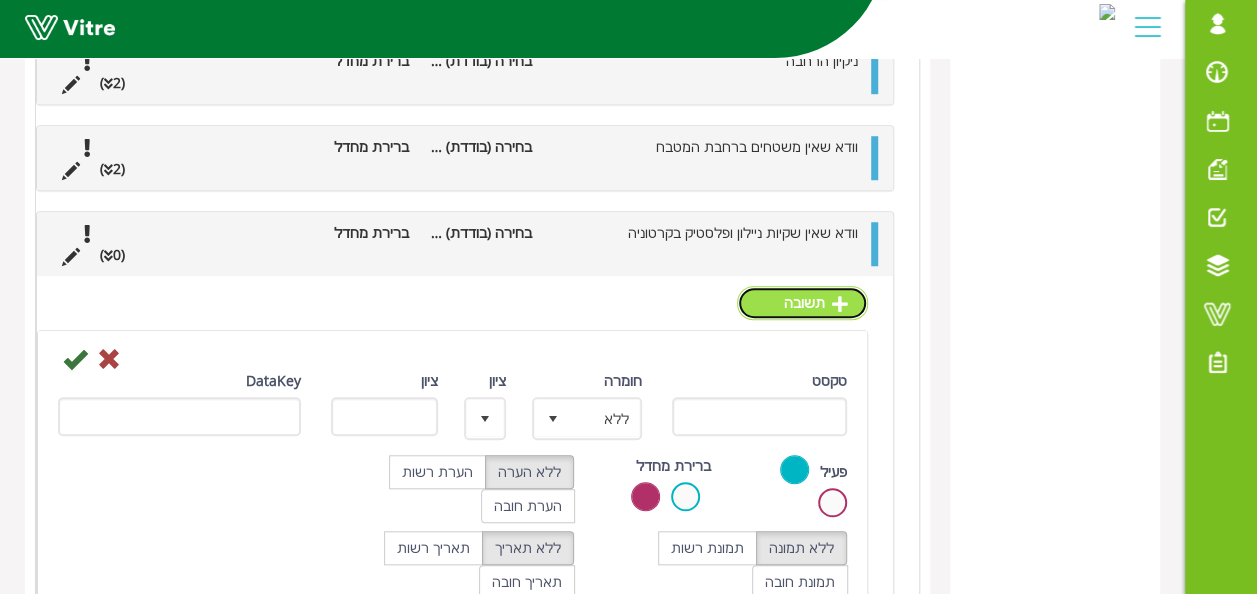 scroll, scrollTop: 704, scrollLeft: 0, axis: vertical 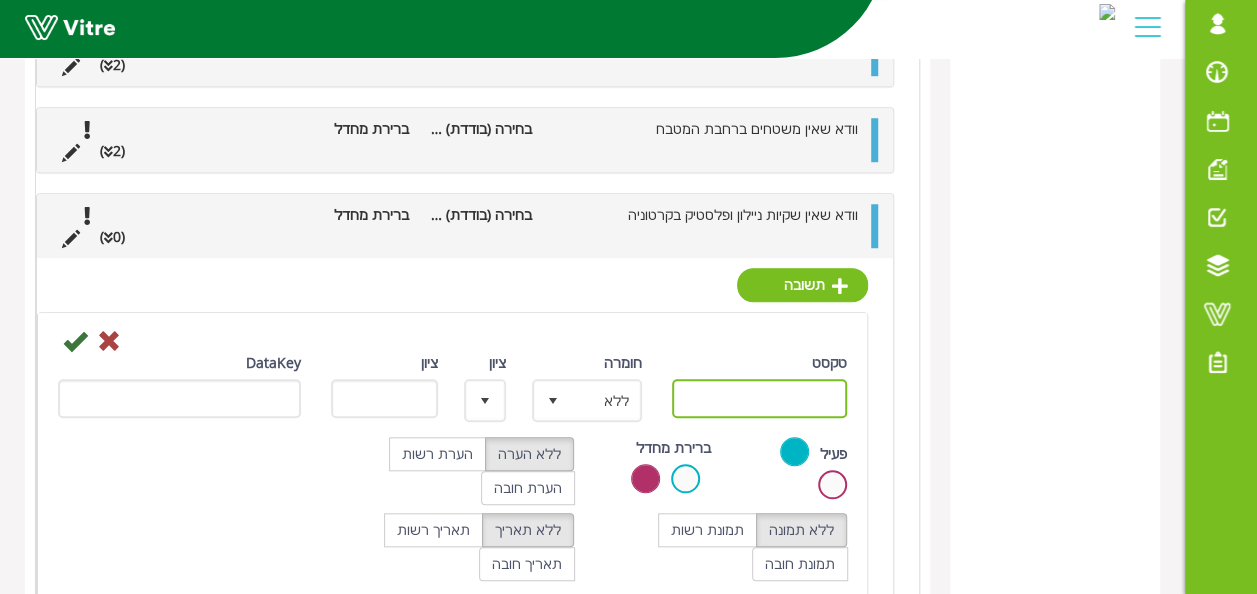 click on "טקסט" at bounding box center [759, 398] 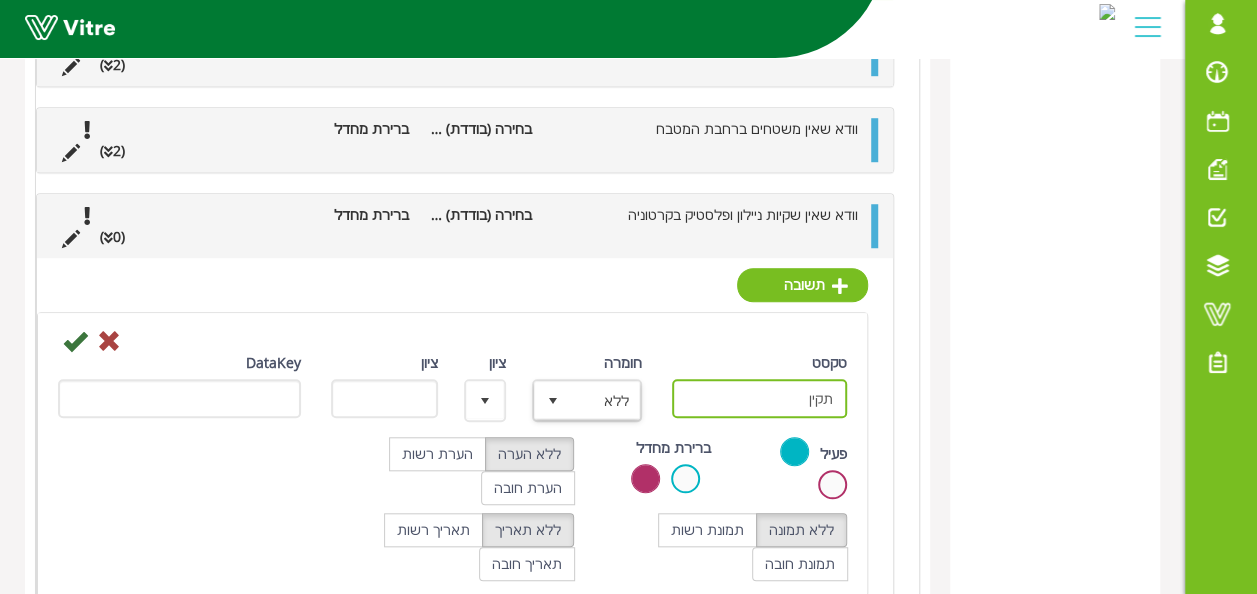 type on "תקין" 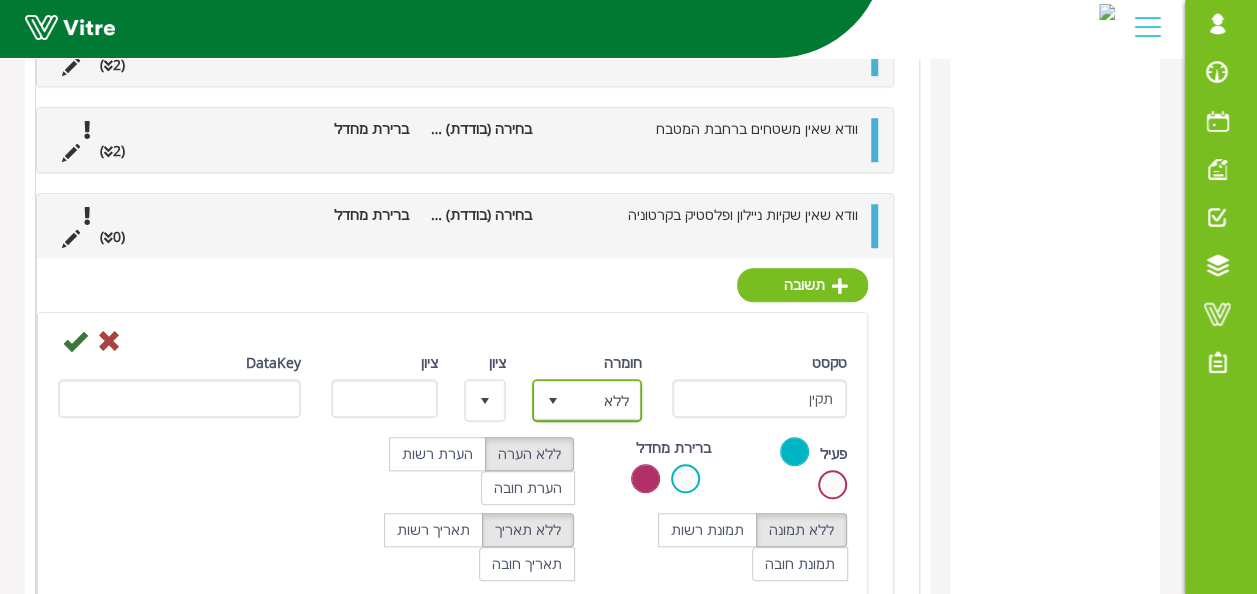 click on "ללא" at bounding box center (605, 400) 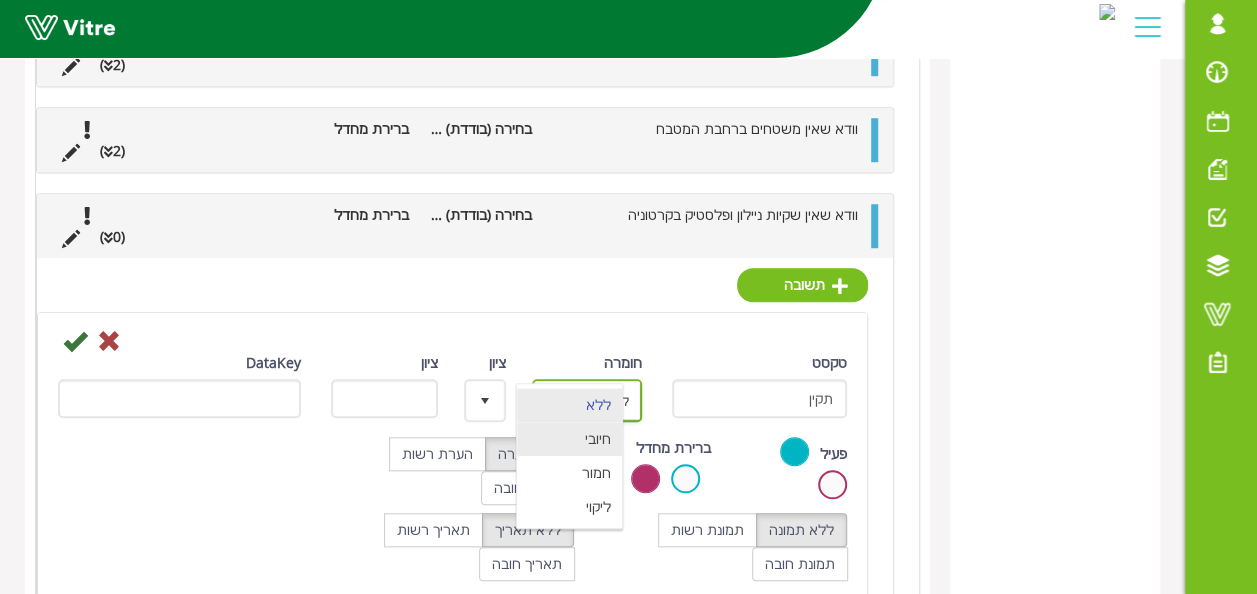 click on "חיובי" at bounding box center (569, 439) 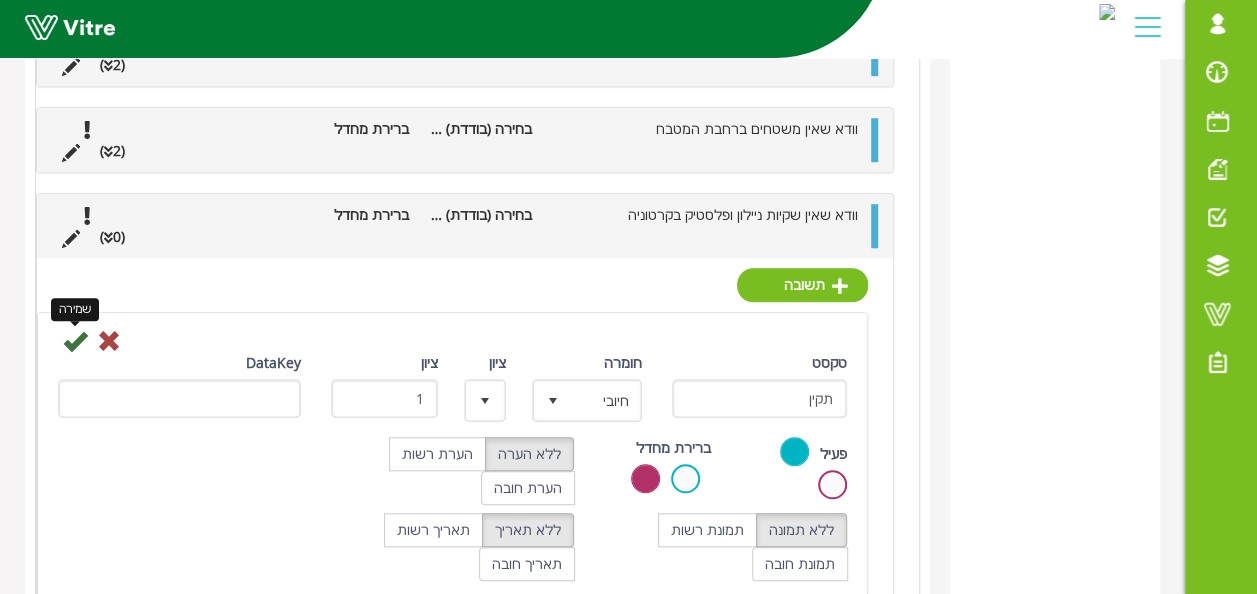 click at bounding box center [75, 341] 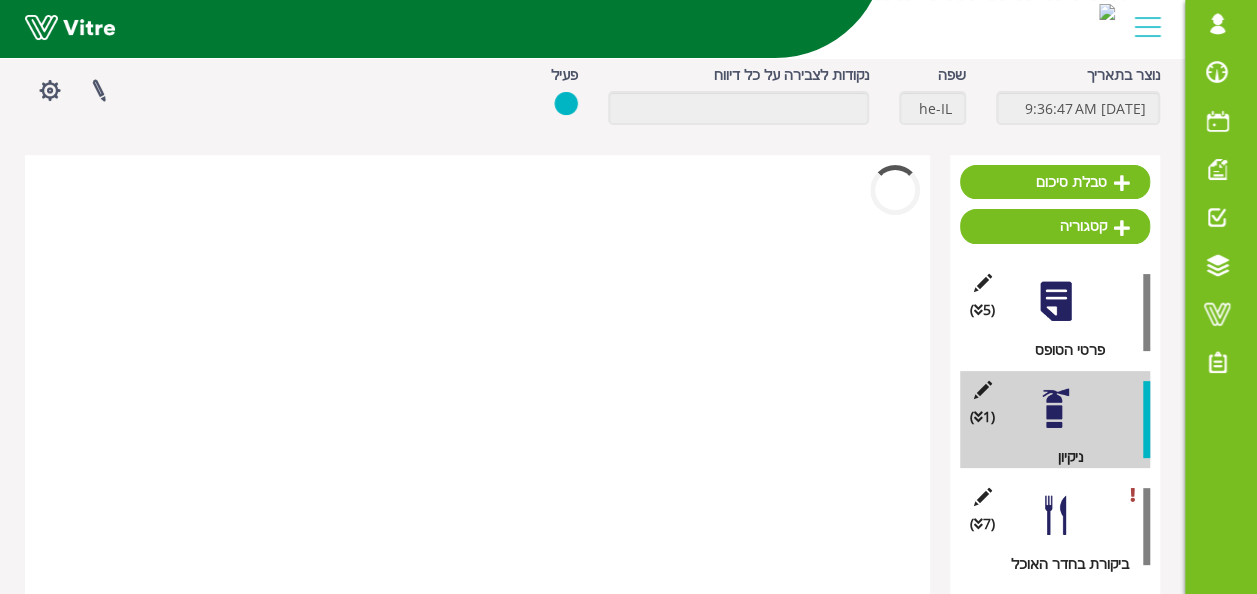 scroll, scrollTop: 558, scrollLeft: 0, axis: vertical 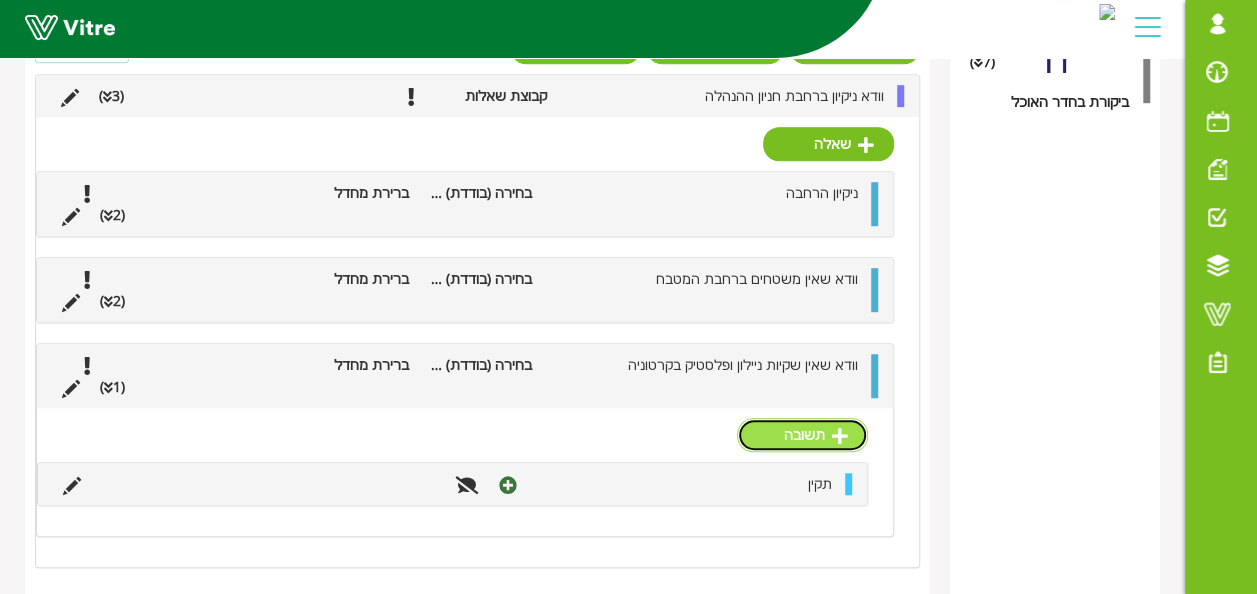 click on "תשובה" at bounding box center [802, 435] 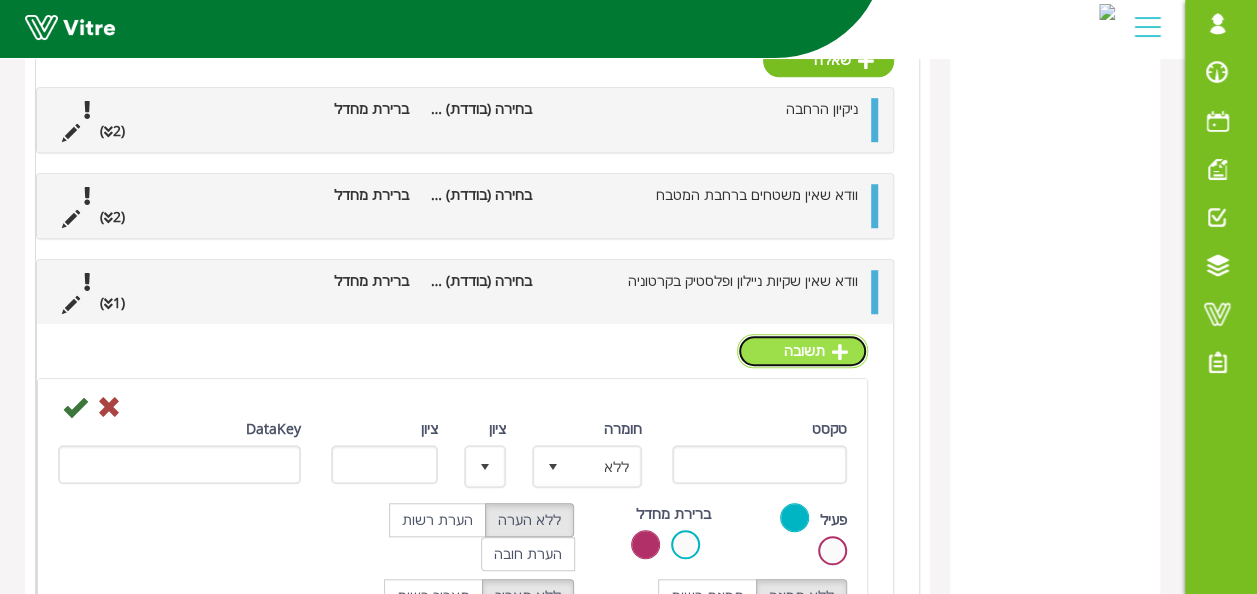 scroll, scrollTop: 758, scrollLeft: 0, axis: vertical 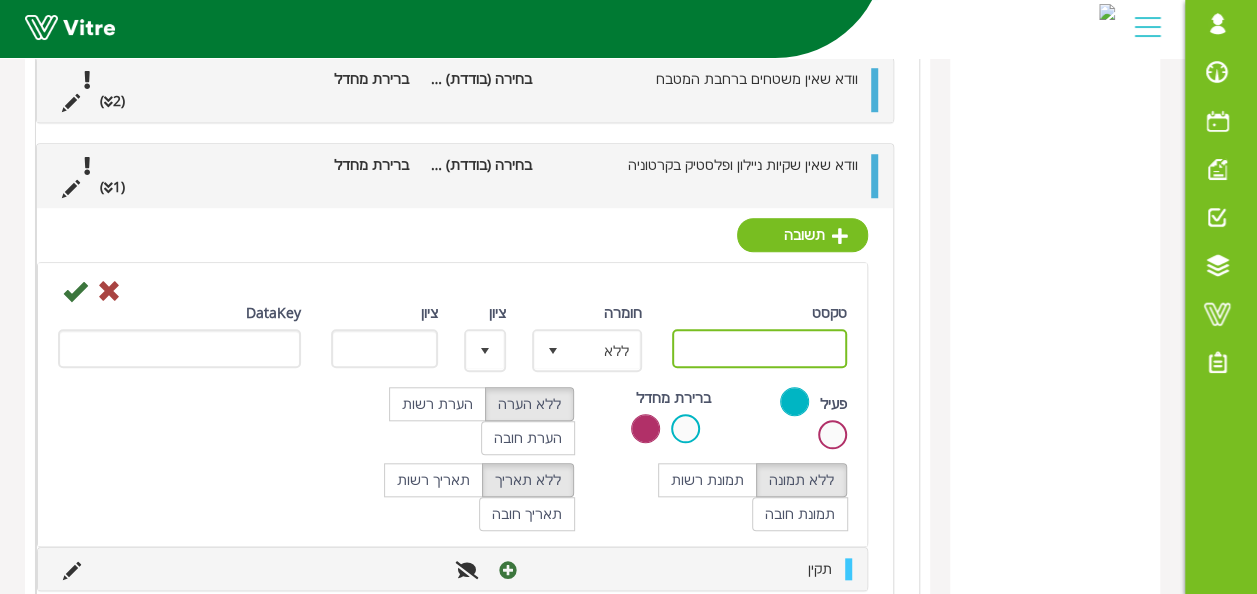 click on "טקסט" at bounding box center (759, 348) 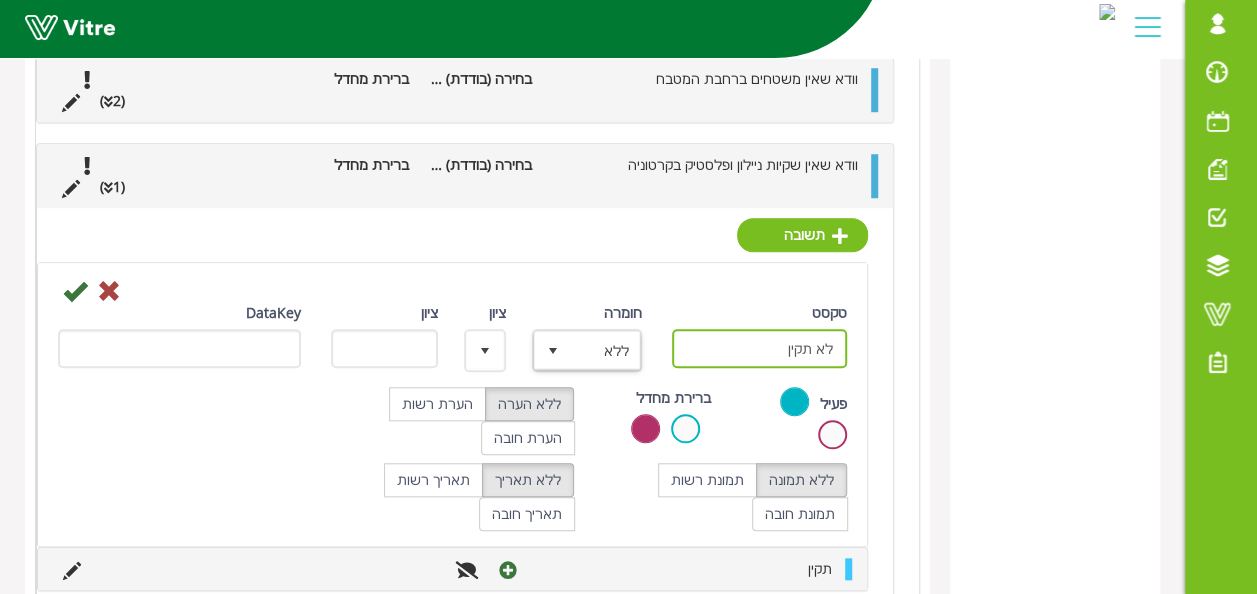 type on "לא תקין" 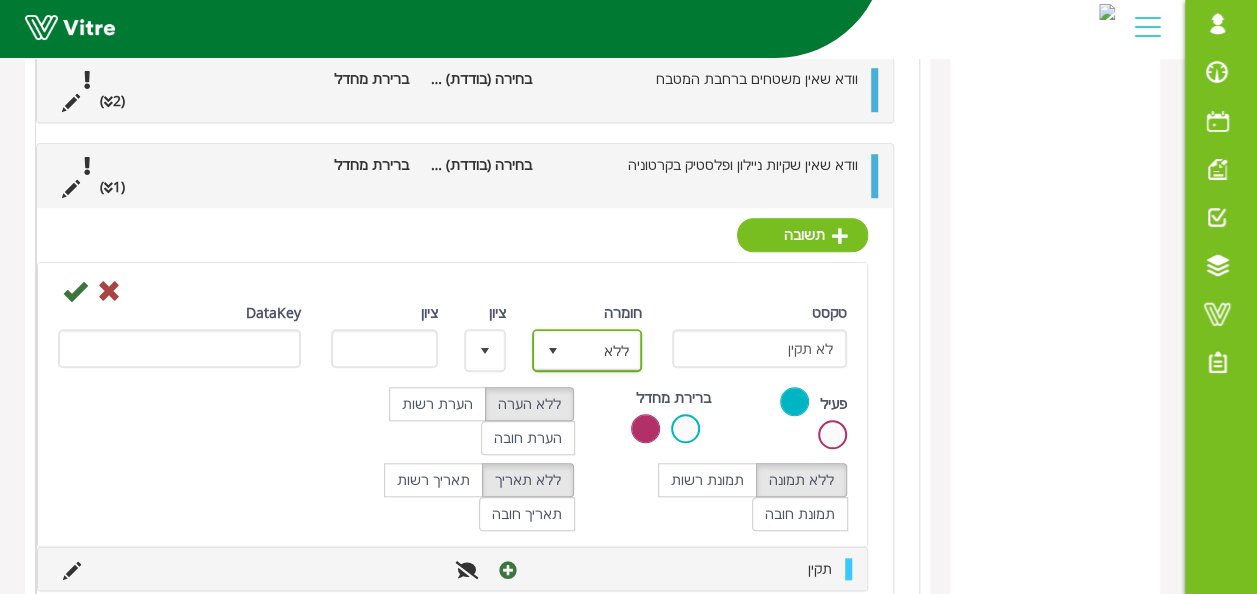 click at bounding box center [553, 350] 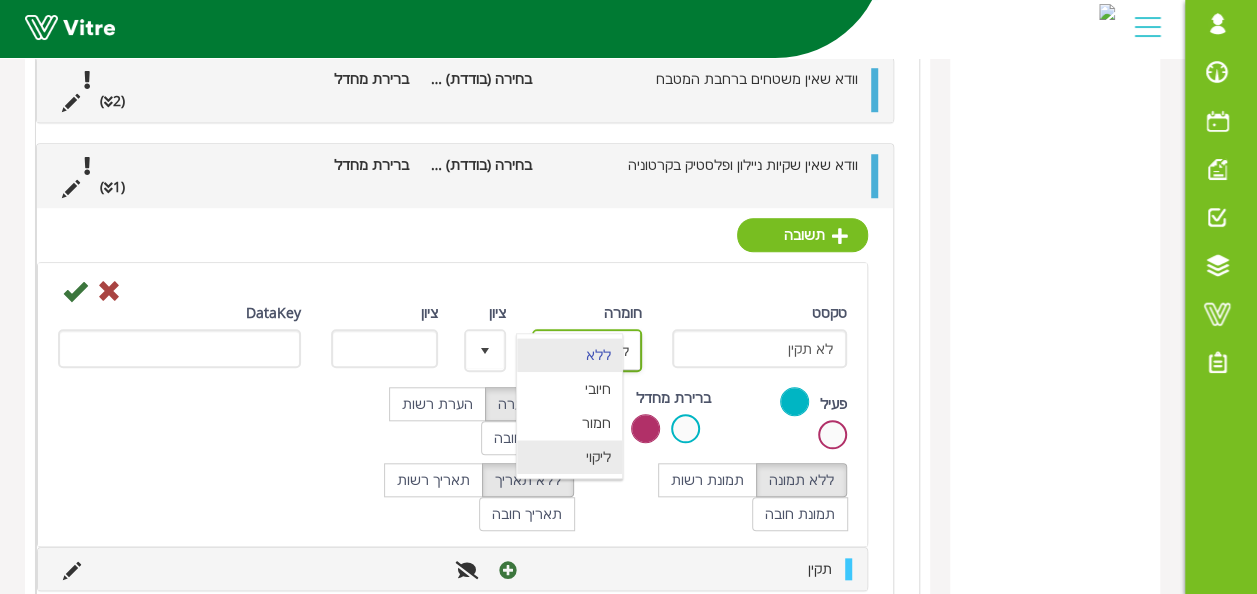 click on "ליקוי" at bounding box center (569, 457) 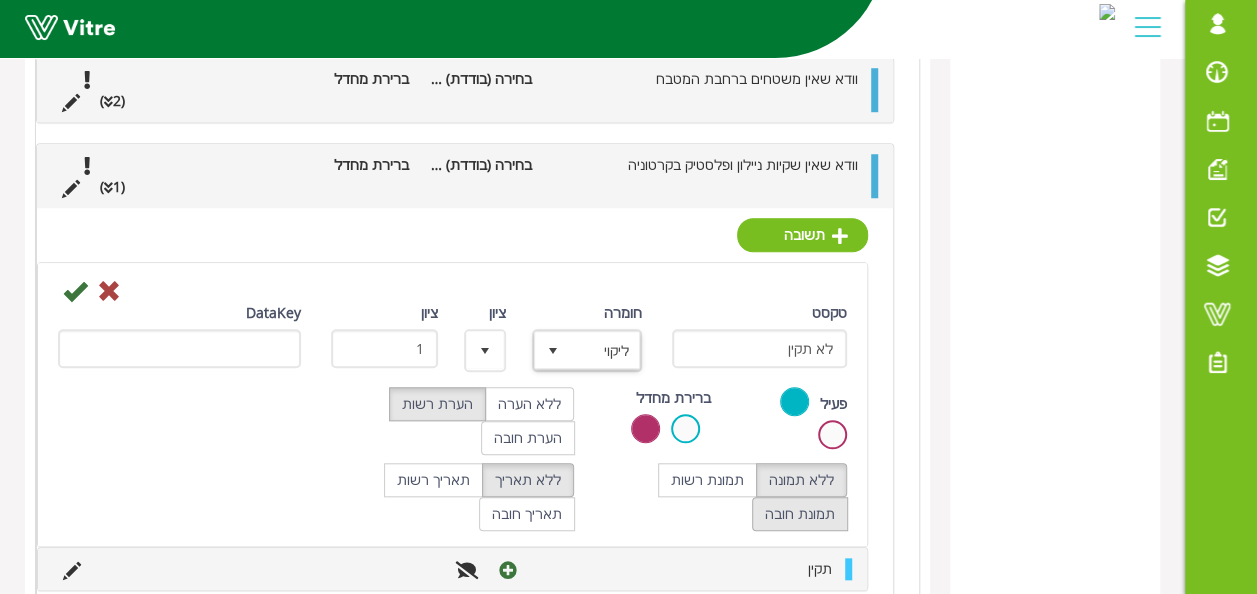 click on "תמונת חובה" at bounding box center [800, 514] 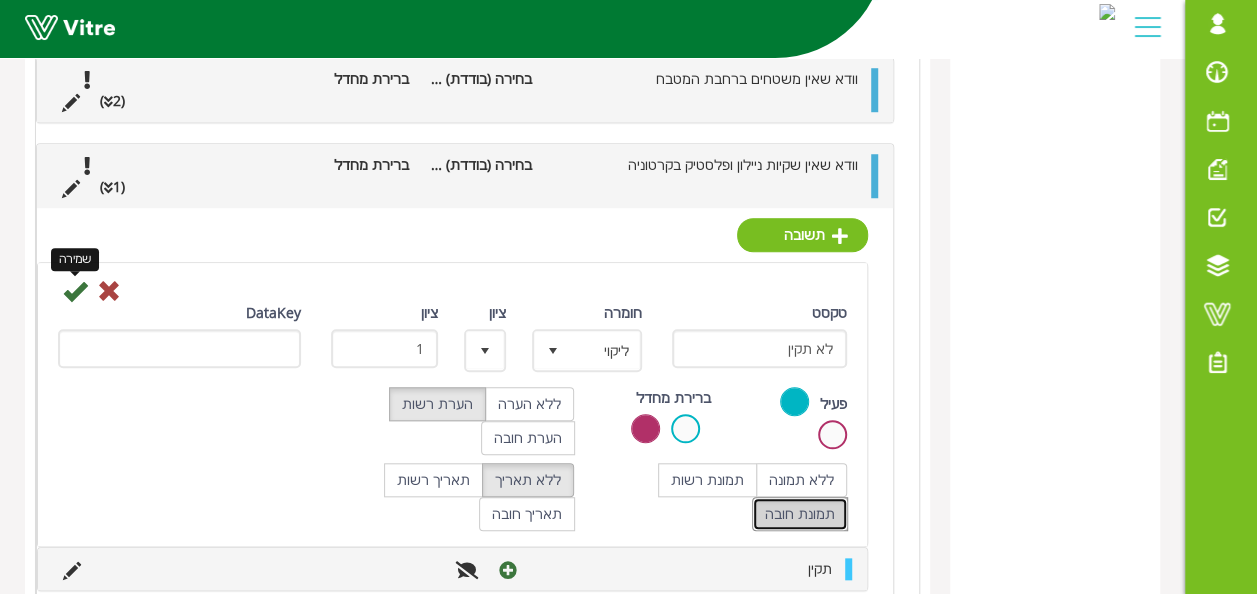 click at bounding box center (75, 291) 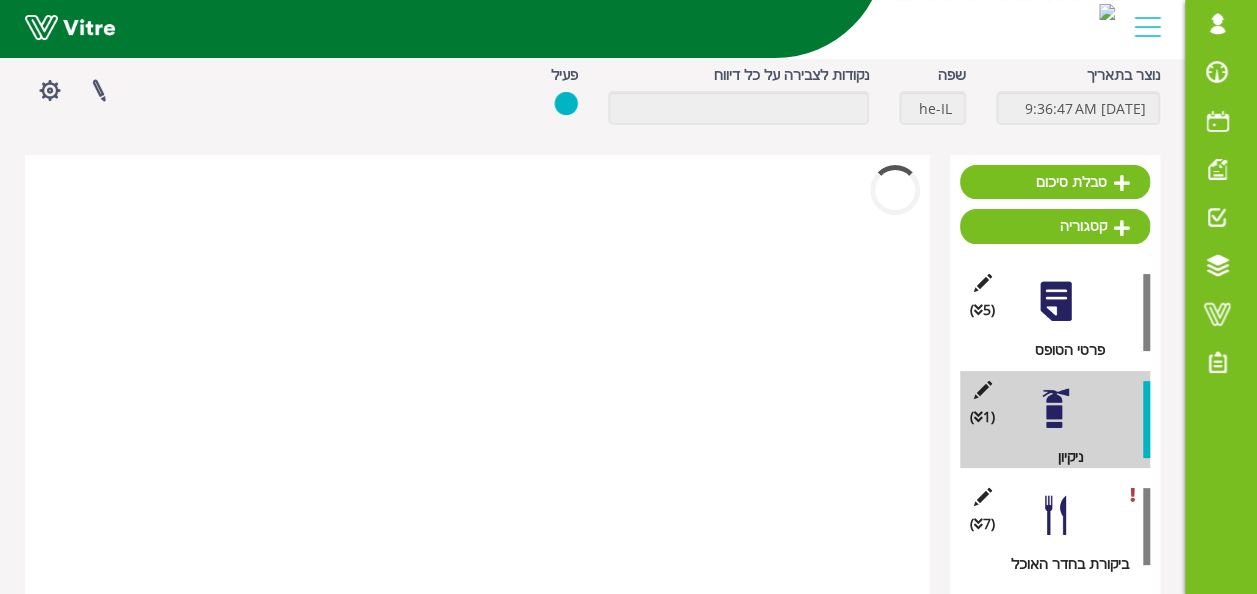 scroll, scrollTop: 552, scrollLeft: 0, axis: vertical 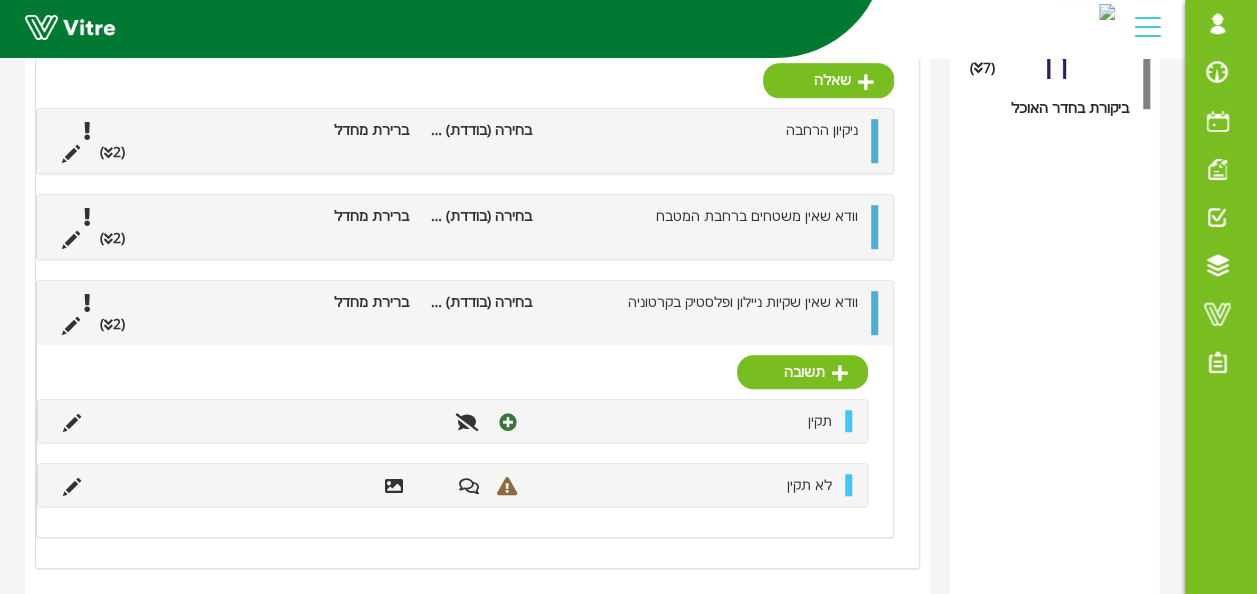 click on "(2 )" at bounding box center [112, 324] 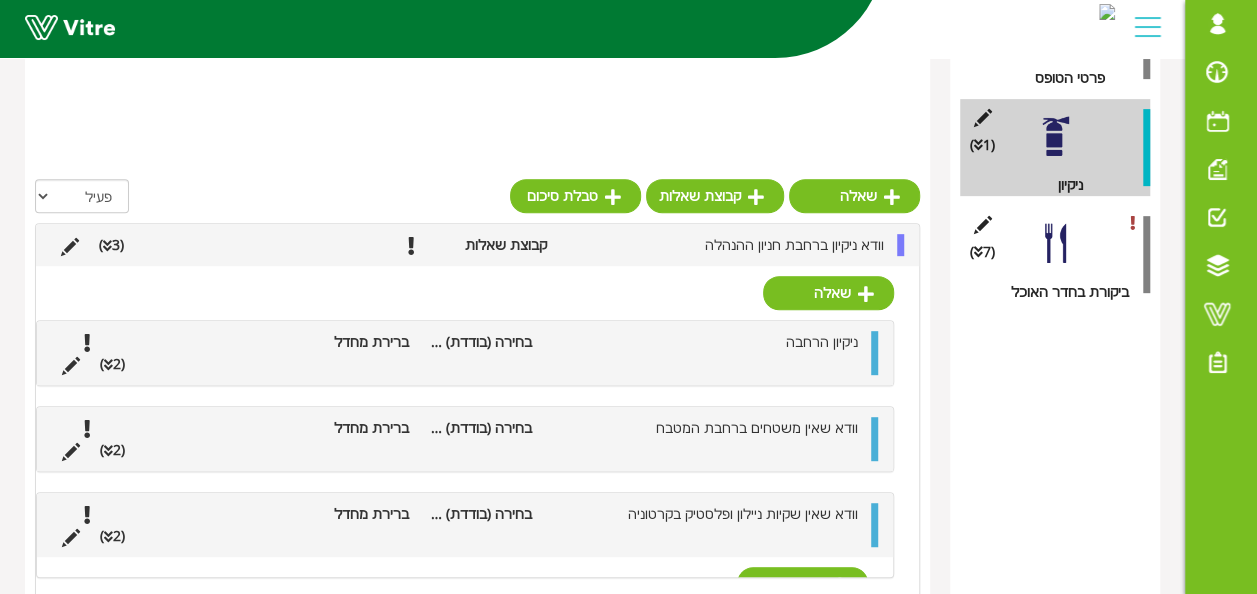 scroll, scrollTop: 104, scrollLeft: 0, axis: vertical 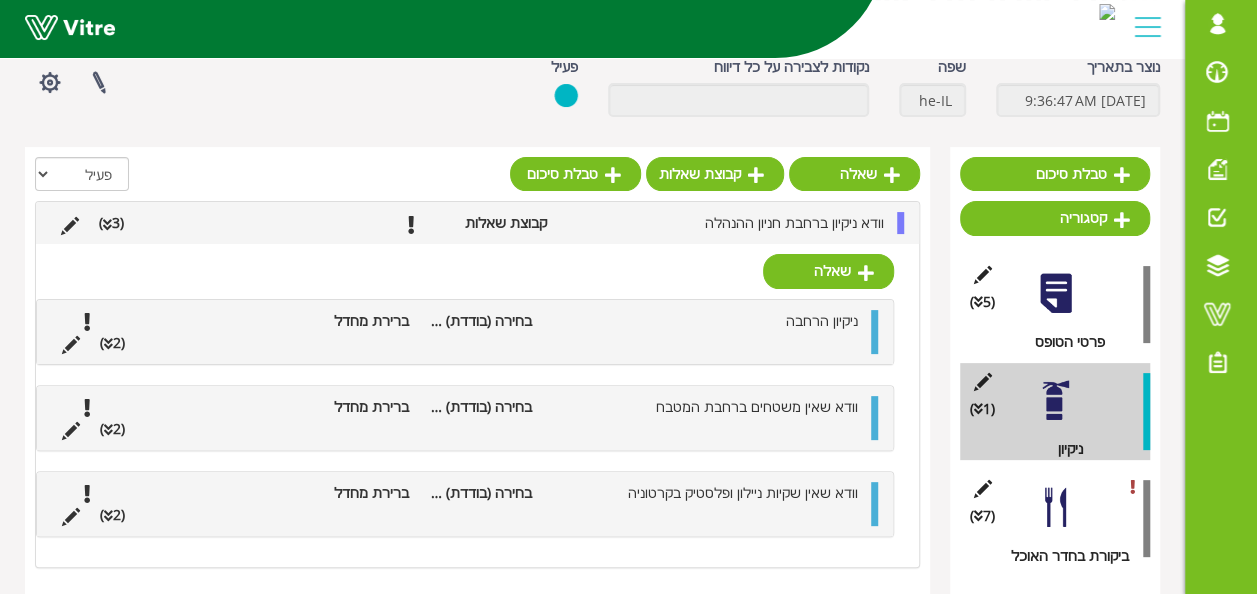 click at bounding box center [107, 225] 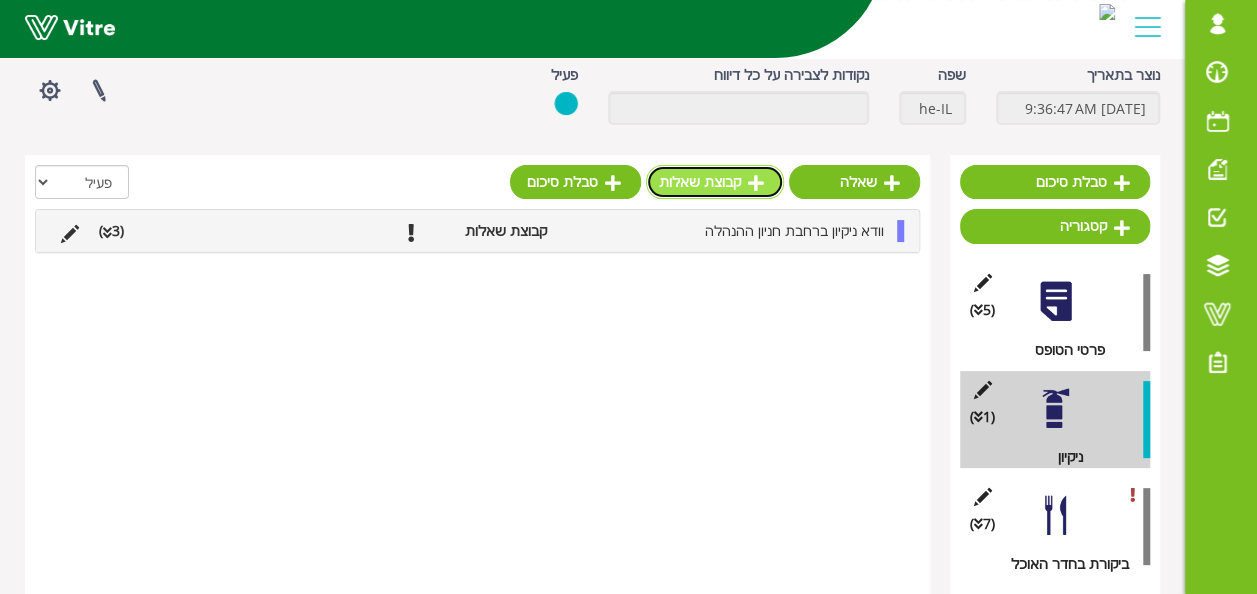 click on "קבוצת שאלות" at bounding box center (715, 182) 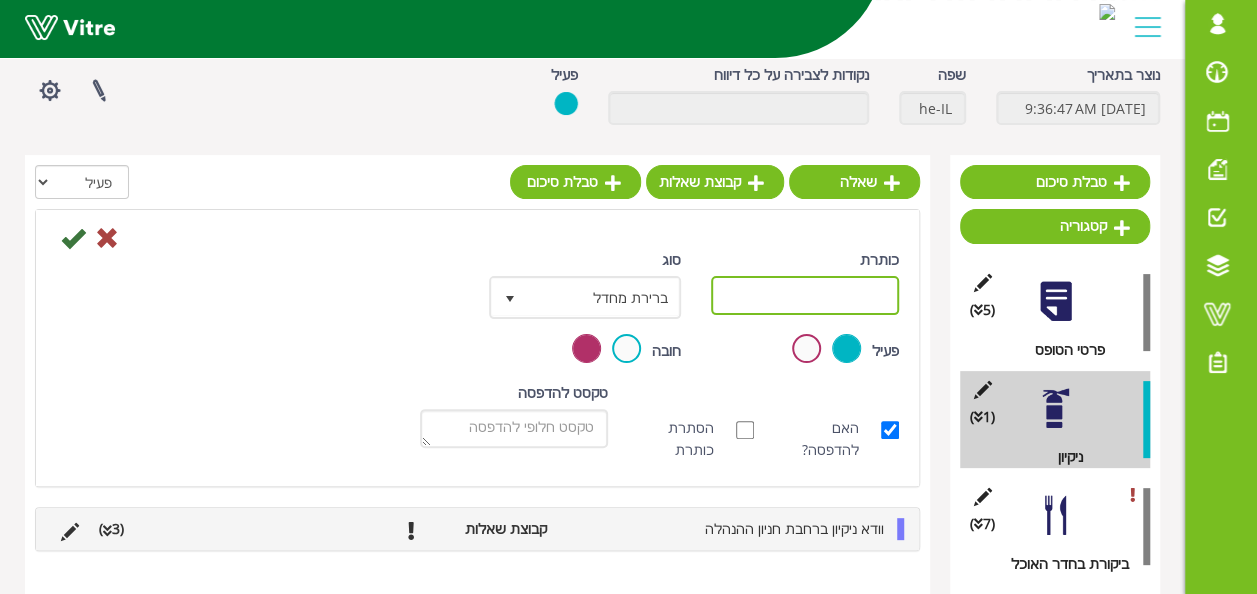 click on "כותרת" at bounding box center [805, 295] 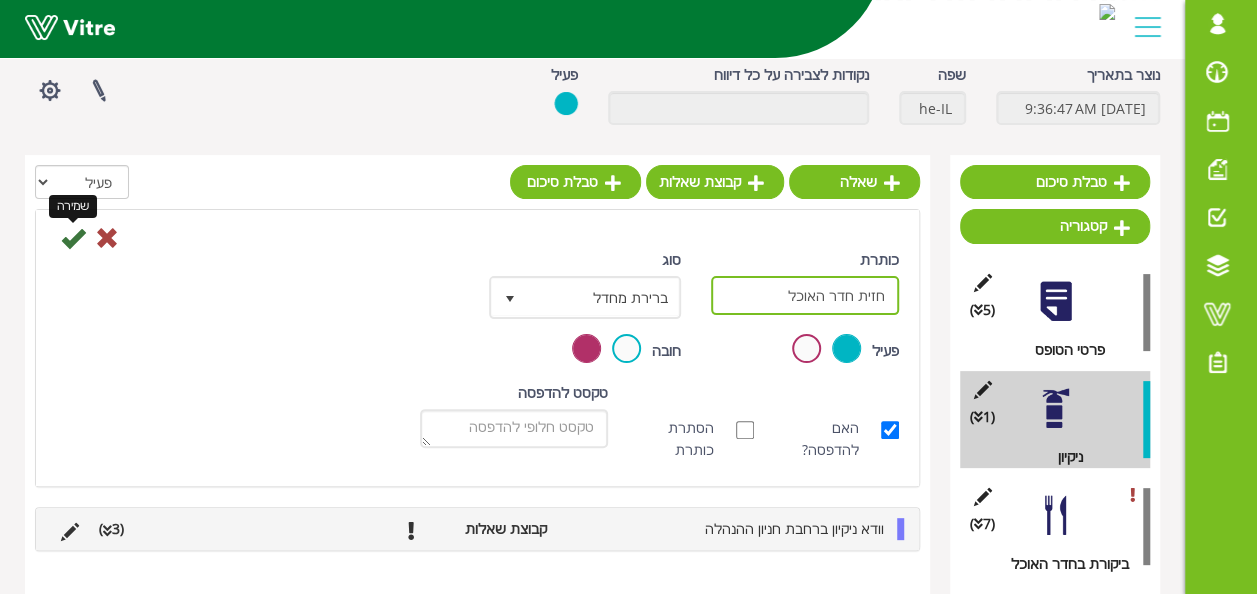 type on "חזית חדר האוכל" 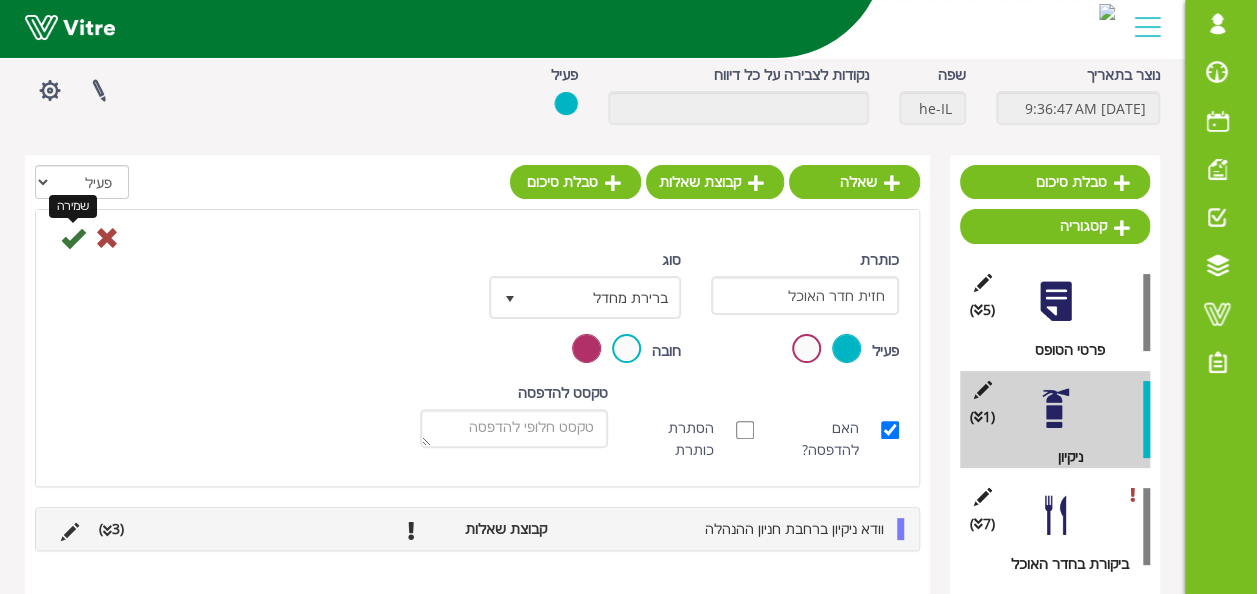 click at bounding box center (73, 238) 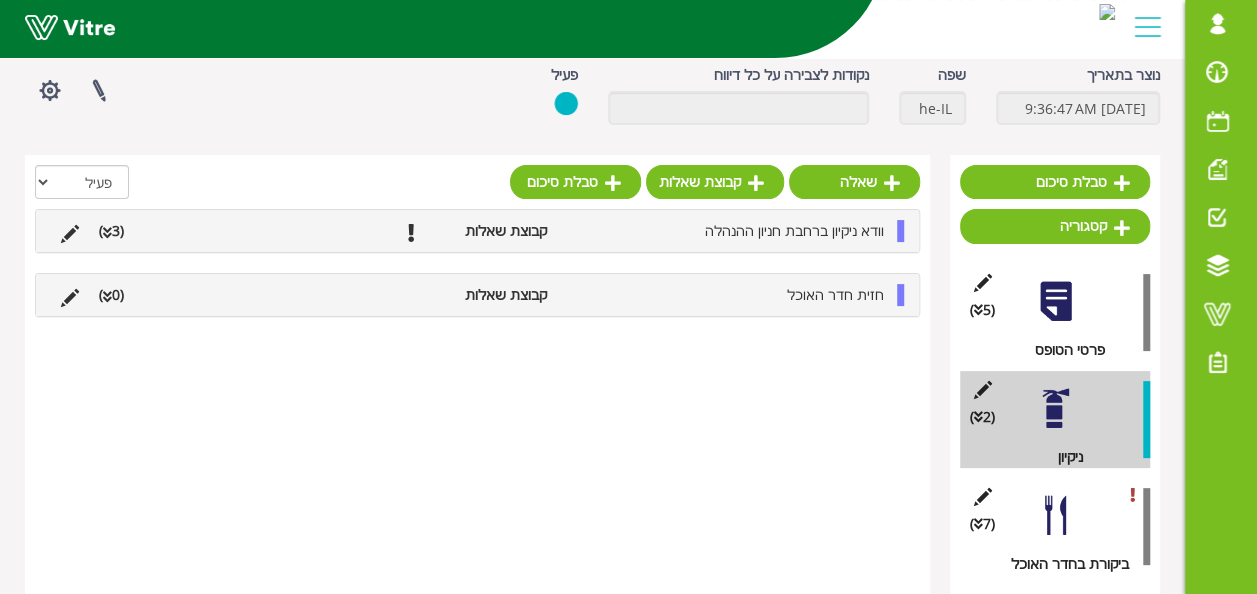click at bounding box center (70, 295) 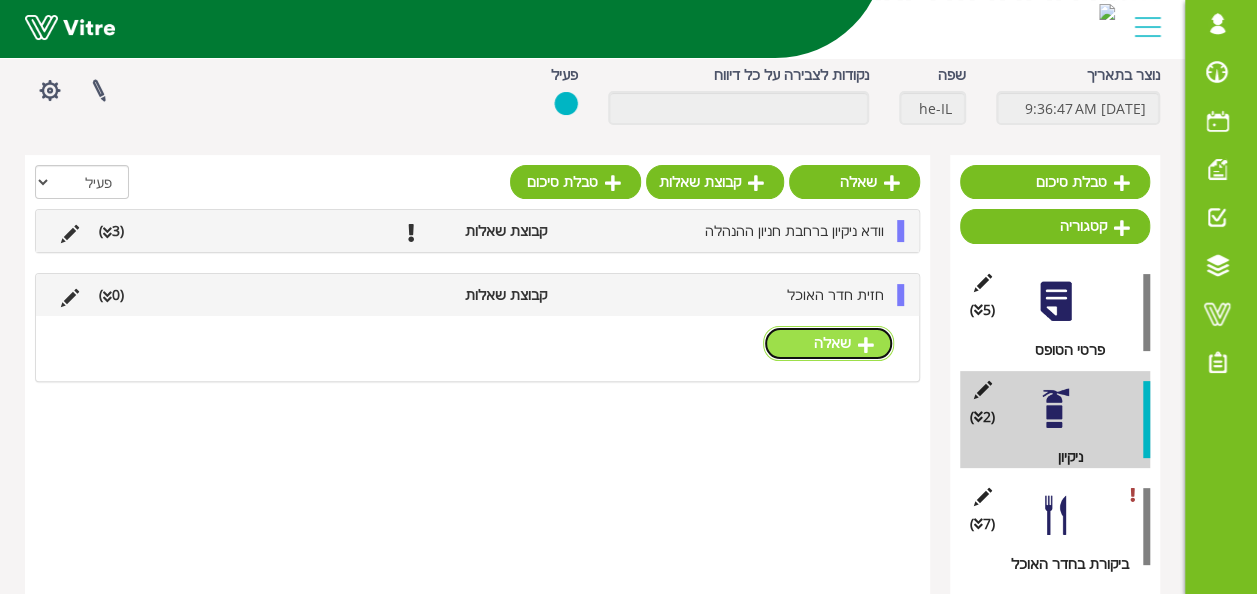 click on "שאלה" at bounding box center [828, 343] 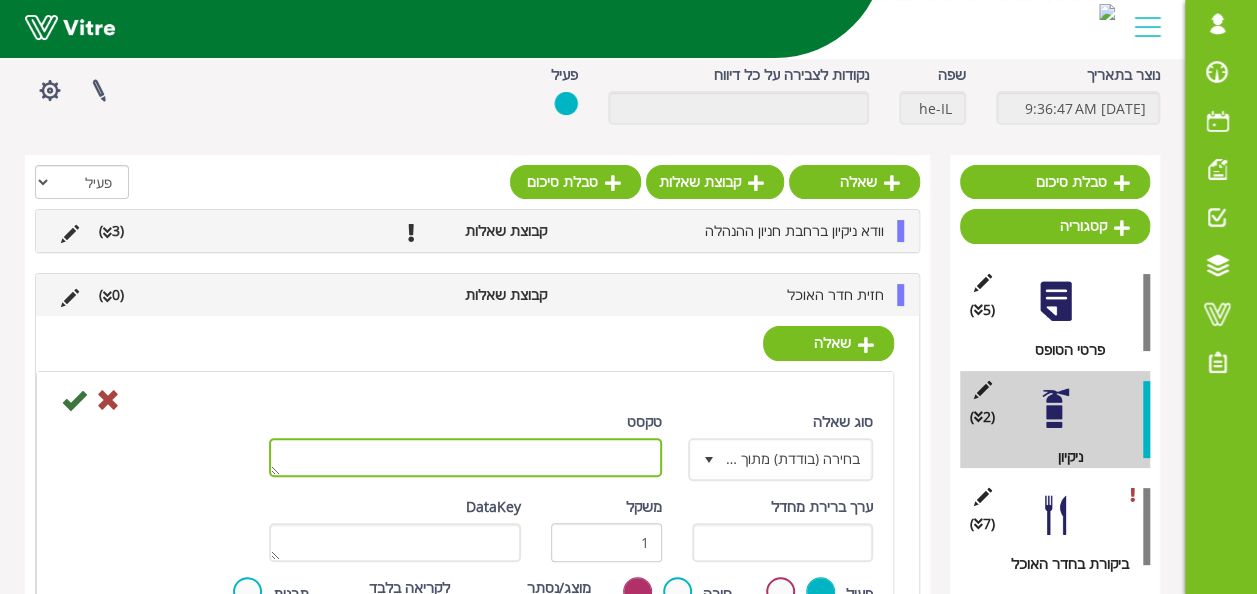 click on "טקסט" at bounding box center [465, 457] 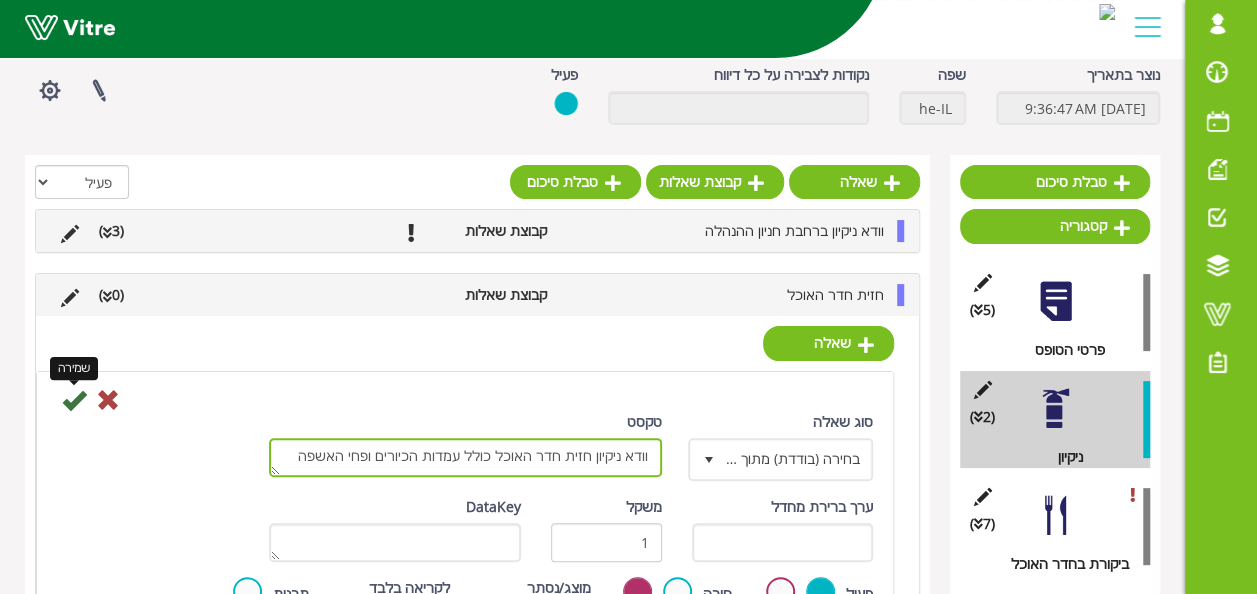 type on "וודא ניקיון חזית חדר האוכל כולל עמדות הכיורים ופחי האשפה" 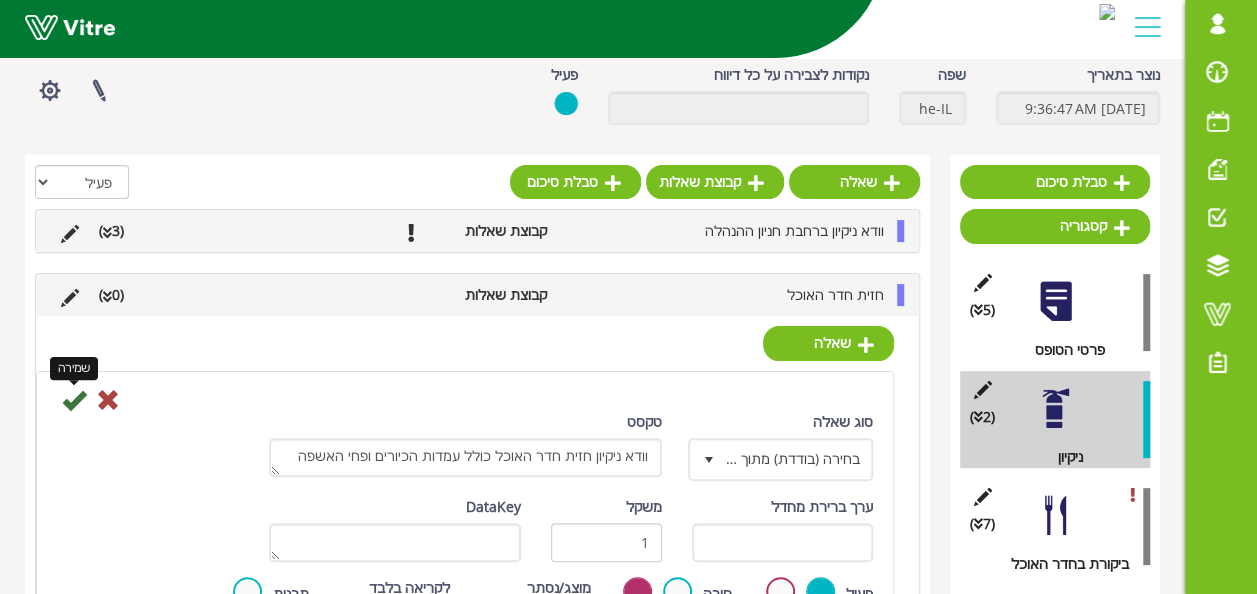 click at bounding box center [74, 400] 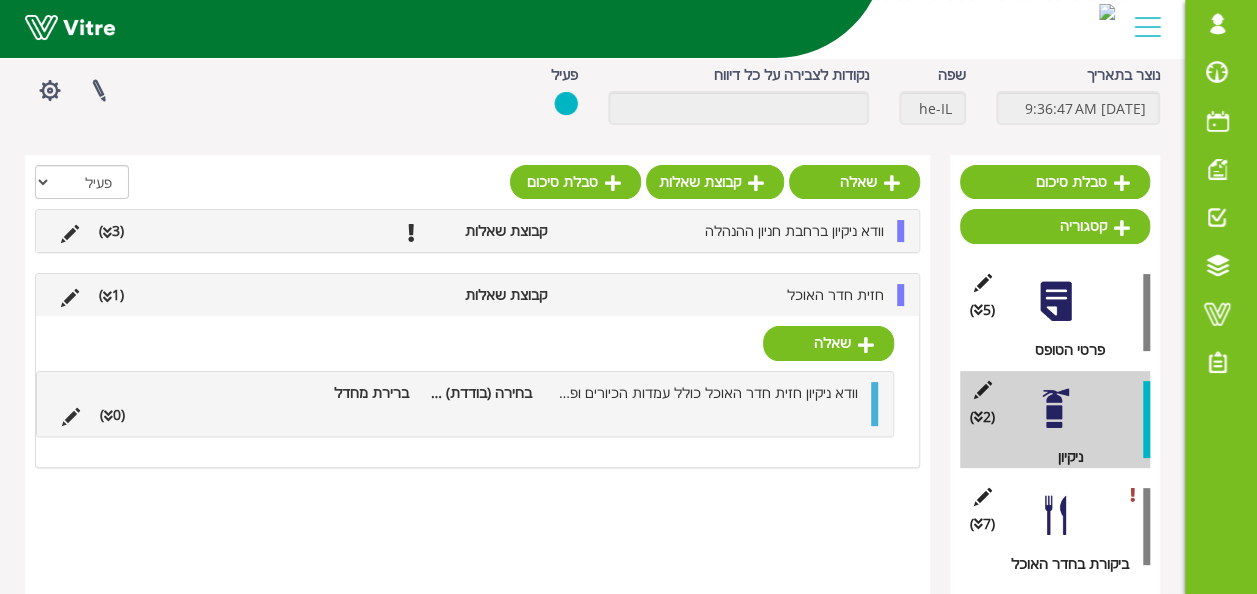 click at bounding box center [108, 416] 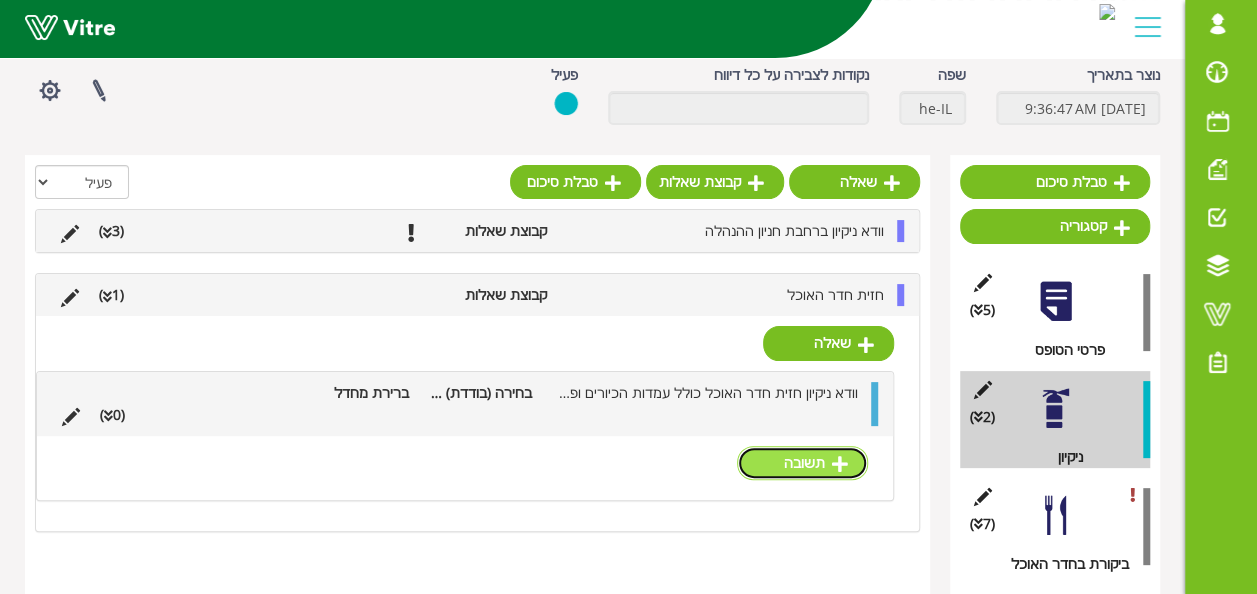 click on "תשובה" at bounding box center (802, 463) 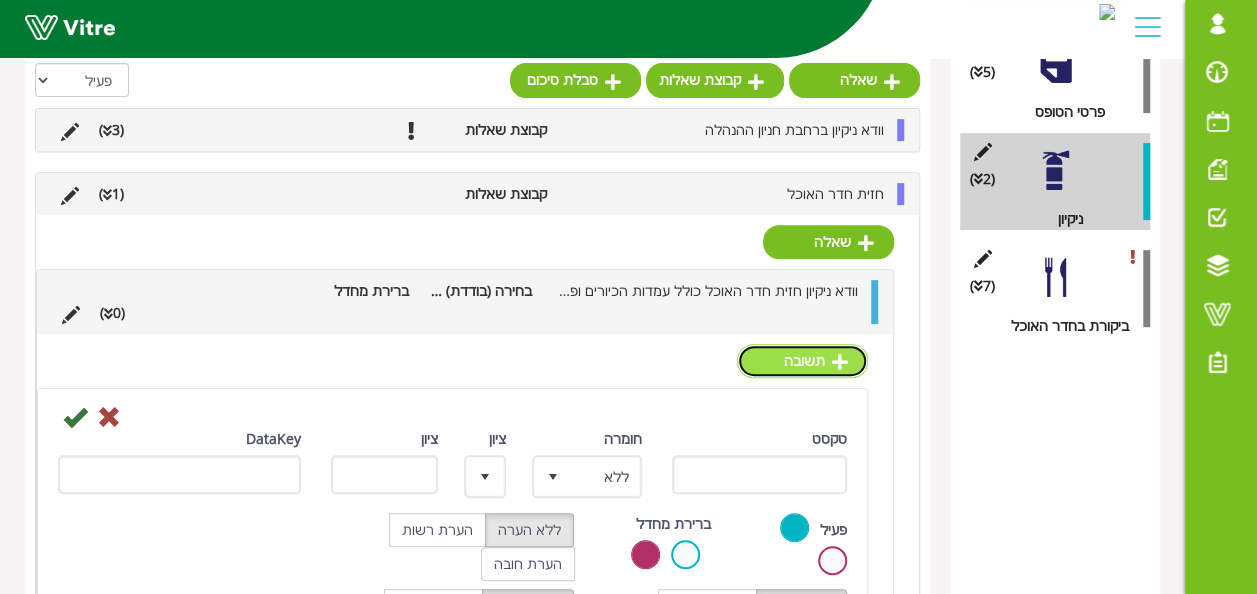 scroll, scrollTop: 338, scrollLeft: 0, axis: vertical 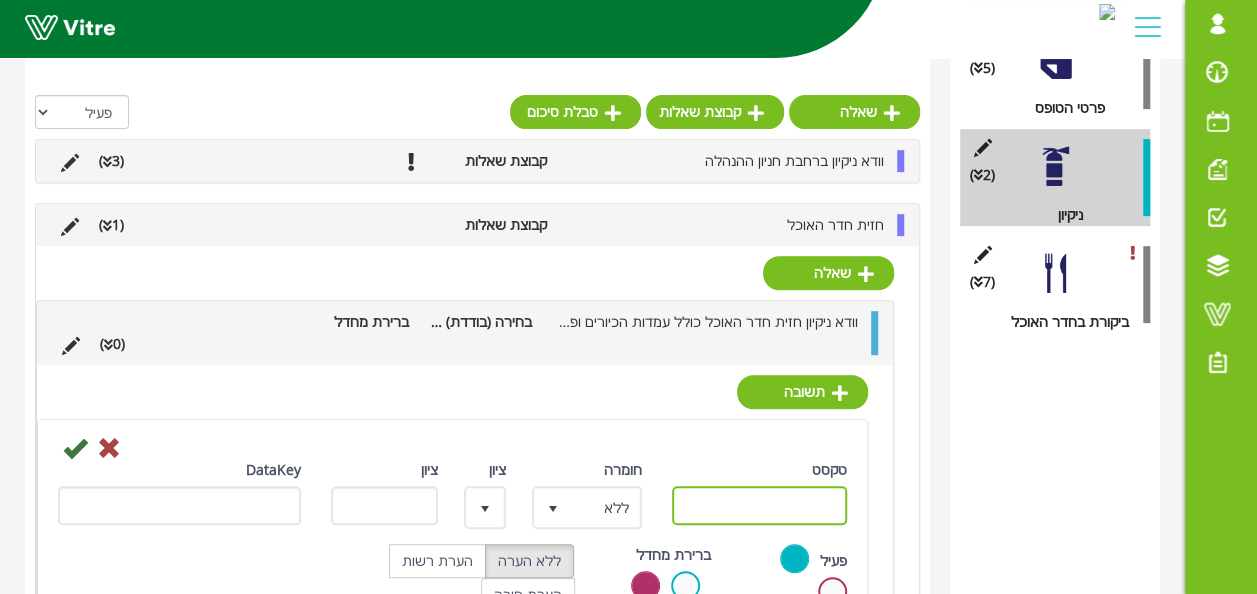 click on "טקסט" at bounding box center [759, 505] 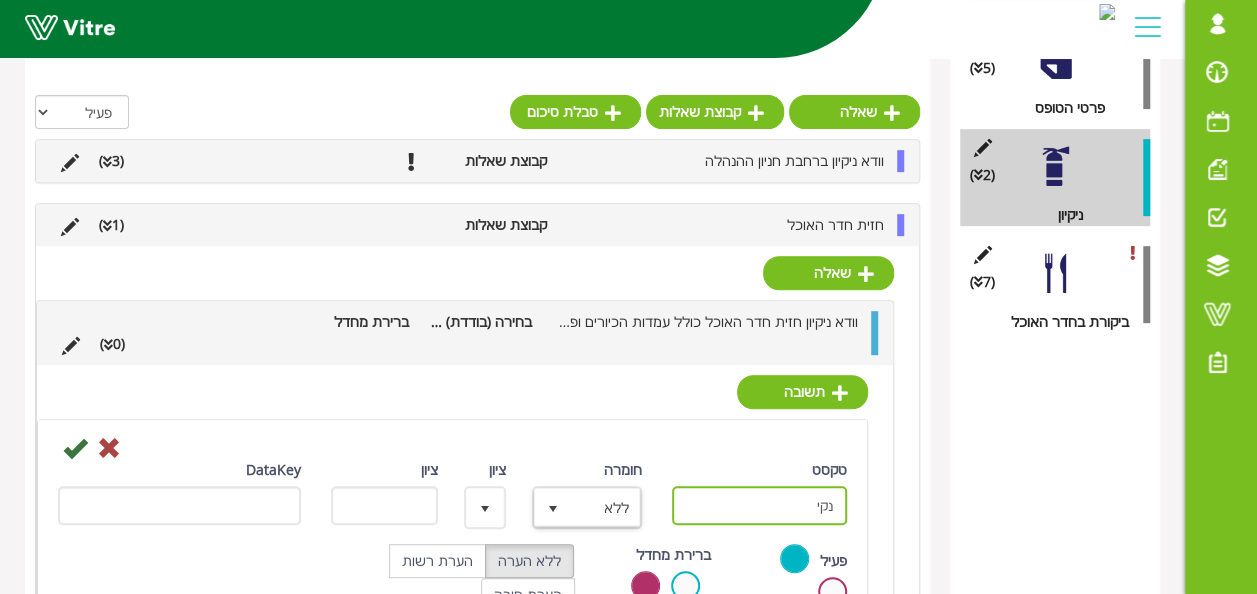 type on "נקי" 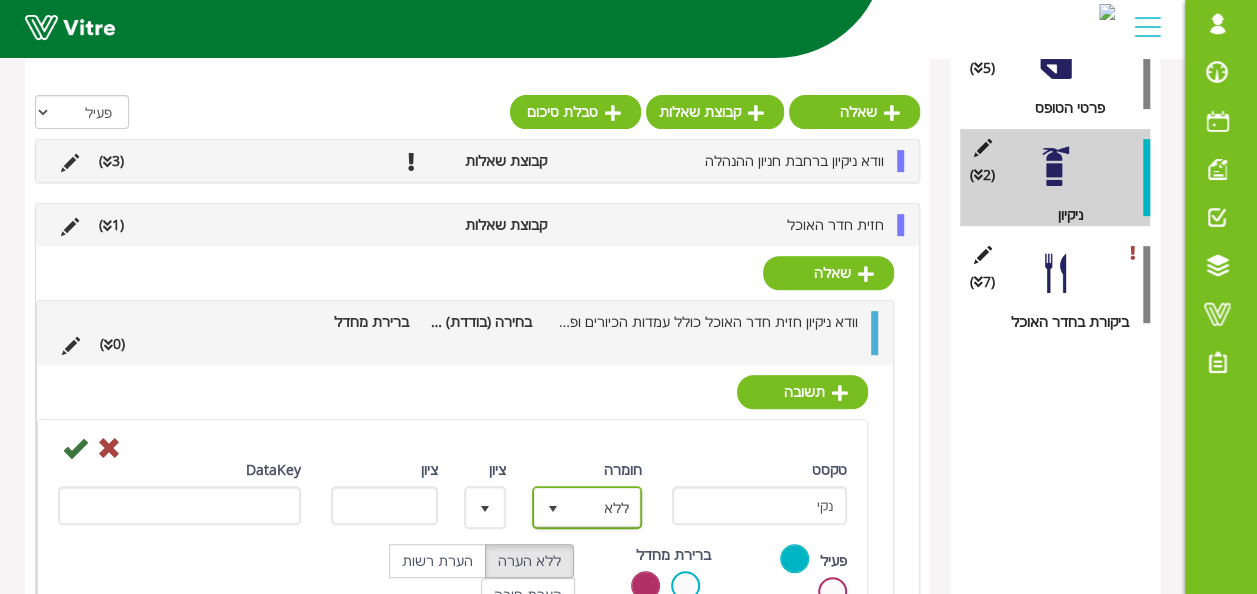 click at bounding box center (553, 509) 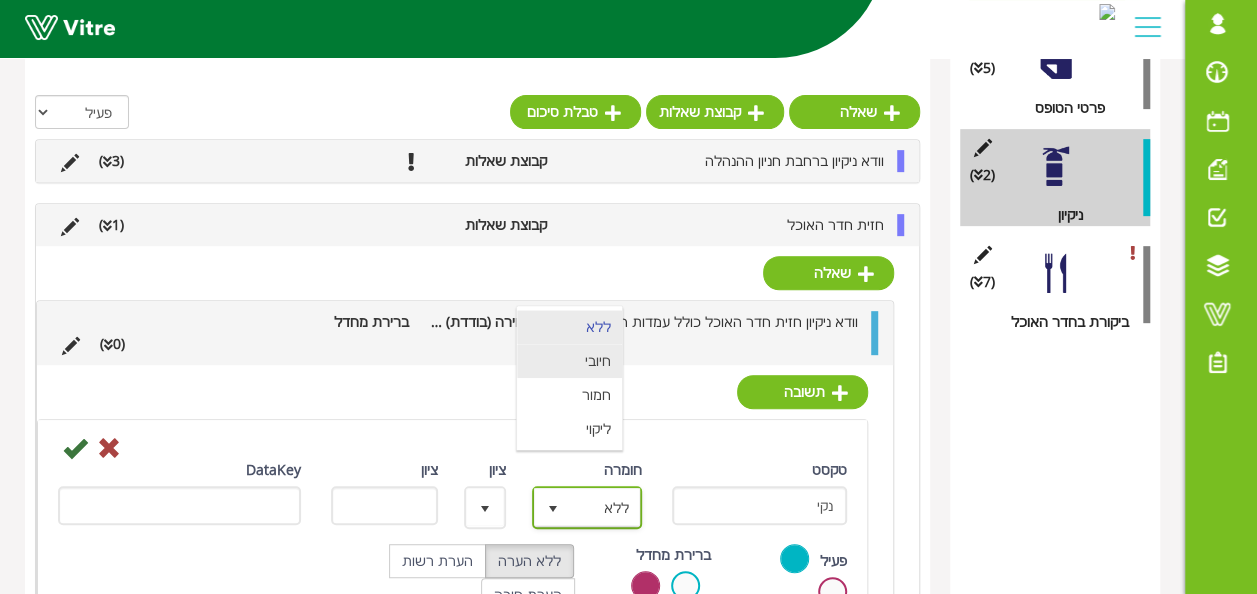 click on "חיובי" at bounding box center (569, 361) 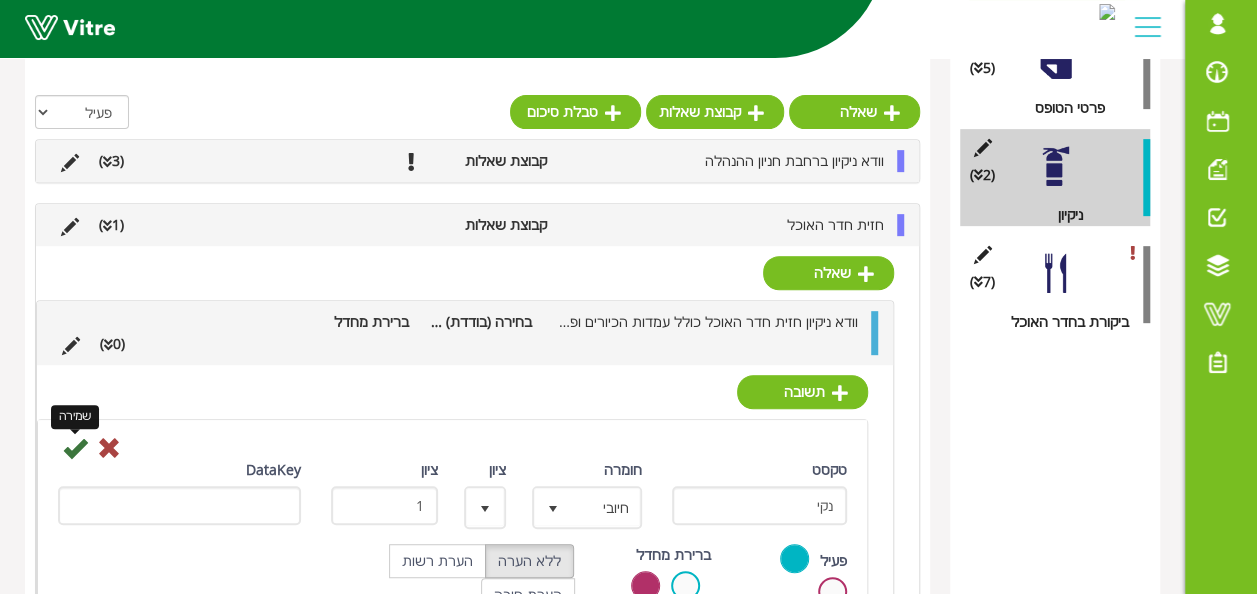 click at bounding box center [75, 448] 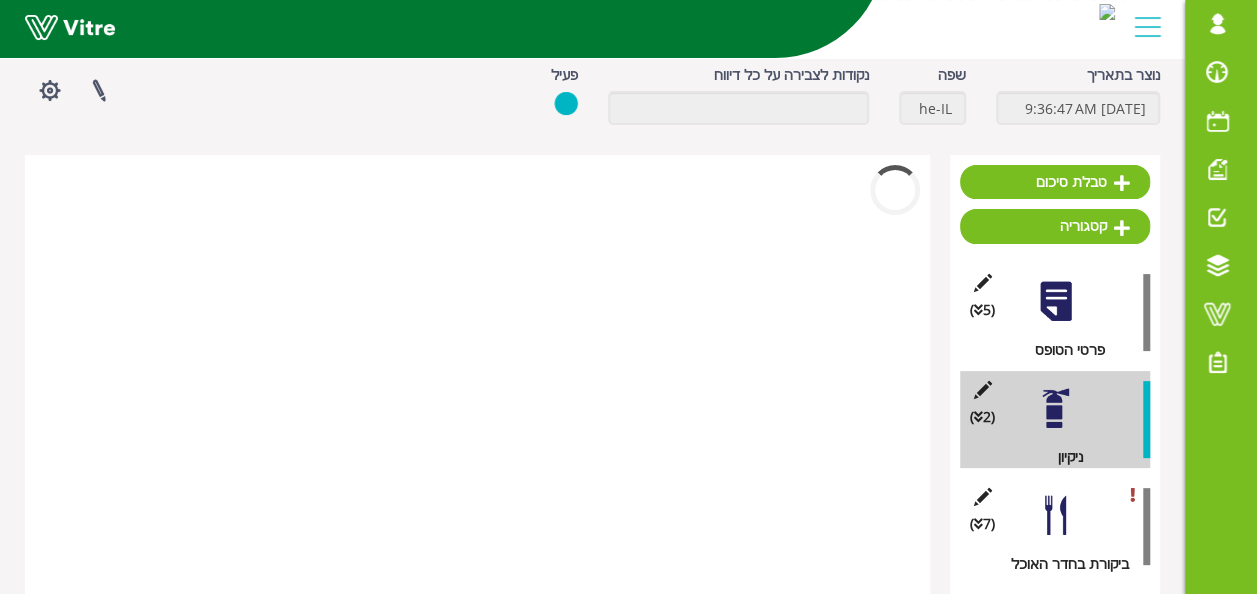 scroll, scrollTop: 124, scrollLeft: 0, axis: vertical 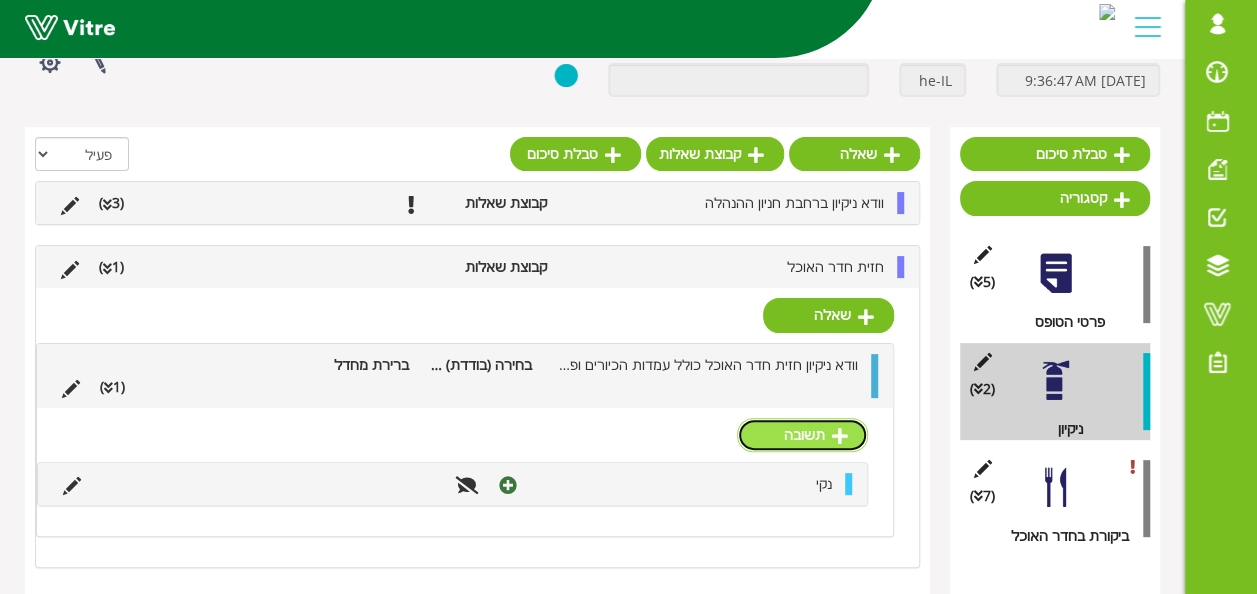 click on "תשובה" at bounding box center [802, 435] 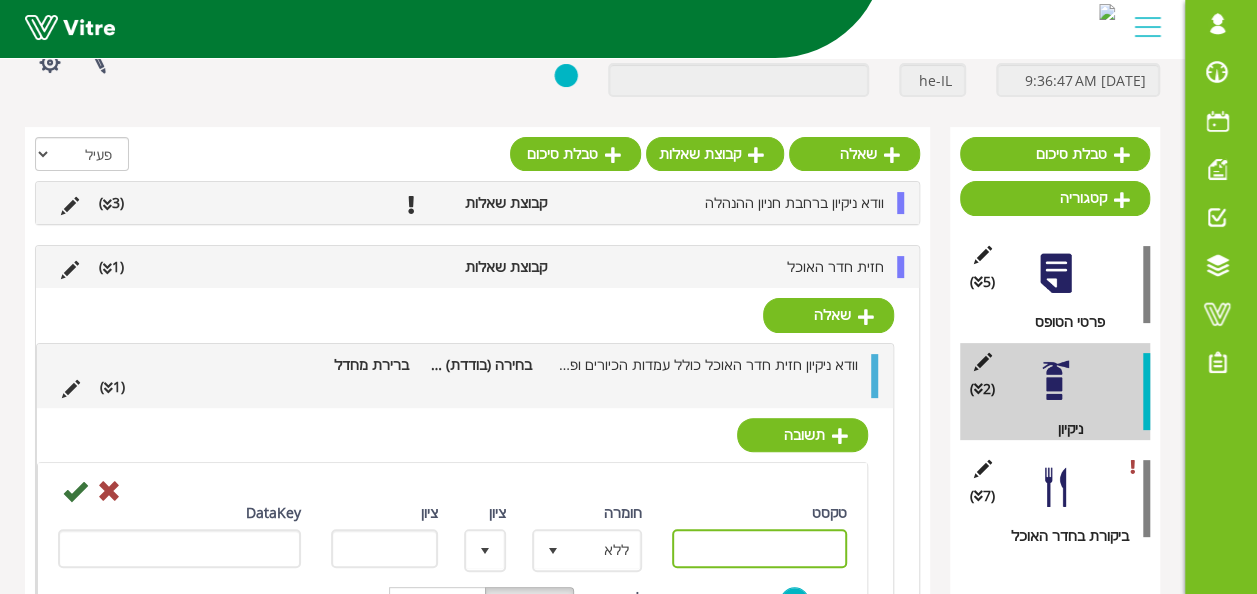 click on "טקסט" at bounding box center [759, 548] 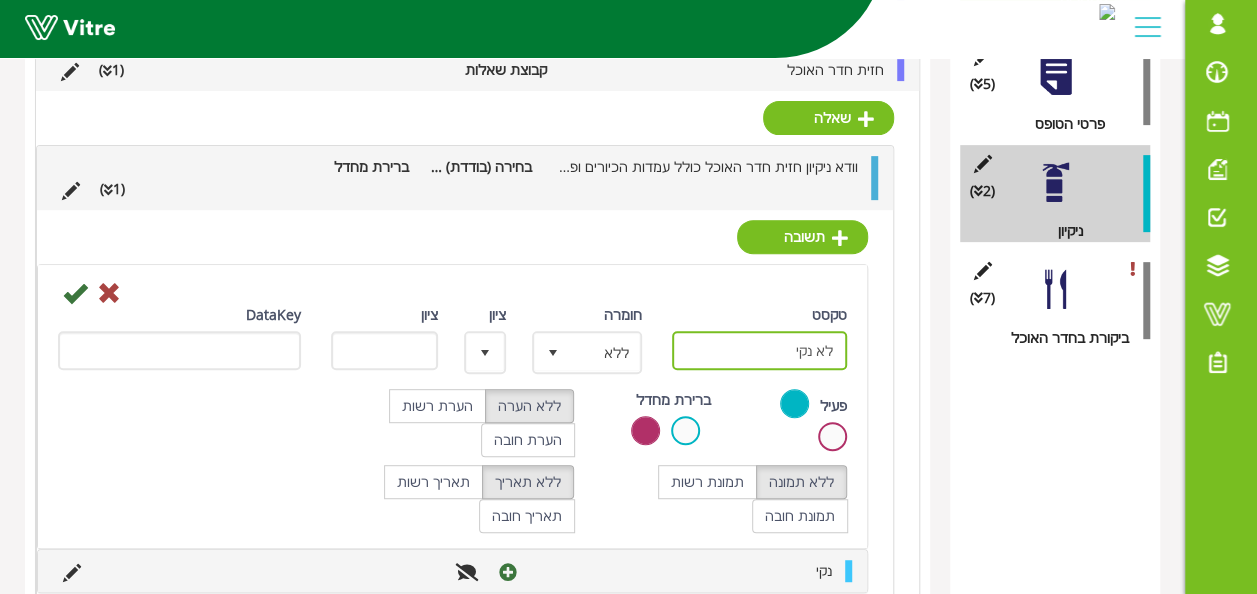 scroll, scrollTop: 324, scrollLeft: 0, axis: vertical 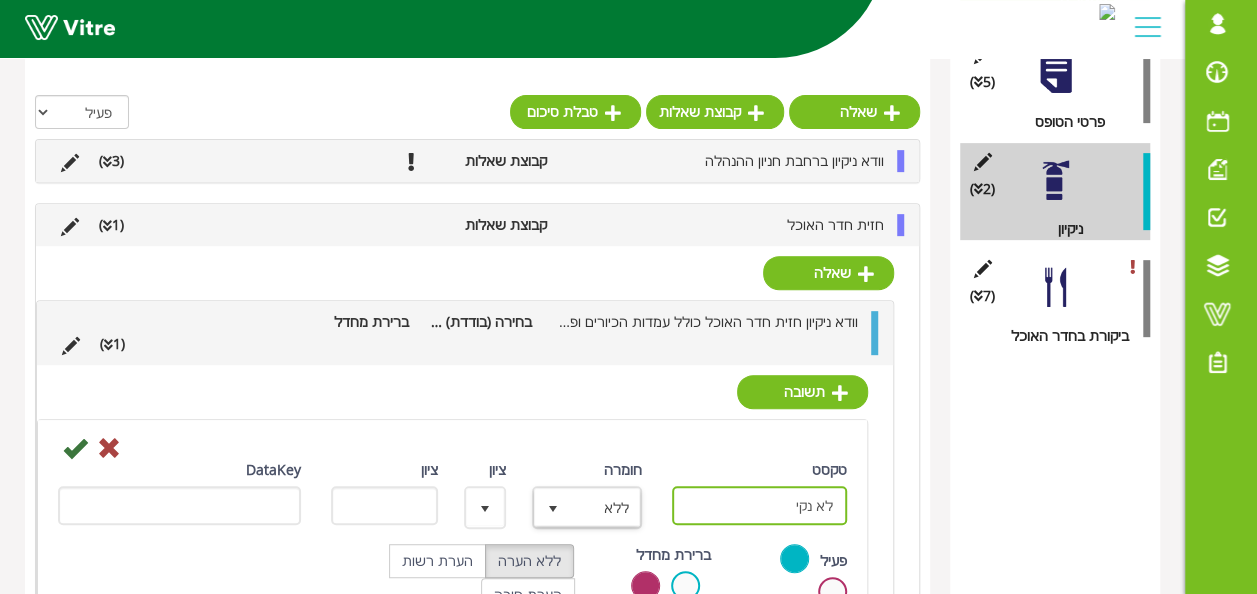 type on "לא נקי" 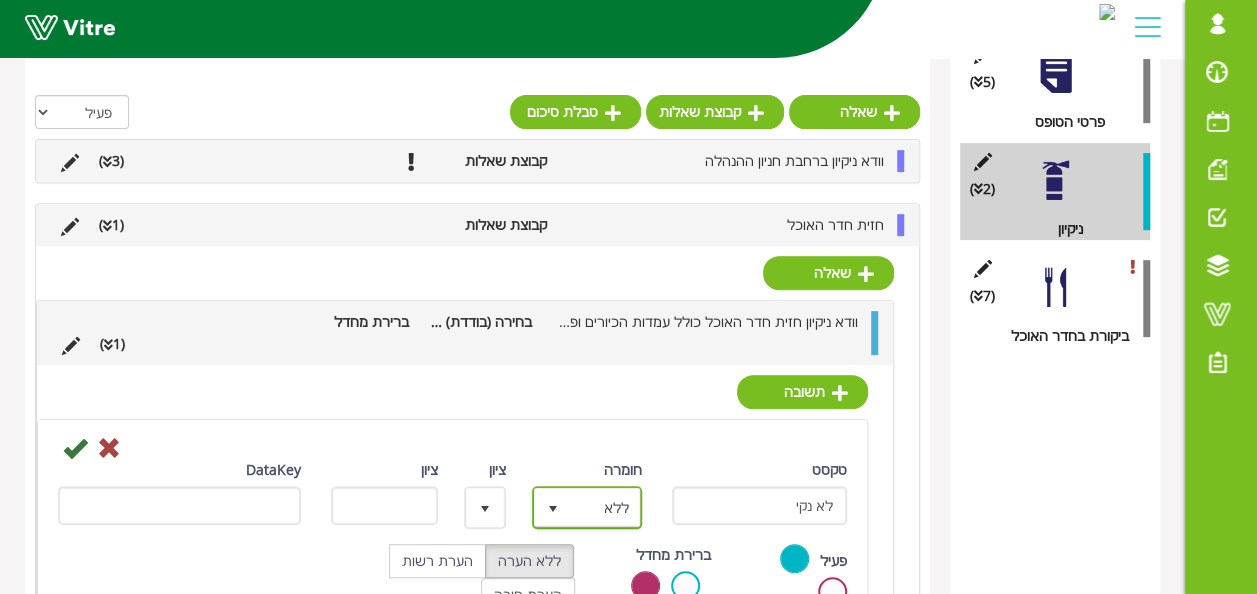 click on "ללא" at bounding box center [605, 507] 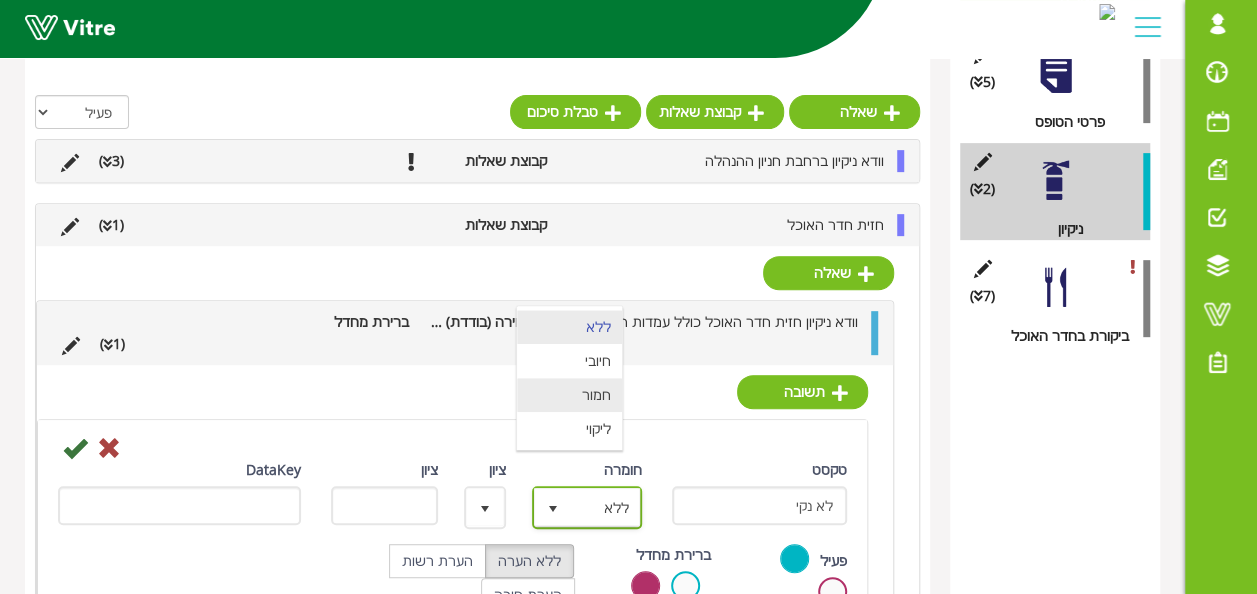 click on "חמור" at bounding box center (569, 395) 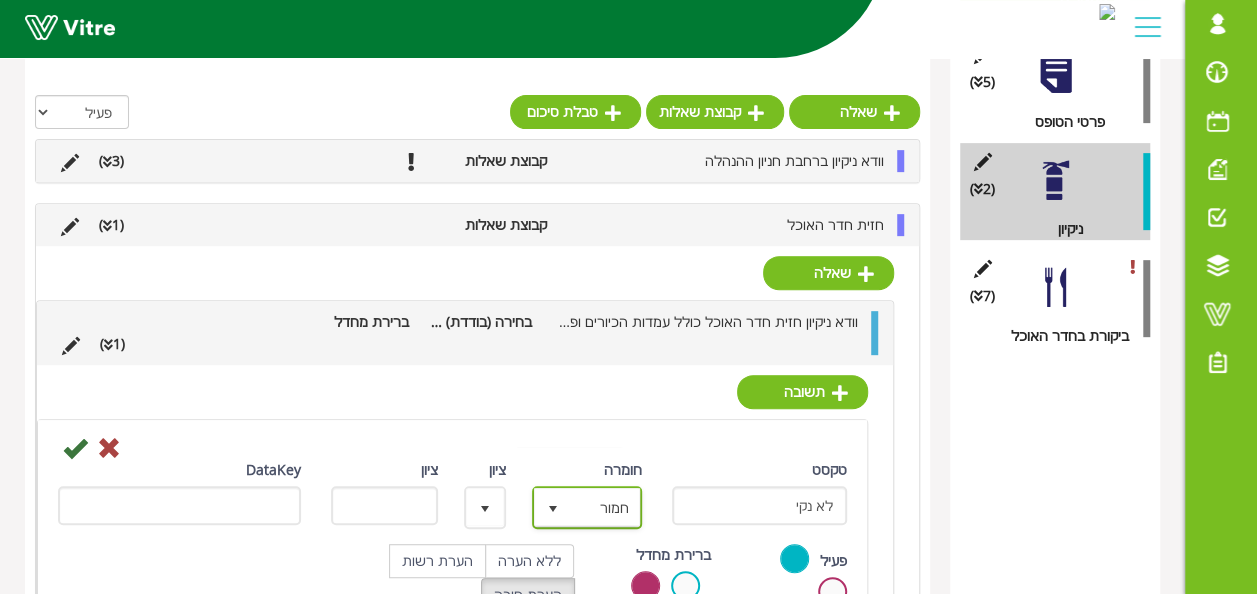 type on "3" 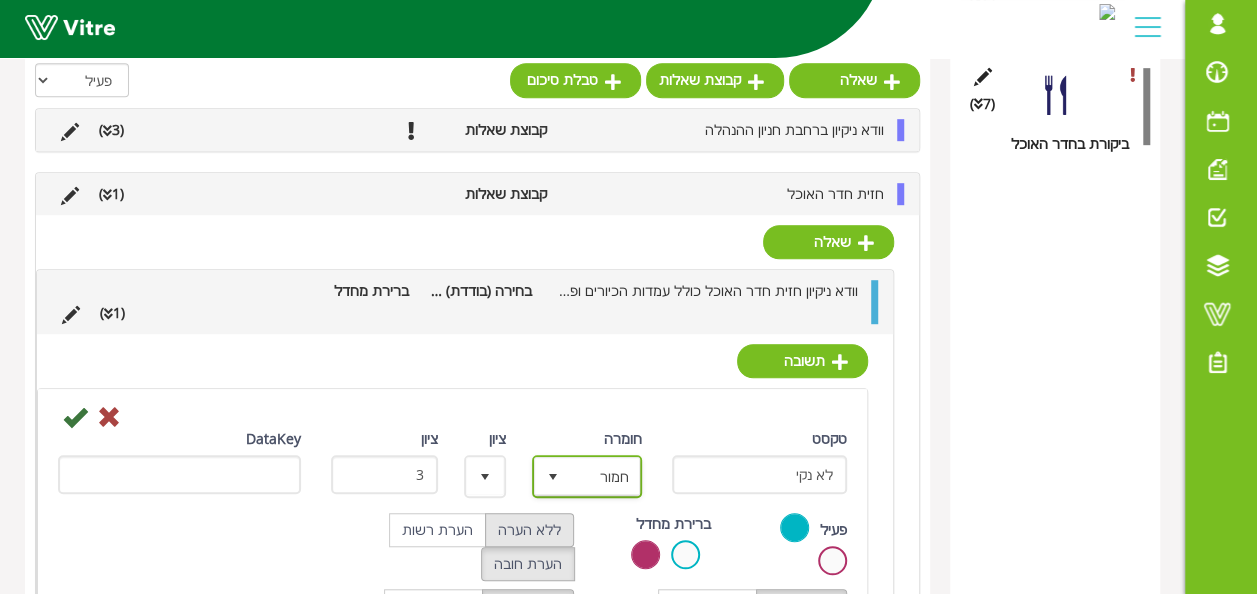 scroll, scrollTop: 524, scrollLeft: 0, axis: vertical 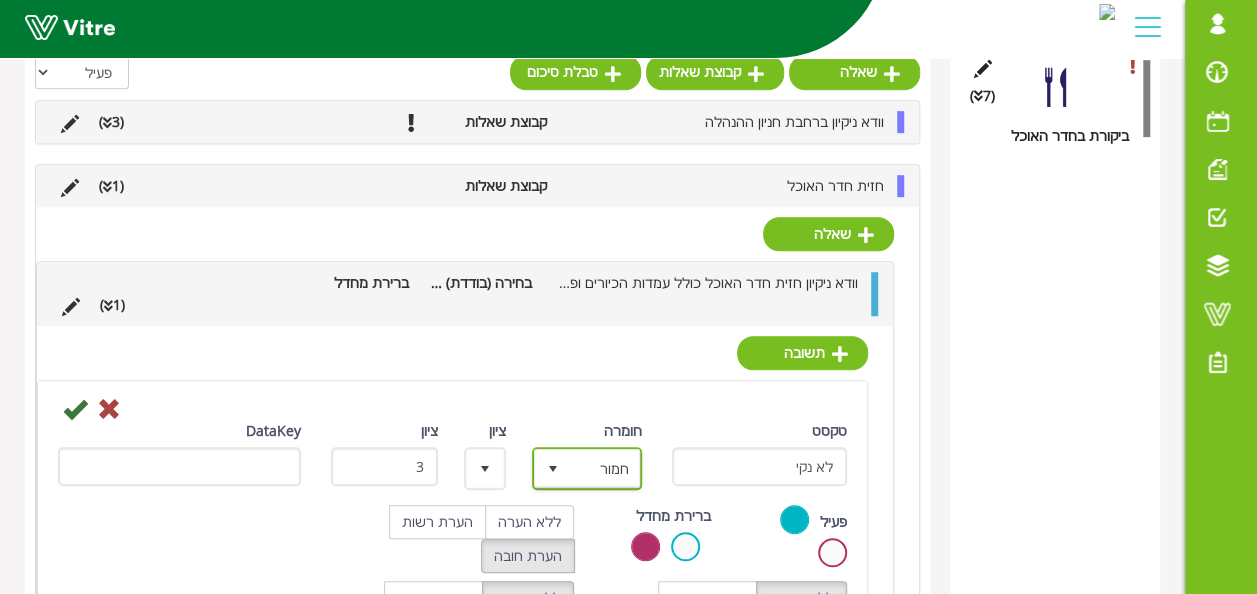 click at bounding box center [553, 469] 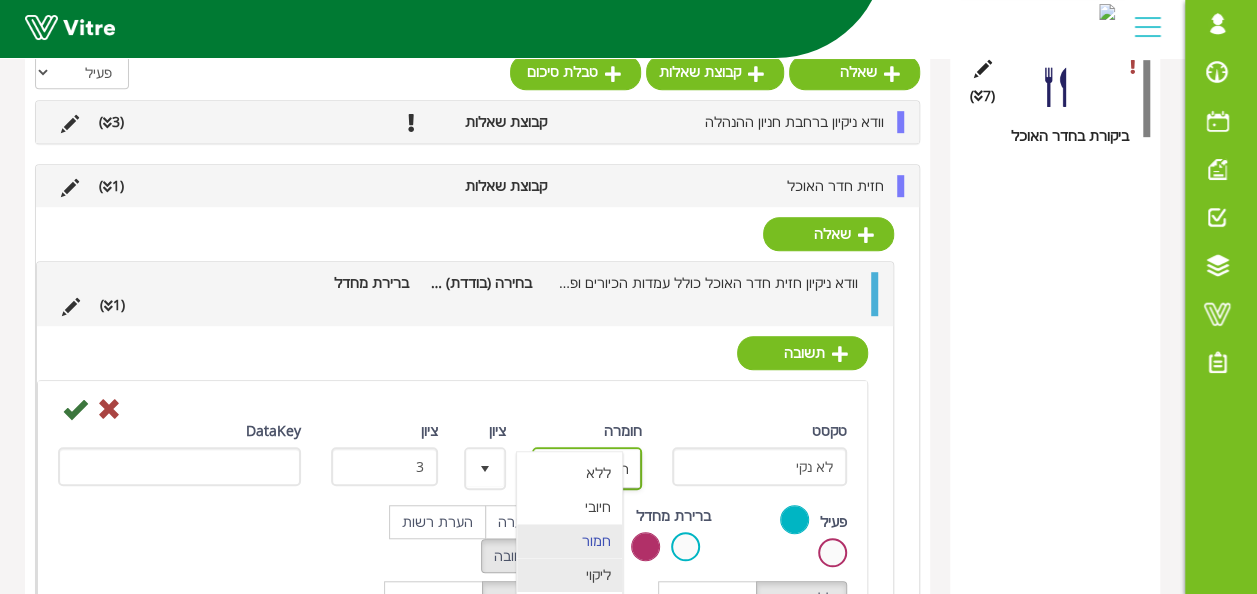 click on "ליקוי" at bounding box center (569, 575) 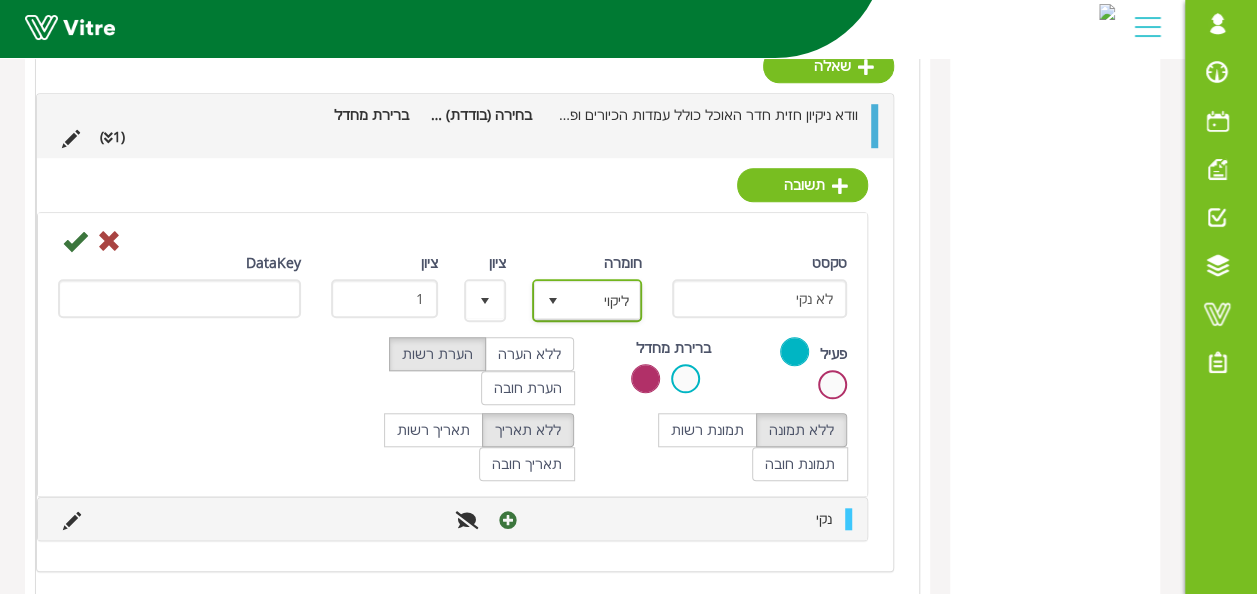 scroll, scrollTop: 719, scrollLeft: 0, axis: vertical 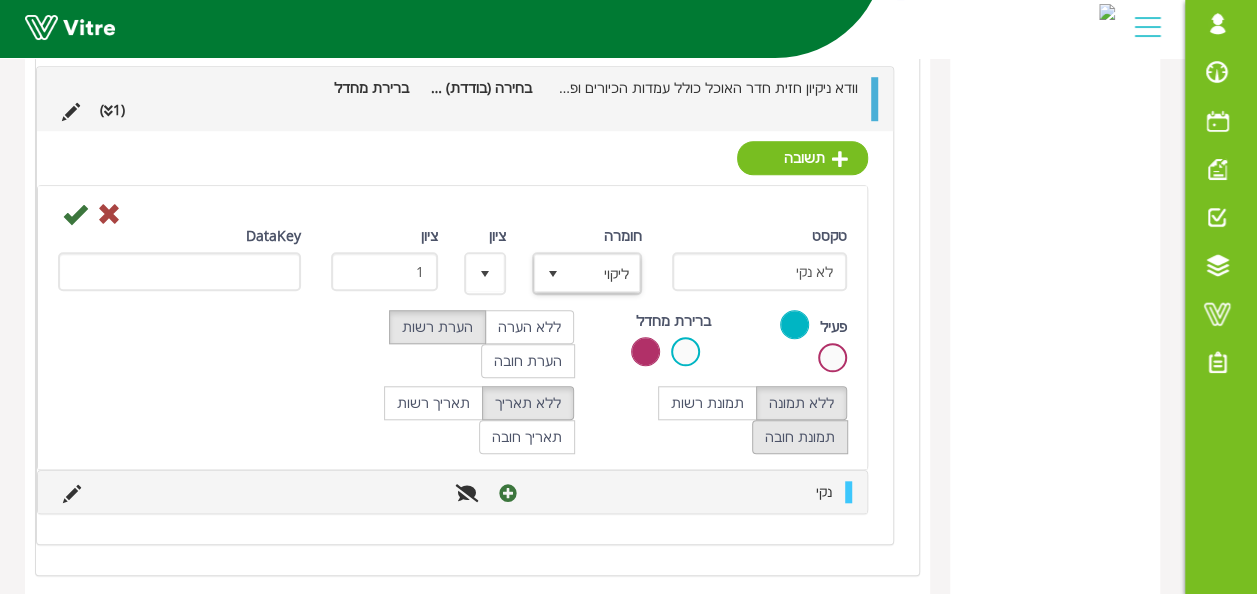 click on "תמונת חובה" at bounding box center [800, 437] 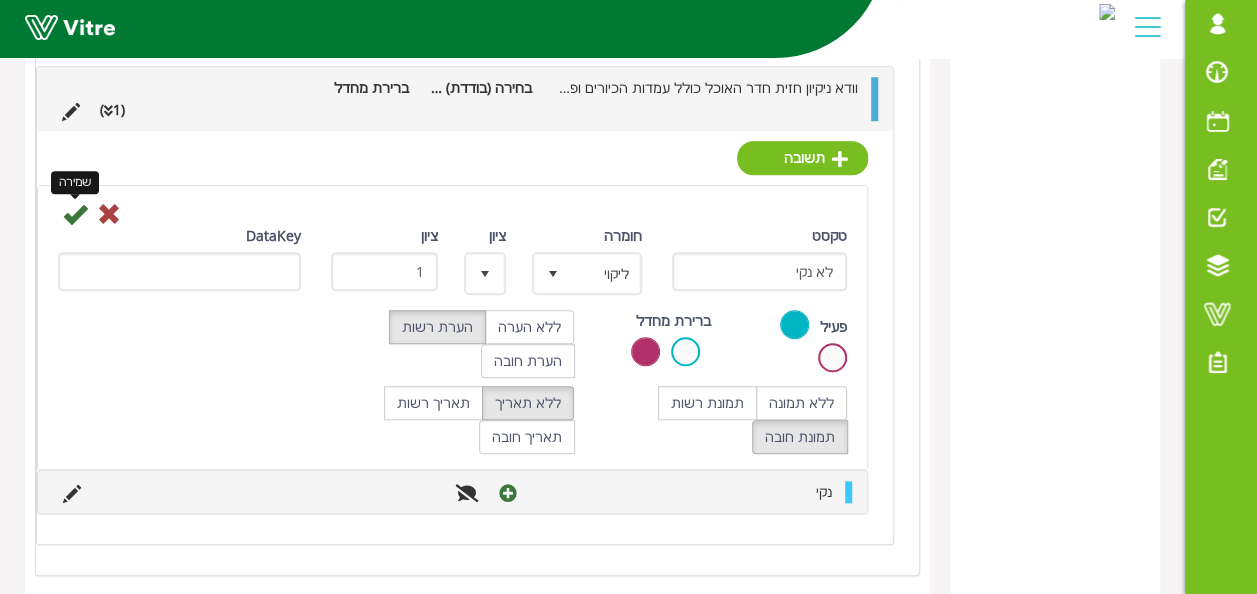 click at bounding box center (75, 214) 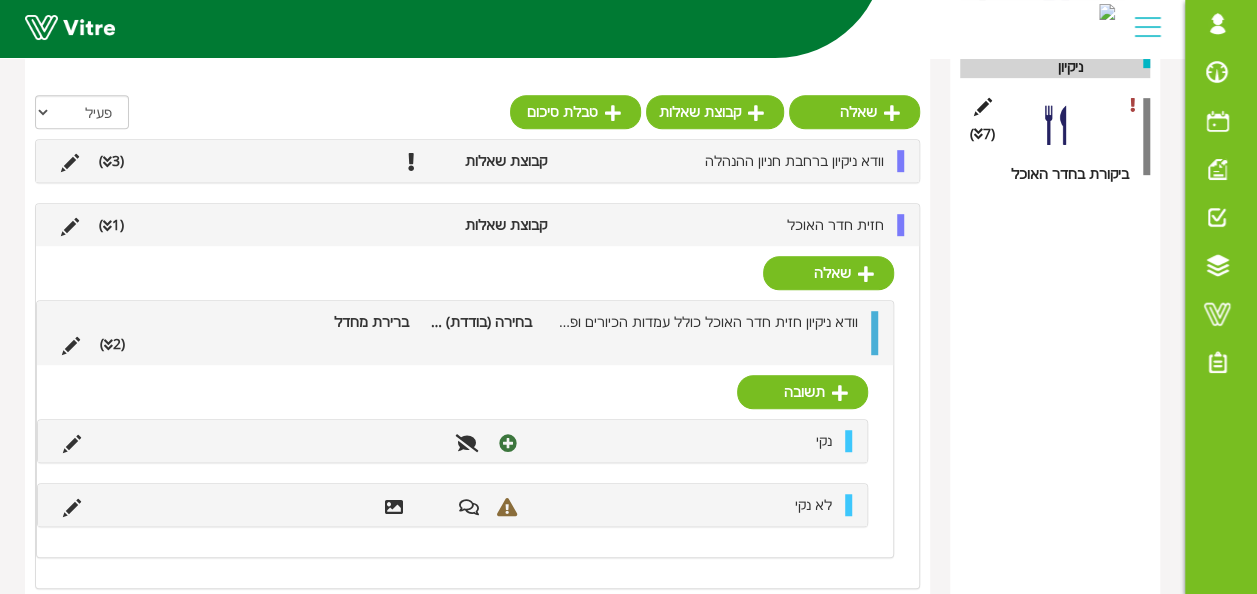 scroll, scrollTop: 507, scrollLeft: 0, axis: vertical 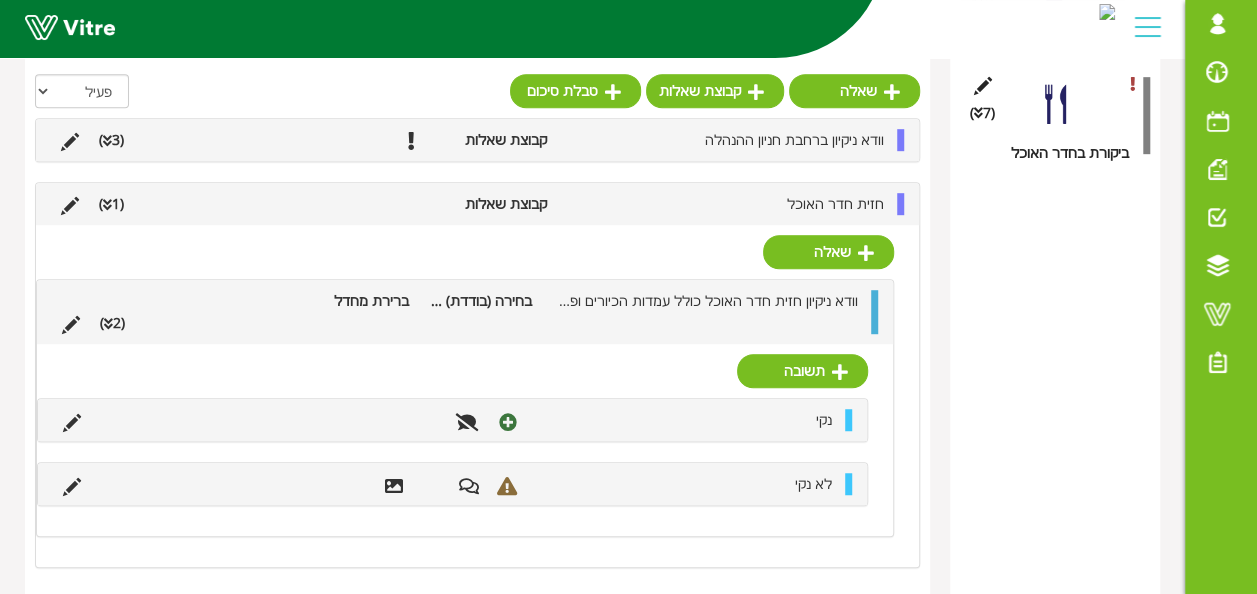 click on "(2 )" at bounding box center (112, 323) 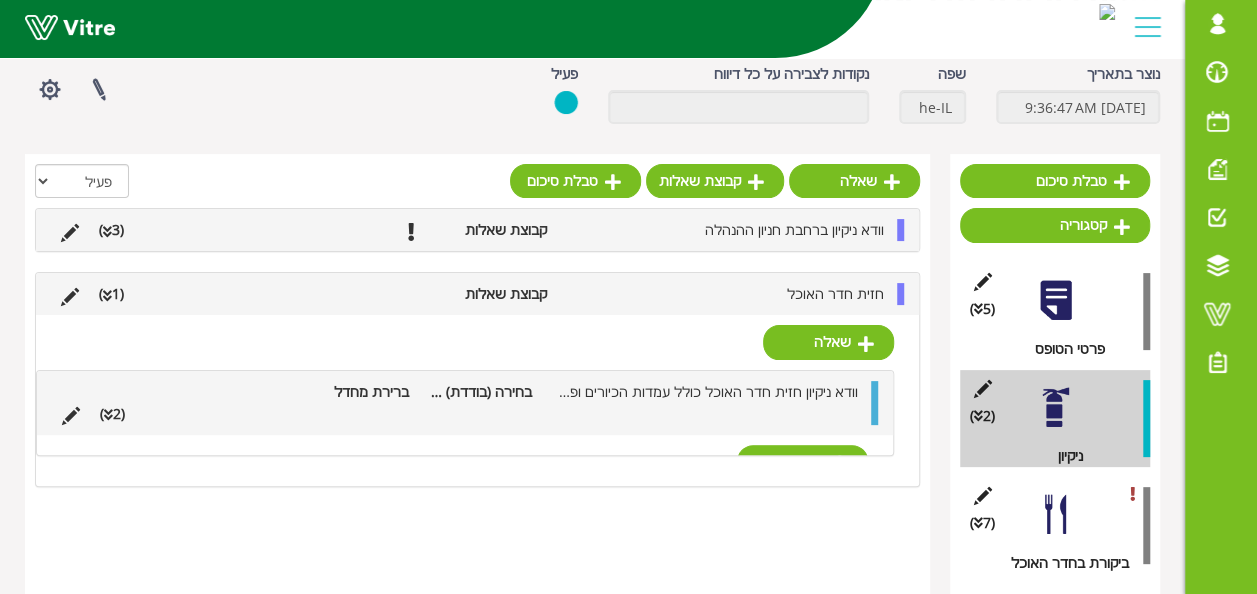 scroll, scrollTop: 96, scrollLeft: 0, axis: vertical 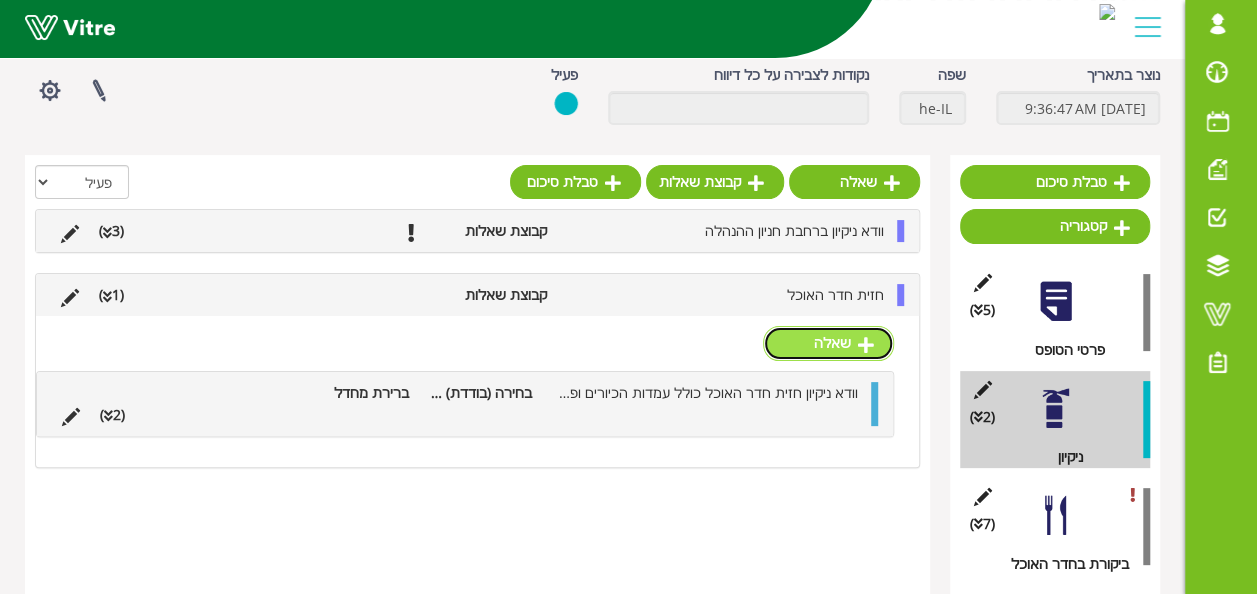 click on "שאלה" at bounding box center (828, 343) 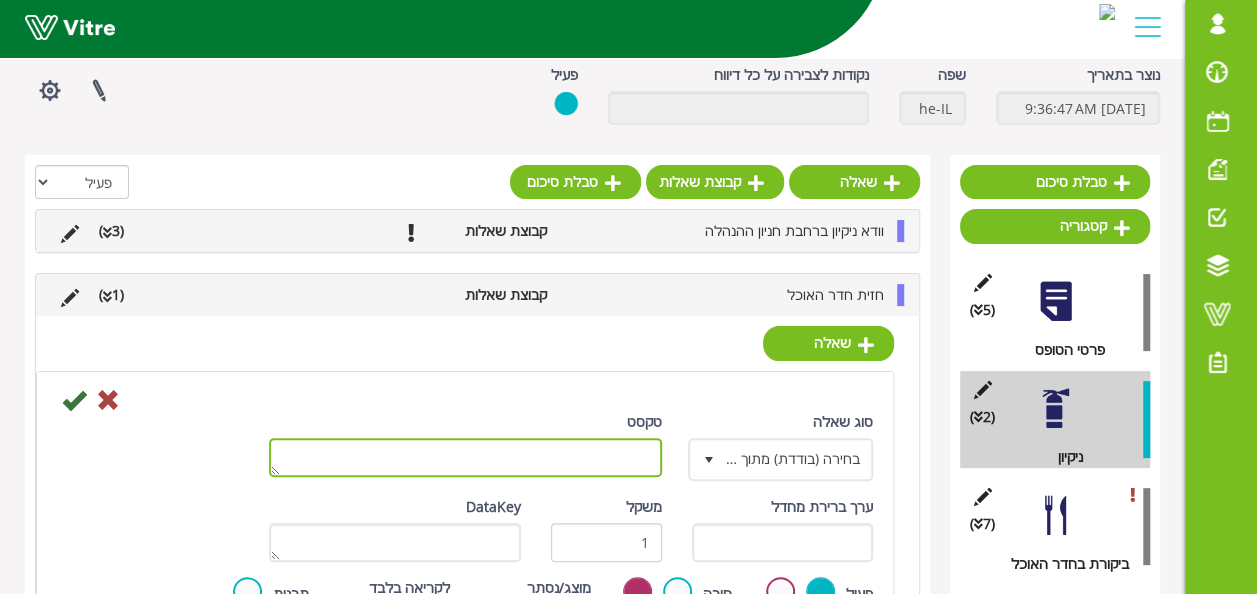 click on "טקסט" at bounding box center (465, 457) 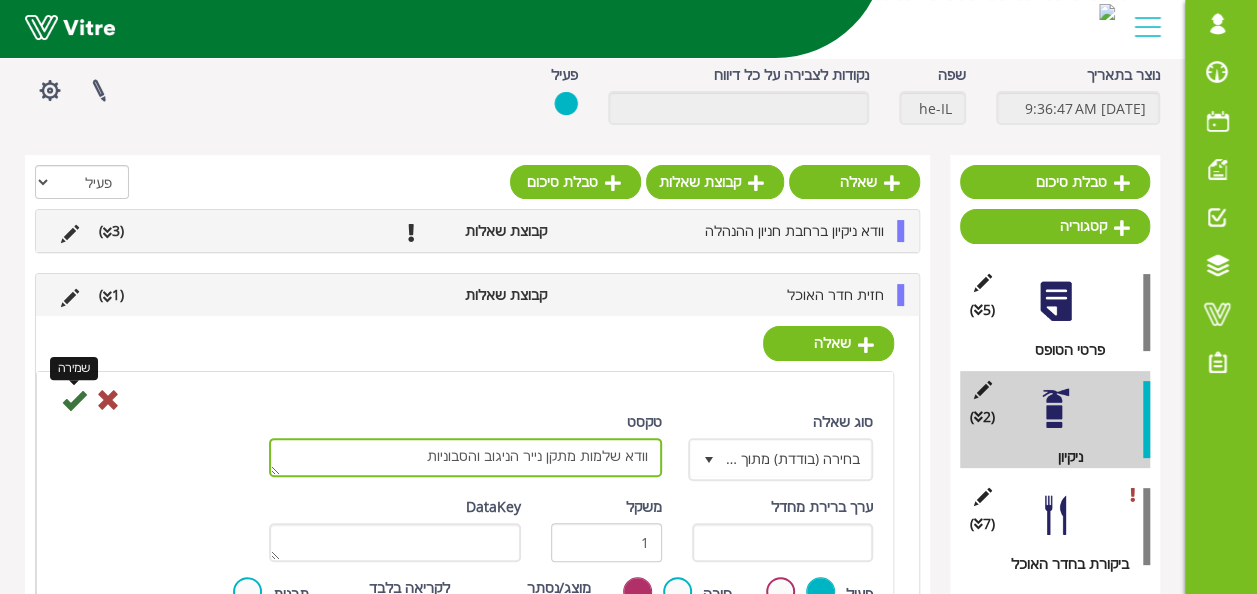 type on "וודא שלמות מתקן נייר הניגוב והסבוניות" 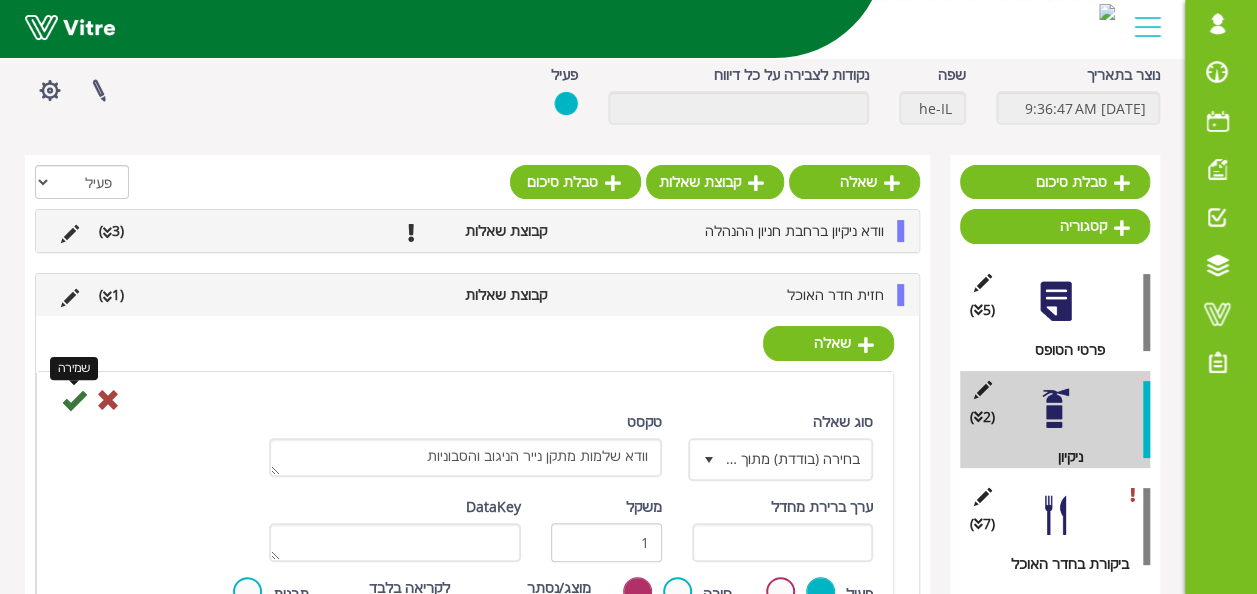 click at bounding box center (74, 400) 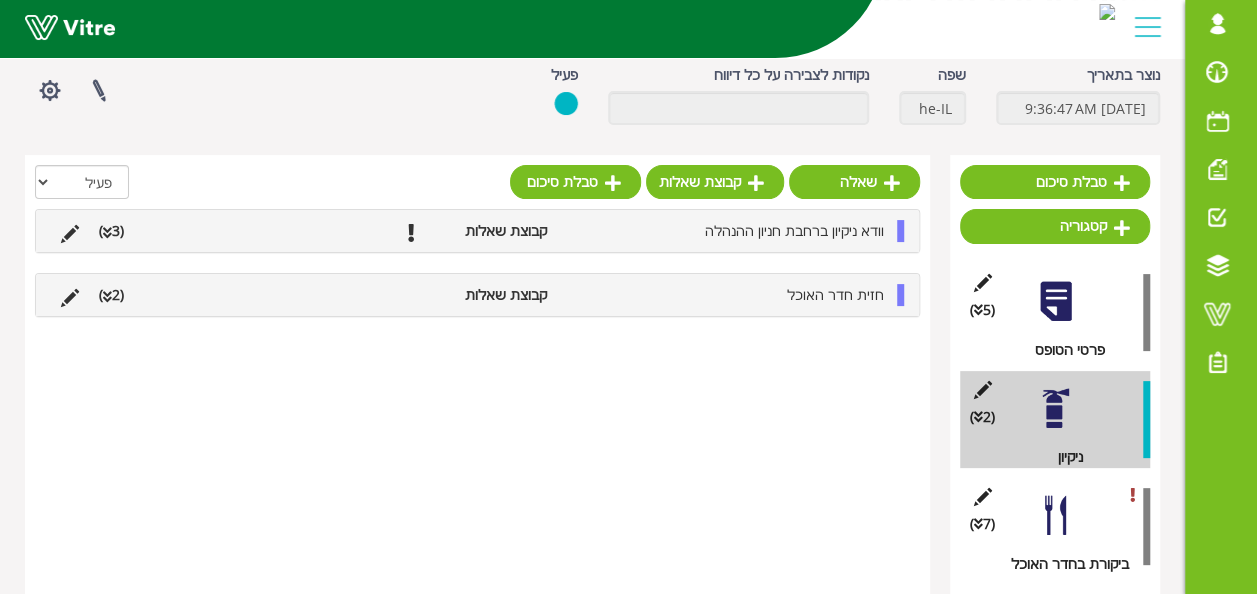 click at bounding box center [107, 297] 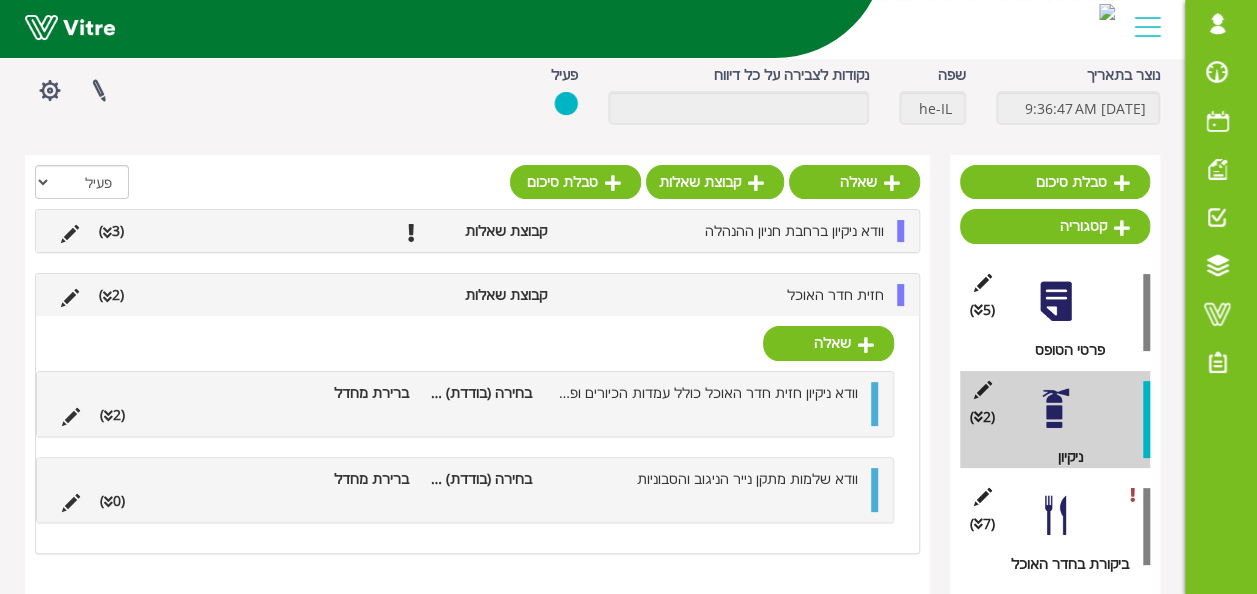 click at bounding box center [108, 502] 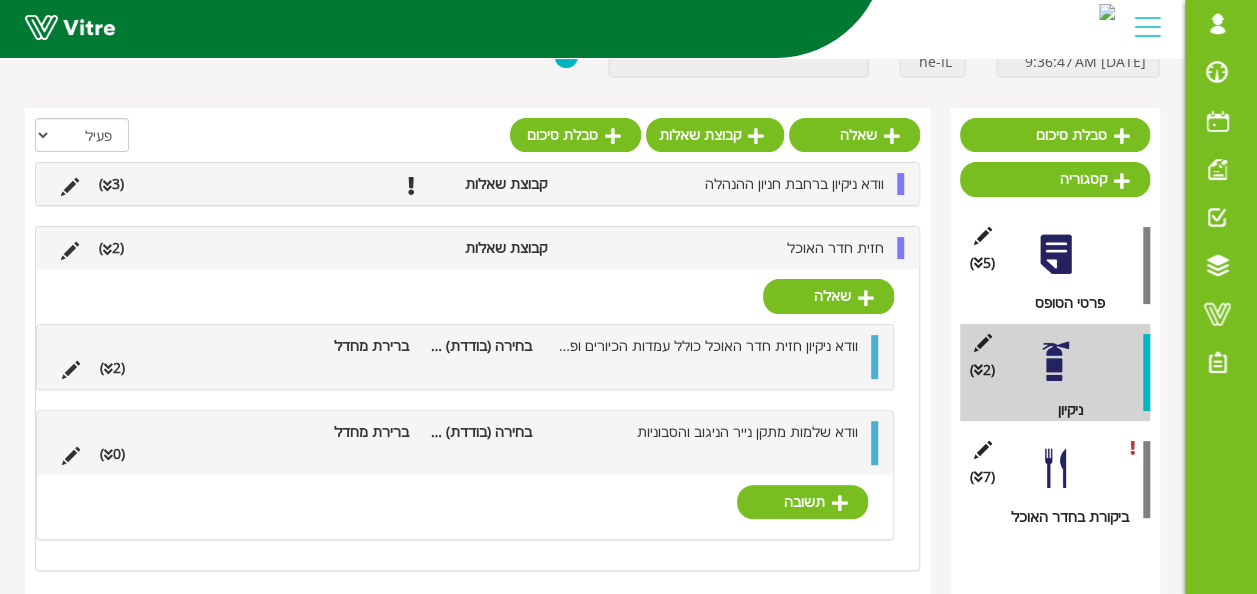 scroll, scrollTop: 146, scrollLeft: 0, axis: vertical 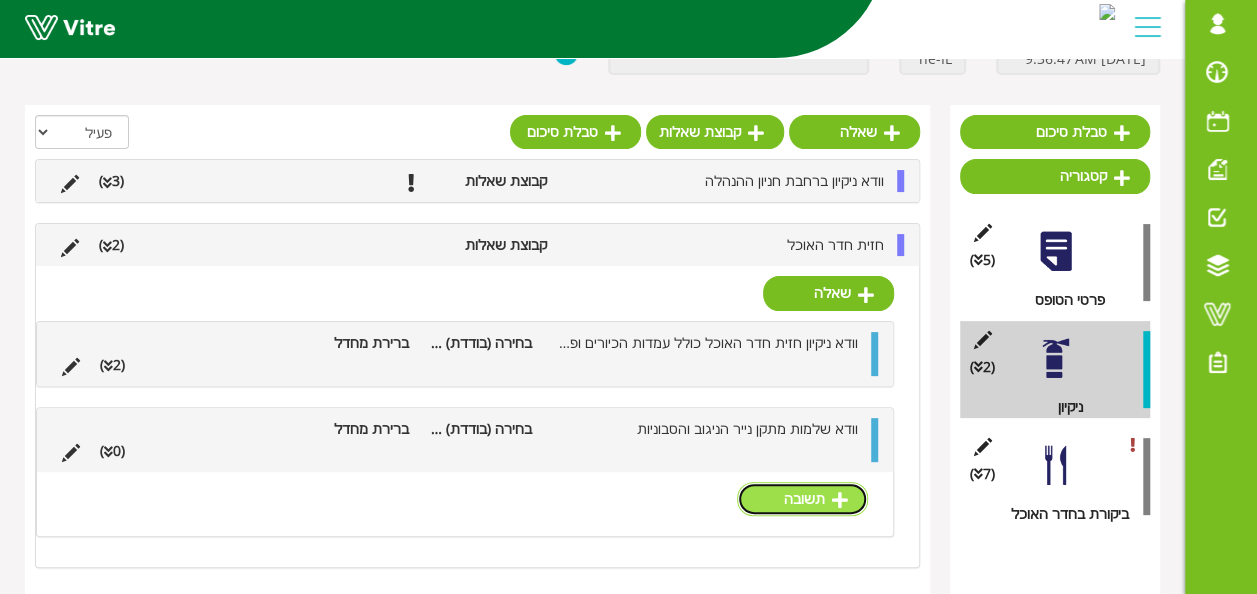 click on "תשובה" at bounding box center (802, 499) 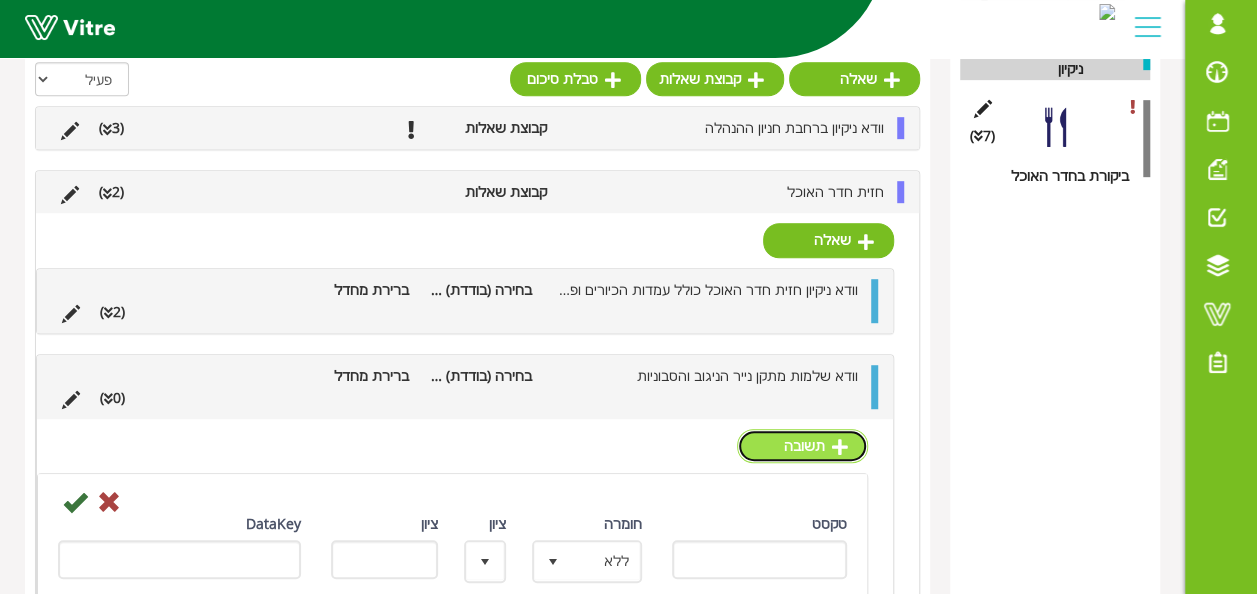 scroll, scrollTop: 545, scrollLeft: 0, axis: vertical 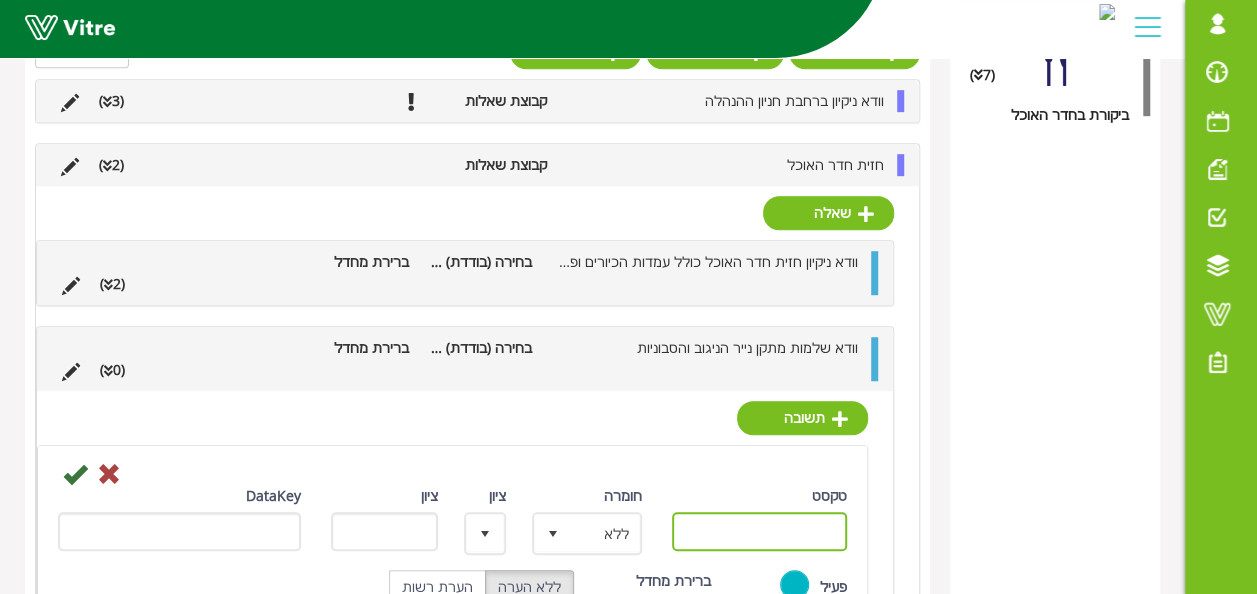 click on "טקסט" at bounding box center [759, 531] 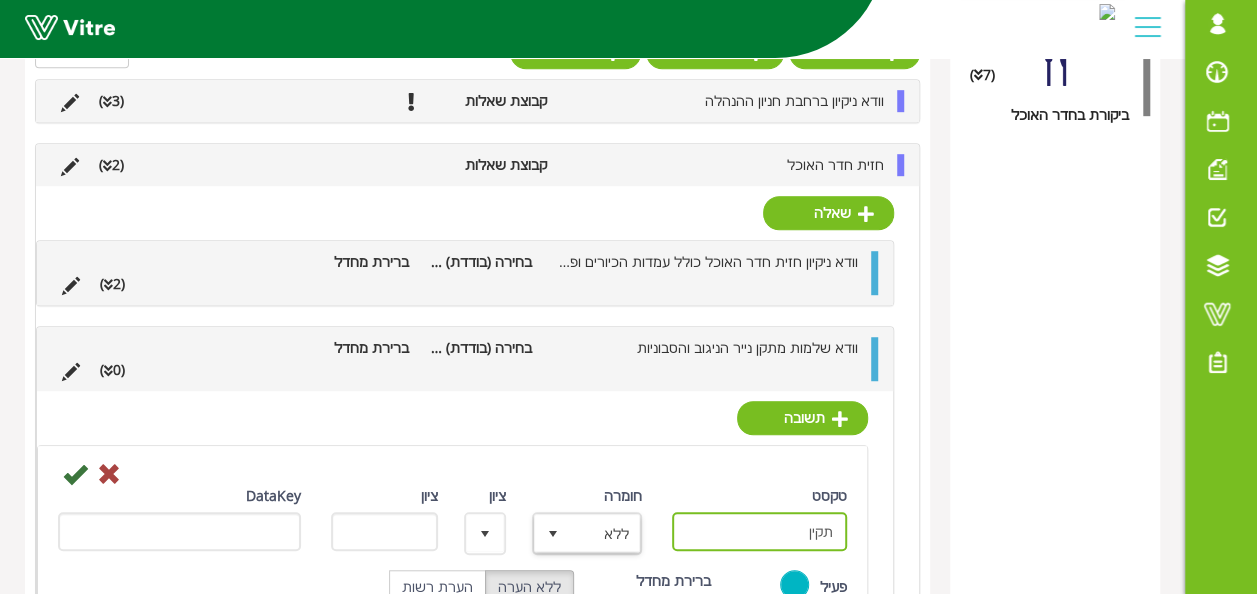 type on "תקין" 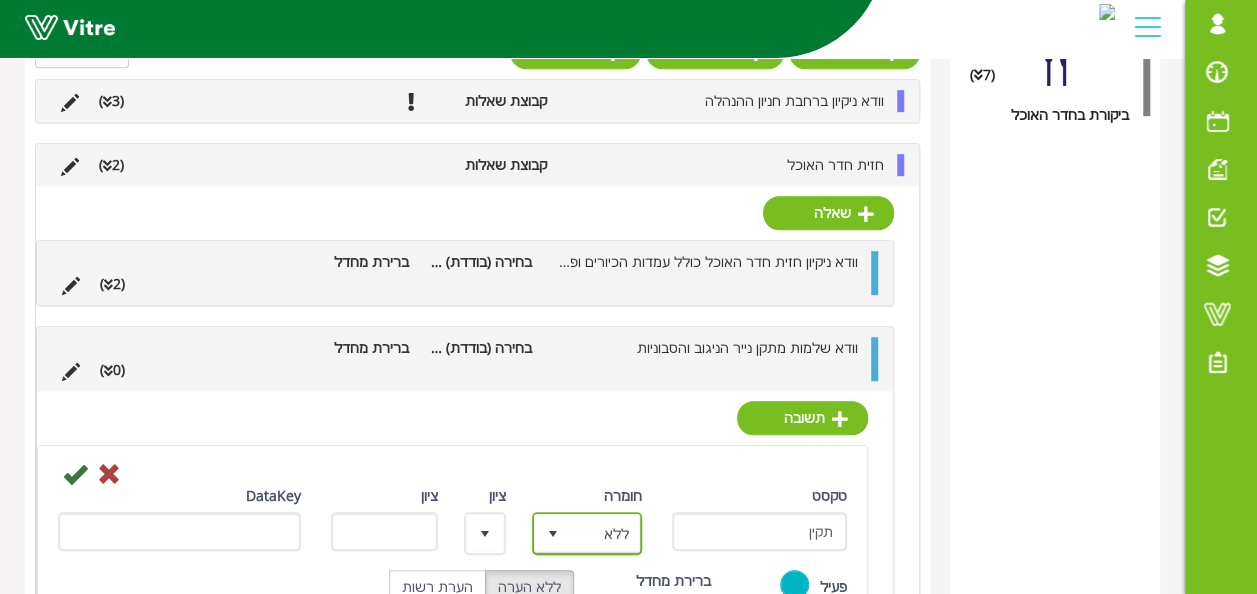 click at bounding box center (553, 533) 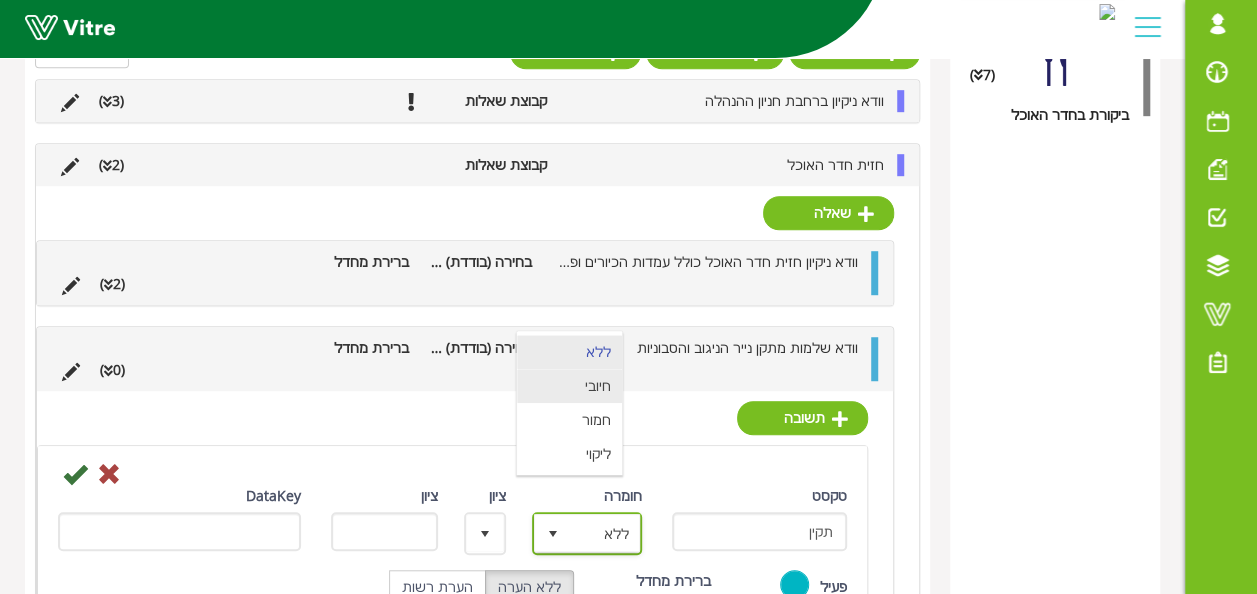 click on "חיובי" at bounding box center [569, 386] 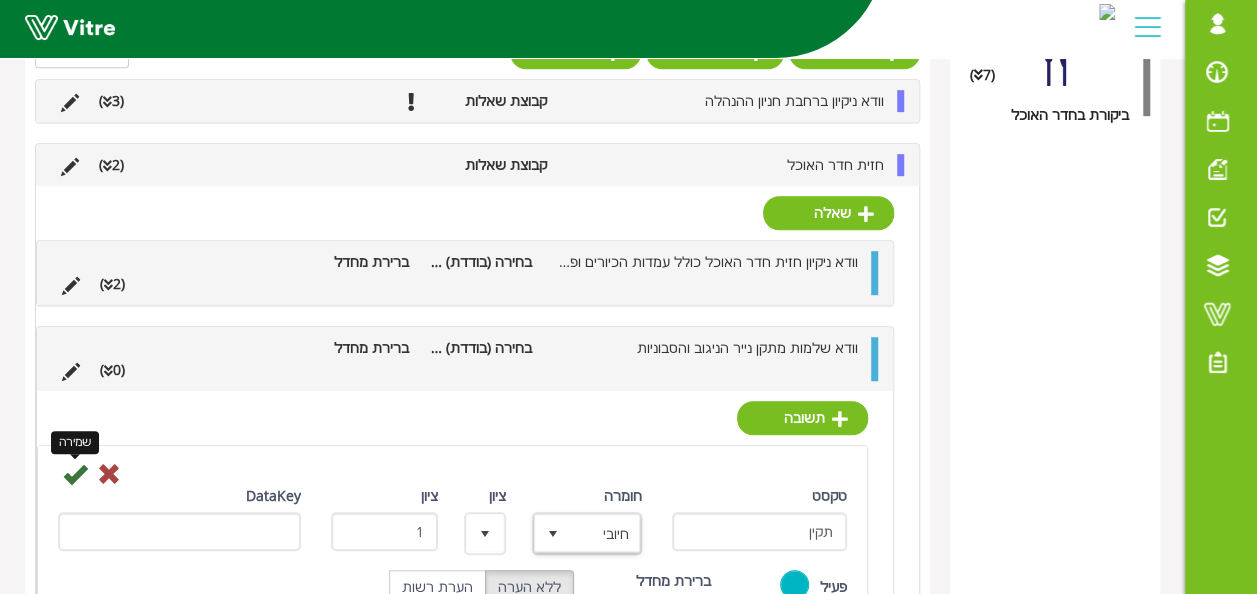 click at bounding box center (75, 474) 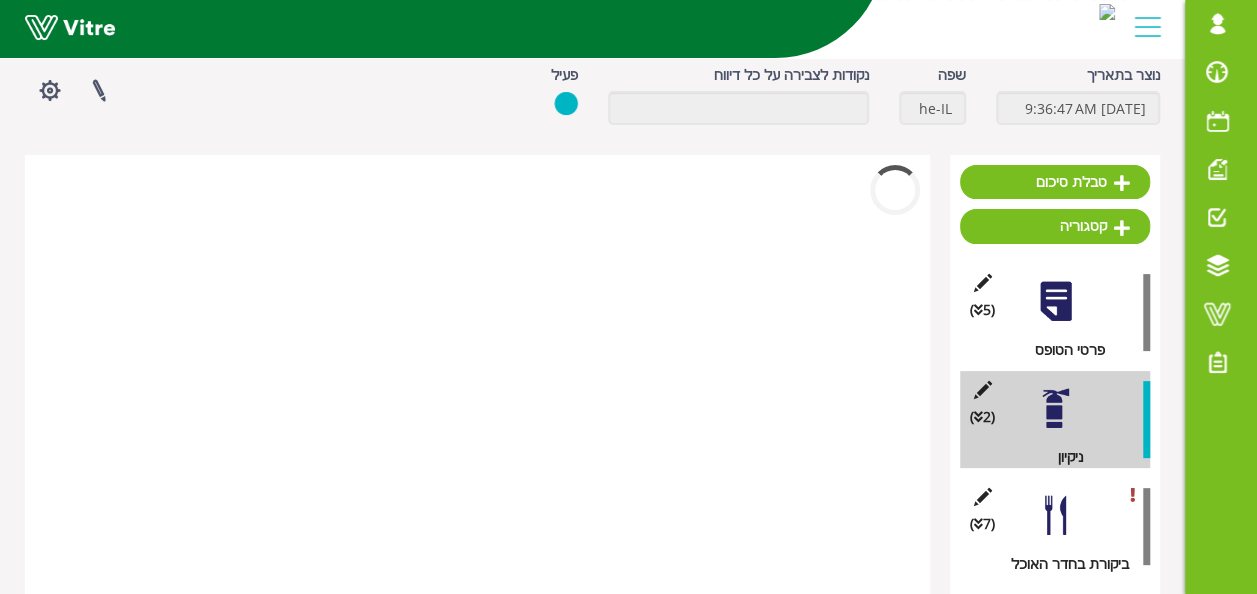 scroll, scrollTop: 512, scrollLeft: 0, axis: vertical 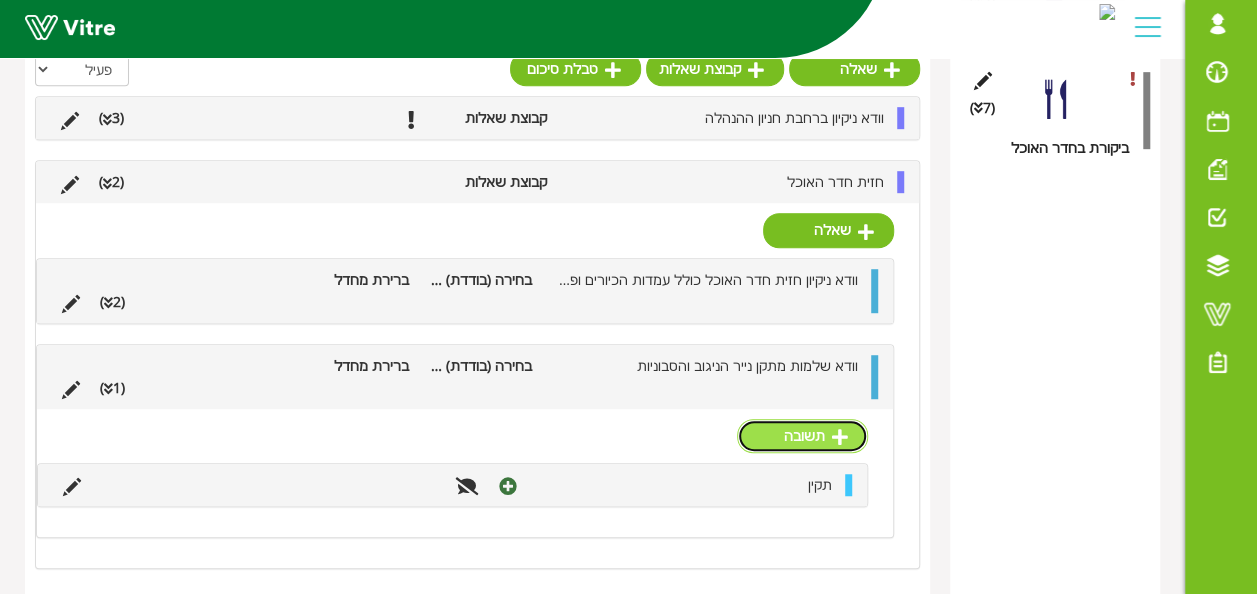 click on "תשובה" at bounding box center [802, 436] 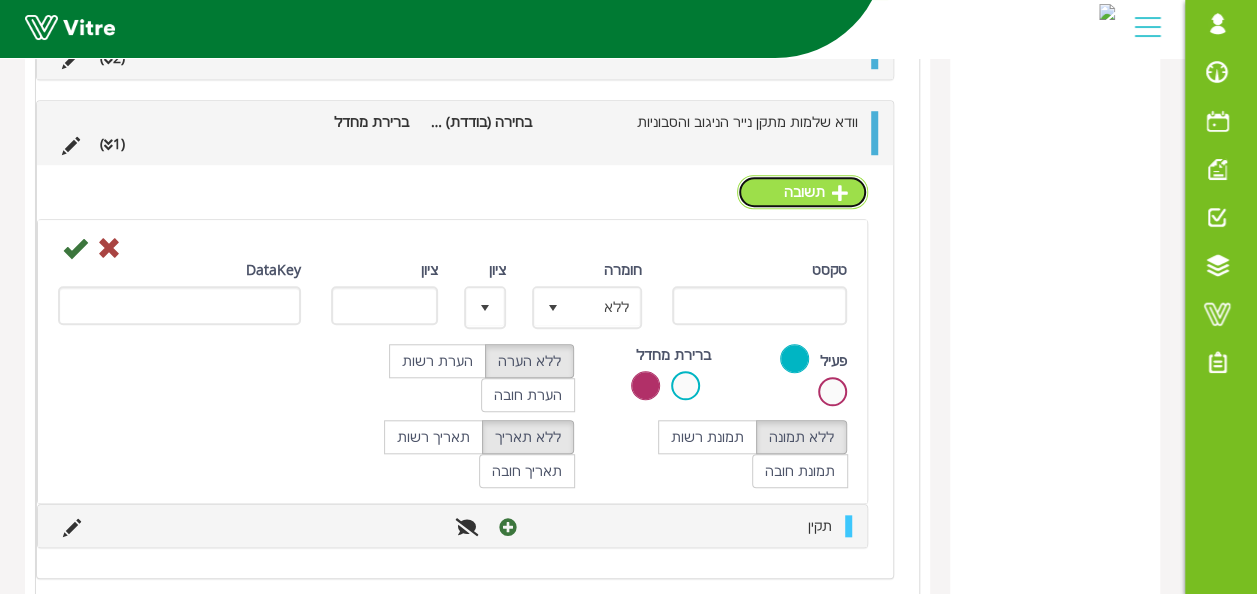 scroll, scrollTop: 789, scrollLeft: 0, axis: vertical 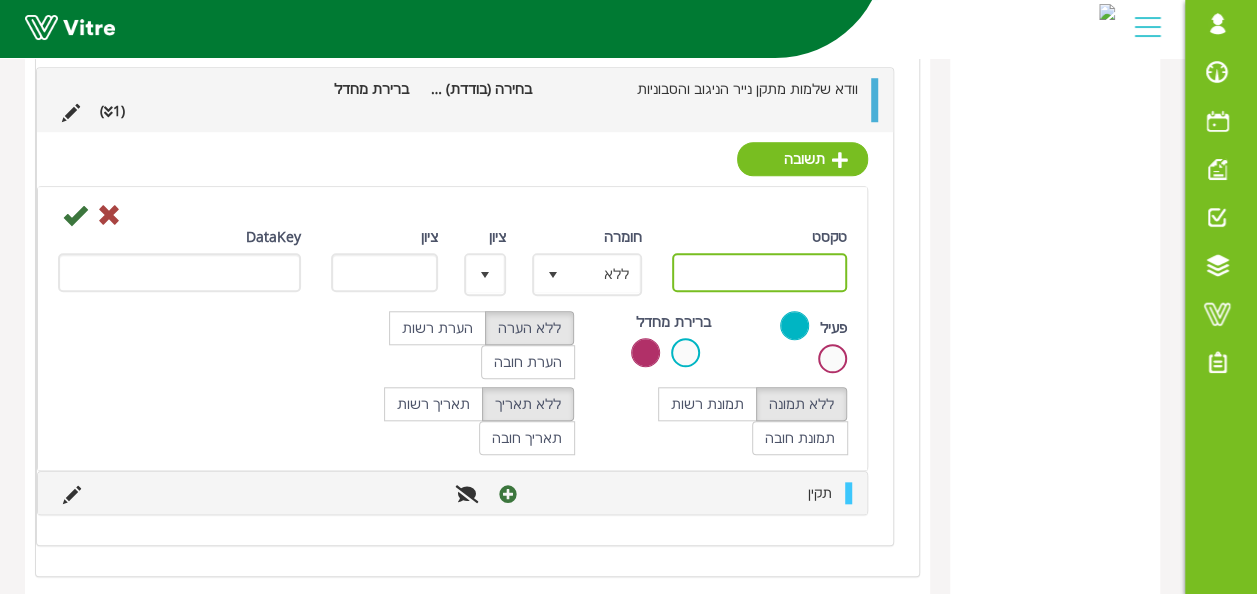 click on "טקסט" at bounding box center [759, 272] 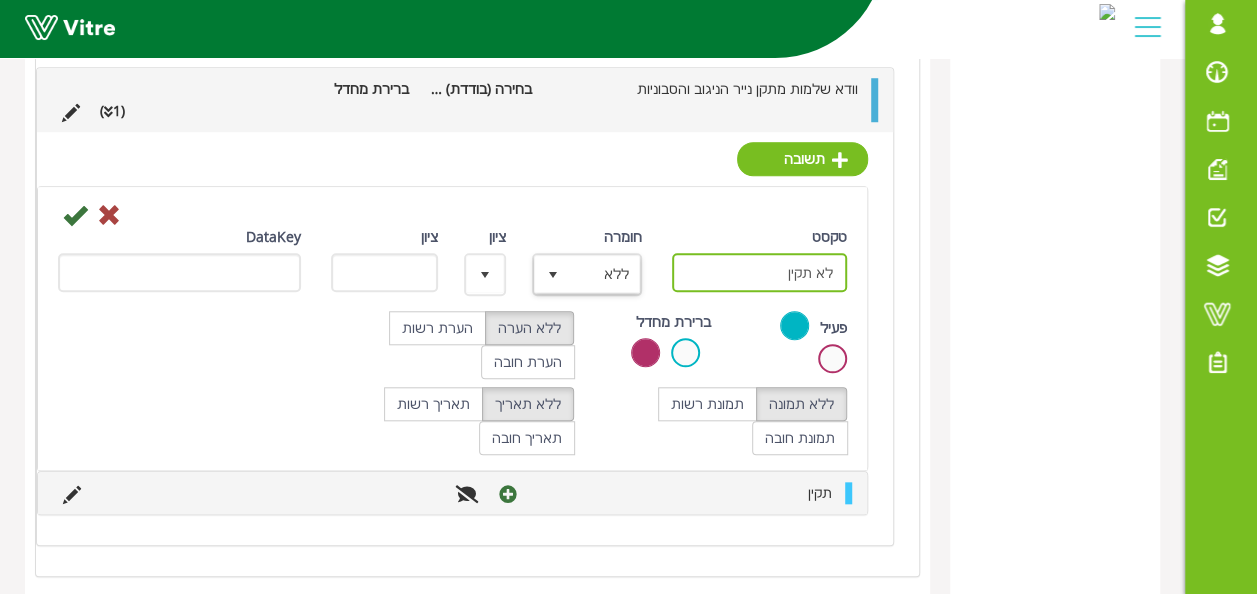 type on "לא תקין" 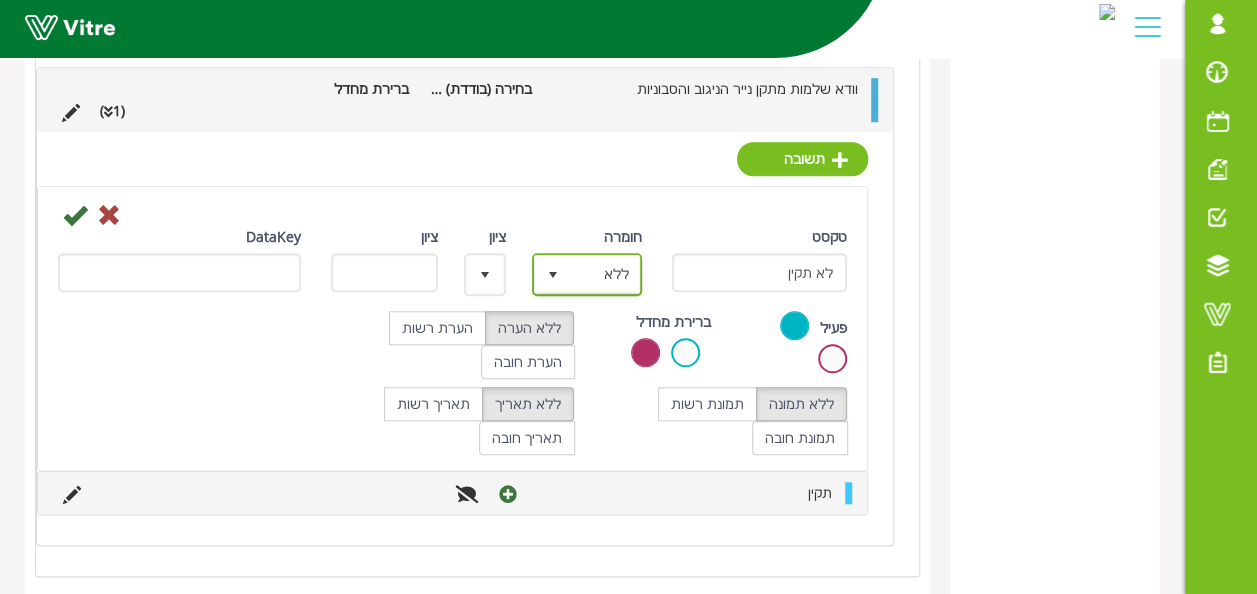 click at bounding box center [553, 274] 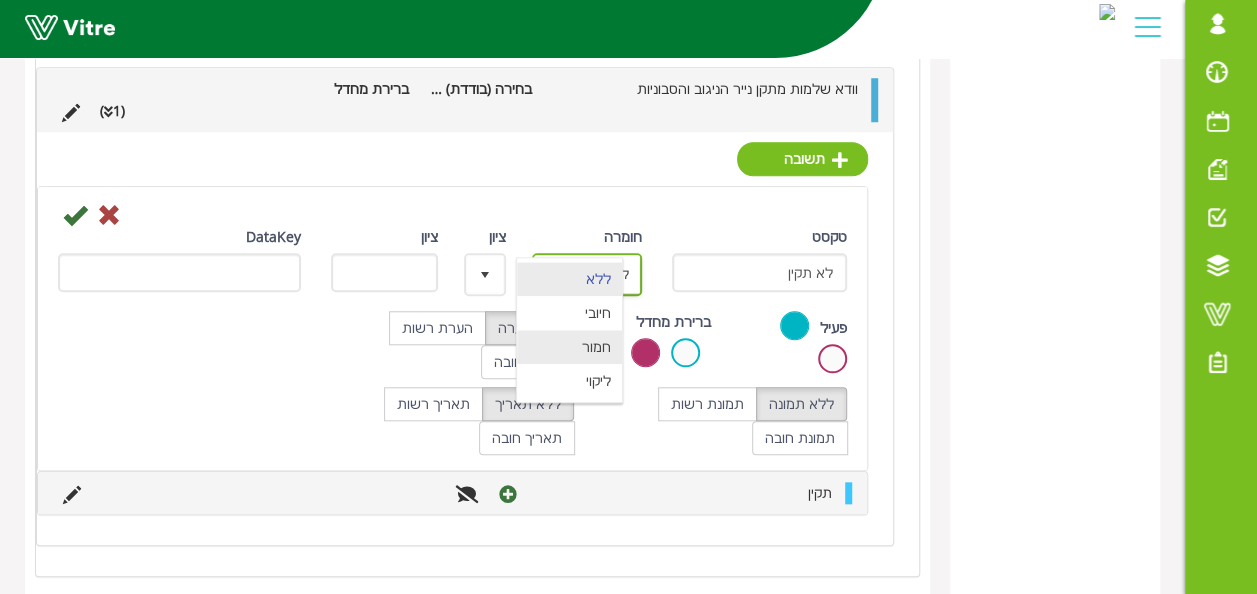 click on "חמור" at bounding box center [569, 347] 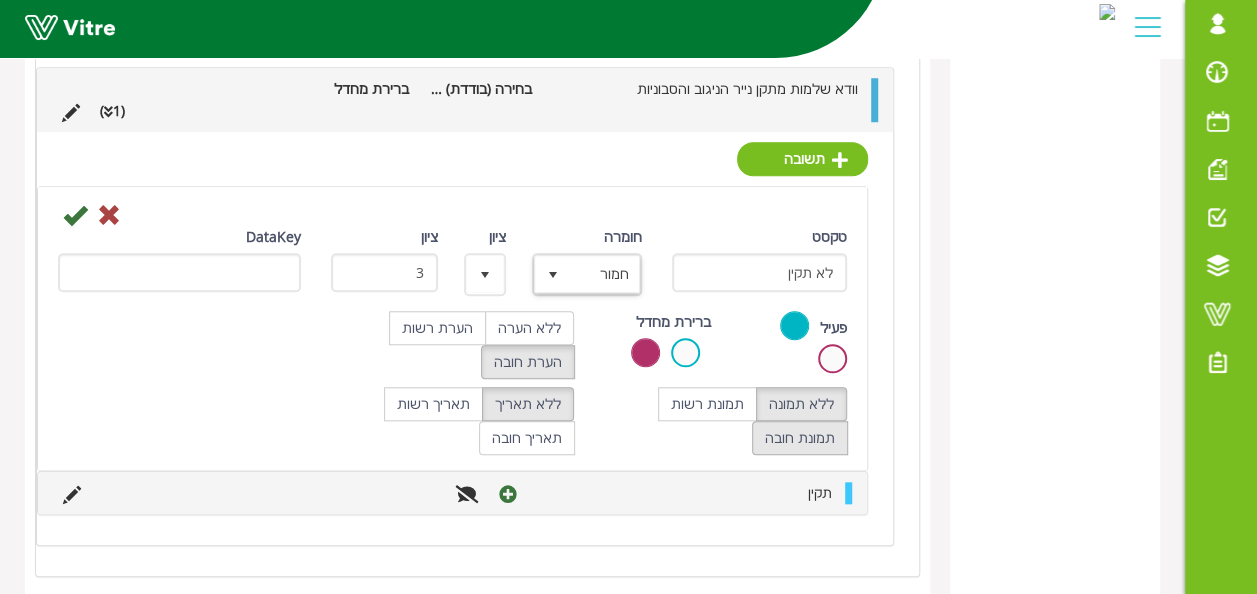 click on "תמונת חובה" at bounding box center (800, 438) 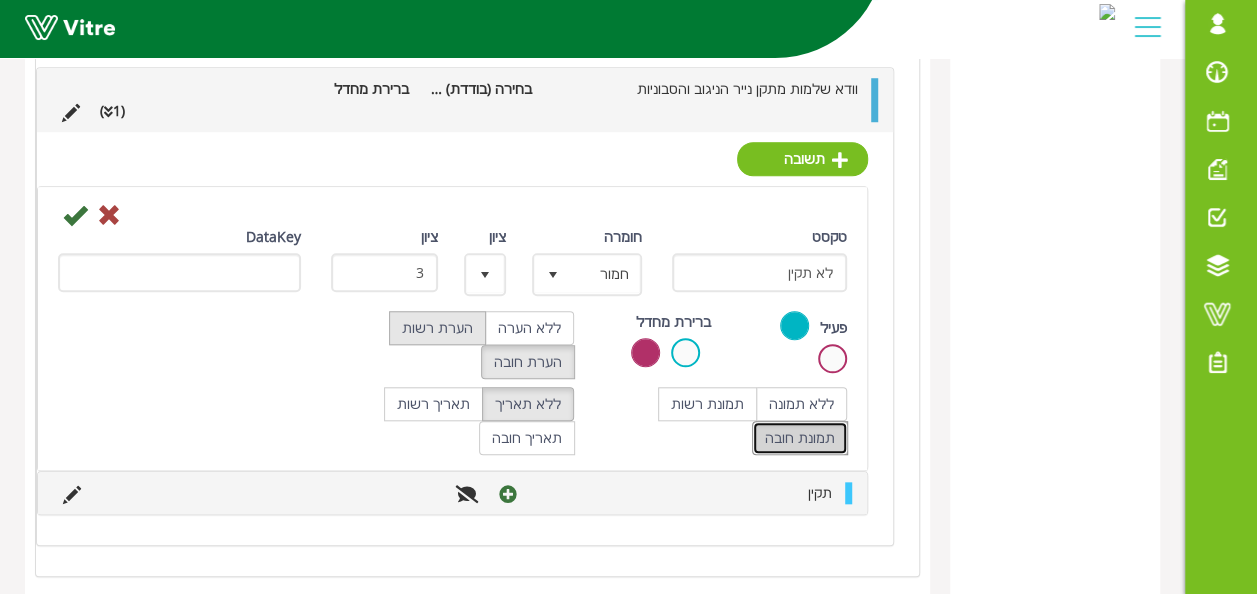 click on "הערת רשות" at bounding box center (437, 328) 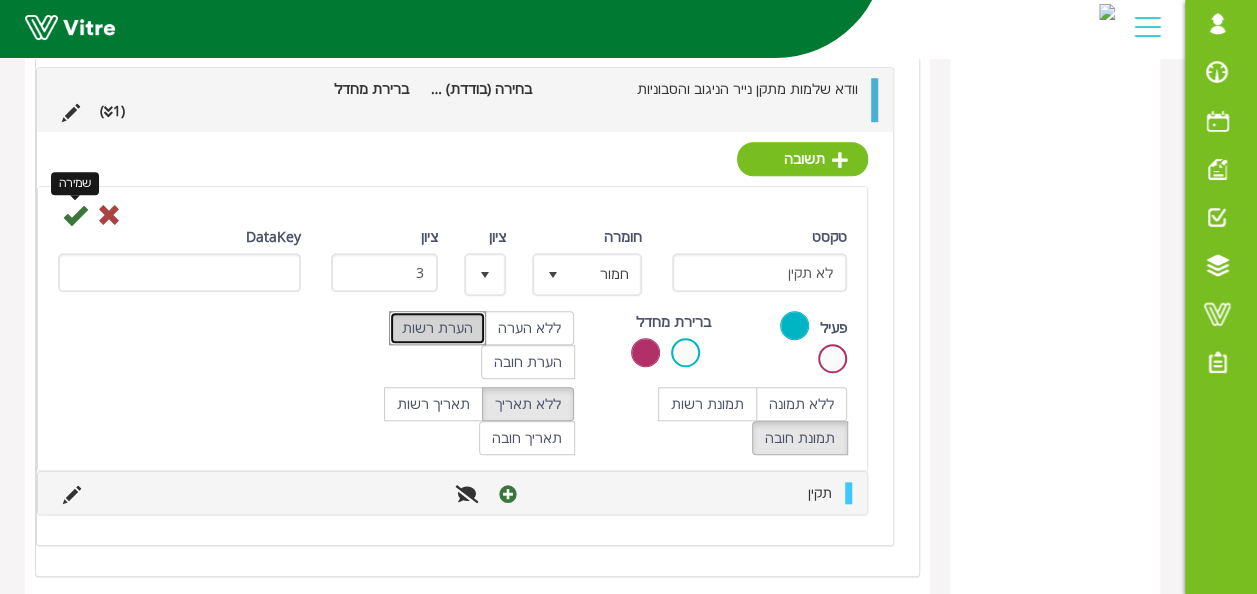 click at bounding box center (75, 215) 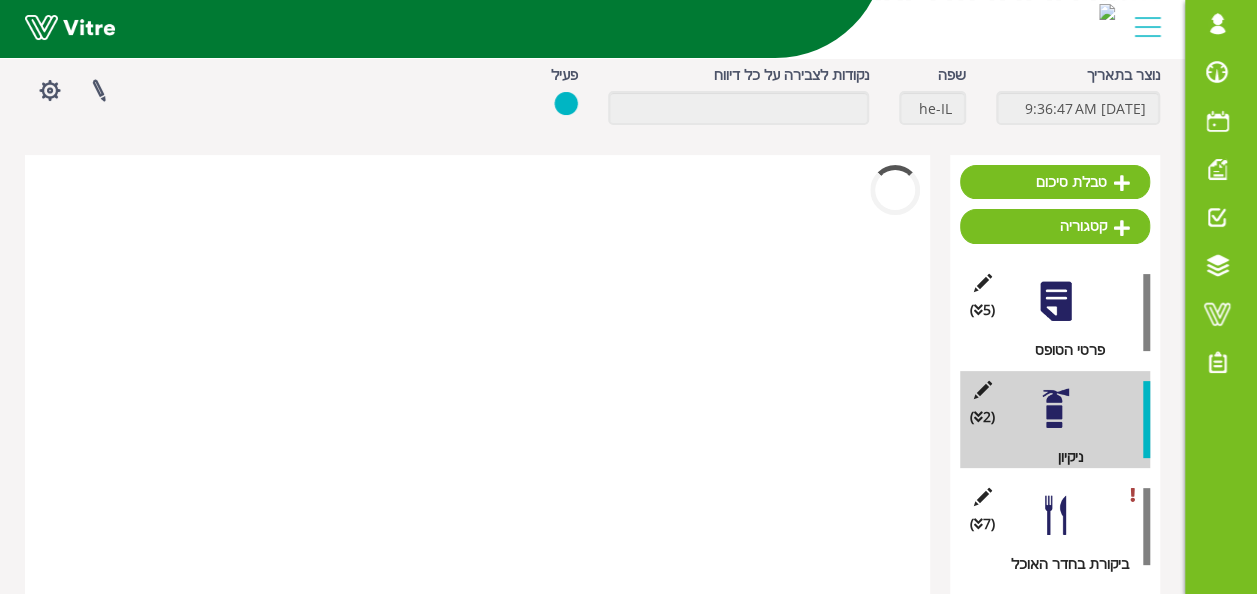 scroll, scrollTop: 592, scrollLeft: 0, axis: vertical 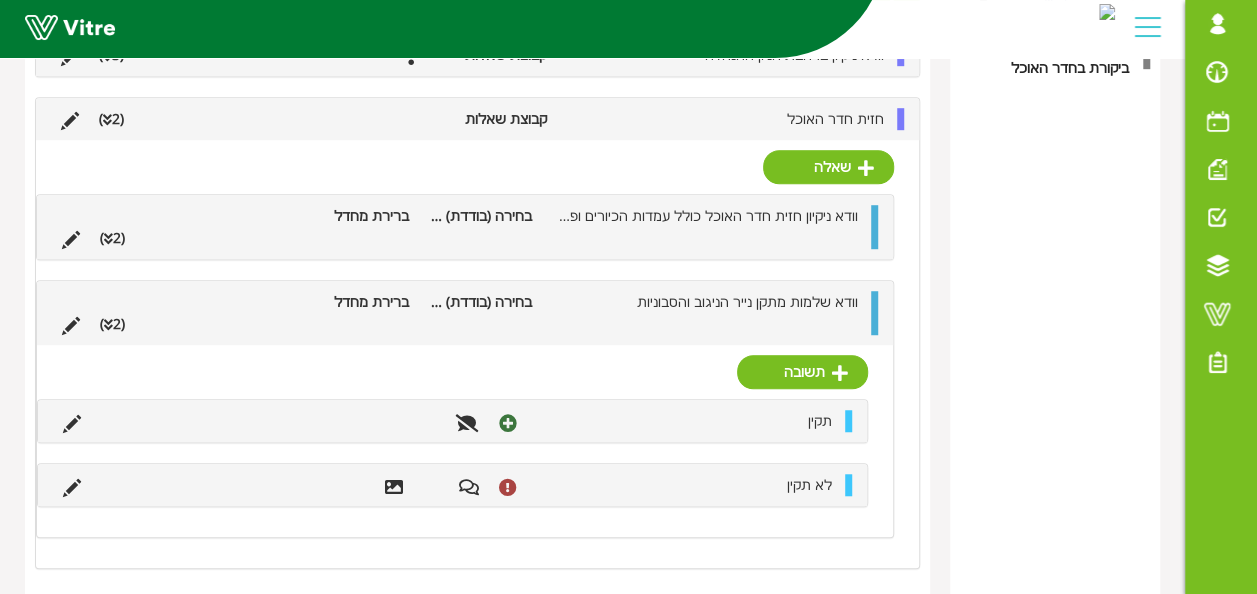 click on "(2 )" at bounding box center (112, 324) 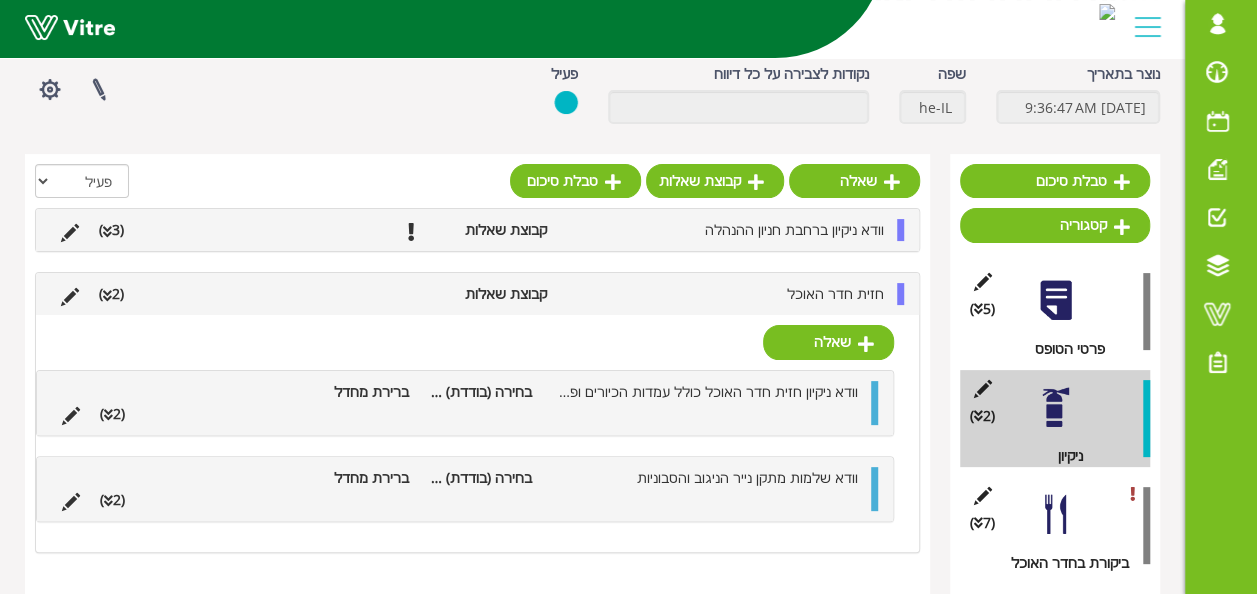 scroll, scrollTop: 96, scrollLeft: 0, axis: vertical 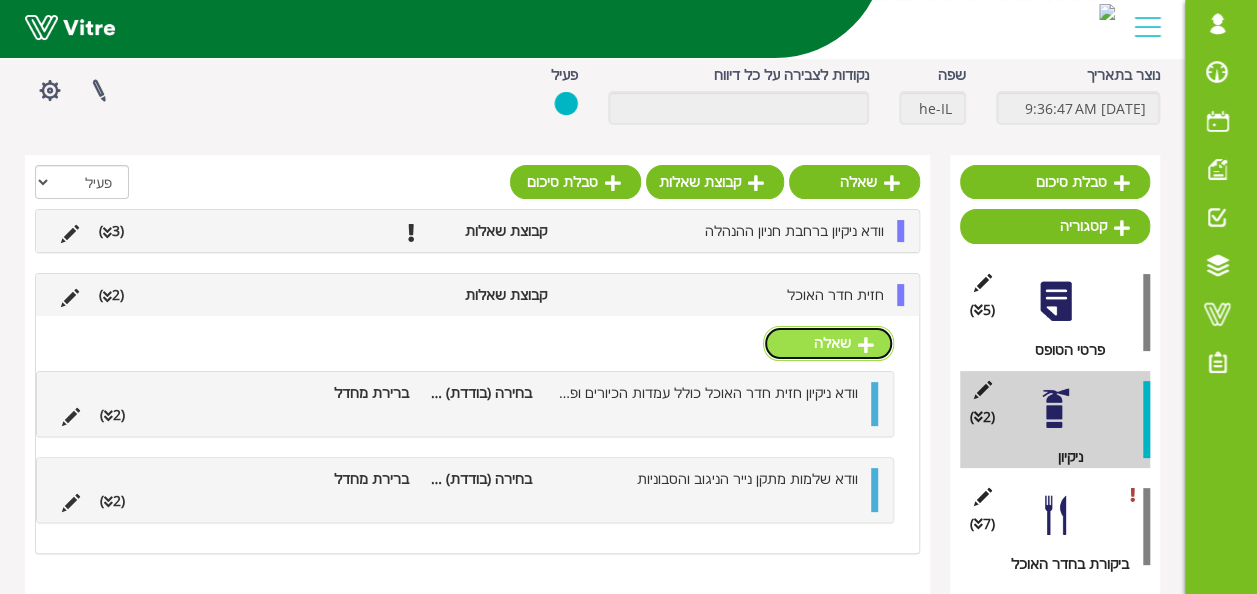 click on "שאלה" at bounding box center [828, 343] 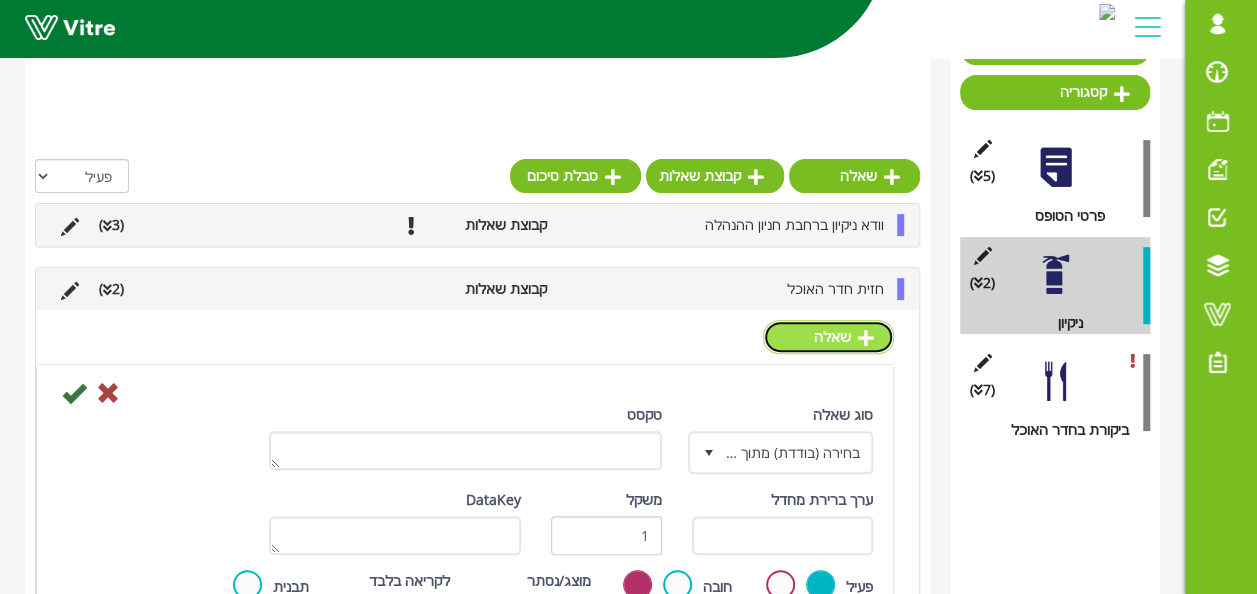 scroll, scrollTop: 296, scrollLeft: 0, axis: vertical 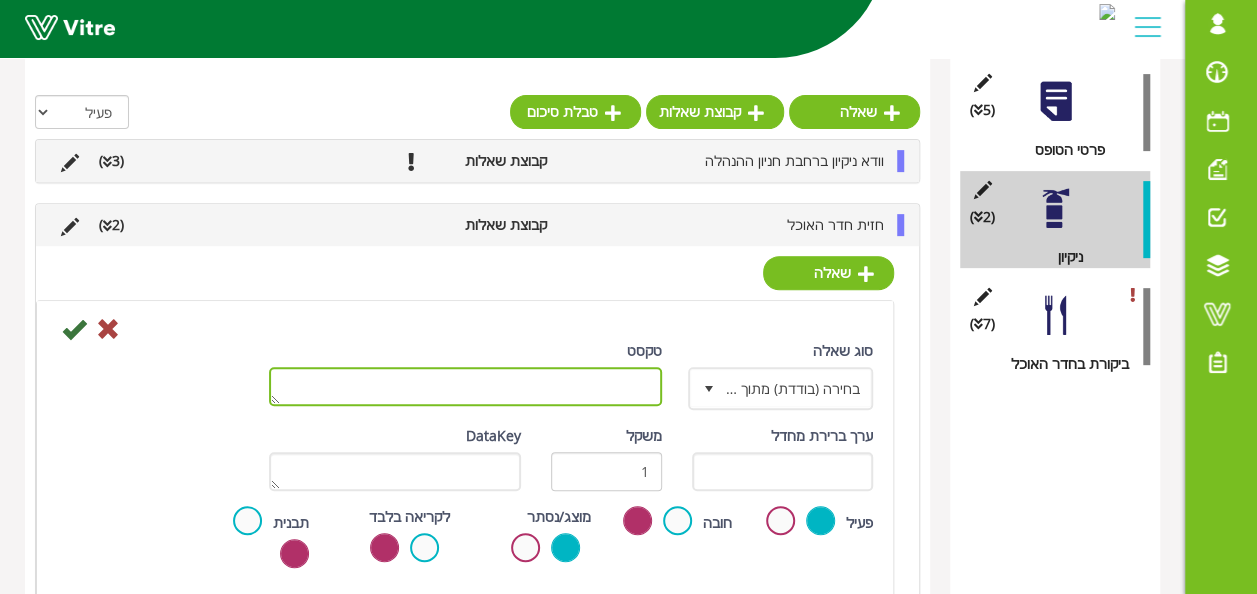 click on "טקסט" at bounding box center [465, 386] 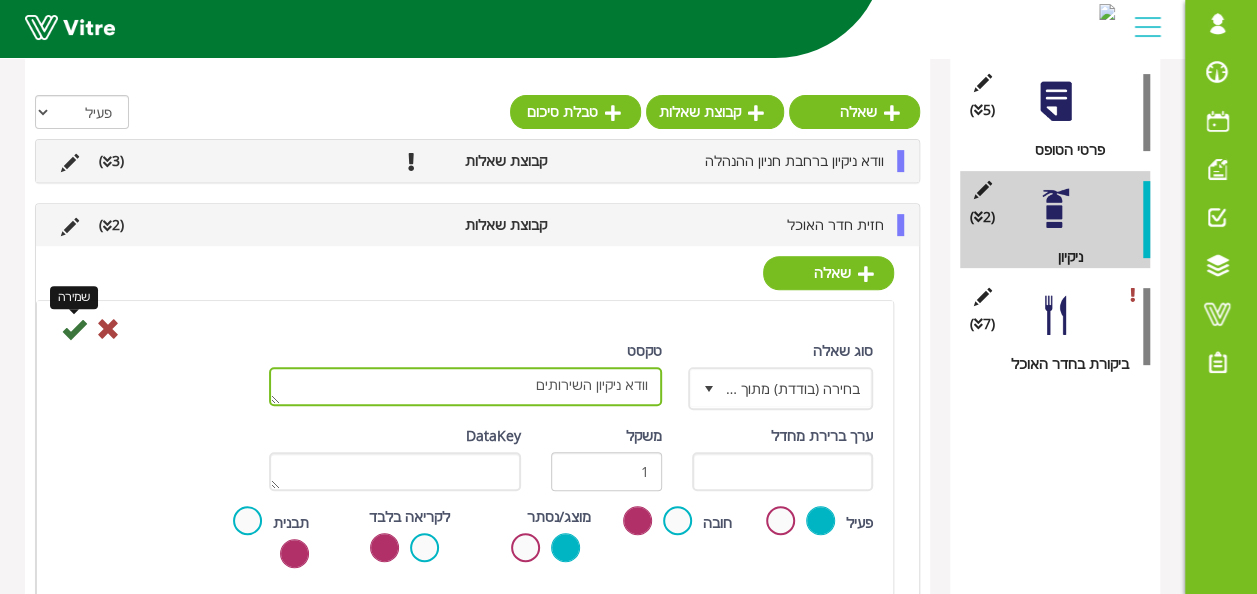 type on "וודא ניקיון השירותים" 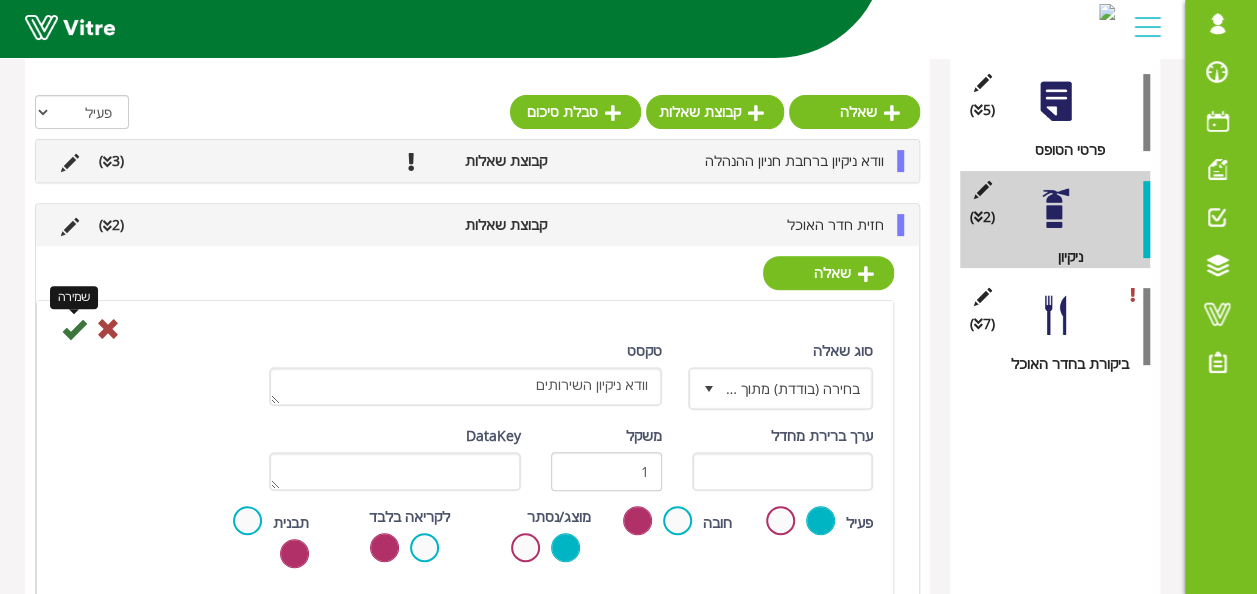 click at bounding box center [74, 329] 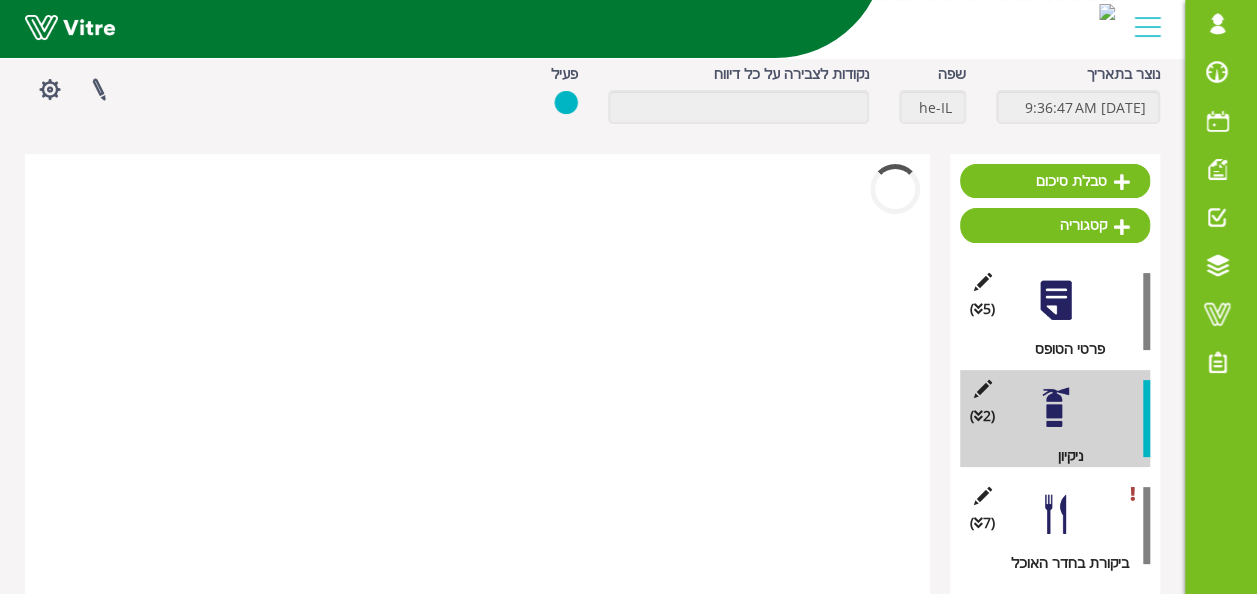 scroll, scrollTop: 96, scrollLeft: 0, axis: vertical 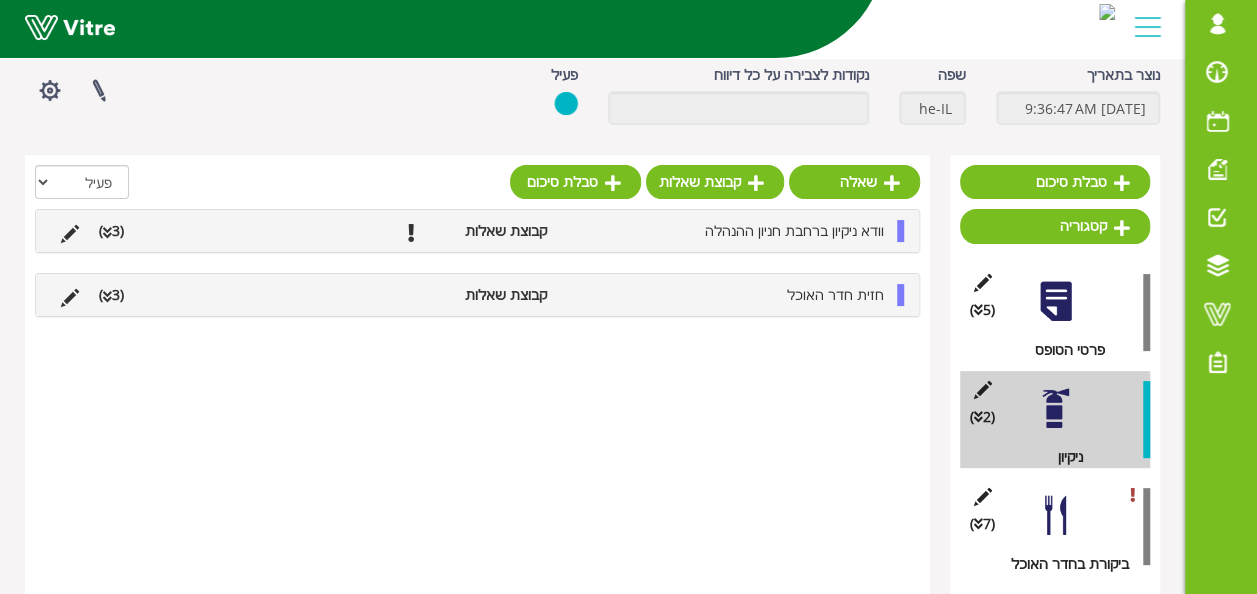 click at bounding box center (107, 297) 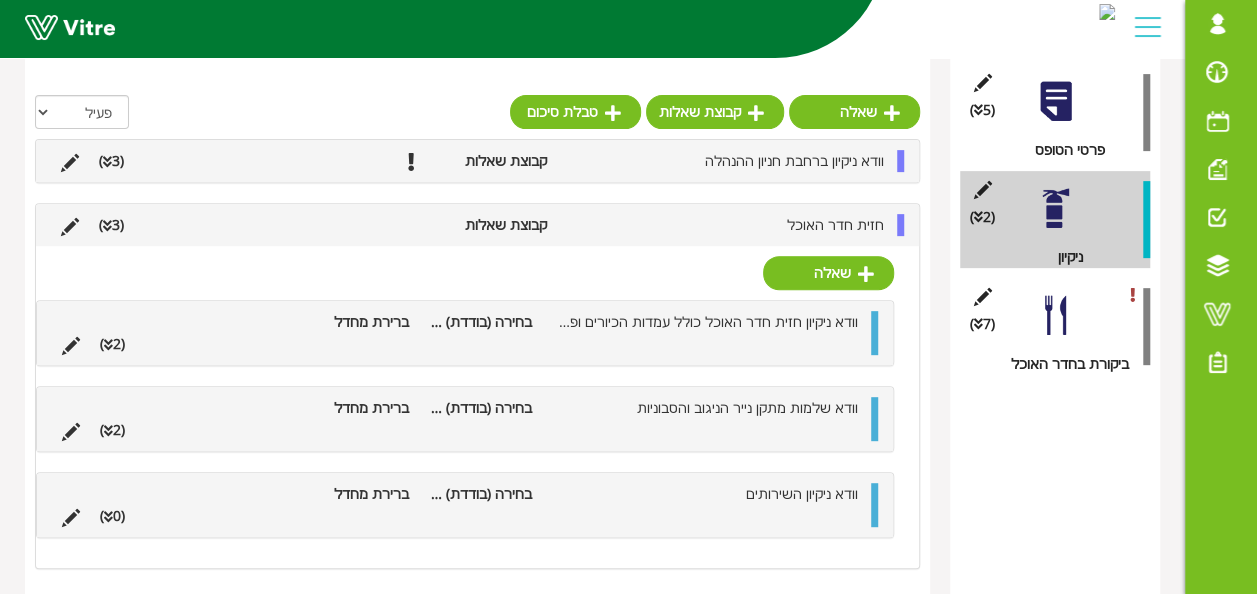 scroll, scrollTop: 297, scrollLeft: 0, axis: vertical 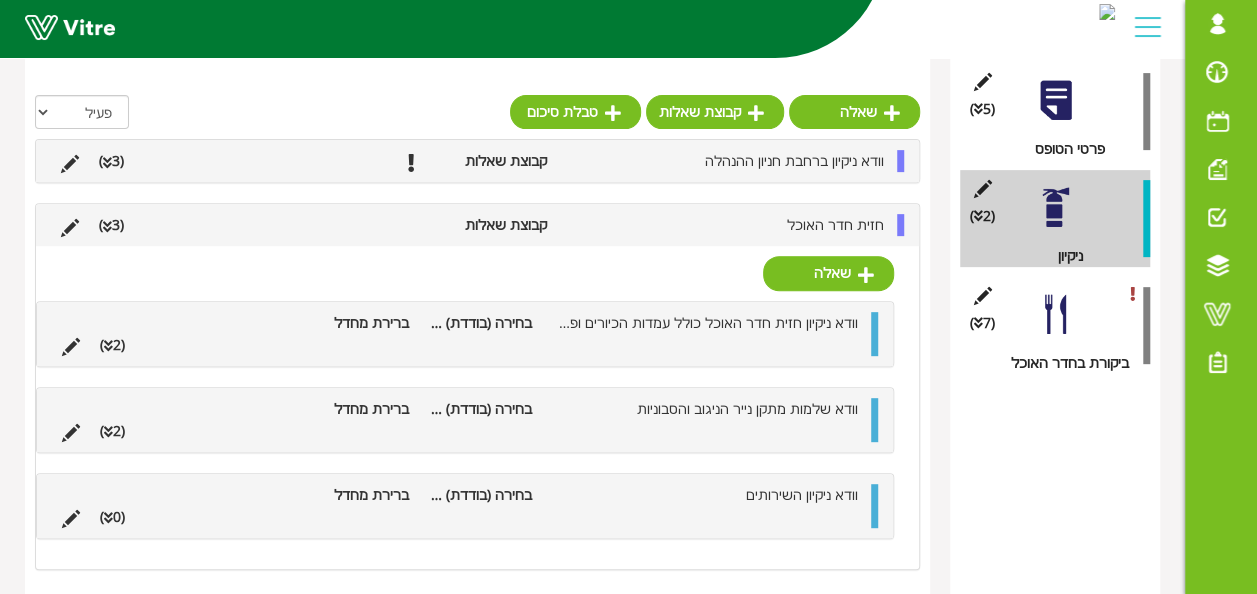 click on "(0 )" at bounding box center [112, 517] 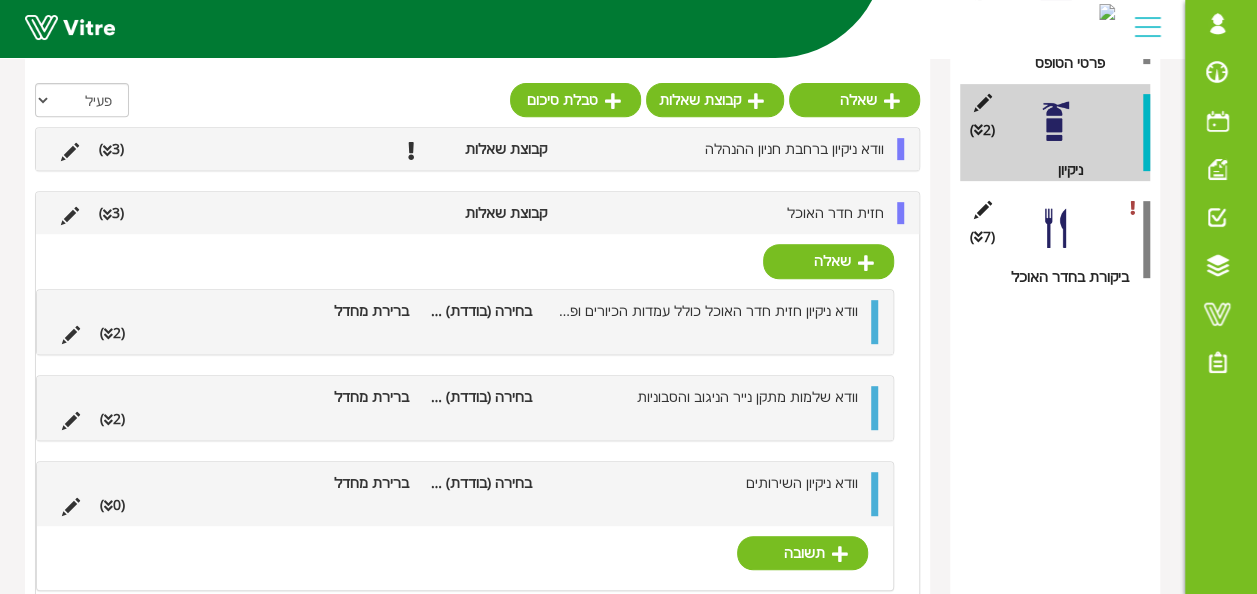 scroll, scrollTop: 386, scrollLeft: 0, axis: vertical 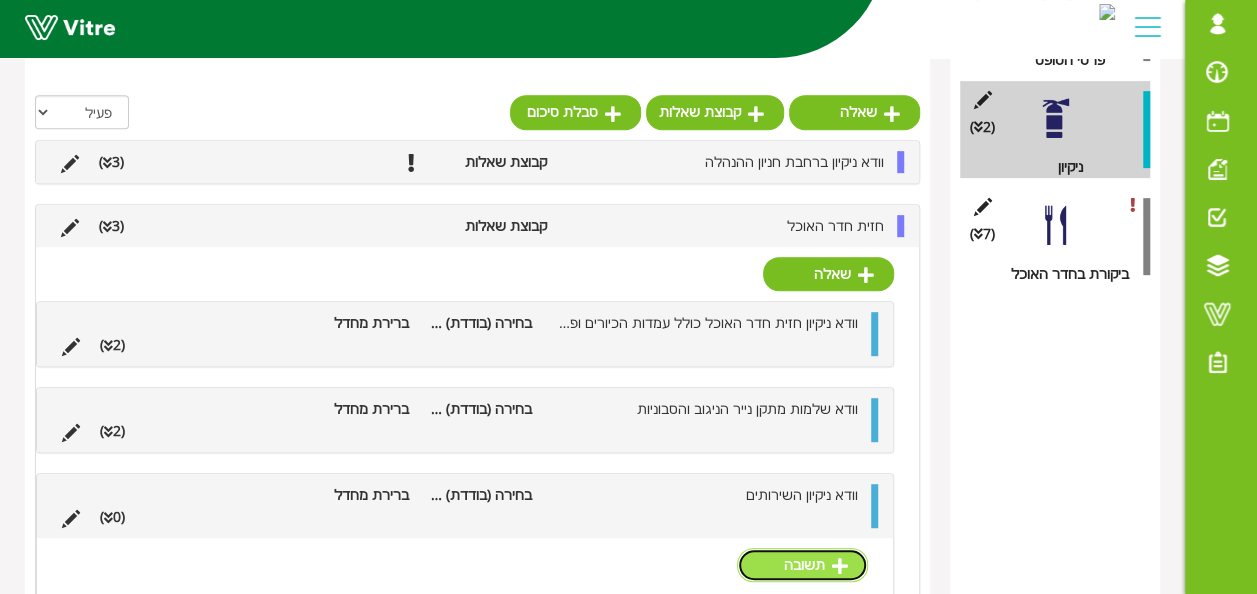 click on "תשובה" at bounding box center (802, 565) 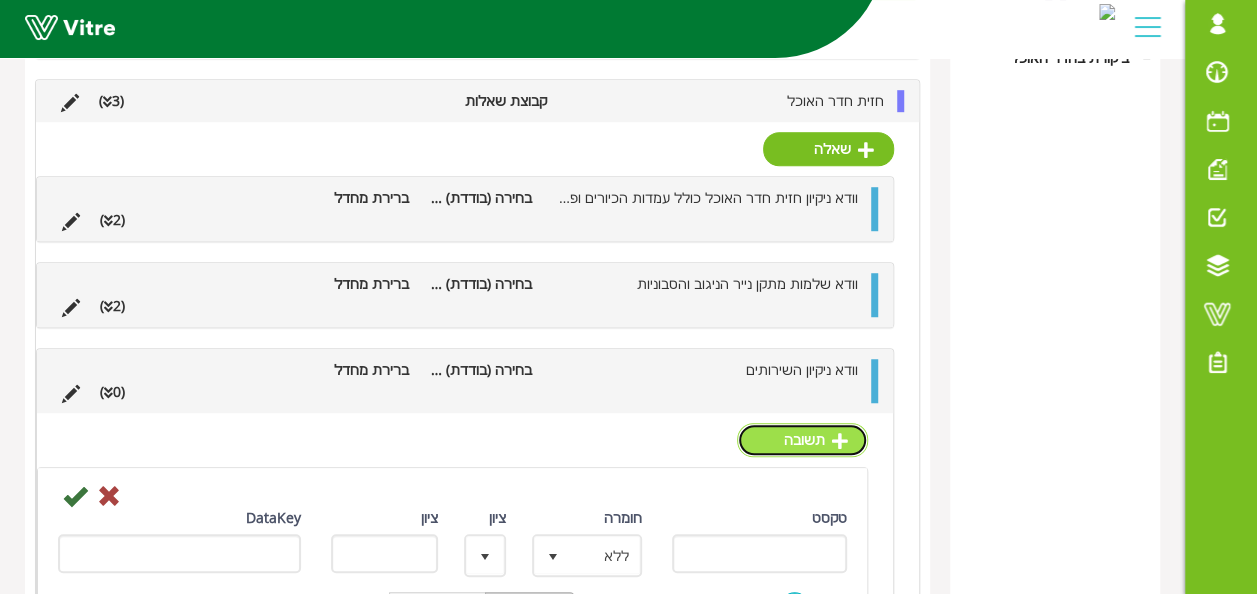 scroll, scrollTop: 786, scrollLeft: 0, axis: vertical 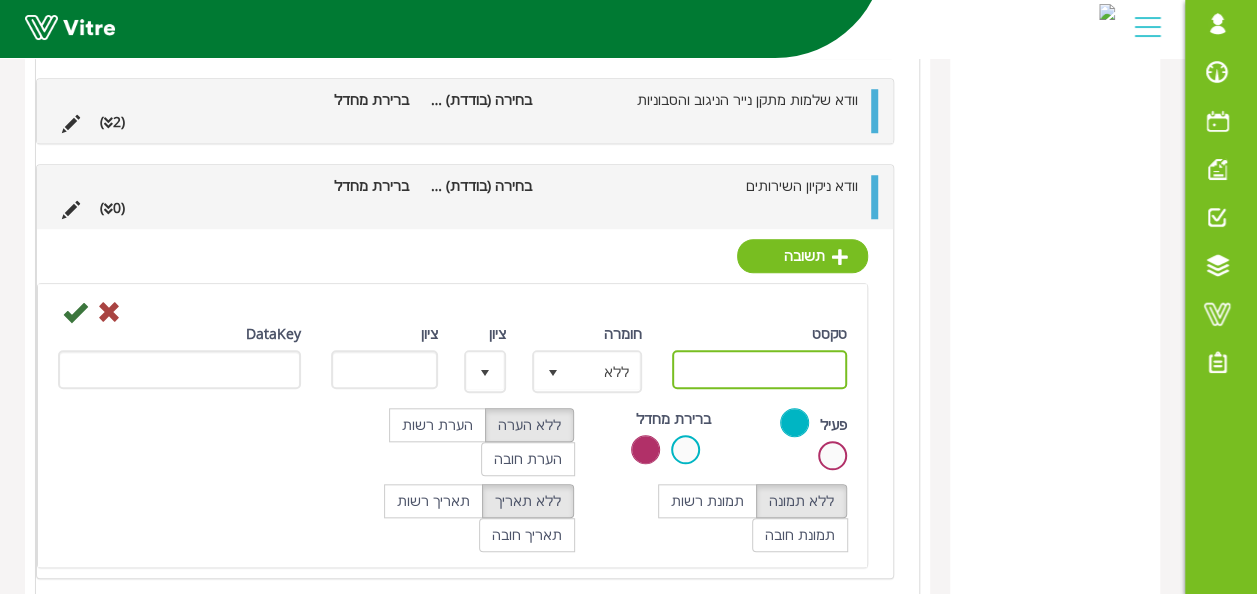 click on "טקסט" at bounding box center [759, 369] 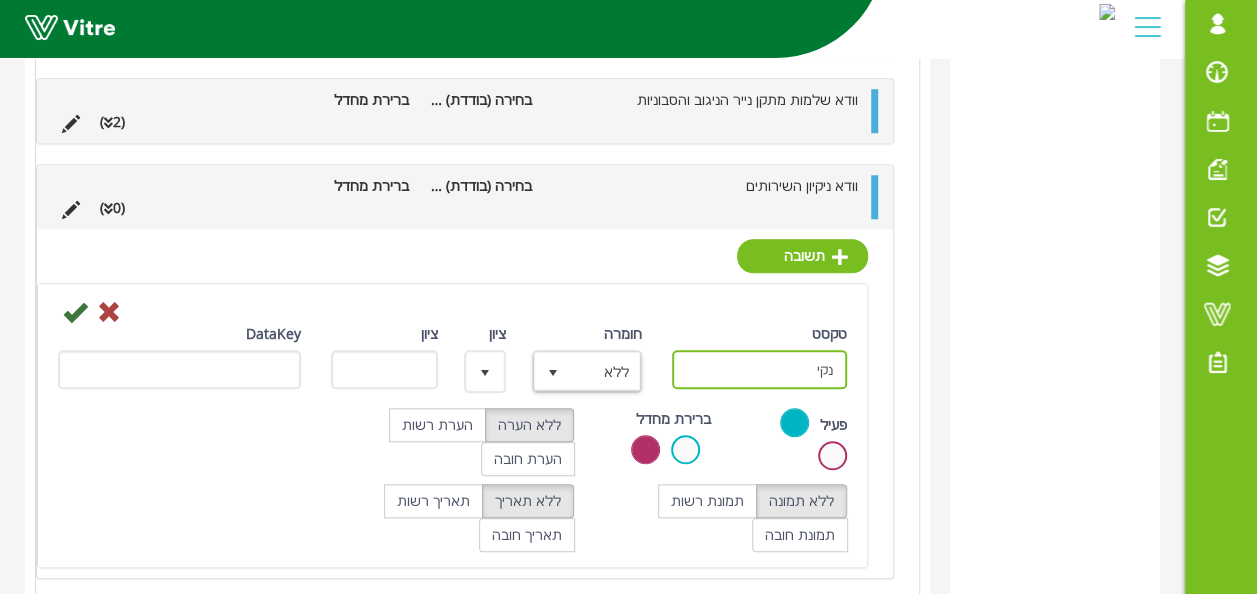 type on "נקי" 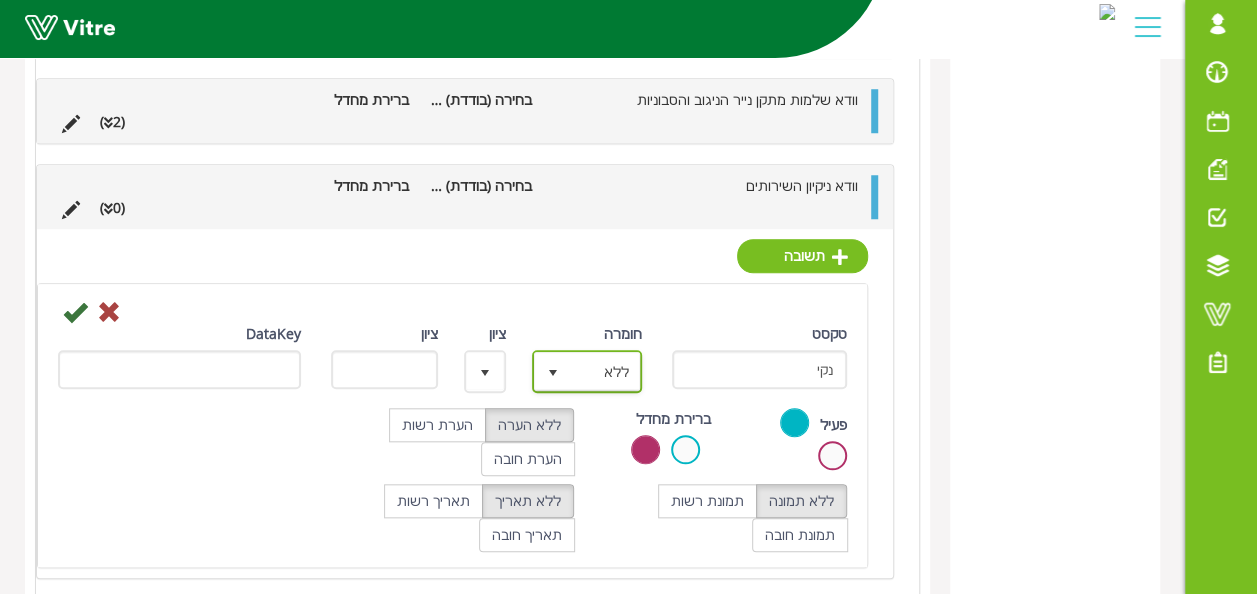 click on "ללא" at bounding box center (605, 371) 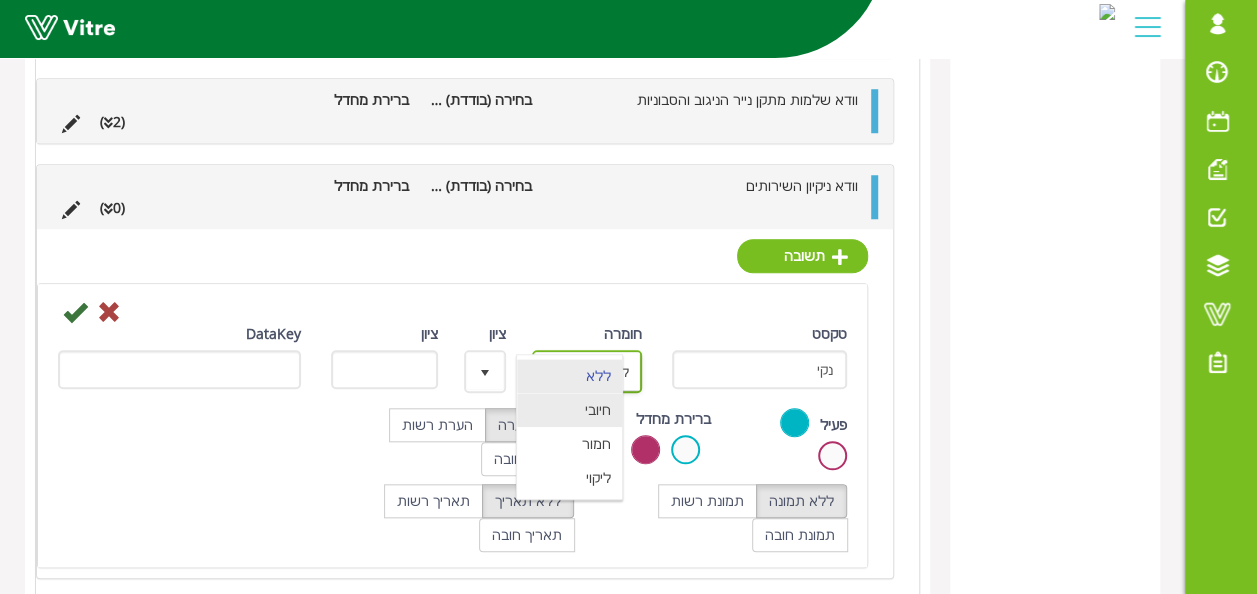 click on "חיובי" at bounding box center [569, 410] 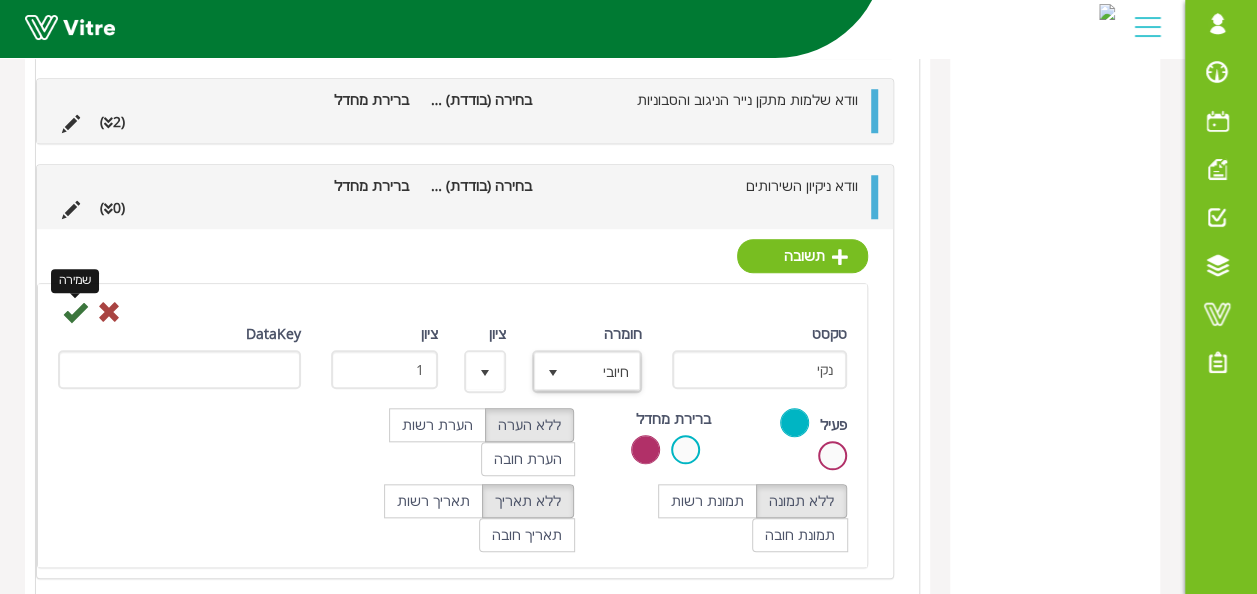 click at bounding box center [75, 312] 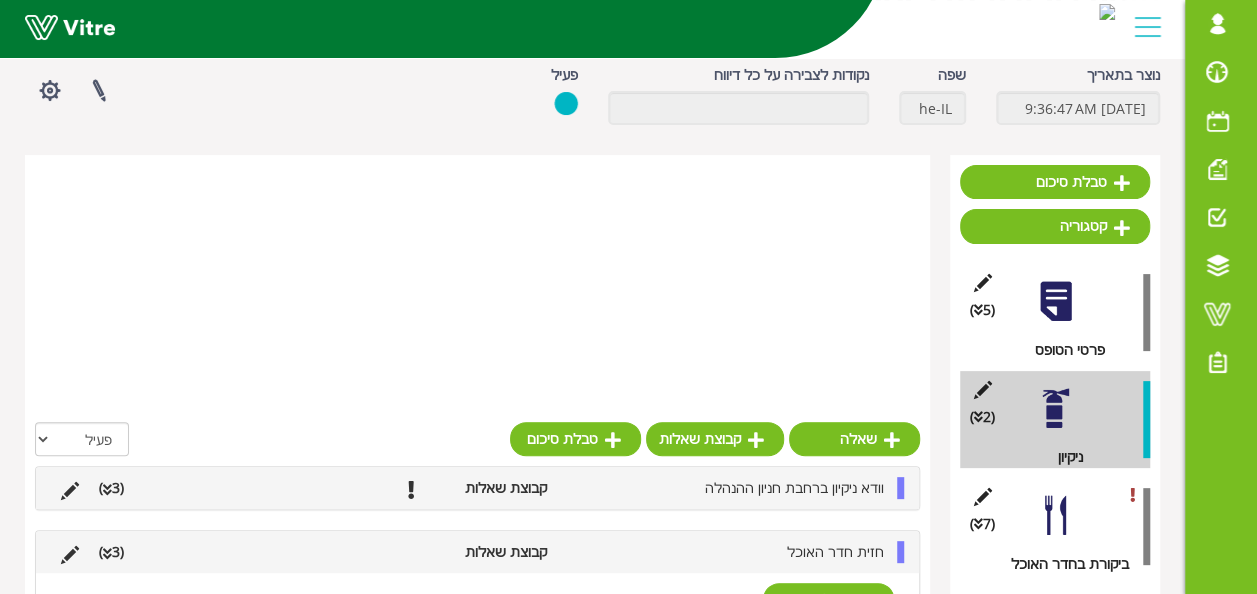 scroll, scrollTop: 552, scrollLeft: 0, axis: vertical 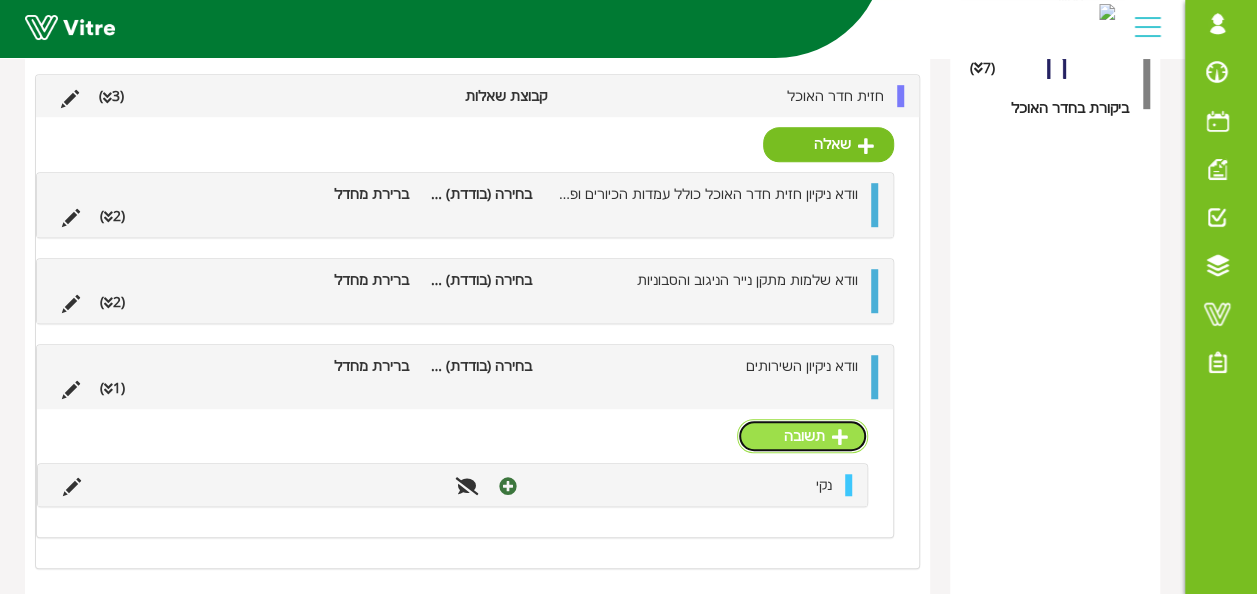 click on "תשובה" at bounding box center (802, 436) 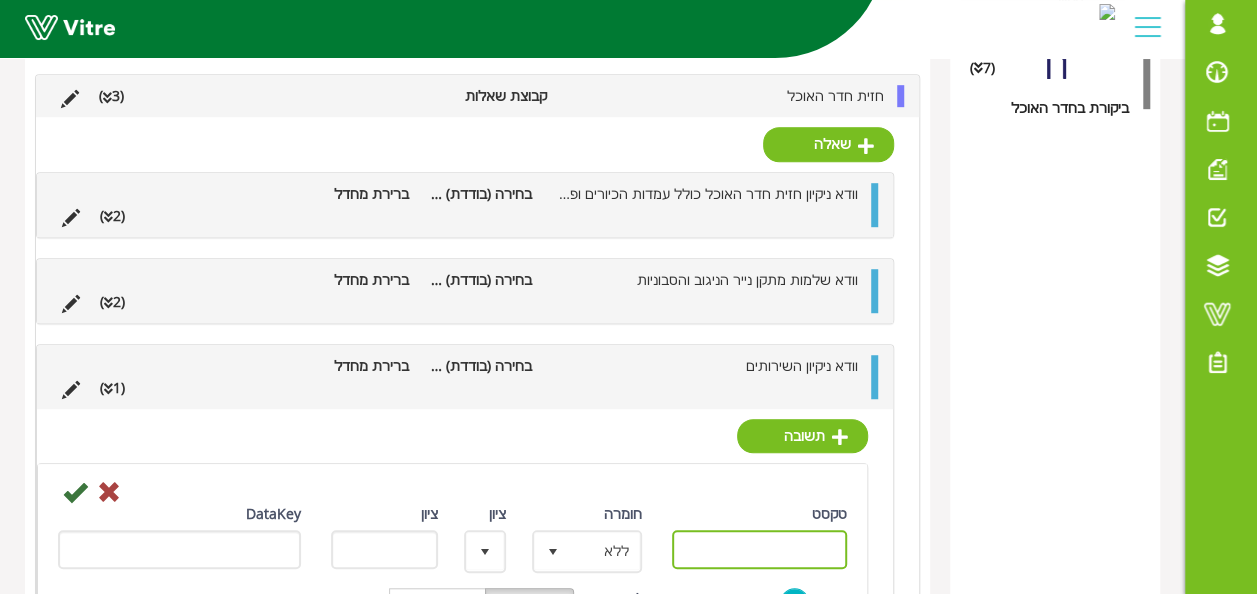 click on "טקסט" at bounding box center [759, 549] 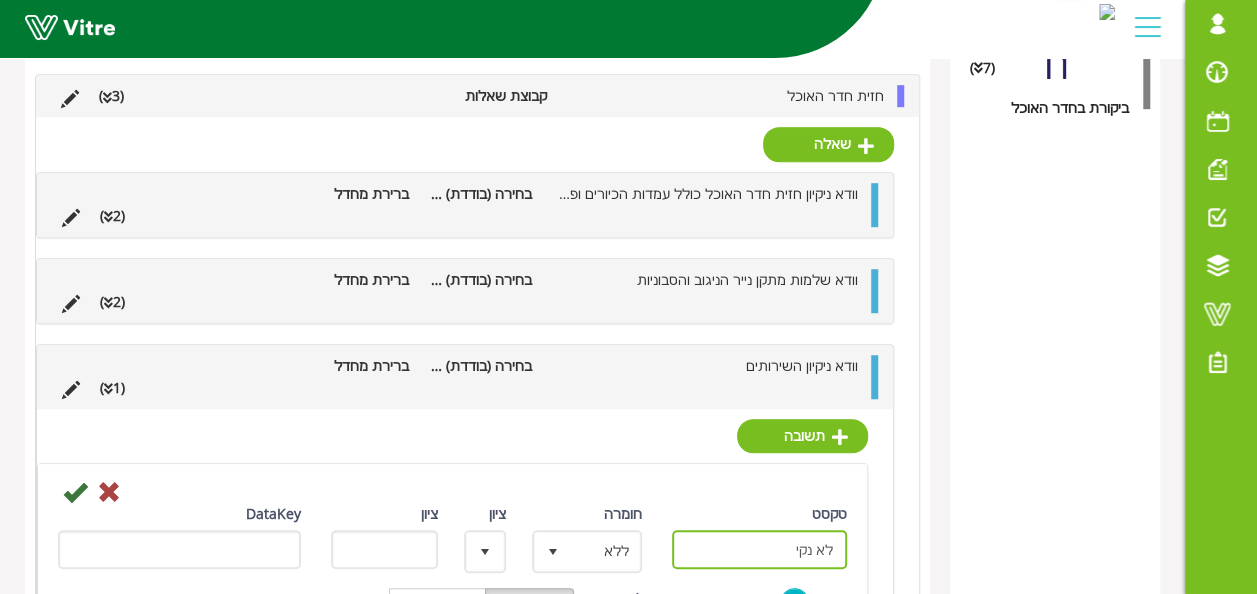 scroll, scrollTop: 752, scrollLeft: 0, axis: vertical 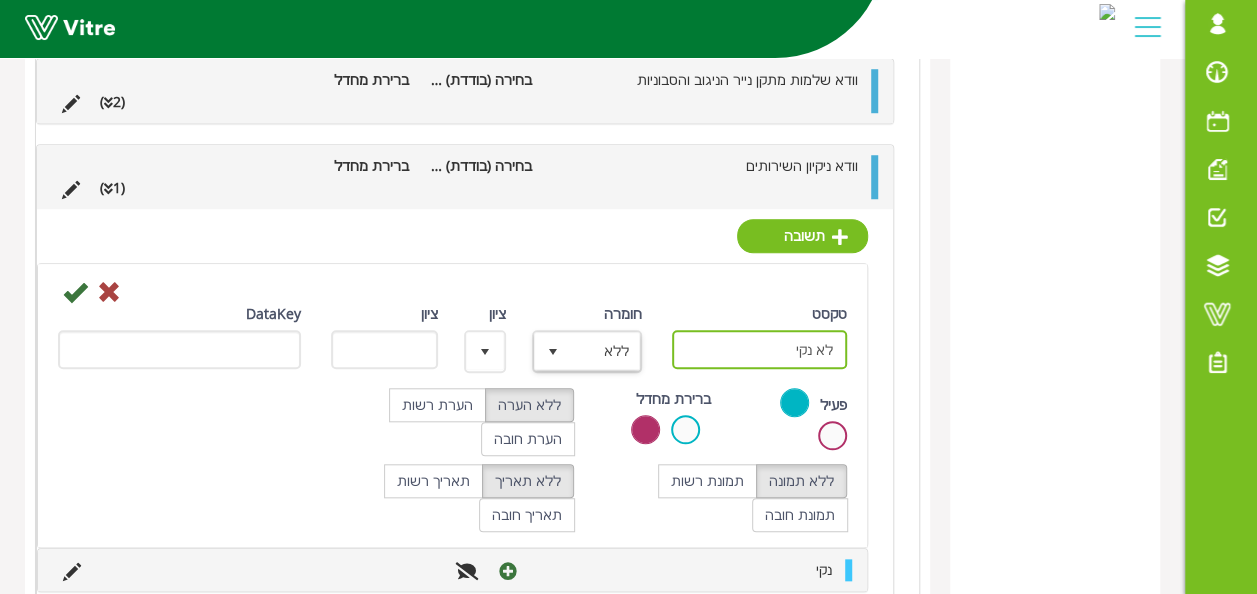 type on "לא נקי" 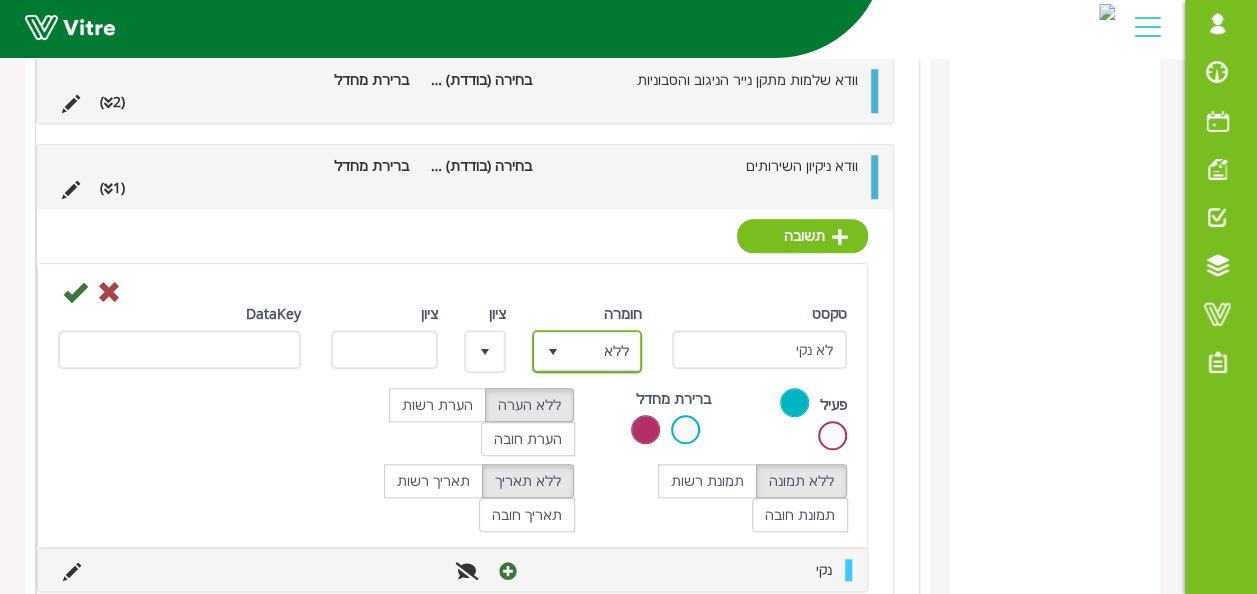 click at bounding box center [553, 352] 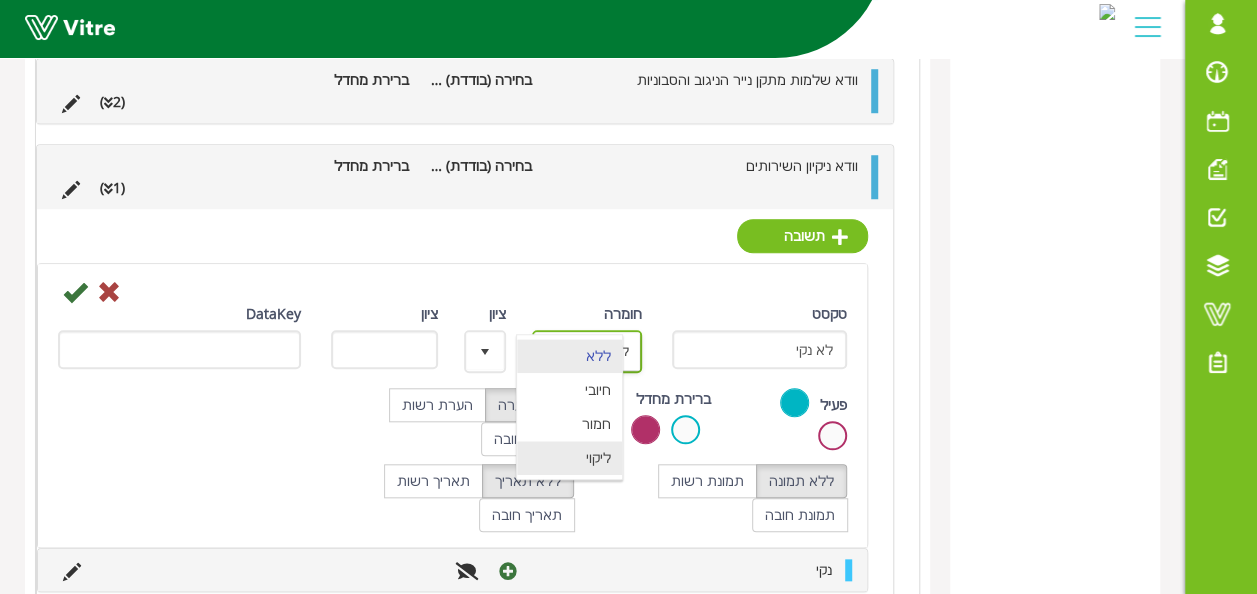 drag, startPoint x: 594, startPoint y: 446, endPoint x: 574, endPoint y: 434, distance: 23.323807 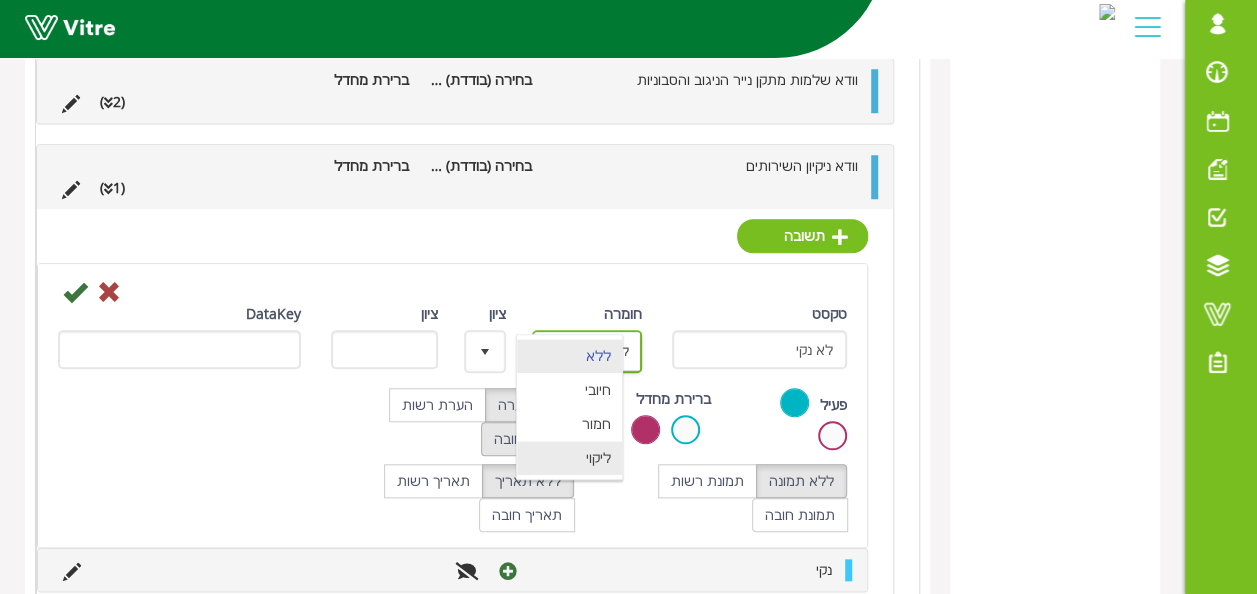type on "1" 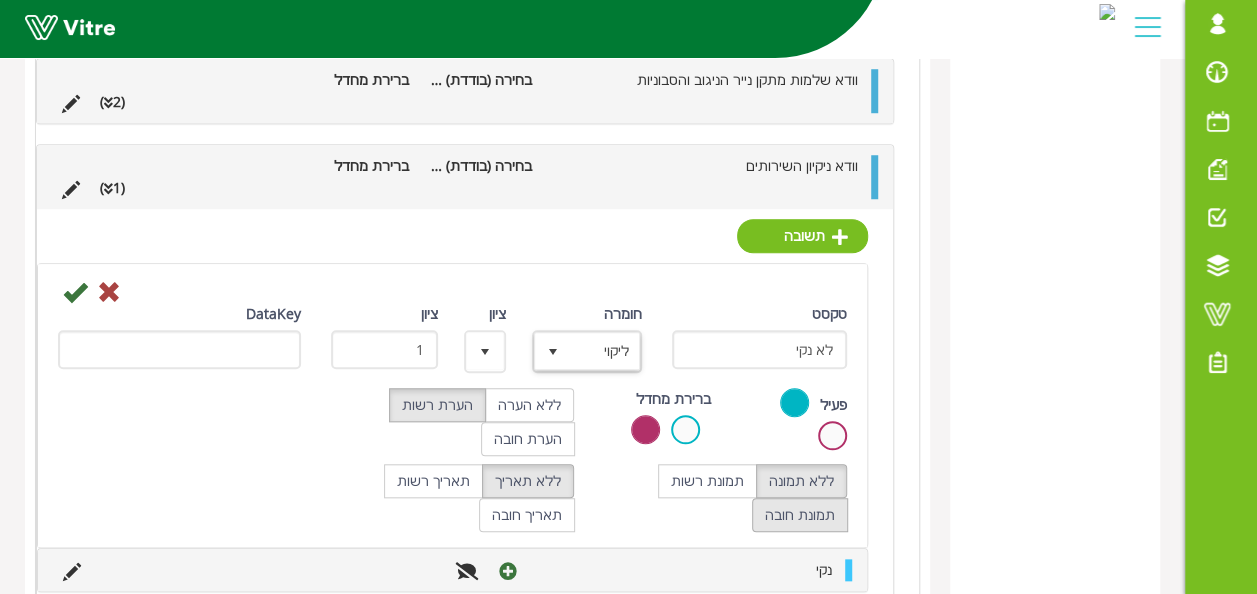 click on "תמונת חובה" at bounding box center (800, 515) 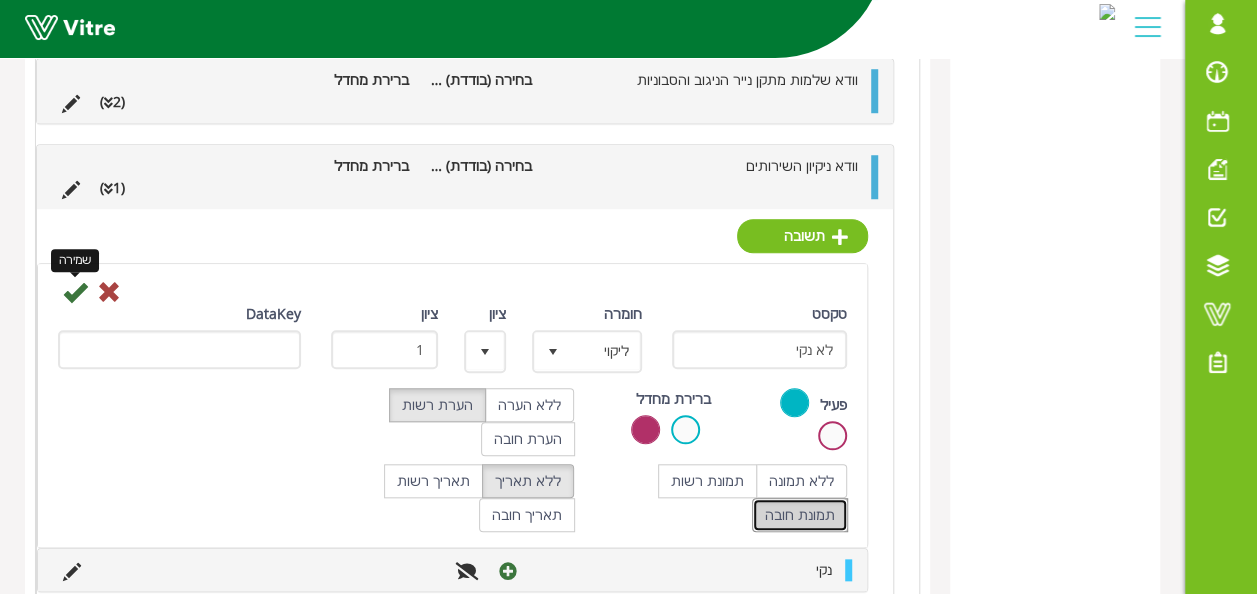 click at bounding box center (75, 292) 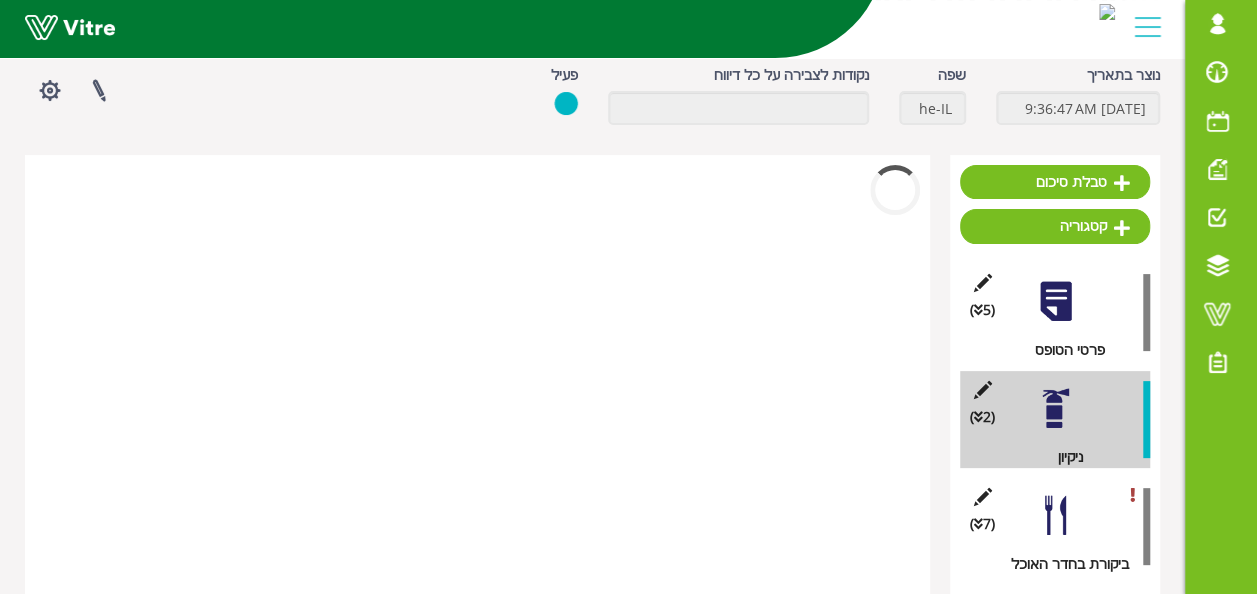 scroll, scrollTop: 550, scrollLeft: 0, axis: vertical 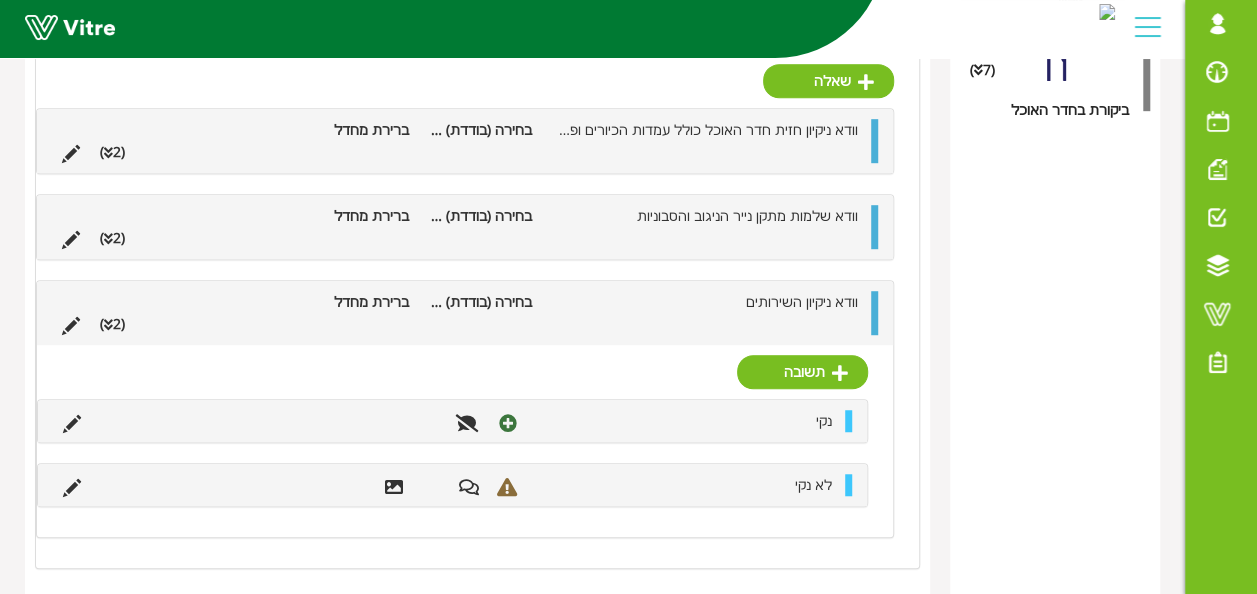 click at bounding box center [108, 325] 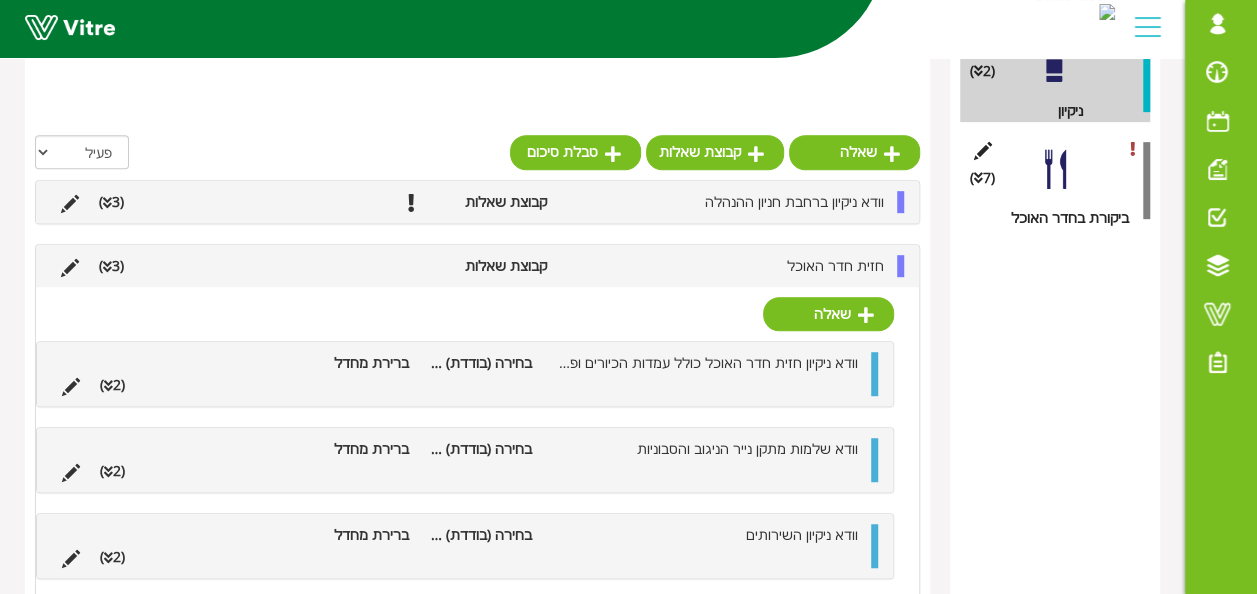 scroll, scrollTop: 396, scrollLeft: 0, axis: vertical 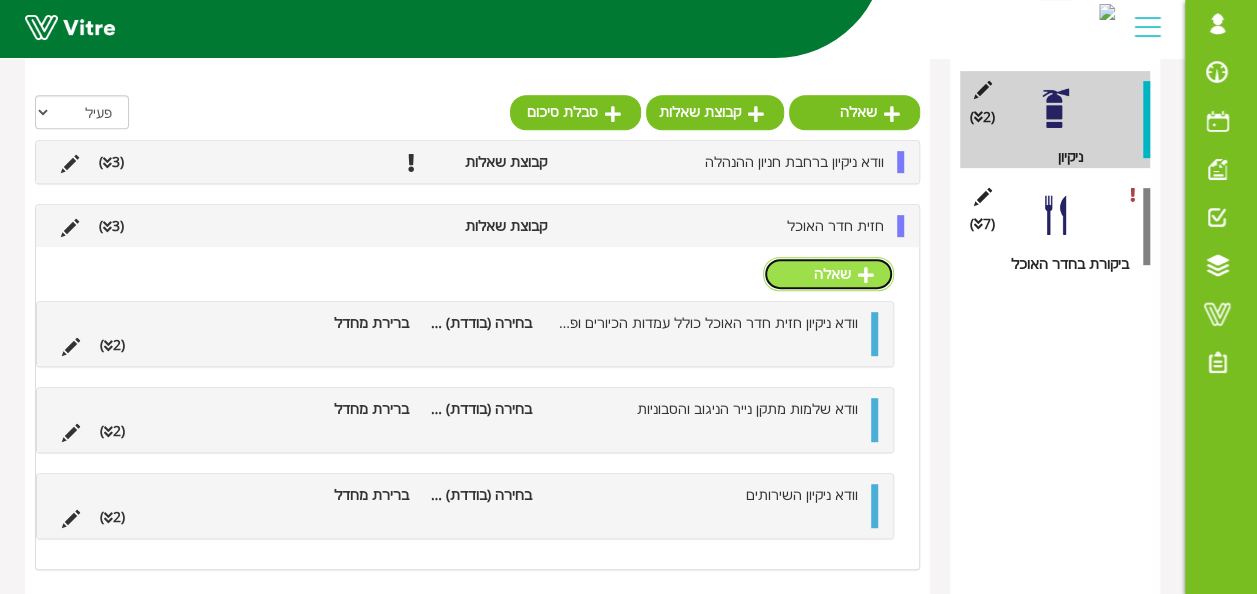 click on "שאלה" at bounding box center (828, 274) 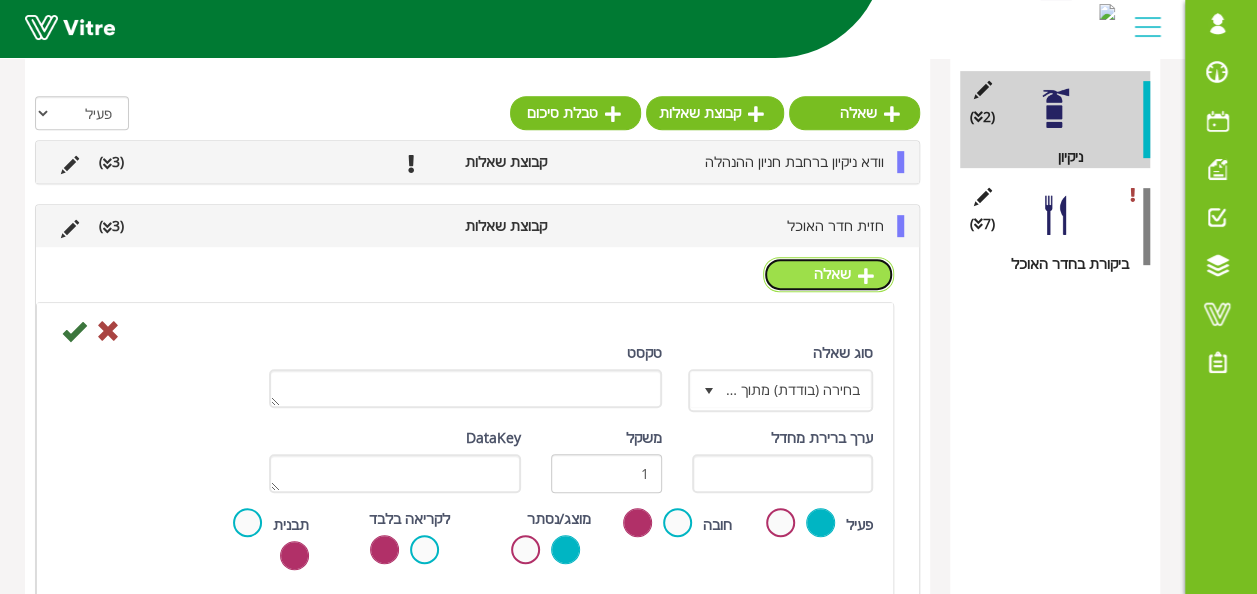scroll, scrollTop: 398, scrollLeft: 0, axis: vertical 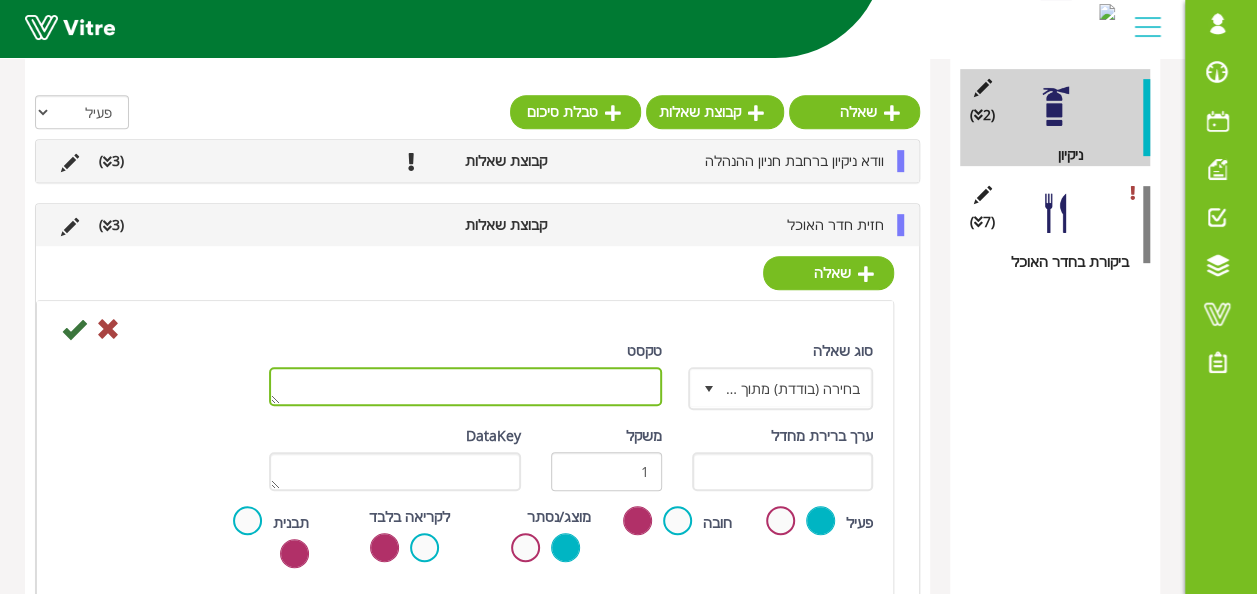 click on "טקסט" at bounding box center (465, 386) 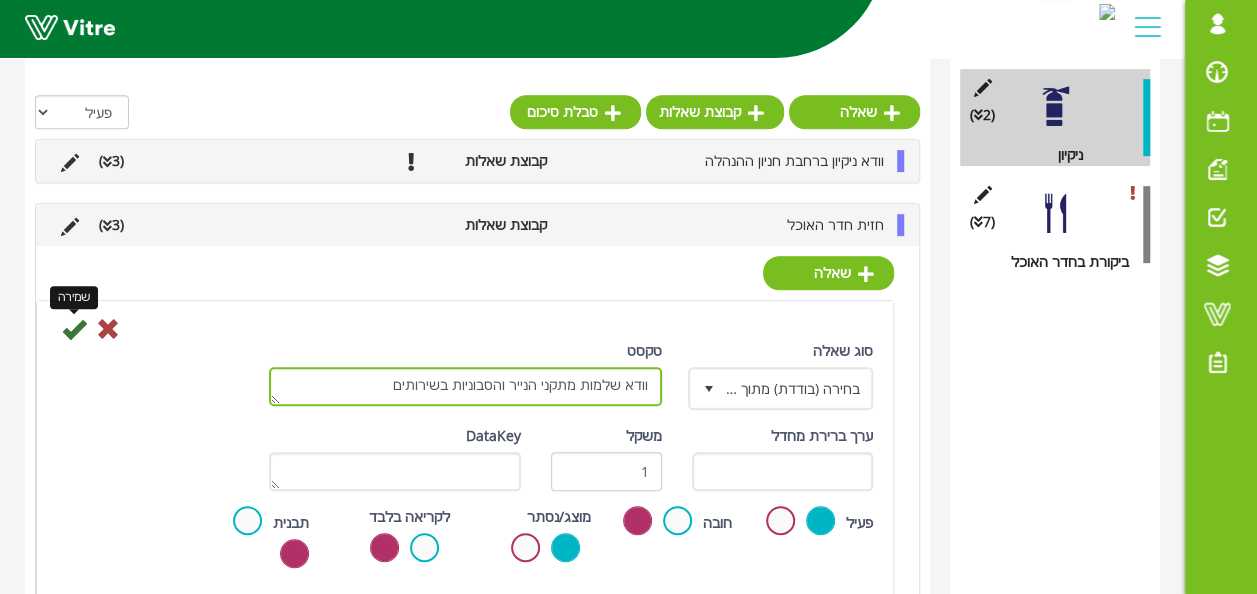 type on "וודא שלמות מתקני הנייר והסבוניות בשירותים" 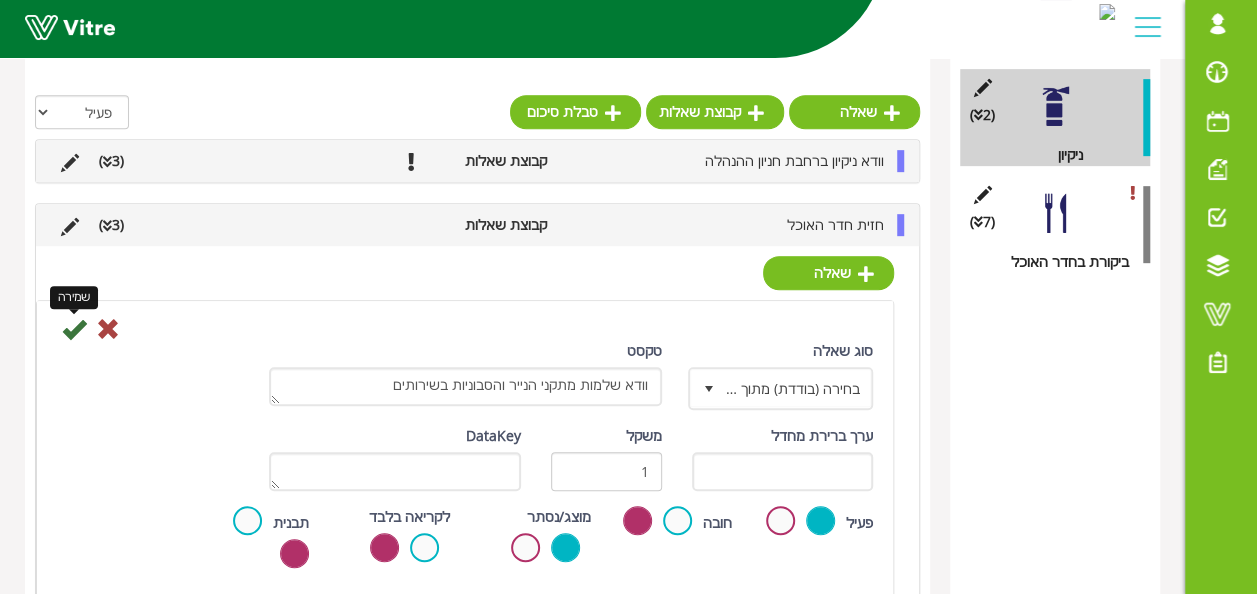 click at bounding box center [74, 329] 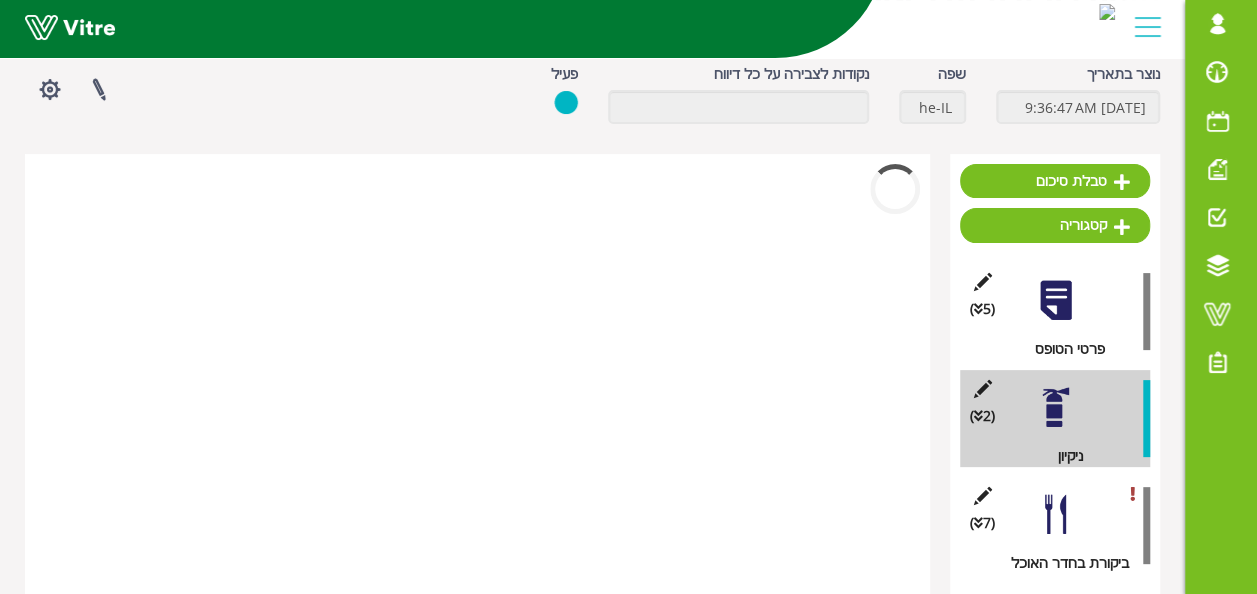 scroll, scrollTop: 96, scrollLeft: 0, axis: vertical 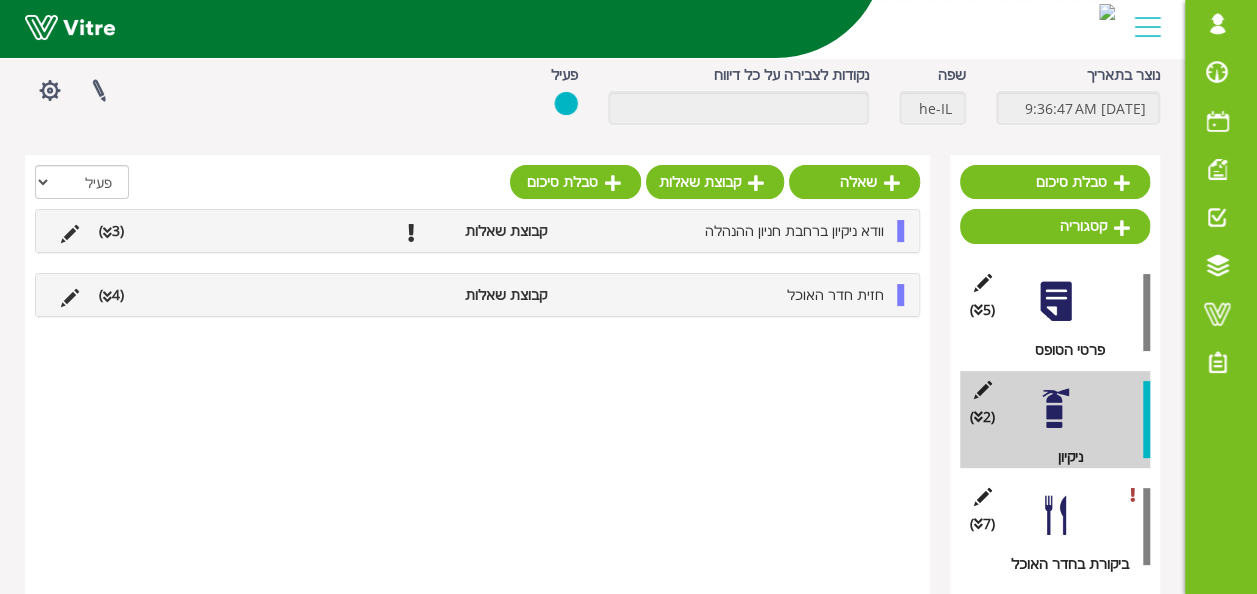 click on "(4 )" at bounding box center (111, 295) 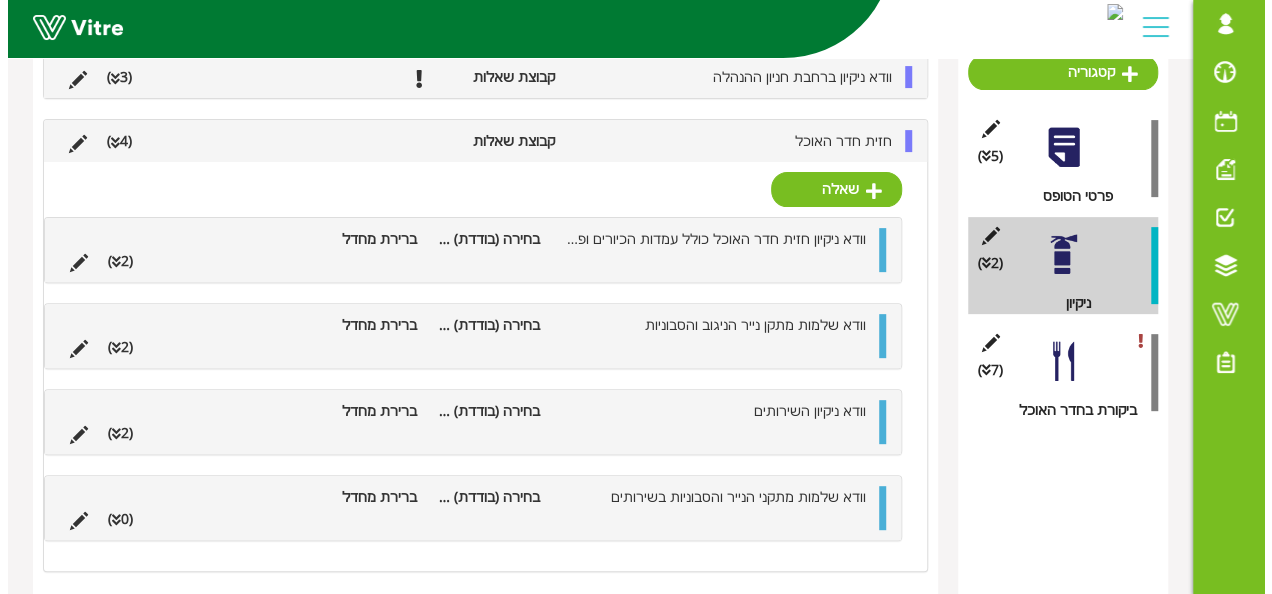 scroll, scrollTop: 252, scrollLeft: 0, axis: vertical 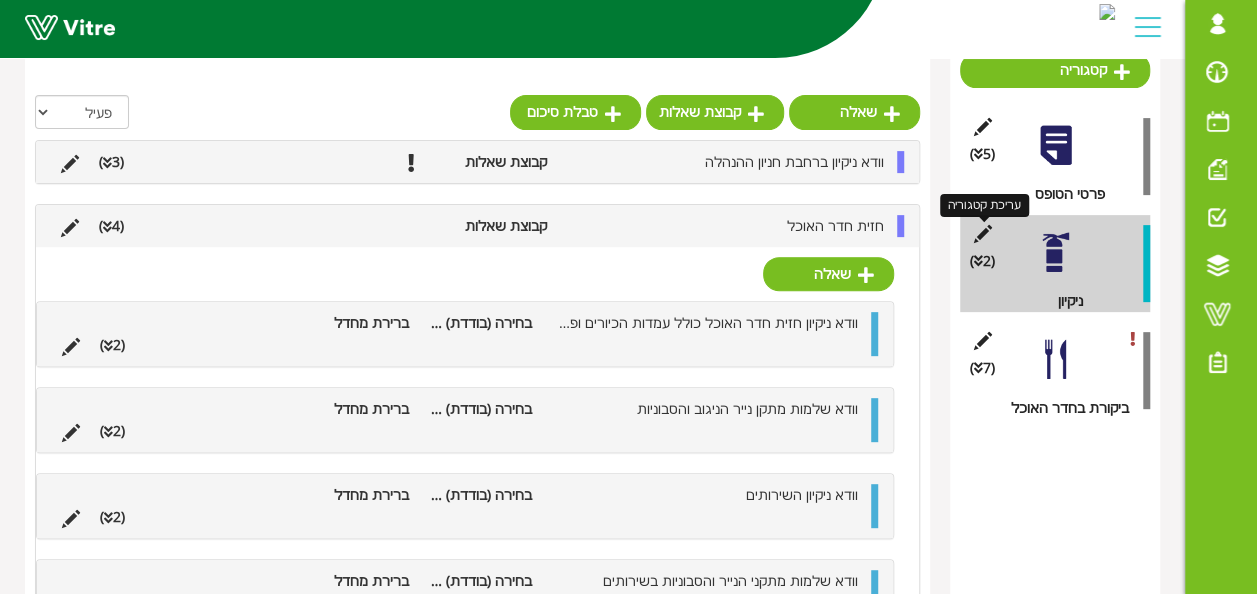 click at bounding box center (982, 234) 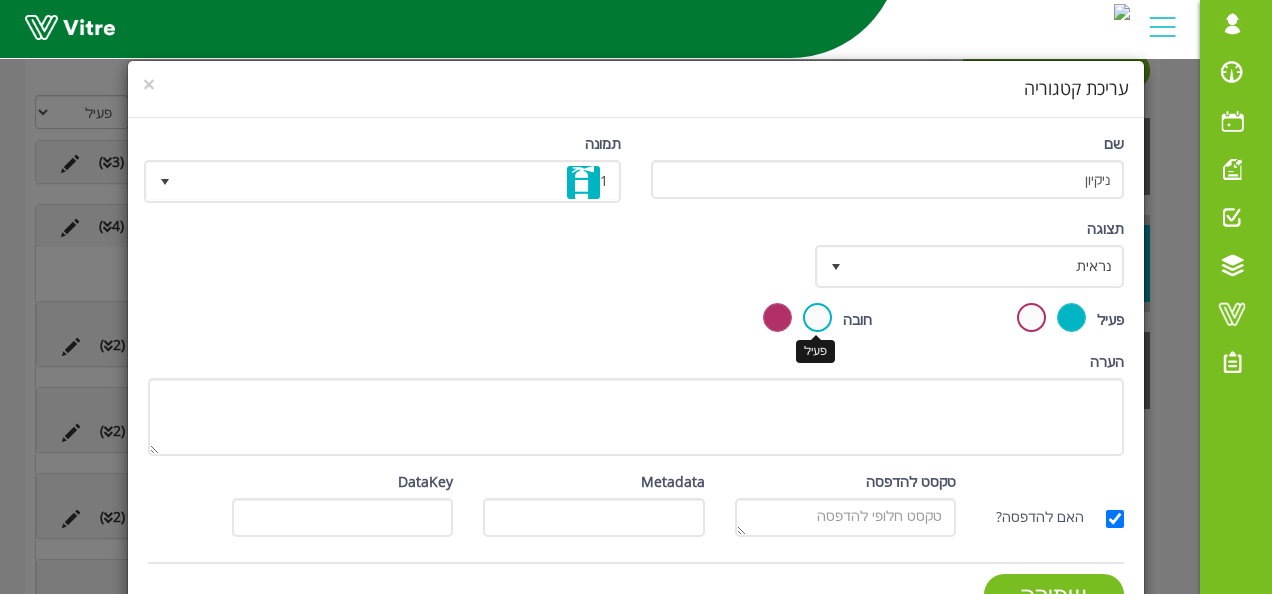 click at bounding box center (817, 317) 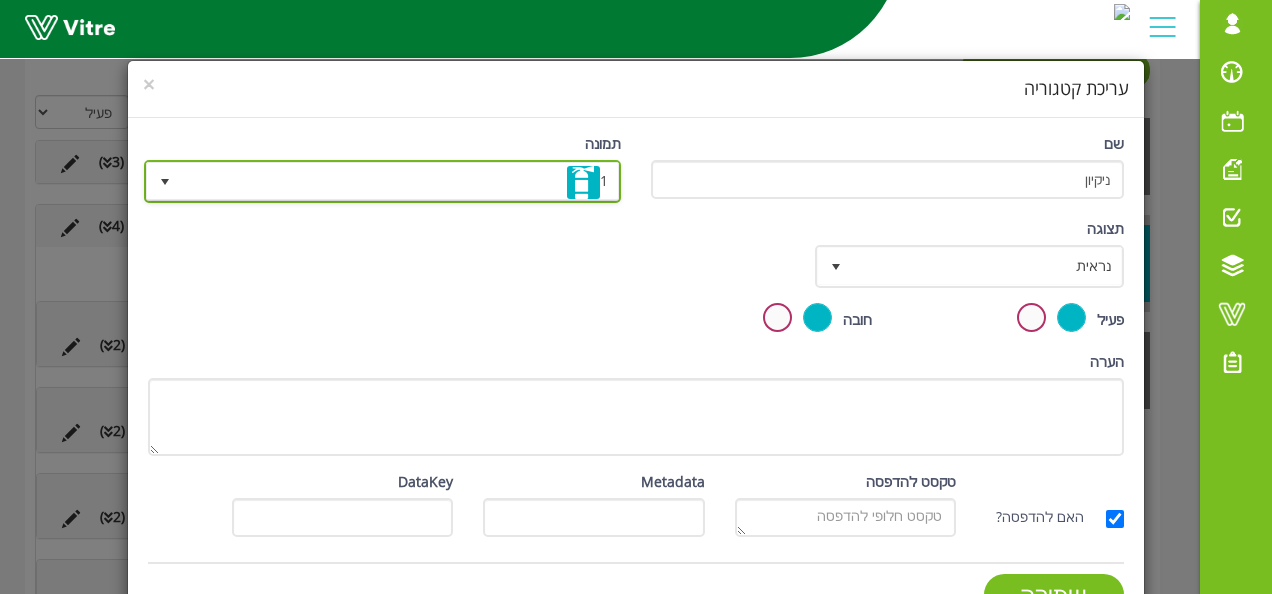 click on "1" at bounding box center (400, 181) 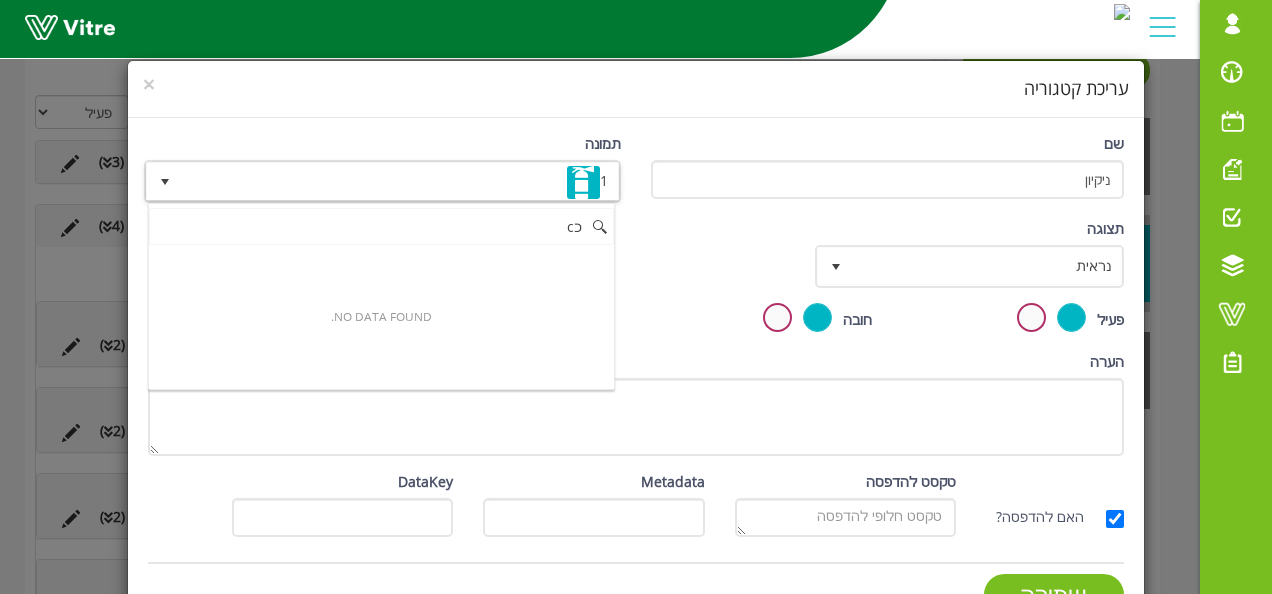 type on "כ" 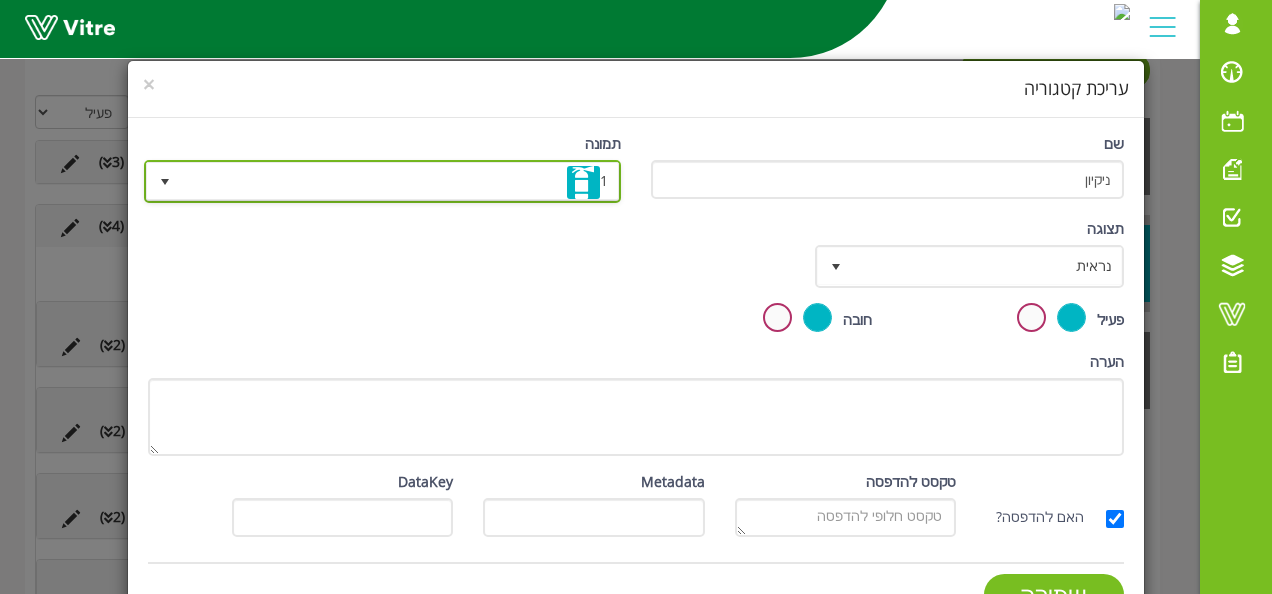 click on "1" at bounding box center [400, 181] 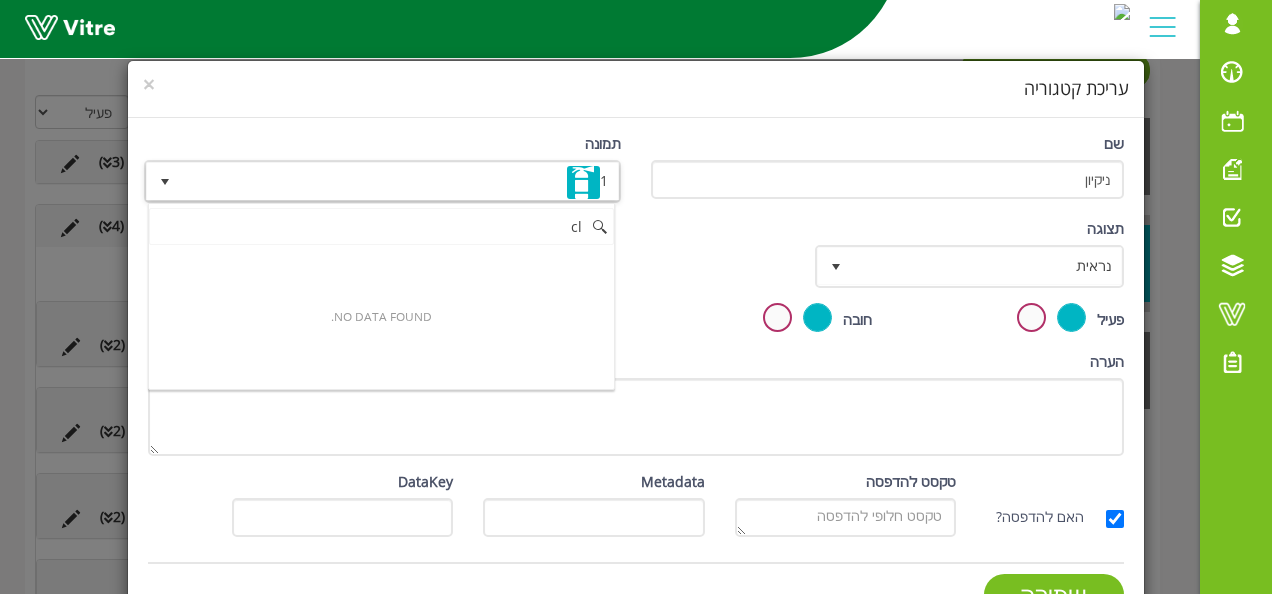 type on "c" 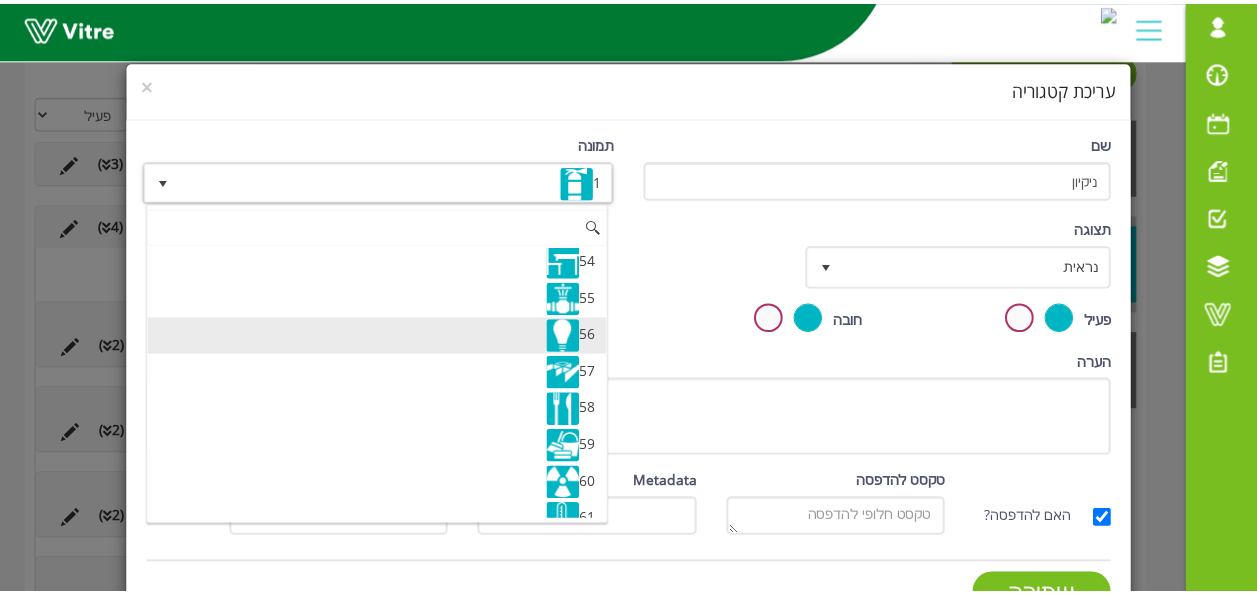 scroll, scrollTop: 2000, scrollLeft: 0, axis: vertical 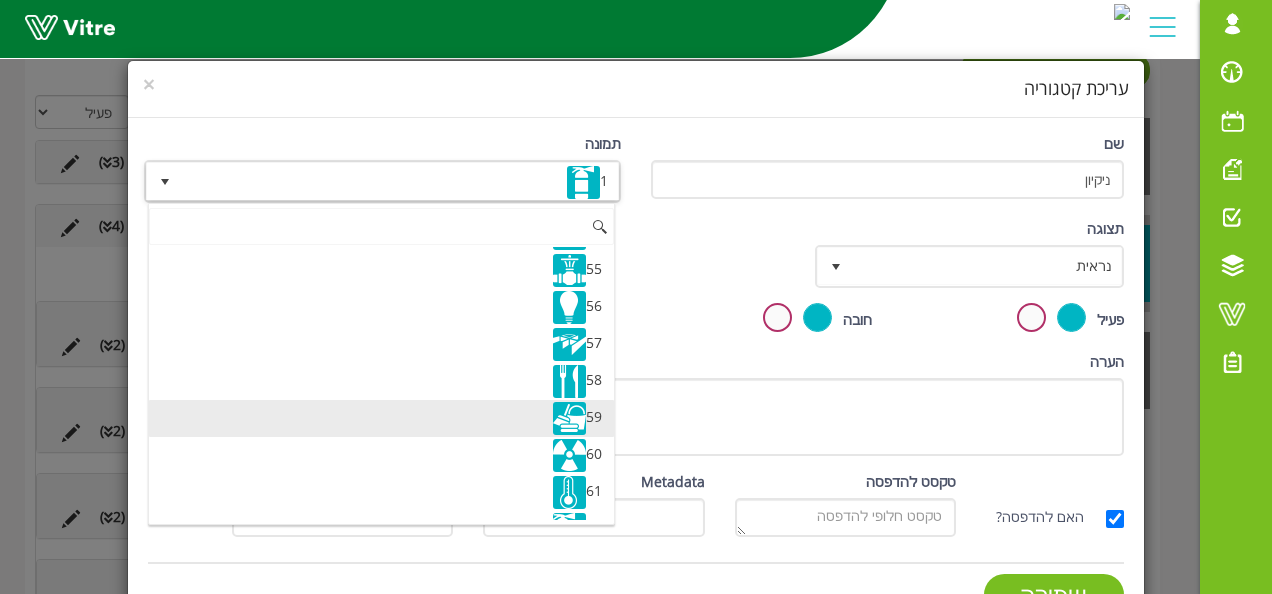 click on "59" at bounding box center [382, 418] 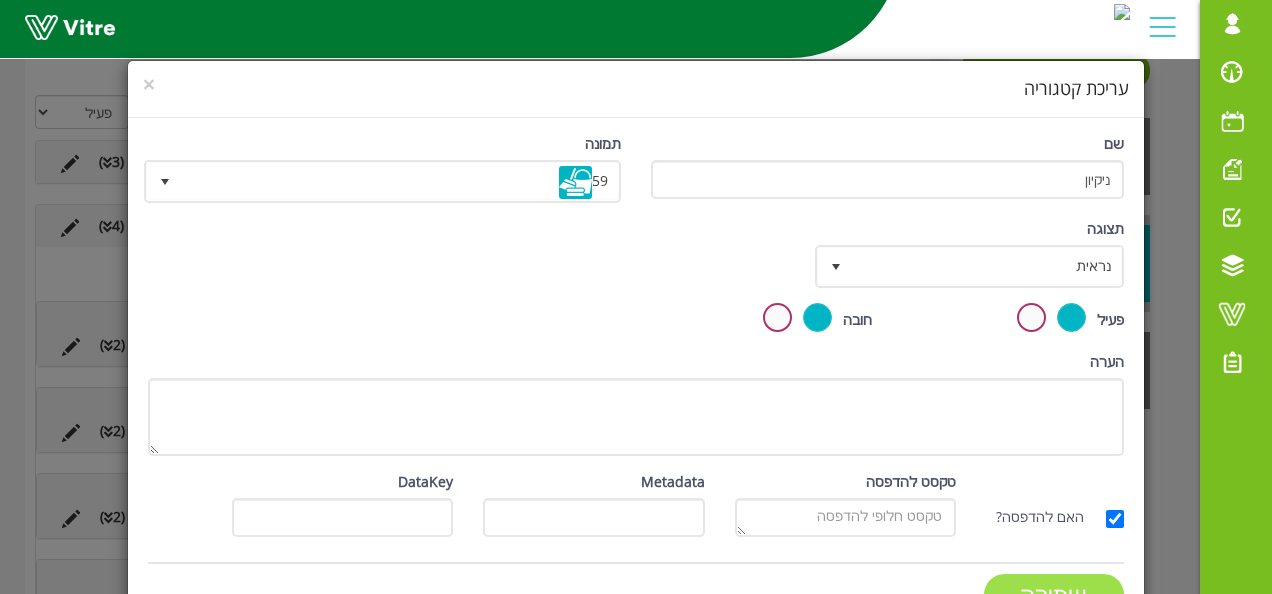 click on "שמירה" at bounding box center (1054, 594) 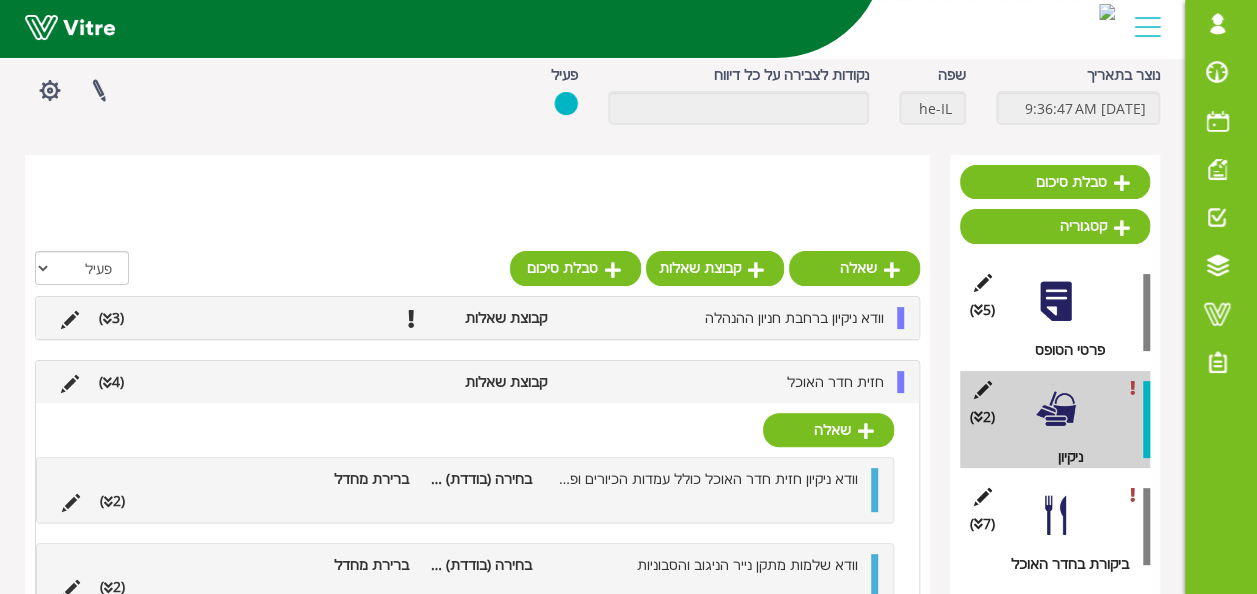 scroll, scrollTop: 252, scrollLeft: 0, axis: vertical 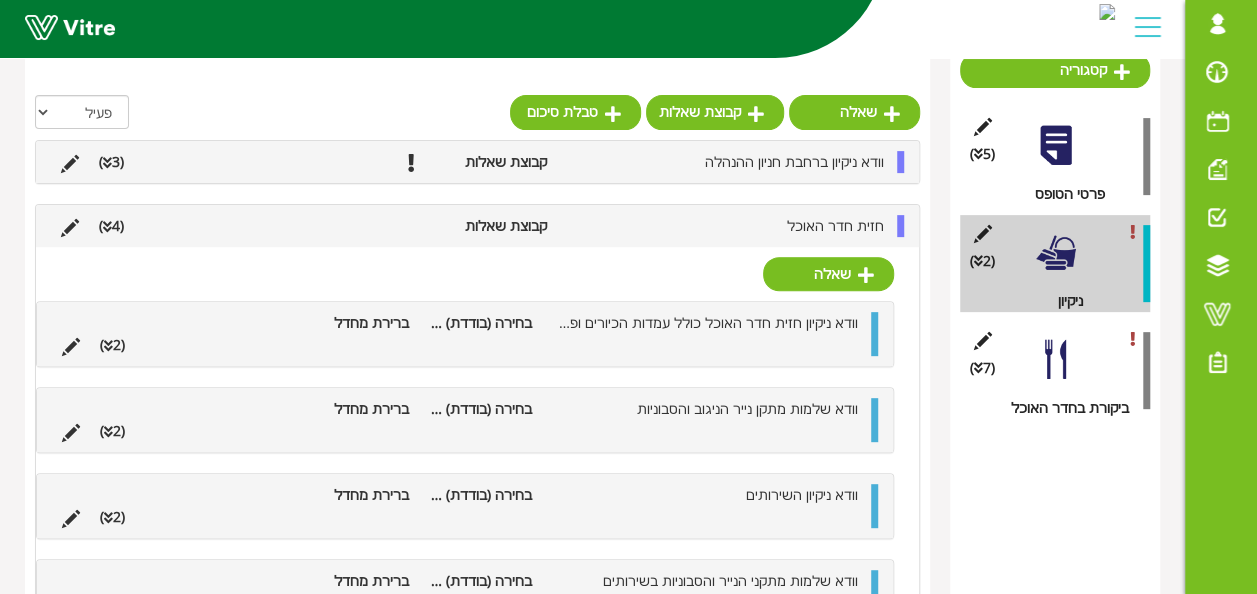 click at bounding box center (900, 226) 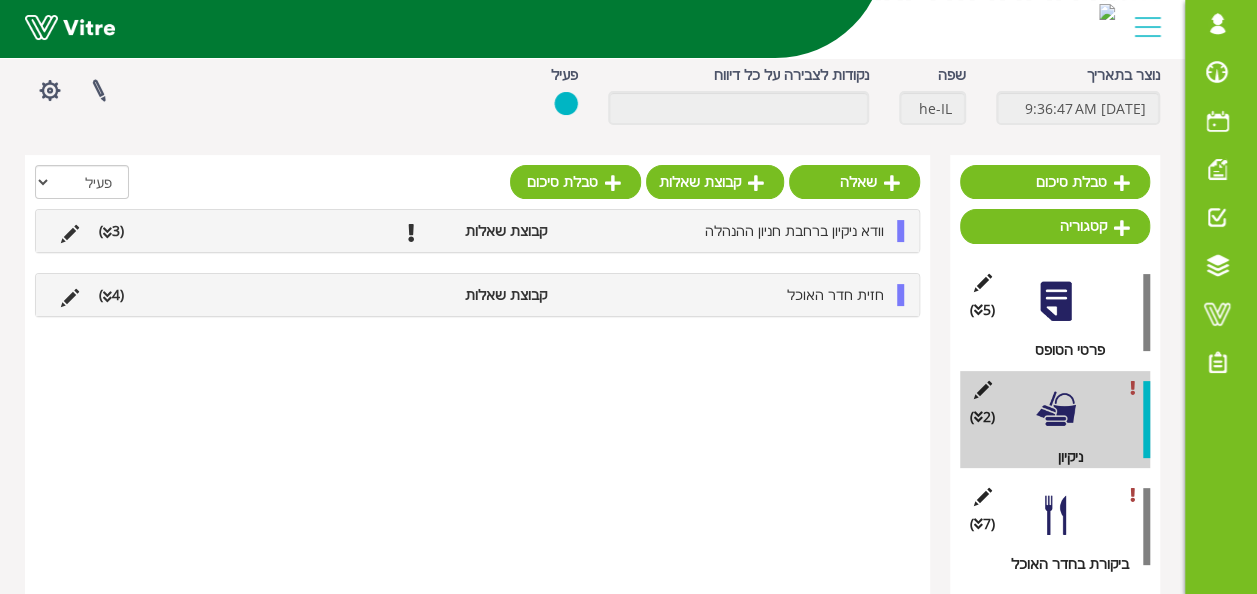 click on "(7 ) ביקורת בחדר האוכל" at bounding box center [1055, 526] 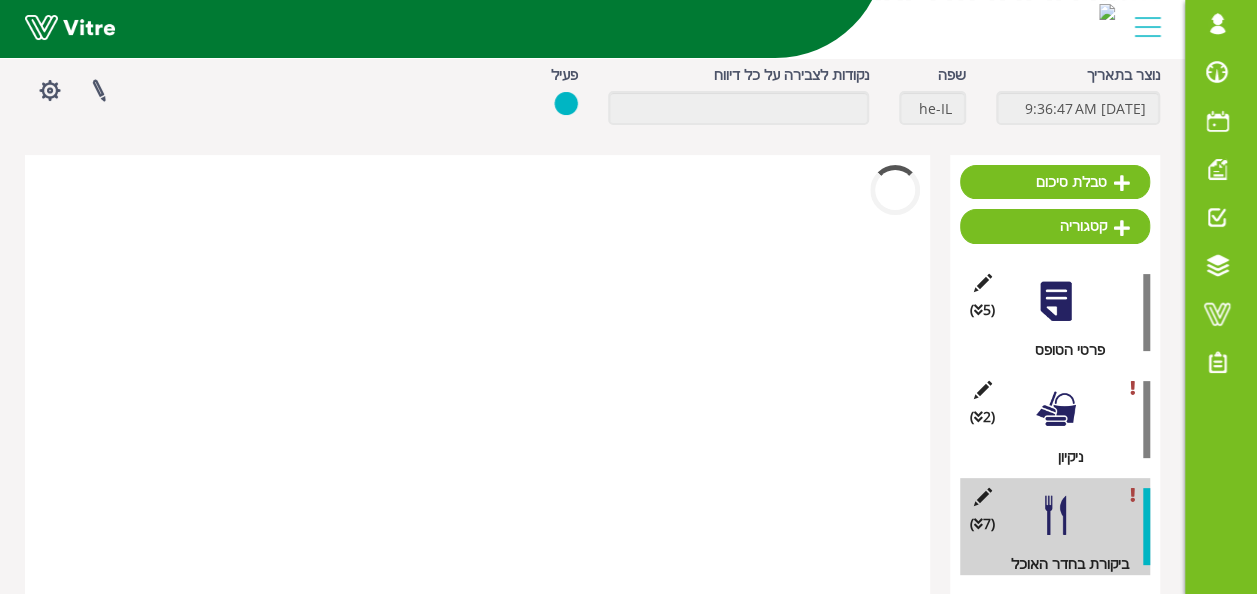 scroll, scrollTop: 252, scrollLeft: 0, axis: vertical 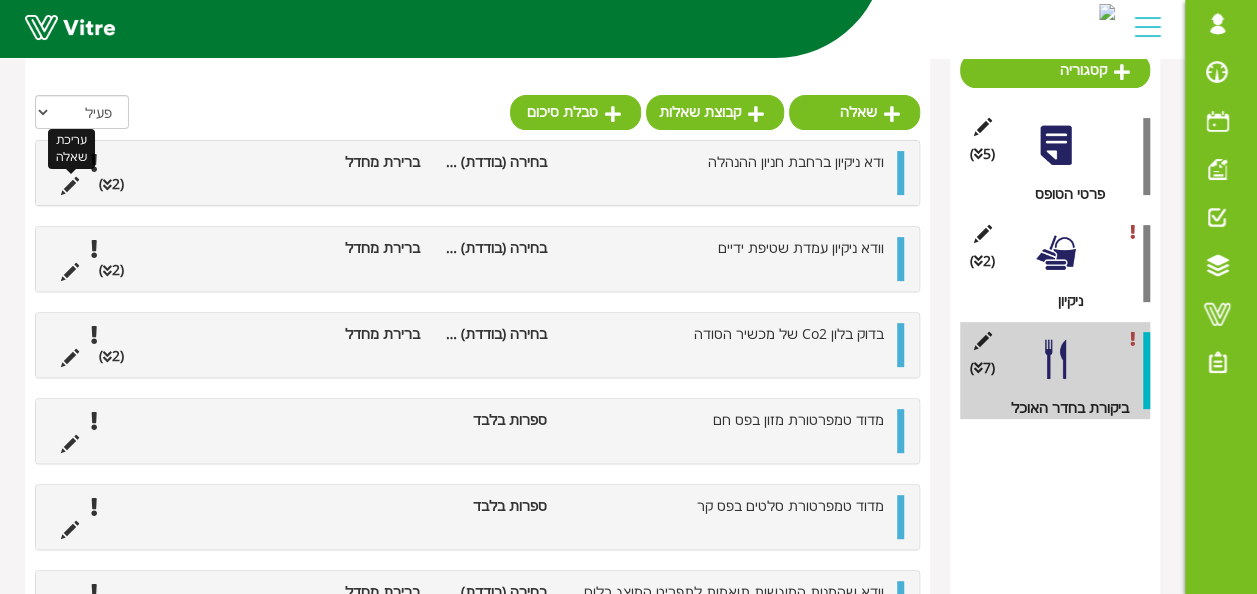 click at bounding box center [70, 186] 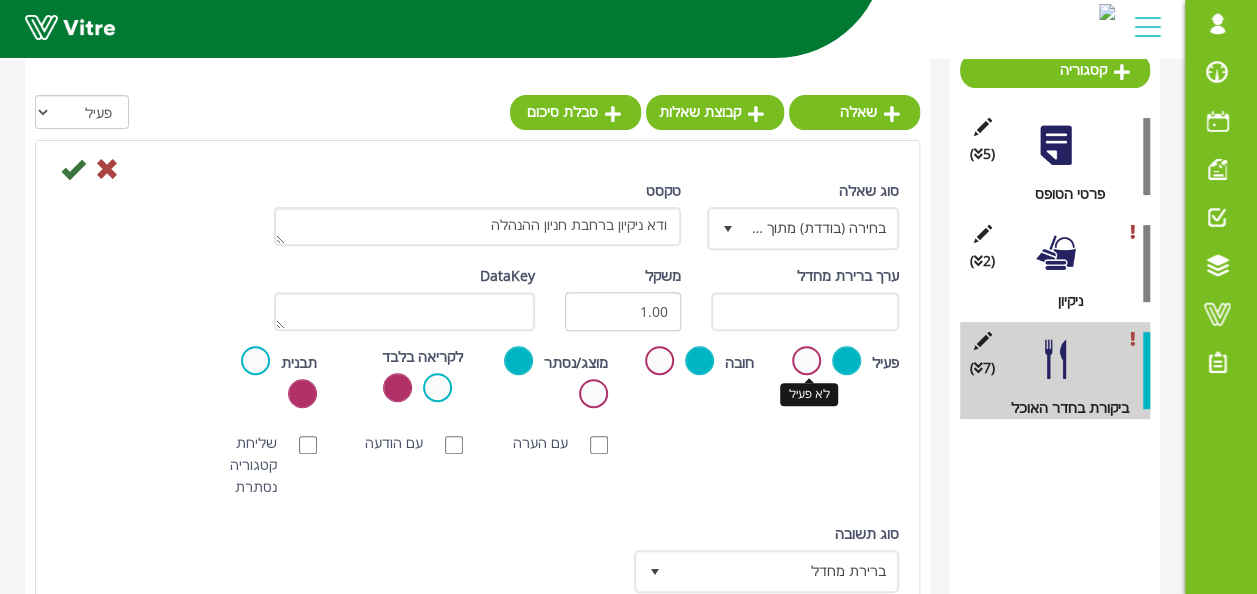 click at bounding box center (806, 360) 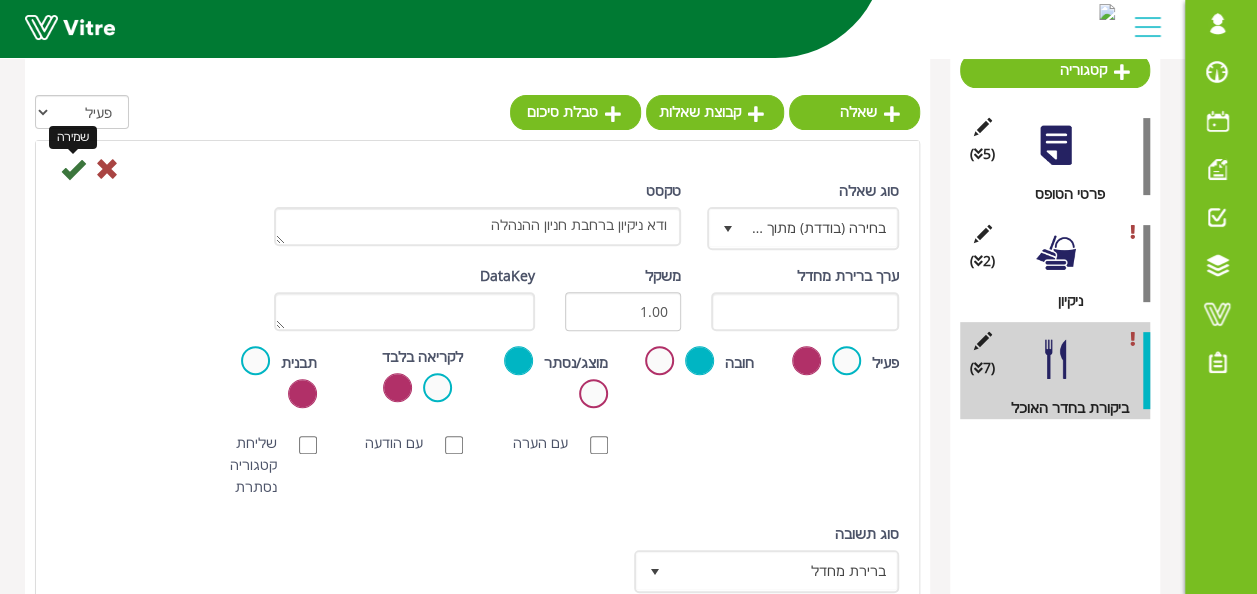 click at bounding box center [73, 169] 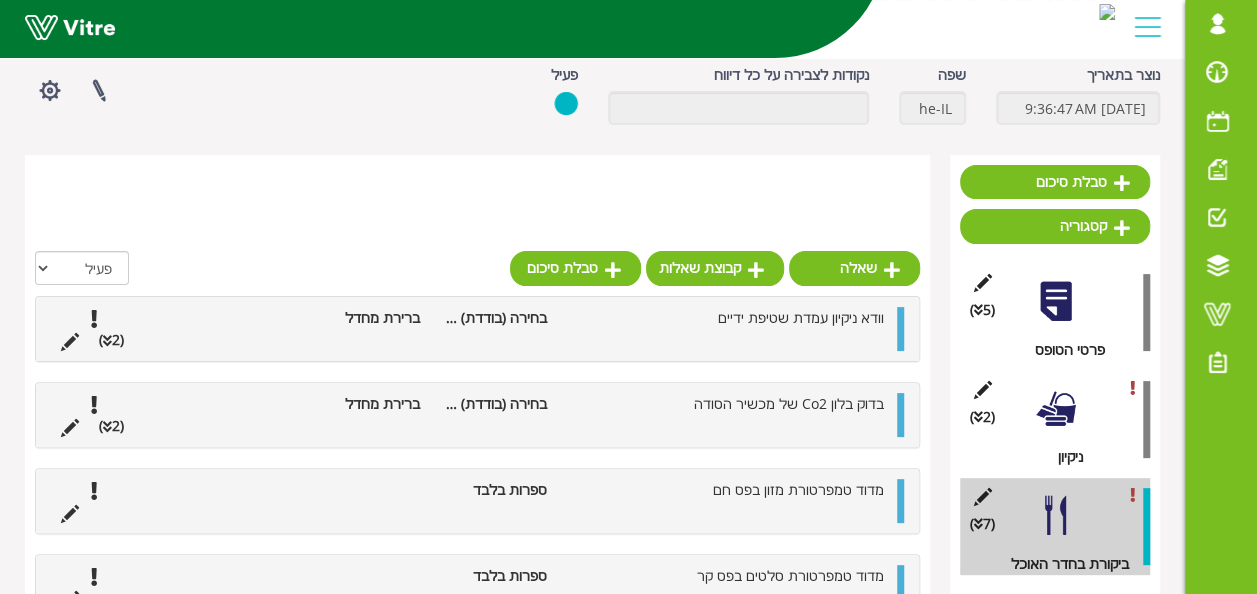 scroll, scrollTop: 252, scrollLeft: 0, axis: vertical 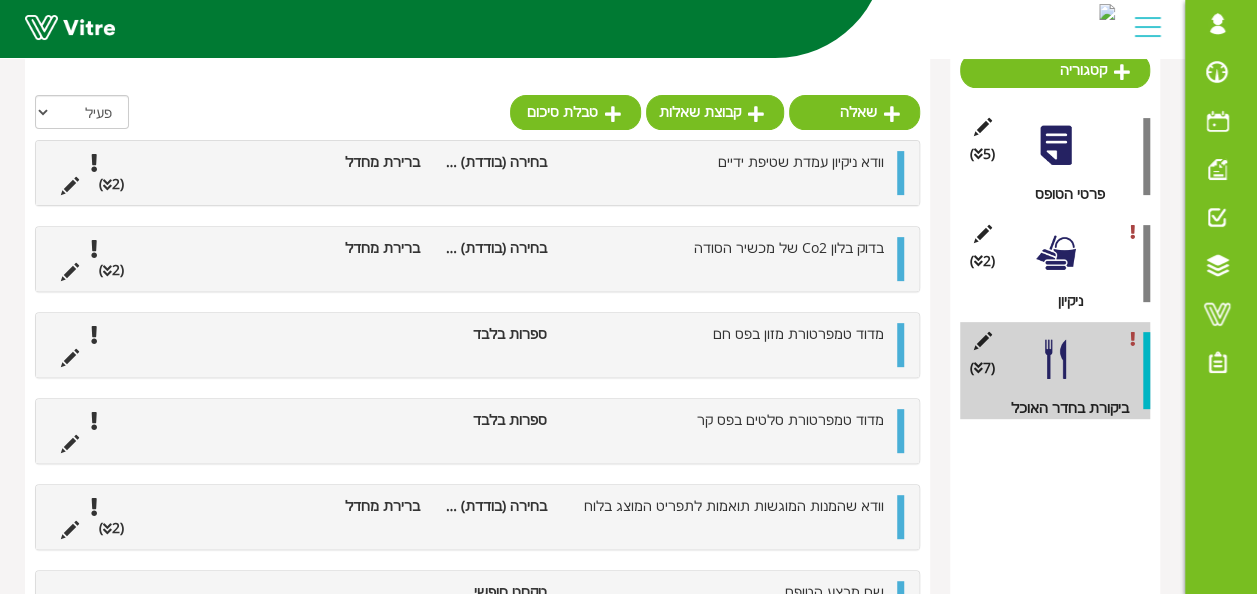 click at bounding box center [70, 184] 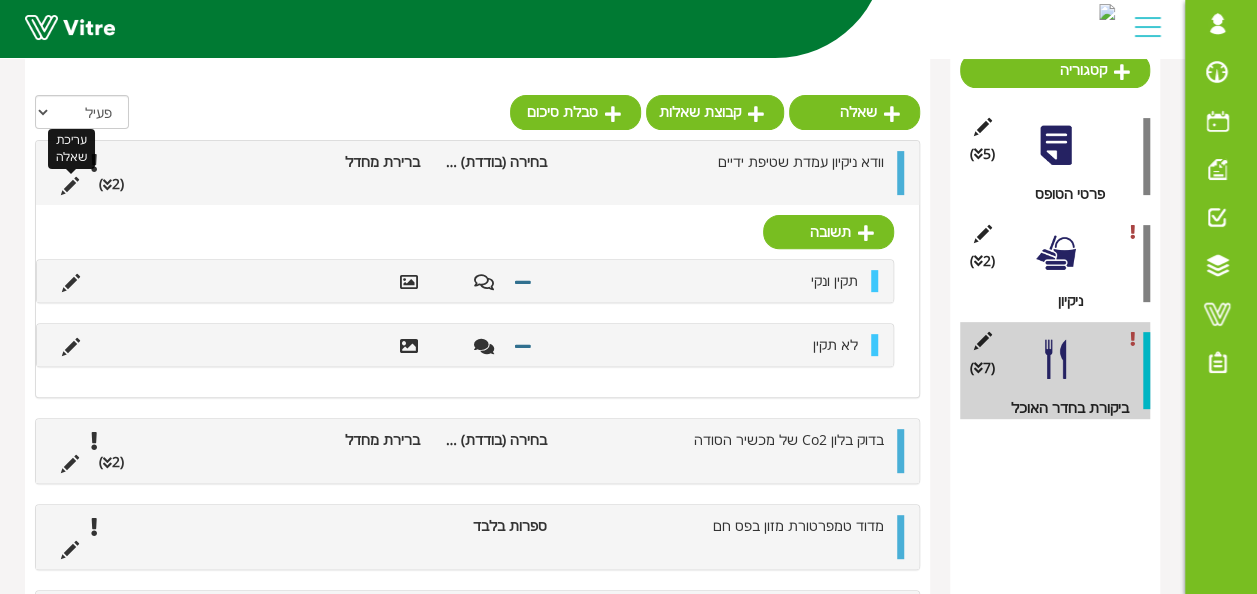 click at bounding box center (70, 186) 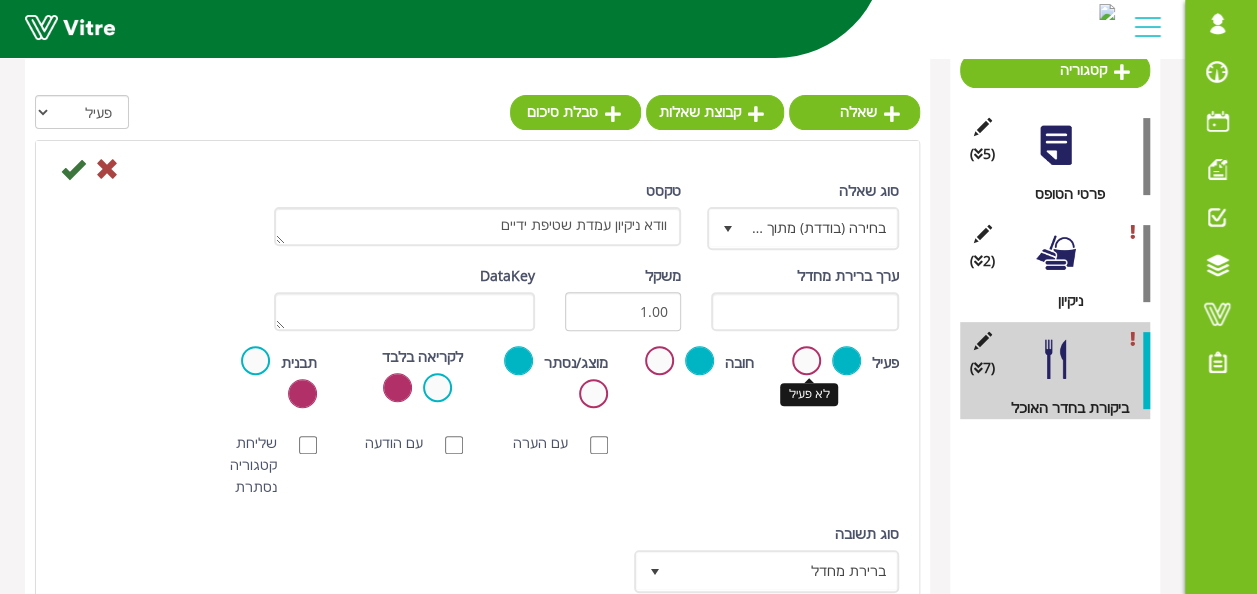 click at bounding box center [806, 360] 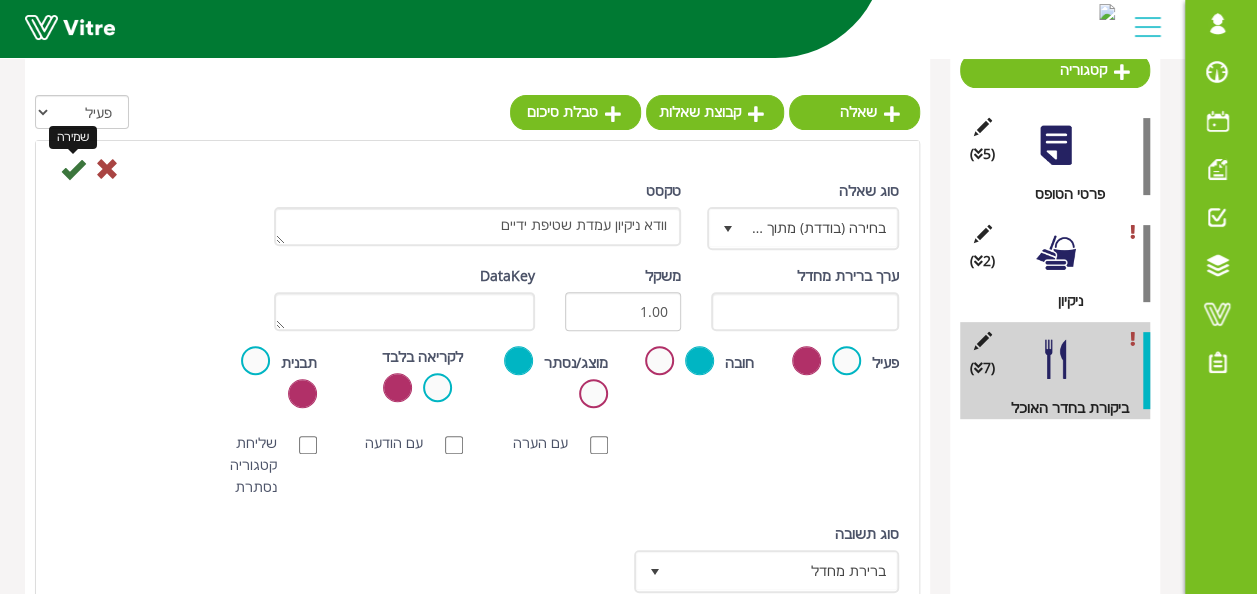 click at bounding box center (73, 169) 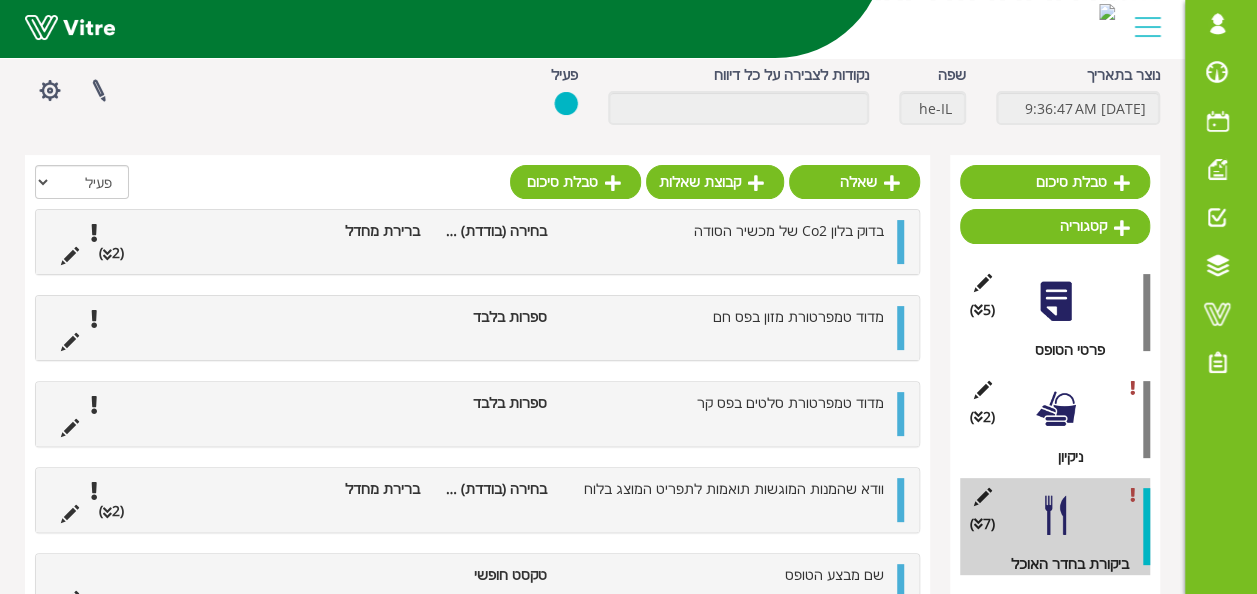 scroll, scrollTop: 148, scrollLeft: 0, axis: vertical 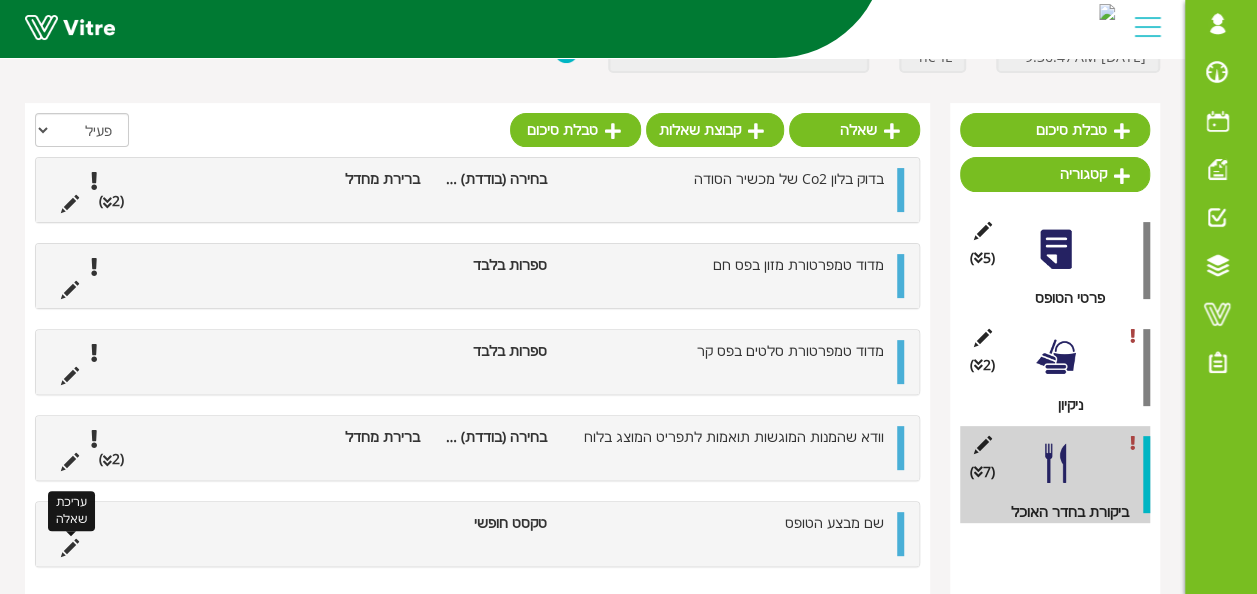click at bounding box center [70, 548] 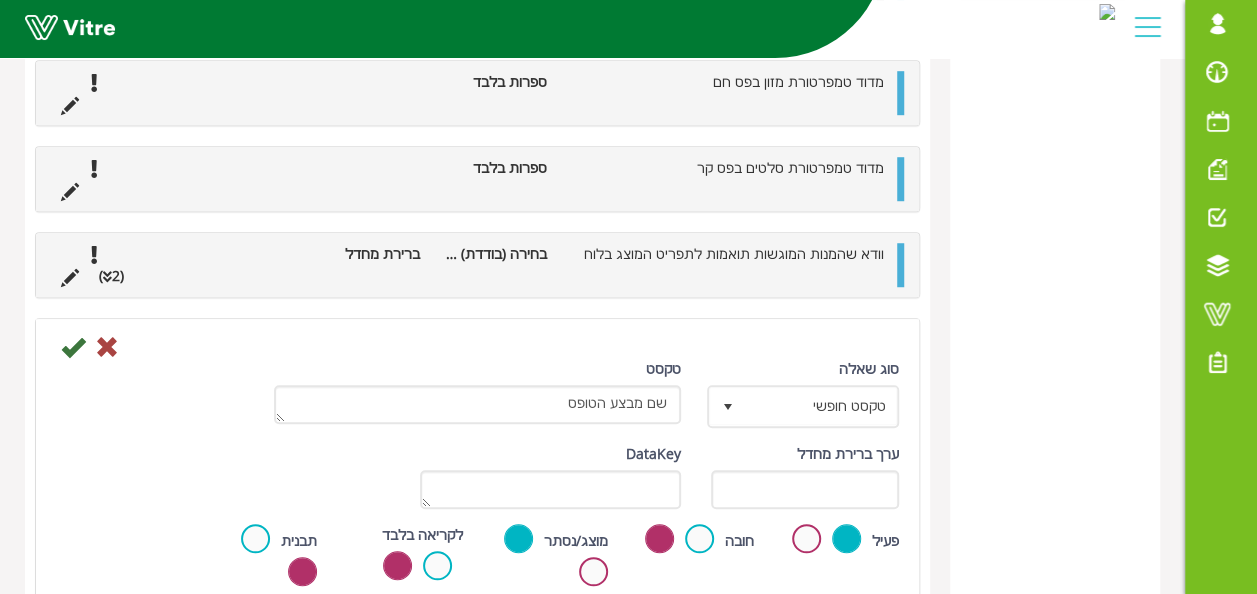 scroll, scrollTop: 652, scrollLeft: 0, axis: vertical 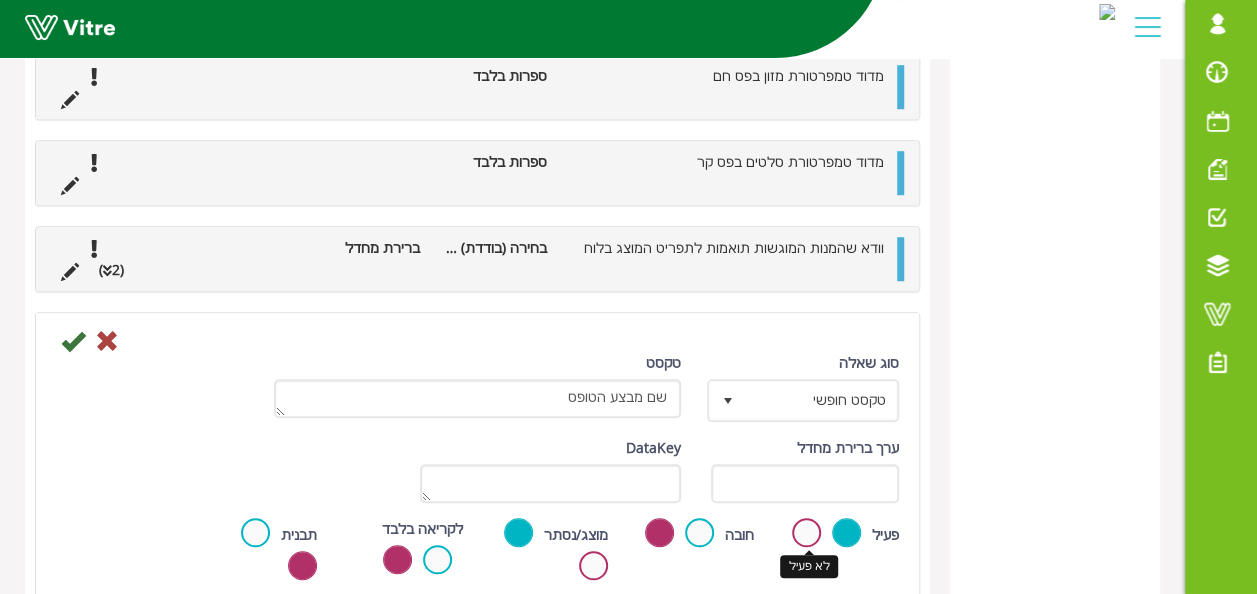 click at bounding box center (806, 532) 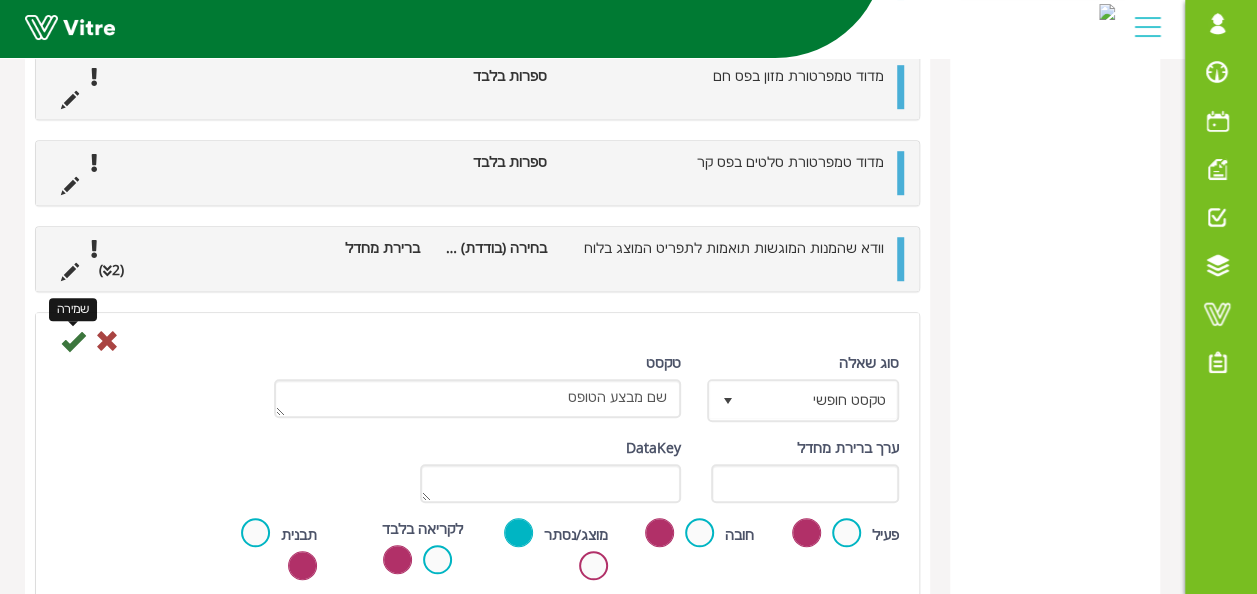 click at bounding box center (73, 341) 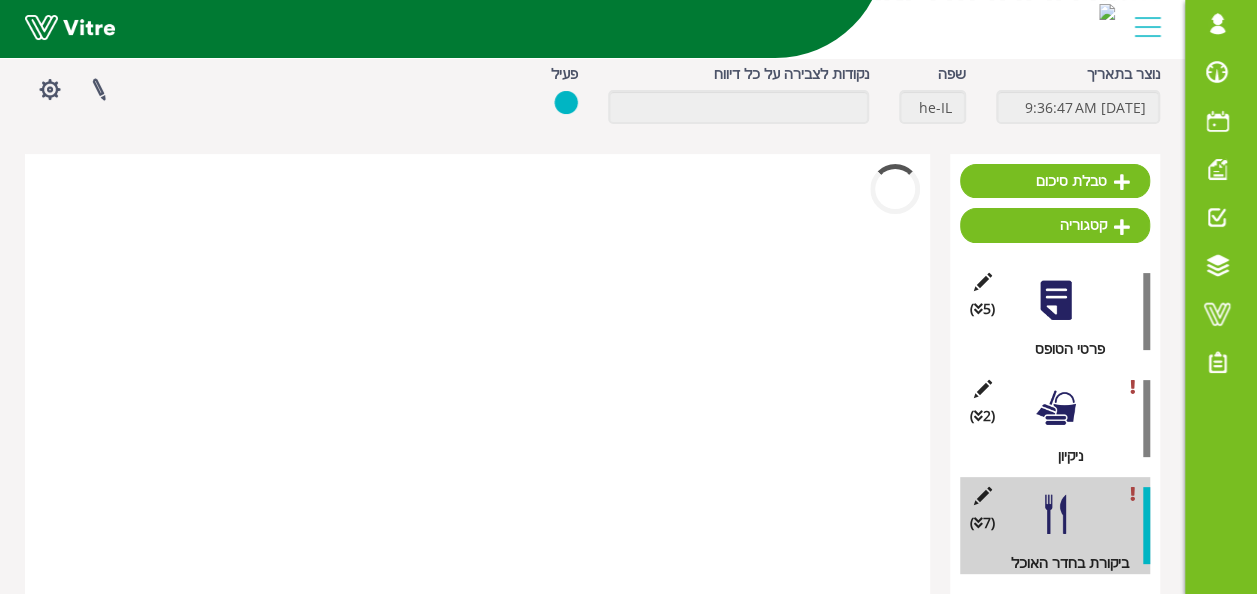 scroll, scrollTop: 96, scrollLeft: 0, axis: vertical 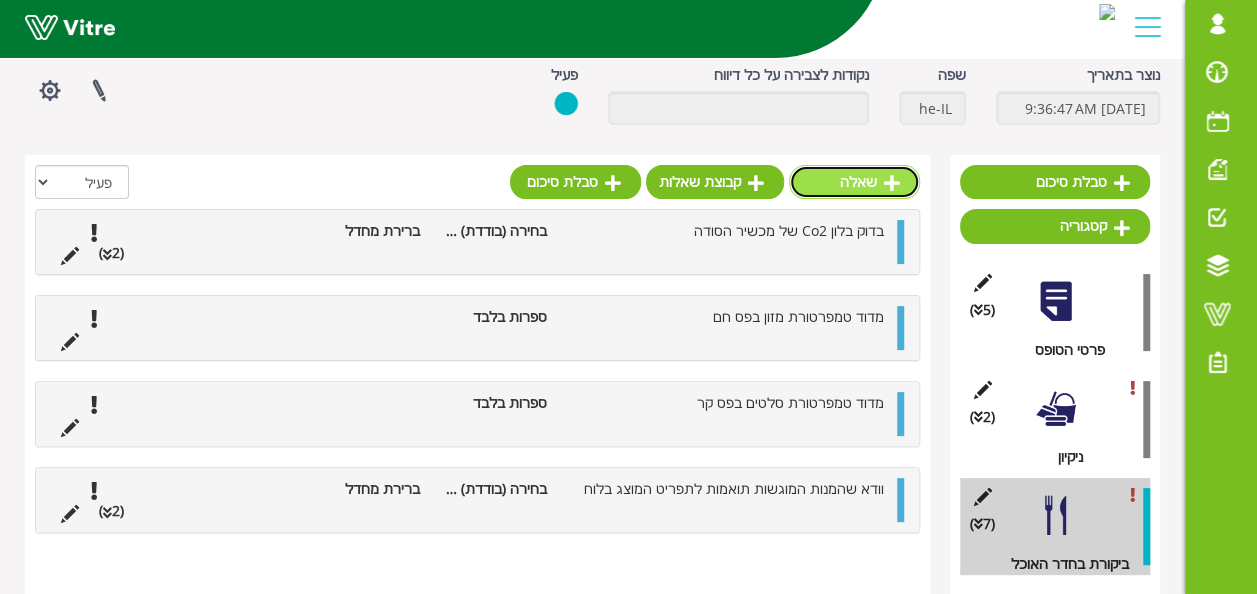 click on "שאלה" at bounding box center [854, 182] 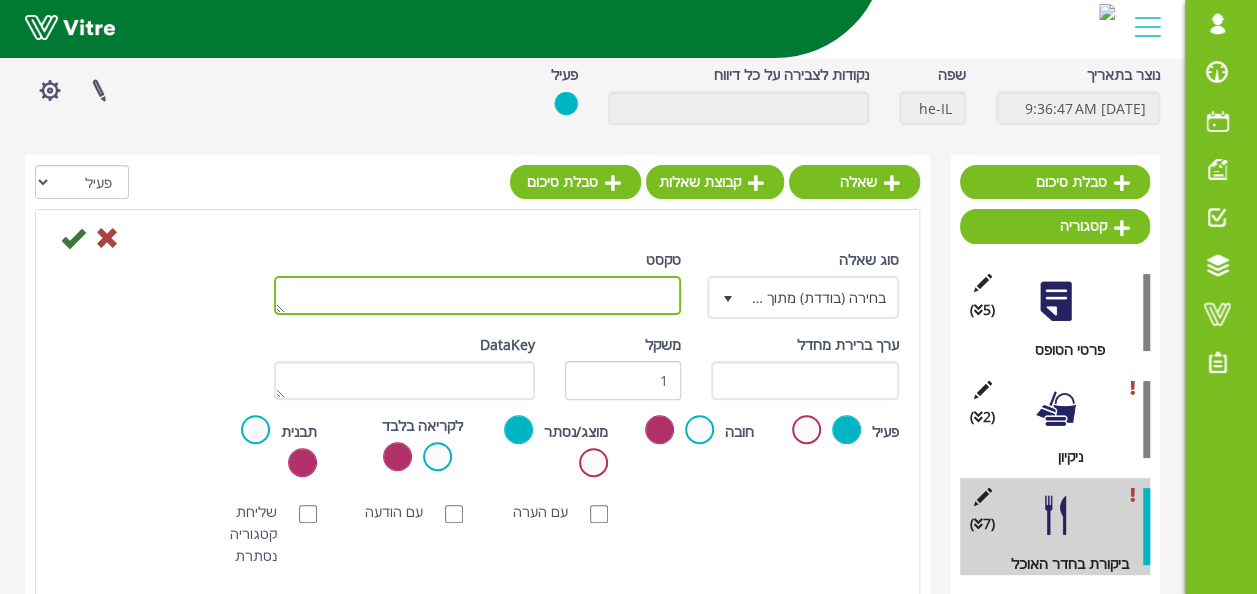 click on "טקסט" at bounding box center [477, 295] 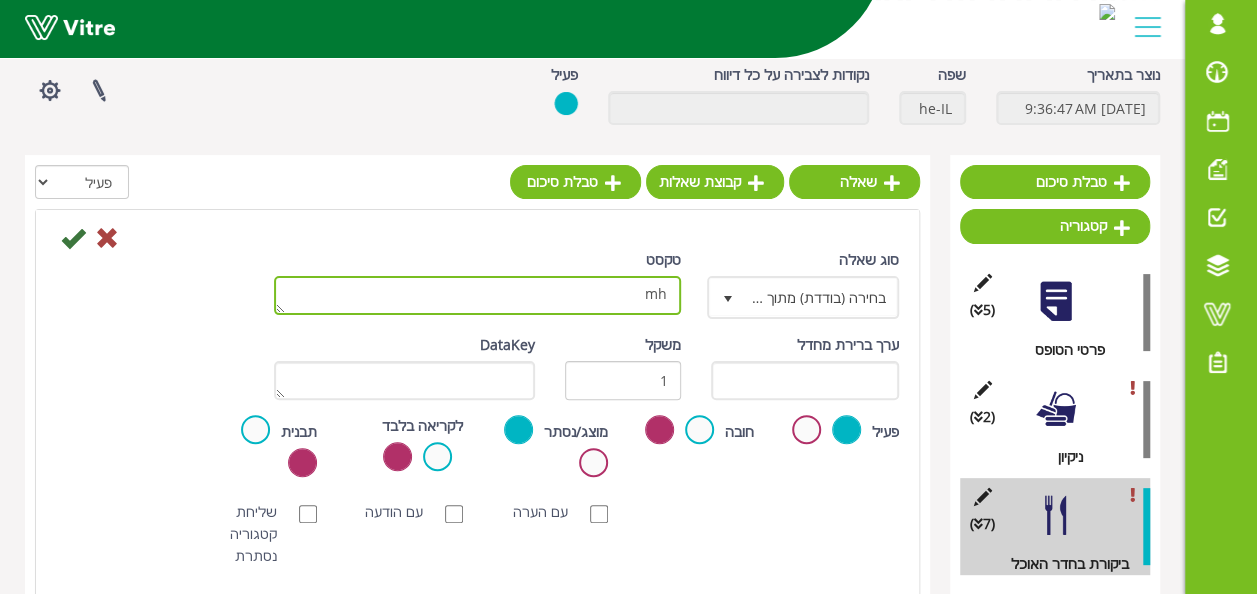 type on "m" 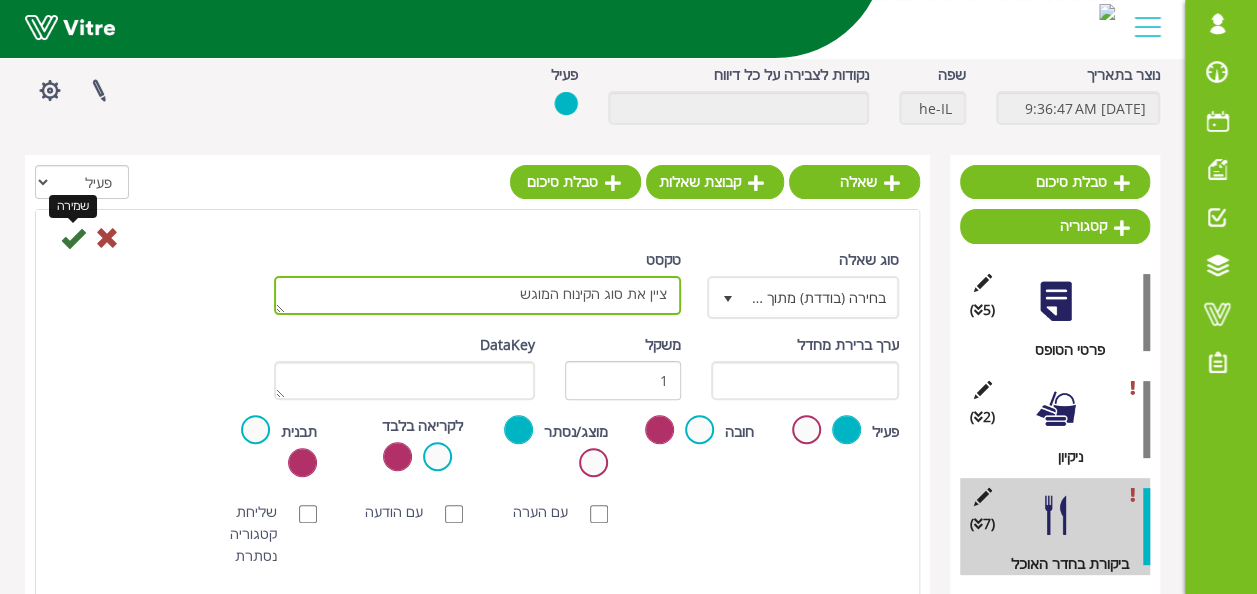 type on "ציין את סוג הקינוח המוגש" 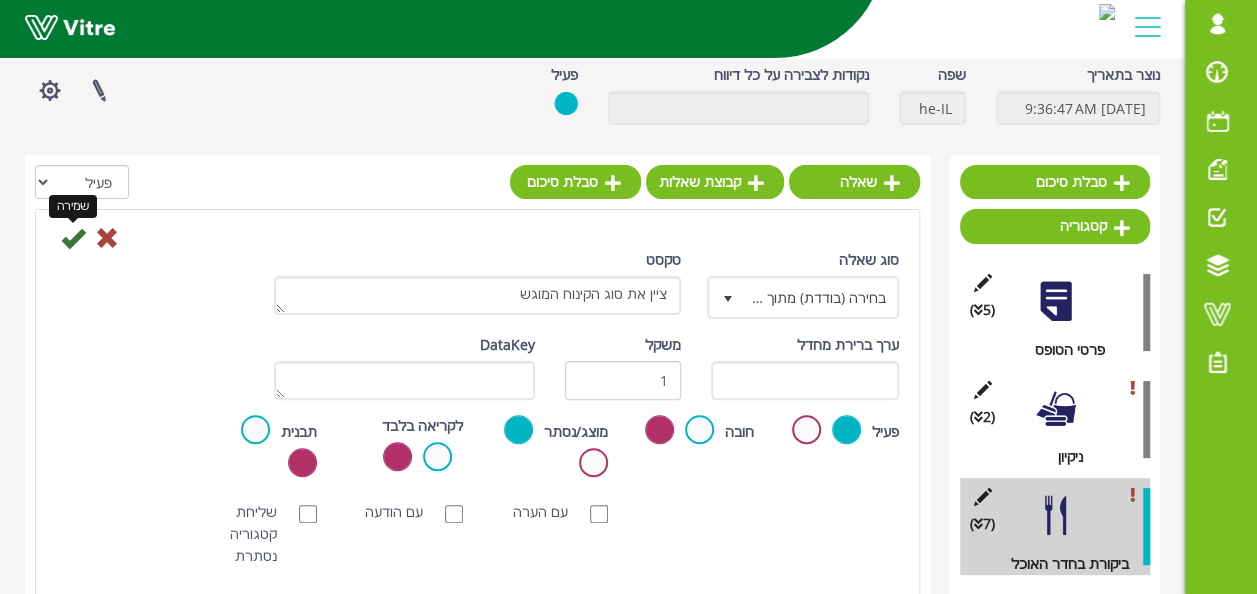 click at bounding box center (73, 238) 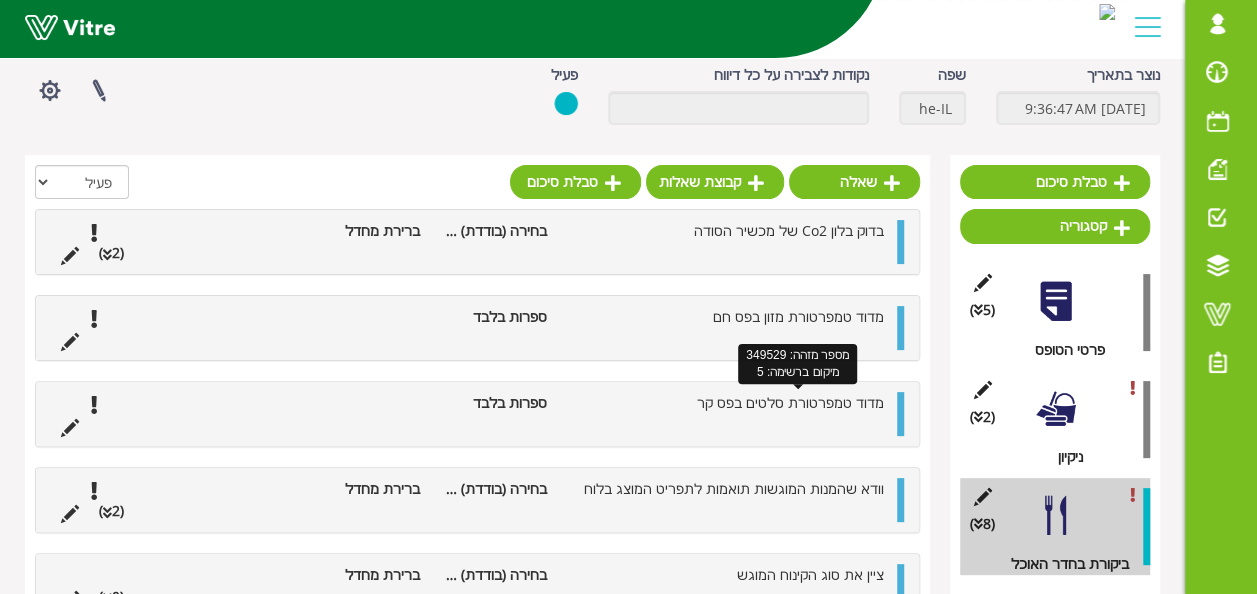scroll, scrollTop: 148, scrollLeft: 0, axis: vertical 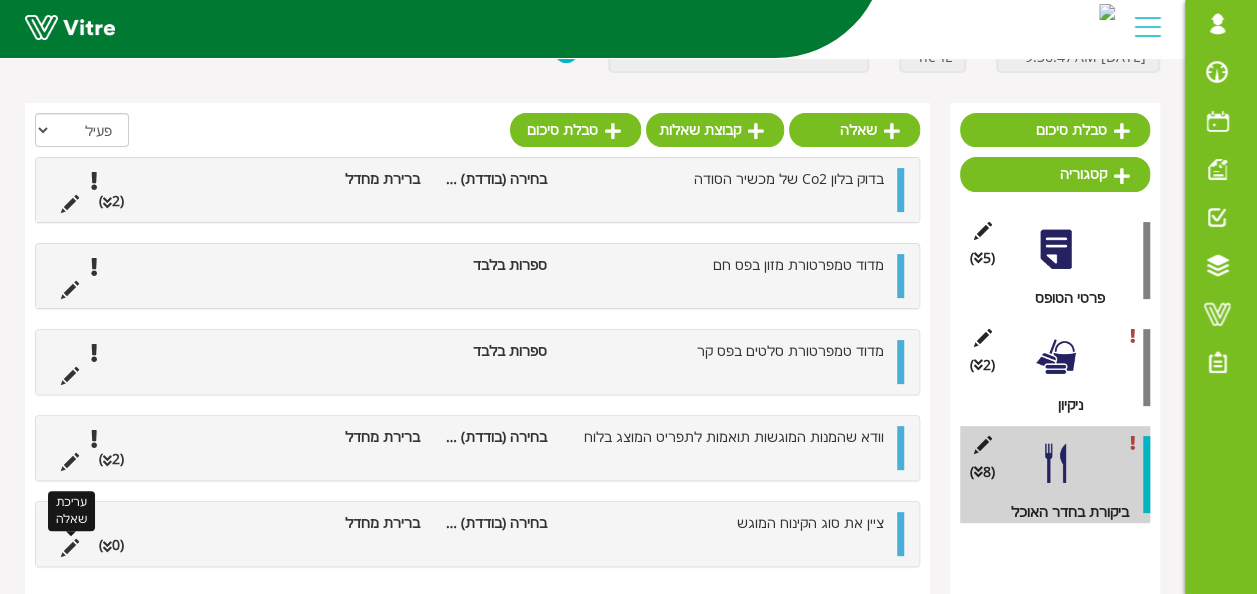 click at bounding box center (70, 548) 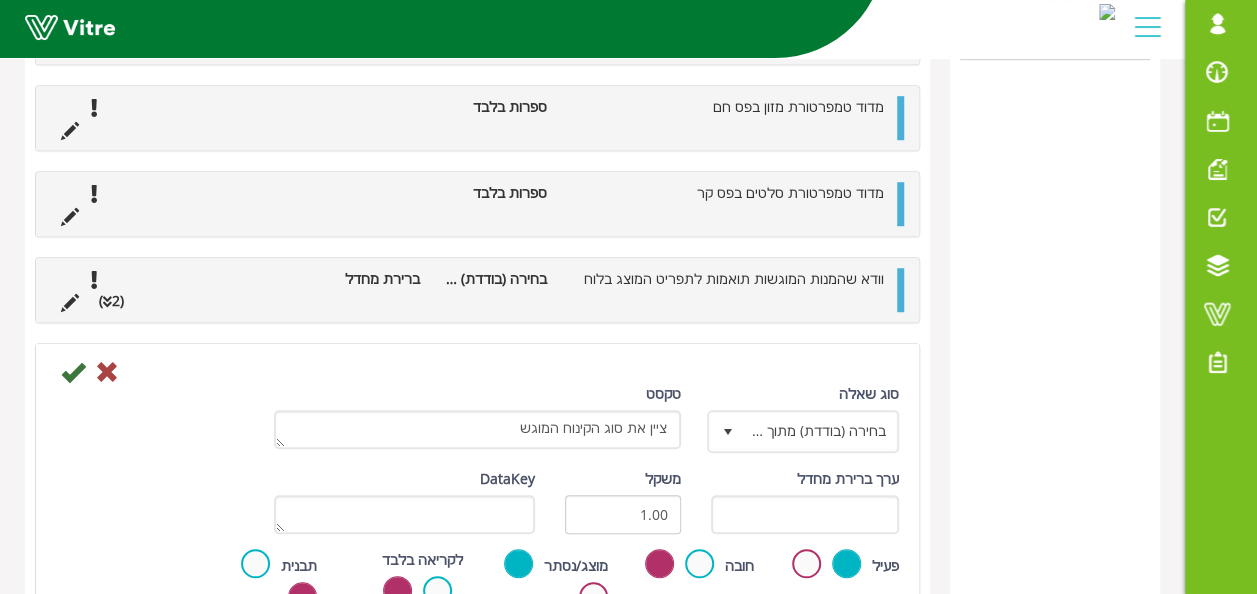 scroll, scrollTop: 648, scrollLeft: 0, axis: vertical 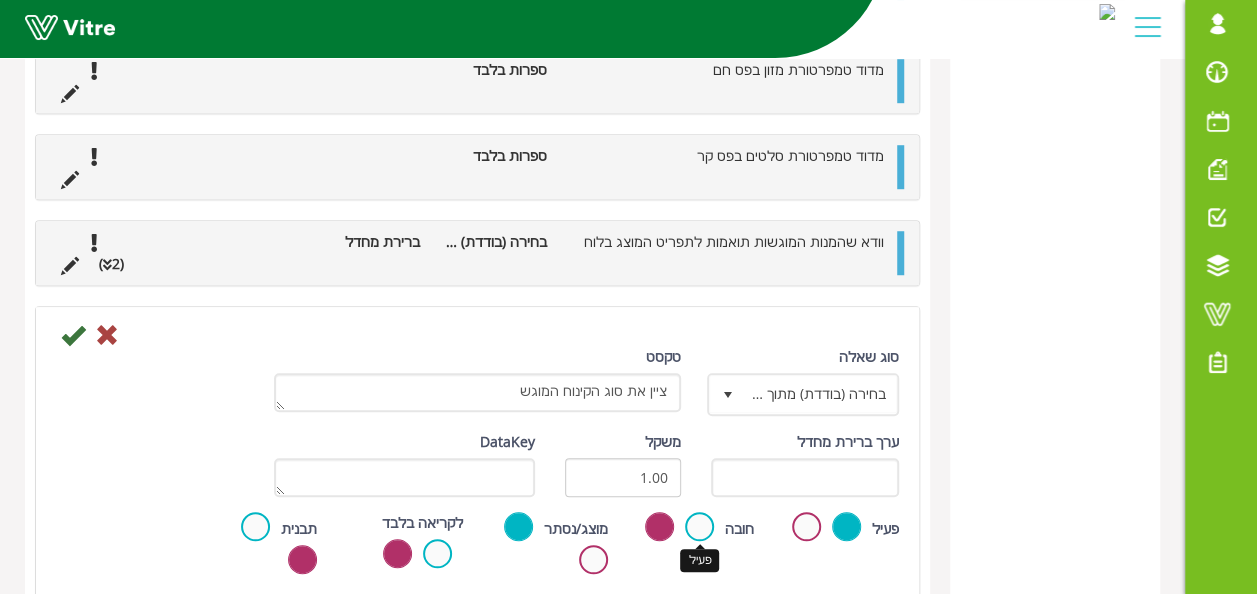 click at bounding box center [699, 526] 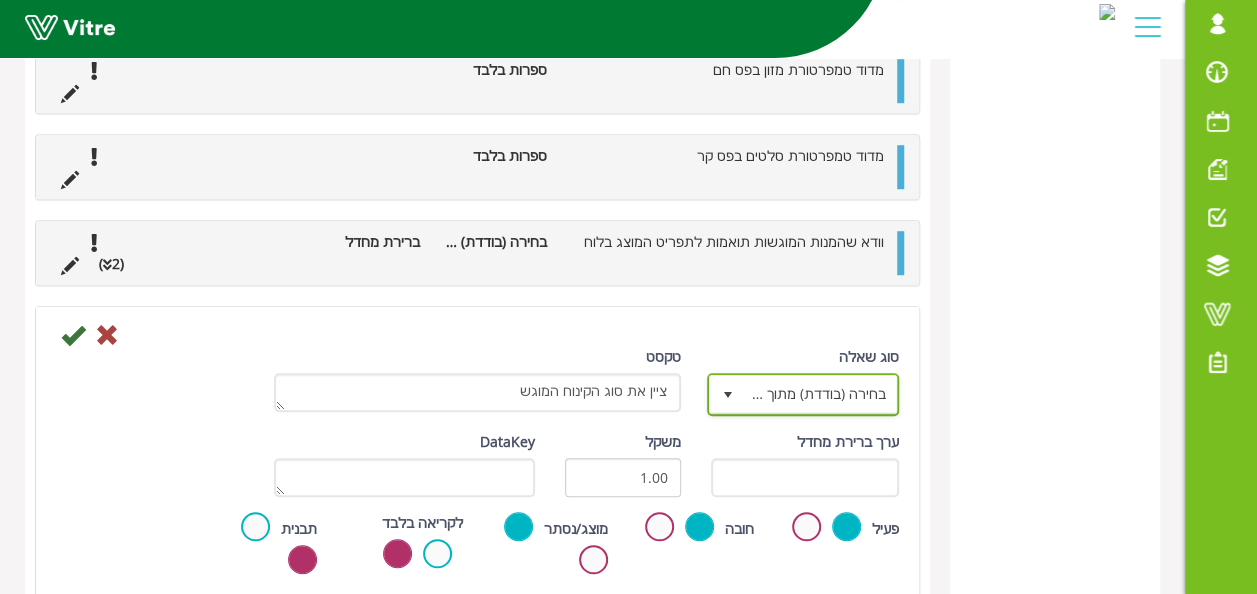click at bounding box center [728, 394] 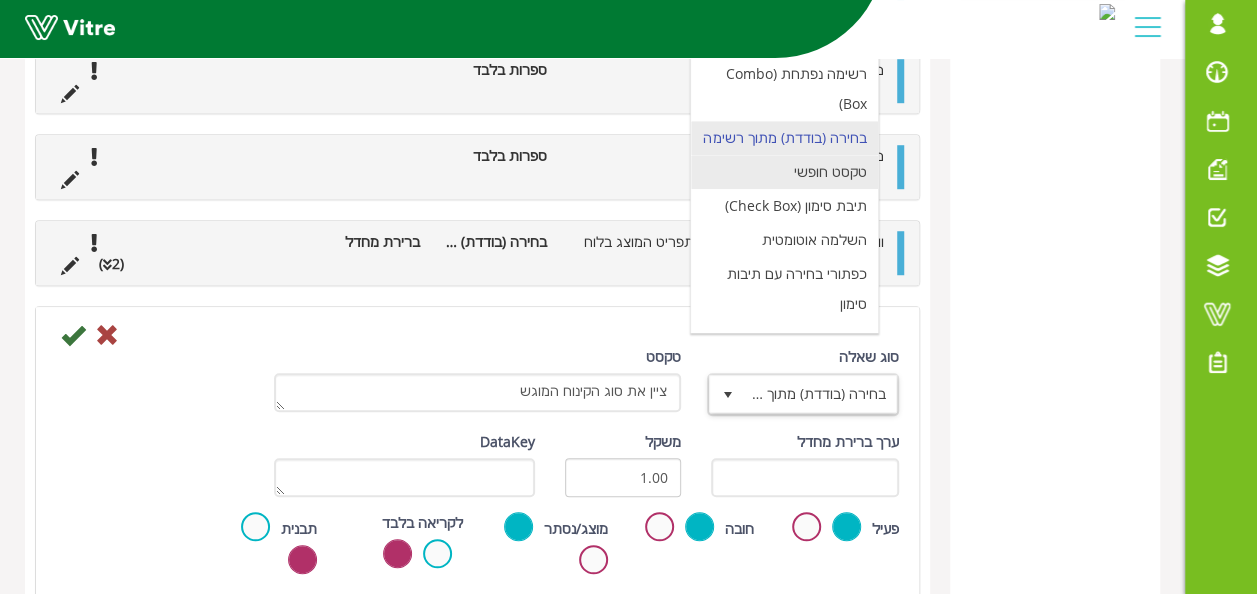 click on "טקסט חופשי" at bounding box center [784, 172] 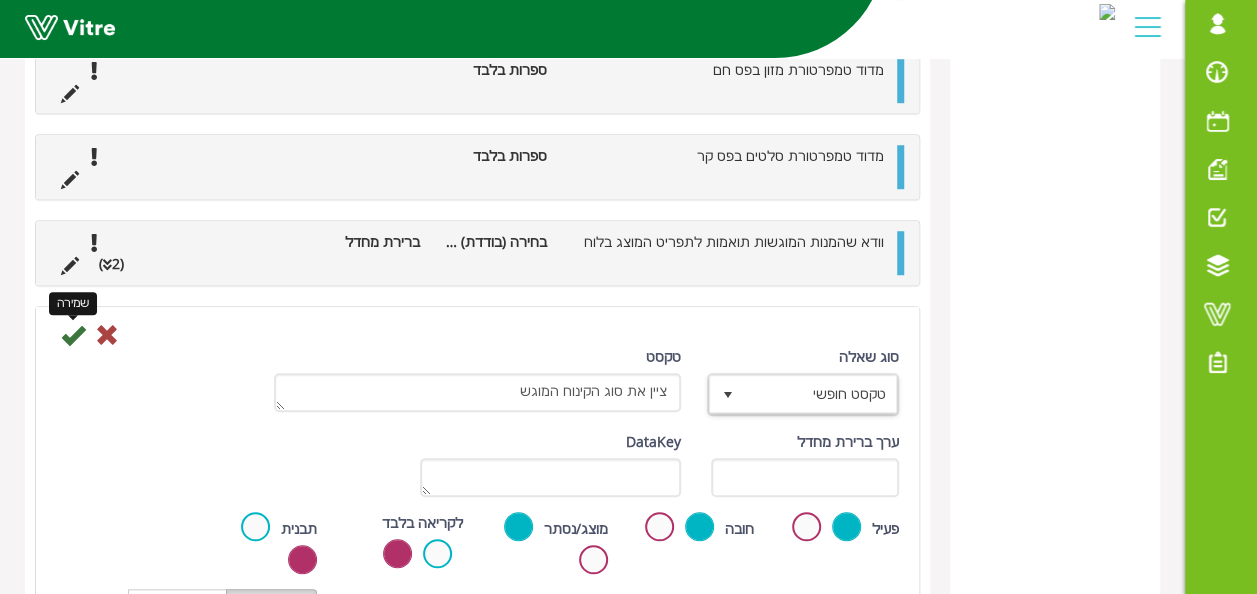 click at bounding box center (73, 335) 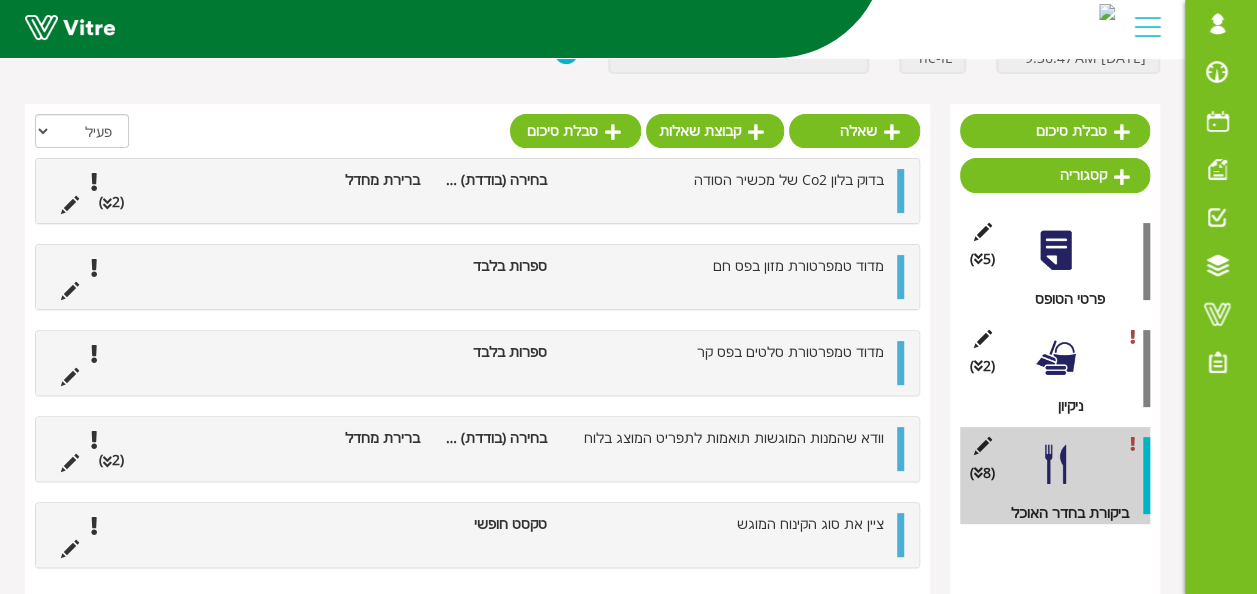 scroll, scrollTop: 148, scrollLeft: 0, axis: vertical 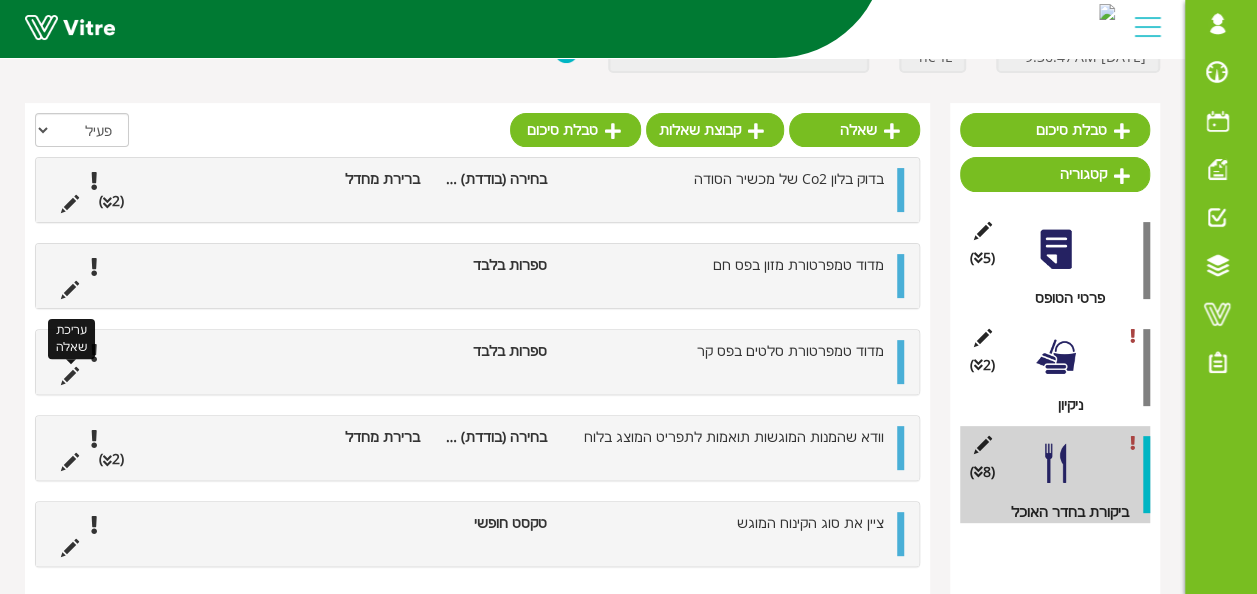 click at bounding box center [70, 376] 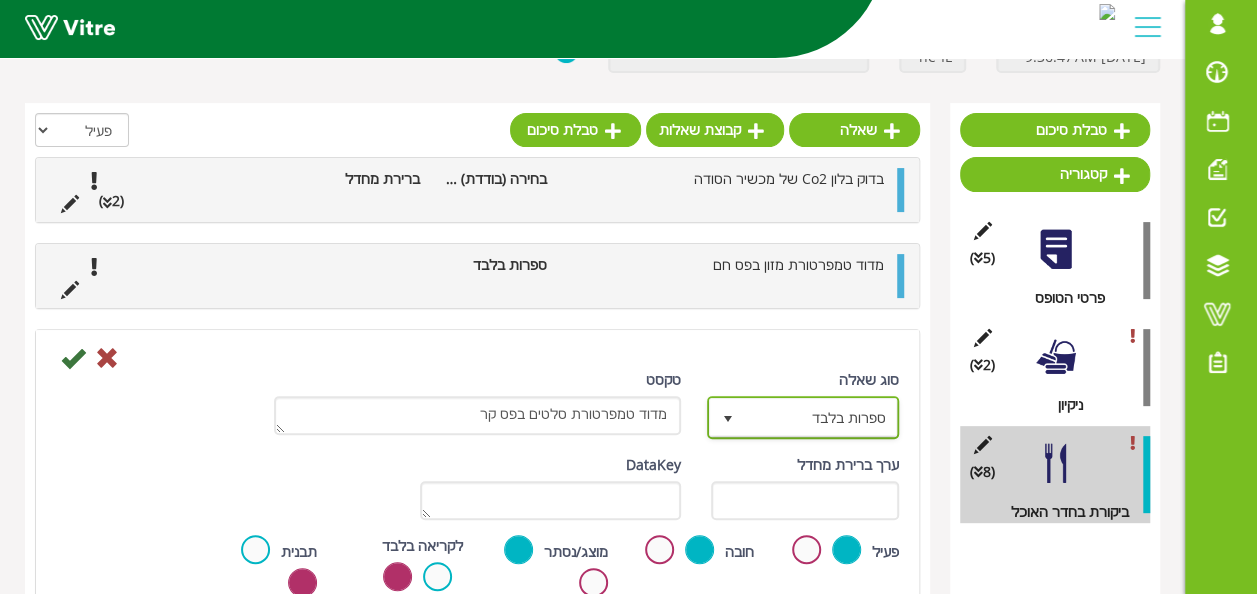 click at bounding box center [728, 419] 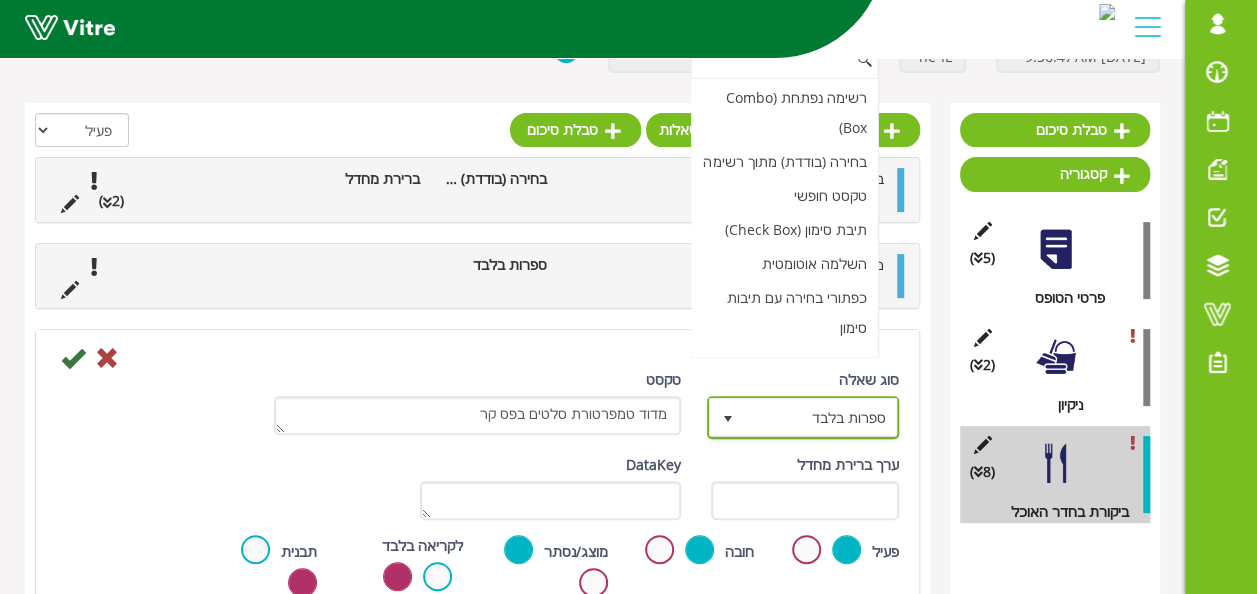 scroll, scrollTop: 274, scrollLeft: 0, axis: vertical 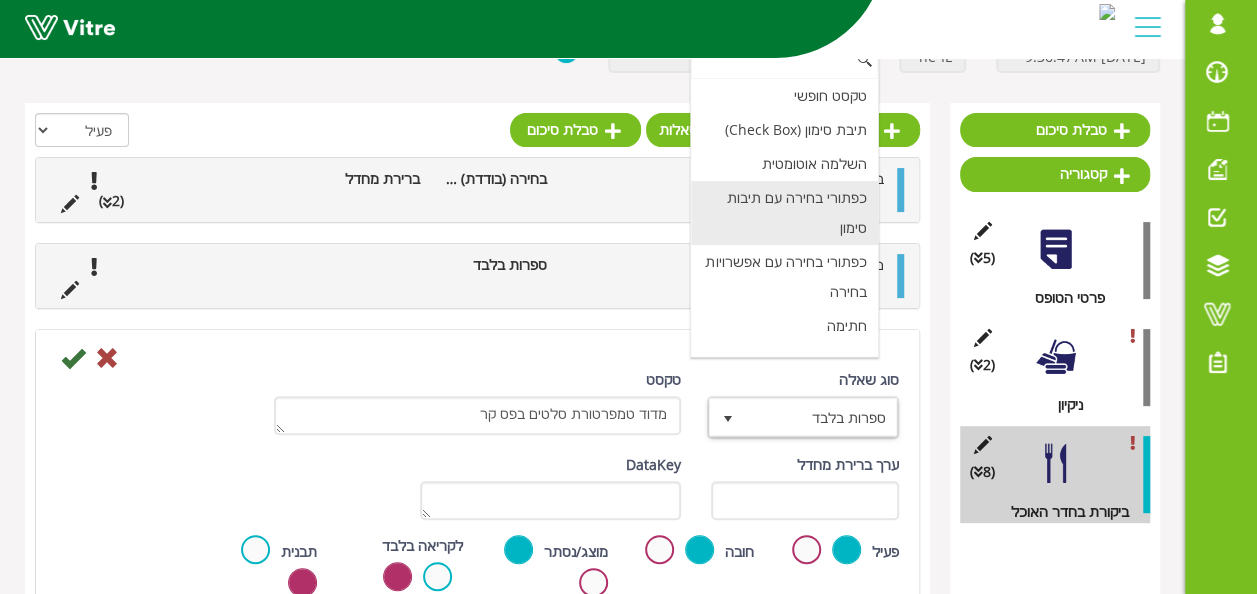 click on "כפתורי בחירה עם תיבות סימון" at bounding box center [784, 213] 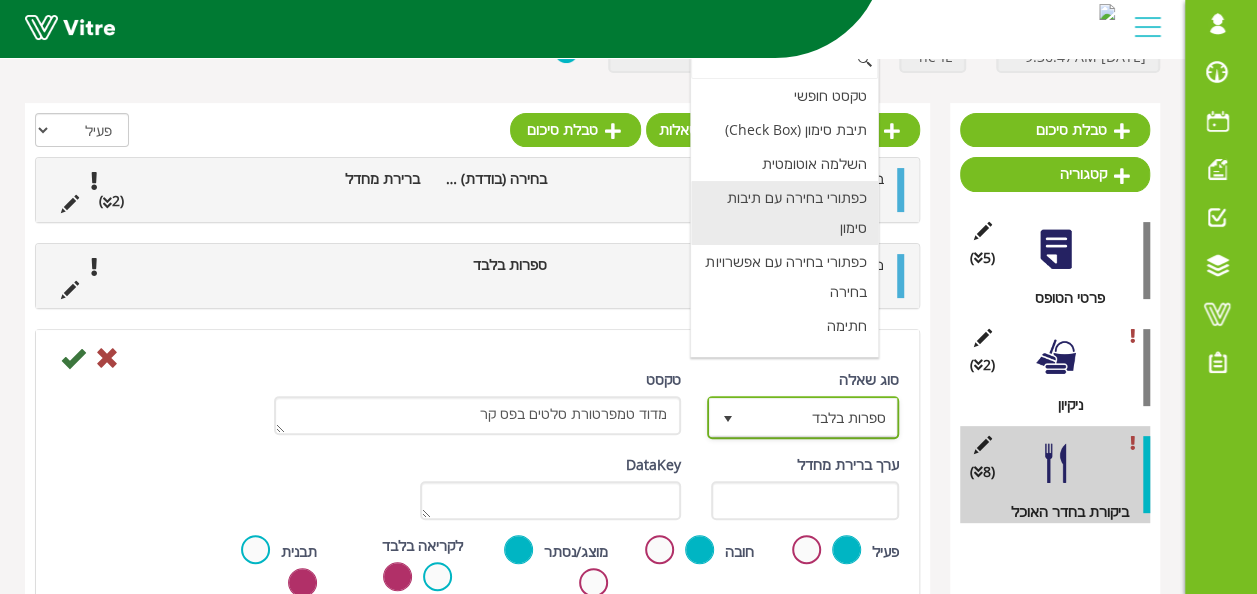 type on "1" 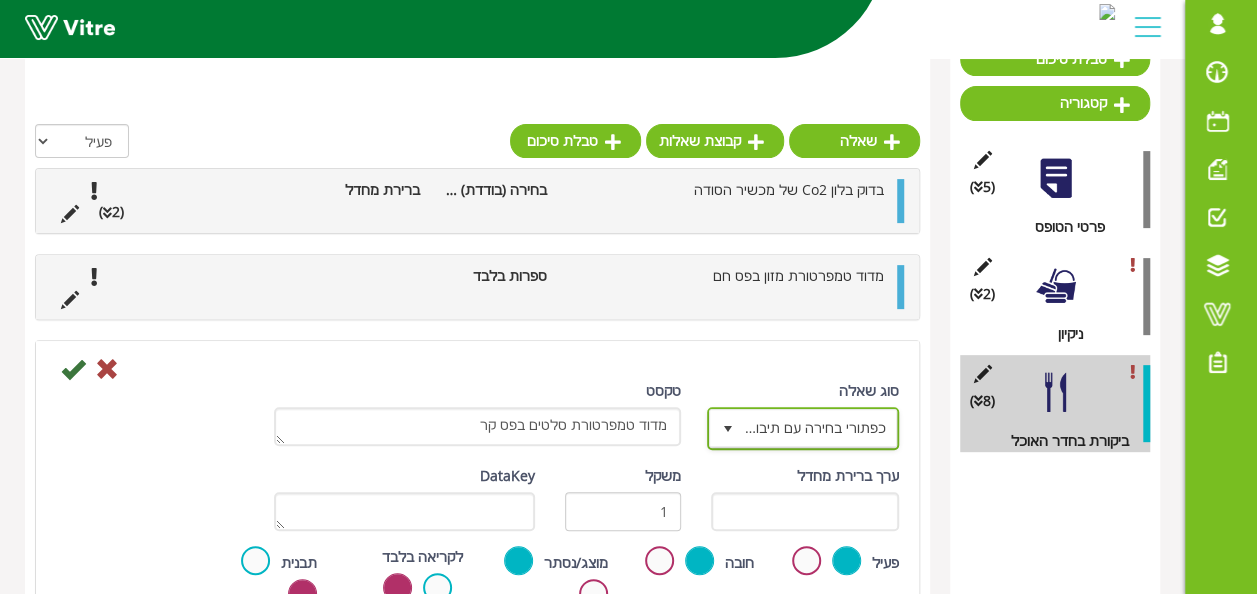 scroll, scrollTop: 248, scrollLeft: 0, axis: vertical 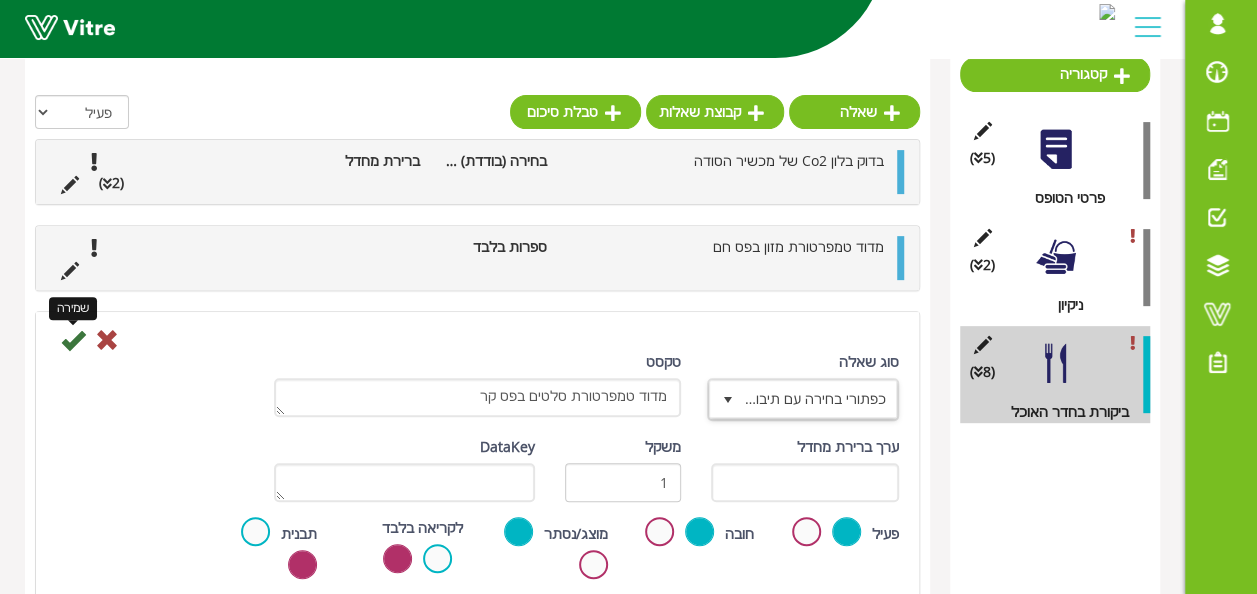 click at bounding box center [73, 340] 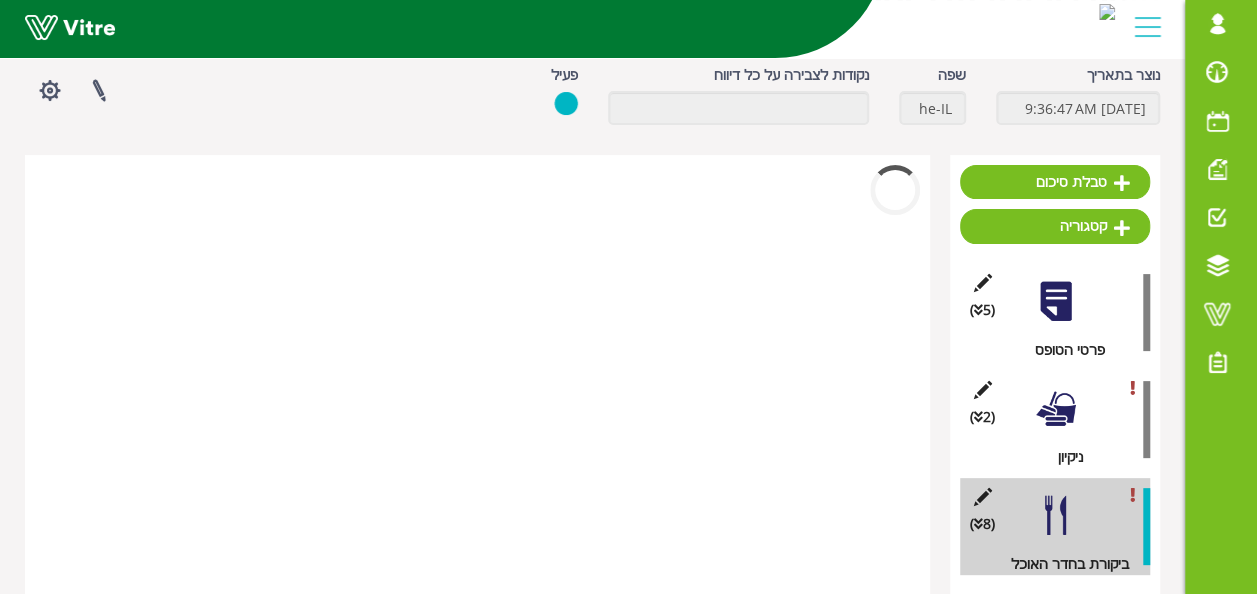 scroll, scrollTop: 148, scrollLeft: 0, axis: vertical 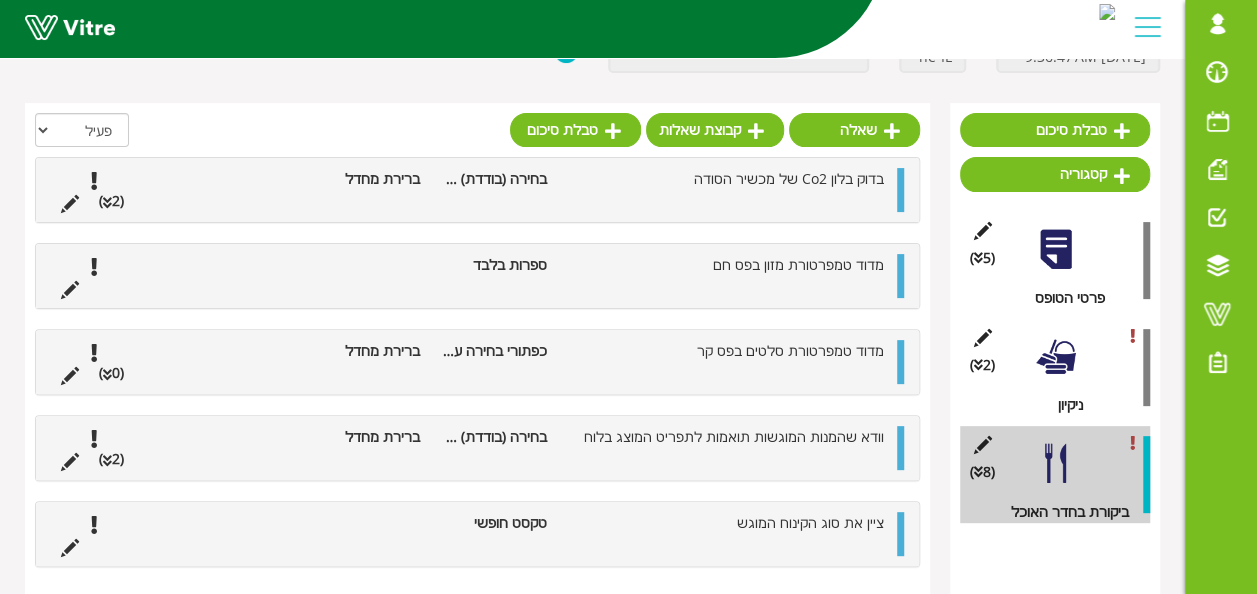 click on "(0 )" at bounding box center (111, 373) 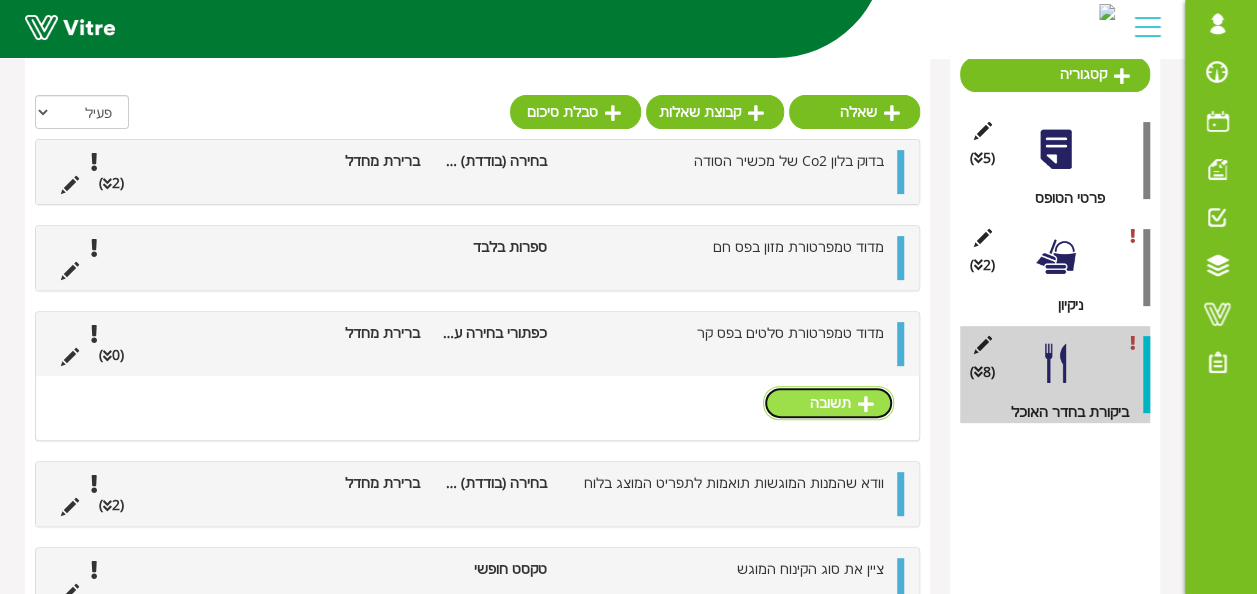 click on "תשובה" at bounding box center [828, 403] 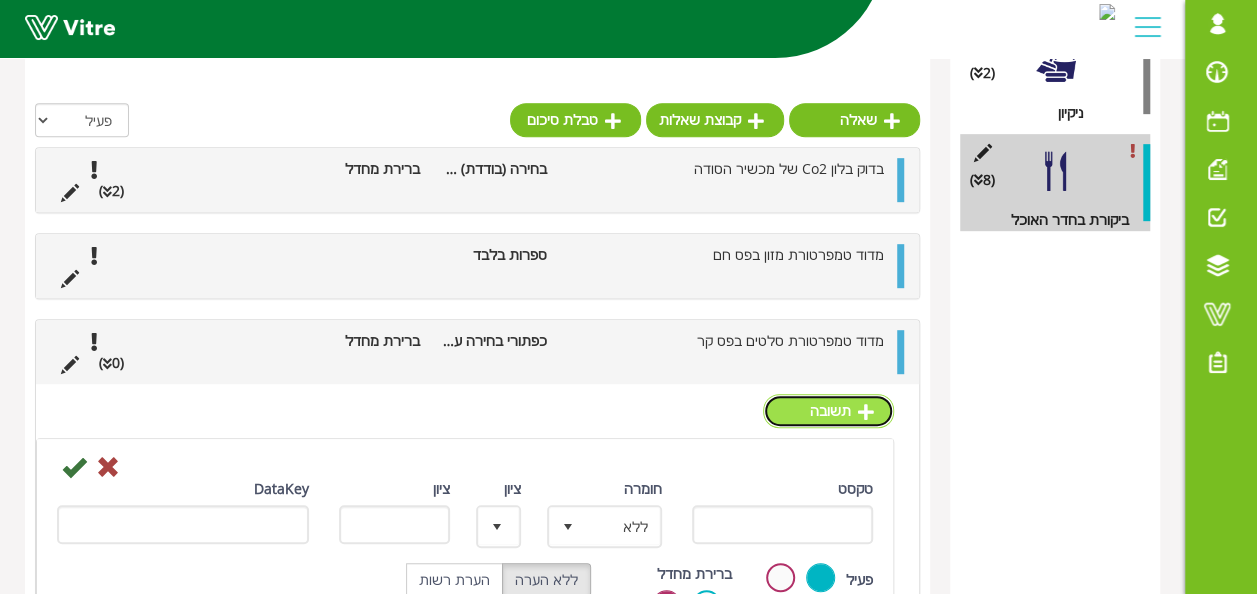 scroll, scrollTop: 448, scrollLeft: 0, axis: vertical 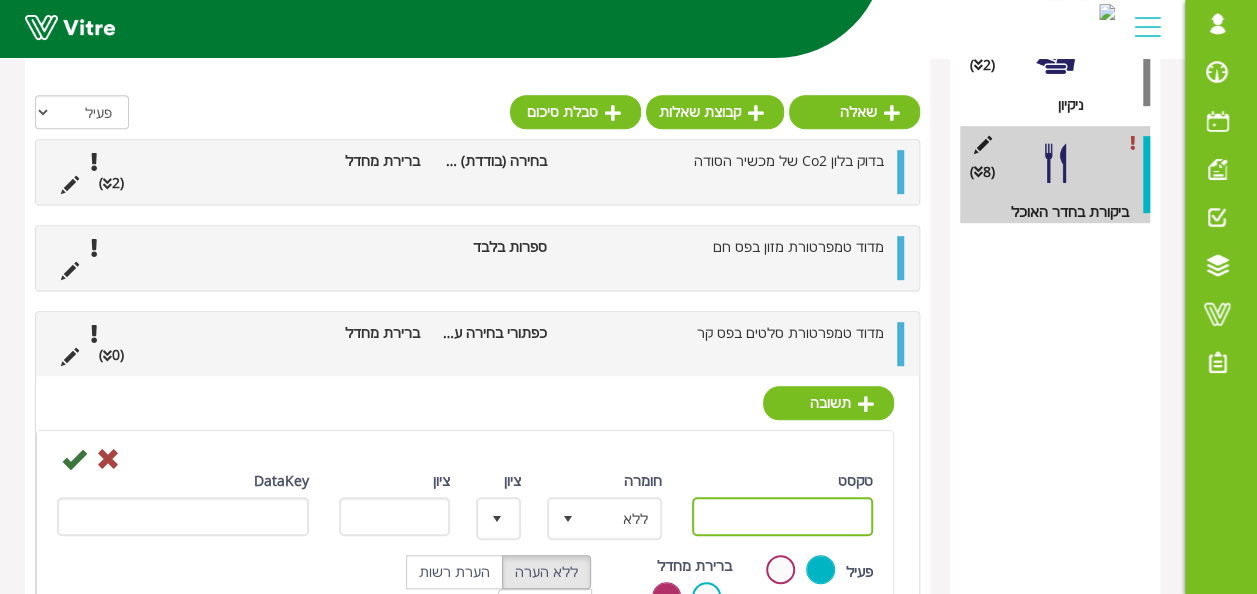 click on "טקסט" at bounding box center [783, 516] 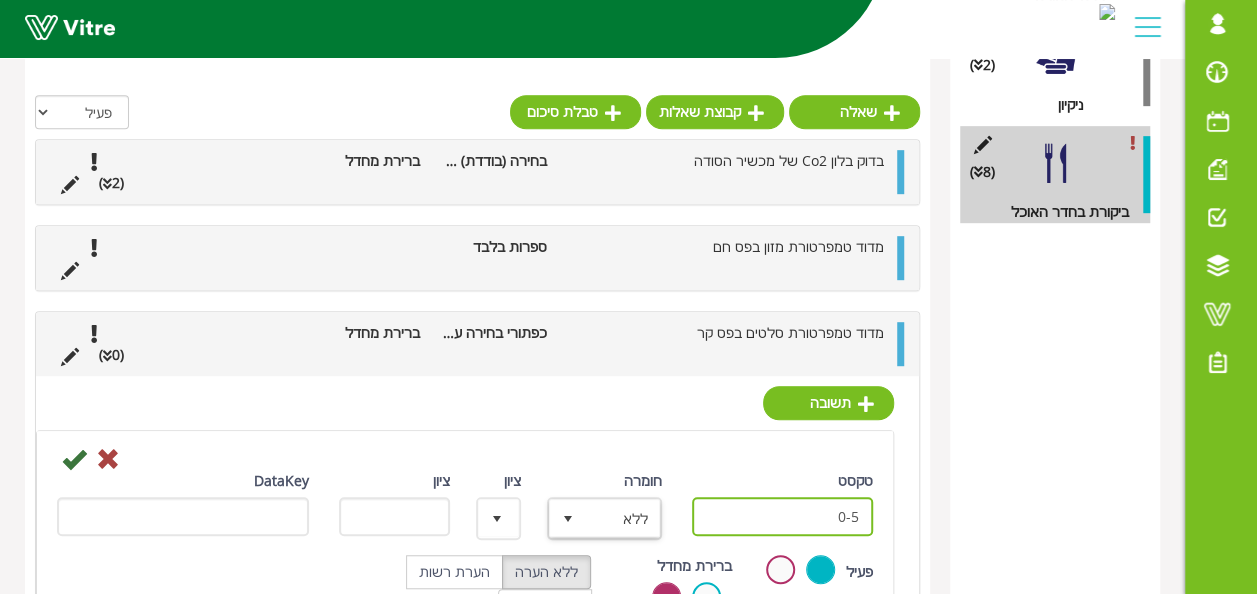 type on "0-5" 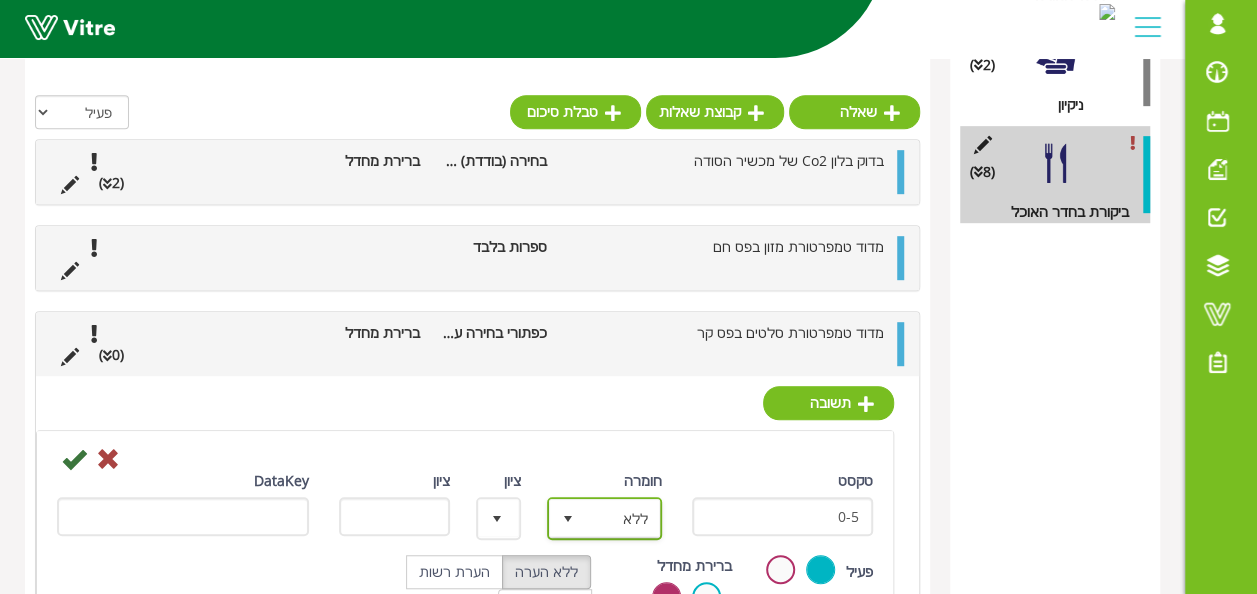 click on "ללא" at bounding box center (622, 518) 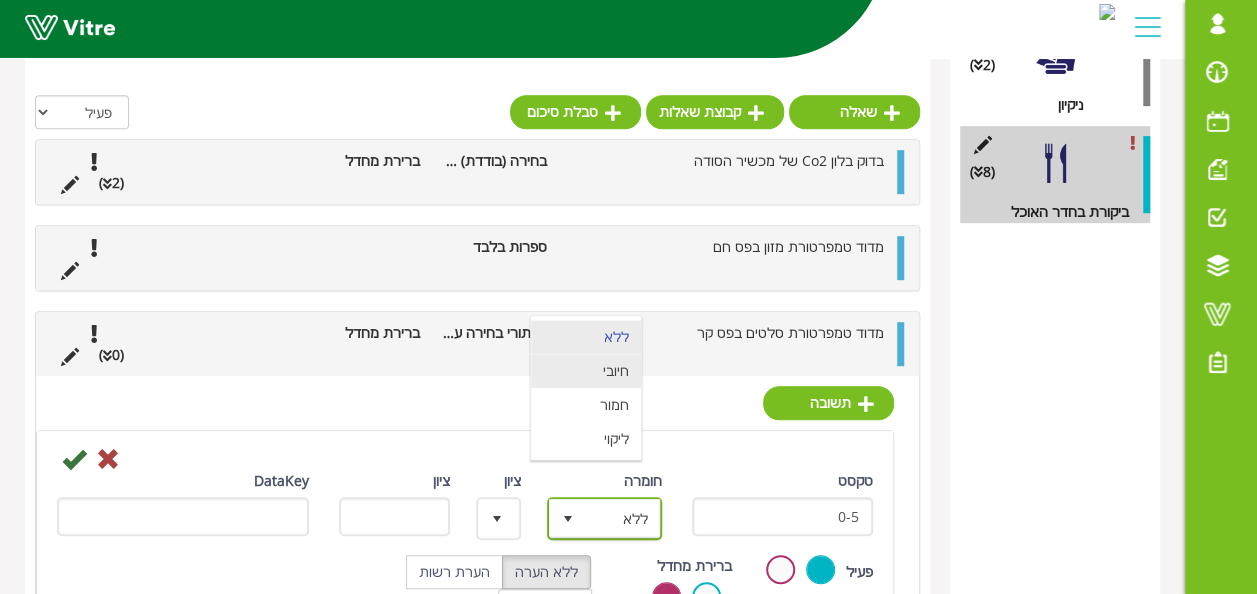 click on "חיובי" at bounding box center [586, 371] 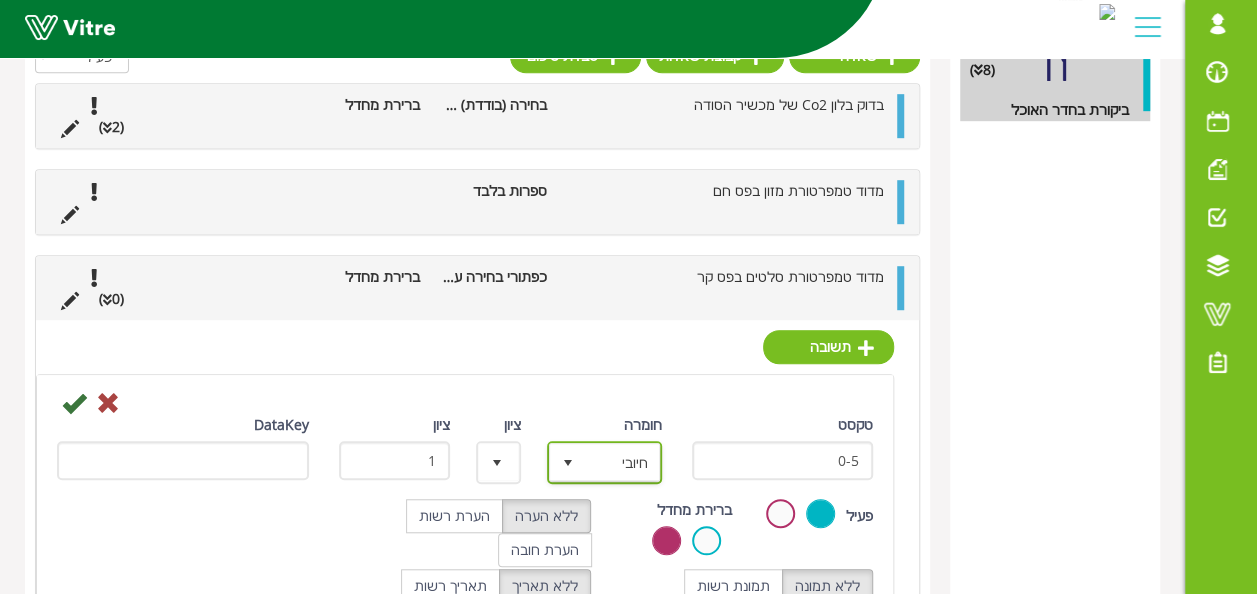scroll, scrollTop: 648, scrollLeft: 0, axis: vertical 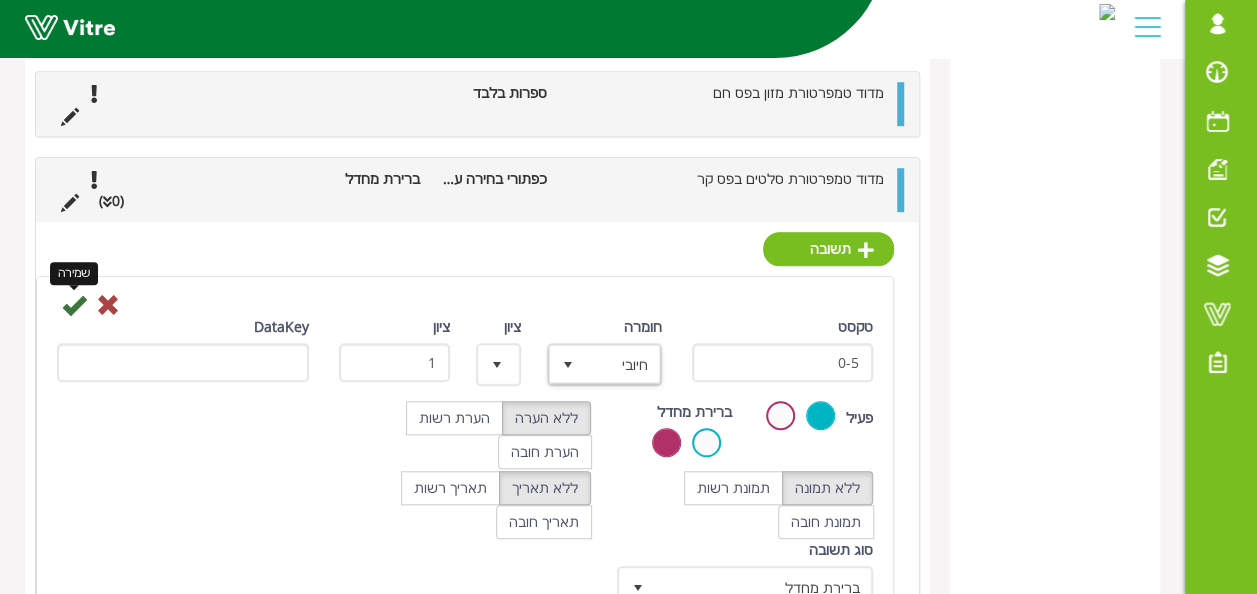 click at bounding box center (74, 305) 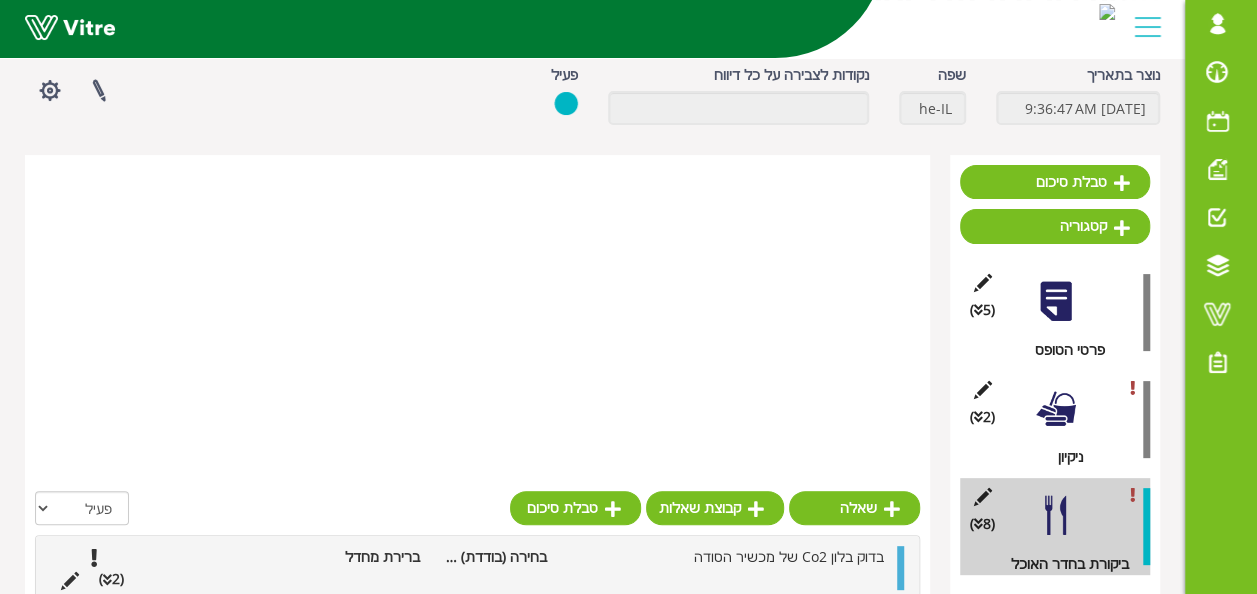 scroll, scrollTop: 600, scrollLeft: 0, axis: vertical 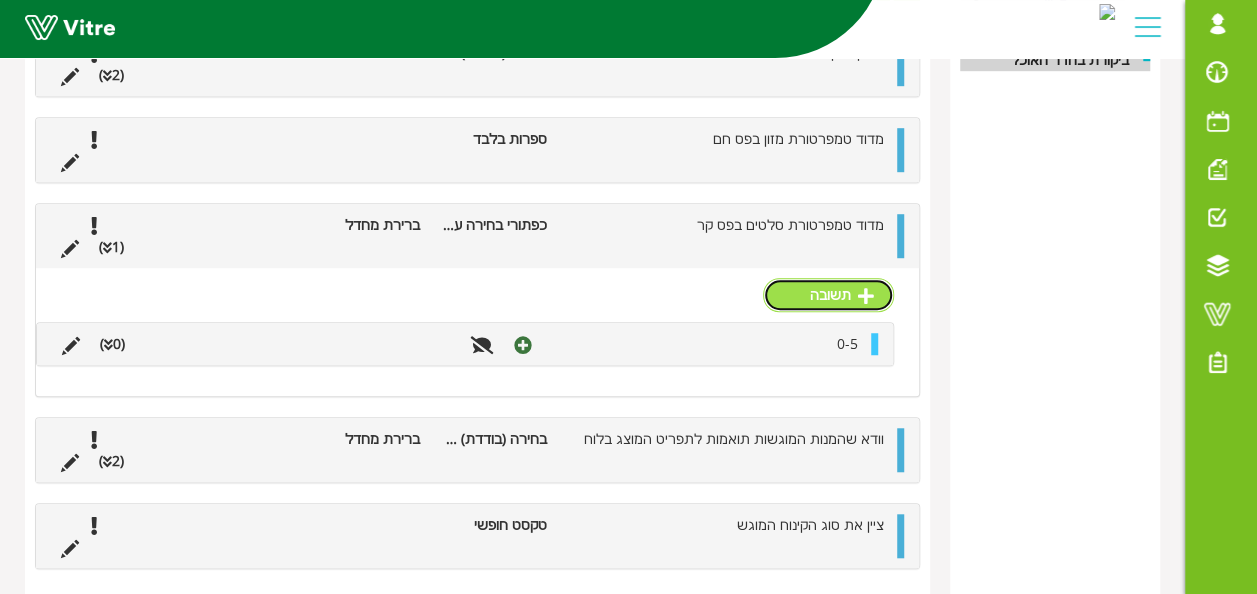 click on "תשובה" at bounding box center [828, 295] 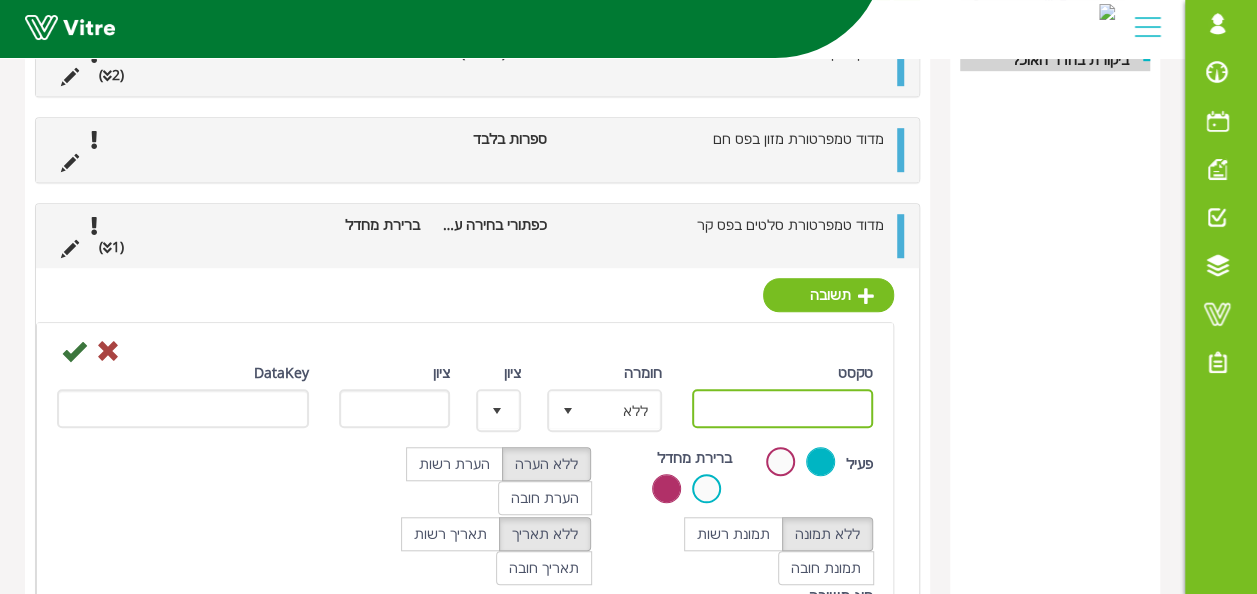 click on "טקסט" at bounding box center [783, 408] 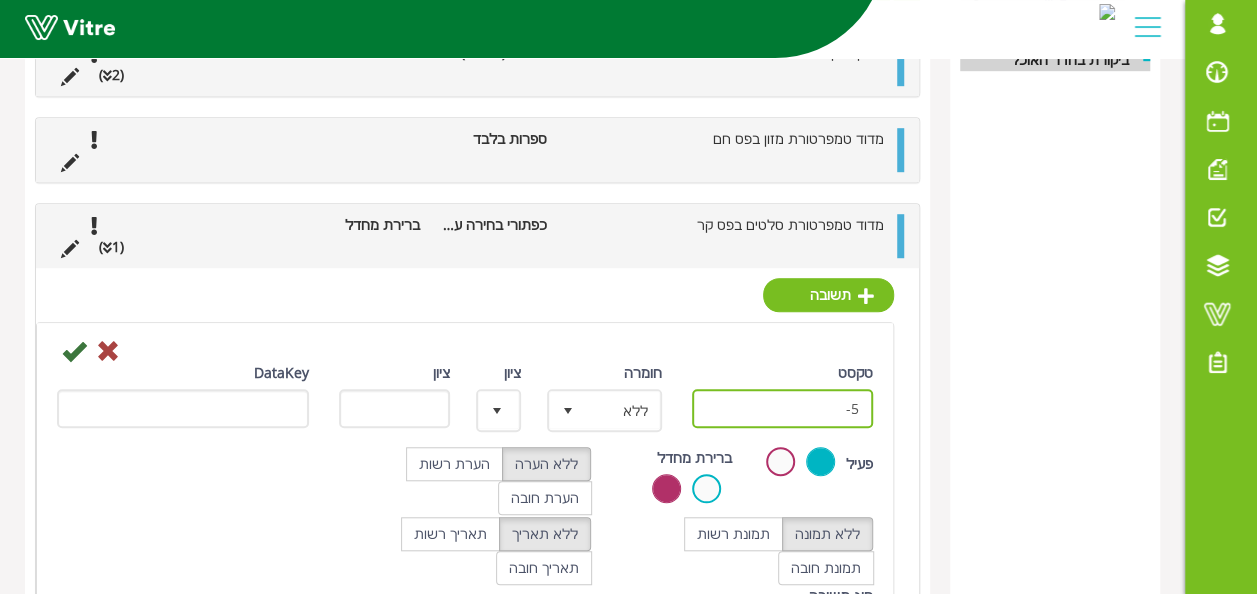 type on "5" 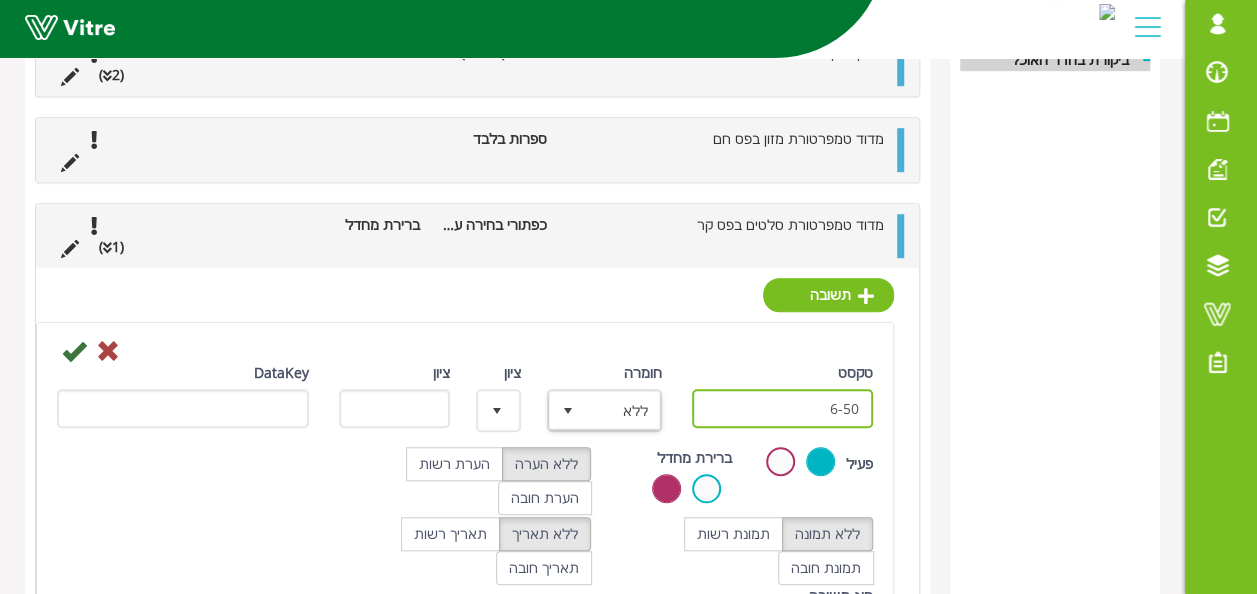type on "6-50" 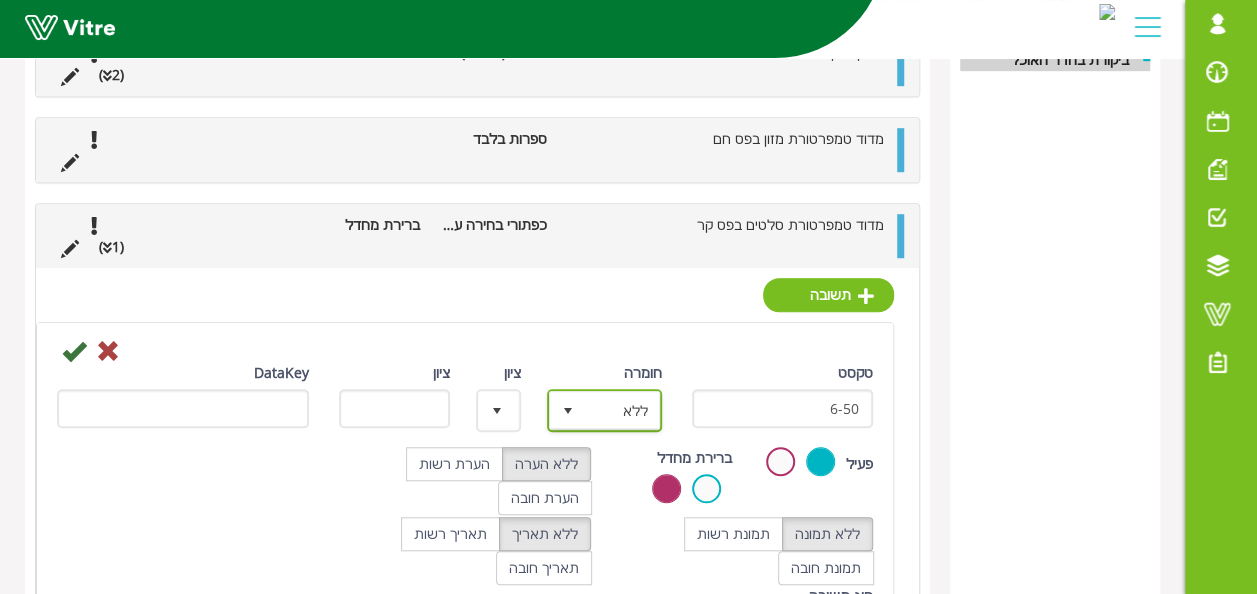 click at bounding box center (568, 410) 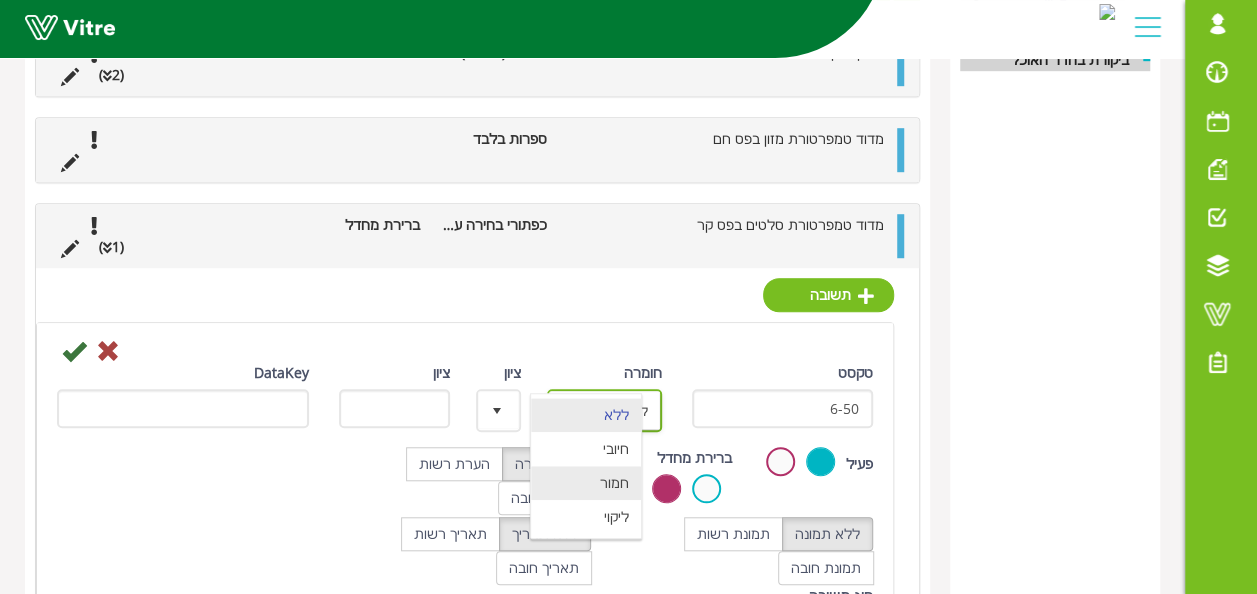 click on "חמור" at bounding box center (586, 483) 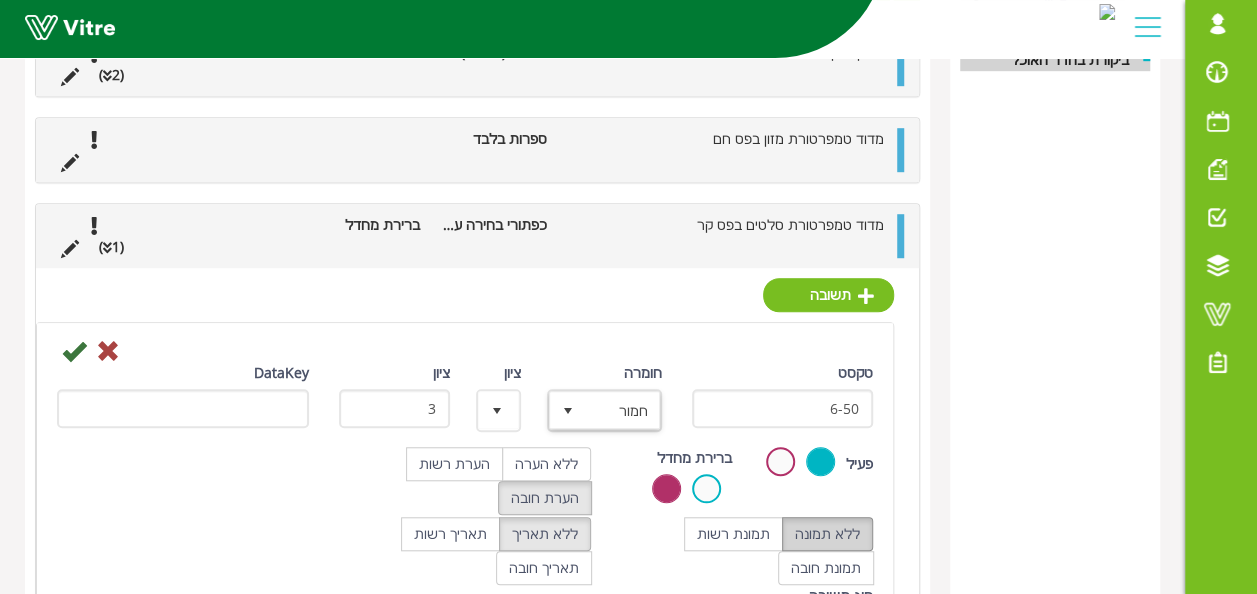 click on "ללא תמונה" at bounding box center [827, 534] 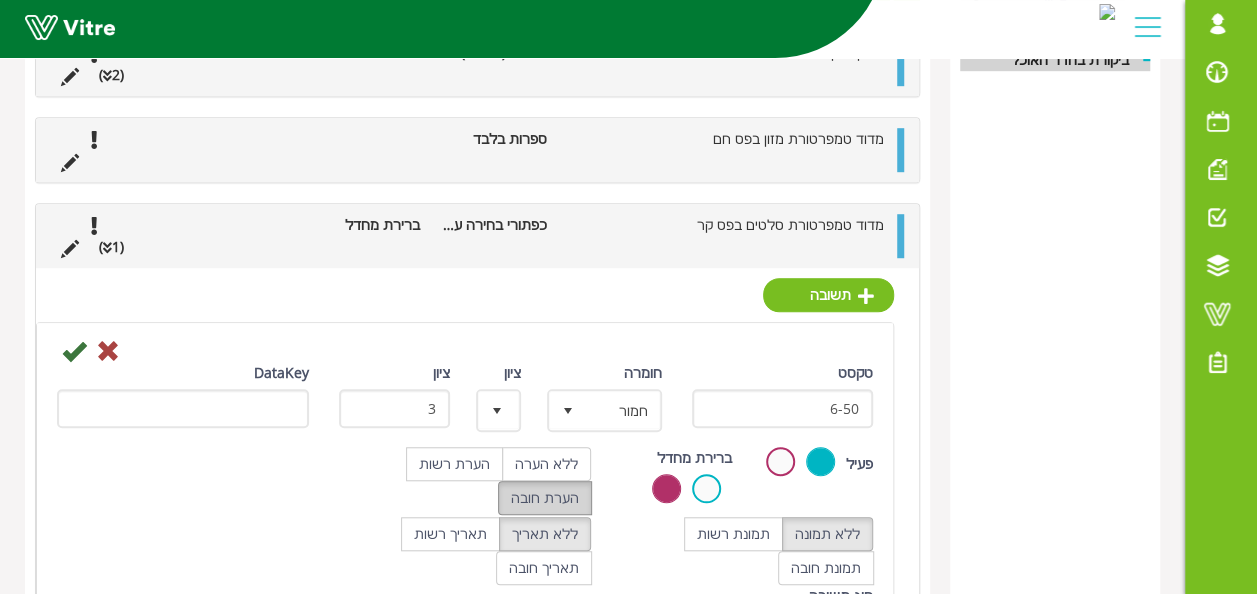 click on "הערת חובה" at bounding box center (545, 498) 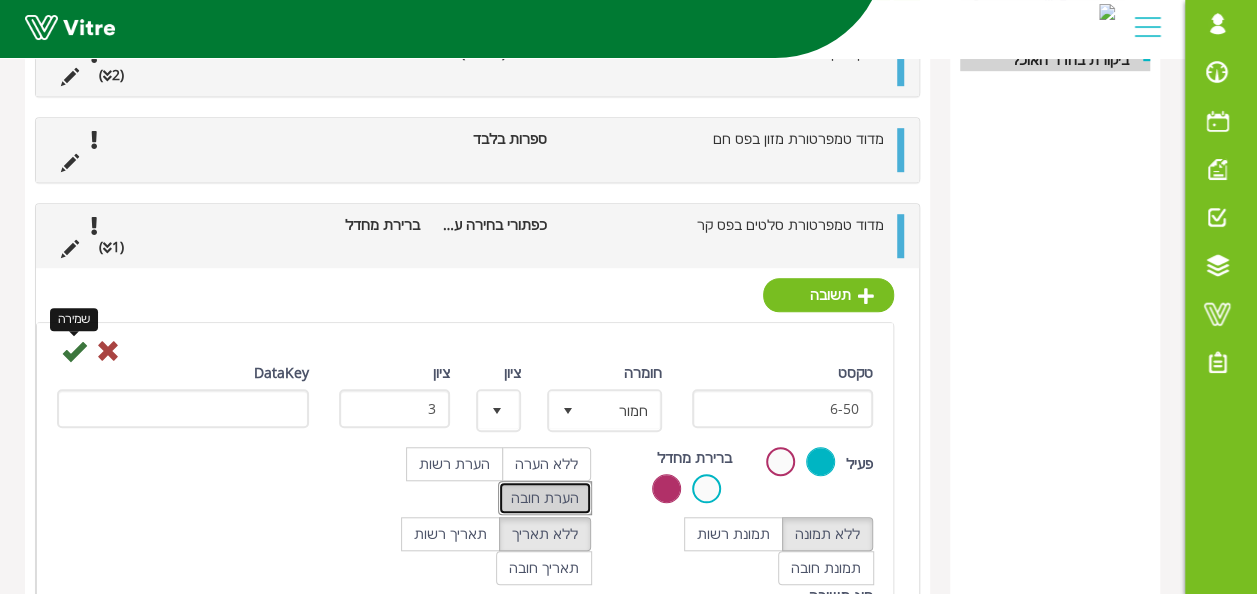 click at bounding box center (74, 351) 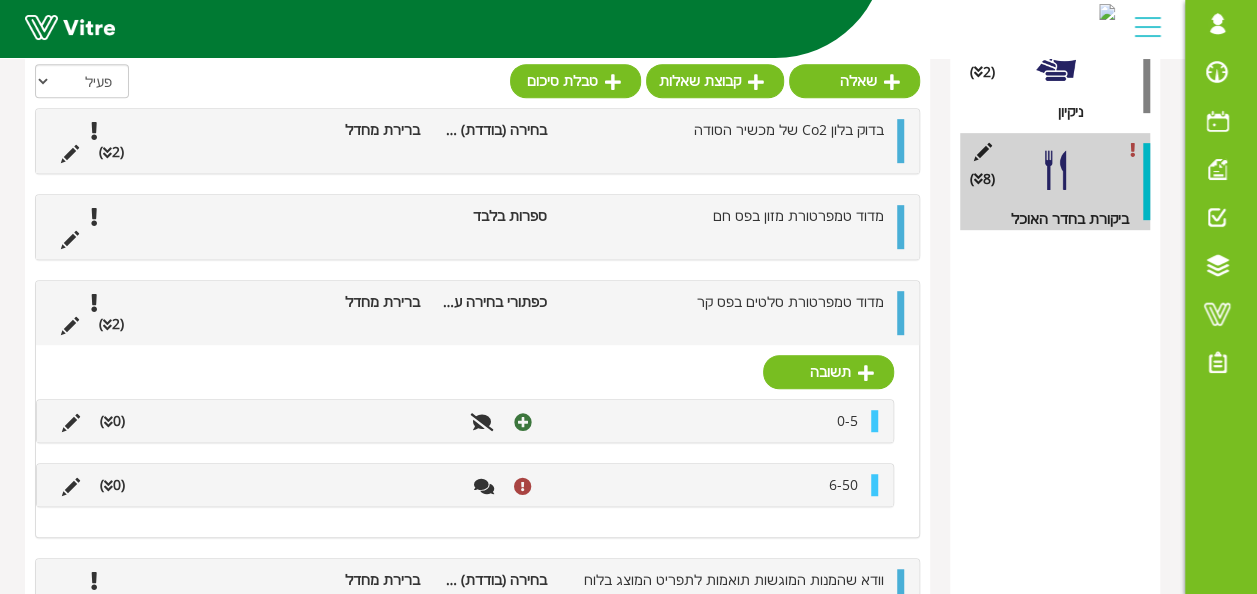 scroll, scrollTop: 410, scrollLeft: 0, axis: vertical 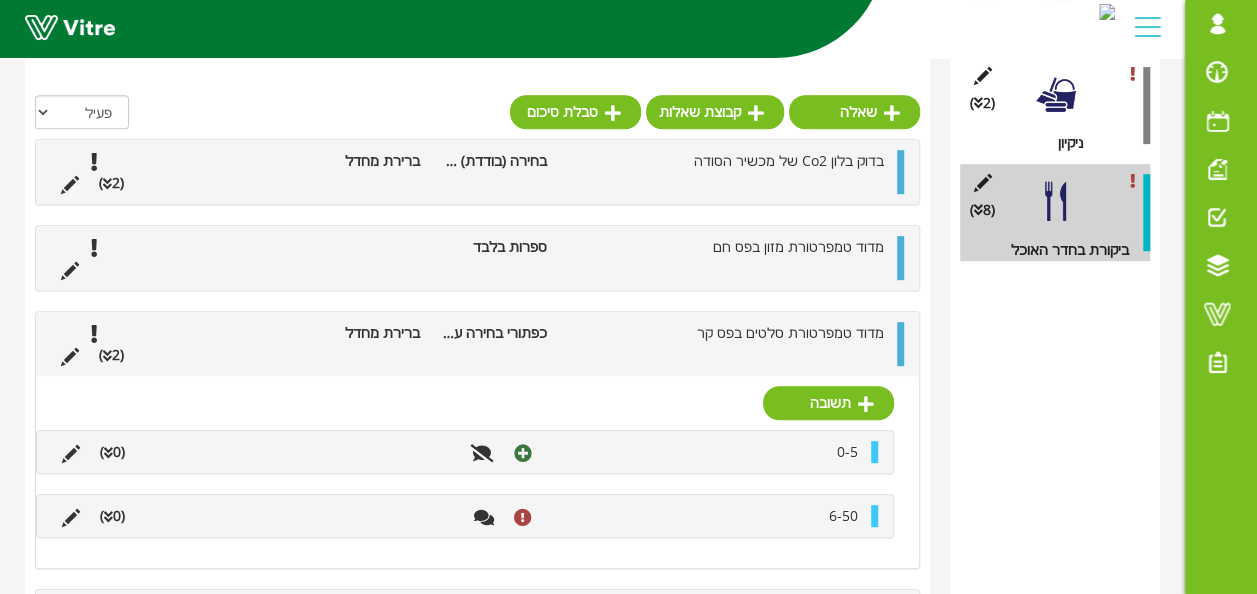 click at bounding box center [107, 356] 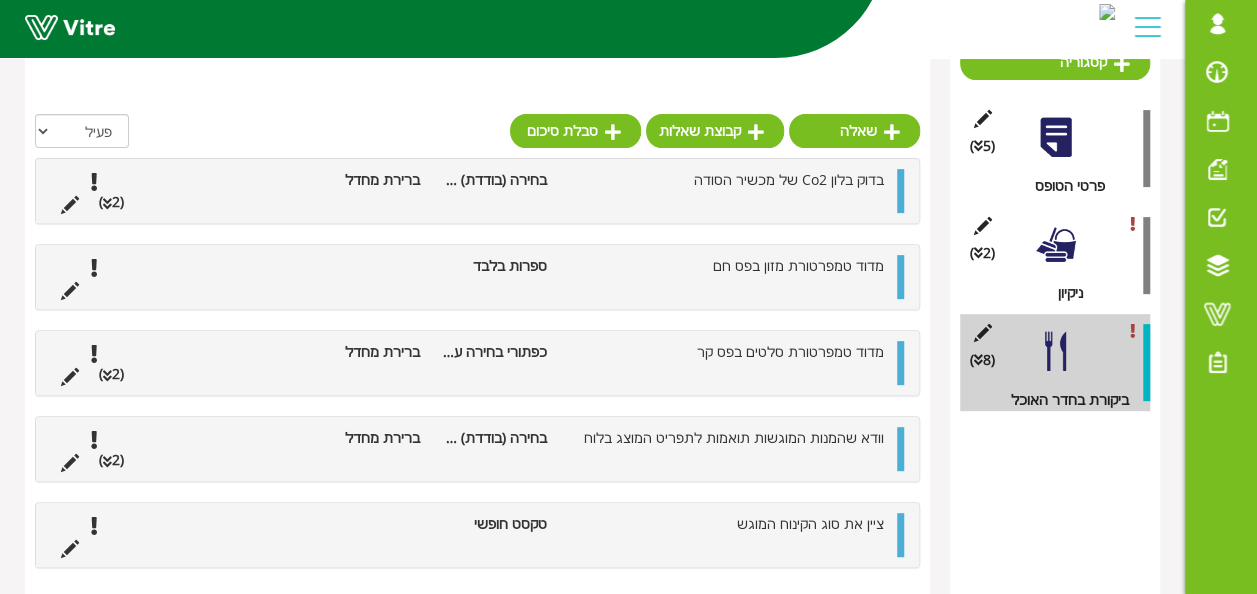 scroll, scrollTop: 148, scrollLeft: 0, axis: vertical 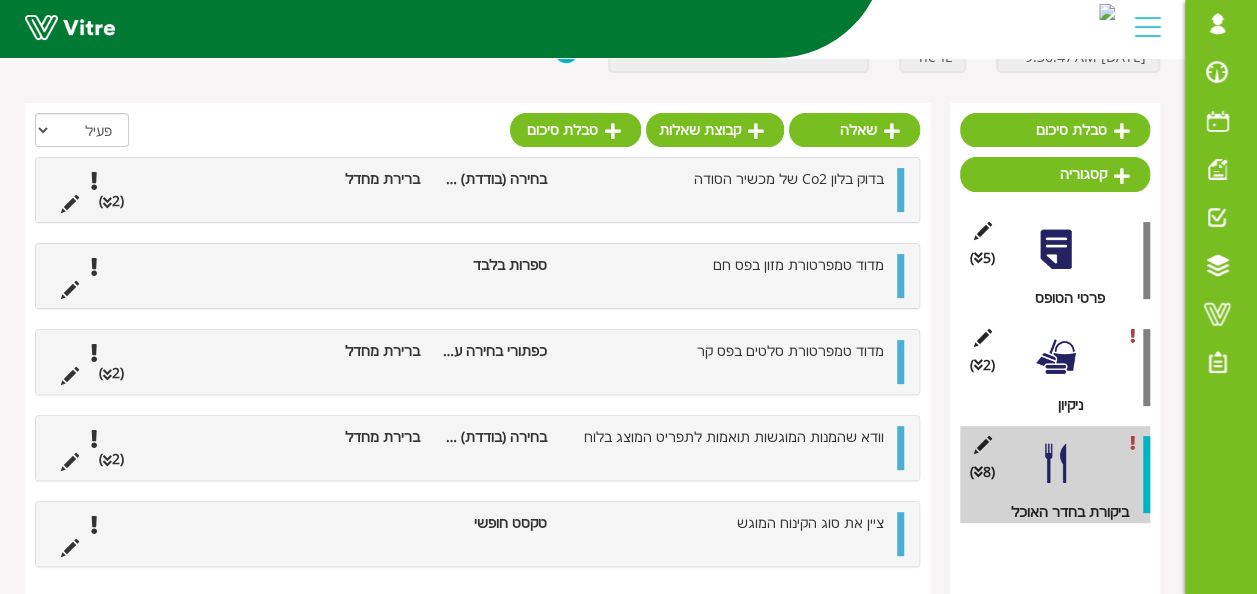 click at bounding box center (1055, 356) 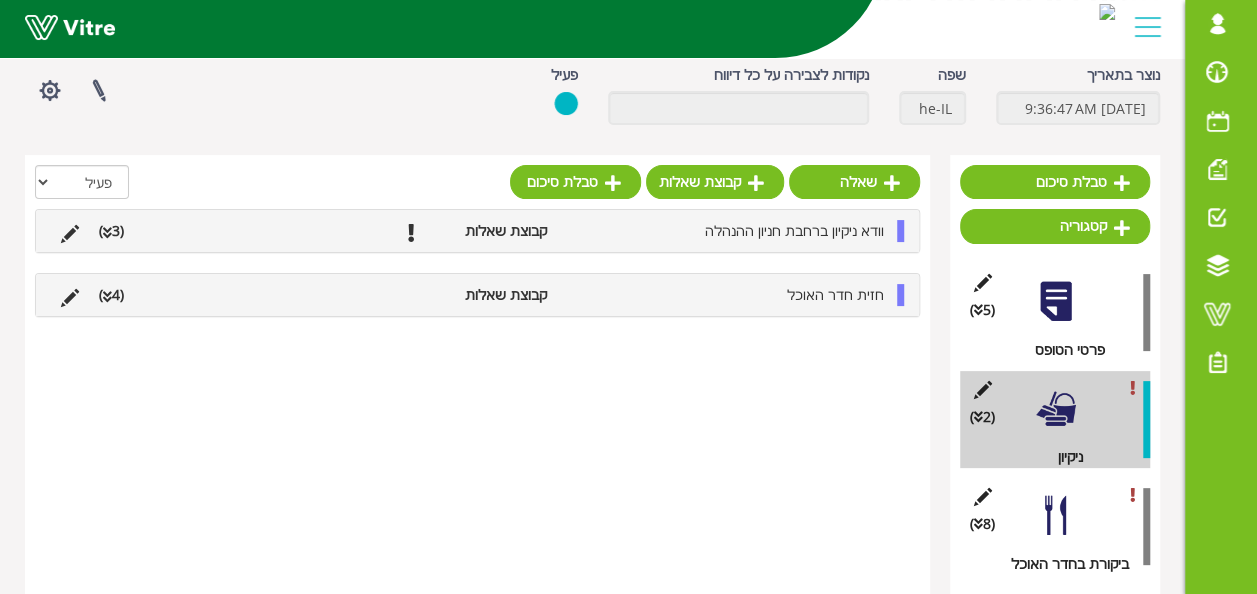 click on "(4 )" at bounding box center (111, 295) 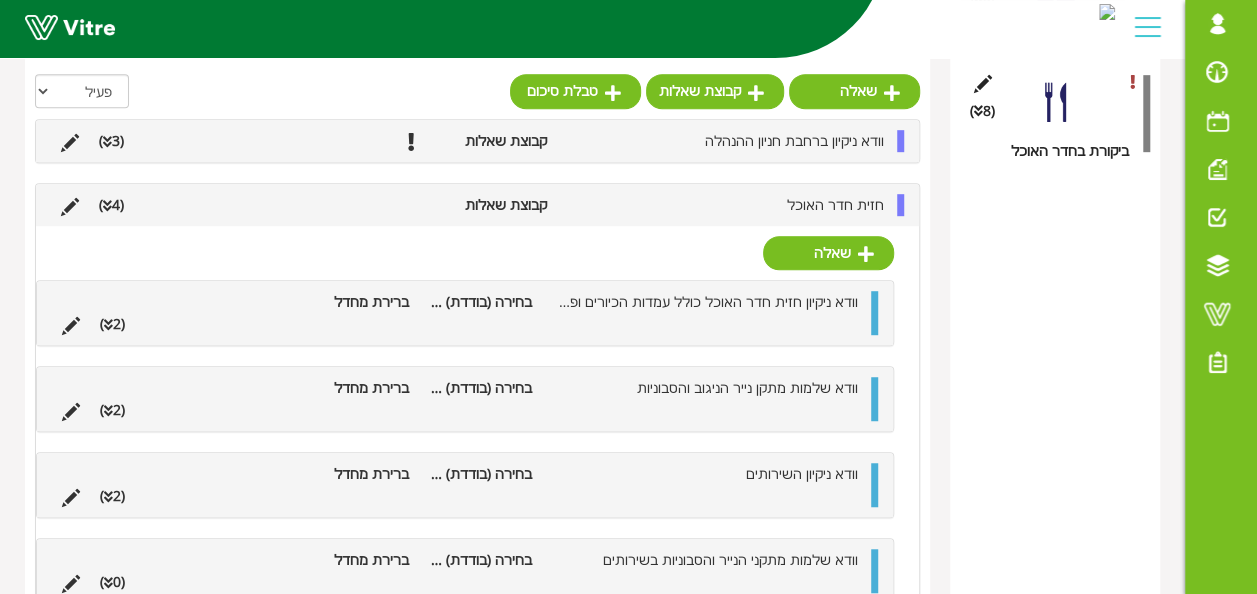 scroll, scrollTop: 575, scrollLeft: 0, axis: vertical 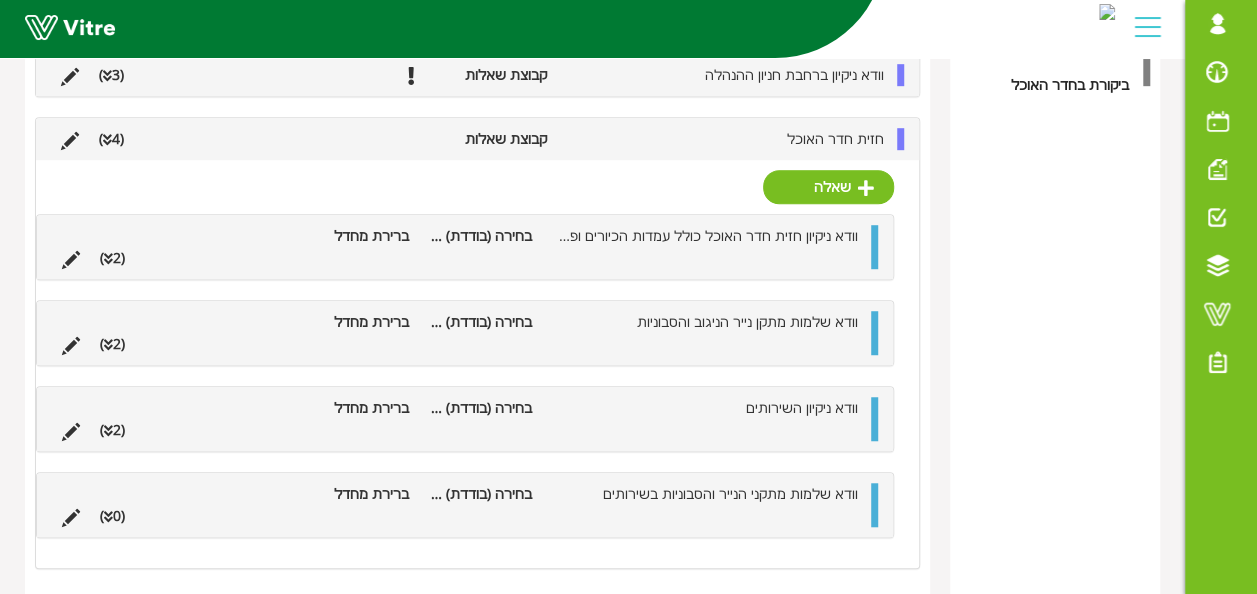 click on "(0 )" at bounding box center (112, 516) 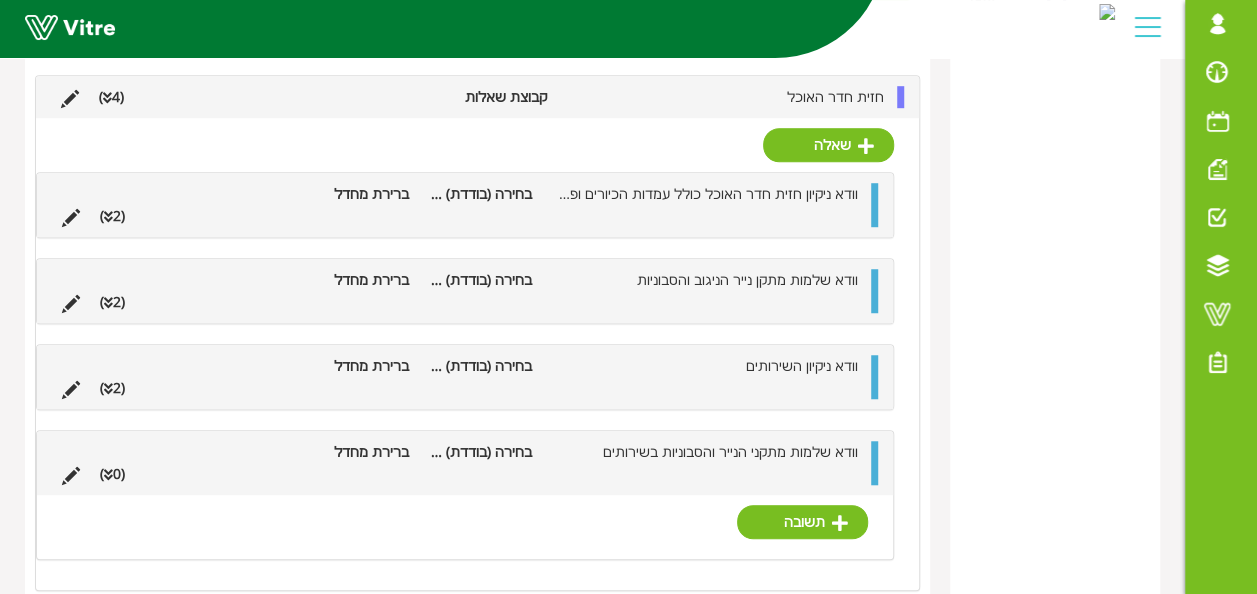 scroll, scrollTop: 639, scrollLeft: 0, axis: vertical 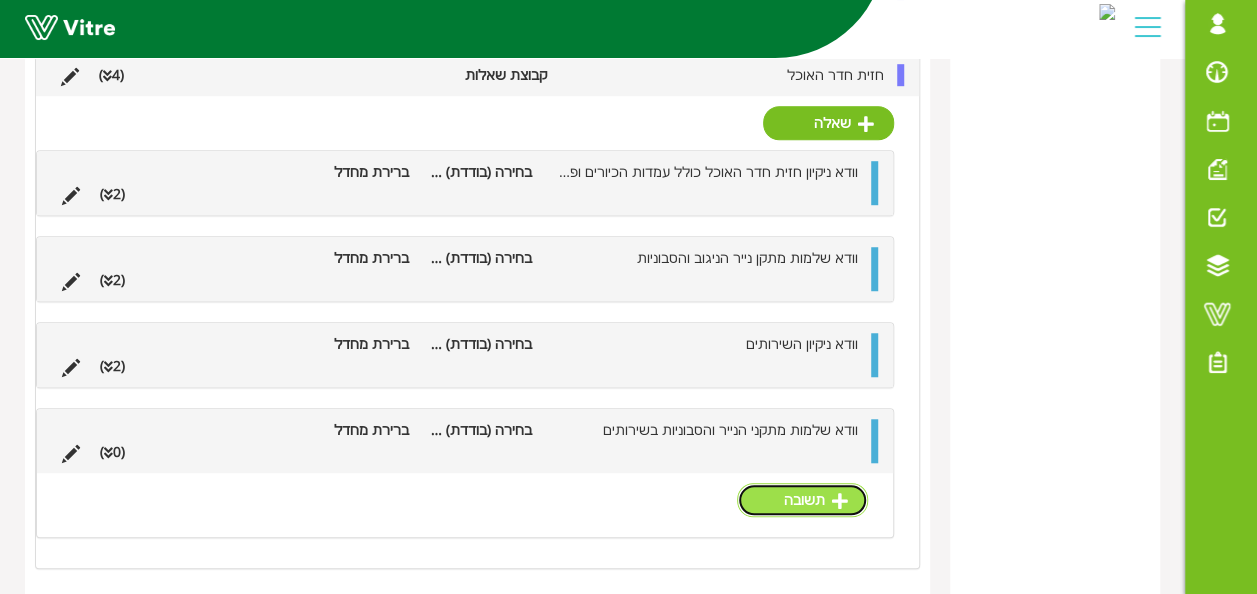click on "תשובה" at bounding box center [802, 500] 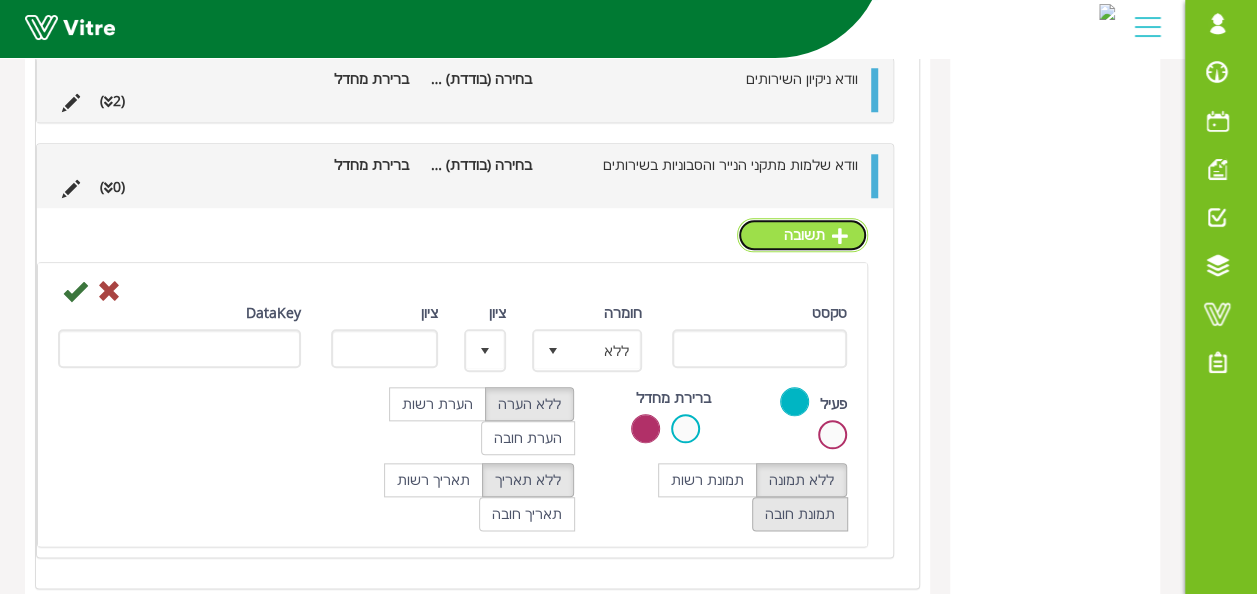 scroll, scrollTop: 916, scrollLeft: 0, axis: vertical 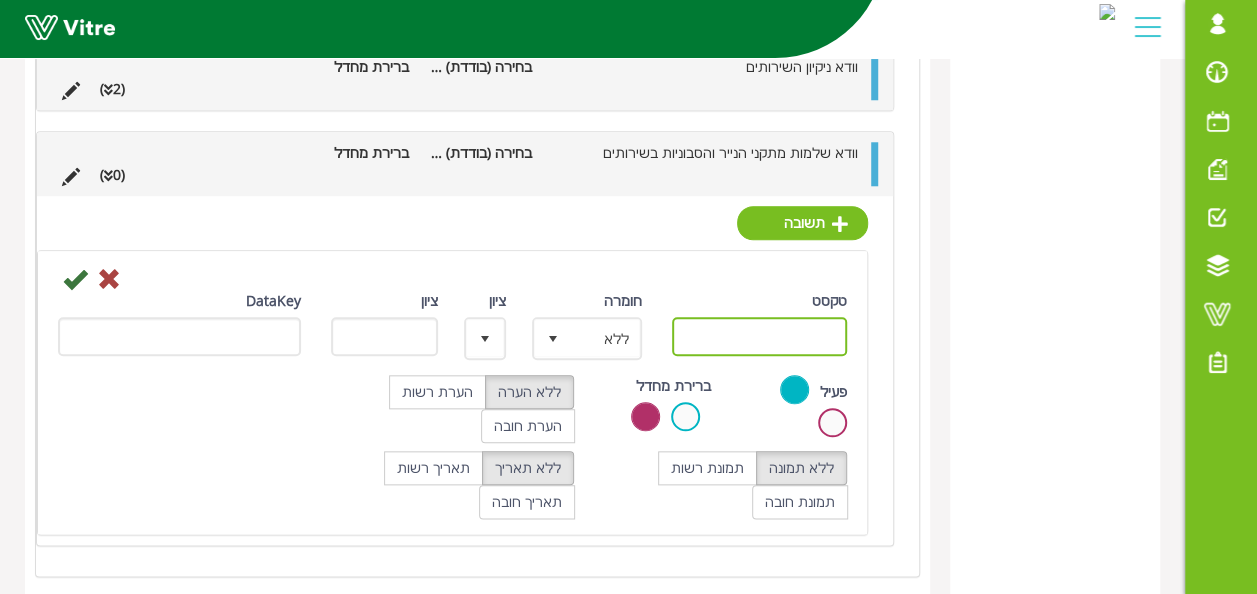 click on "טקסט" at bounding box center (759, 336) 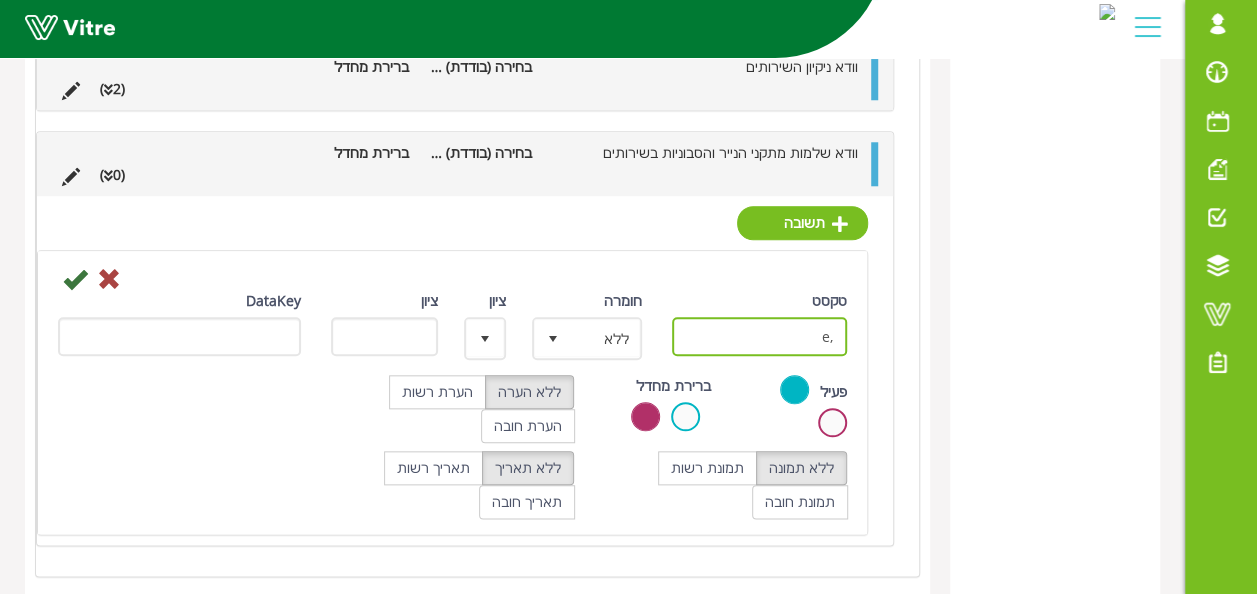 type on "," 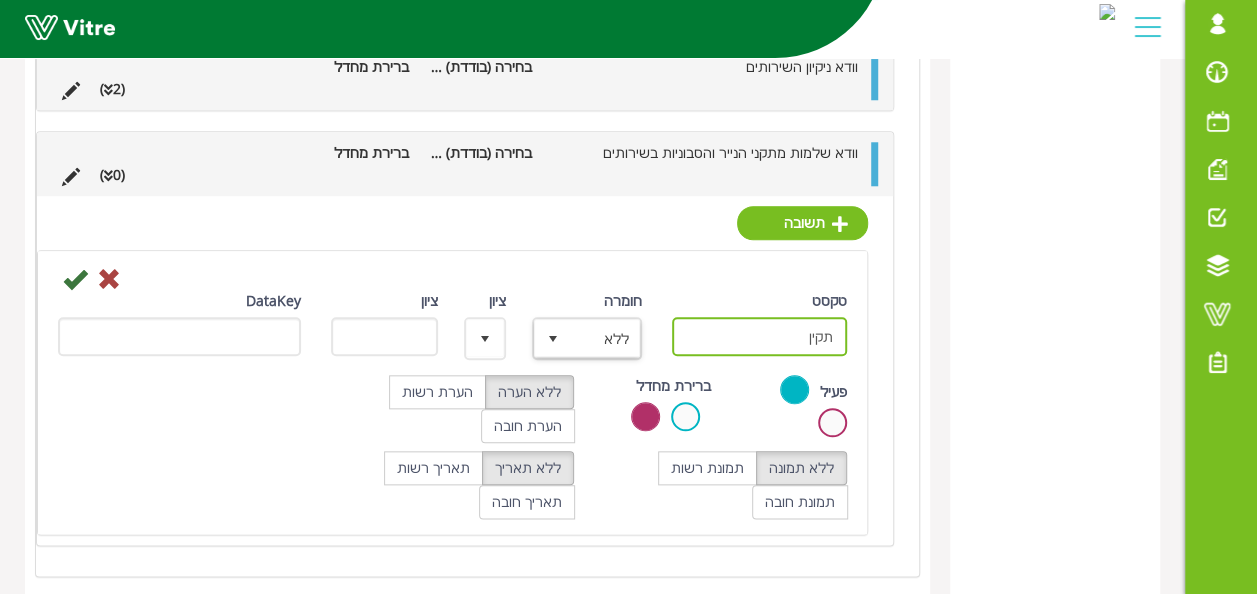 type on "תקין" 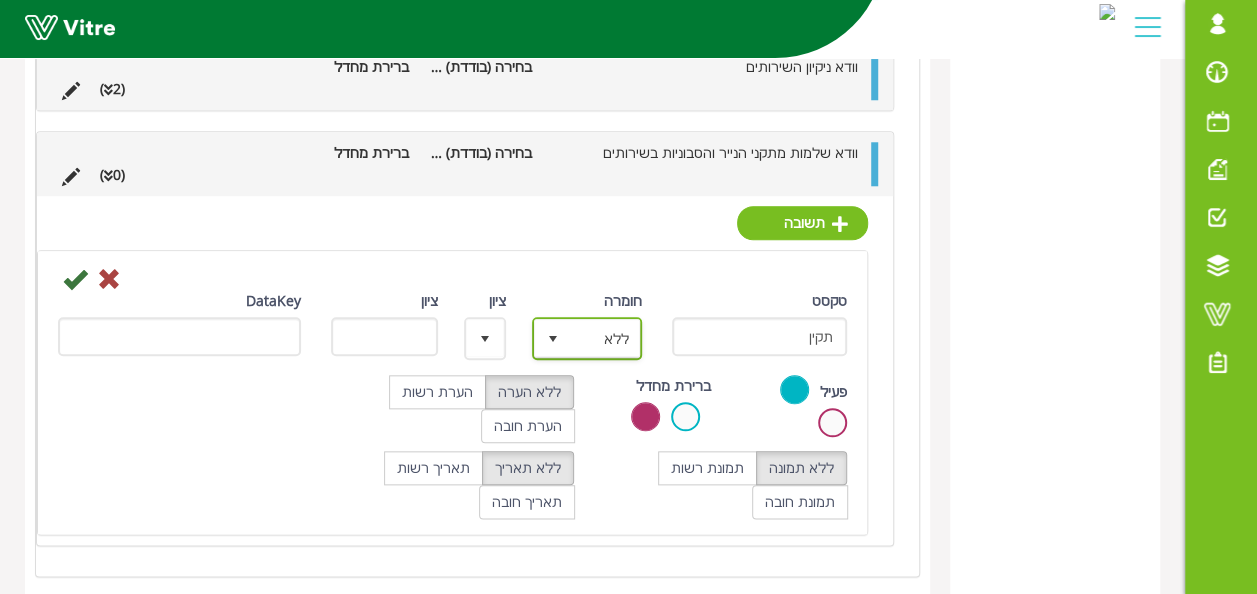 click at bounding box center [553, 339] 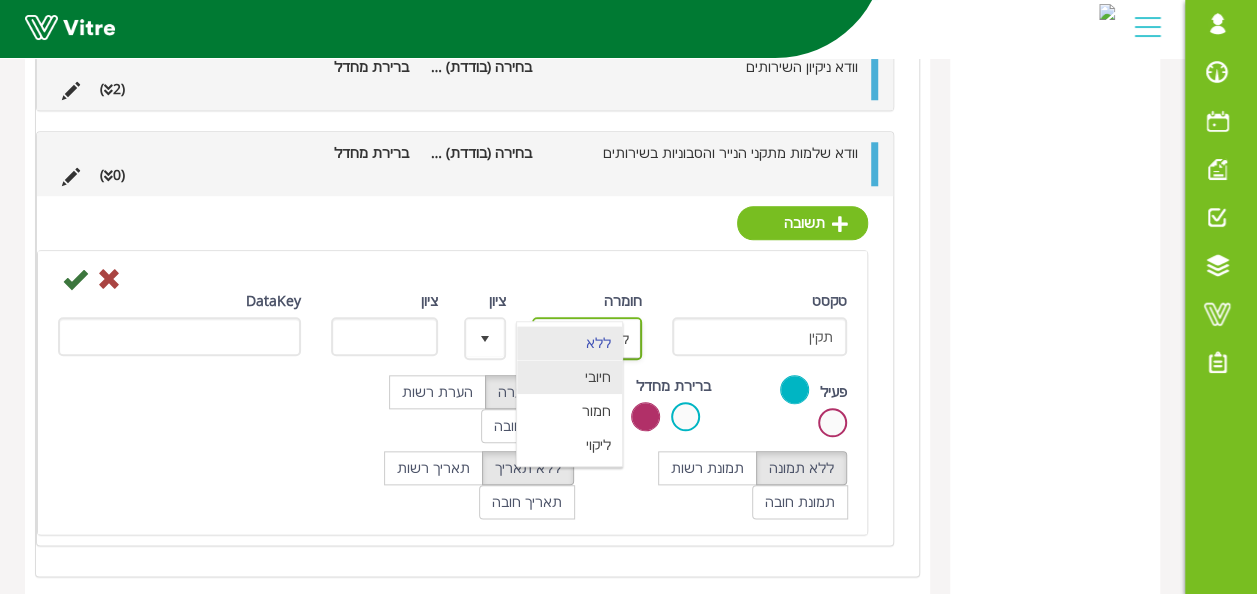 click on "חיובי" at bounding box center [569, 377] 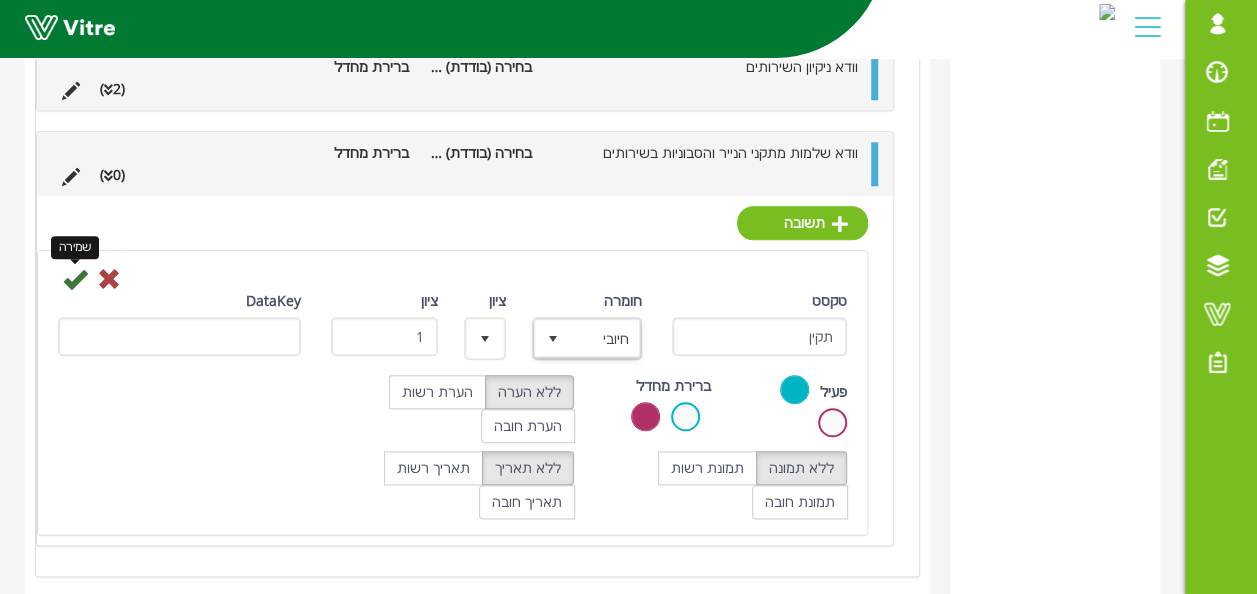 click at bounding box center [75, 279] 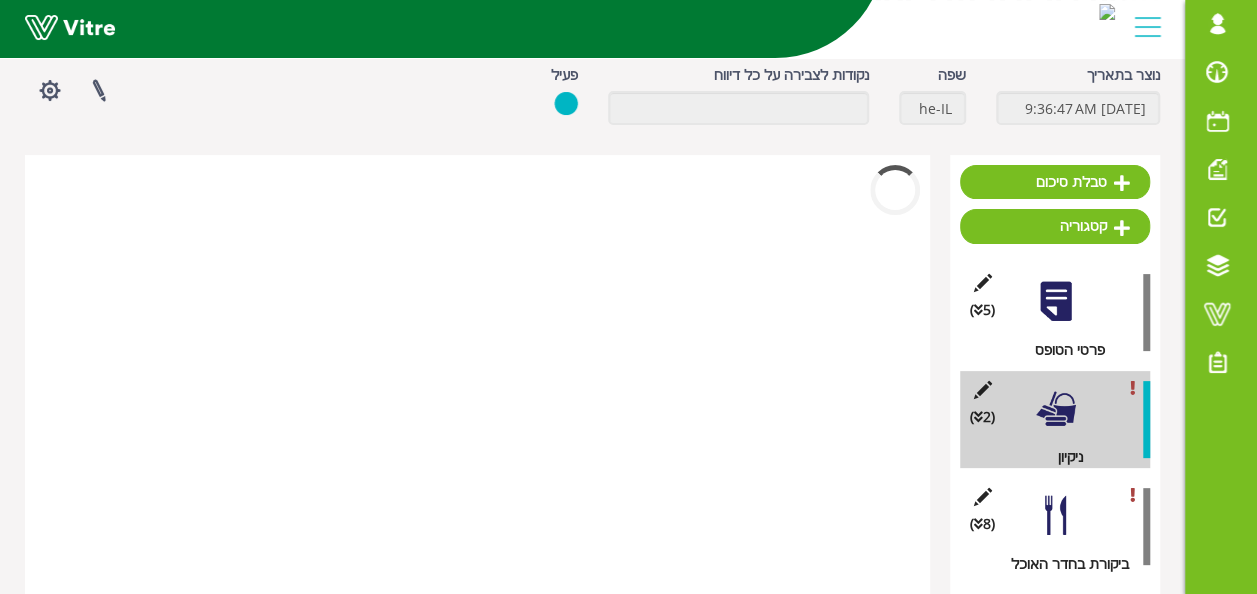scroll, scrollTop: 594, scrollLeft: 0, axis: vertical 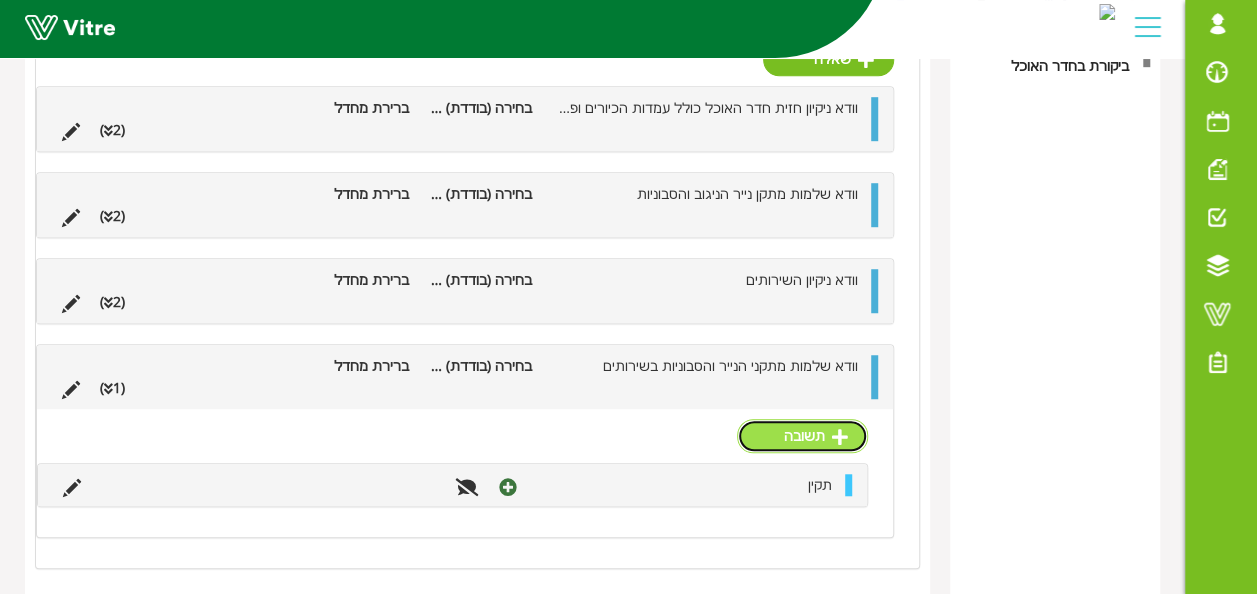 click on "תשובה" at bounding box center (802, 436) 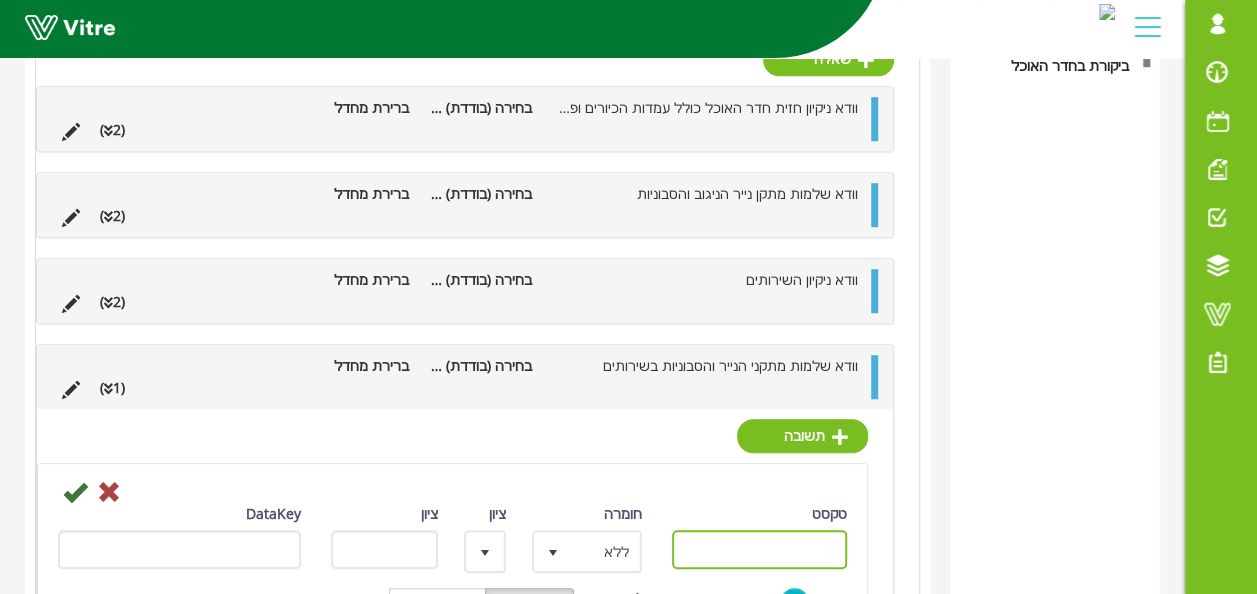 click on "טקסט" at bounding box center (759, 549) 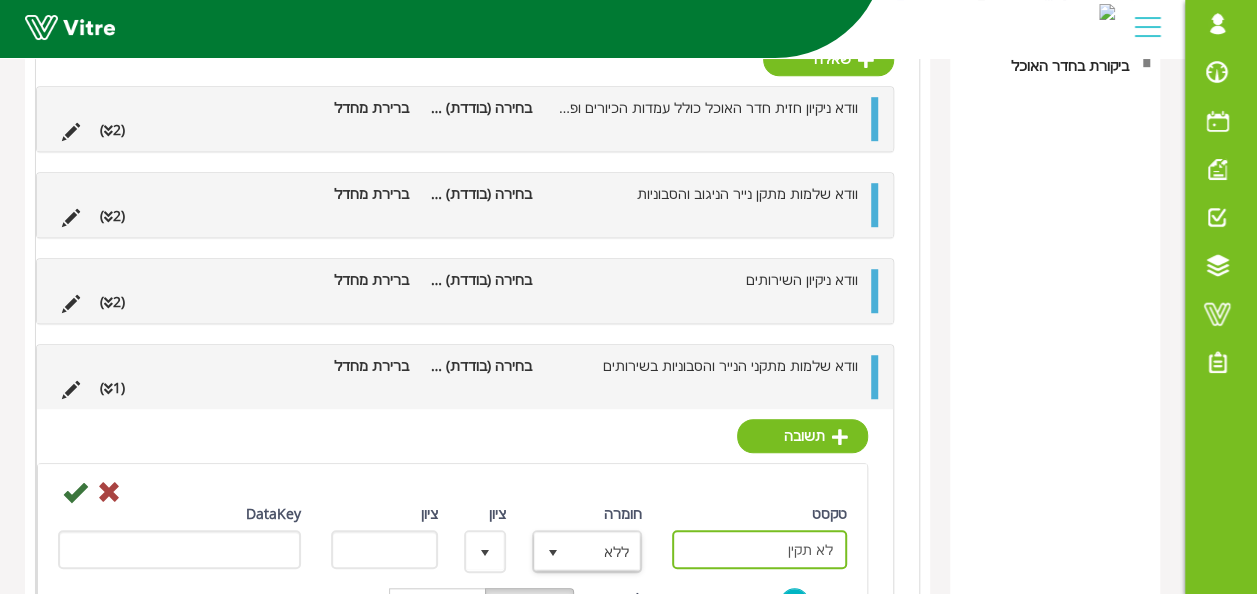 type on "לא תקין" 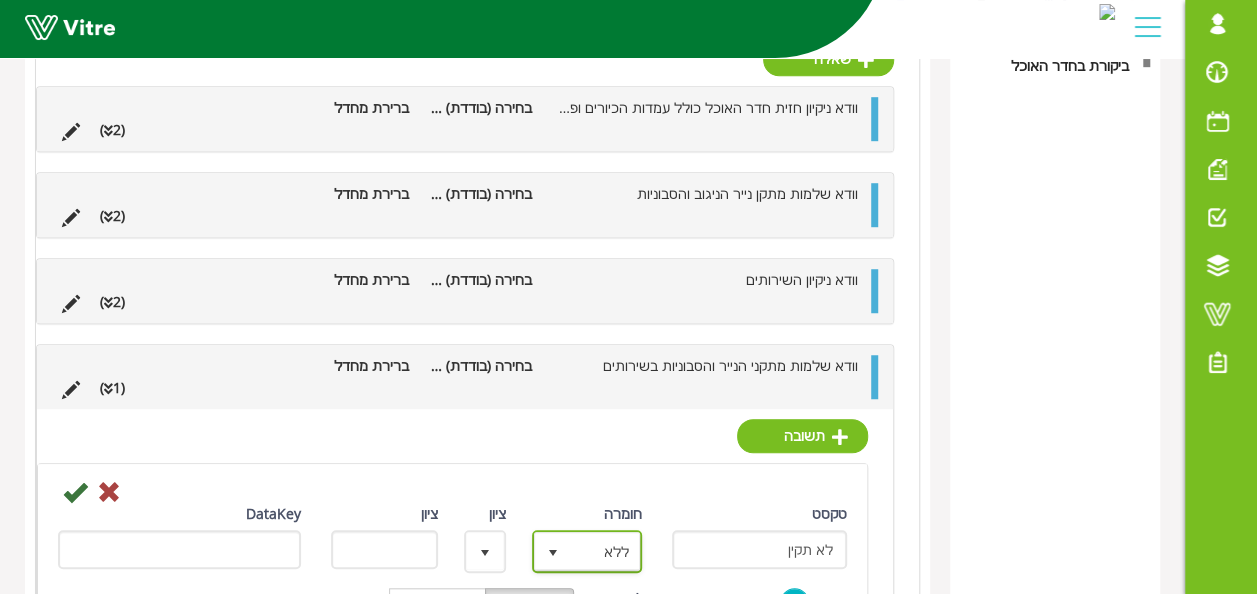 click on "ללא" at bounding box center [605, 551] 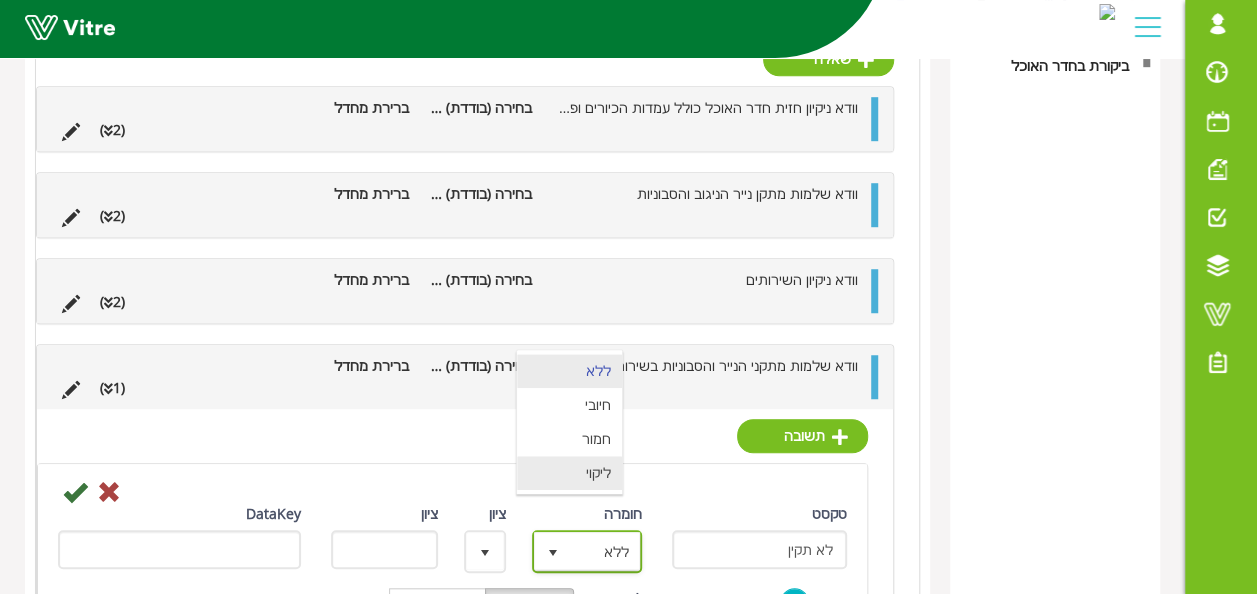 click on "ליקוי" at bounding box center [569, 473] 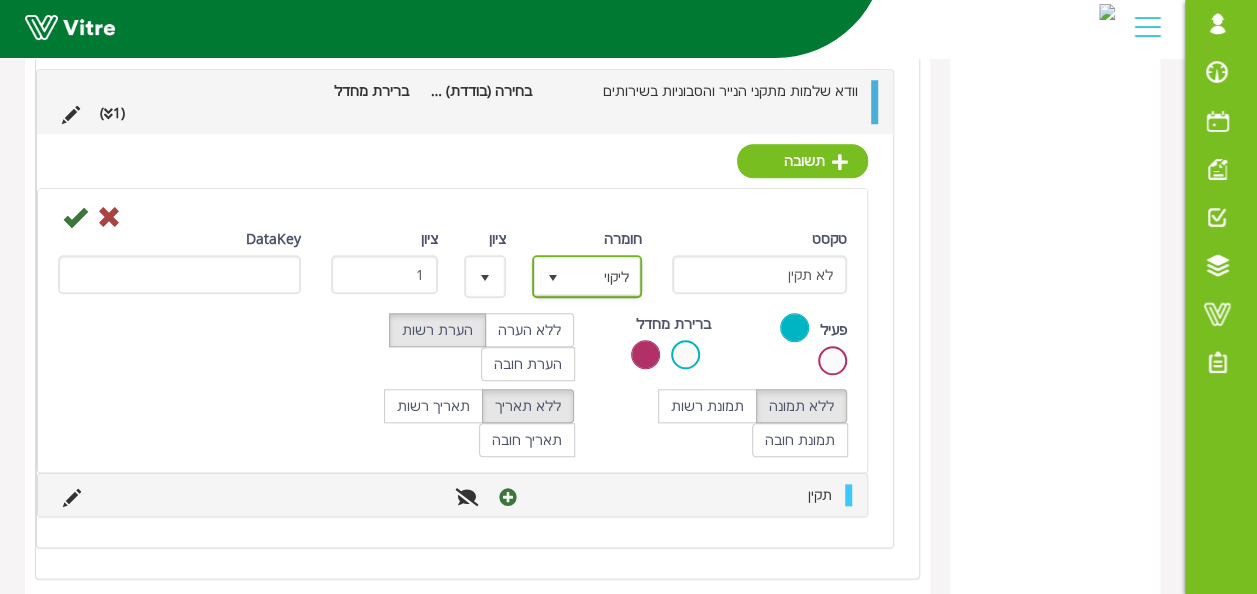 scroll, scrollTop: 870, scrollLeft: 0, axis: vertical 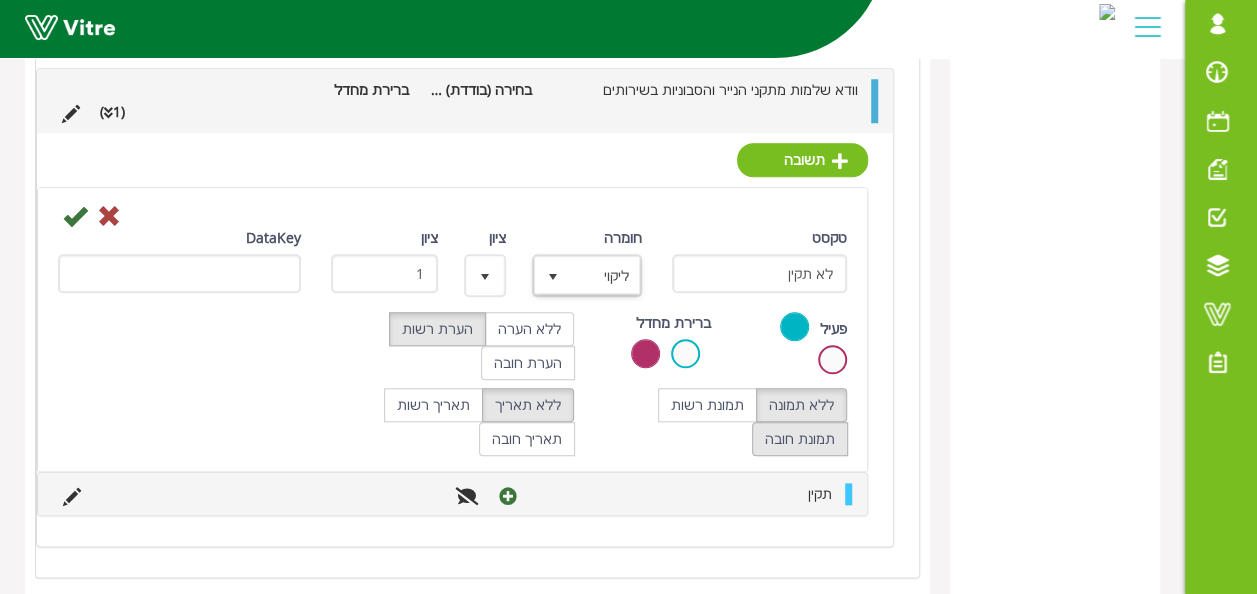 click on "תמונת חובה" at bounding box center [800, 439] 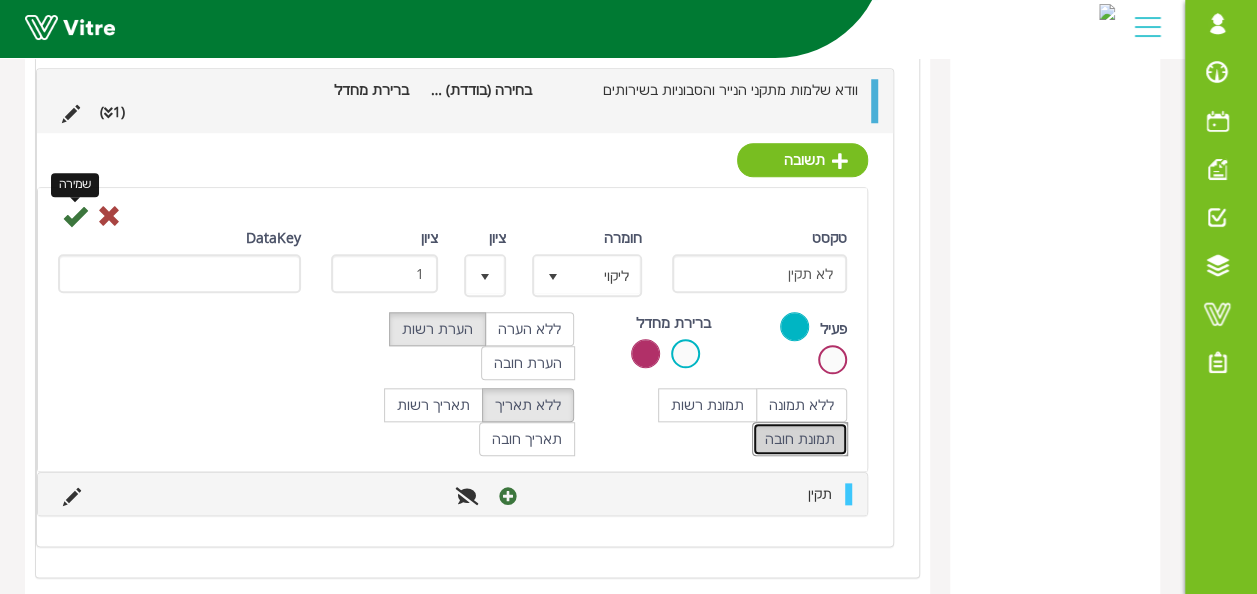 click at bounding box center (75, 216) 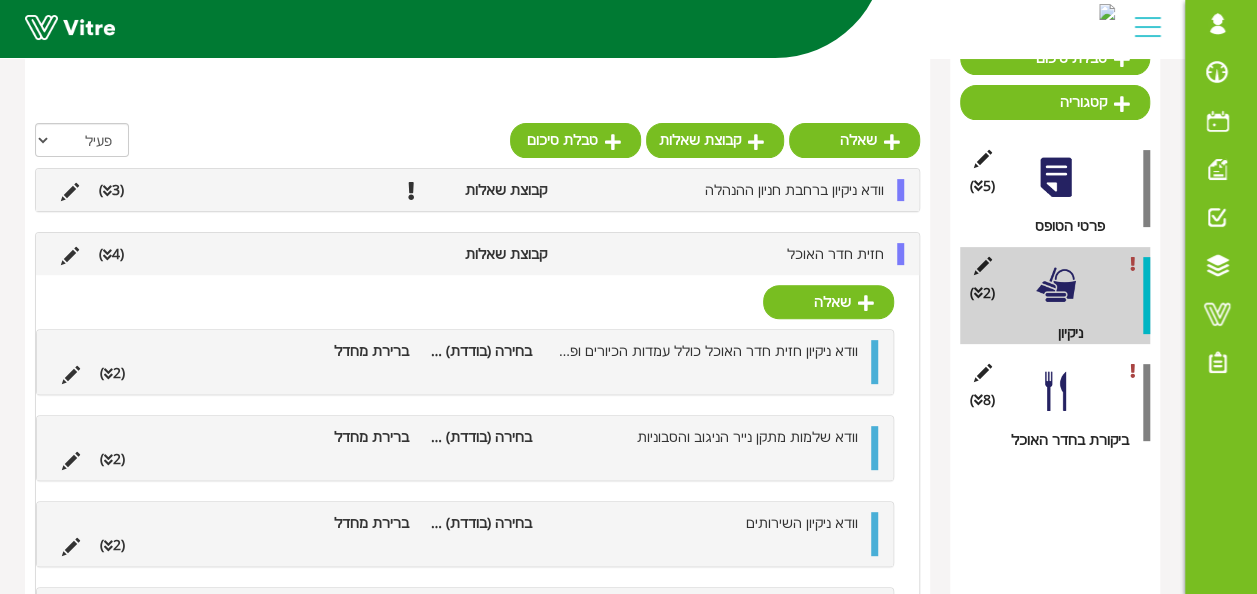 scroll, scrollTop: 320, scrollLeft: 0, axis: vertical 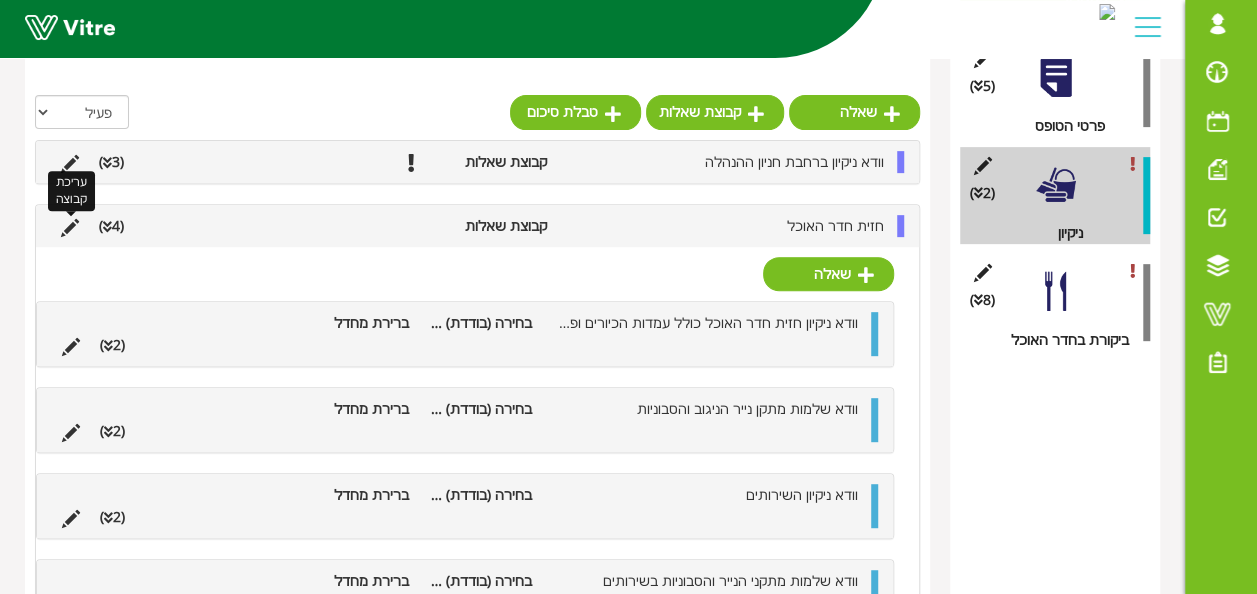click at bounding box center (70, 228) 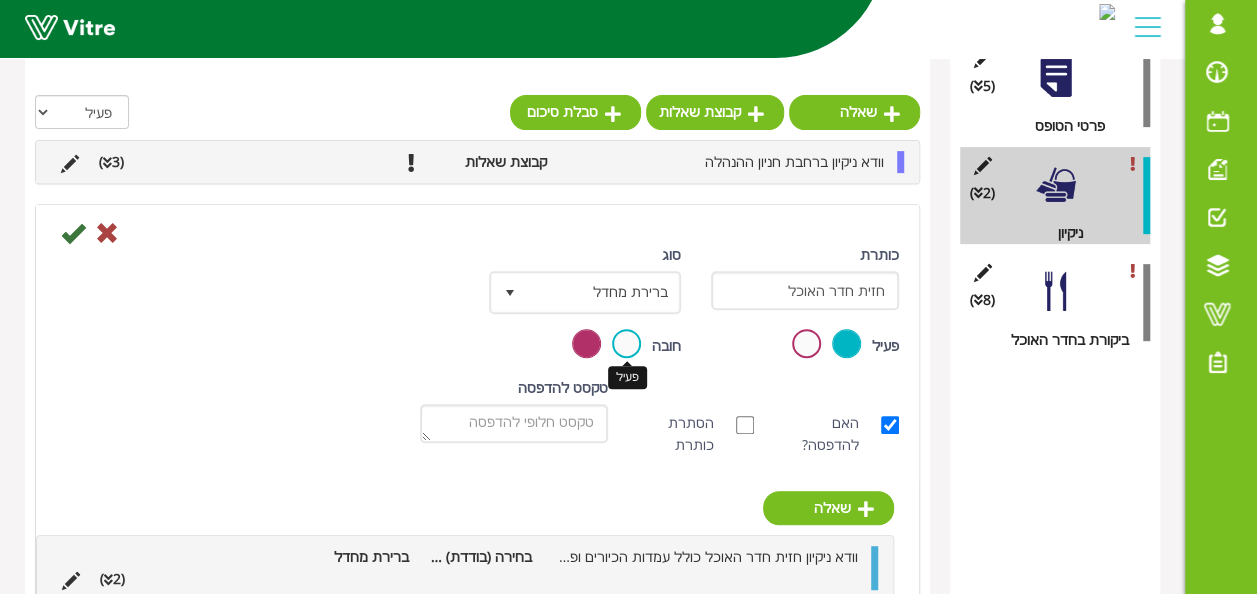 click at bounding box center (626, 343) 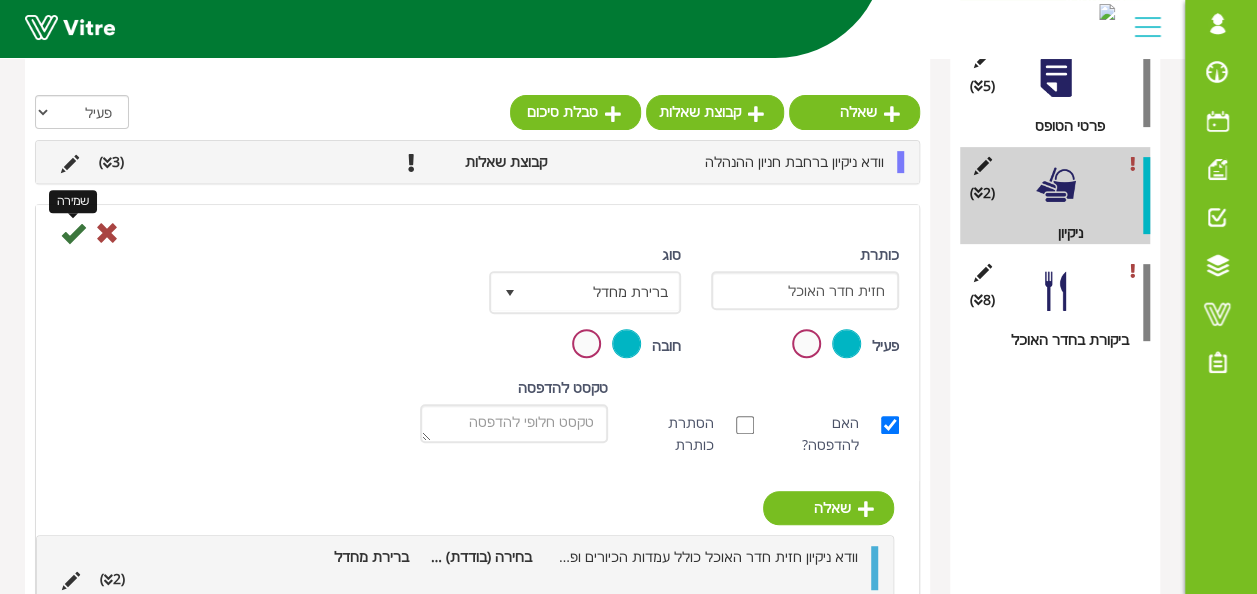 click at bounding box center [73, 233] 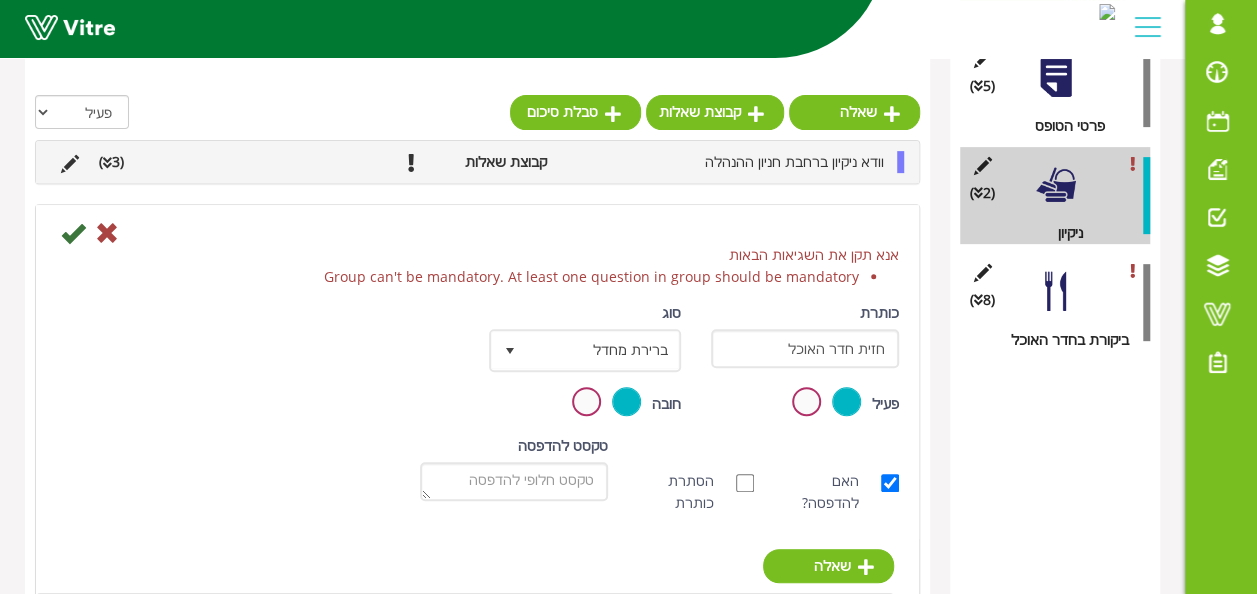 click at bounding box center (73, 233) 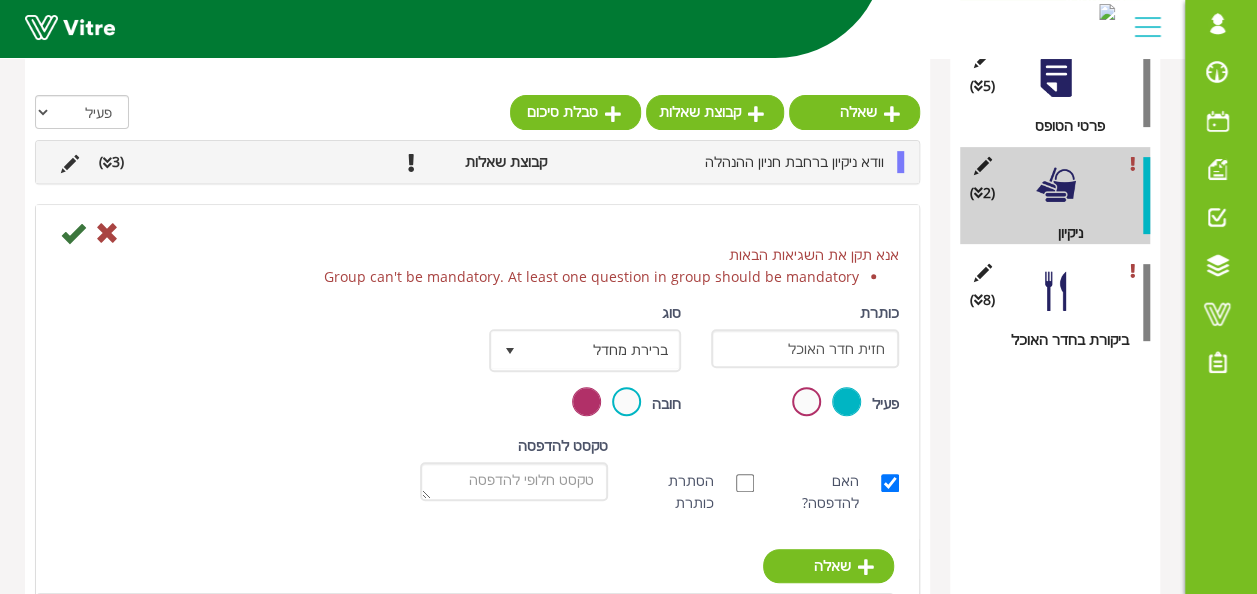 click at bounding box center [73, 233] 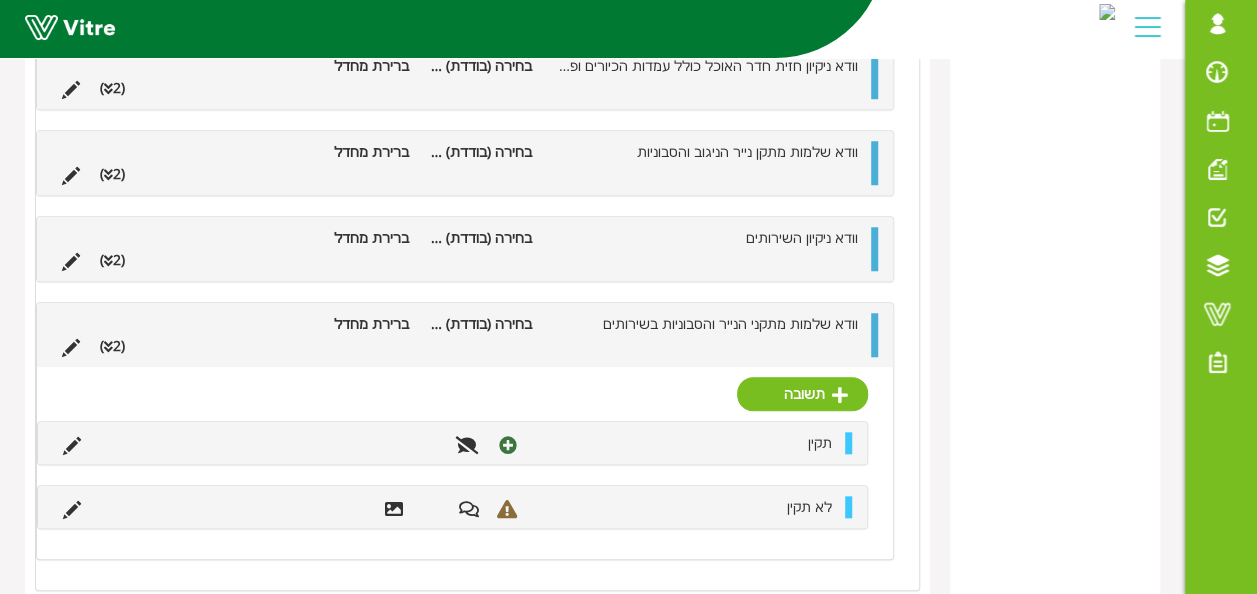 scroll, scrollTop: 761, scrollLeft: 0, axis: vertical 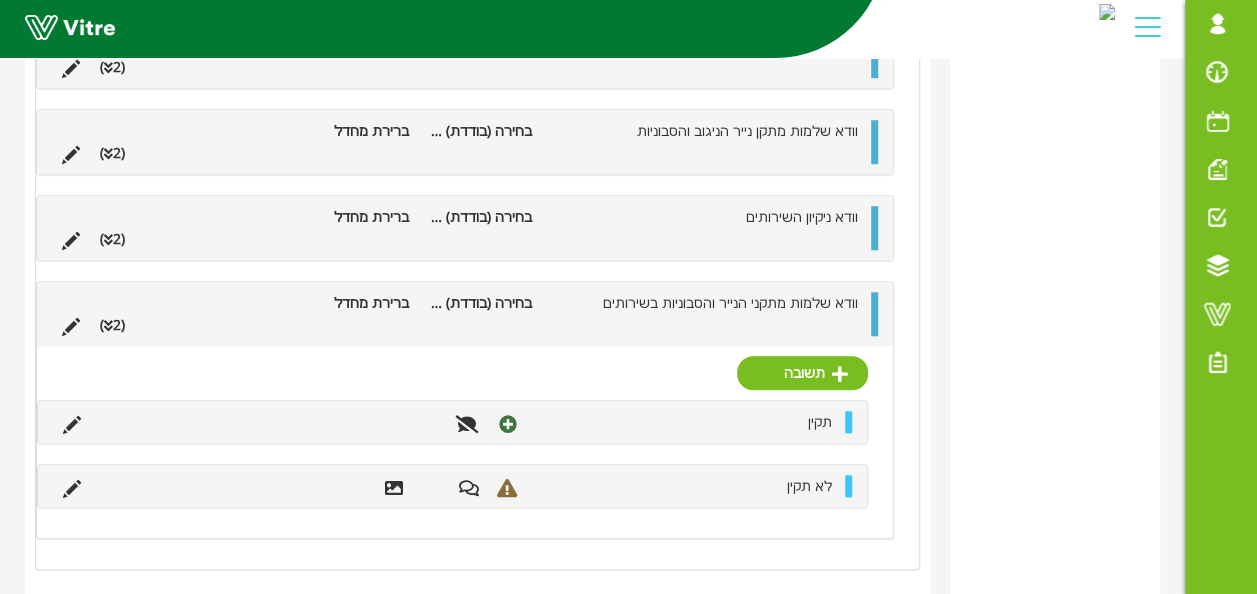 click at bounding box center [108, 326] 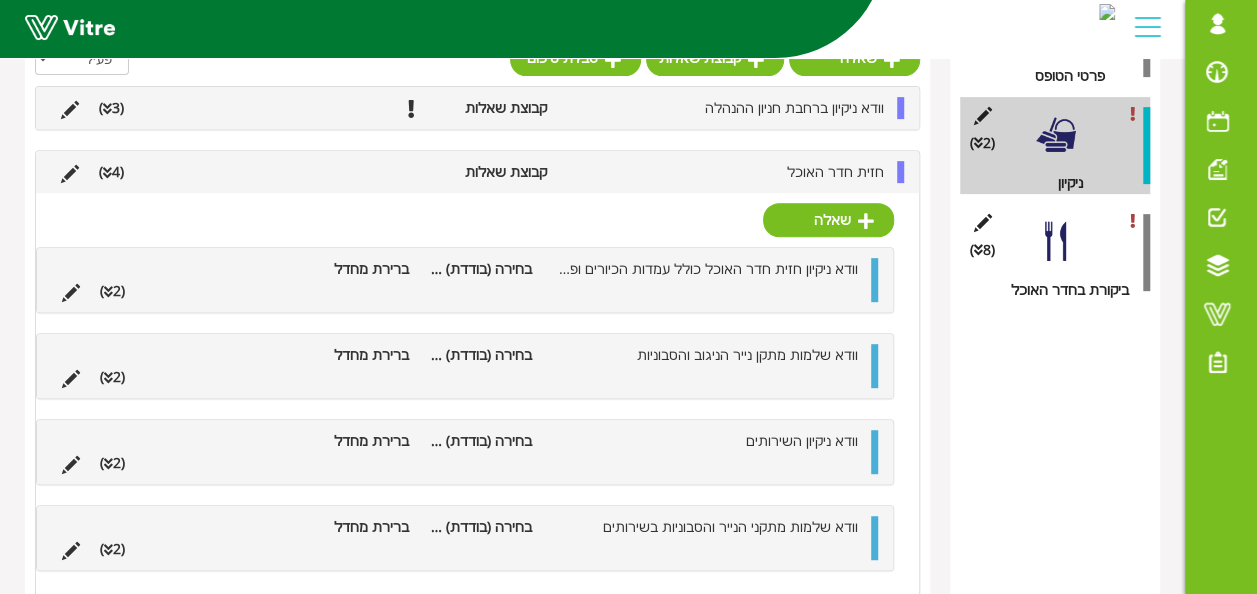 scroll, scrollTop: 270, scrollLeft: 0, axis: vertical 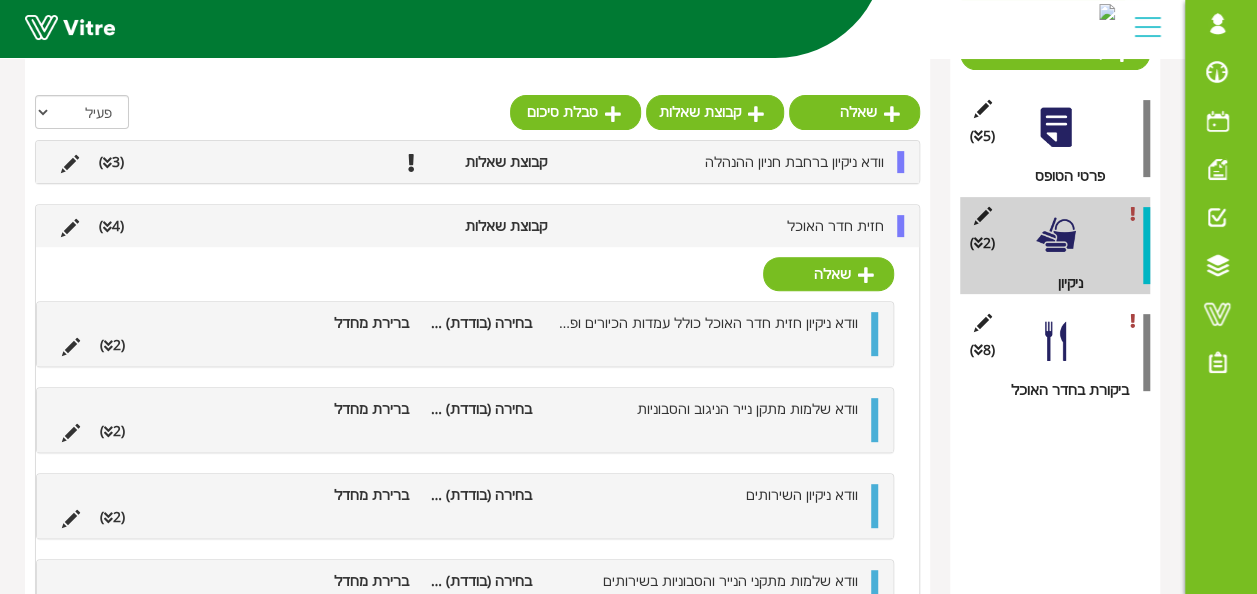 click at bounding box center [107, 163] 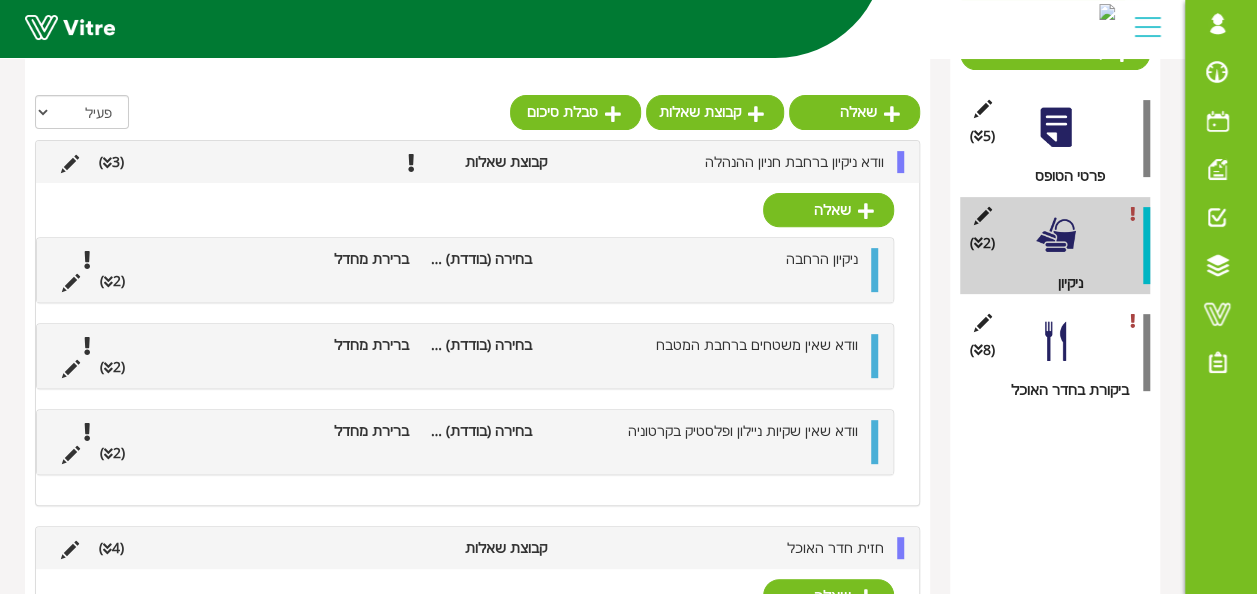 click on "(3 )" at bounding box center (111, 162) 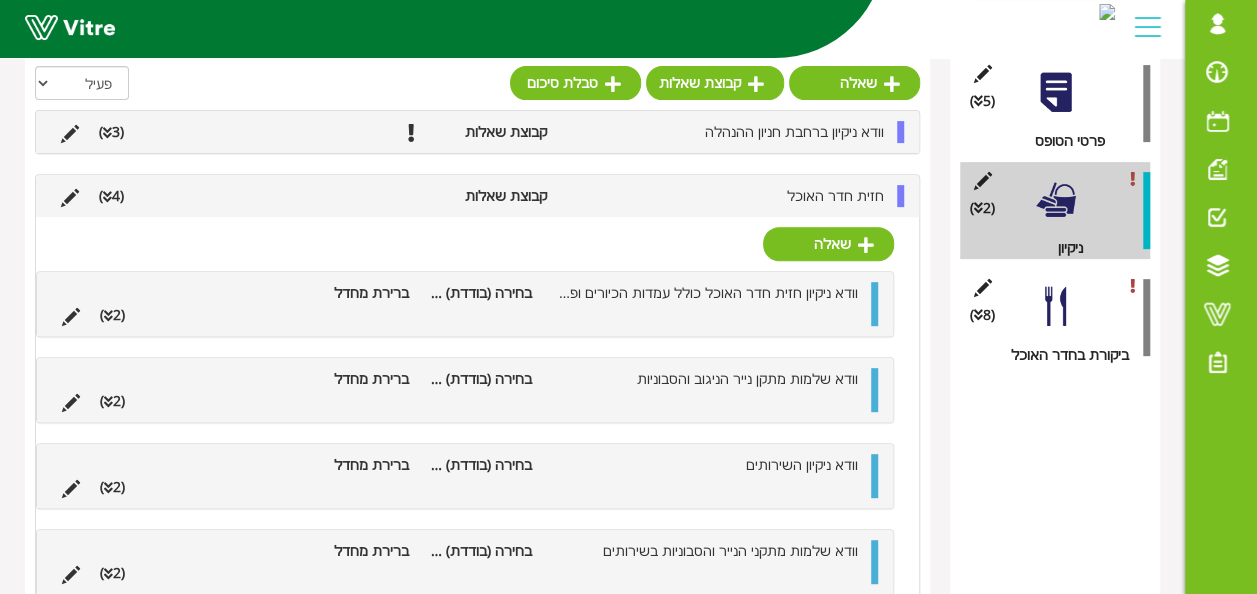 scroll, scrollTop: 357, scrollLeft: 0, axis: vertical 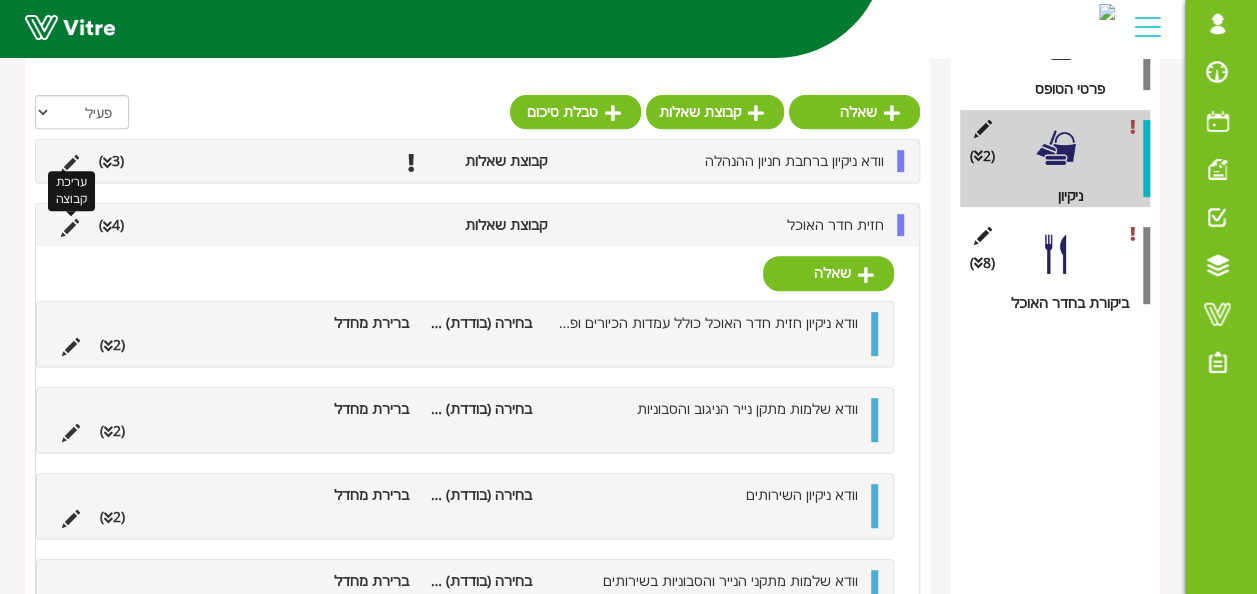 click at bounding box center (70, 228) 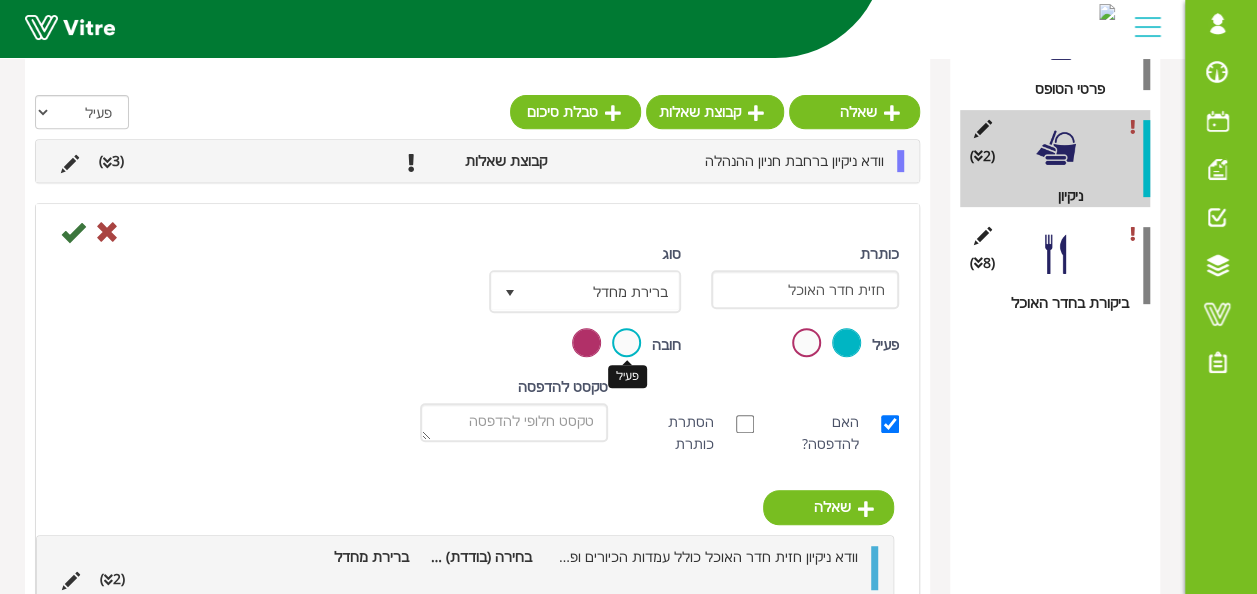 click at bounding box center (626, 342) 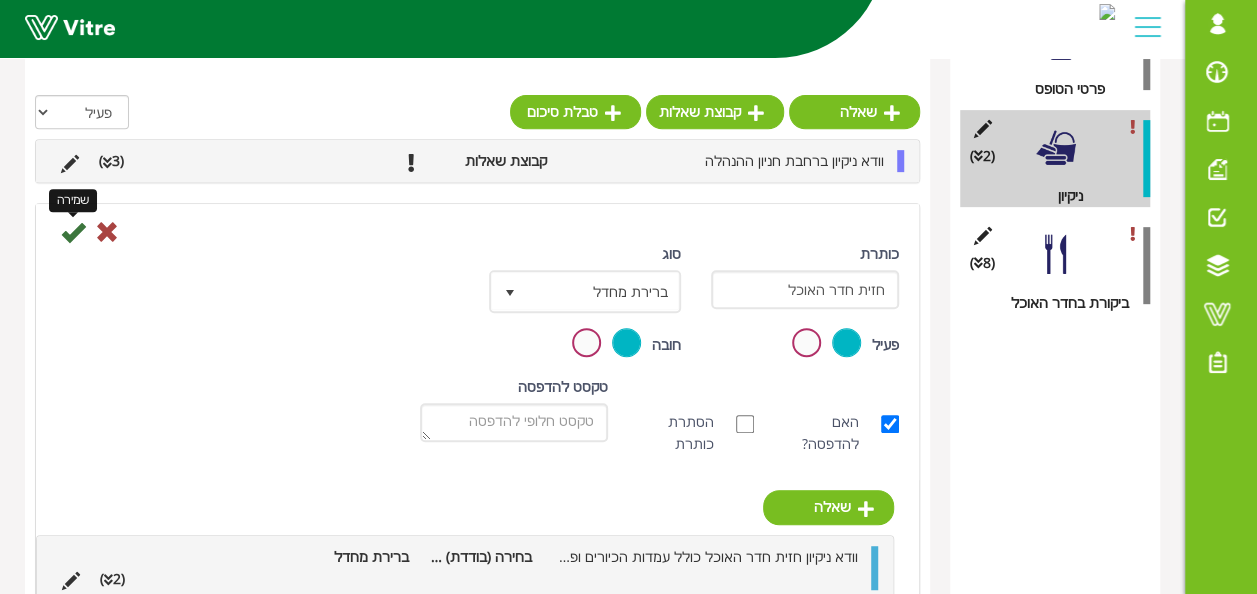 click at bounding box center (73, 232) 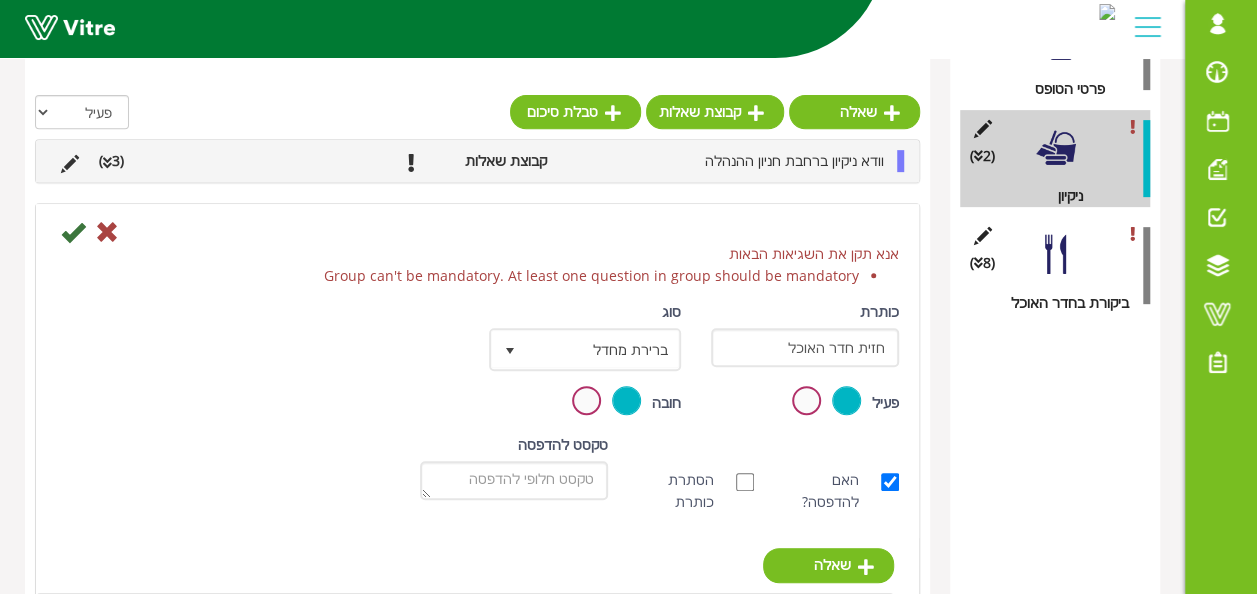 click at bounding box center (73, 232) 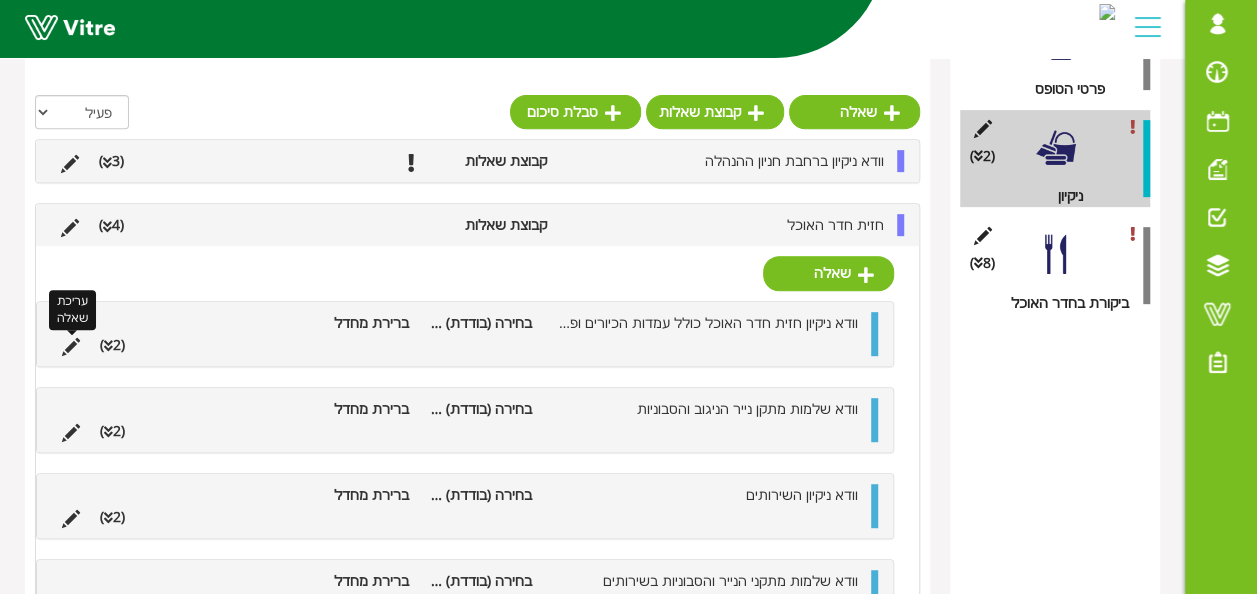 click at bounding box center [71, 347] 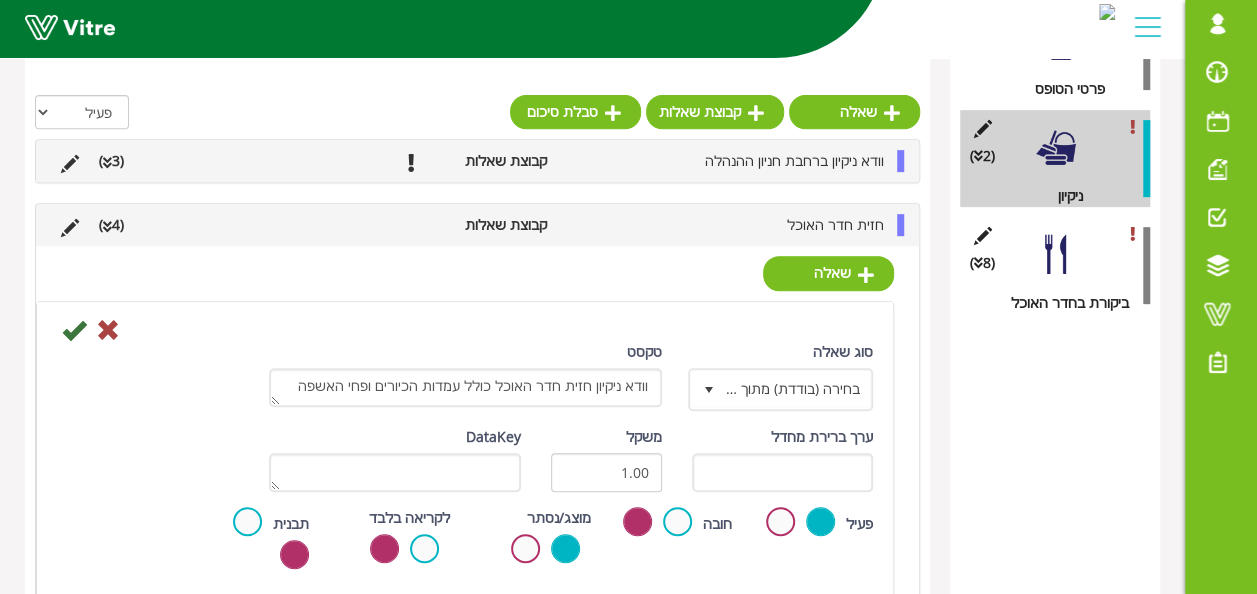 click on "חובה" at bounding box center (676, 523) 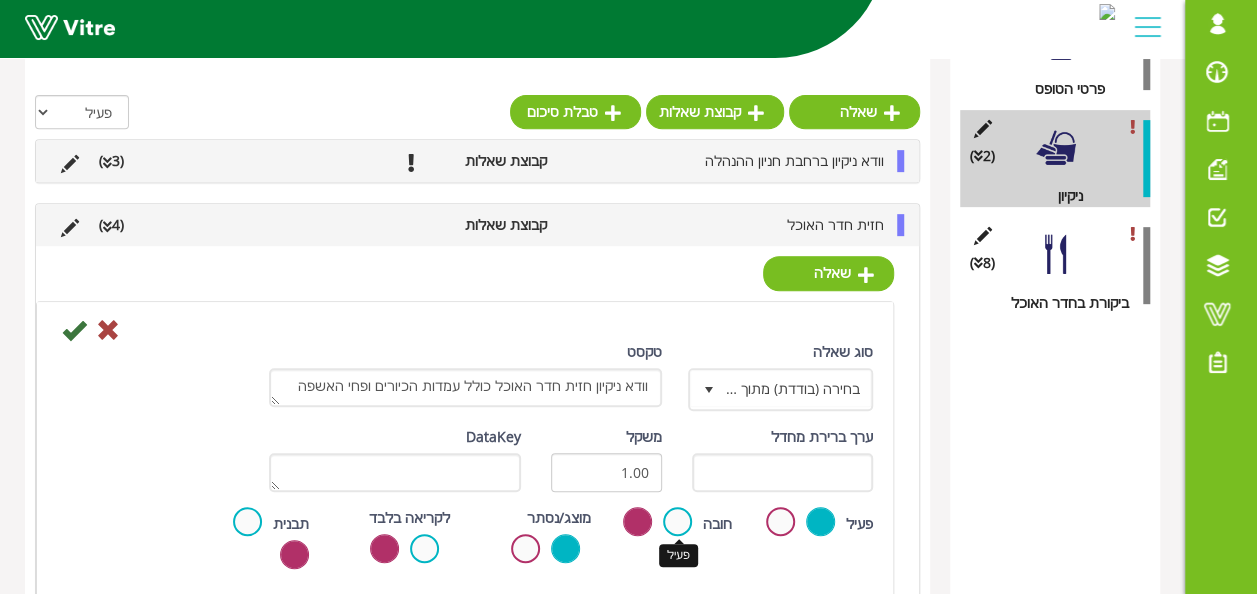 click at bounding box center (677, 521) 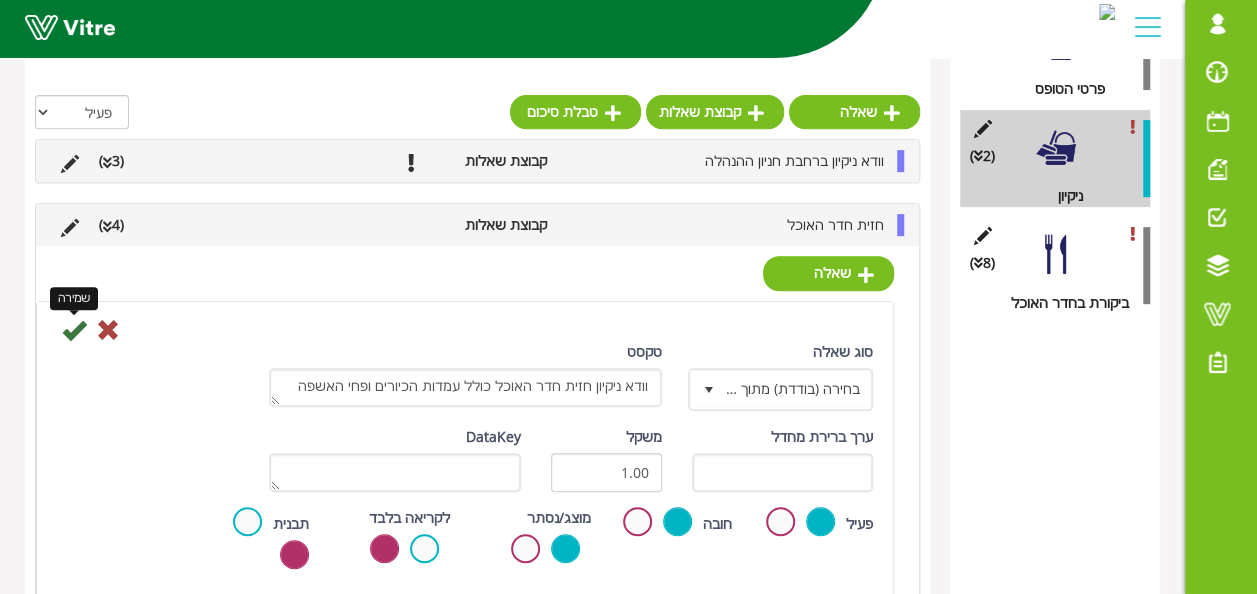 click at bounding box center (74, 330) 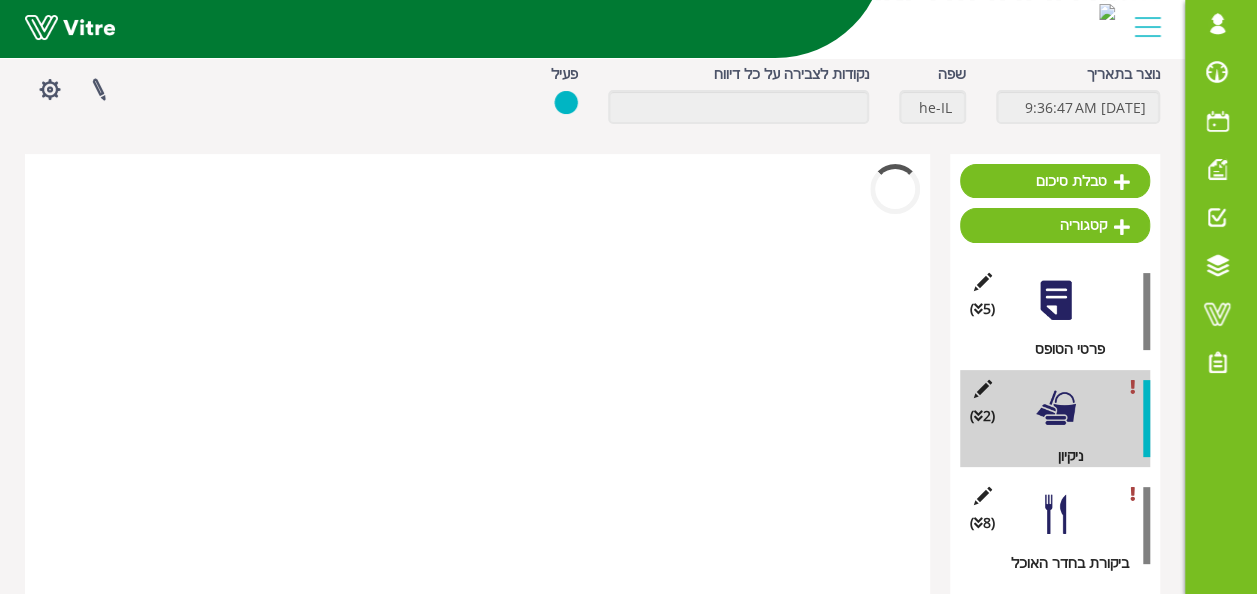 scroll, scrollTop: 96, scrollLeft: 0, axis: vertical 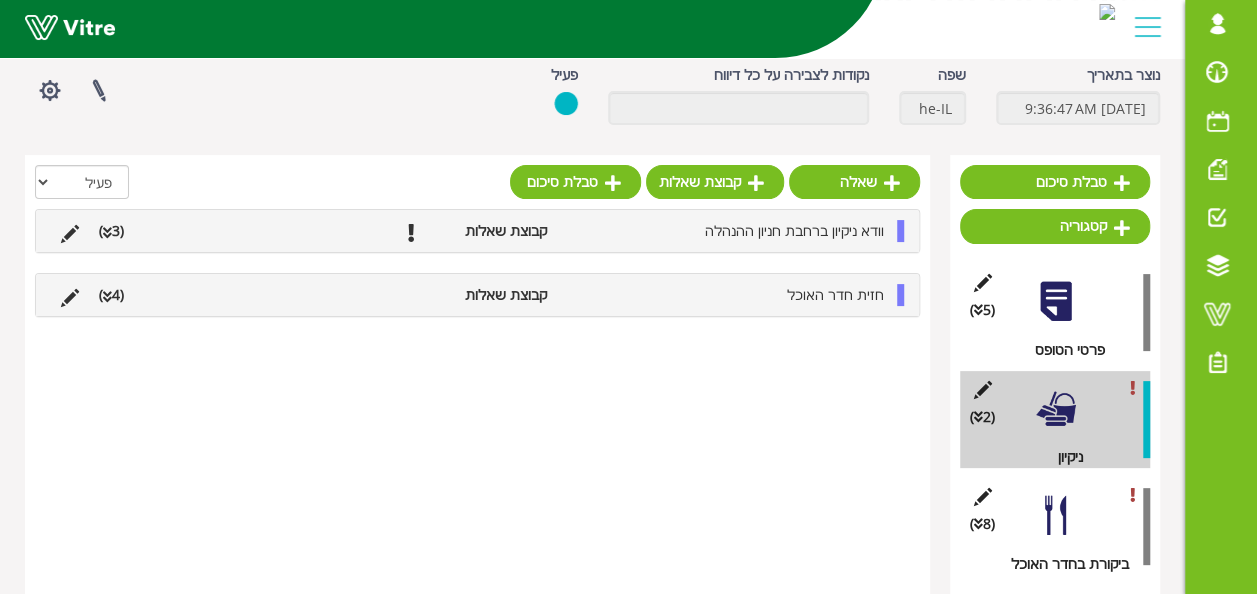 click at bounding box center [107, 297] 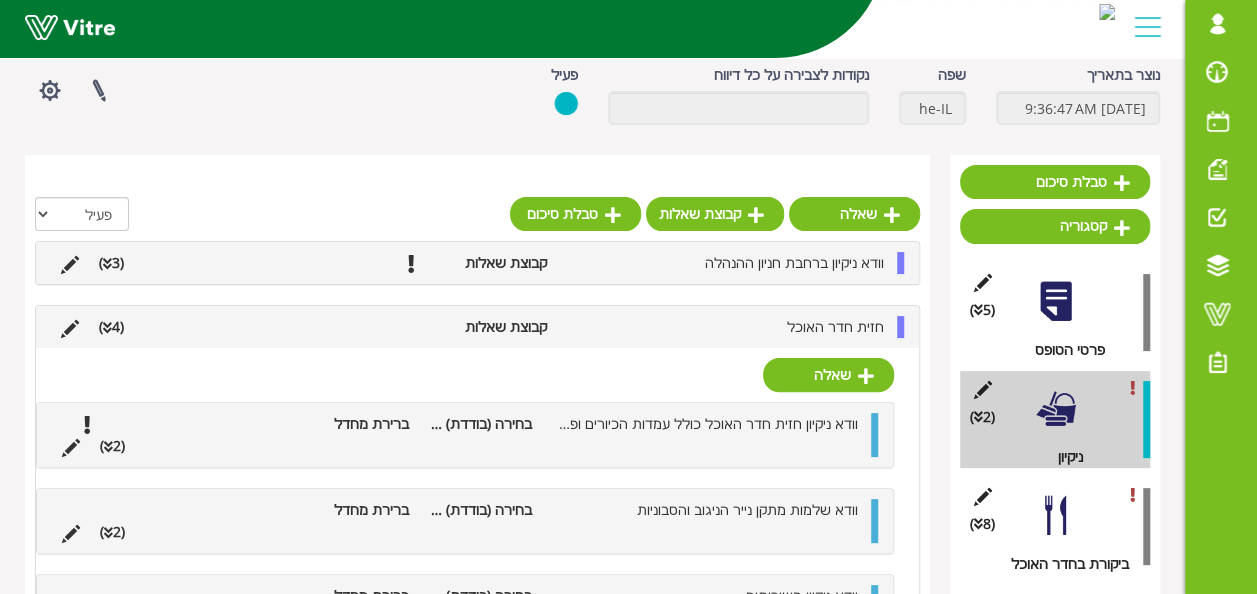 scroll, scrollTop: 357, scrollLeft: 0, axis: vertical 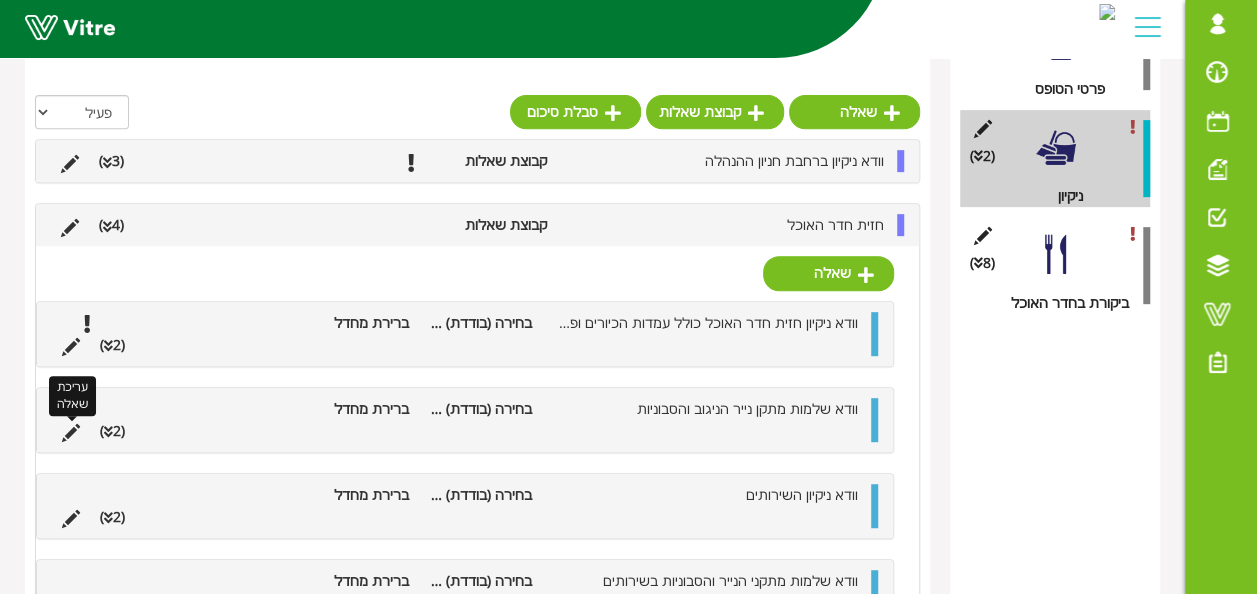 click at bounding box center (71, 433) 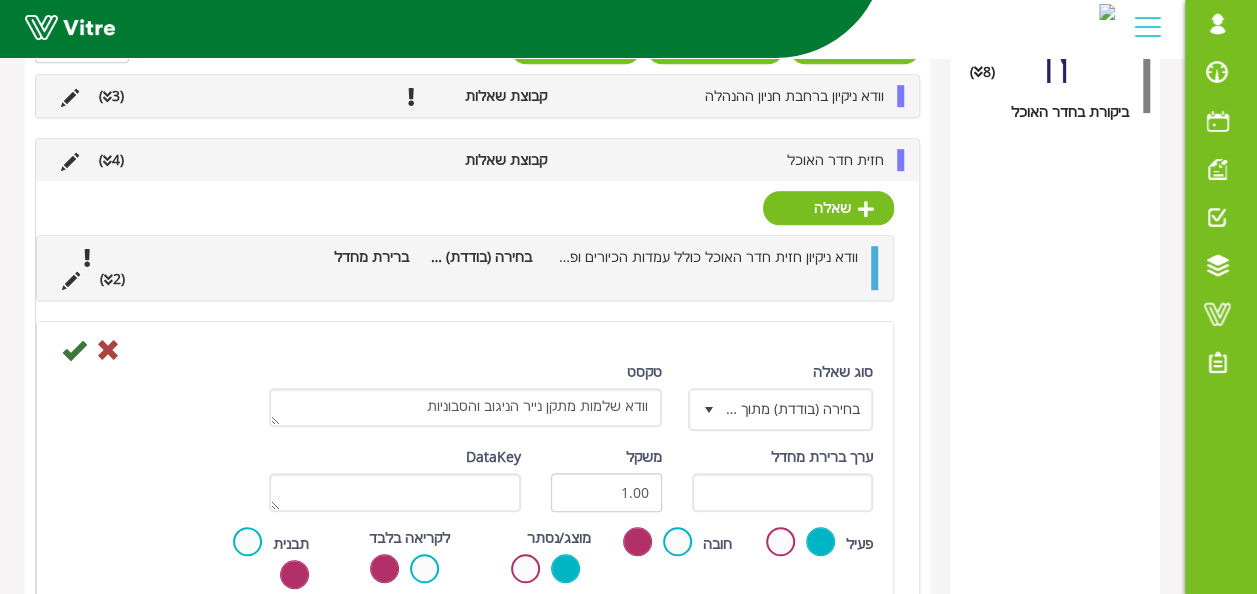 scroll, scrollTop: 557, scrollLeft: 0, axis: vertical 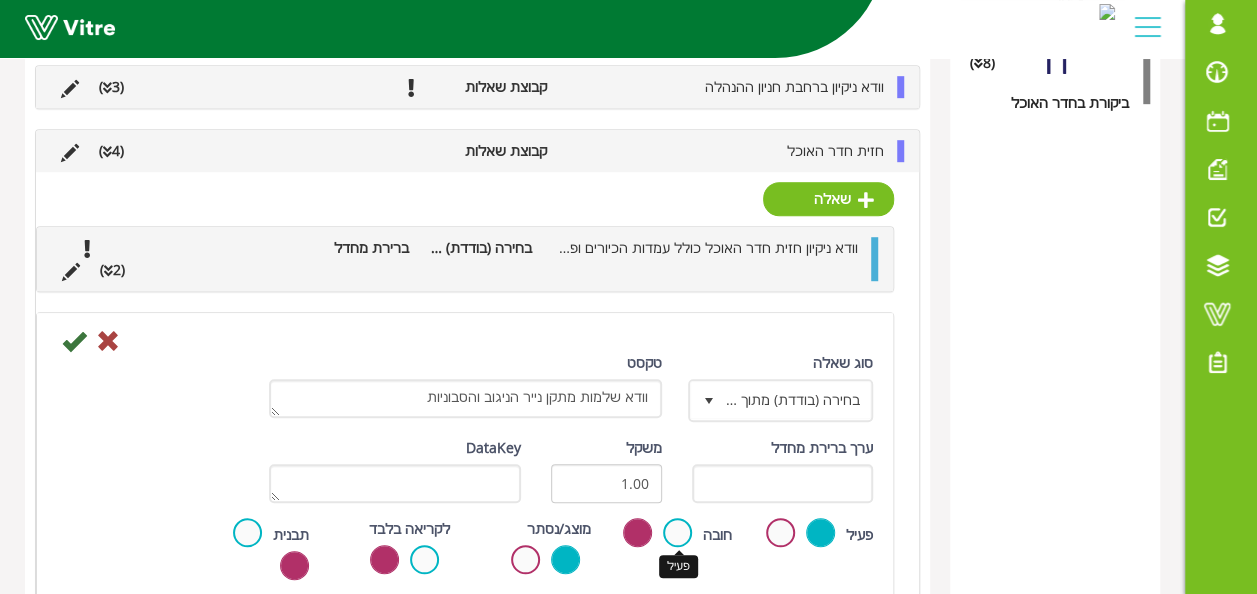 click at bounding box center [677, 532] 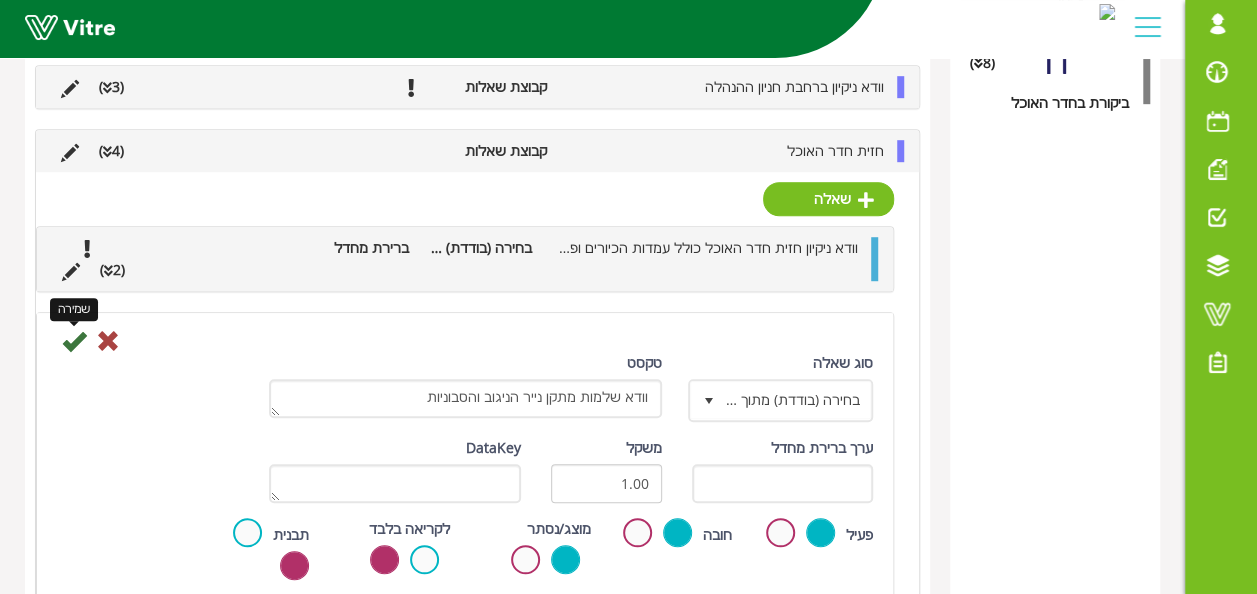 click at bounding box center [74, 341] 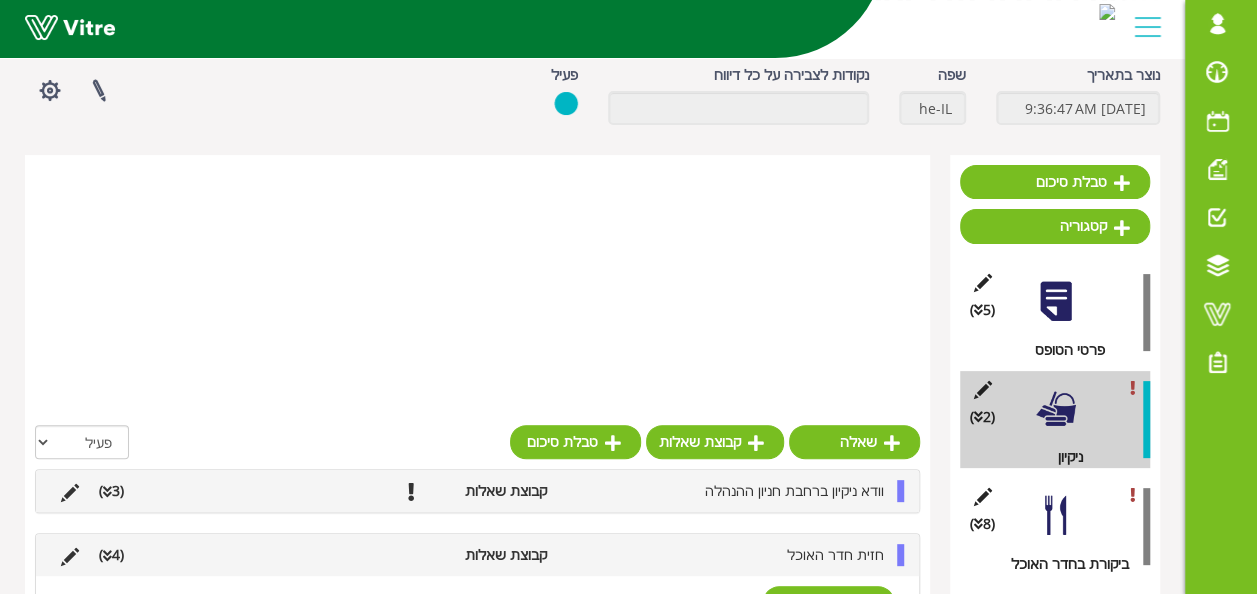 scroll, scrollTop: 512, scrollLeft: 0, axis: vertical 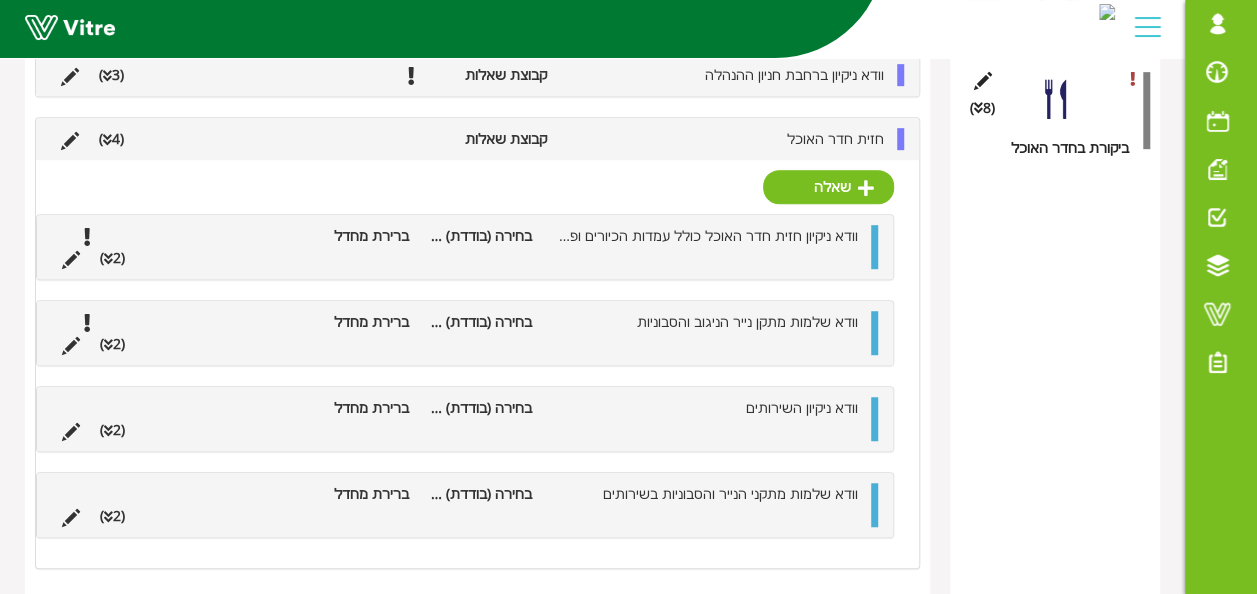 click on "(2 )" at bounding box center (112, 430) 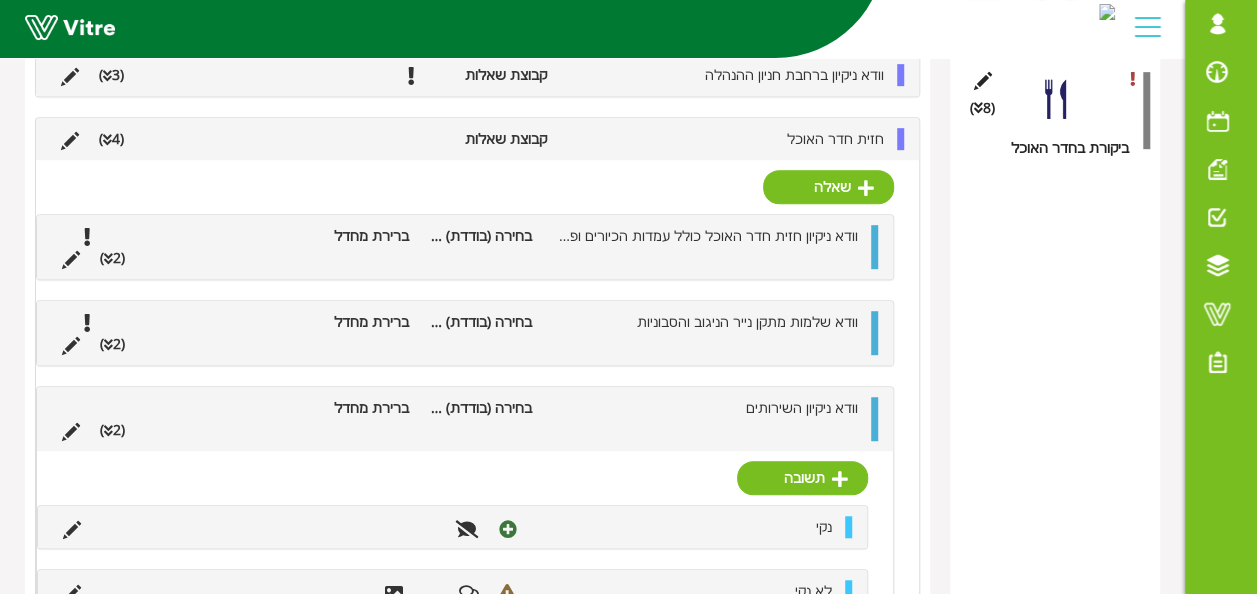 scroll, scrollTop: 557, scrollLeft: 0, axis: vertical 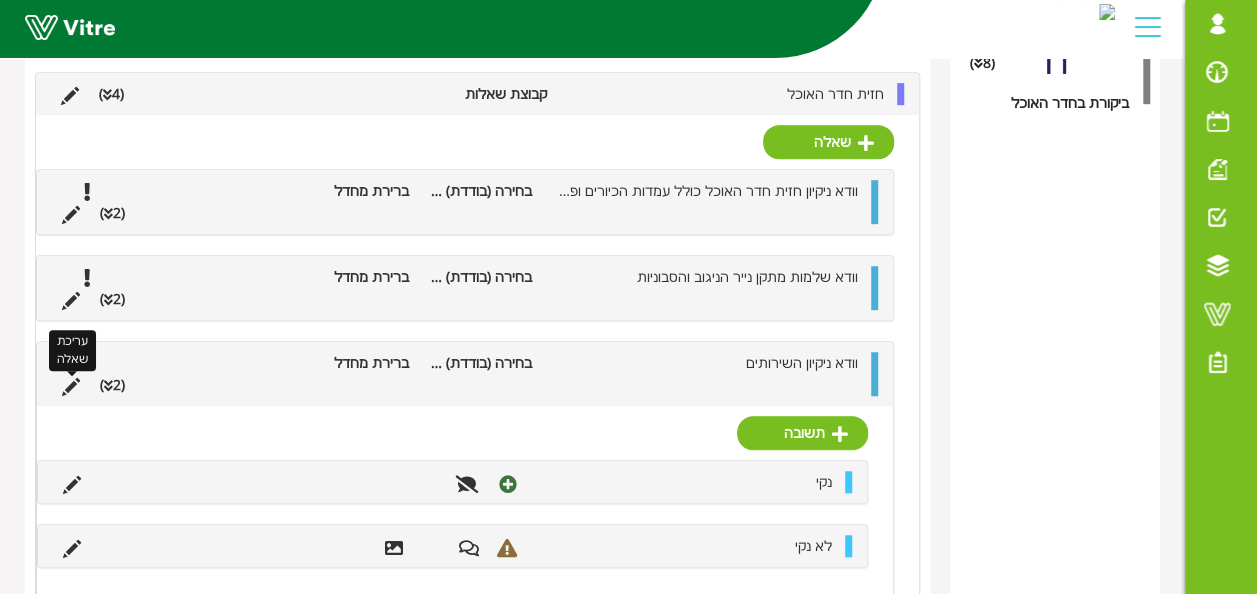 click at bounding box center [71, 387] 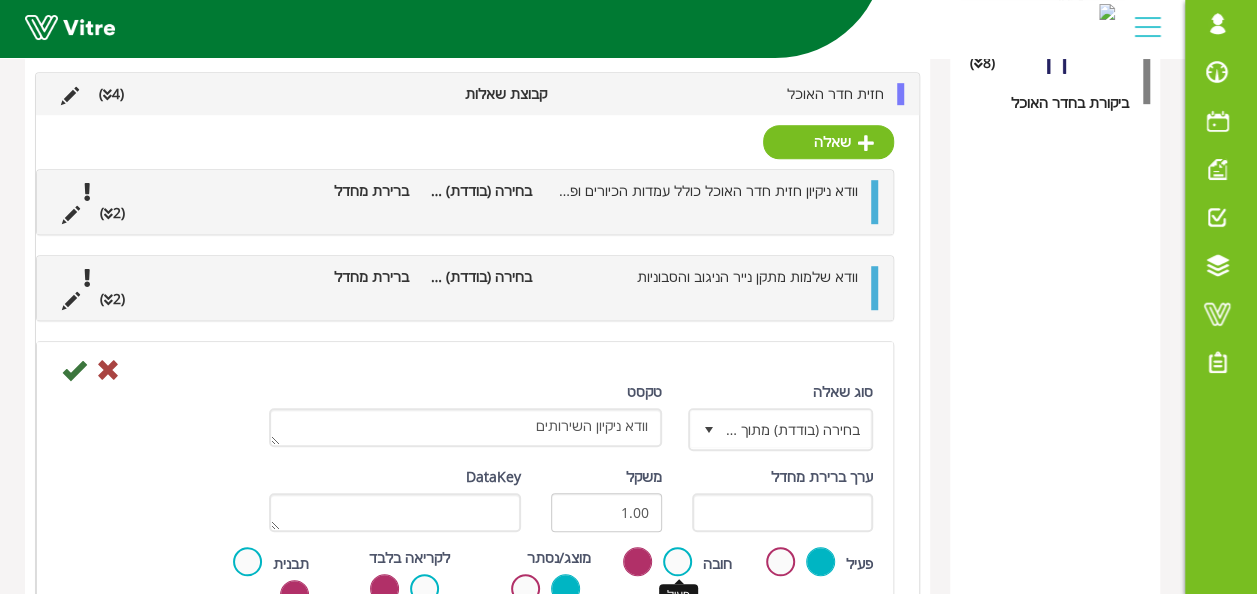 click at bounding box center [677, 561] 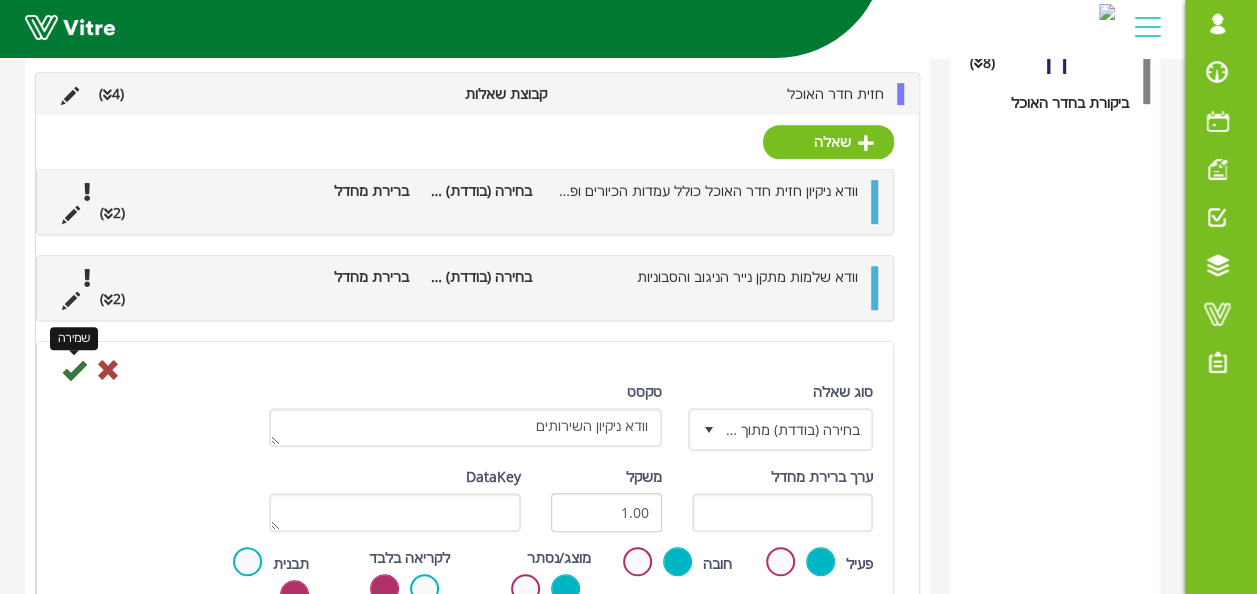click at bounding box center [74, 370] 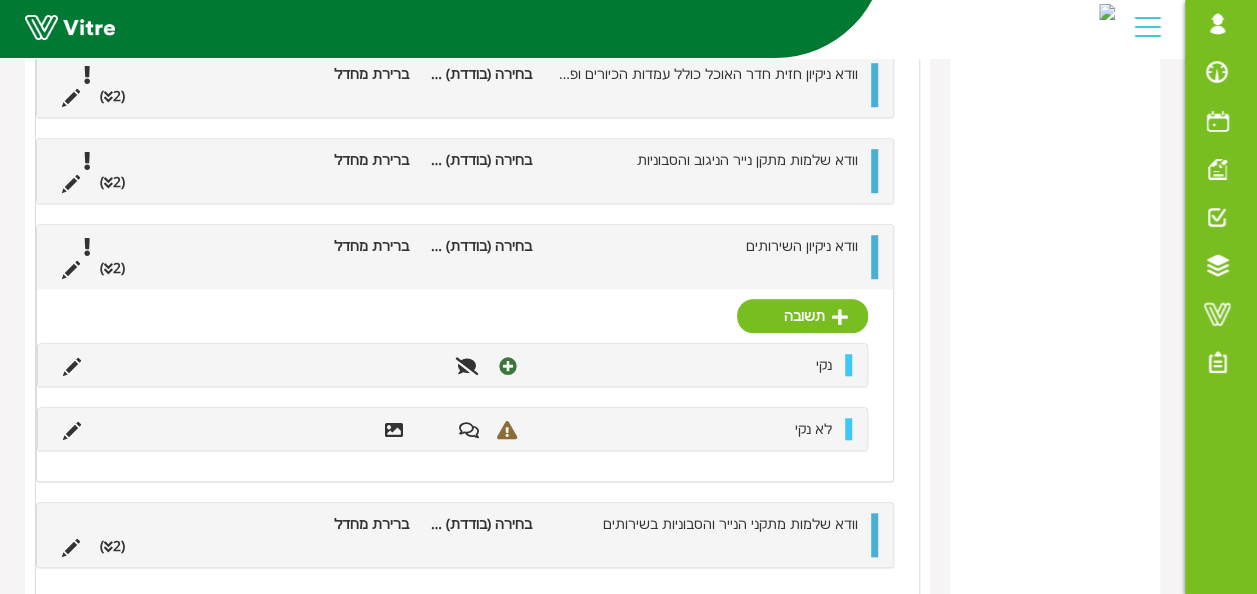 scroll, scrollTop: 720, scrollLeft: 0, axis: vertical 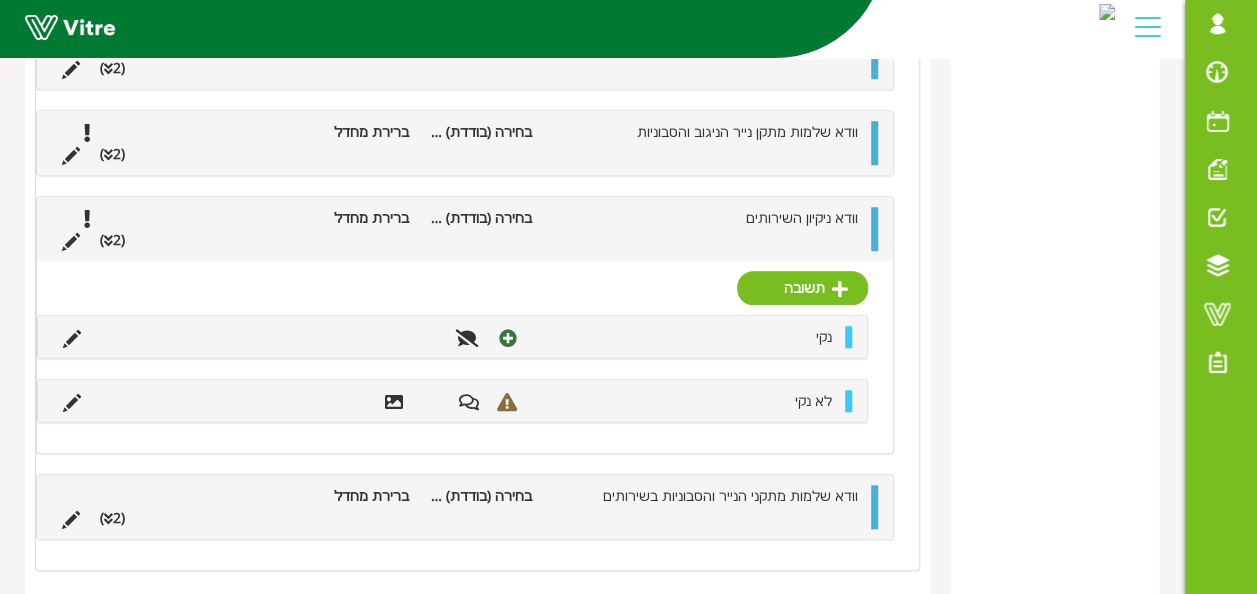 click at bounding box center (71, 518) 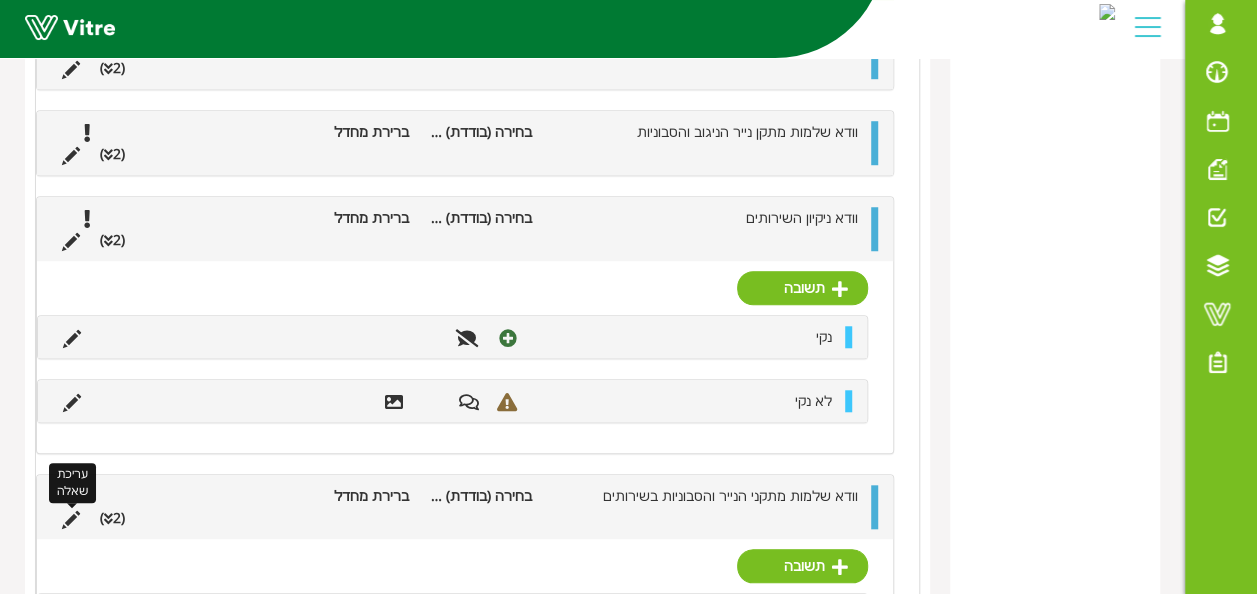 click at bounding box center [71, 520] 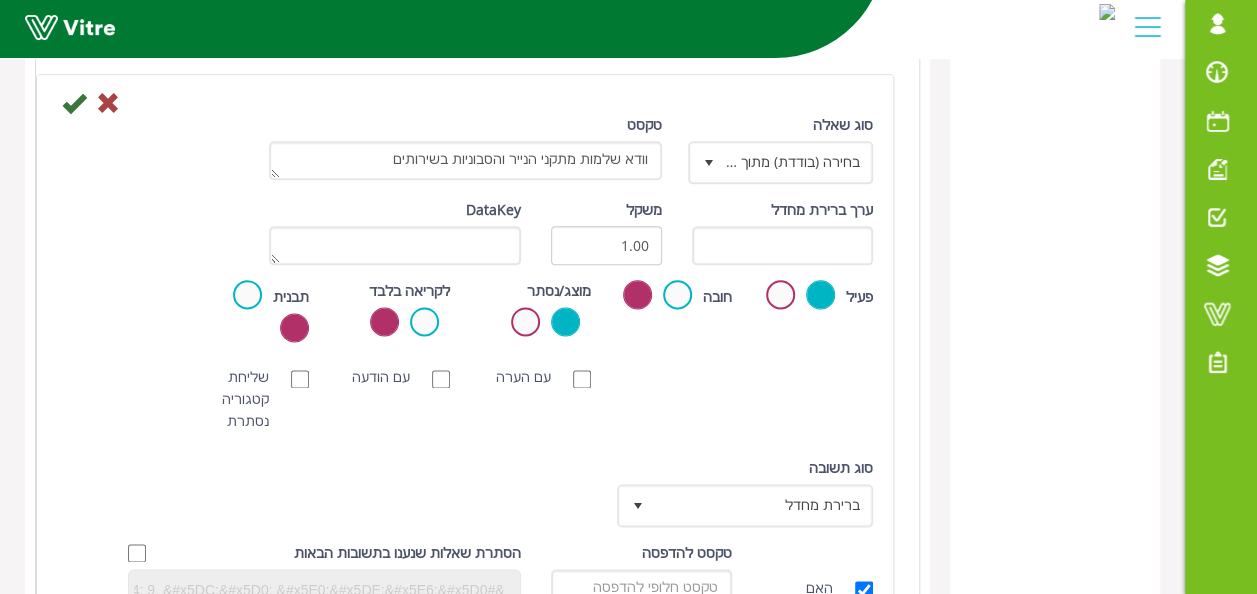 scroll, scrollTop: 1120, scrollLeft: 0, axis: vertical 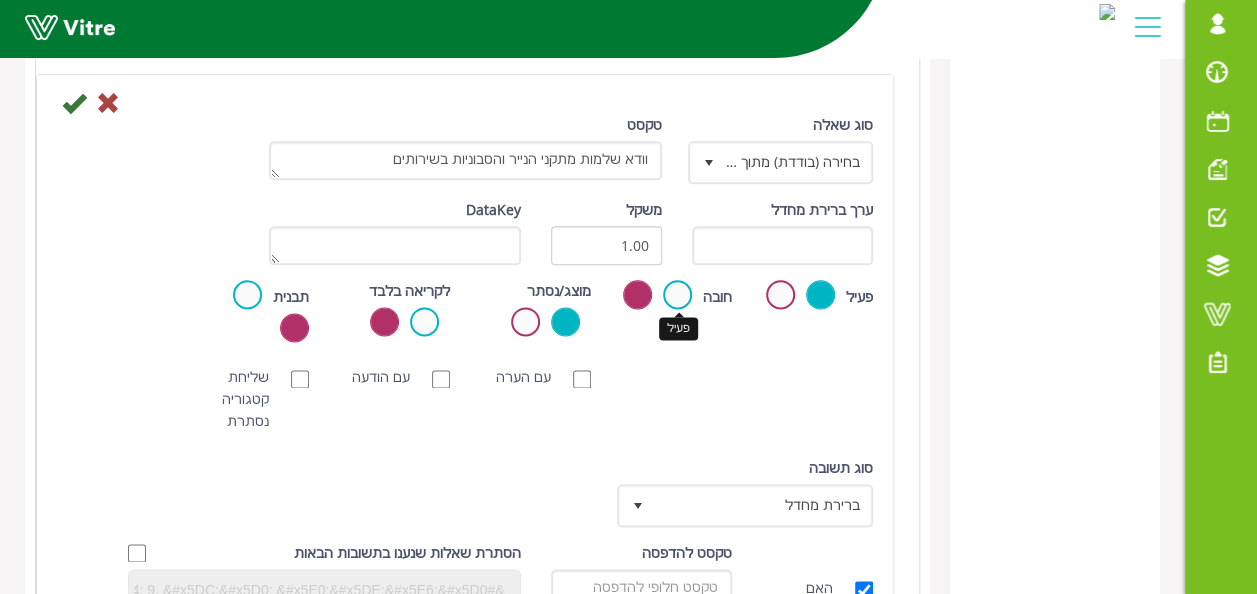 click at bounding box center [677, 294] 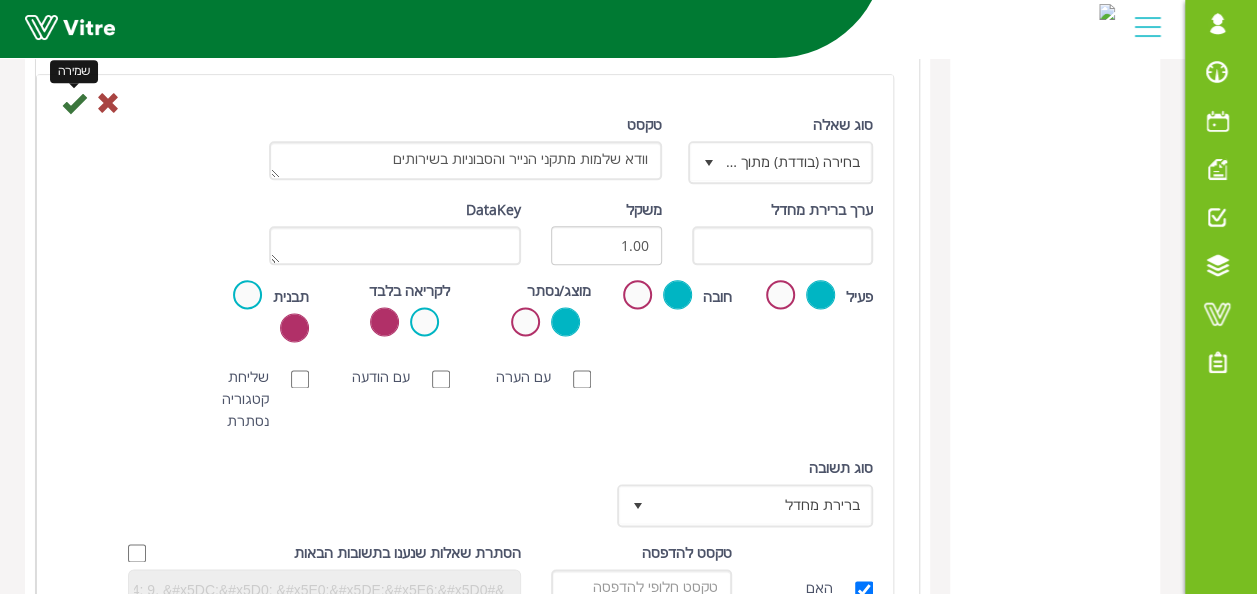 click at bounding box center [74, 103] 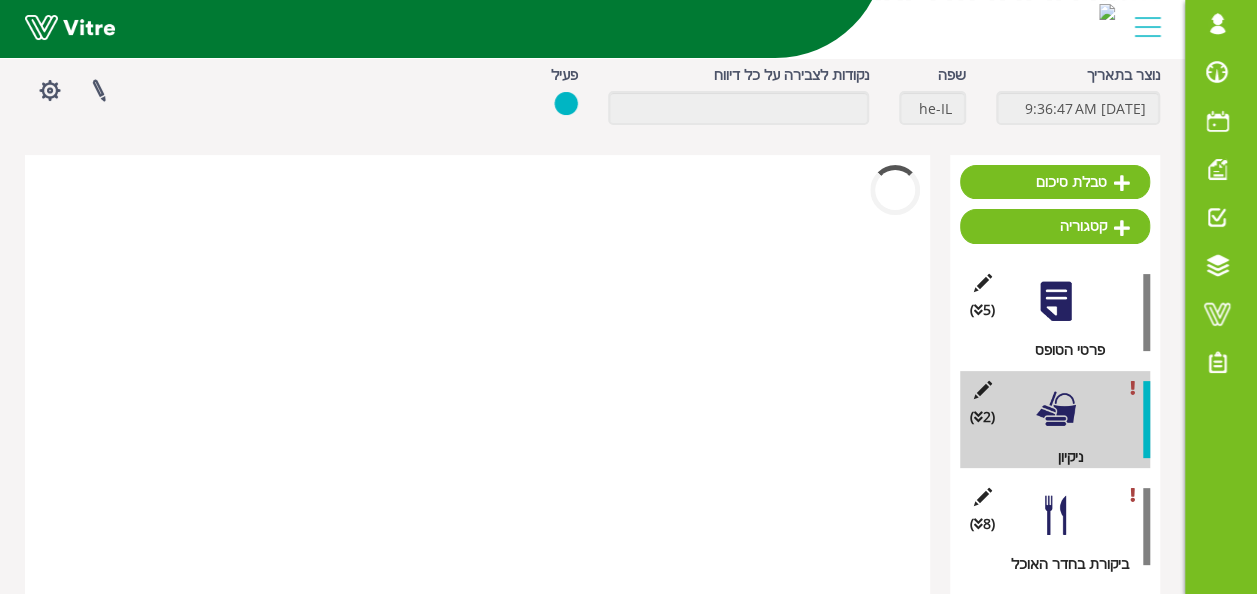 scroll, scrollTop: 634, scrollLeft: 0, axis: vertical 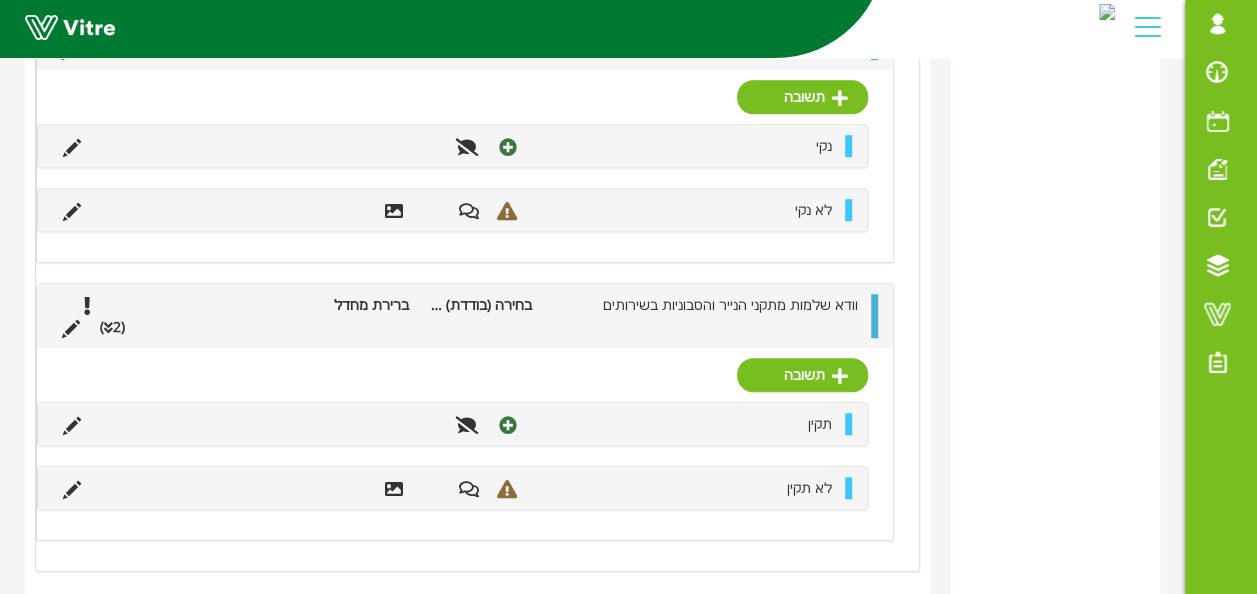 click at bounding box center (874, 316) 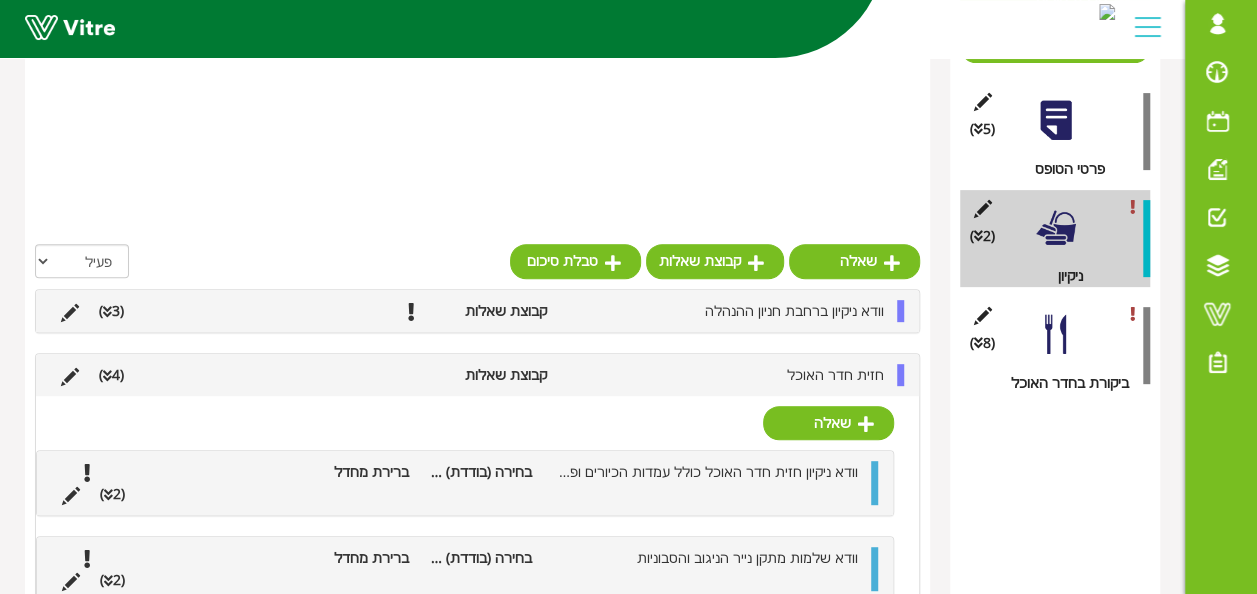 scroll, scrollTop: 270, scrollLeft: 0, axis: vertical 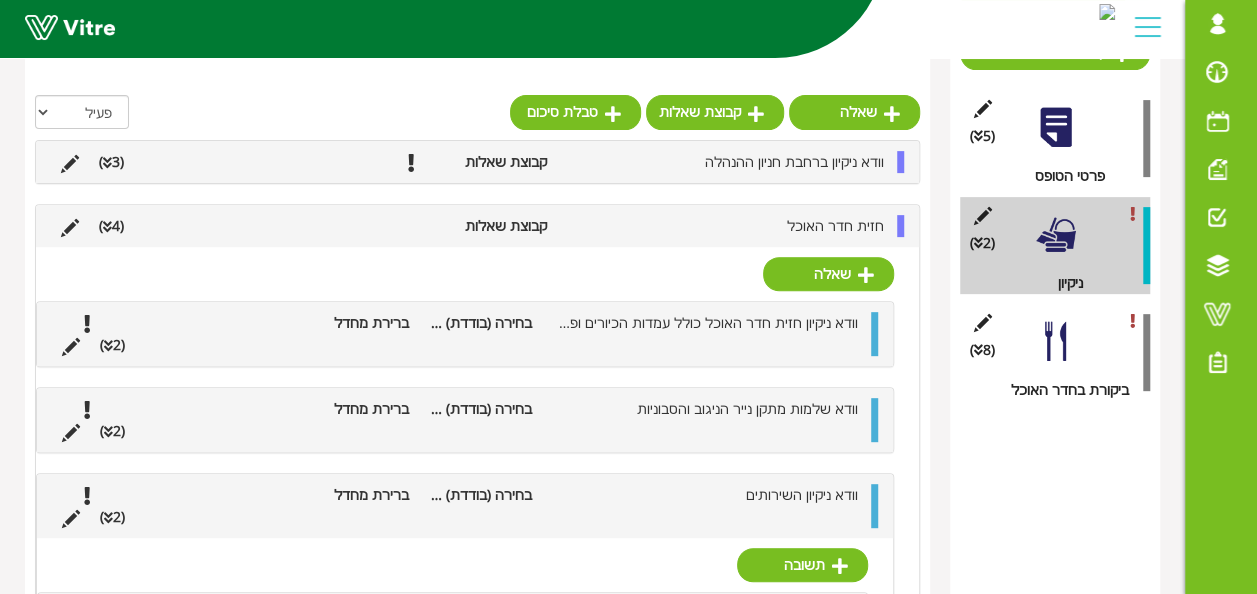 click at bounding box center (1055, 341) 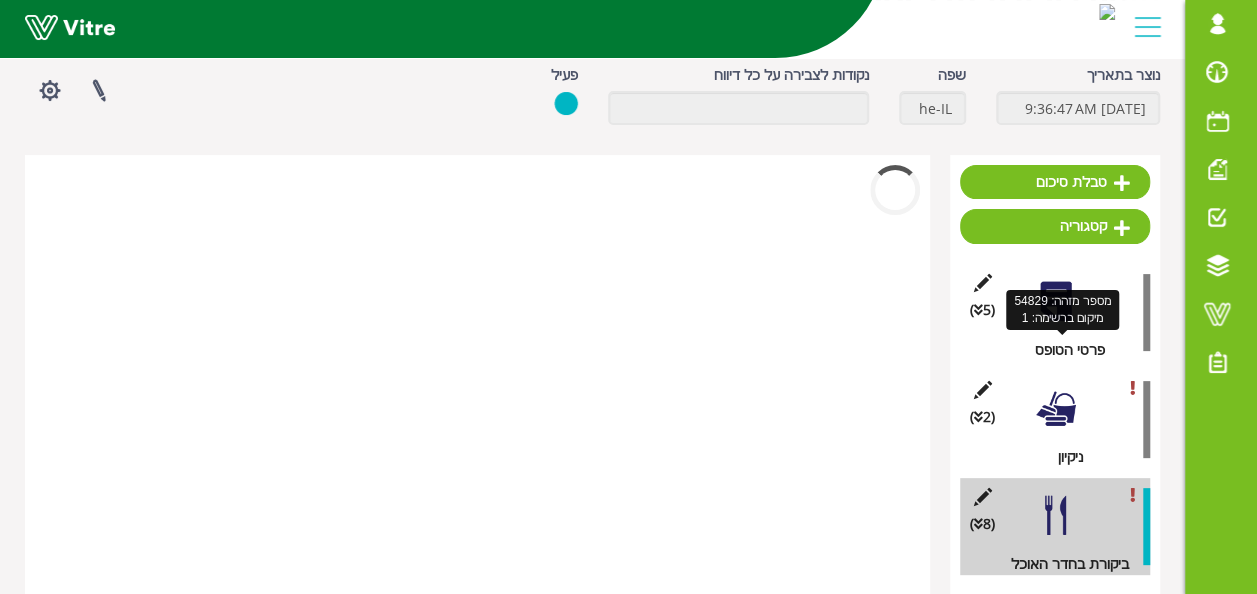 scroll, scrollTop: 148, scrollLeft: 0, axis: vertical 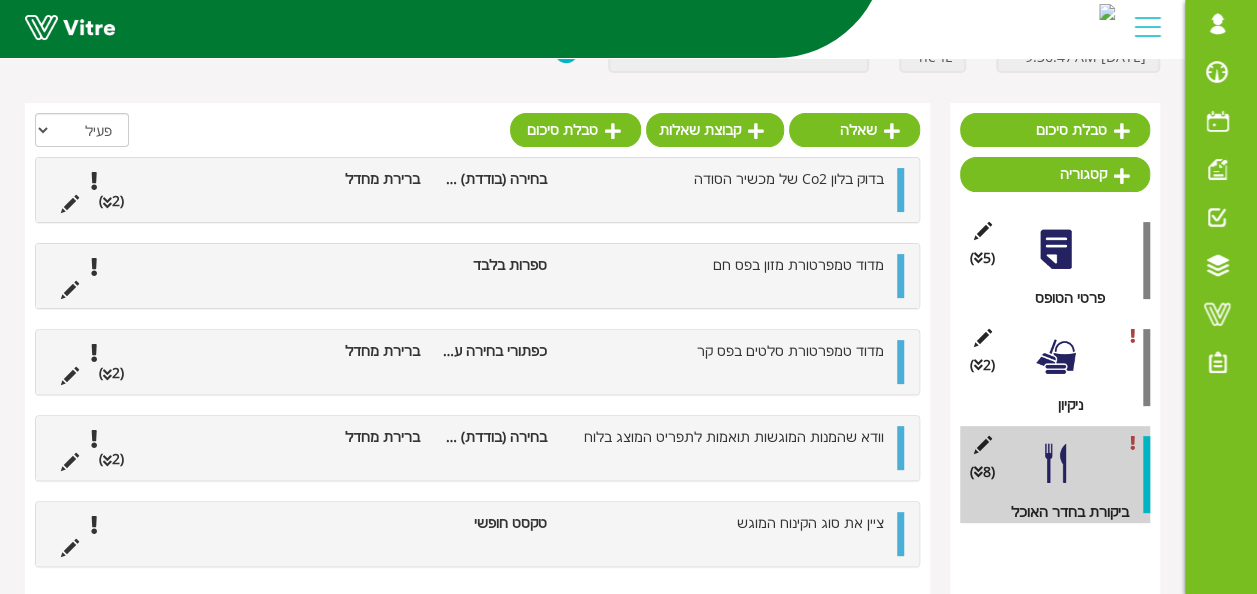click on "כפתורי בחירה עם תיבות סימון" at bounding box center (493, 351) 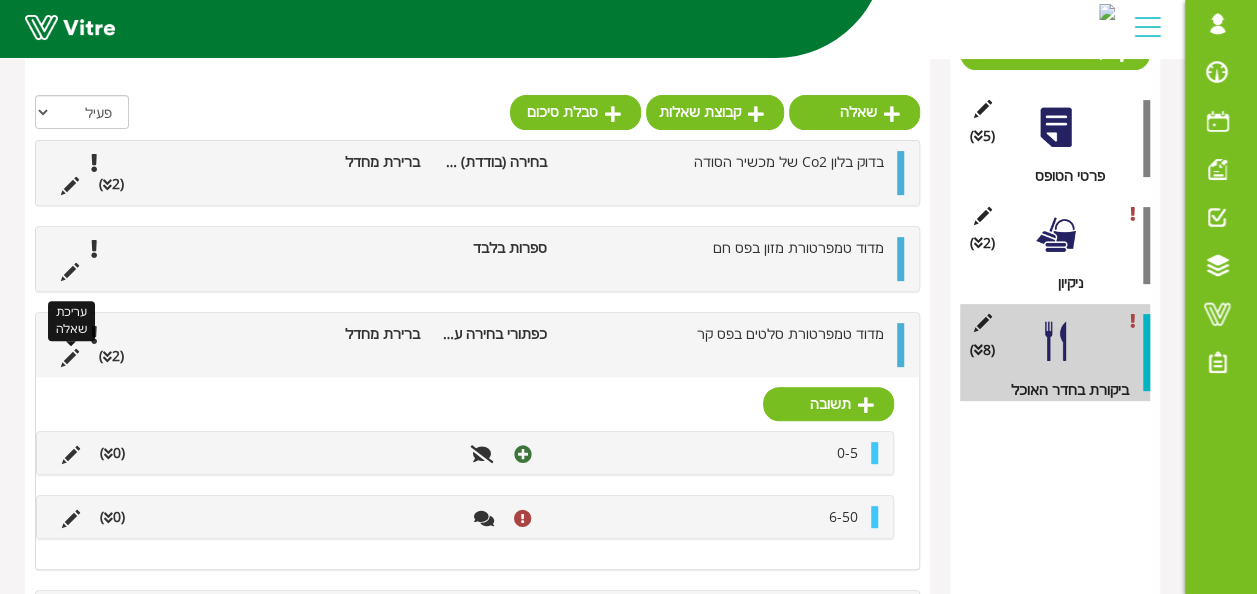 click at bounding box center [70, 358] 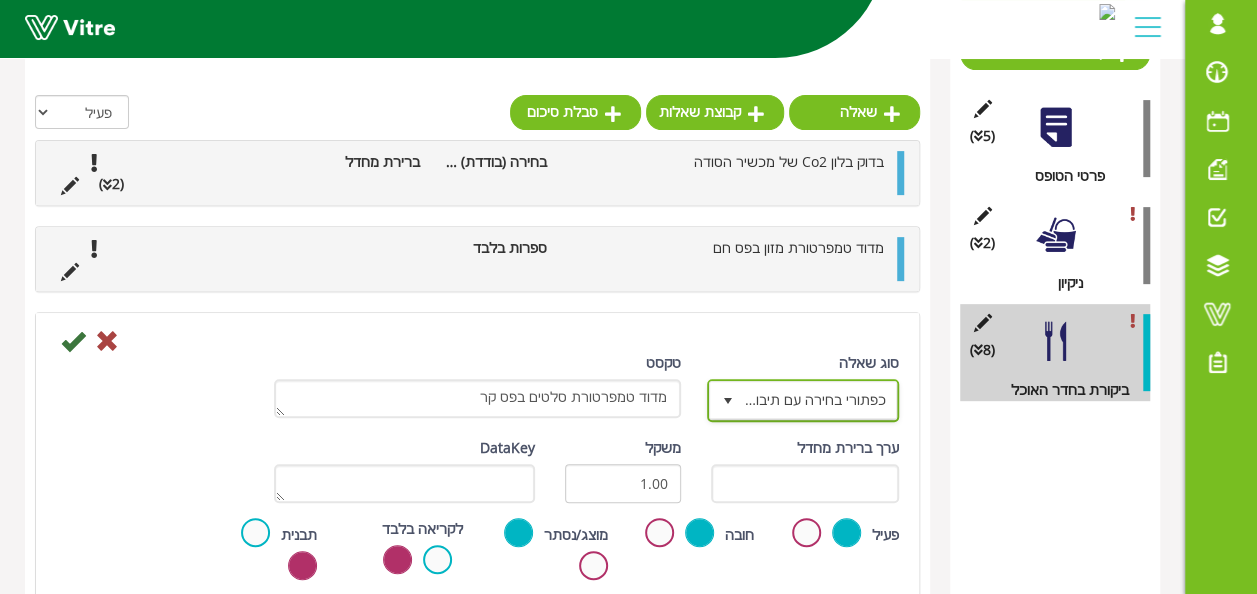 click at bounding box center (728, 401) 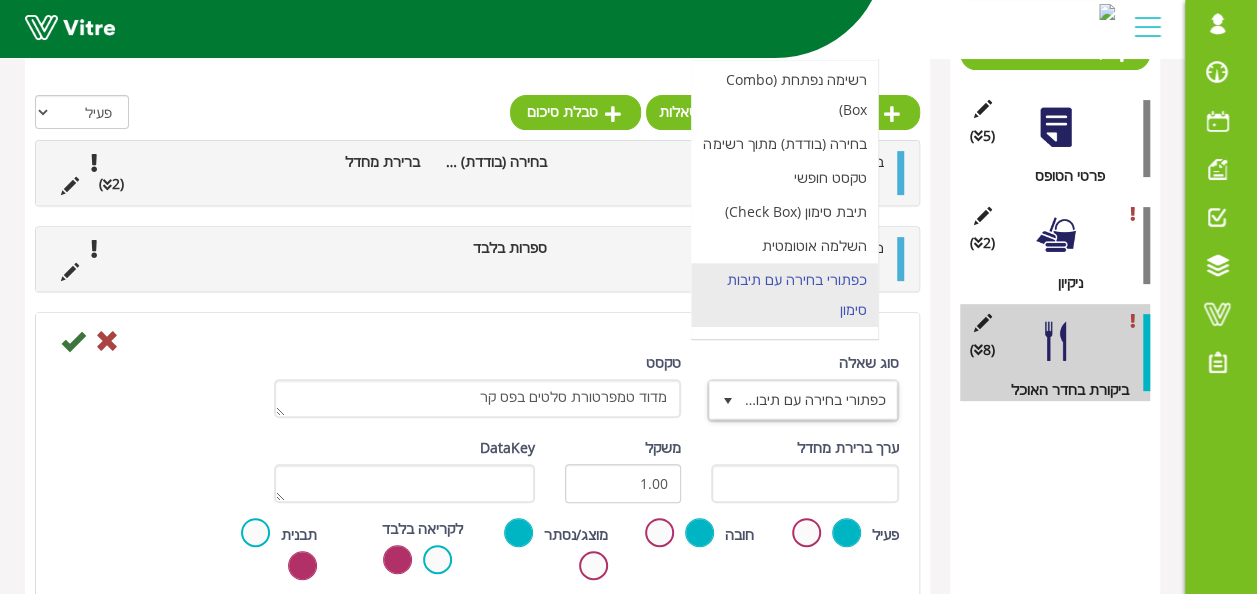 scroll, scrollTop: 18, scrollLeft: 0, axis: vertical 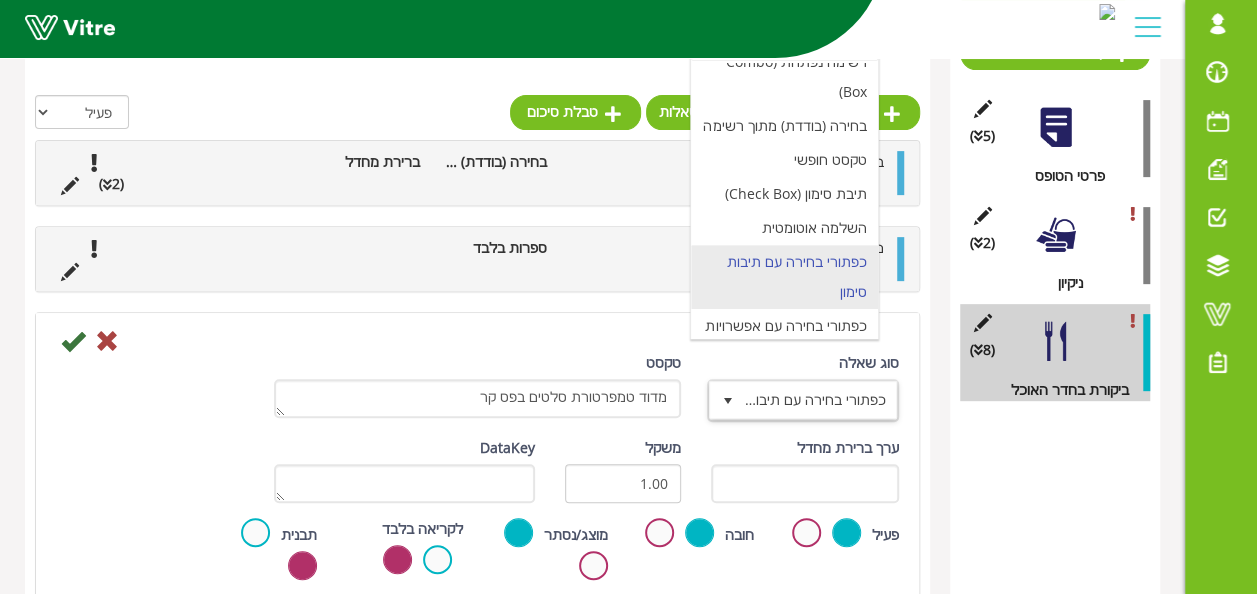 click on "סוג שאלה כפתורי בחירה עם תיבות סימון 12
טקסט מדוד טמפרטורת סלטים בפס קר" at bounding box center [477, 394] 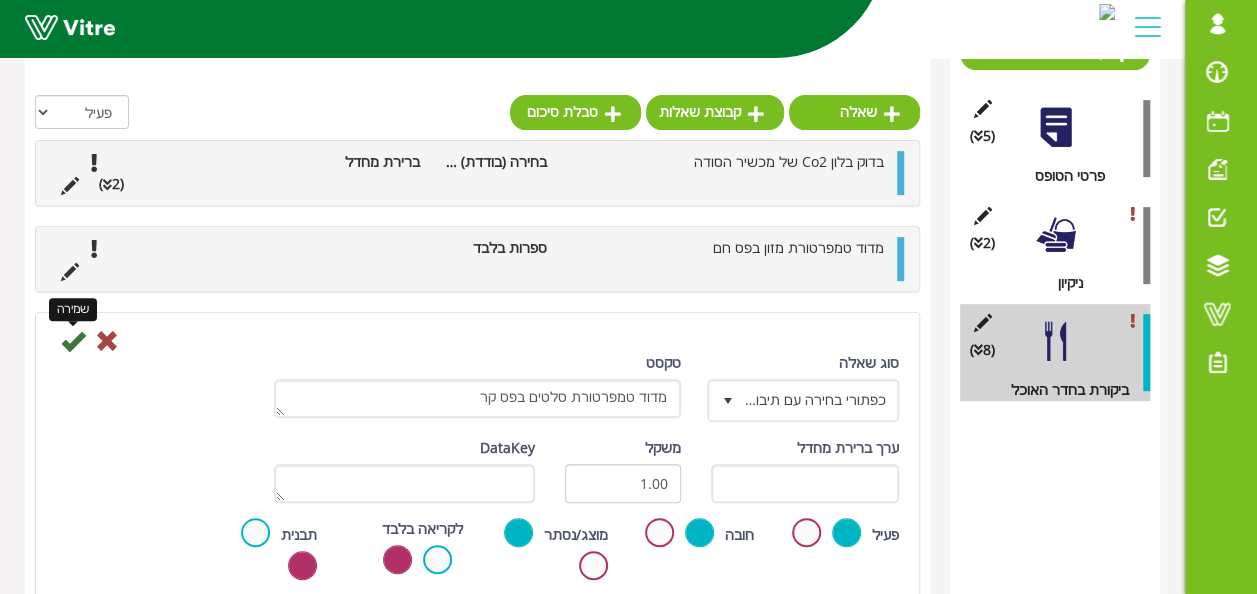 click at bounding box center [73, 341] 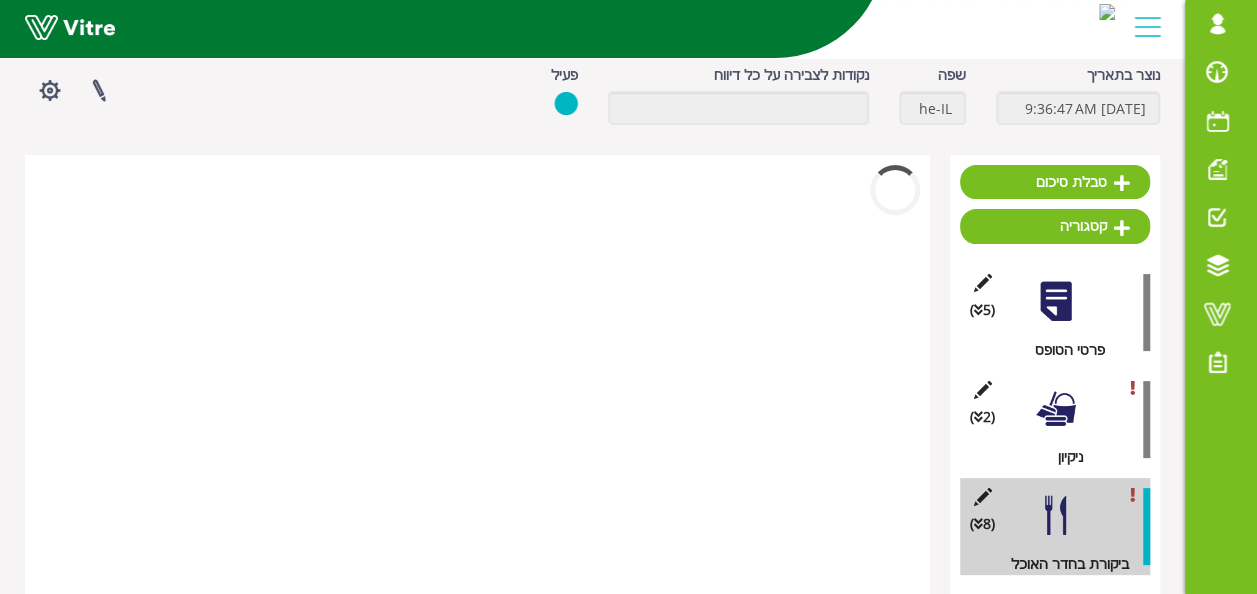scroll, scrollTop: 270, scrollLeft: 0, axis: vertical 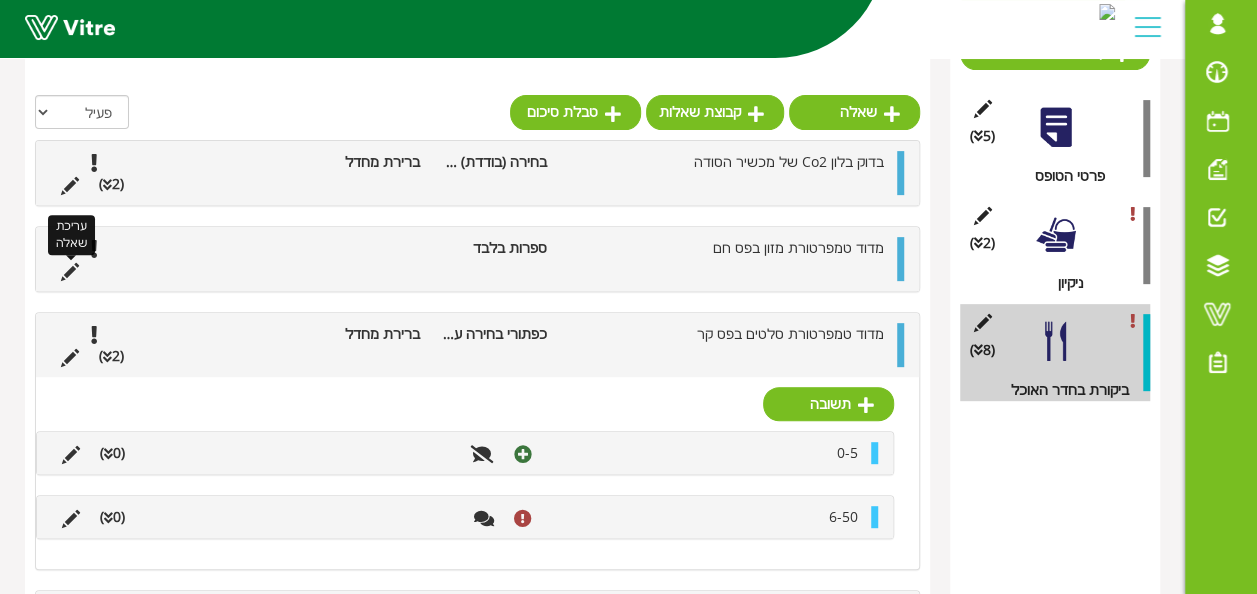 click at bounding box center [70, 272] 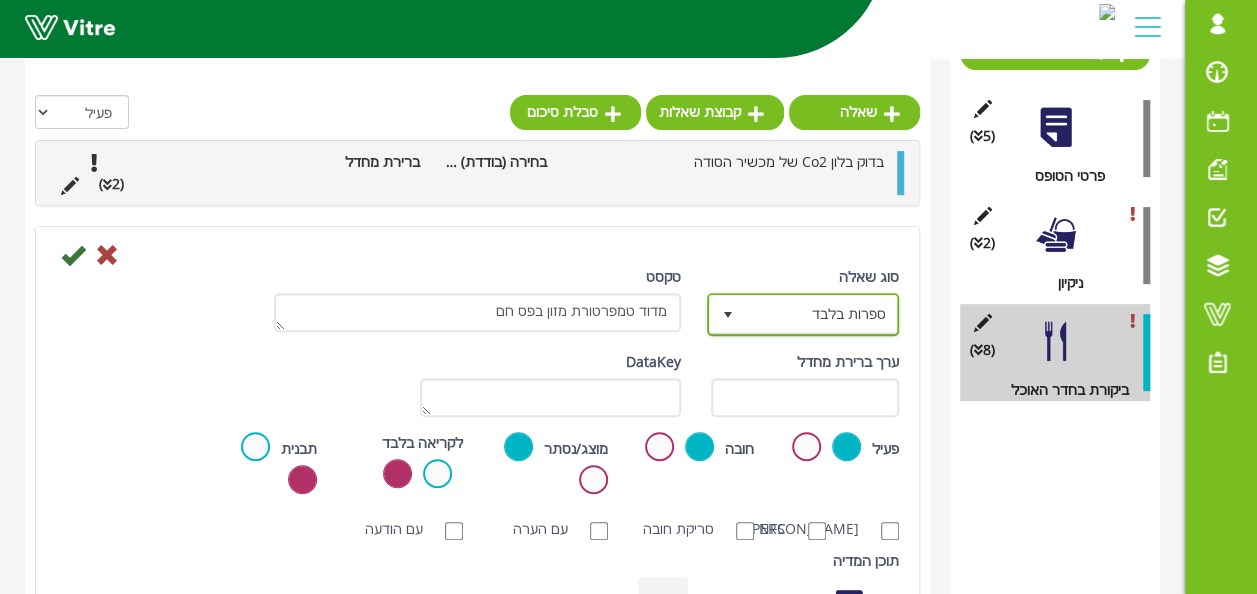click at bounding box center (728, 315) 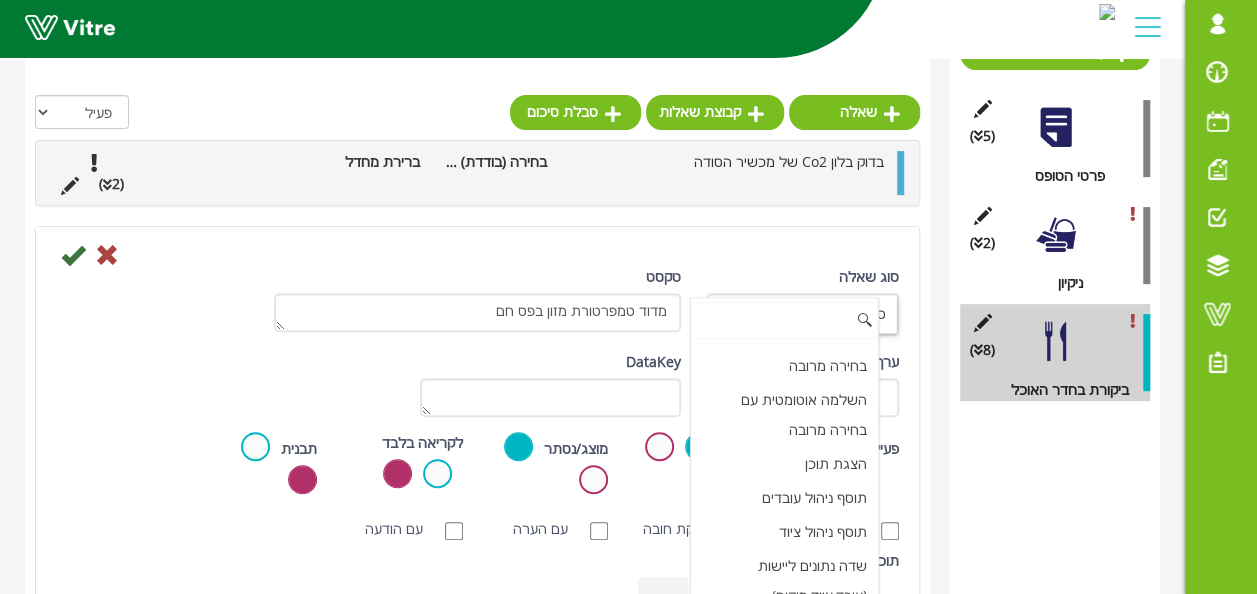 scroll, scrollTop: 864, scrollLeft: 0, axis: vertical 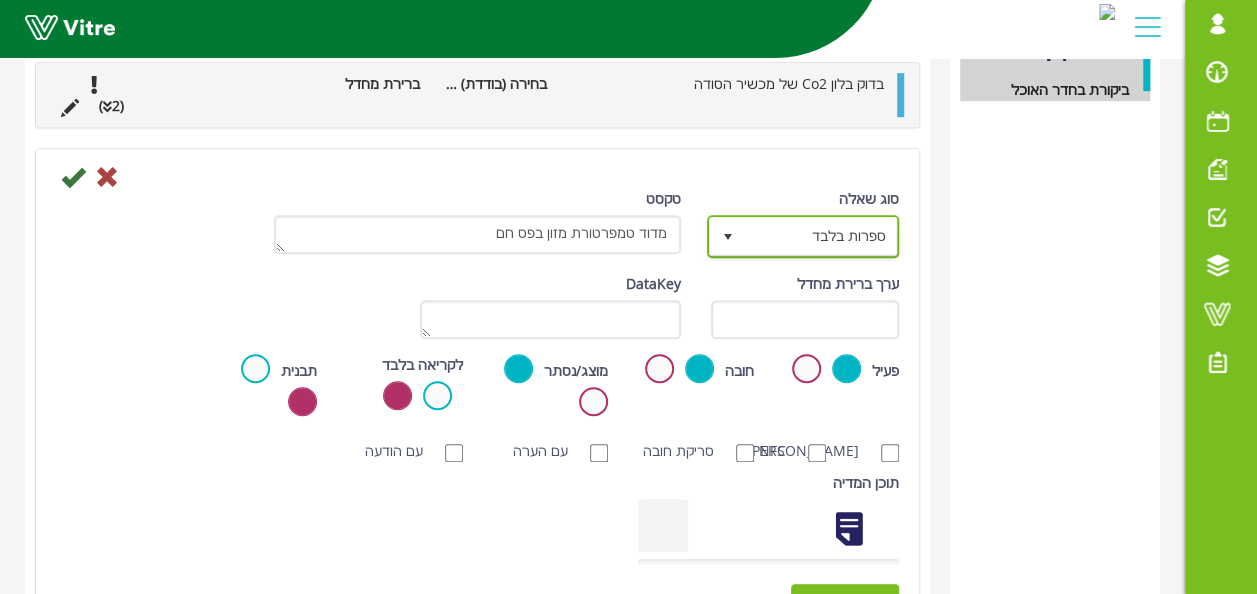 click at bounding box center (728, 237) 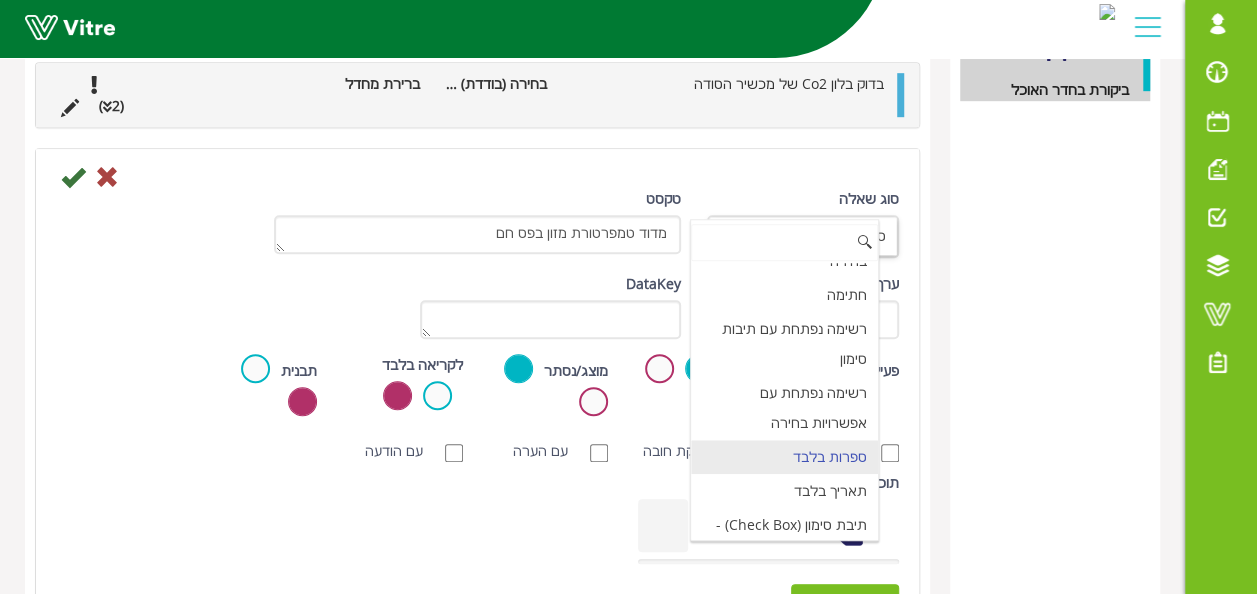 scroll, scrollTop: 213, scrollLeft: 0, axis: vertical 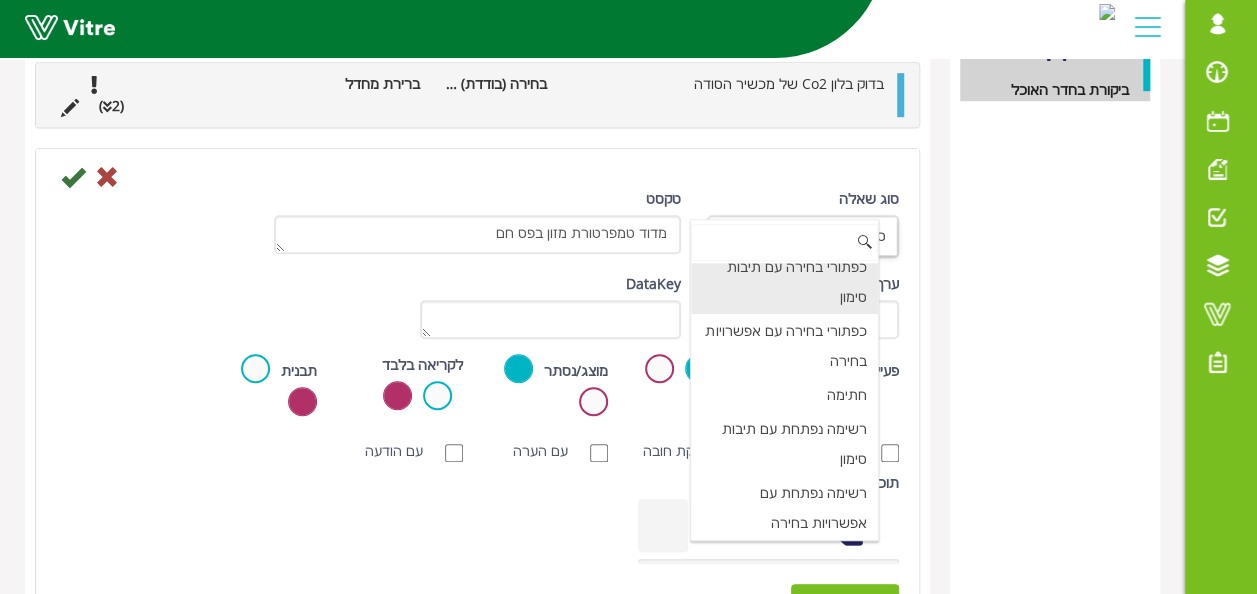 click on "כפתורי בחירה עם תיבות סימון" at bounding box center [784, 282] 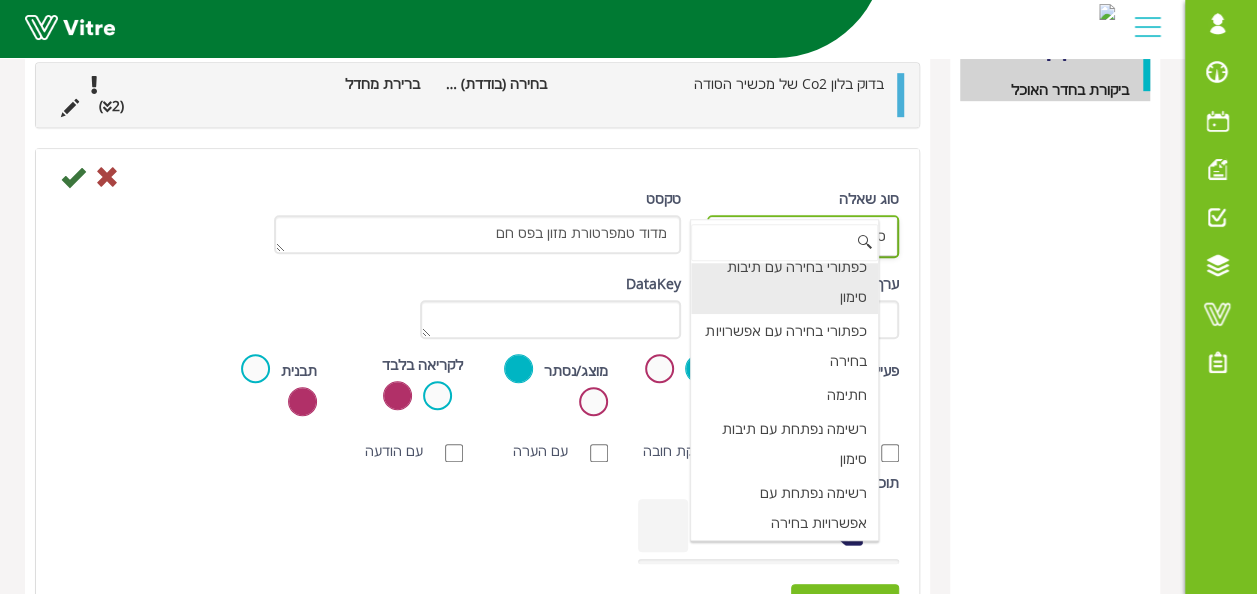 type on "1" 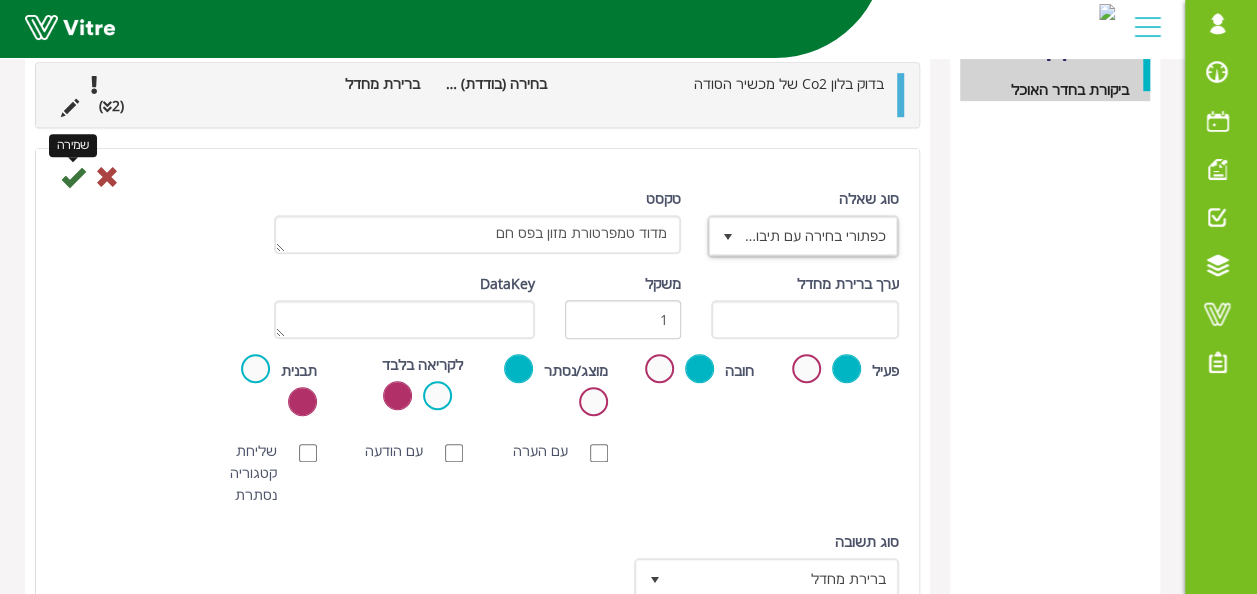 click at bounding box center [73, 177] 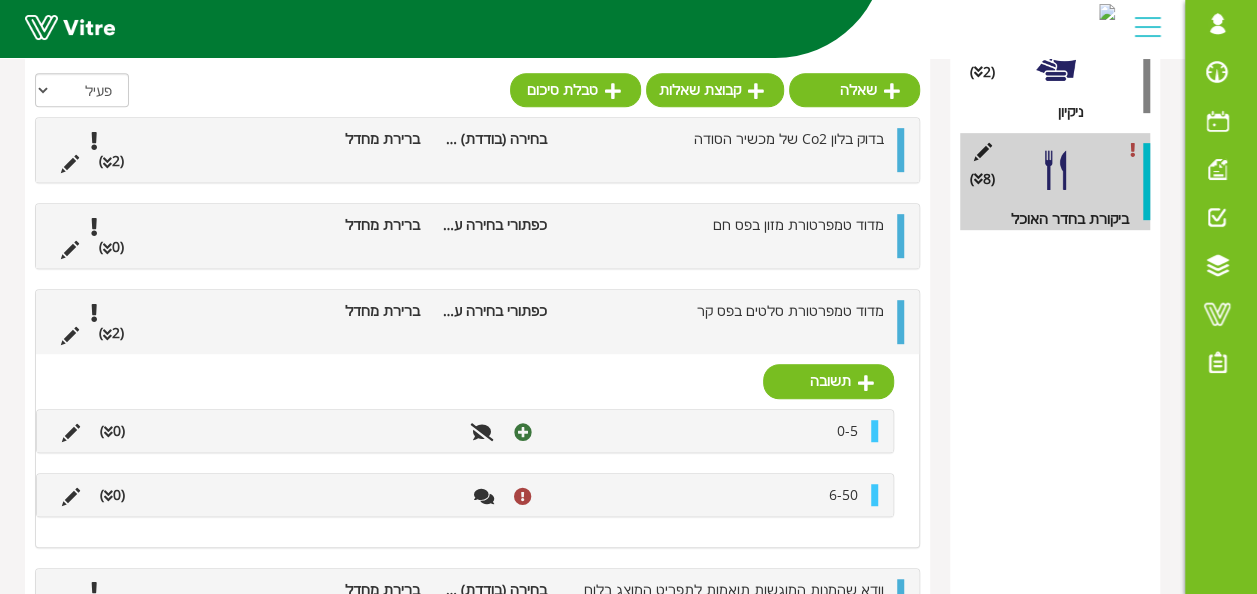 scroll, scrollTop: 410, scrollLeft: 0, axis: vertical 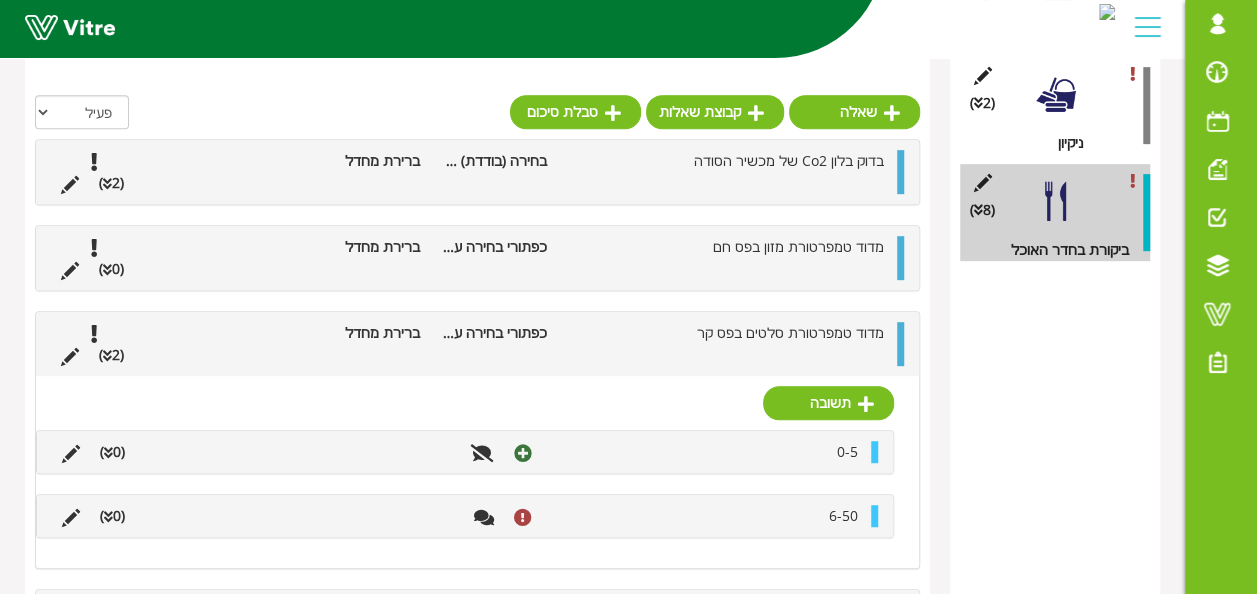 click on "(2 )" at bounding box center (111, 355) 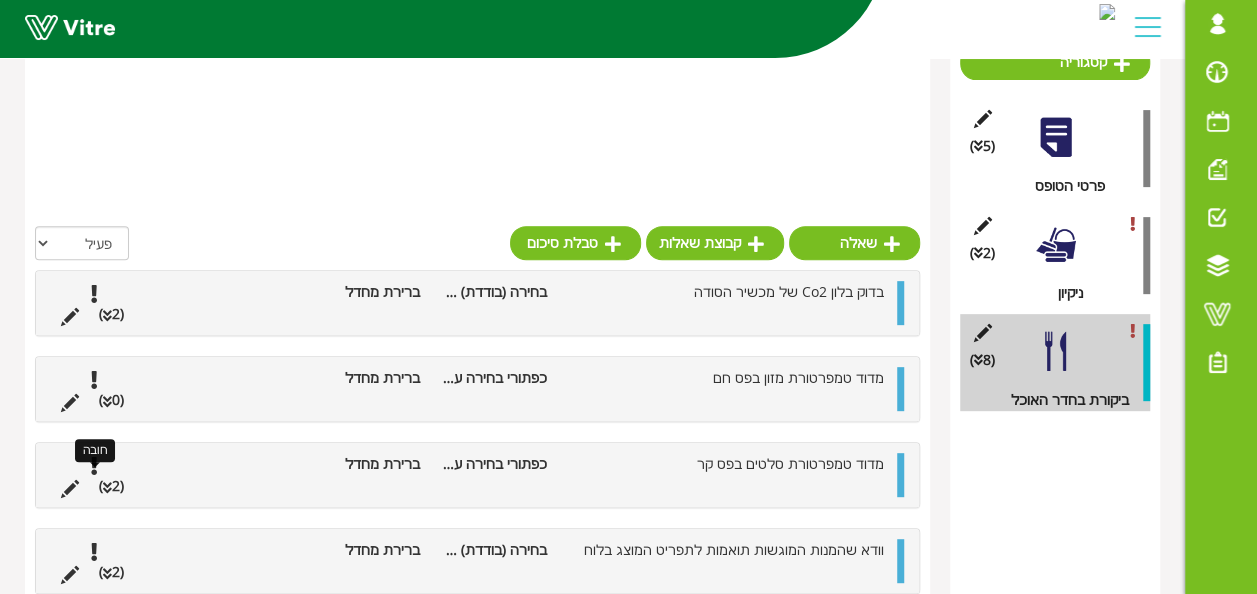 scroll, scrollTop: 148, scrollLeft: 0, axis: vertical 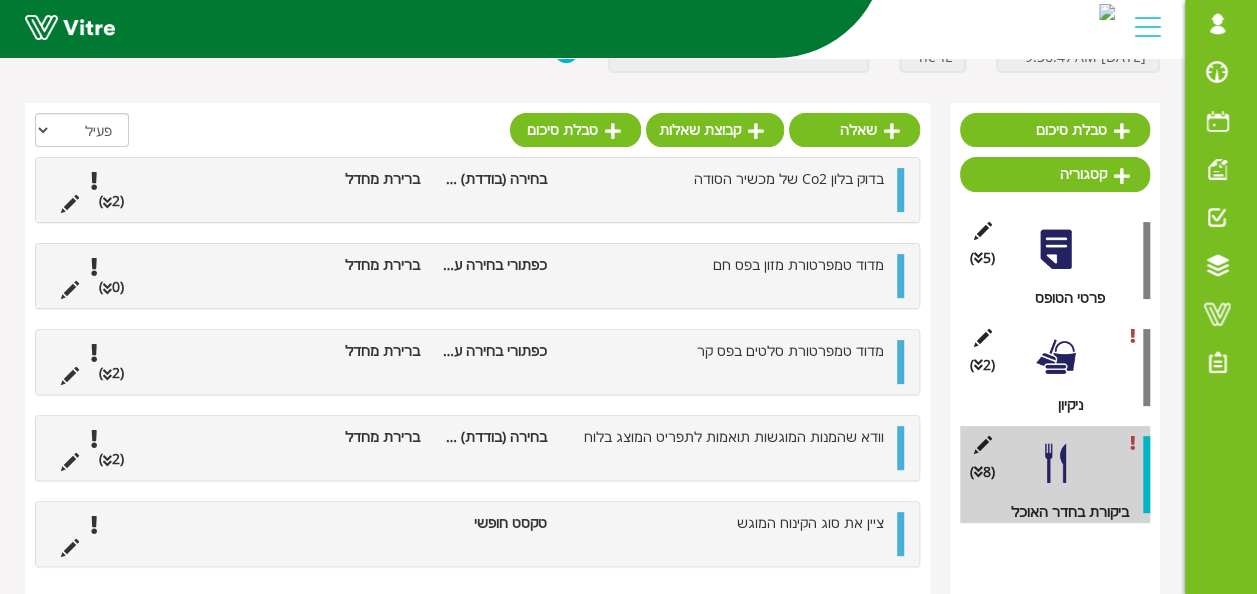 click on "(0 )" at bounding box center [111, 287] 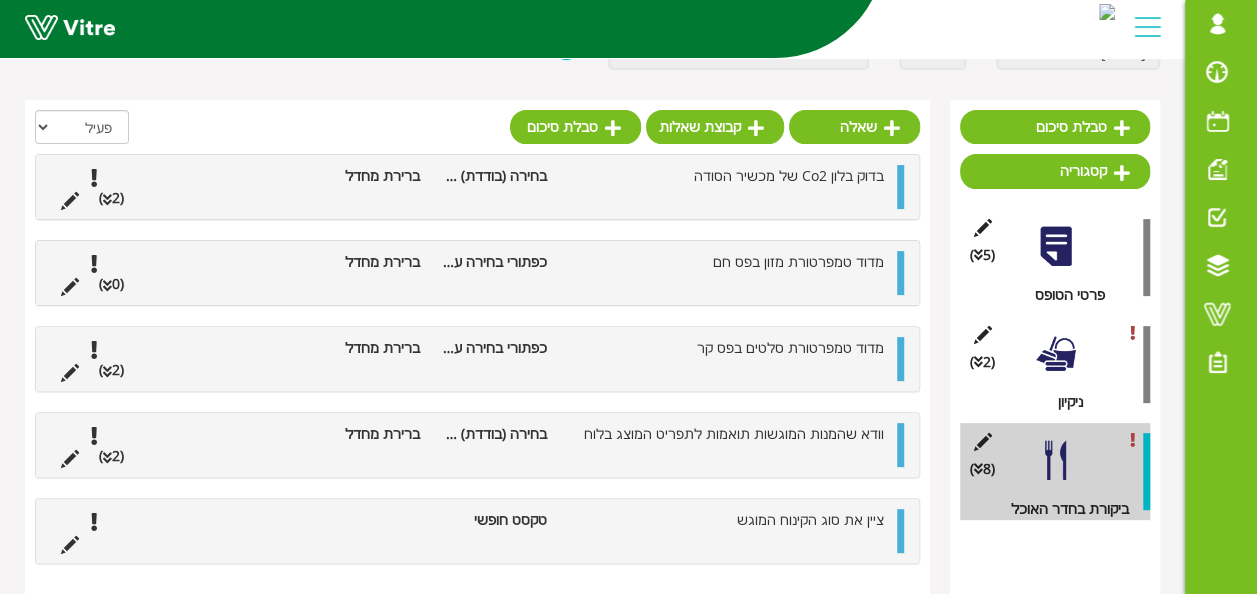 scroll, scrollTop: 410, scrollLeft: 0, axis: vertical 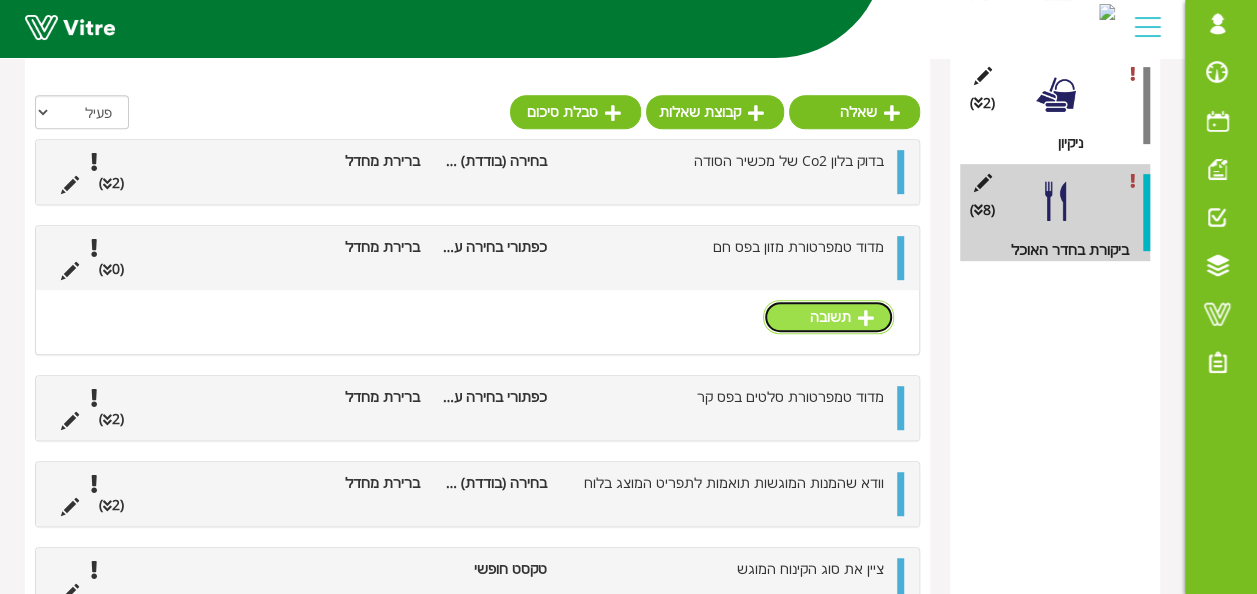 click on "תשובה" at bounding box center (828, 317) 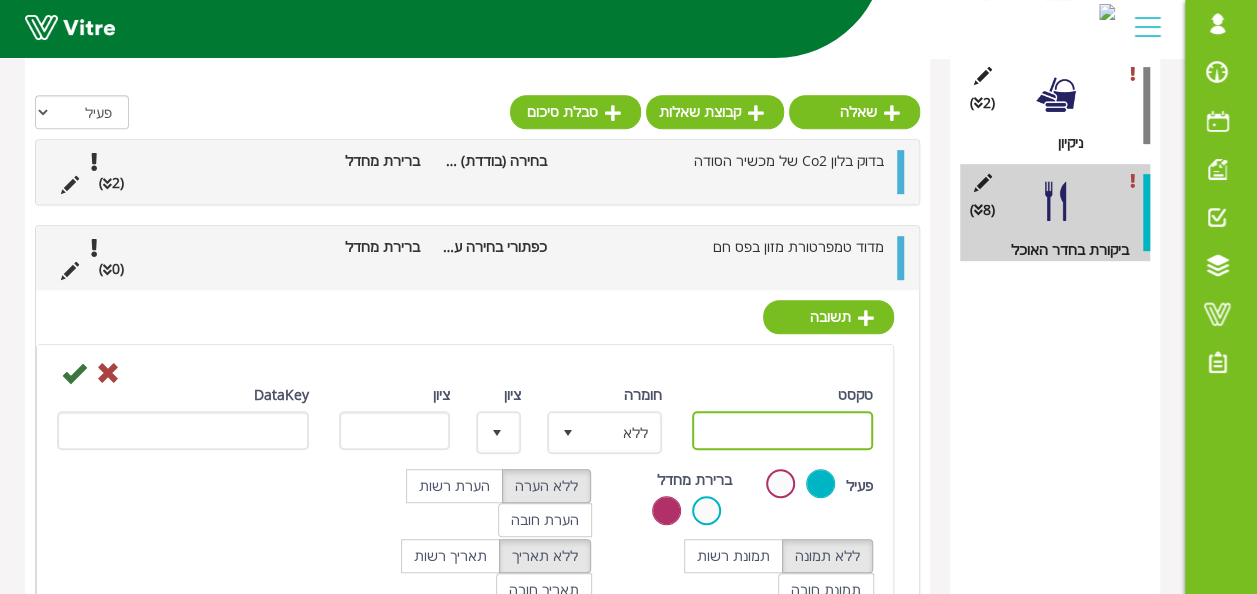 click on "טקסט" at bounding box center (783, 430) 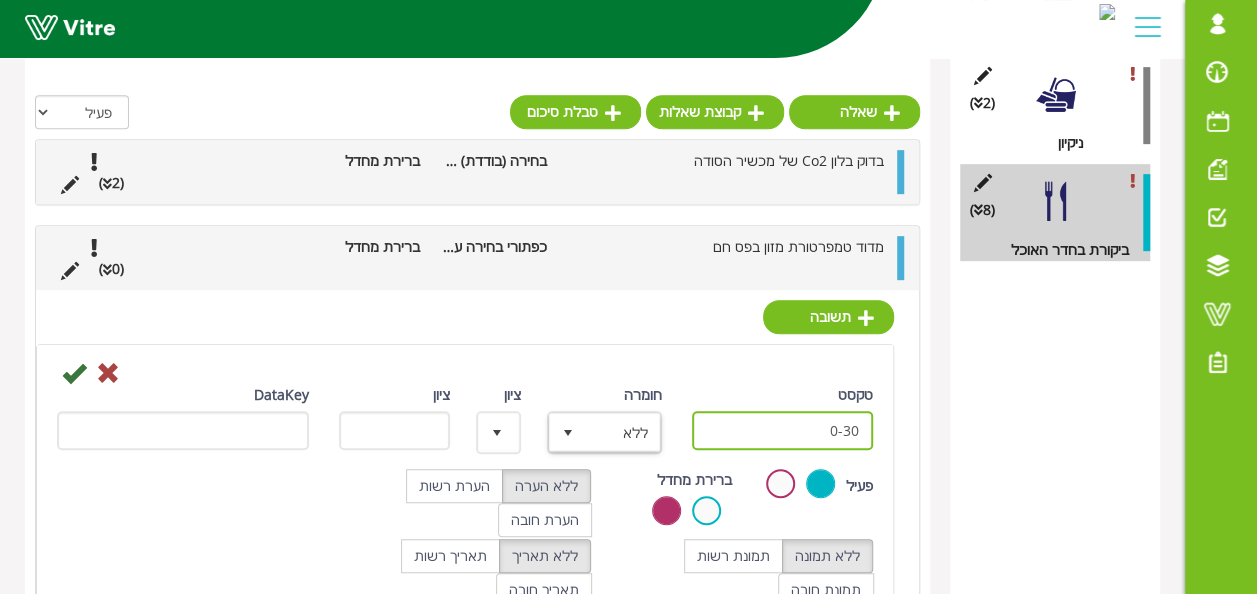 type on "0-30" 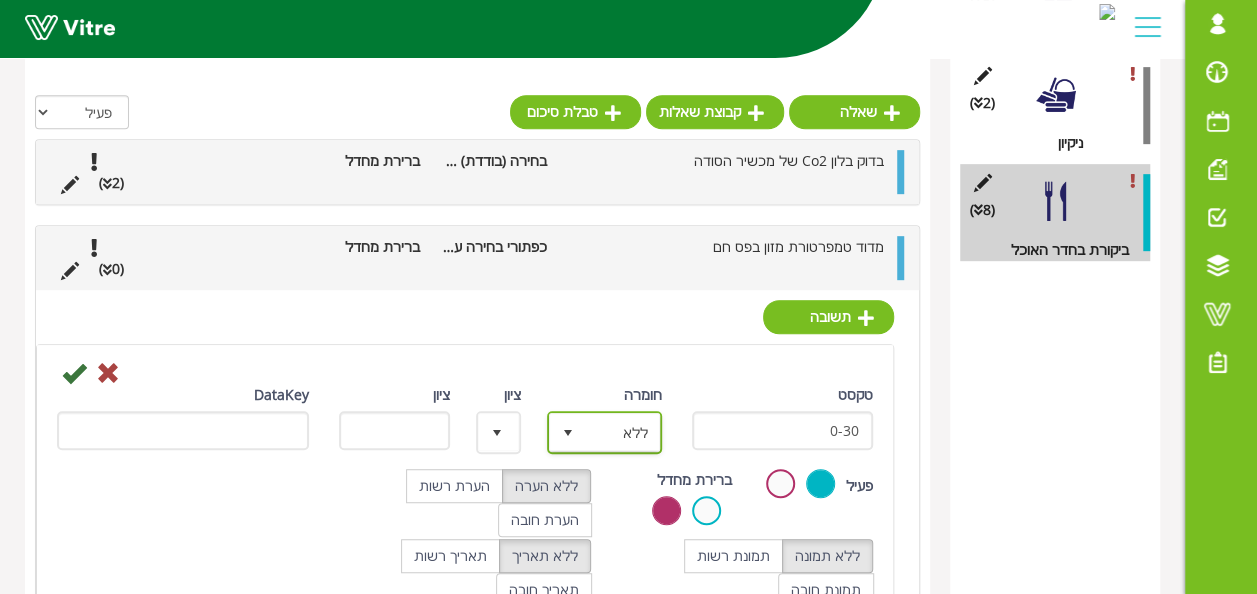 click on "ללא" at bounding box center (622, 432) 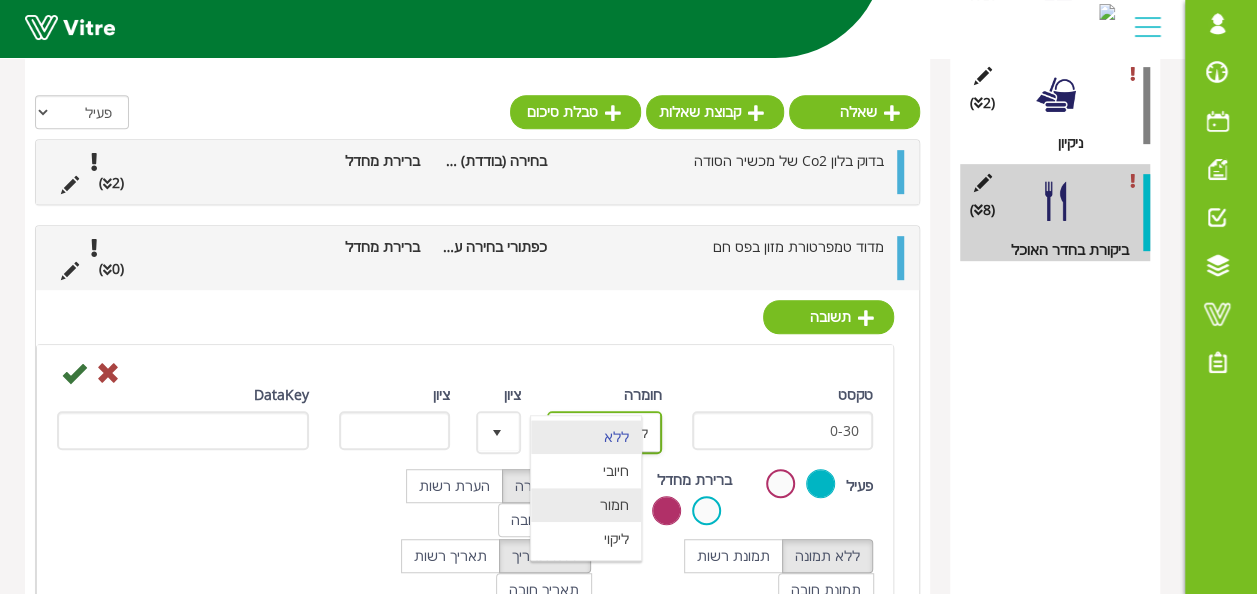 click on "חמור" at bounding box center [586, 505] 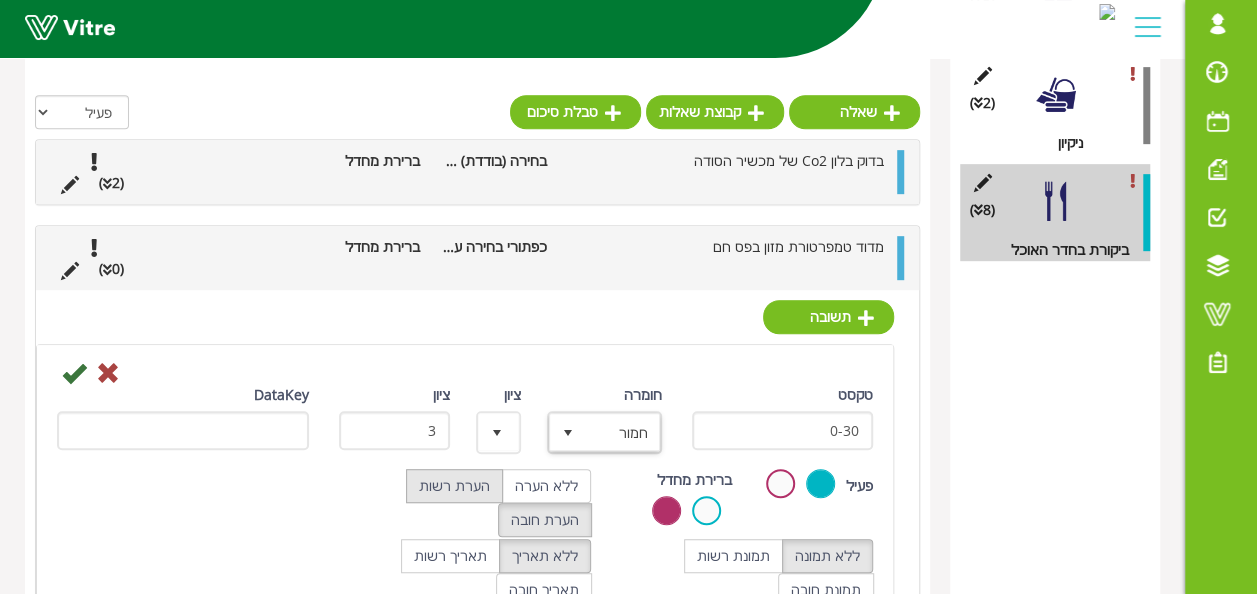 click on "הערת רשות" at bounding box center (454, 486) 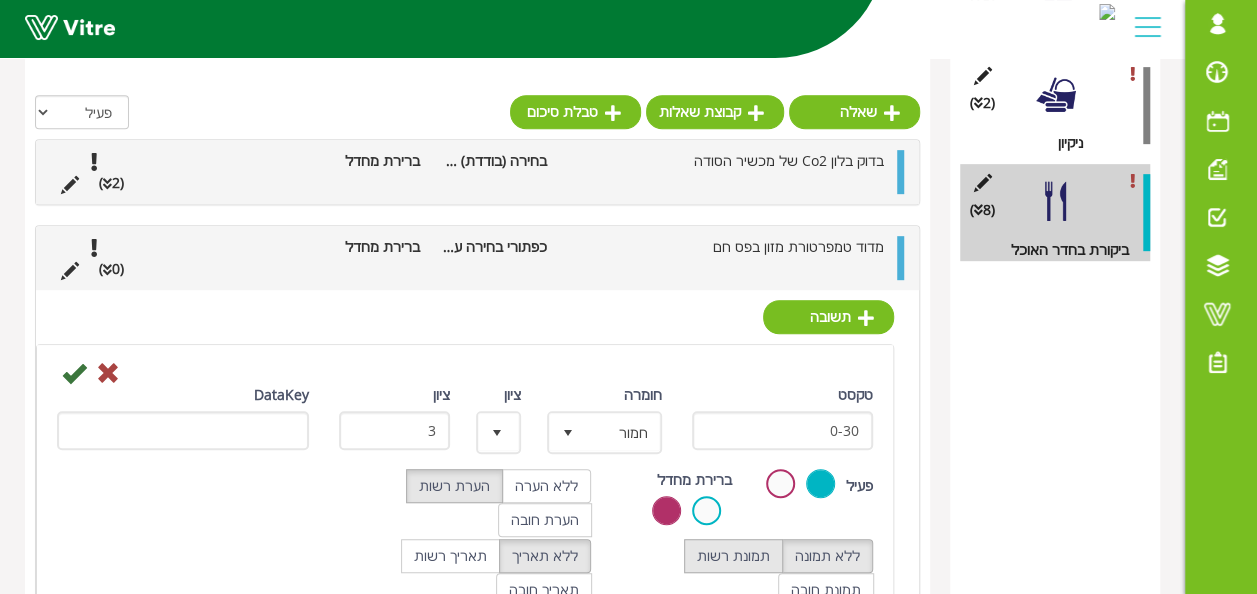 click on "תמונת רשות" at bounding box center [733, 556] 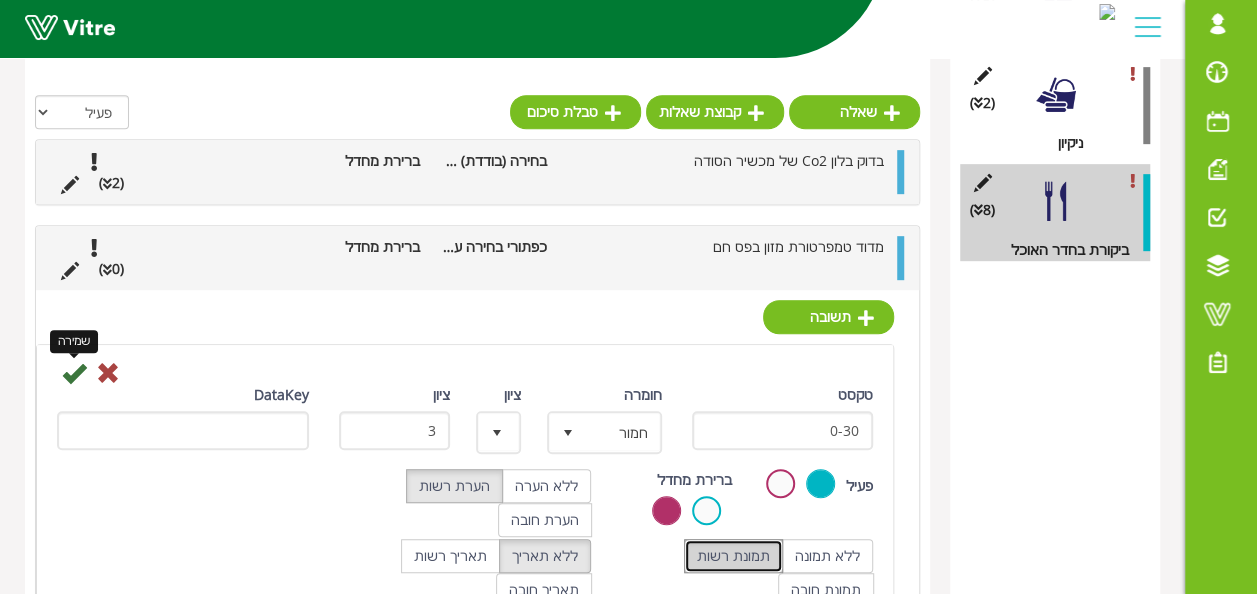 click at bounding box center [74, 373] 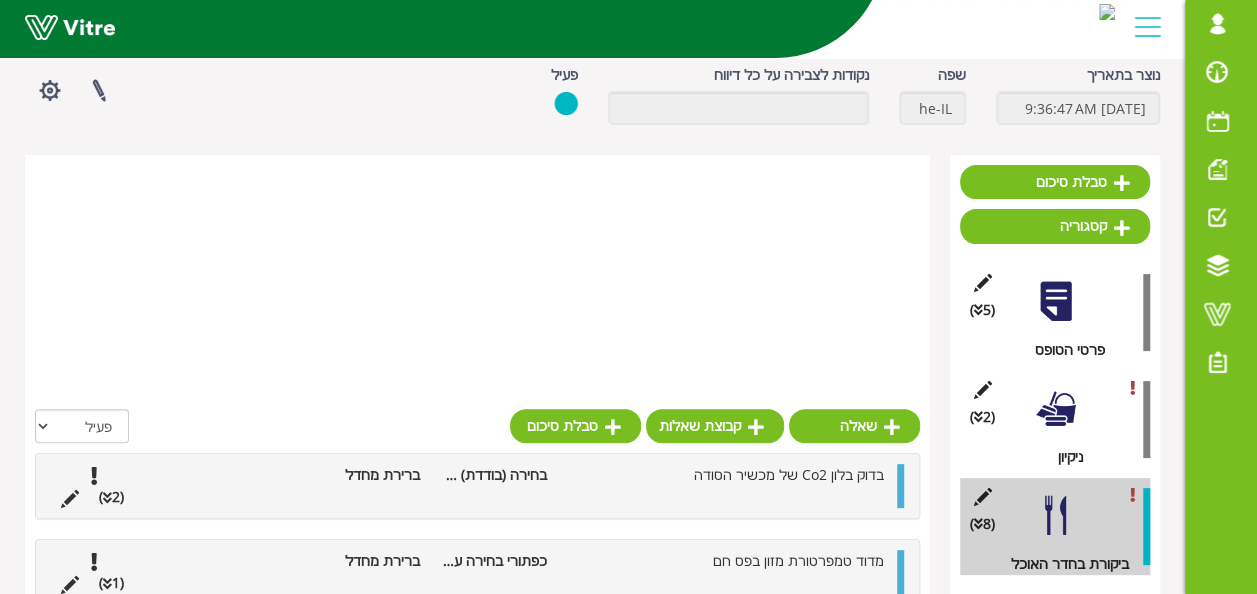 scroll, scrollTop: 410, scrollLeft: 0, axis: vertical 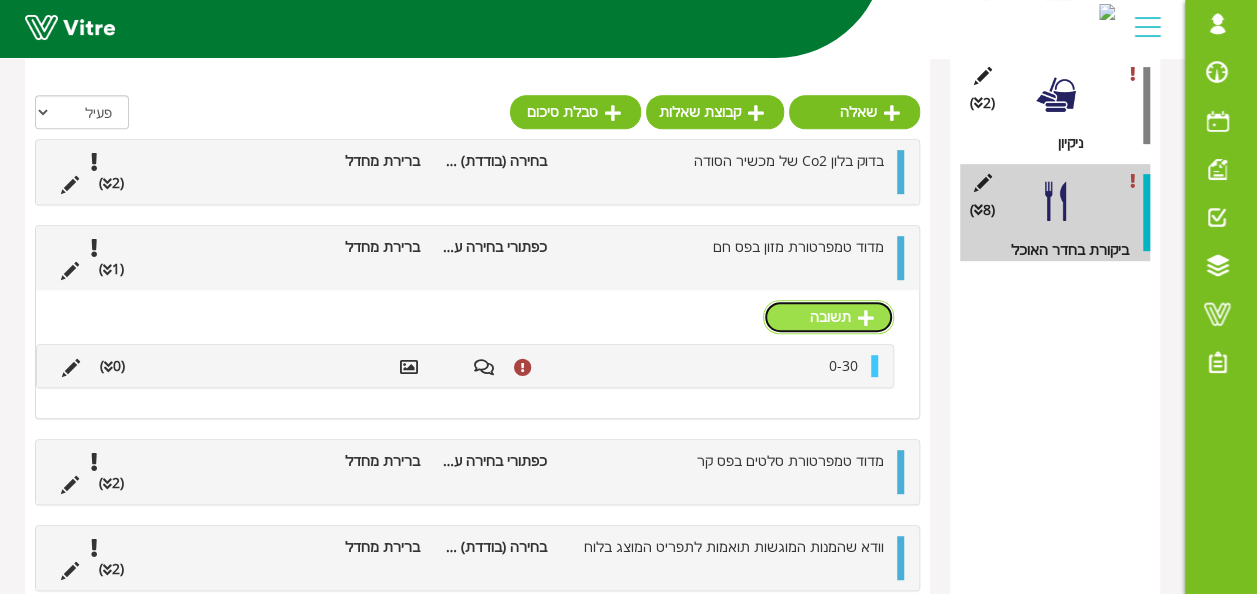 click on "תשובה" at bounding box center (828, 317) 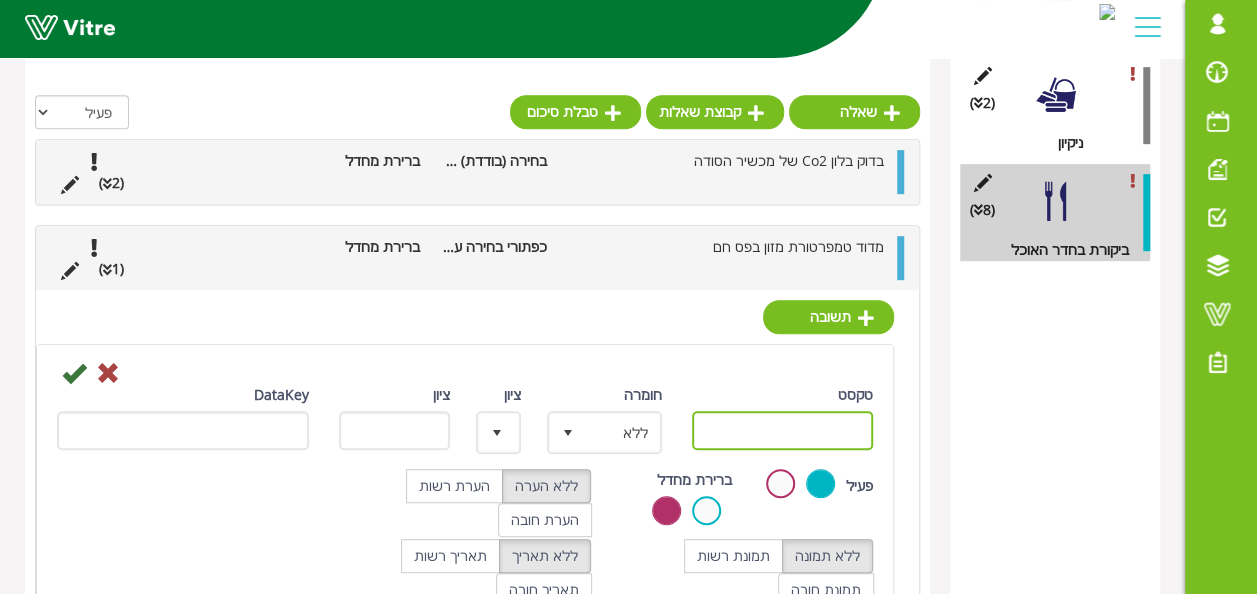 click on "טקסט" at bounding box center [783, 430] 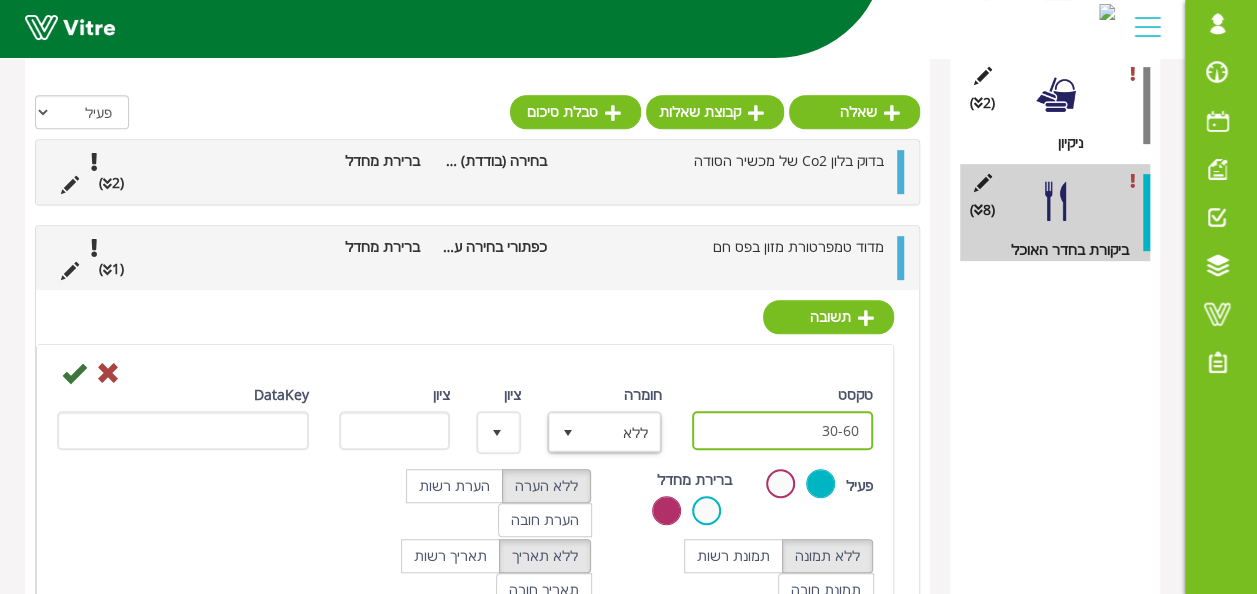 type on "30-60" 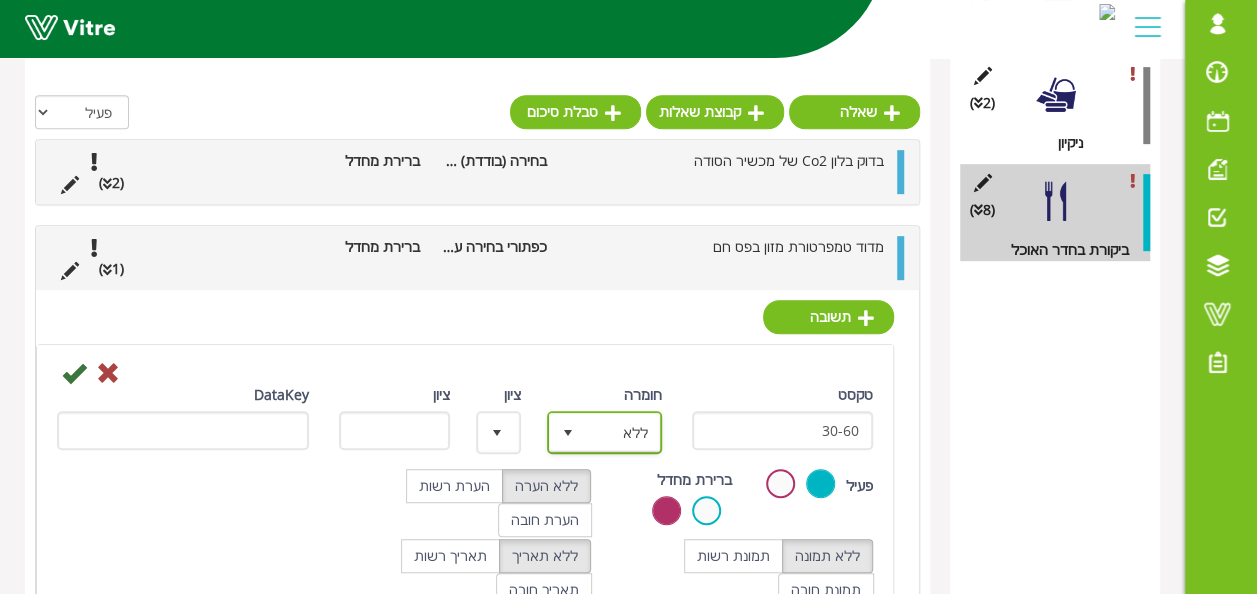 click at bounding box center [568, 433] 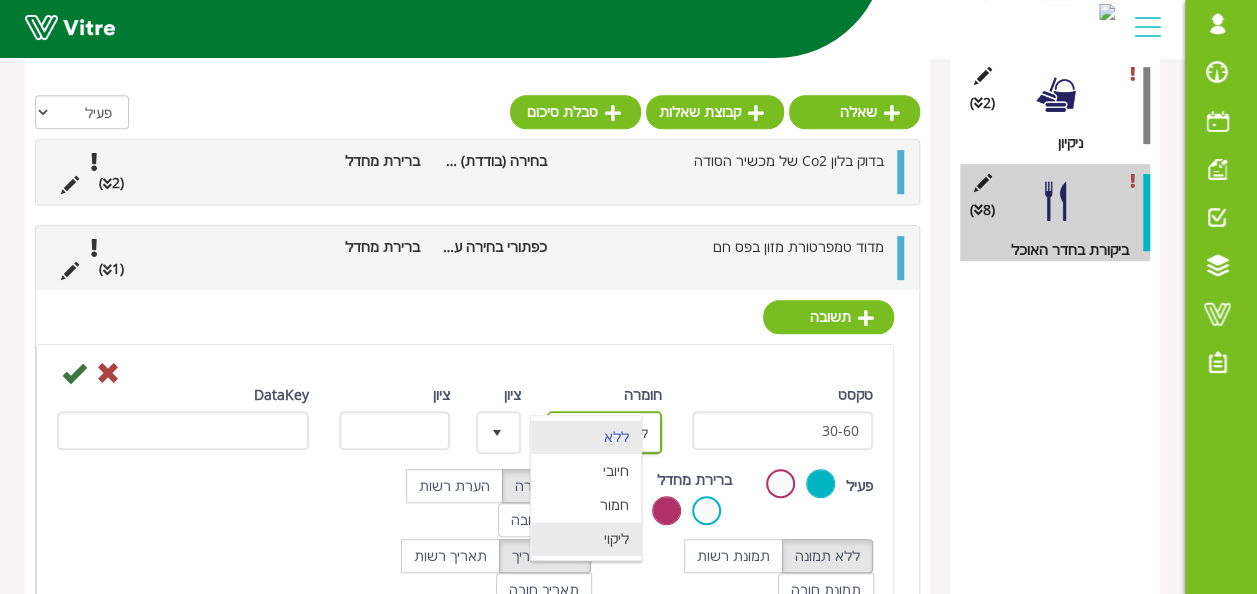 click on "ליקוי" at bounding box center (586, 539) 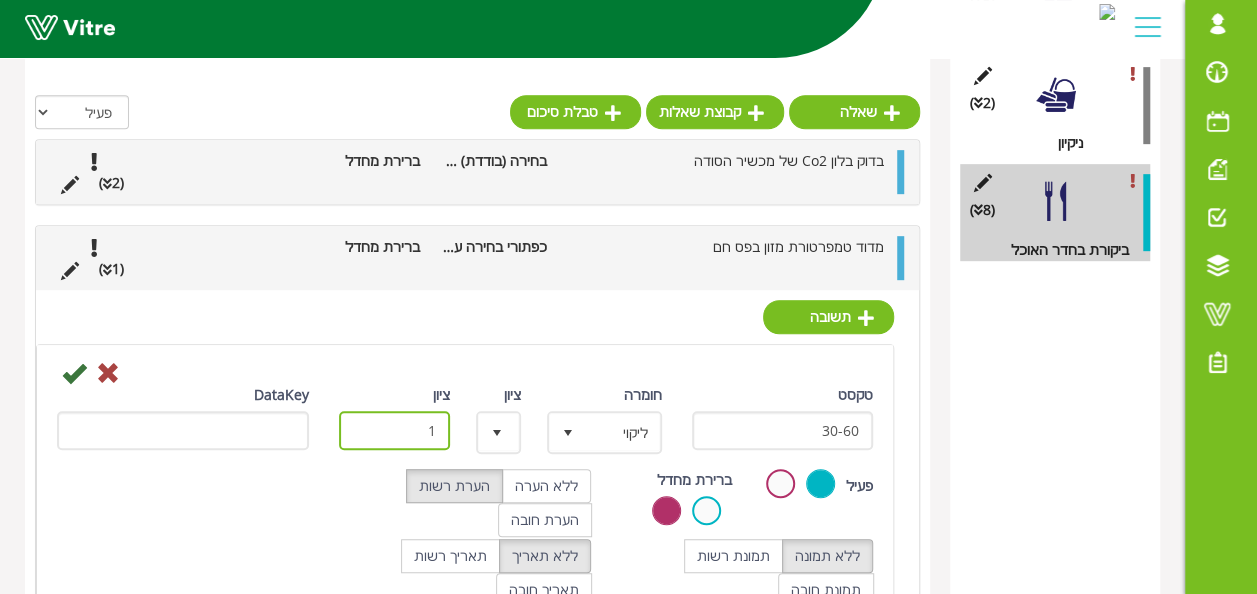 drag, startPoint x: 415, startPoint y: 428, endPoint x: 433, endPoint y: 428, distance: 18 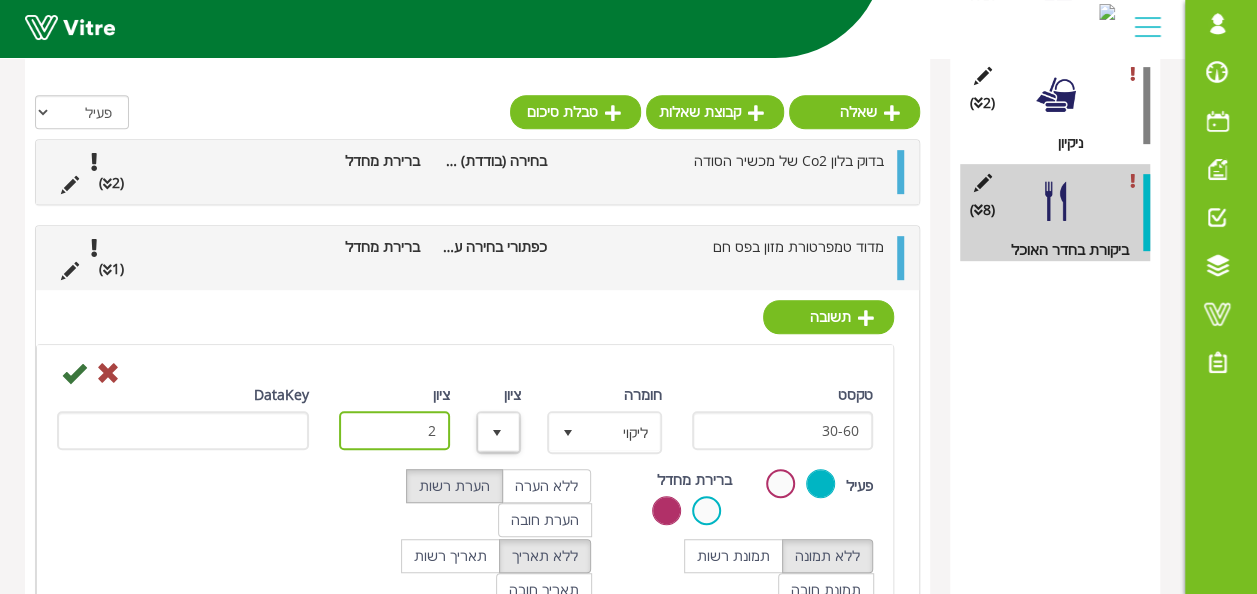 type on "2" 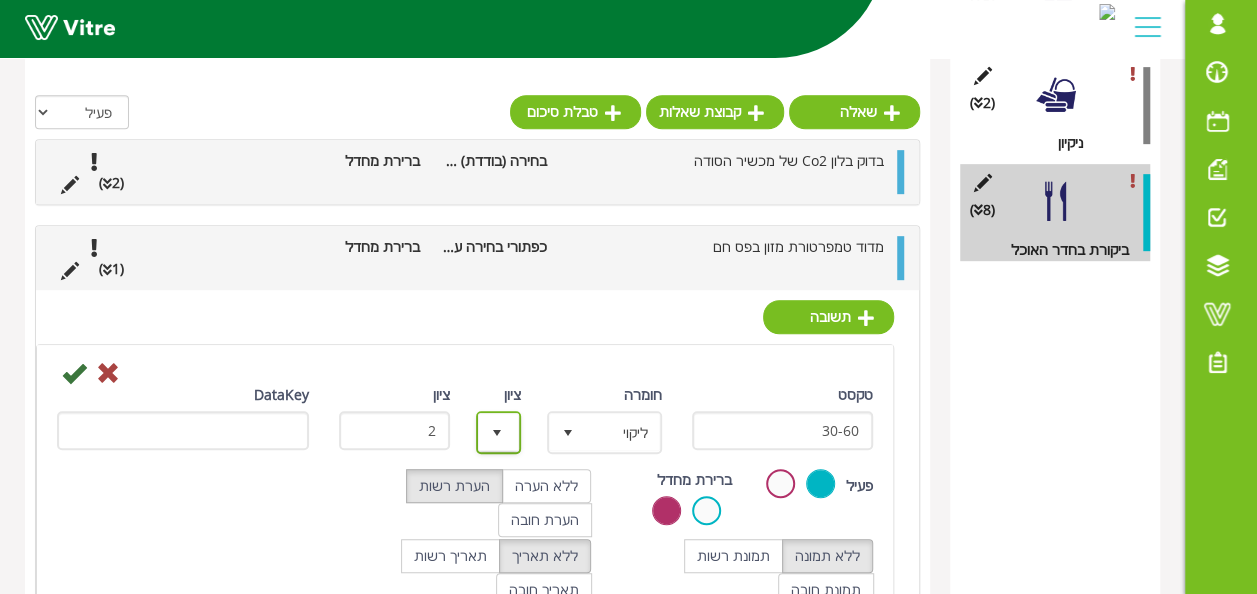 click at bounding box center (497, 433) 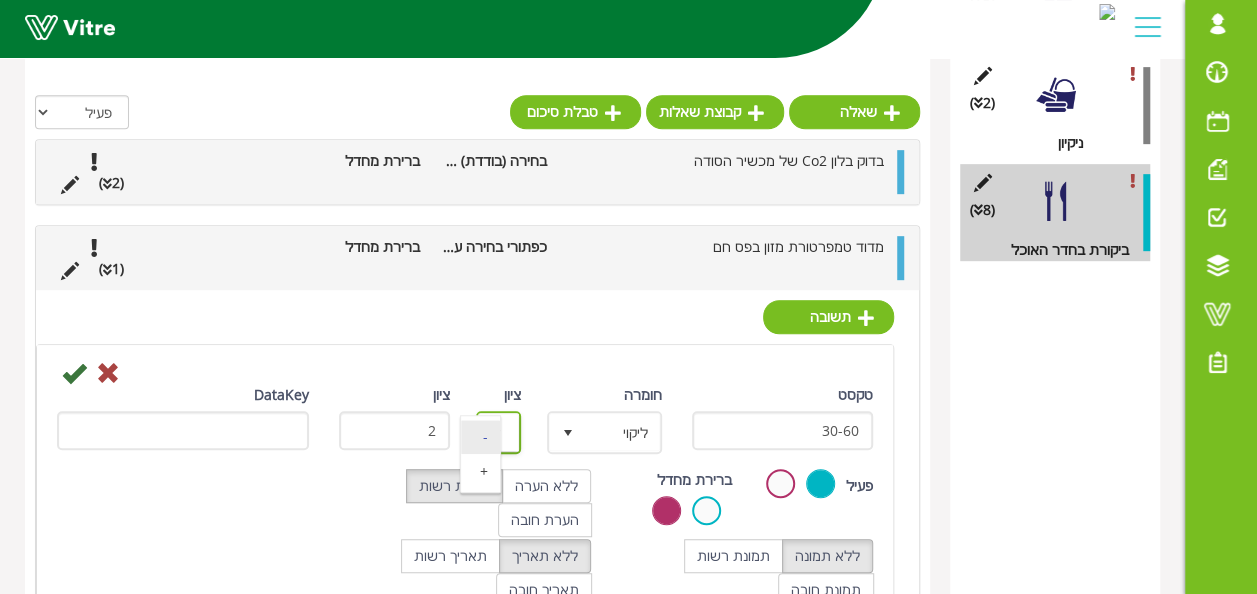 click at bounding box center [497, 433] 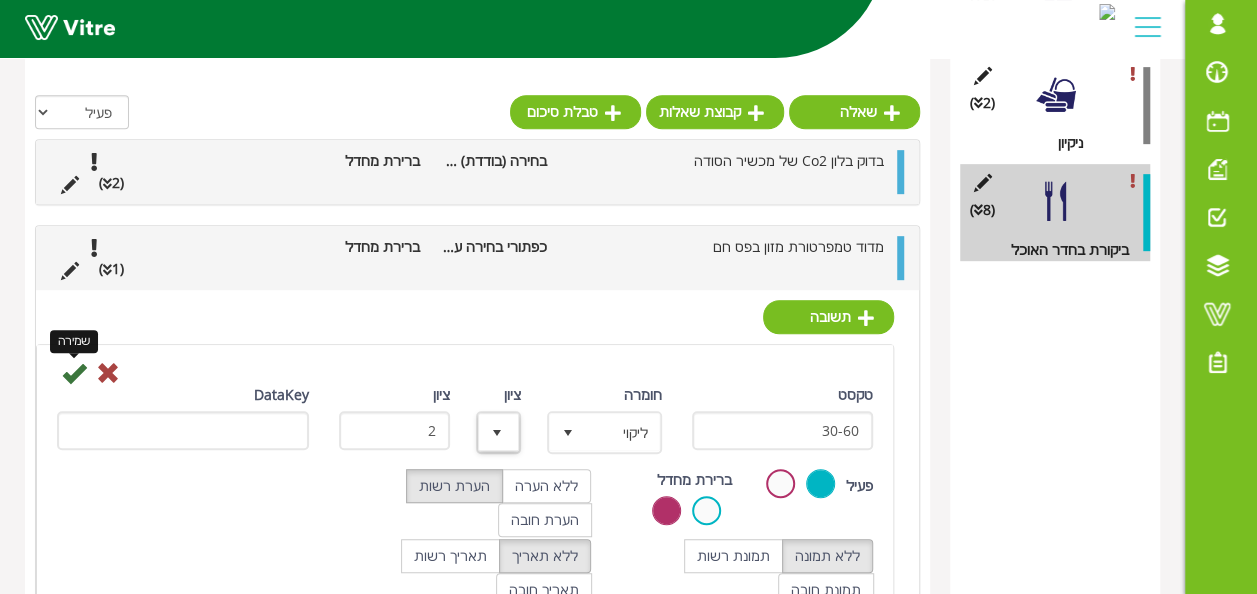 click at bounding box center (74, 373) 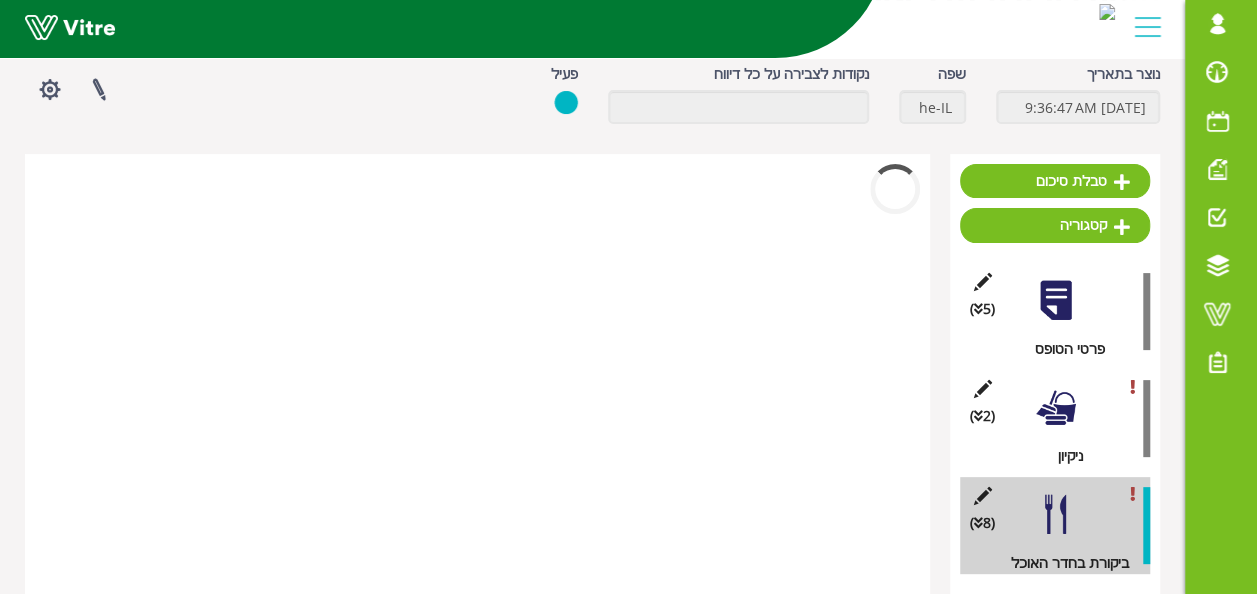 scroll, scrollTop: 96, scrollLeft: 0, axis: vertical 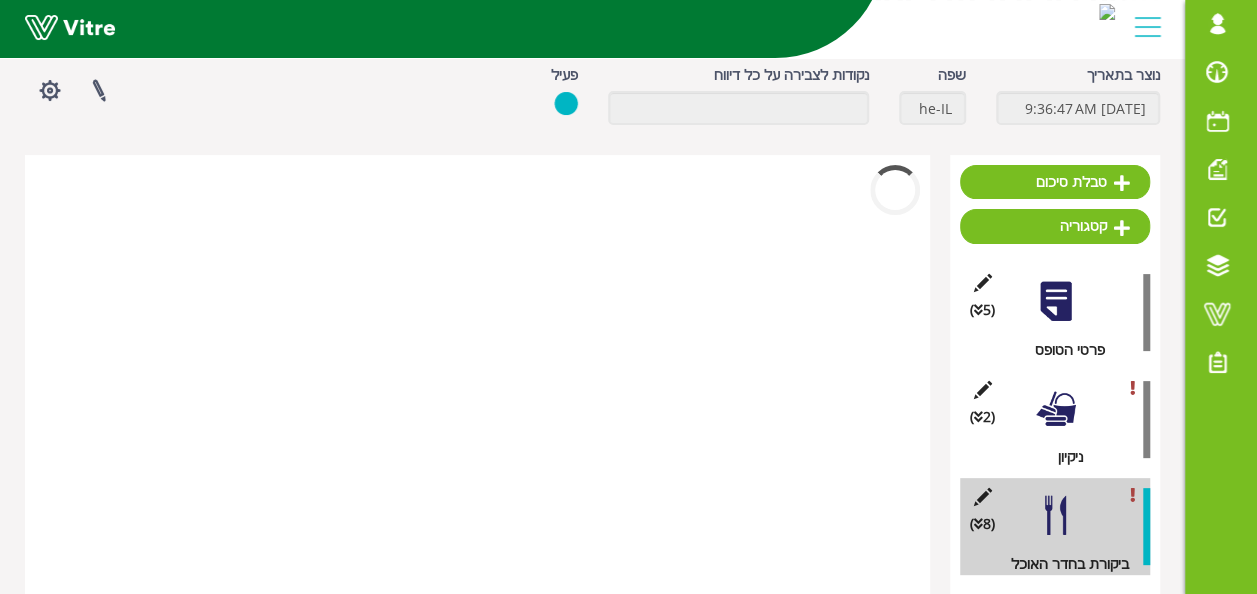 click at bounding box center (477, 375) 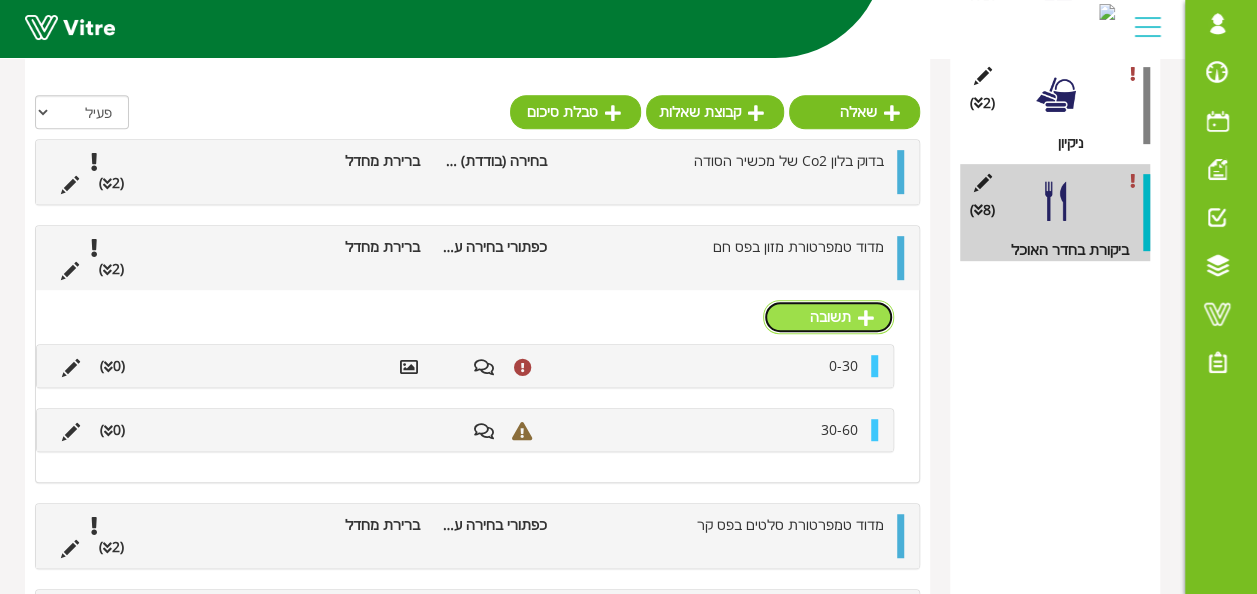 click on "תשובה" at bounding box center (828, 317) 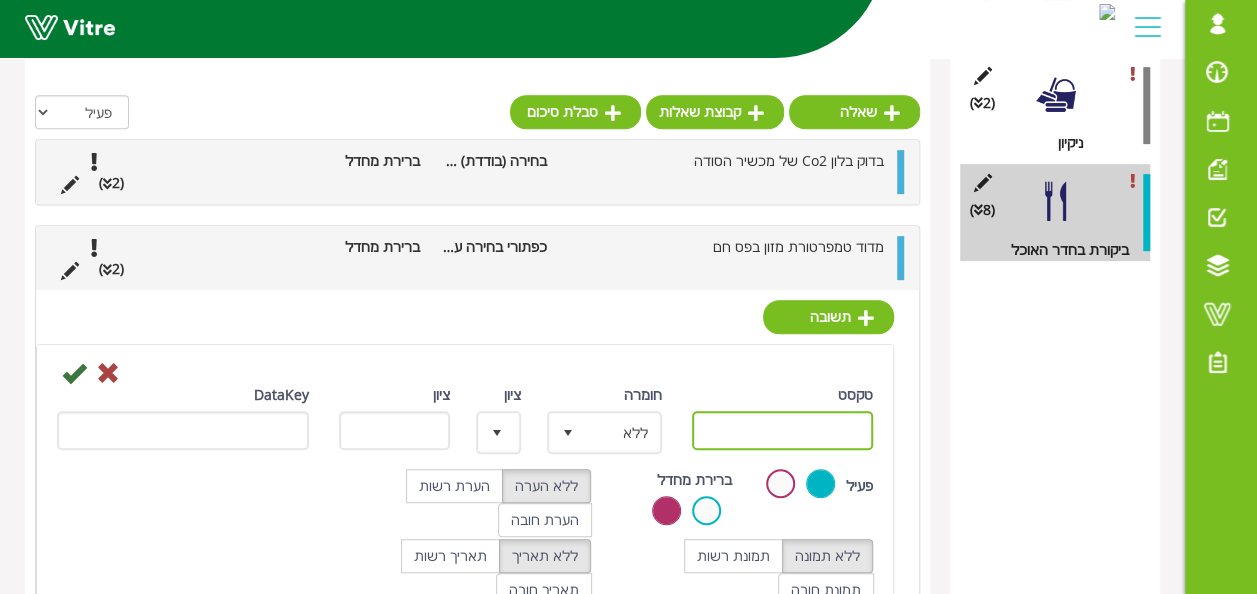 click on "טקסט" at bounding box center (783, 430) 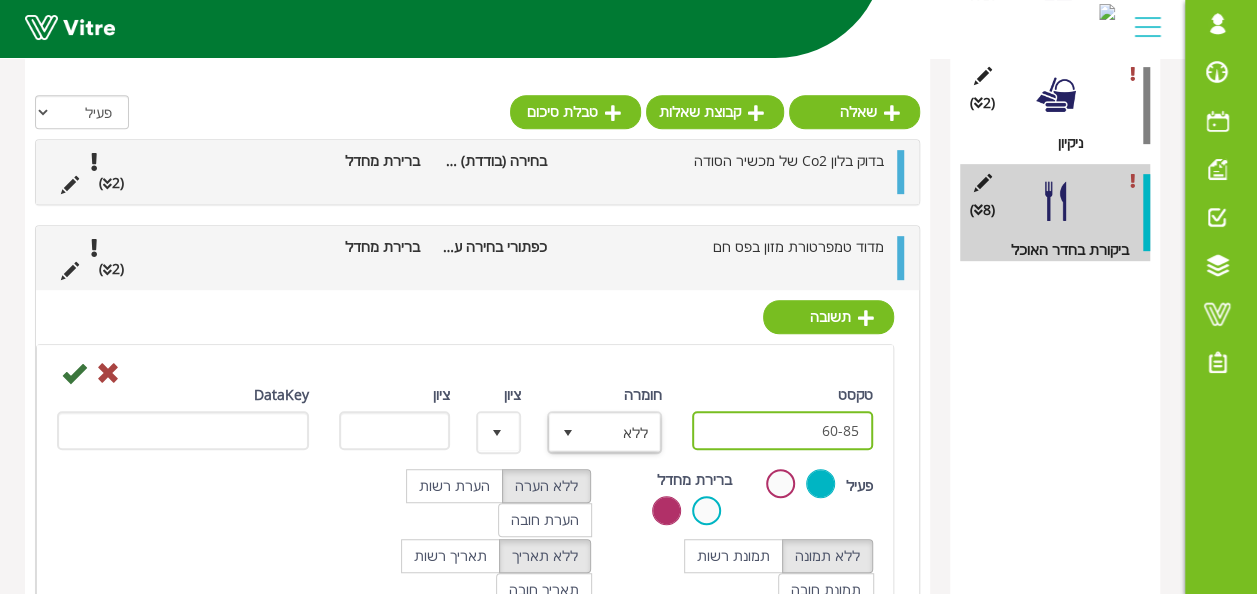 type on "60-85" 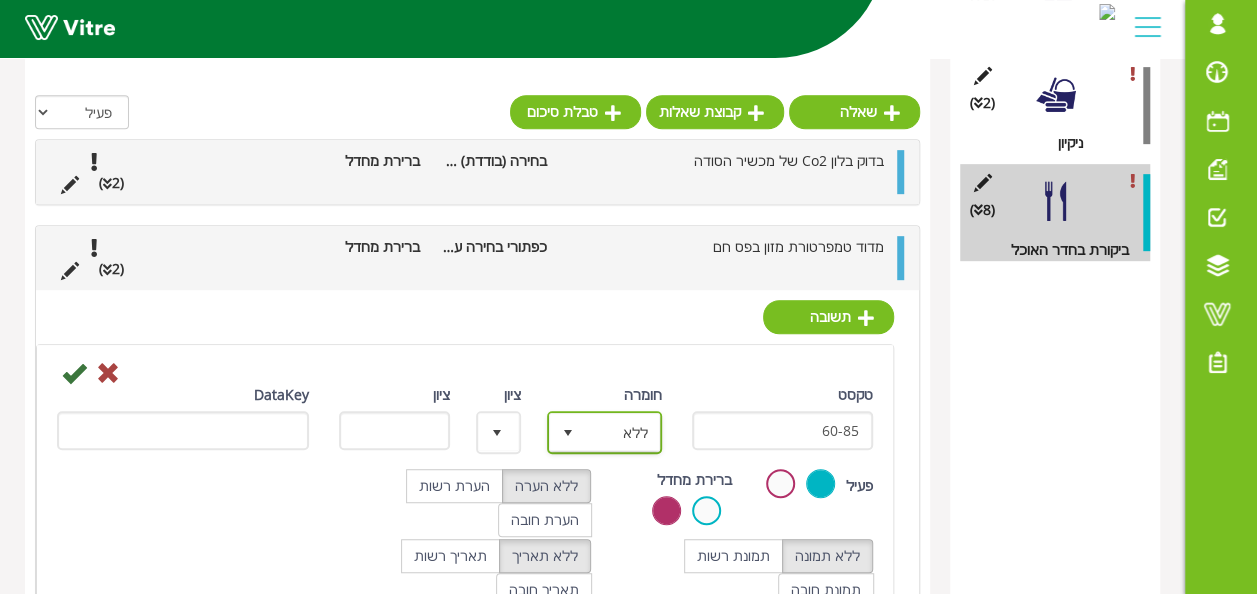 click at bounding box center (568, 432) 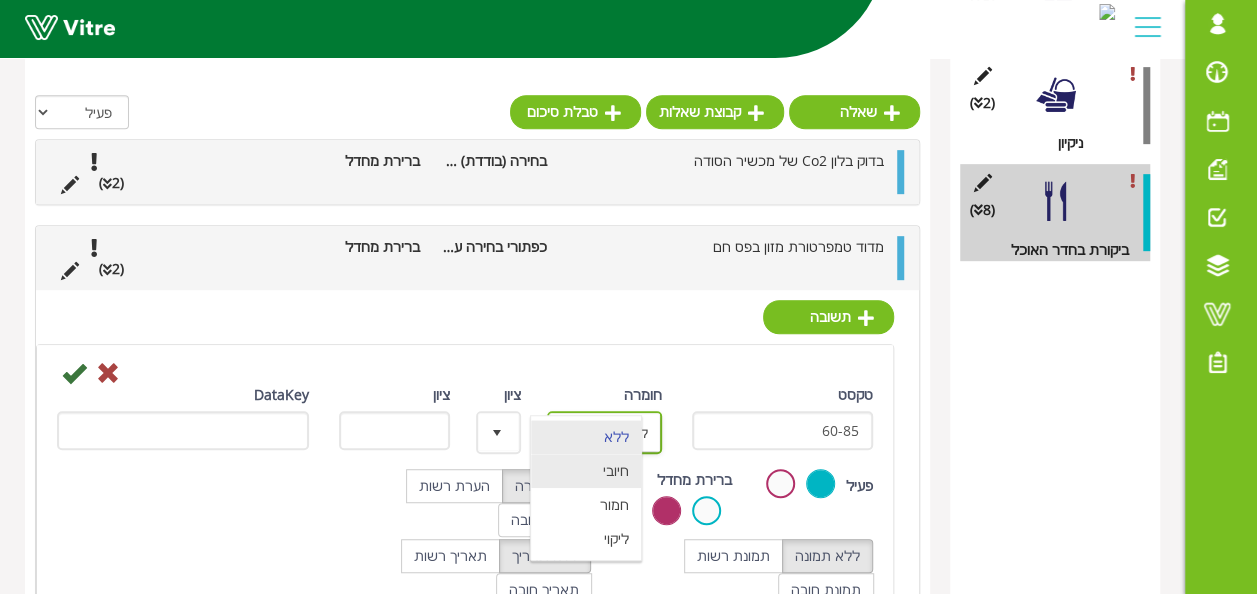 click on "חיובי" at bounding box center (586, 471) 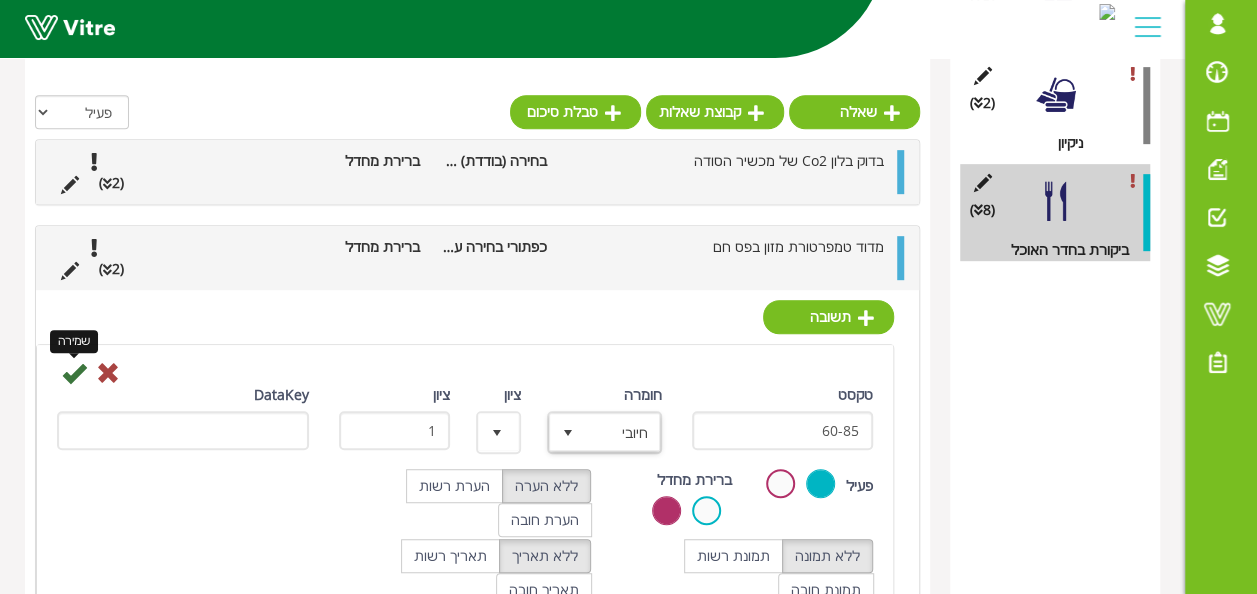 click at bounding box center [74, 373] 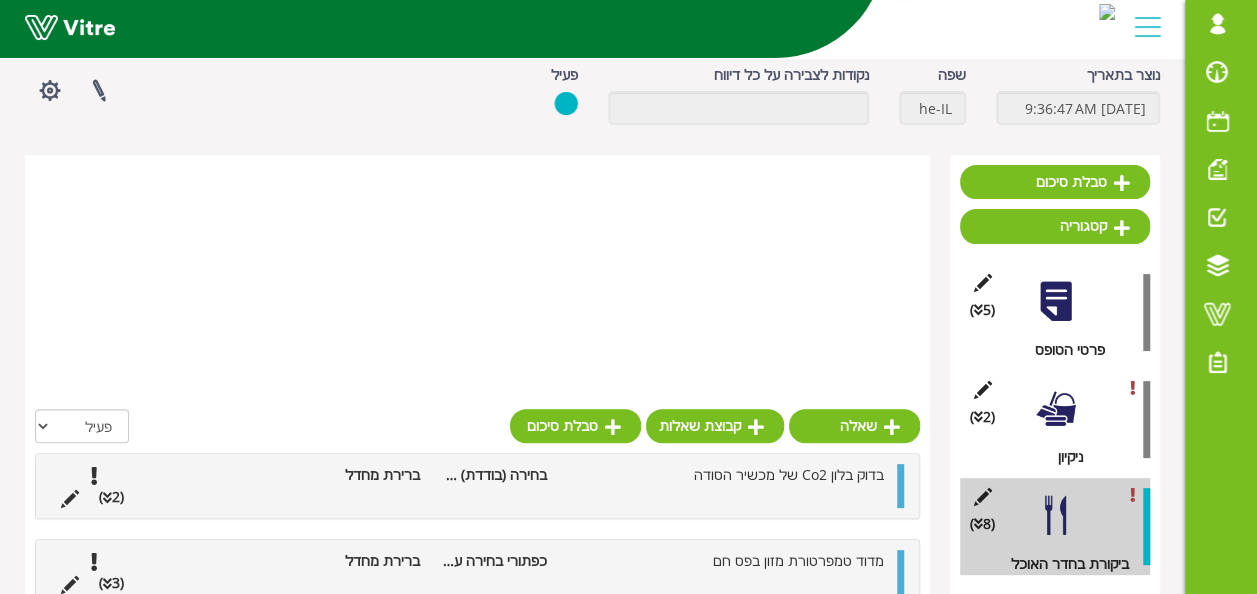scroll, scrollTop: 410, scrollLeft: 0, axis: vertical 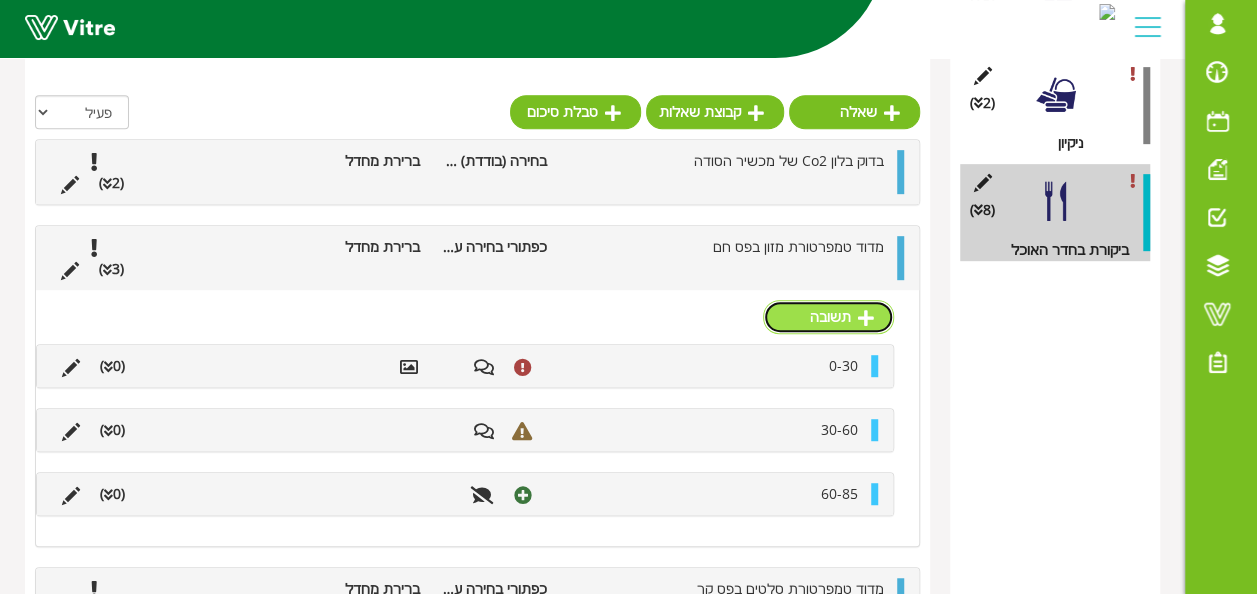 click on "תשובה" at bounding box center [828, 317] 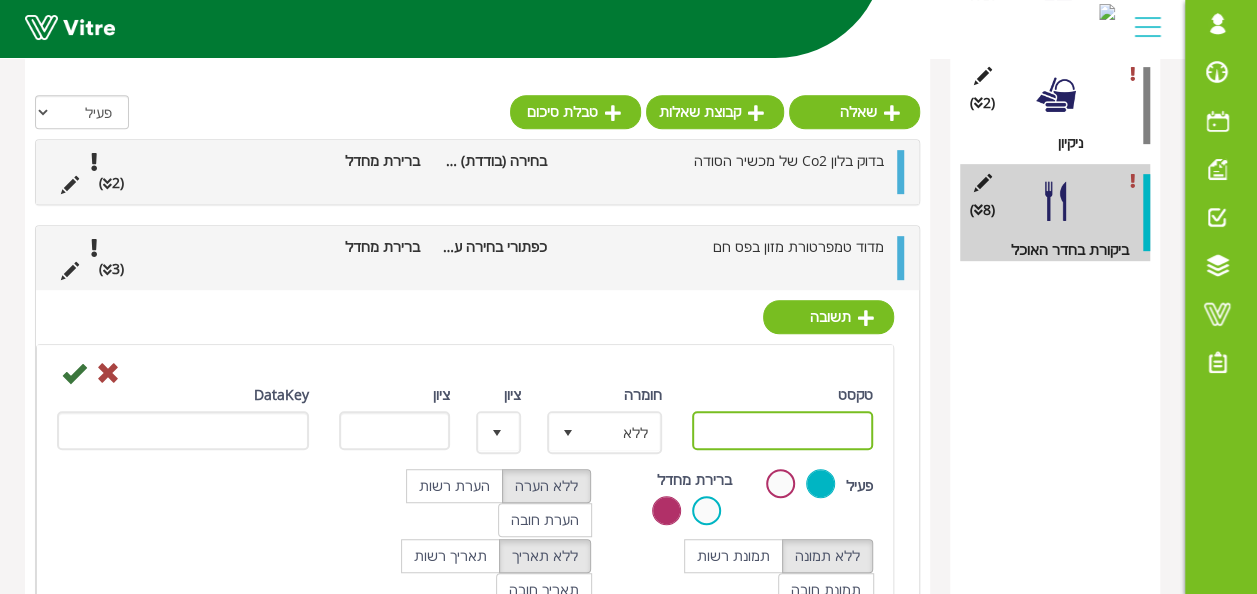 click on "טקסט" at bounding box center [783, 430] 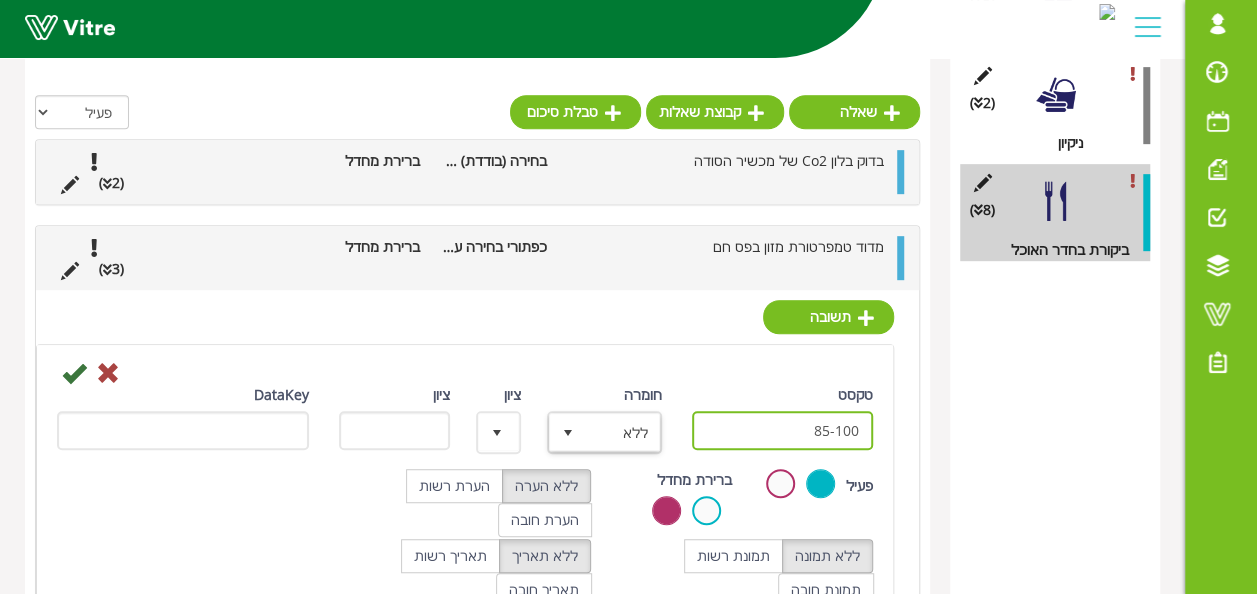 type on "85-100" 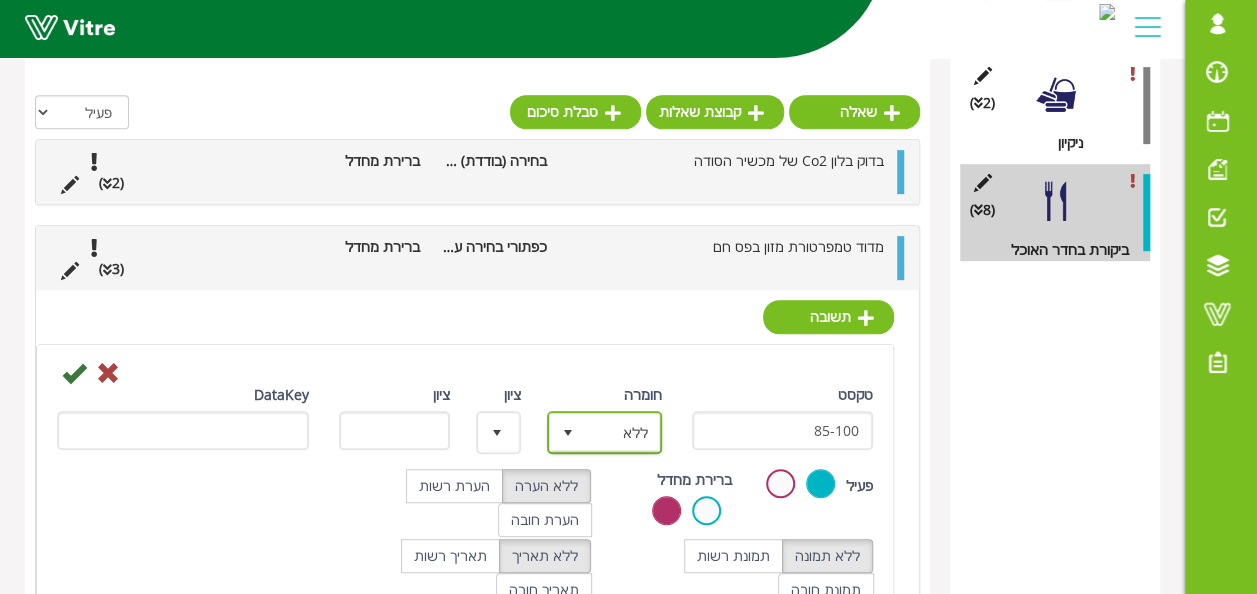 click on "ללא" at bounding box center [622, 432] 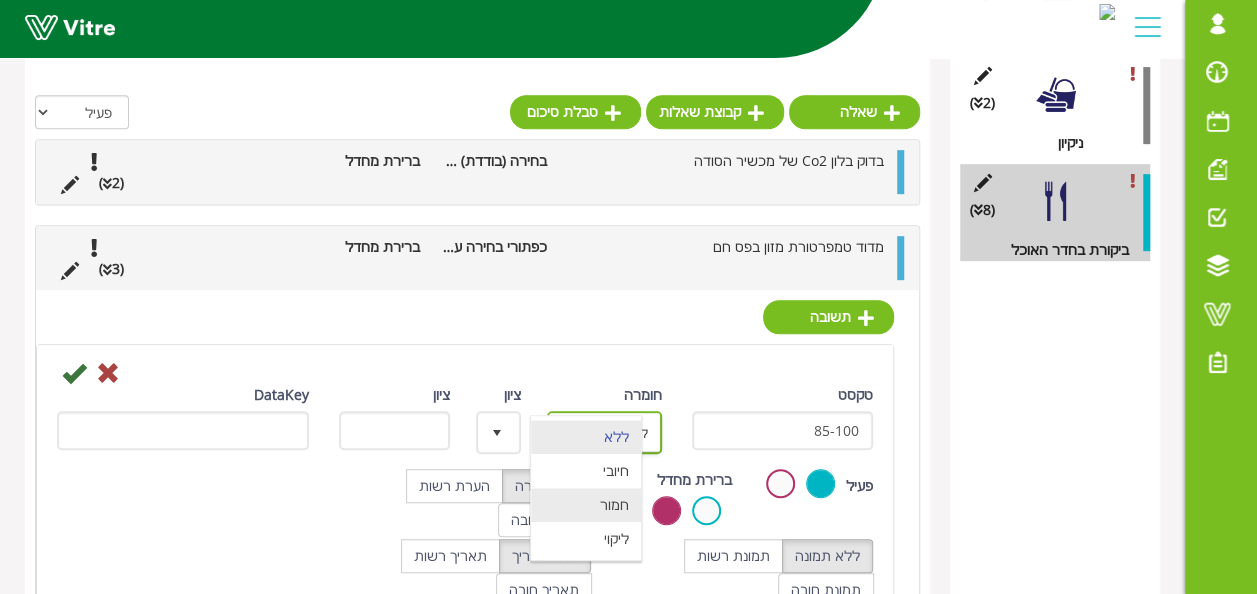click on "חמור" at bounding box center (586, 505) 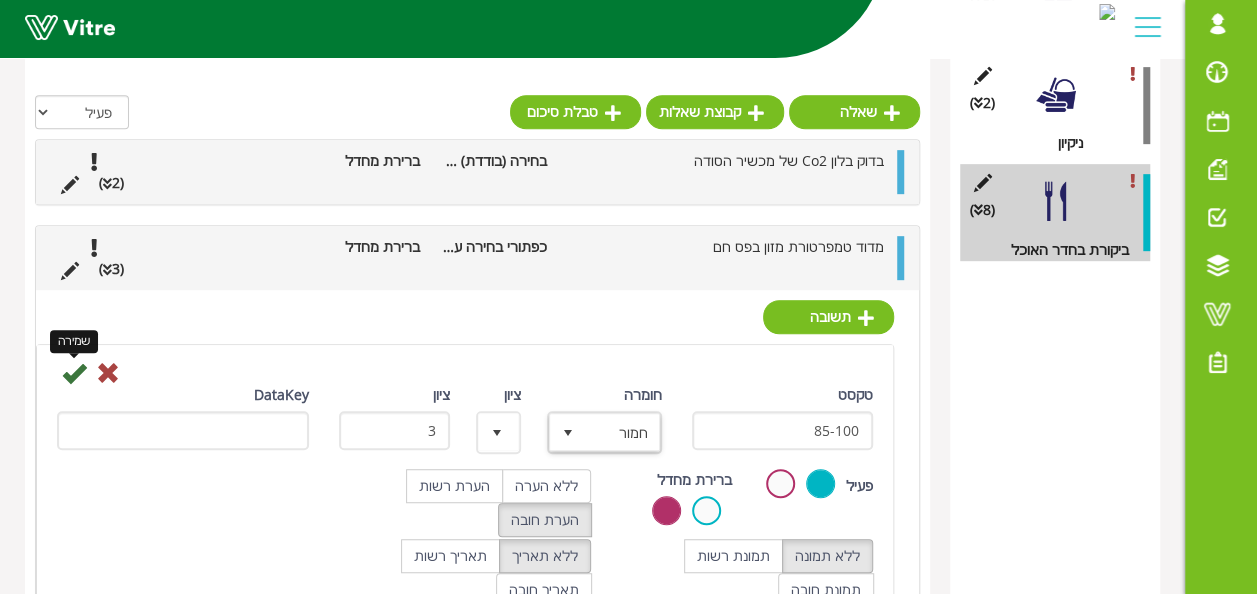 click at bounding box center [74, 373] 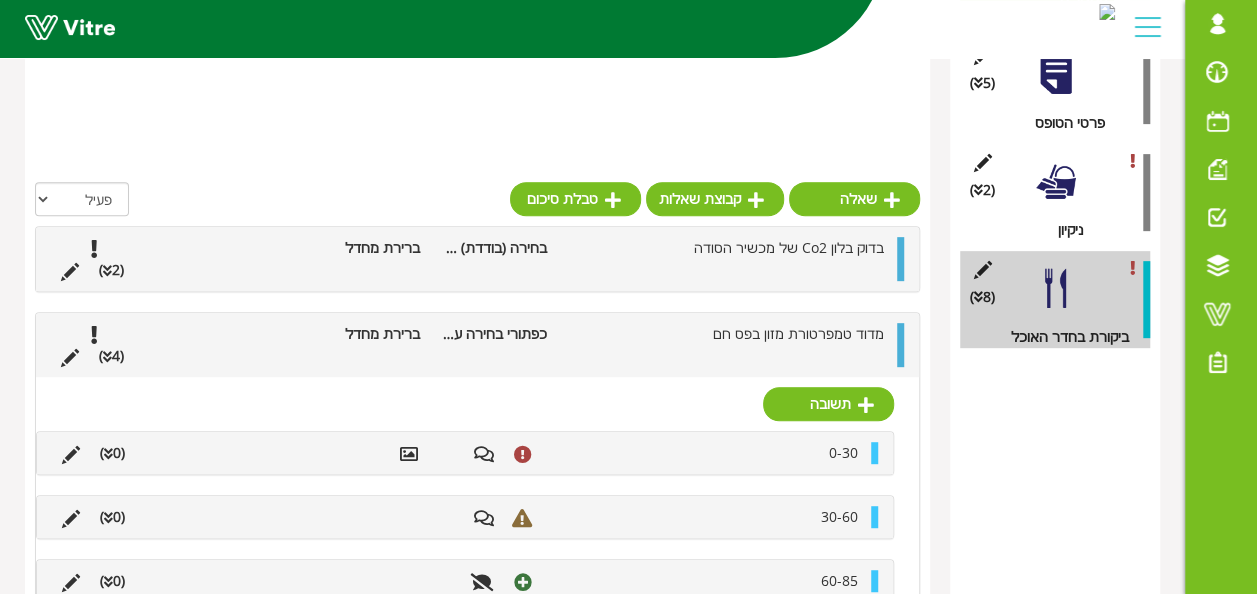 scroll, scrollTop: 210, scrollLeft: 0, axis: vertical 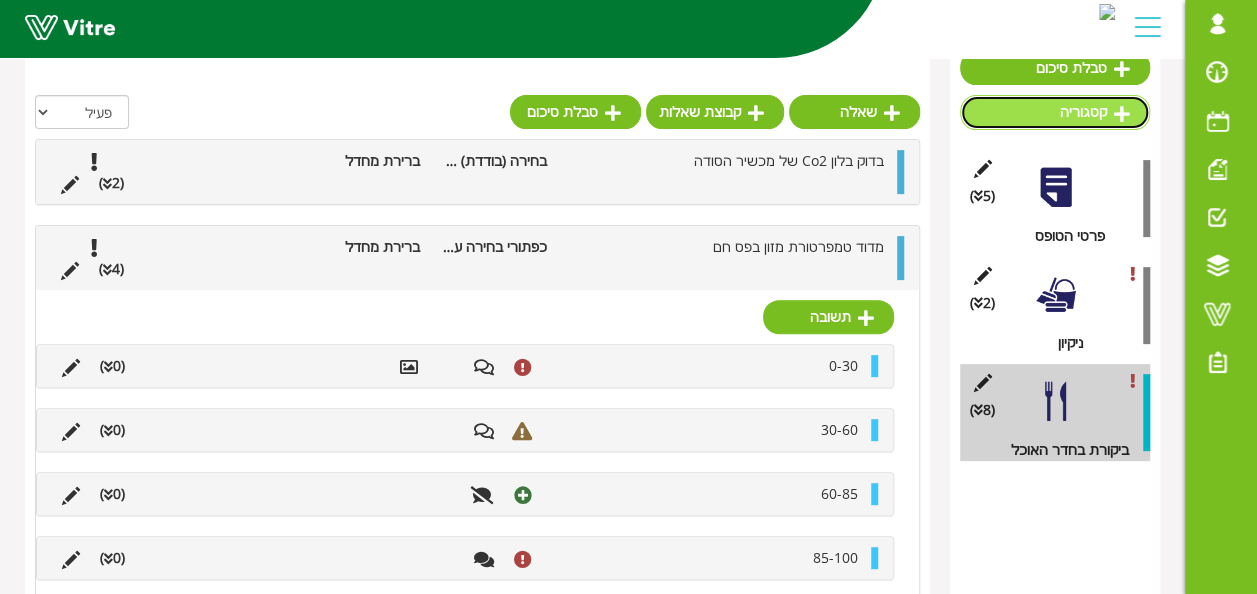 click on "קטגוריה" at bounding box center [1055, 112] 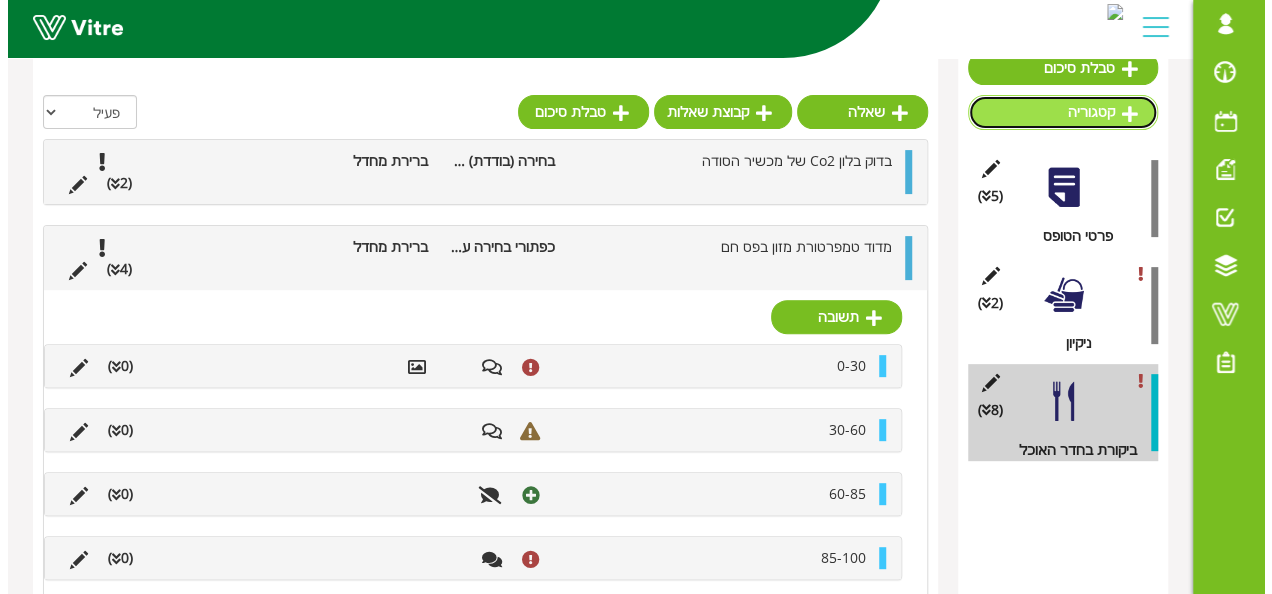 scroll, scrollTop: 0, scrollLeft: 0, axis: both 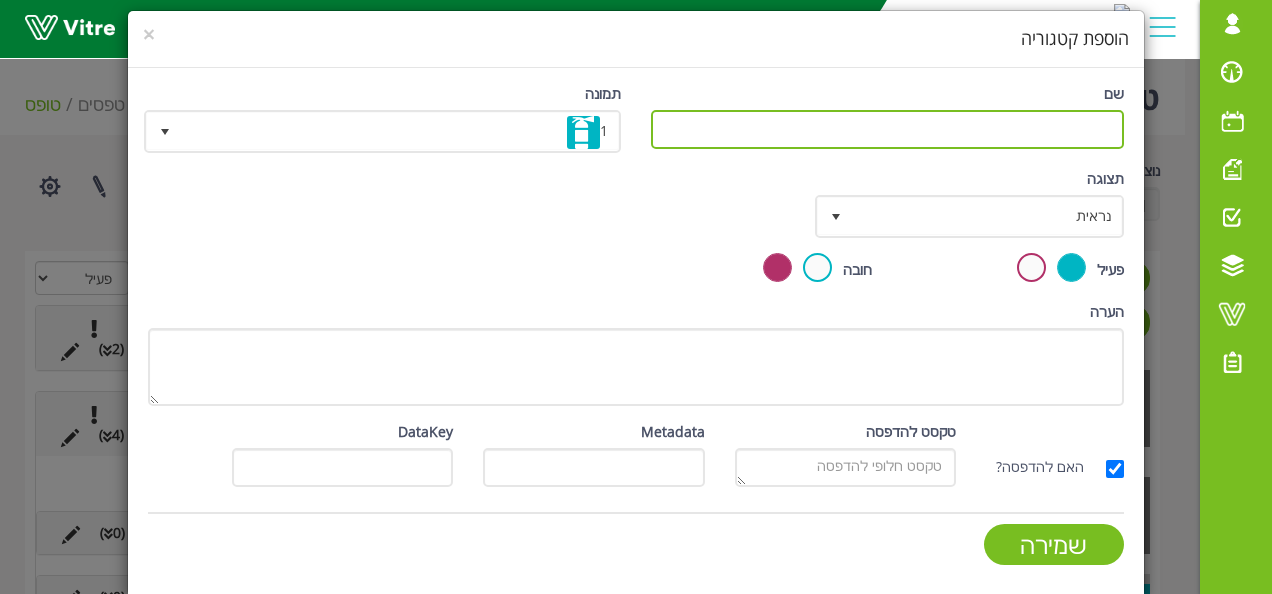 click on "שם" at bounding box center (887, 129) 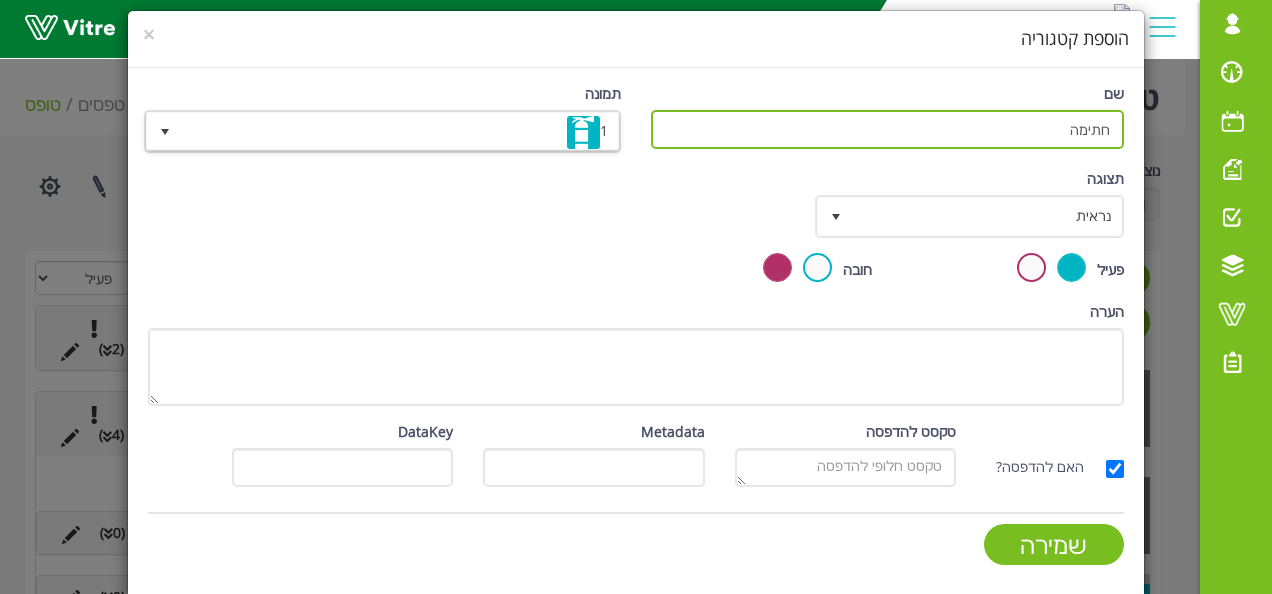 type on "חתימה" 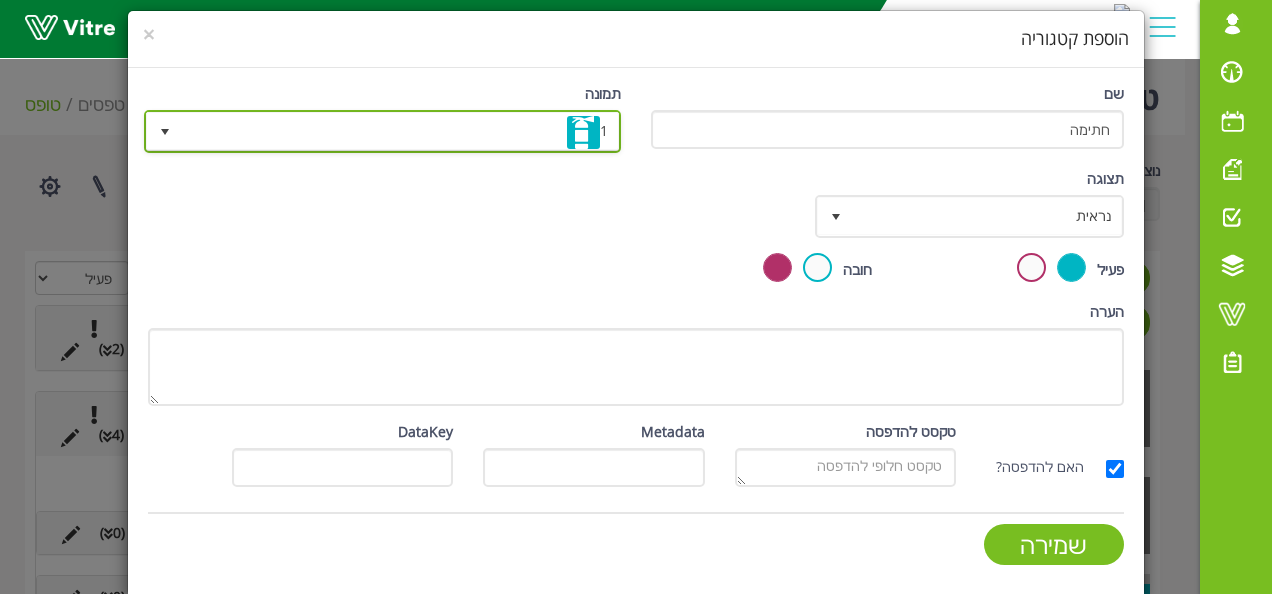 click on "1" at bounding box center [400, 131] 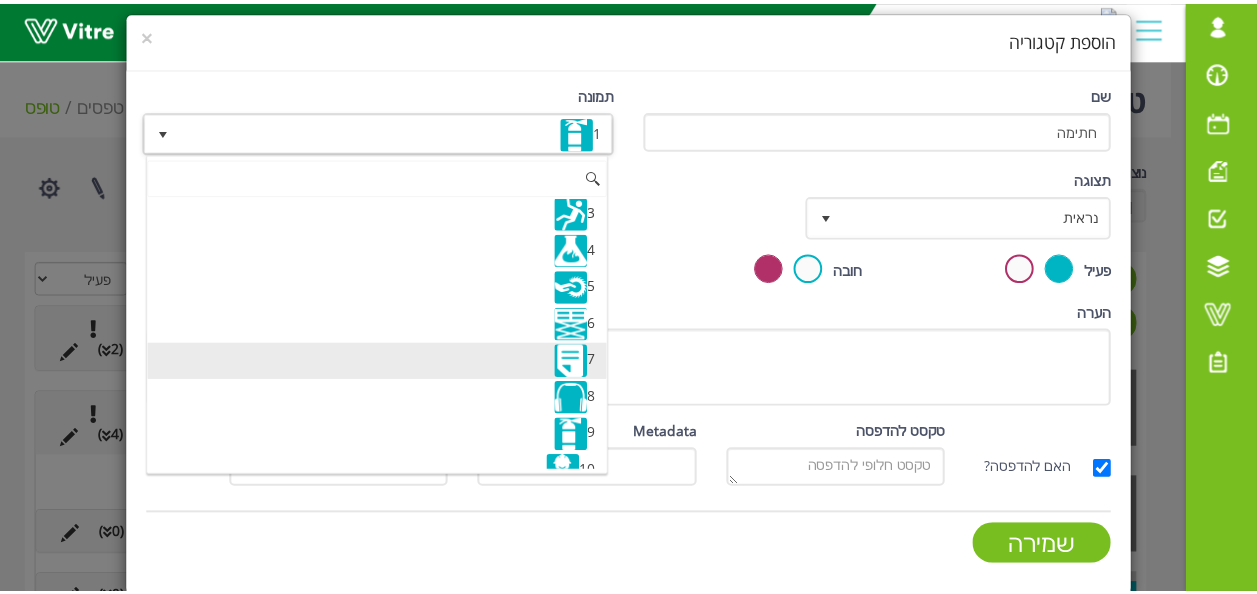 scroll, scrollTop: 100, scrollLeft: 0, axis: vertical 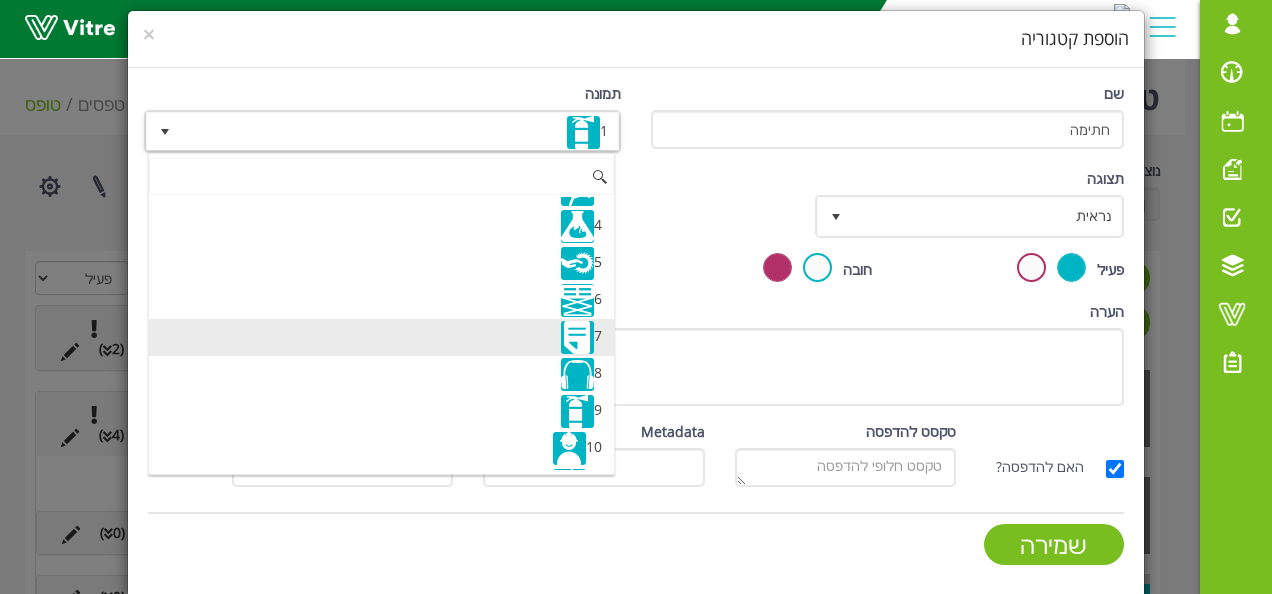click on "7" at bounding box center (382, 337) 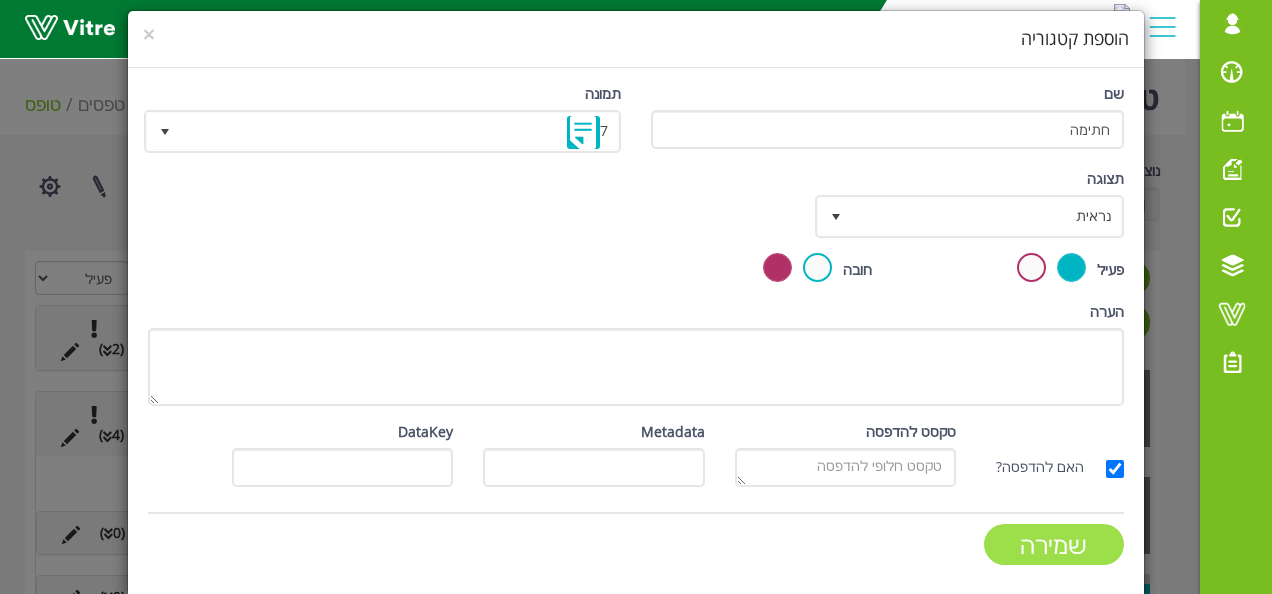 click on "שמירה" at bounding box center [1054, 544] 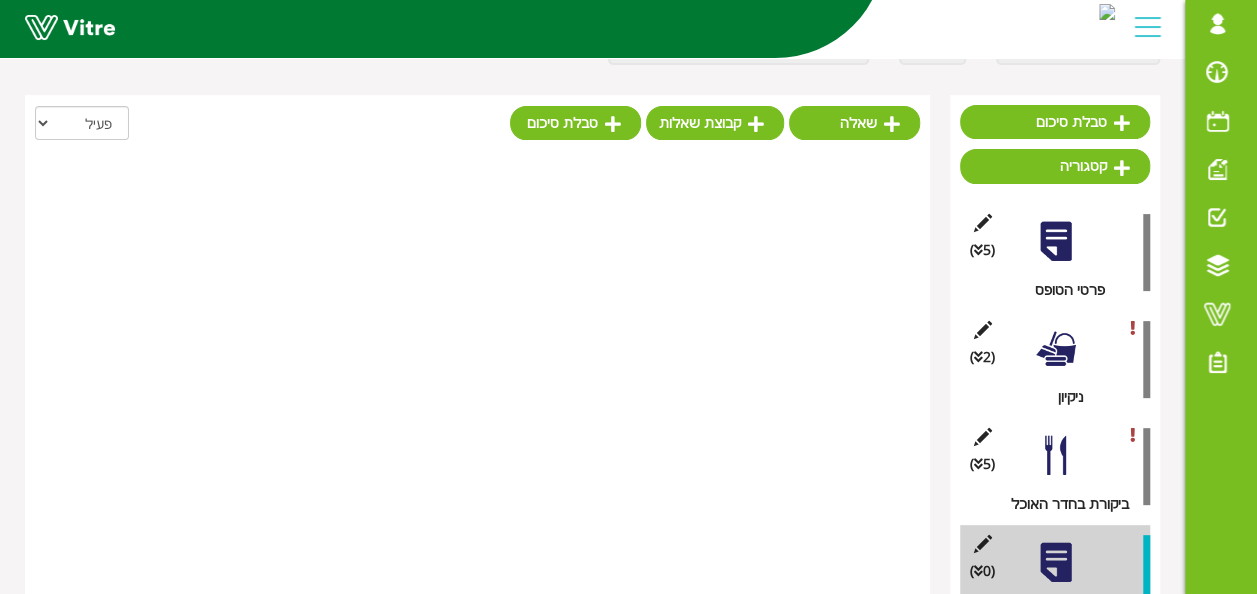 scroll, scrollTop: 202, scrollLeft: 0, axis: vertical 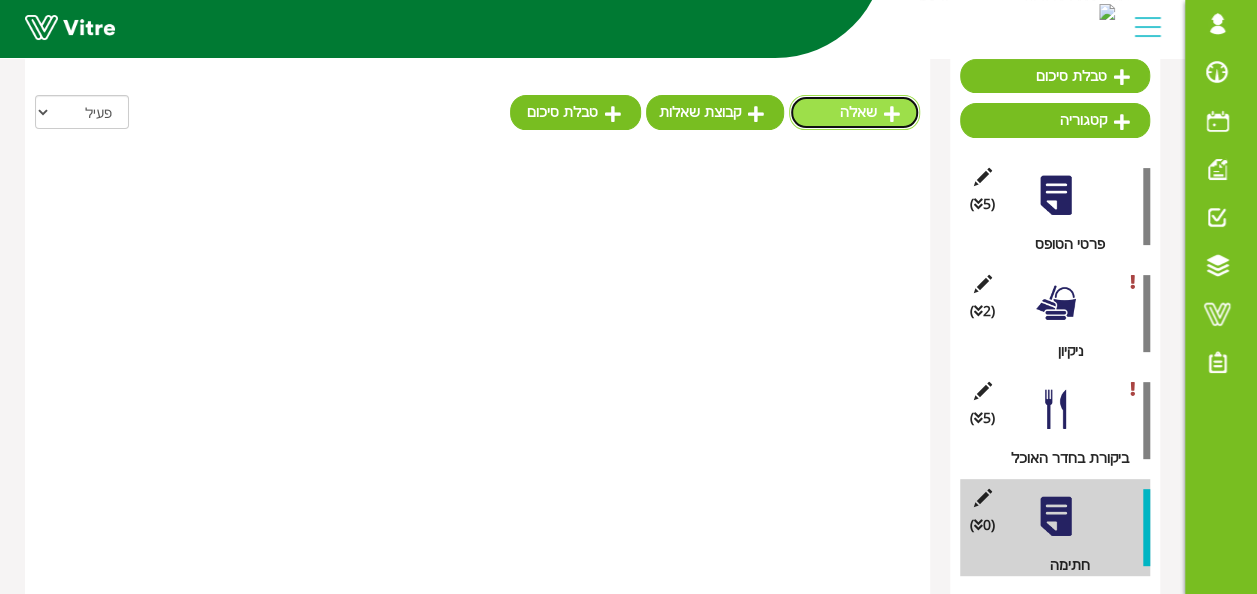click on "שאלה" at bounding box center (854, 112) 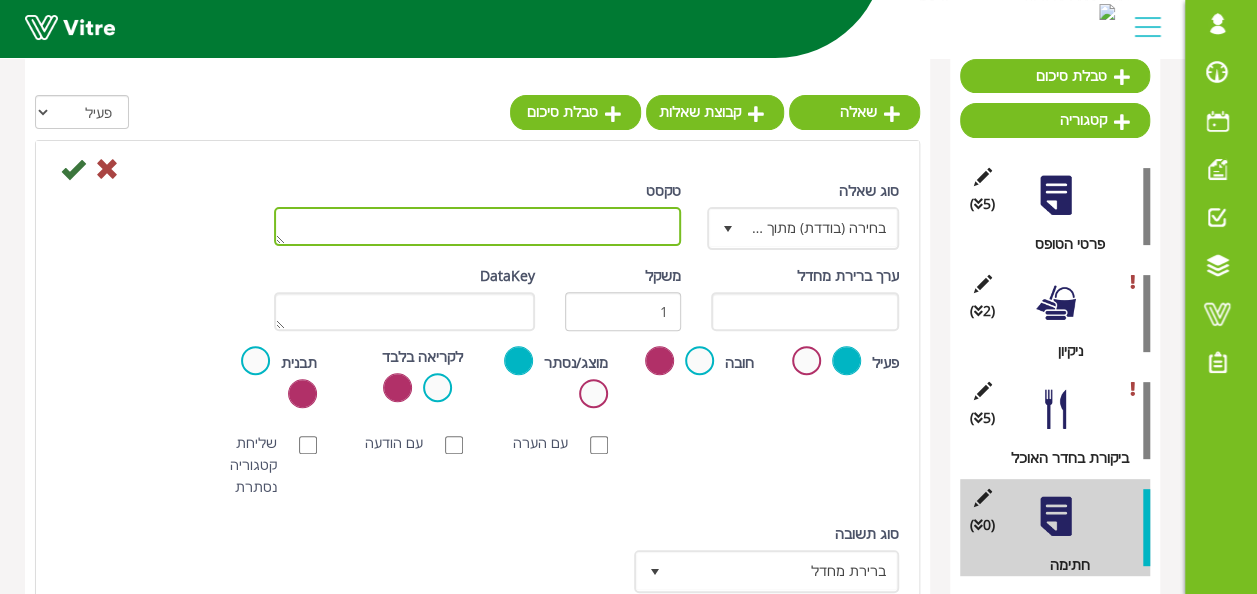 click on "טקסט" at bounding box center (477, 226) 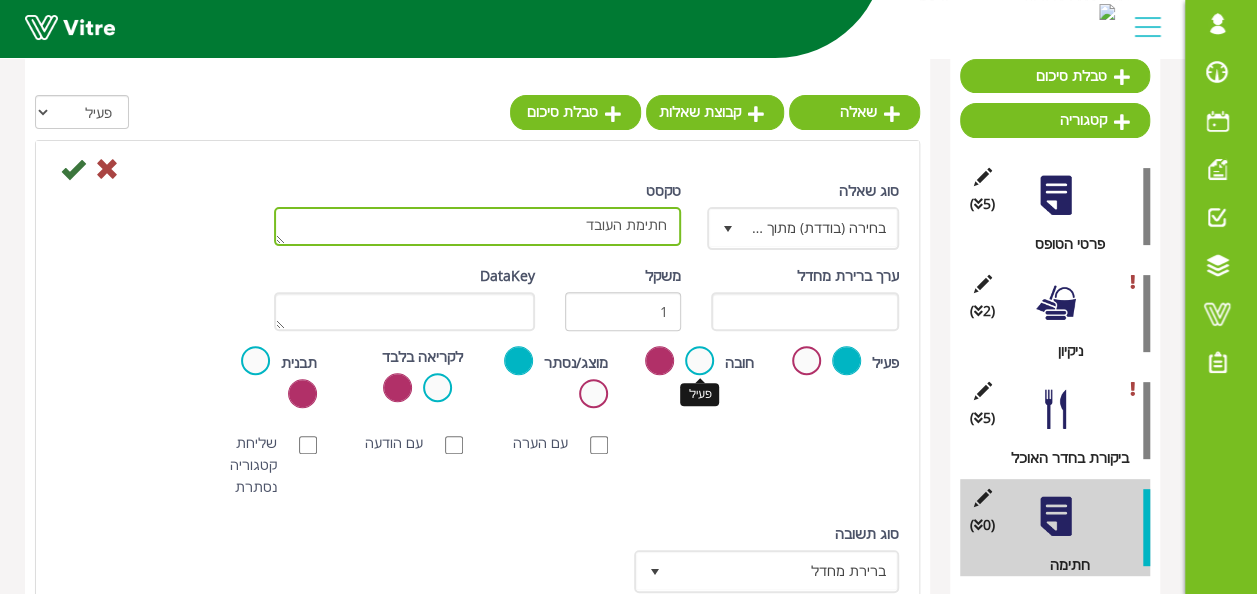 type on "חתימת העובד" 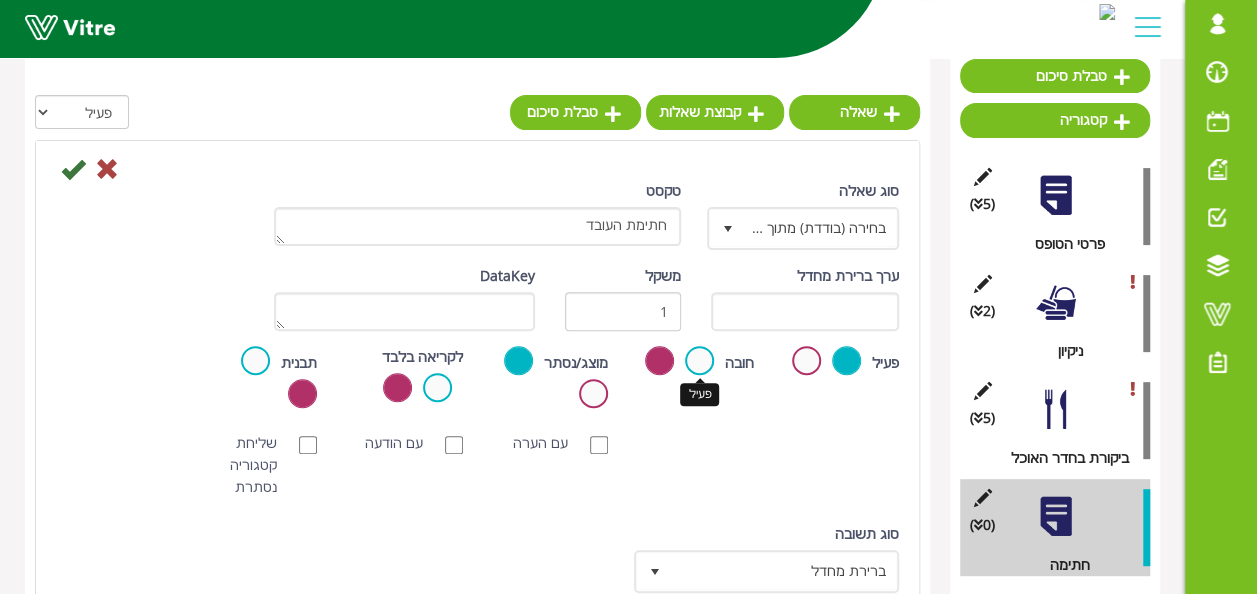 click at bounding box center (699, 360) 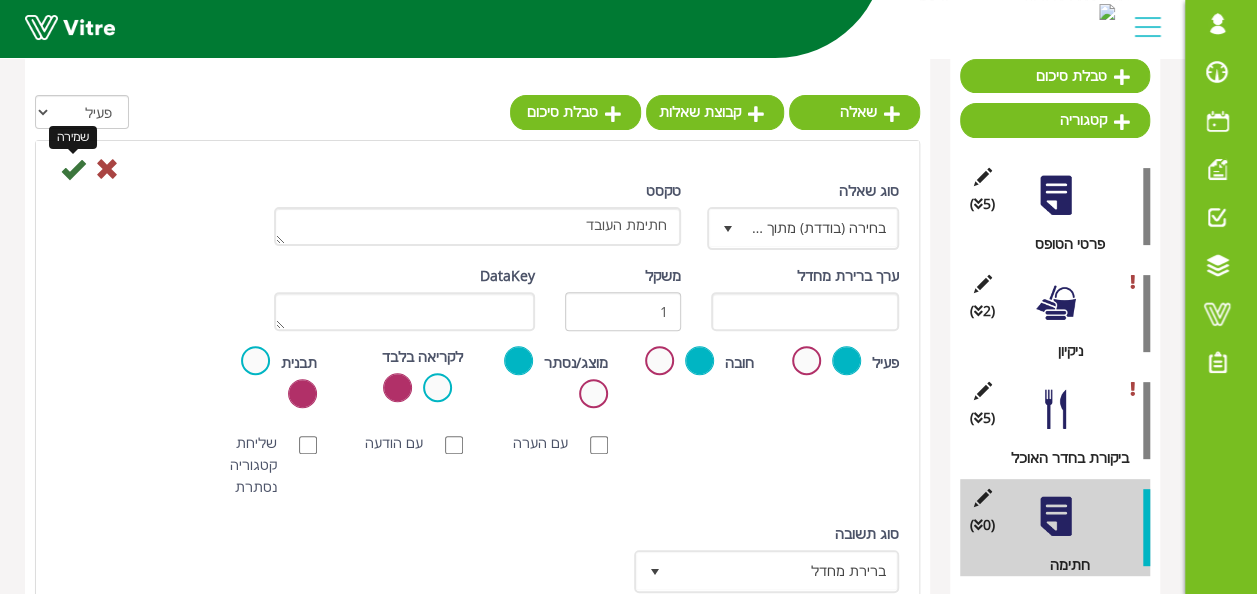 click at bounding box center (73, 169) 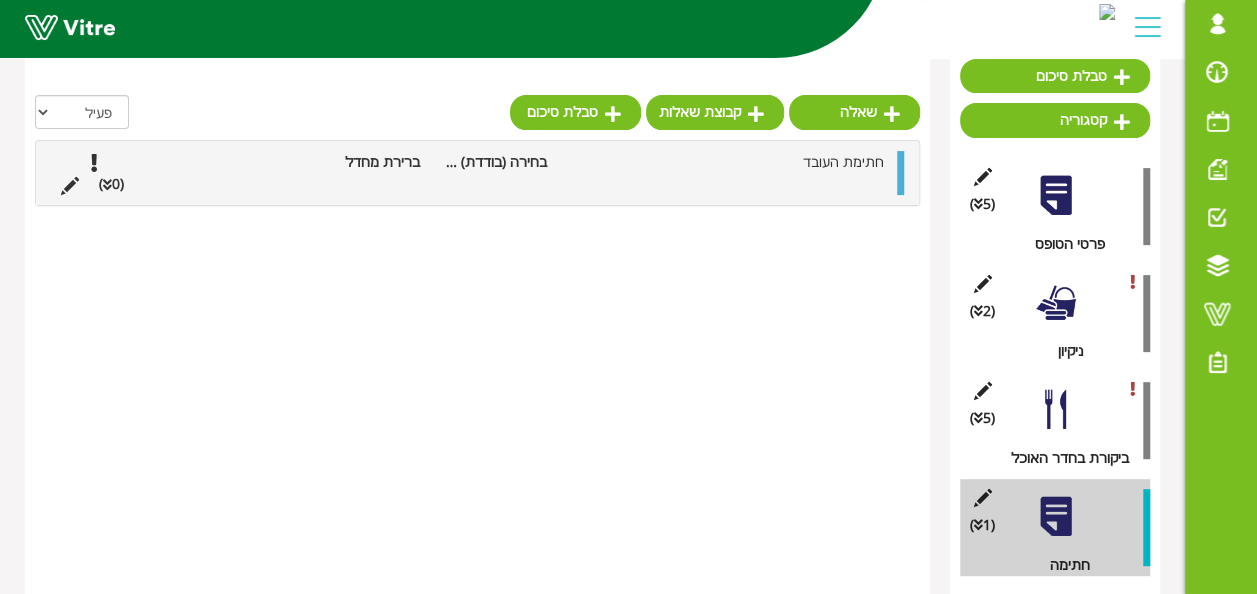 click on "(5 ) ביקורת בחדר האוכל" at bounding box center (1055, 420) 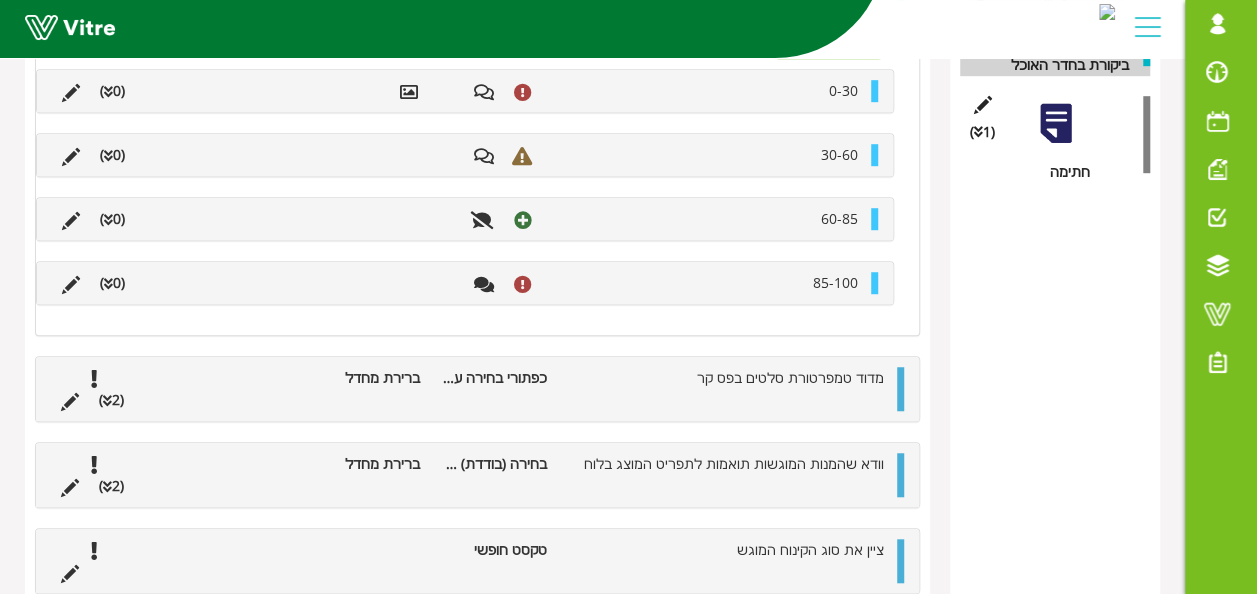 scroll, scrollTop: 178, scrollLeft: 0, axis: vertical 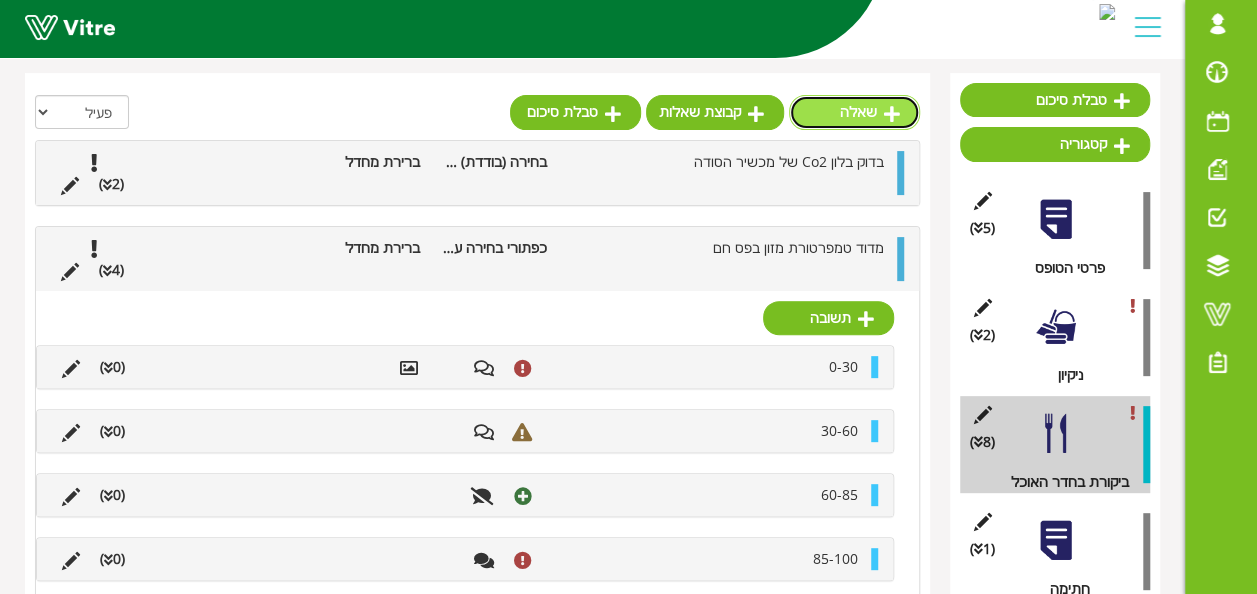 click on "שאלה" at bounding box center [854, 112] 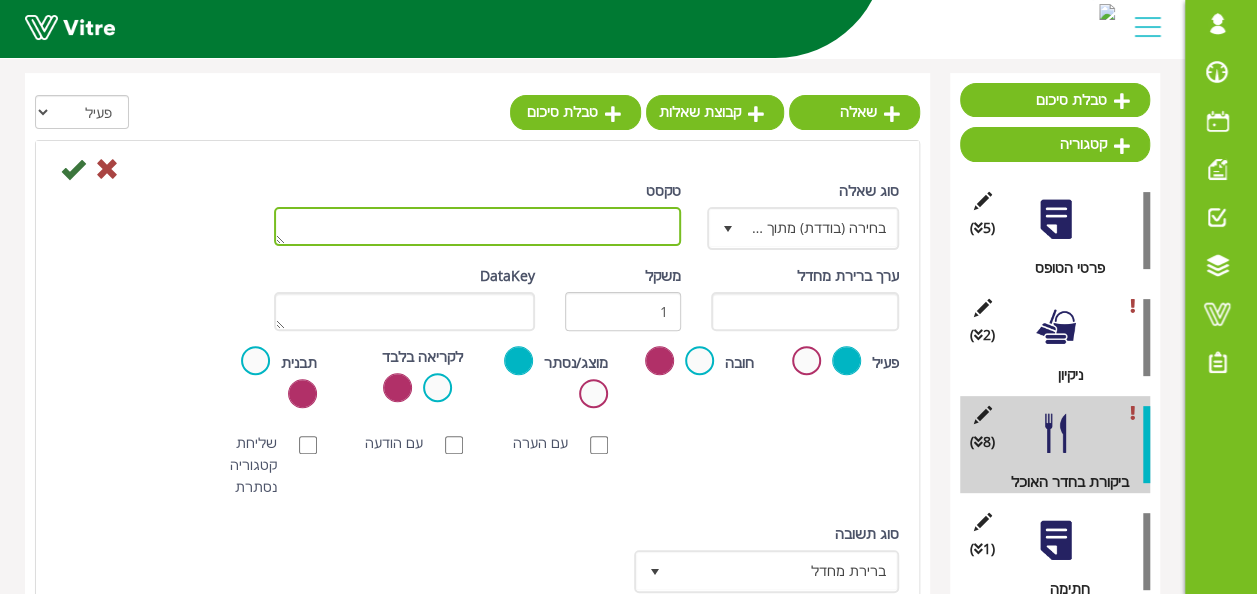 click on "טקסט" at bounding box center (477, 226) 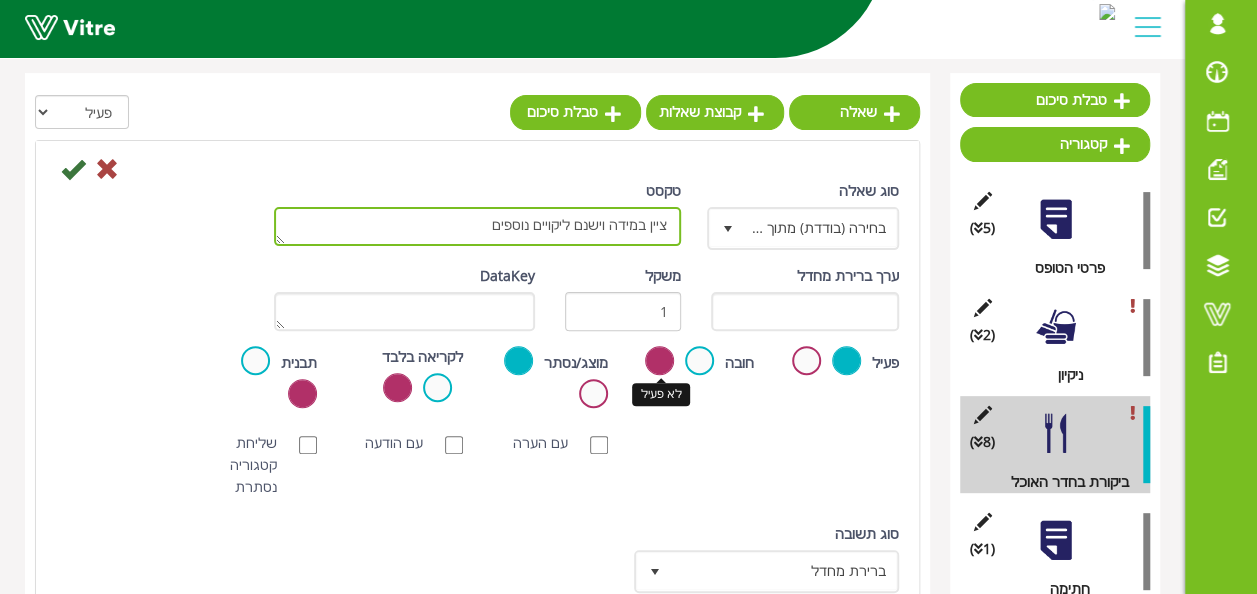 type on "ציין במידה וישנם ליקויים נוספים" 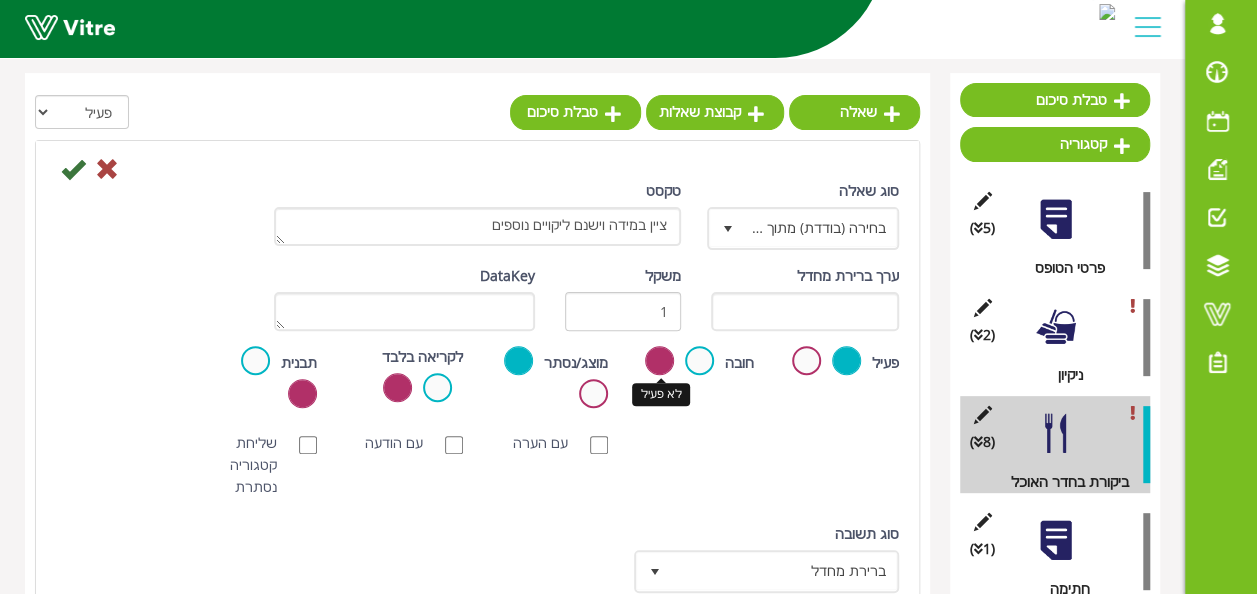 click at bounding box center (659, 360) 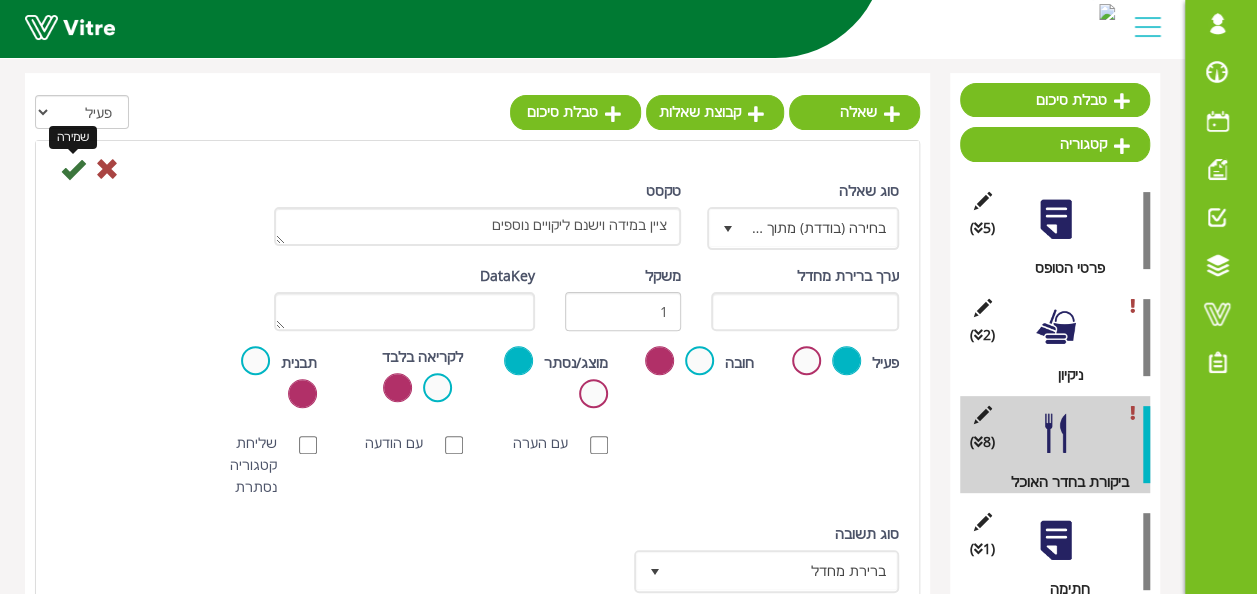 click at bounding box center [73, 169] 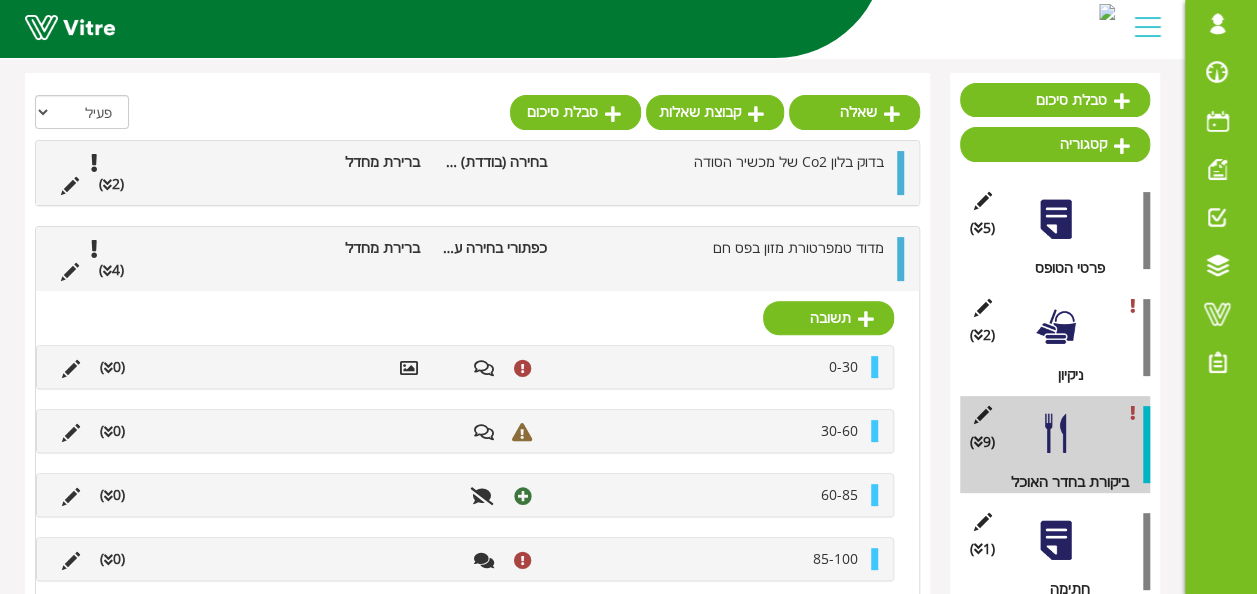 click on "(4 )" at bounding box center [111, 270] 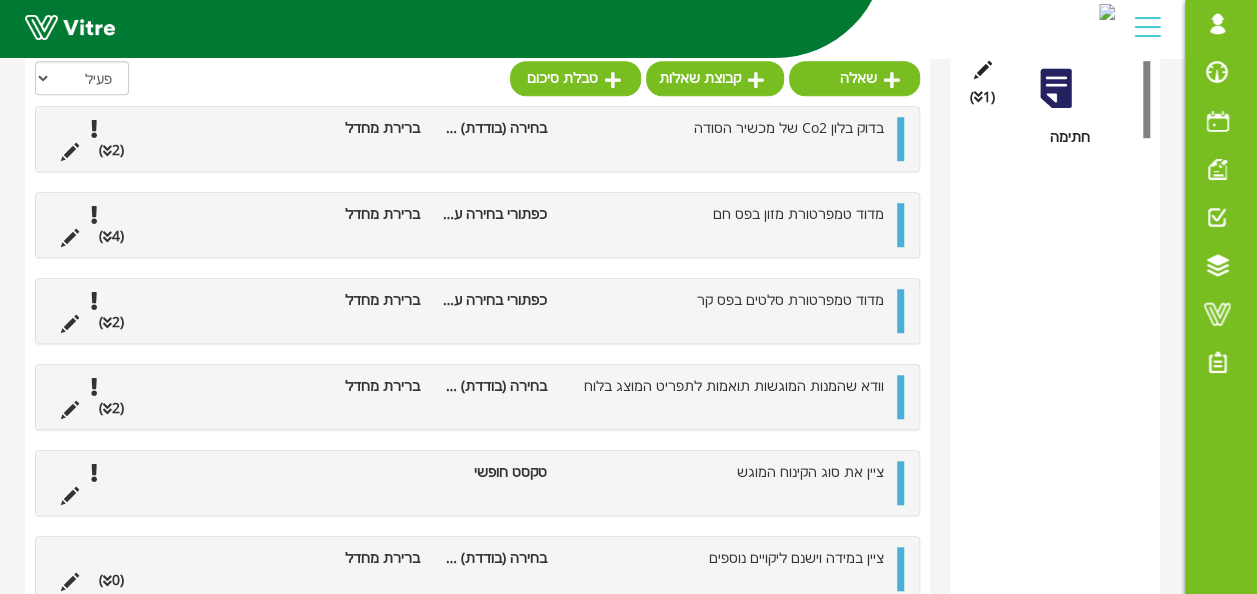 scroll, scrollTop: 667, scrollLeft: 0, axis: vertical 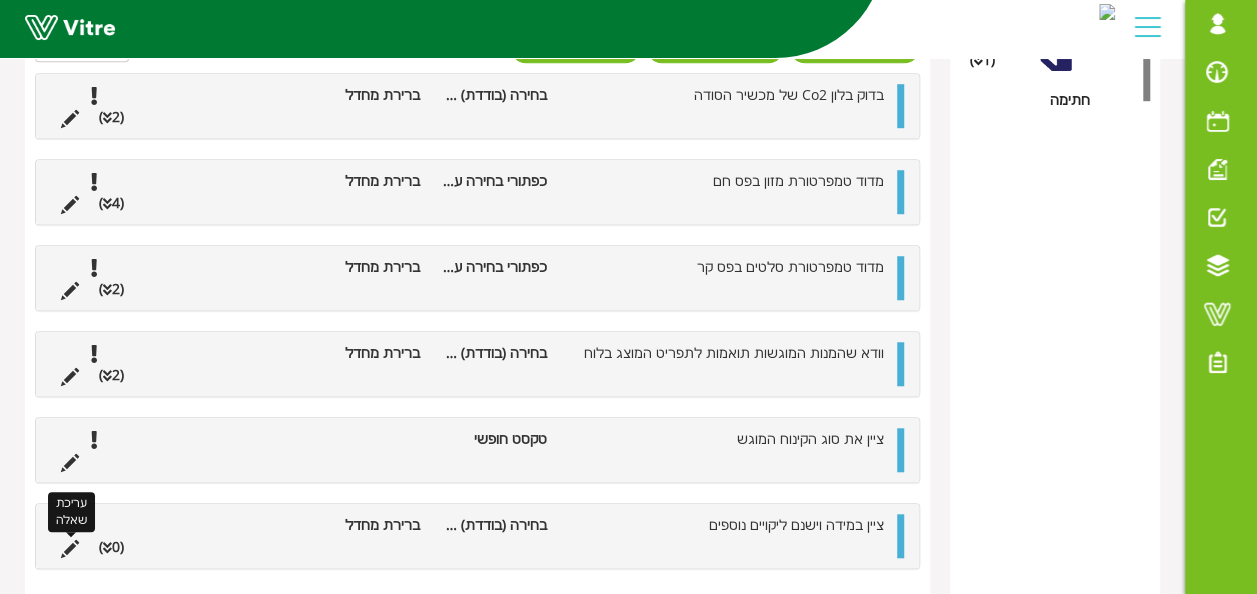 click at bounding box center (70, 549) 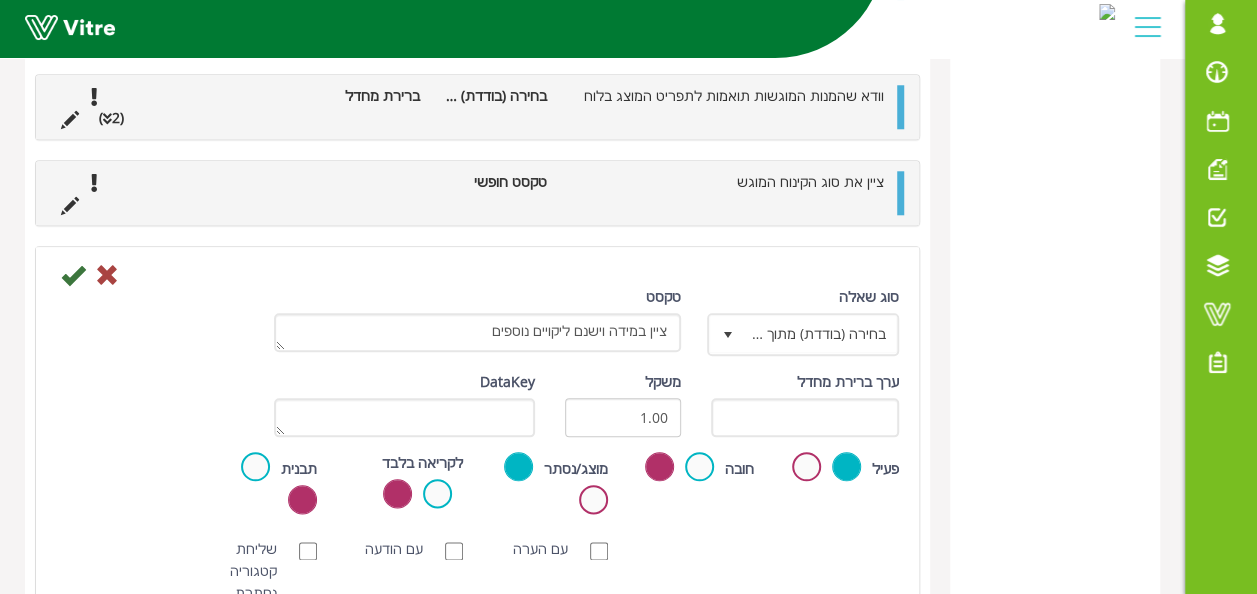 scroll, scrollTop: 967, scrollLeft: 0, axis: vertical 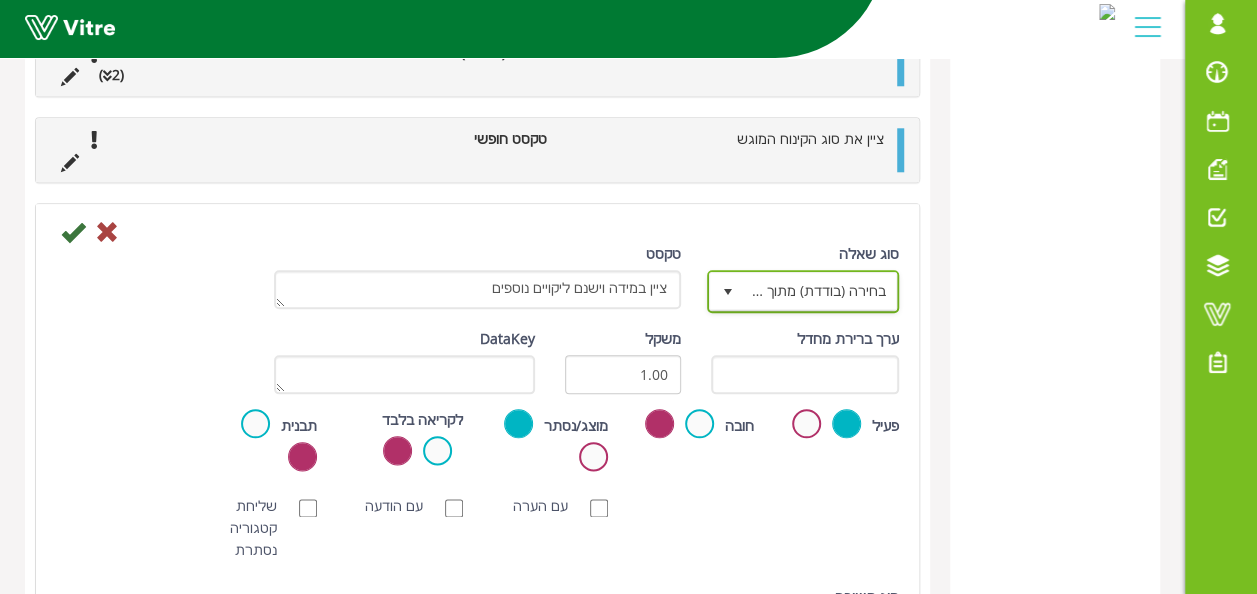 click on "בחירה (בודדת) מתוך רשימה" at bounding box center (821, 291) 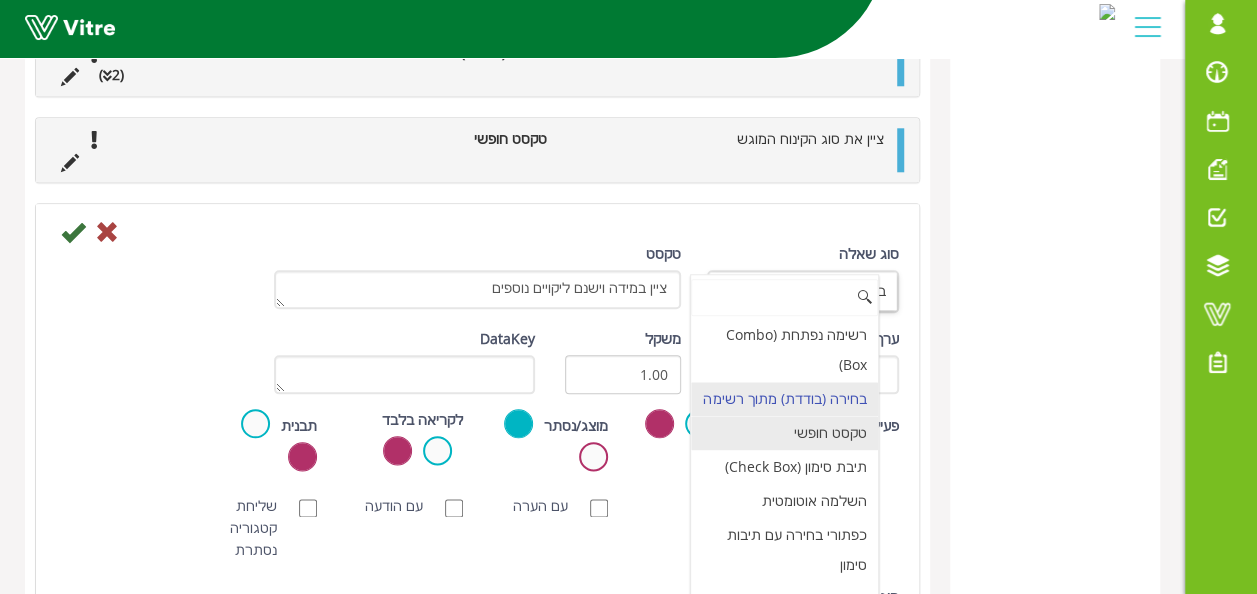 click on "טקסט חופשי" at bounding box center [784, 433] 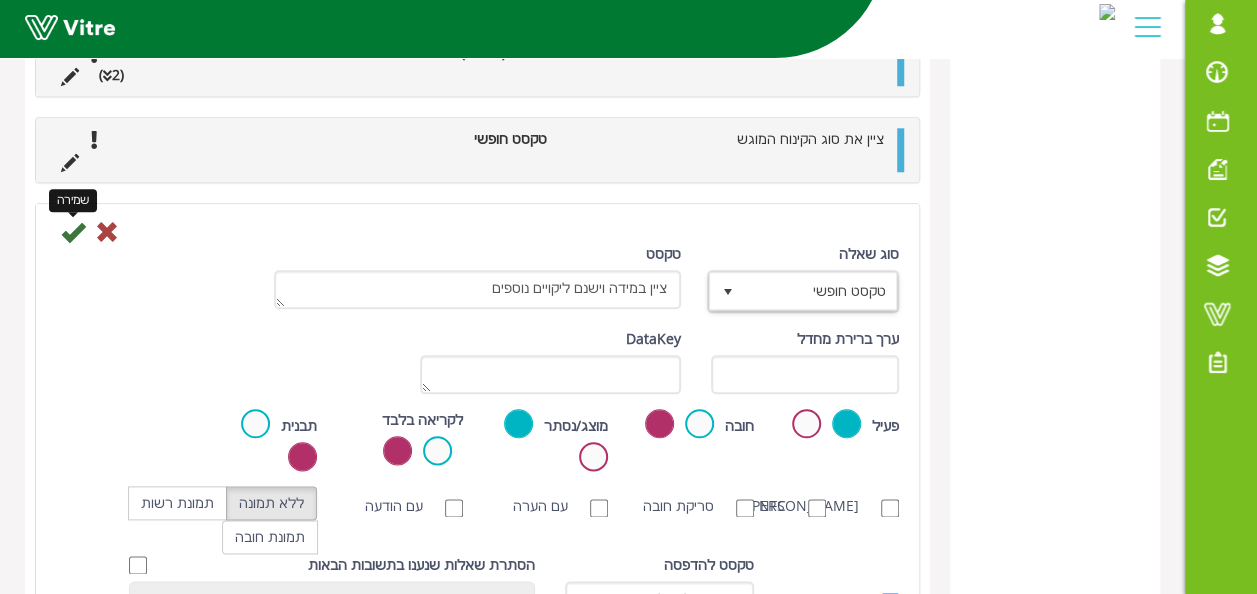 click at bounding box center (73, 232) 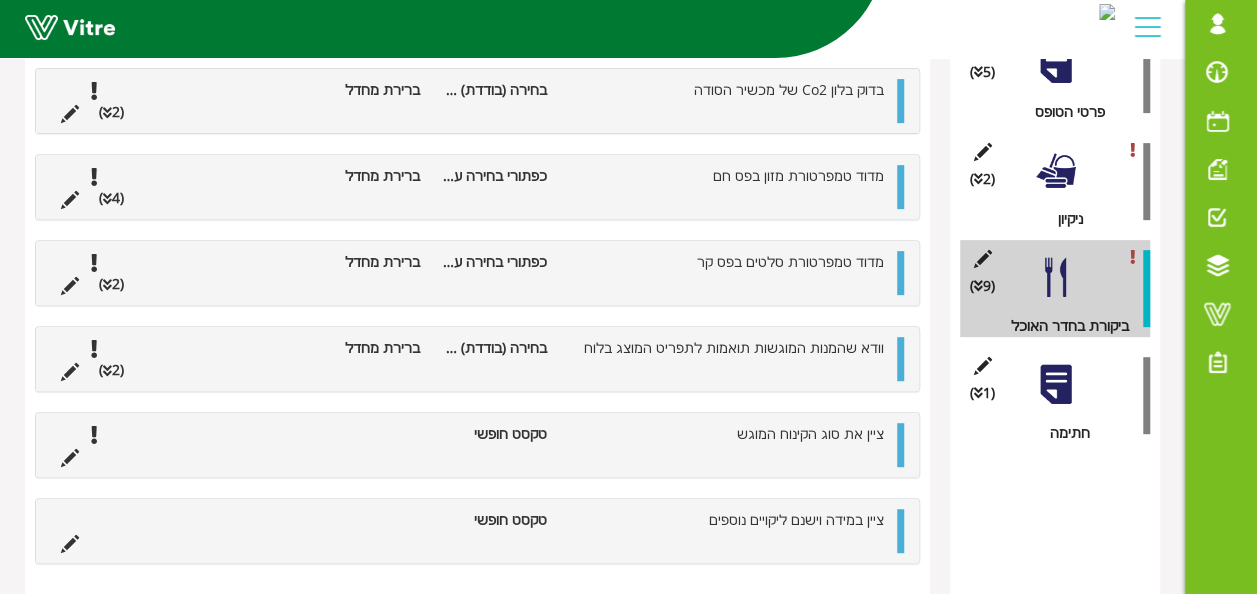 scroll, scrollTop: 0, scrollLeft: 0, axis: both 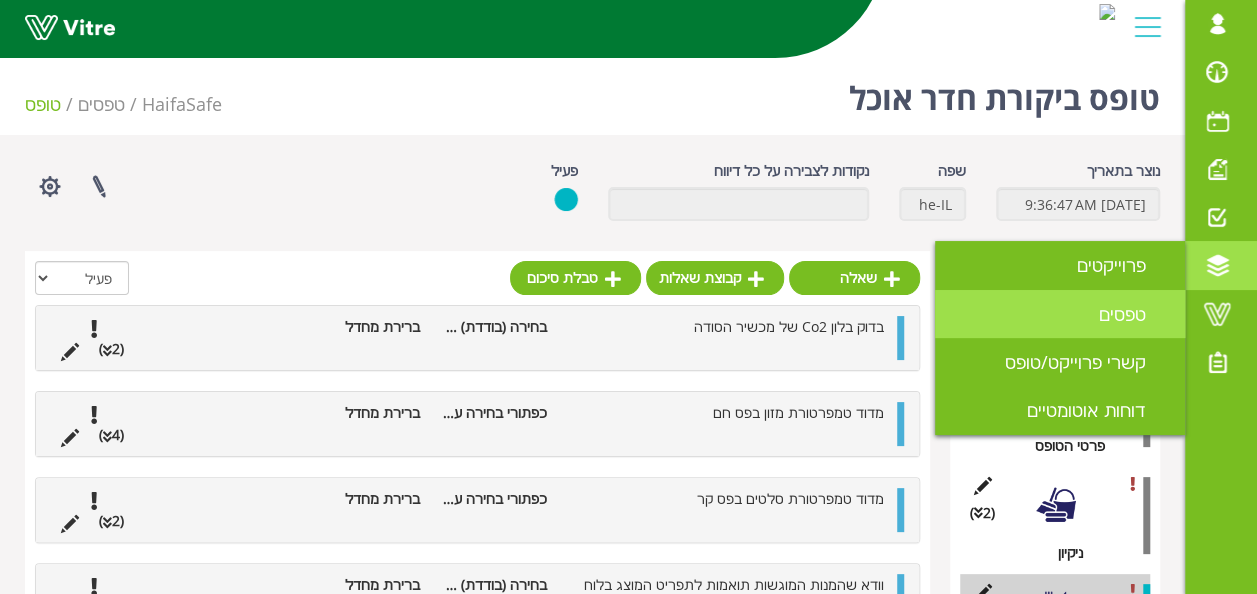 click on "טפסים" at bounding box center [1134, 314] 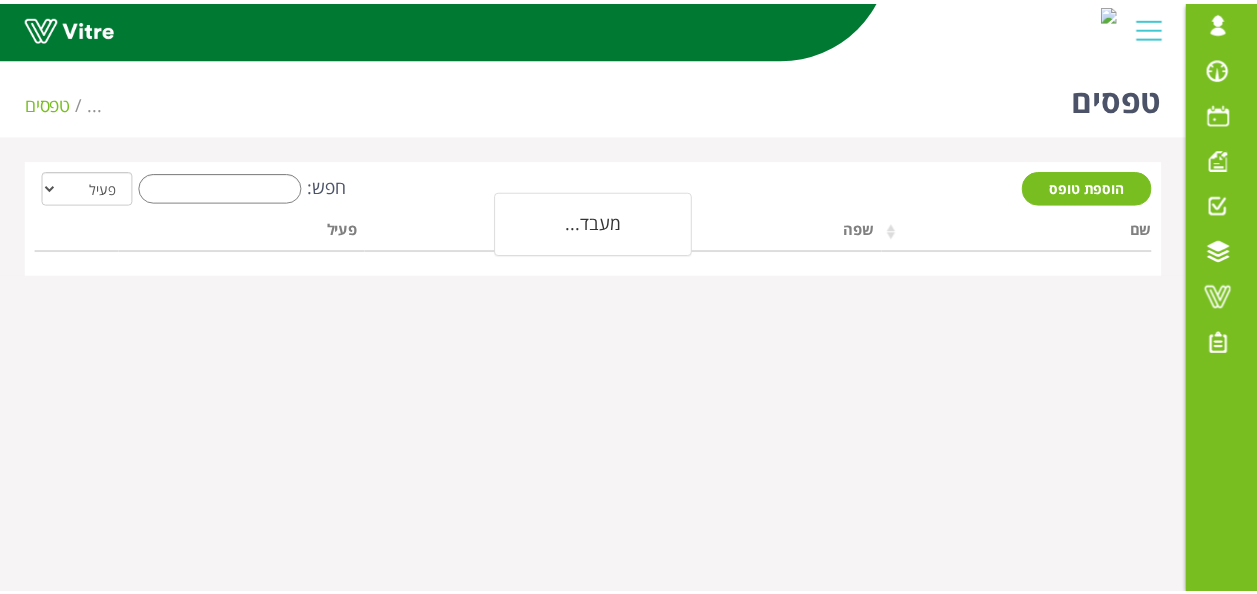 scroll, scrollTop: 0, scrollLeft: 0, axis: both 